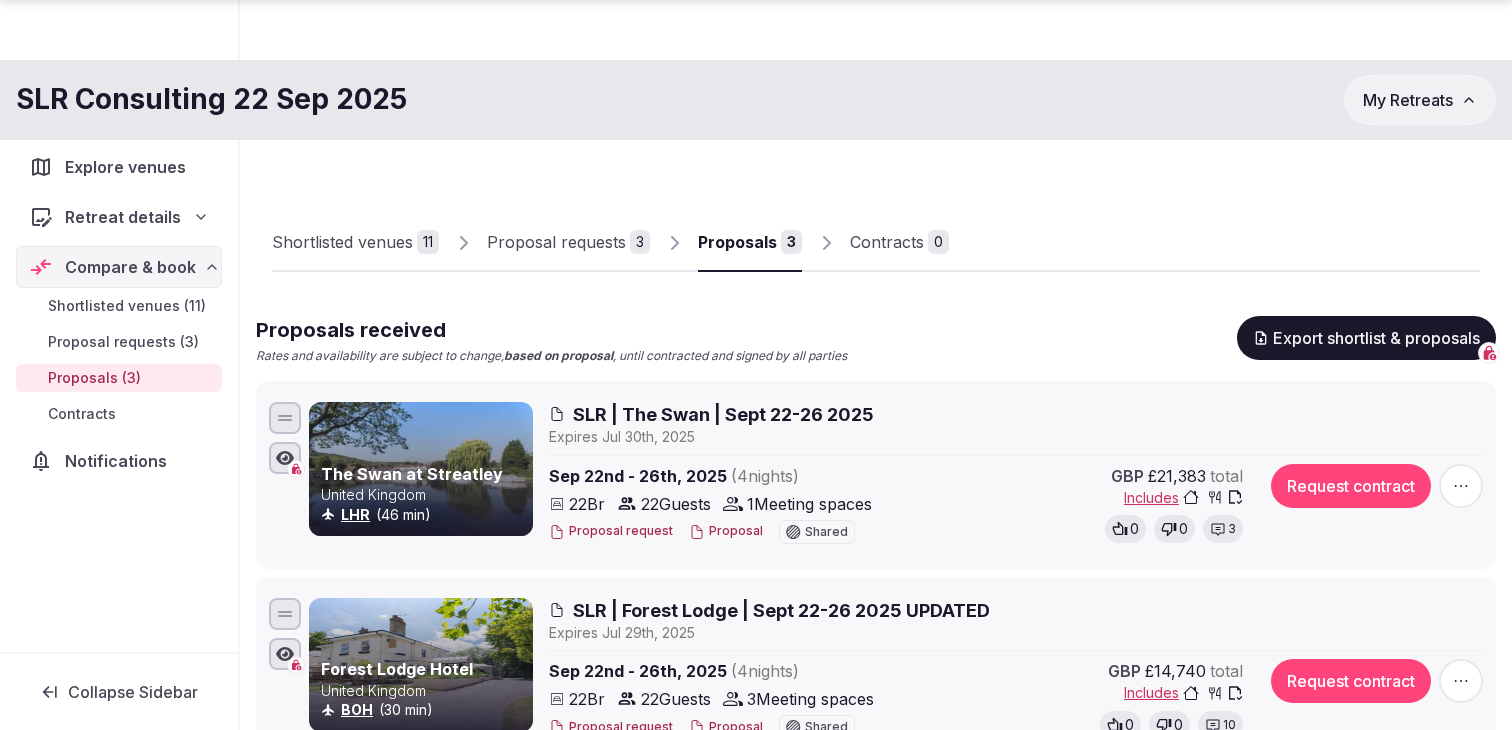 scroll, scrollTop: 325, scrollLeft: 0, axis: vertical 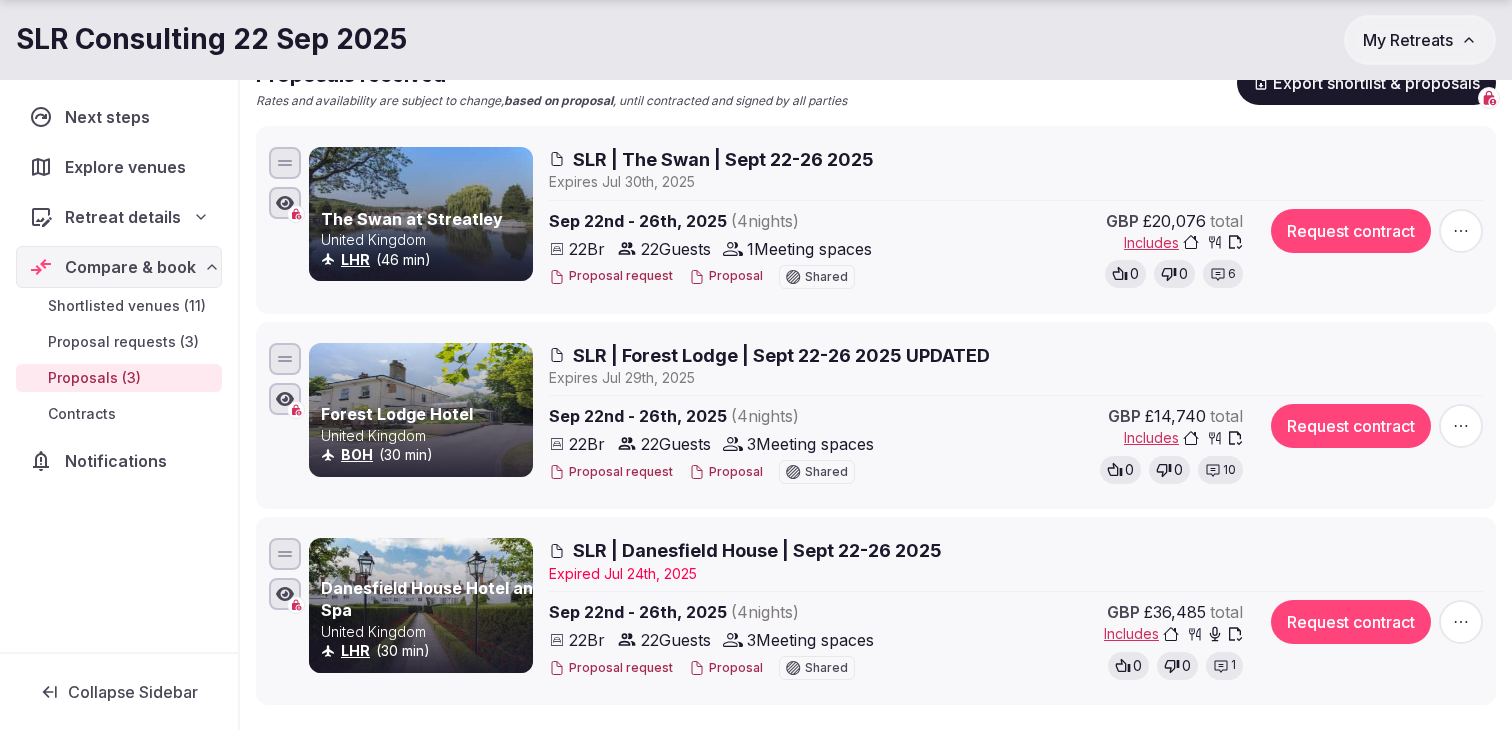 click on "Proposal" at bounding box center (726, 276) 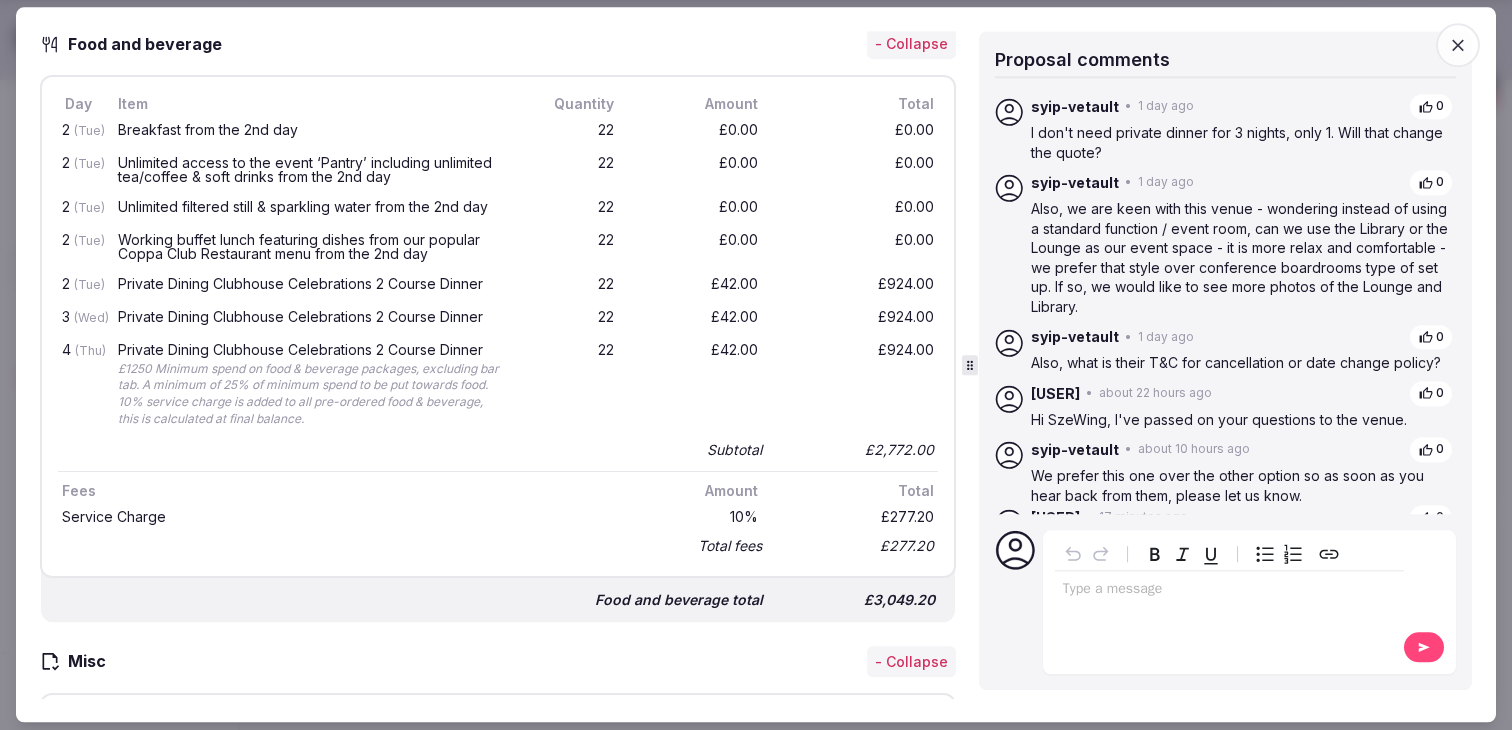 scroll, scrollTop: 1763, scrollLeft: 0, axis: vertical 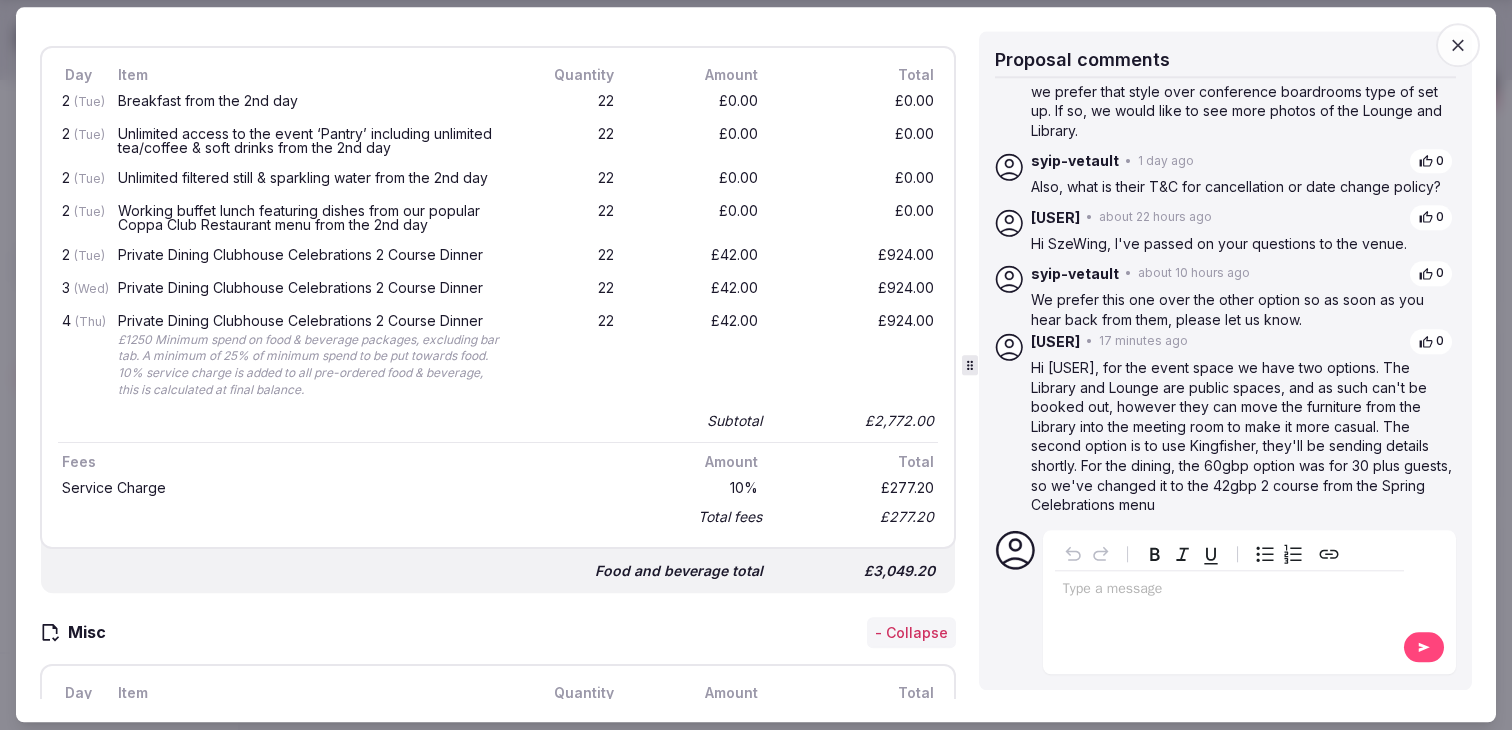 click at bounding box center [1229, 592] 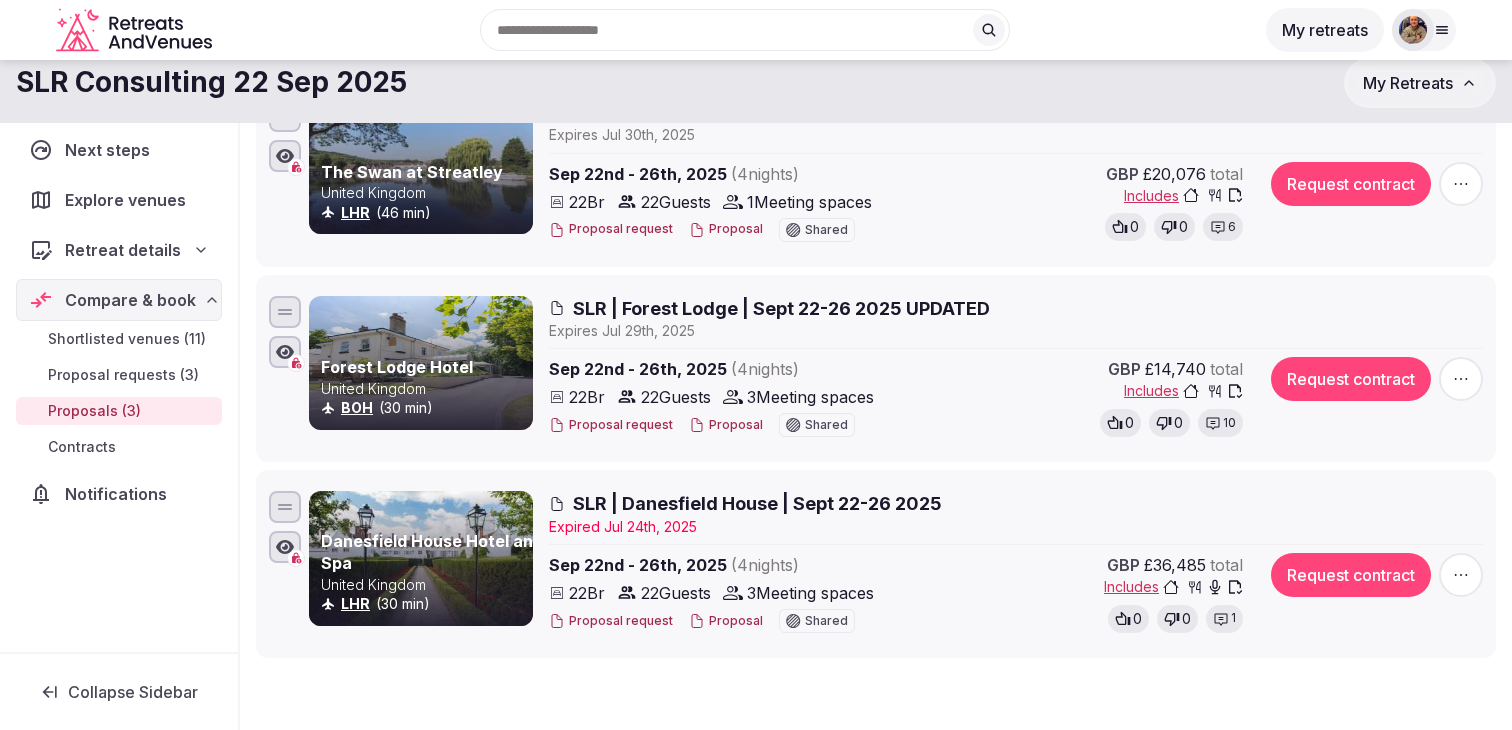 scroll, scrollTop: 300, scrollLeft: 0, axis: vertical 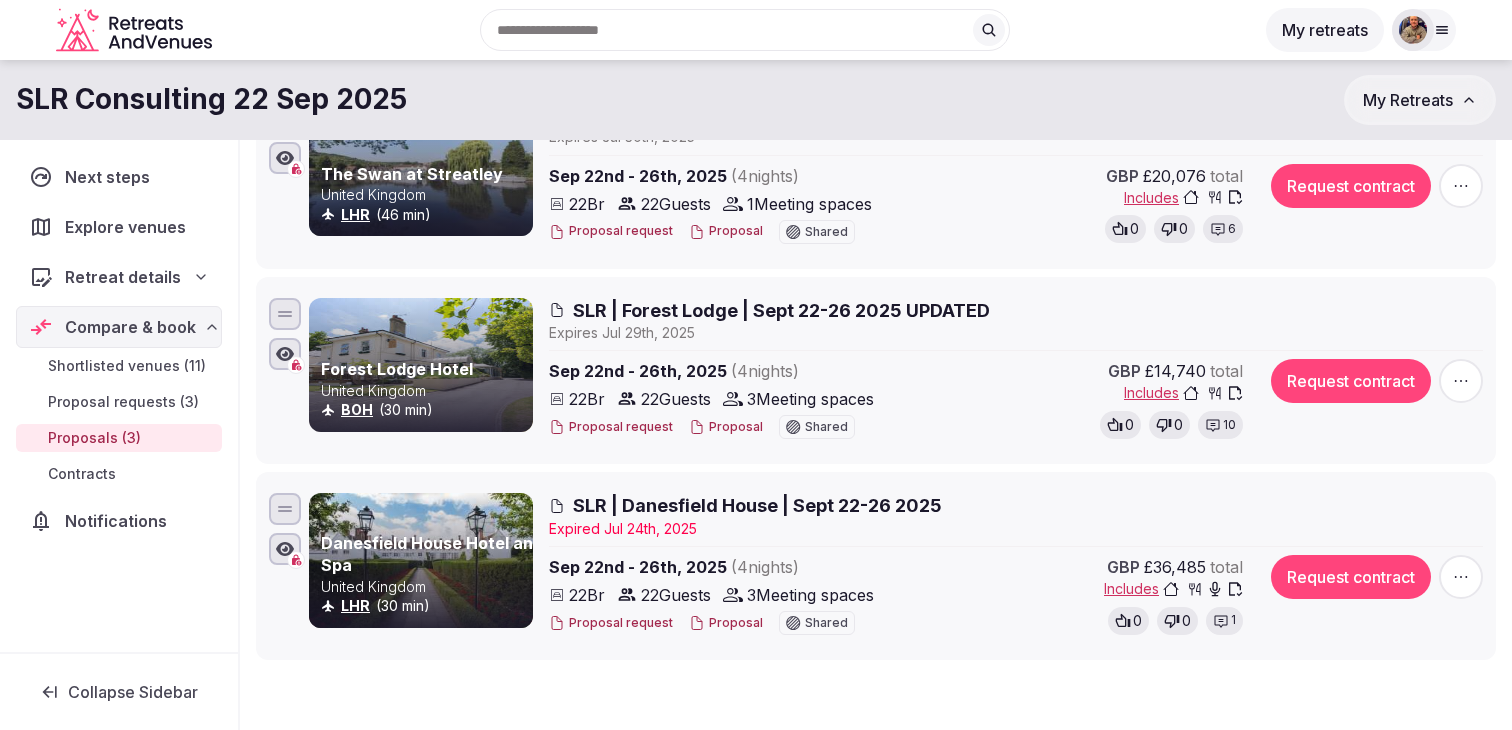 click on "Proposal" at bounding box center (726, 231) 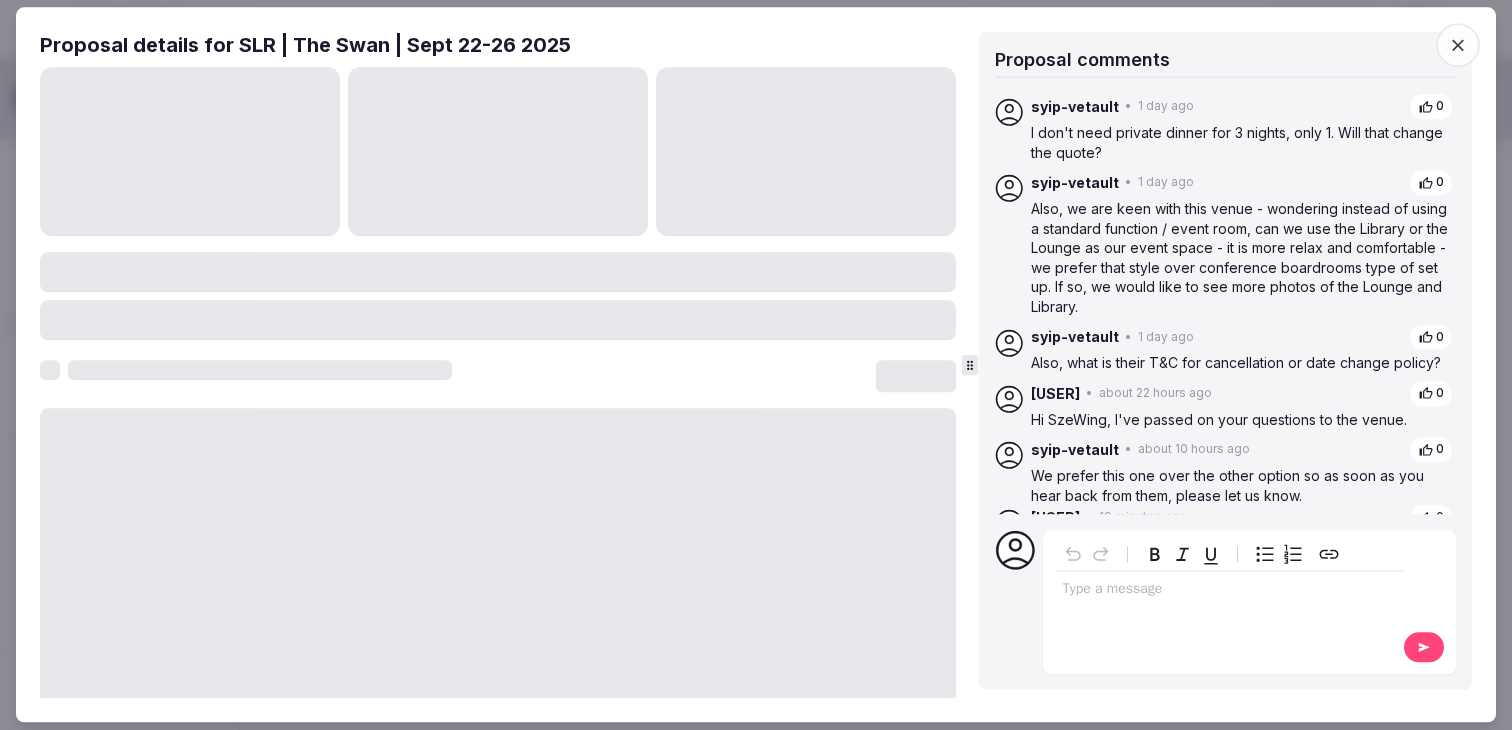 scroll, scrollTop: 56, scrollLeft: 0, axis: vertical 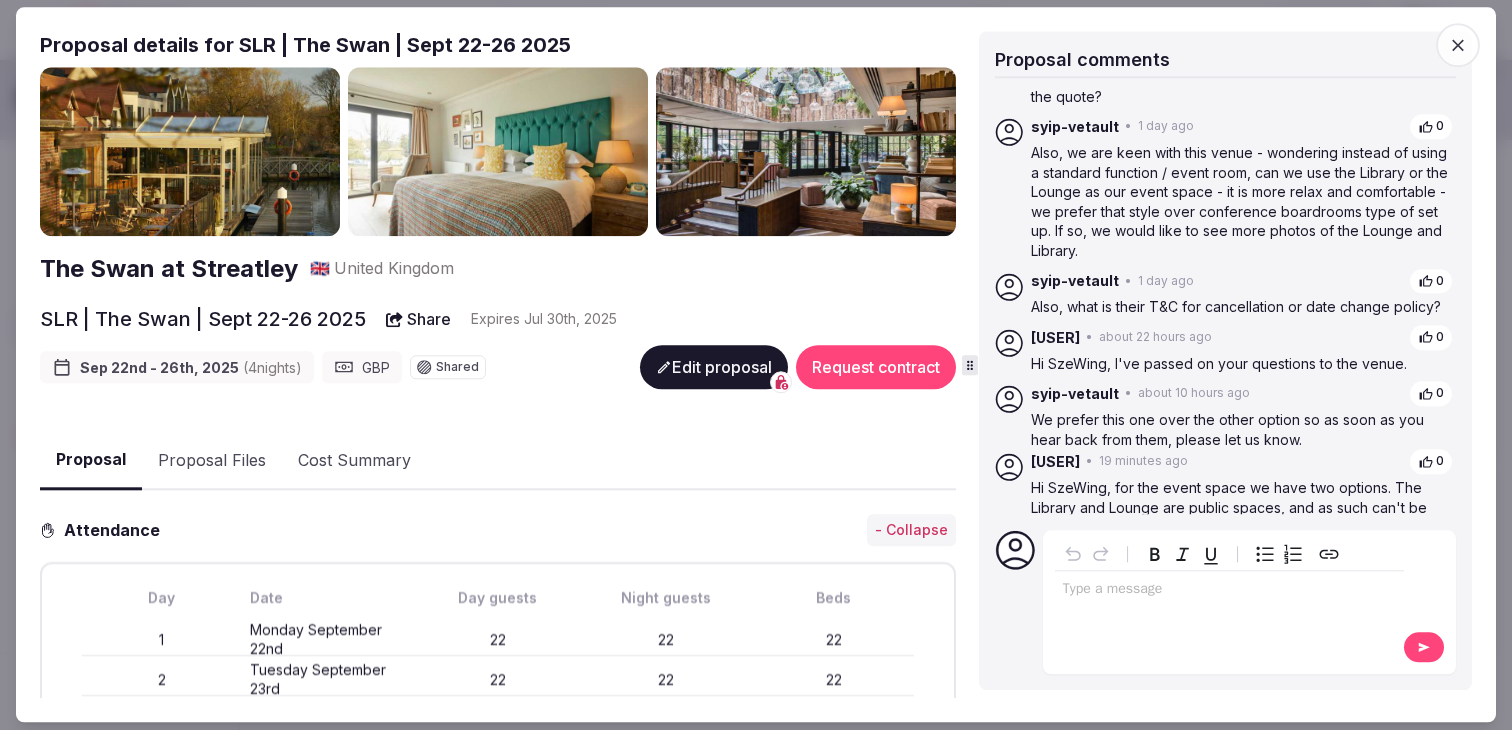 click on "Proposal Files" at bounding box center (212, 461) 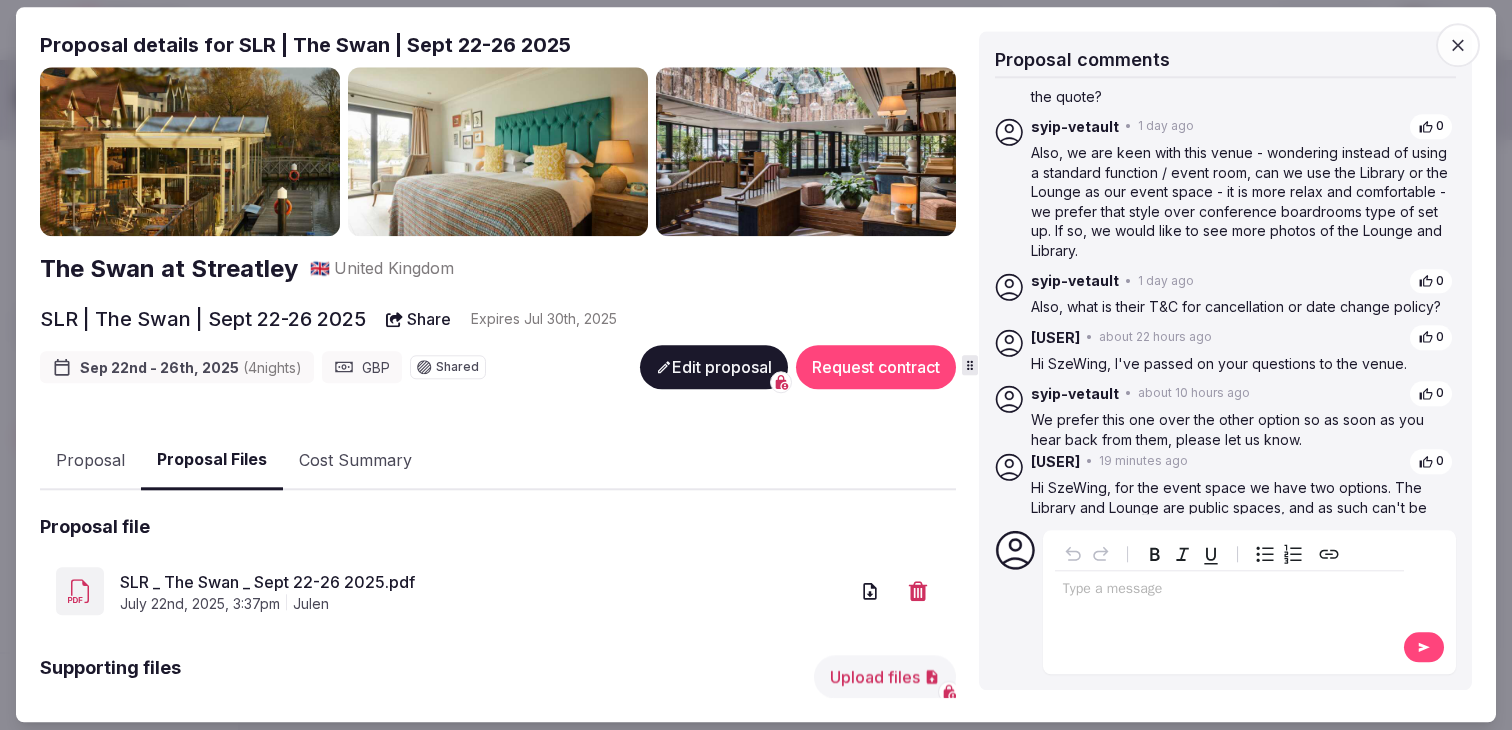 click on "SLR _ The Swan _ Sept 22-26 2025.pdf" at bounding box center [484, 582] 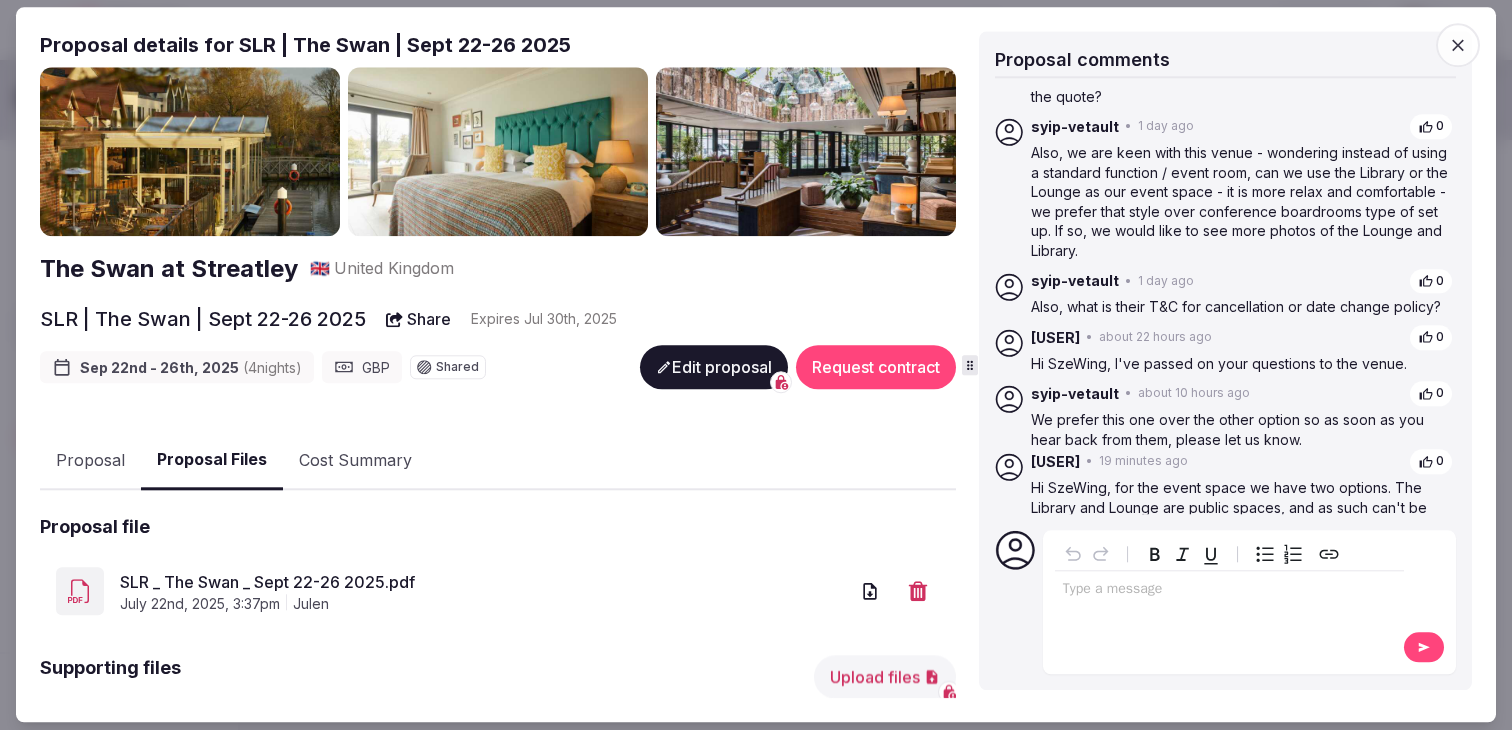 click 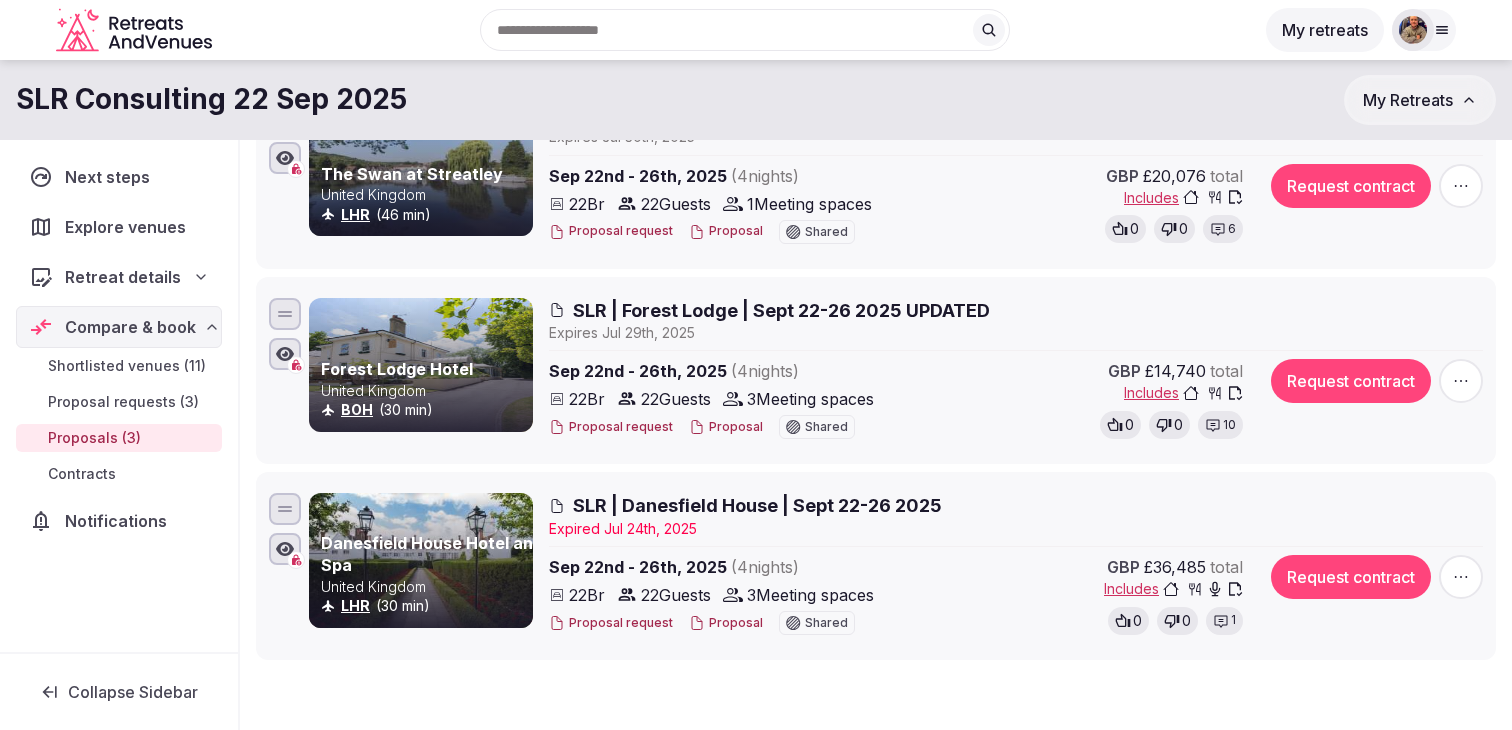 click on "10" at bounding box center [1229, 425] 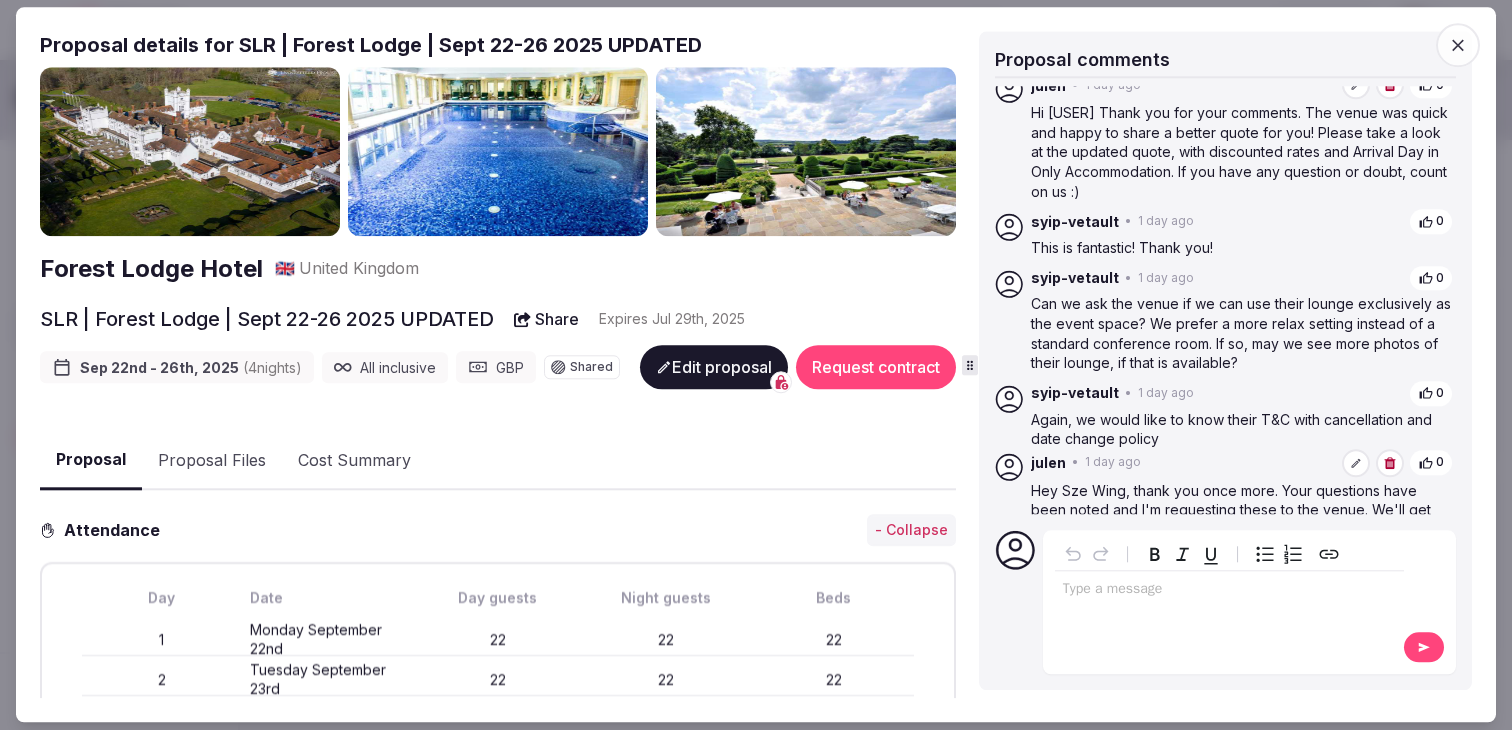 scroll, scrollTop: 491, scrollLeft: 0, axis: vertical 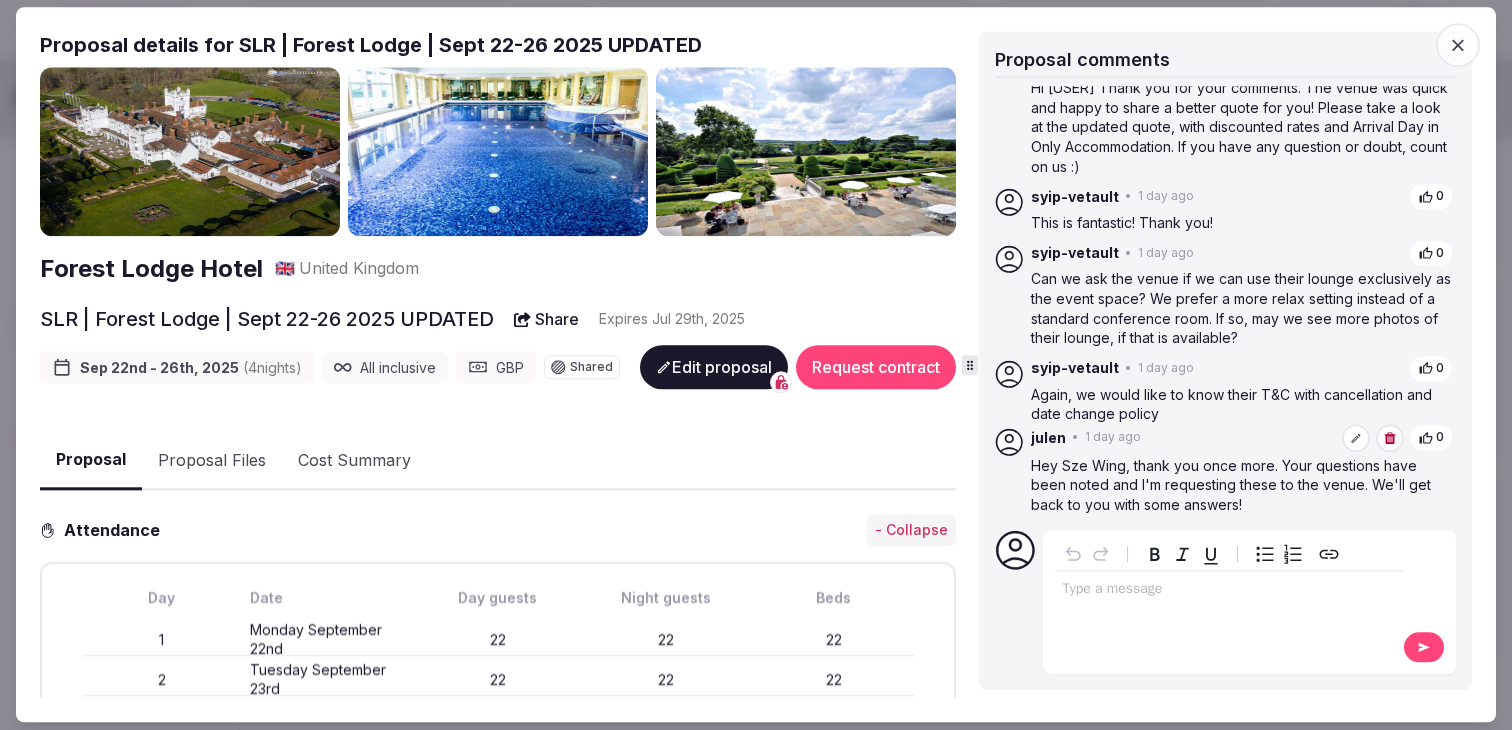 click on "Edit proposal" at bounding box center (714, 368) 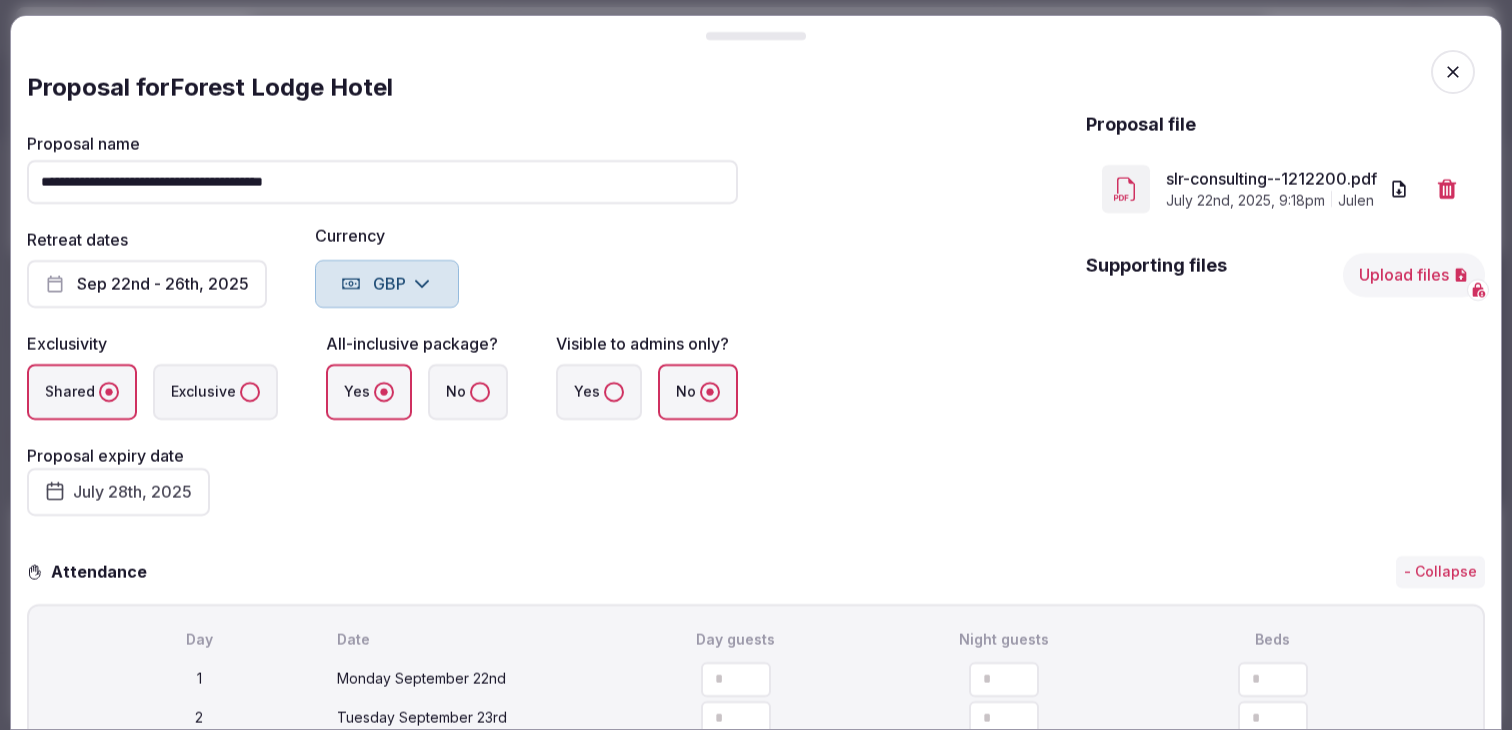 click on "Upload files" at bounding box center (1414, 275) 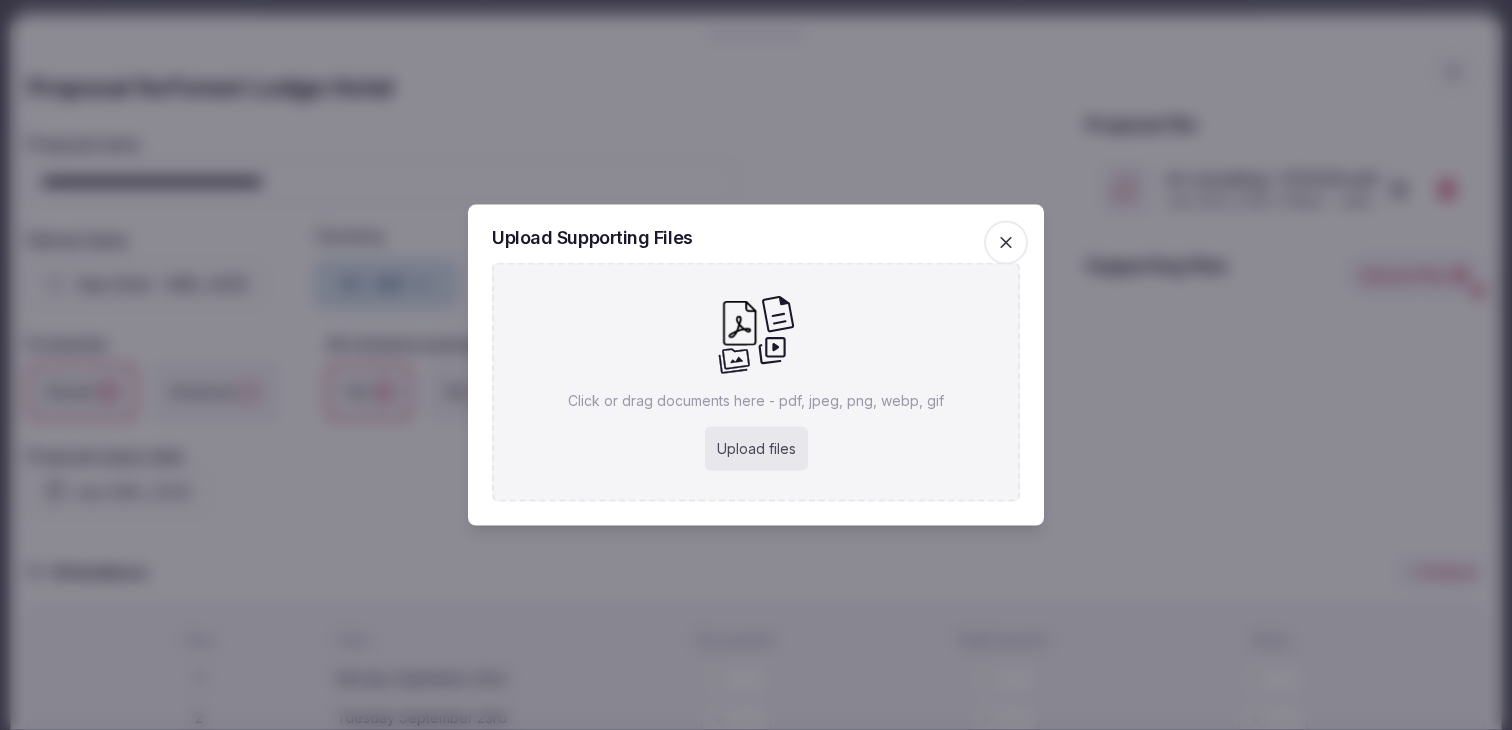 click on "Upload files" at bounding box center (756, 449) 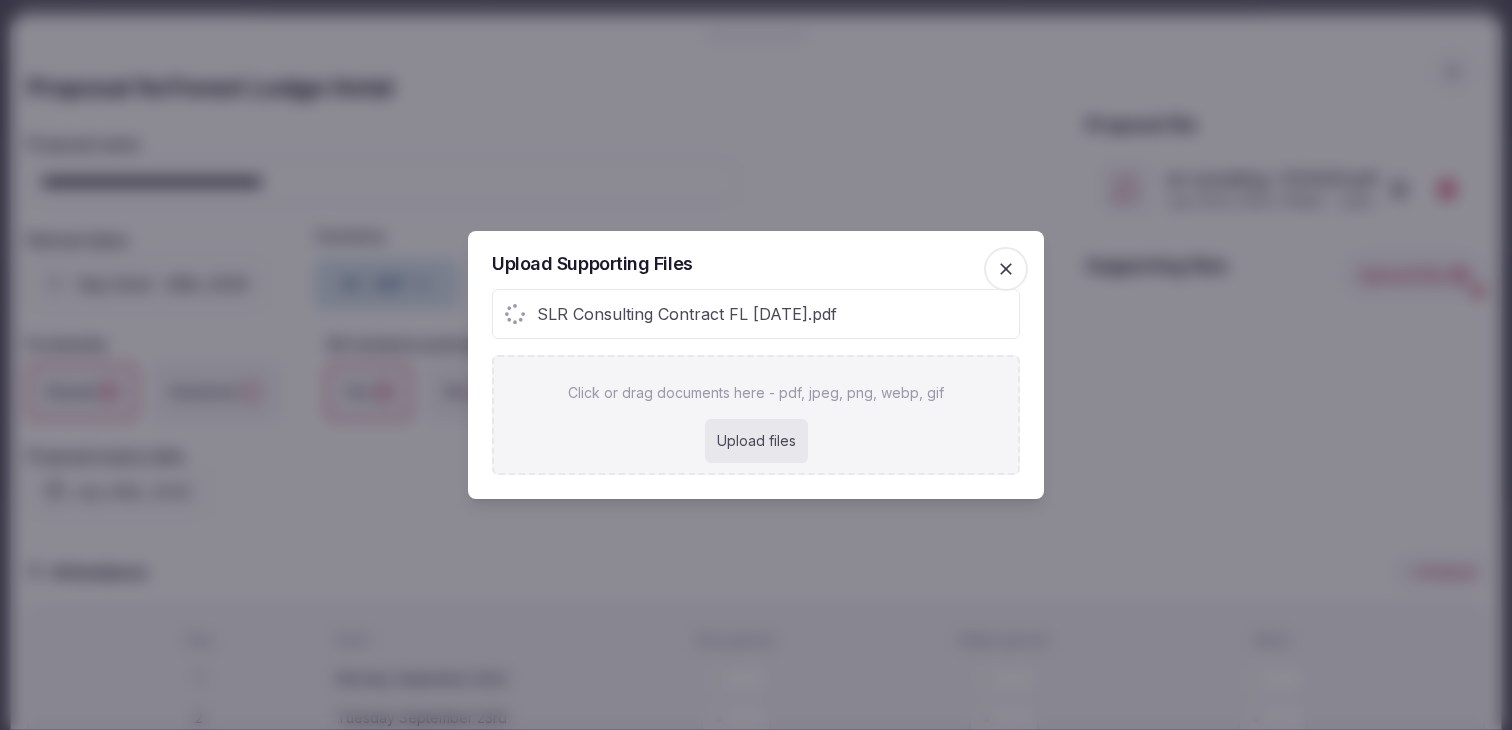 click on "Upload files" at bounding box center [756, 441] 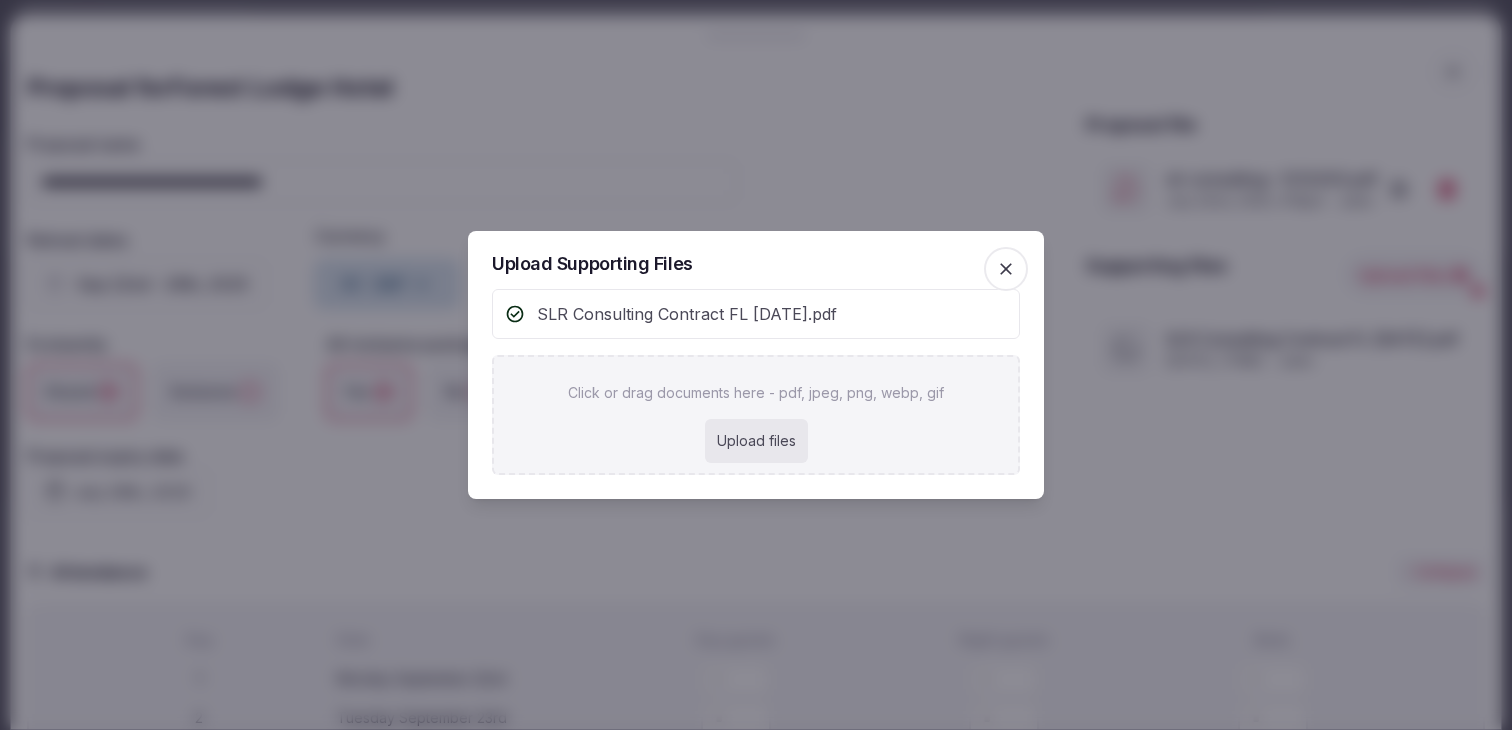 type on "**********" 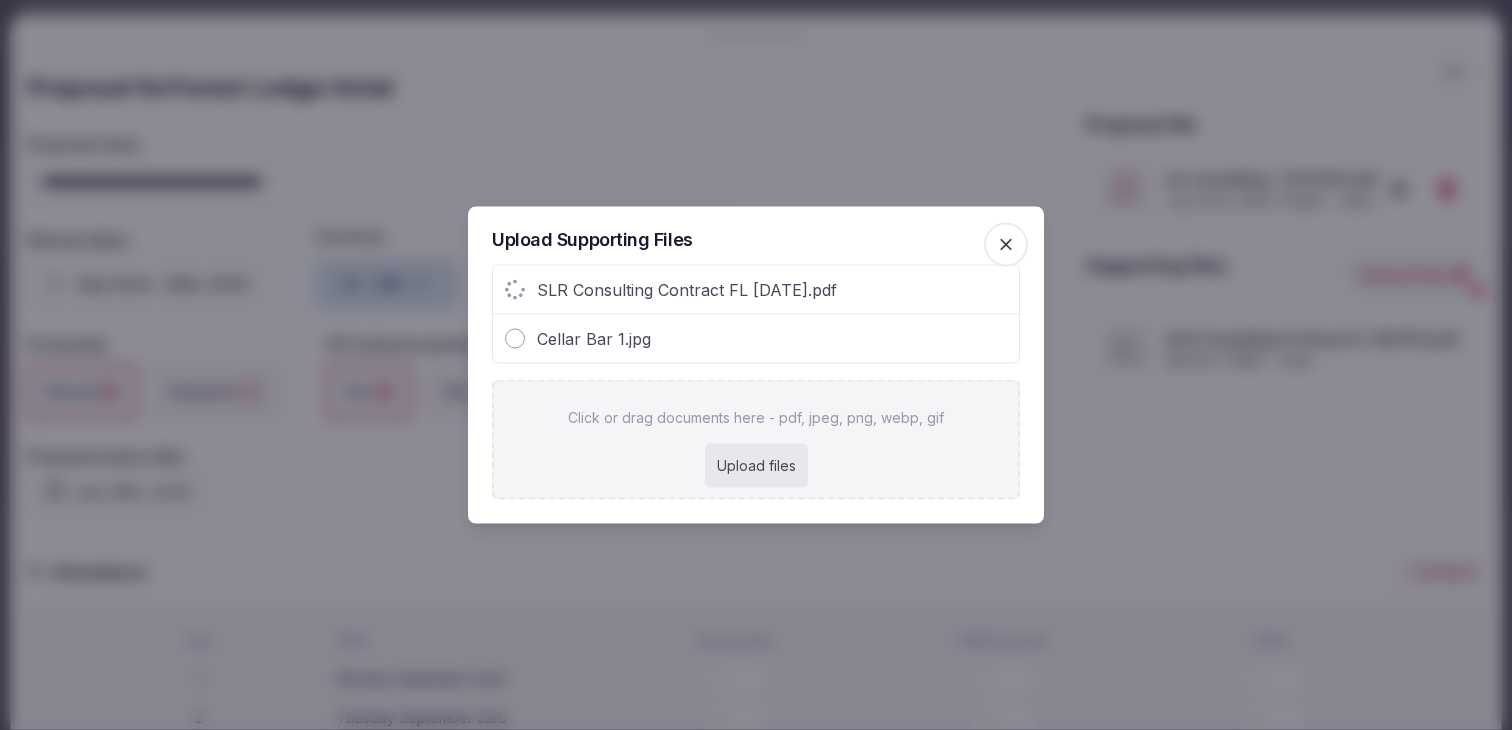 click on "Upload files" at bounding box center (756, 466) 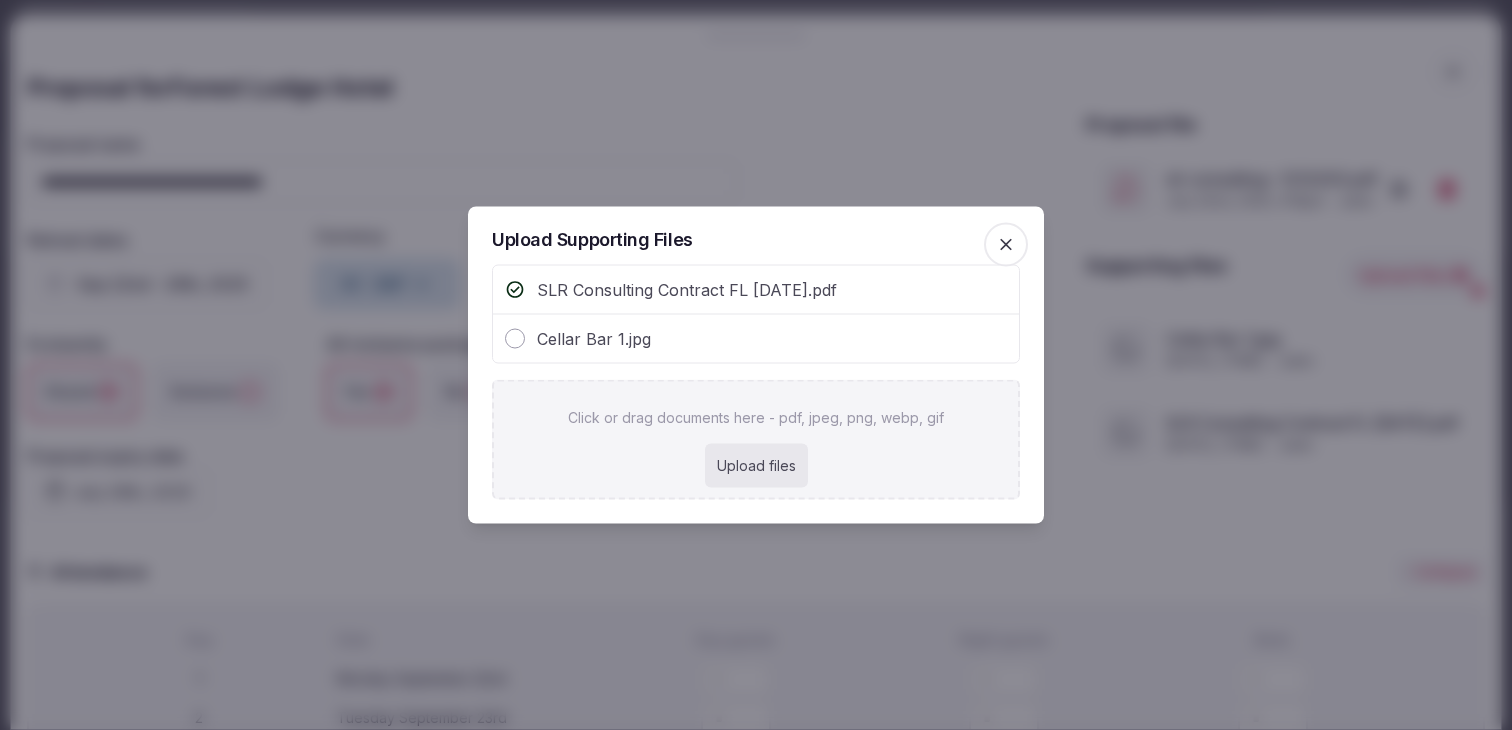 type on "**********" 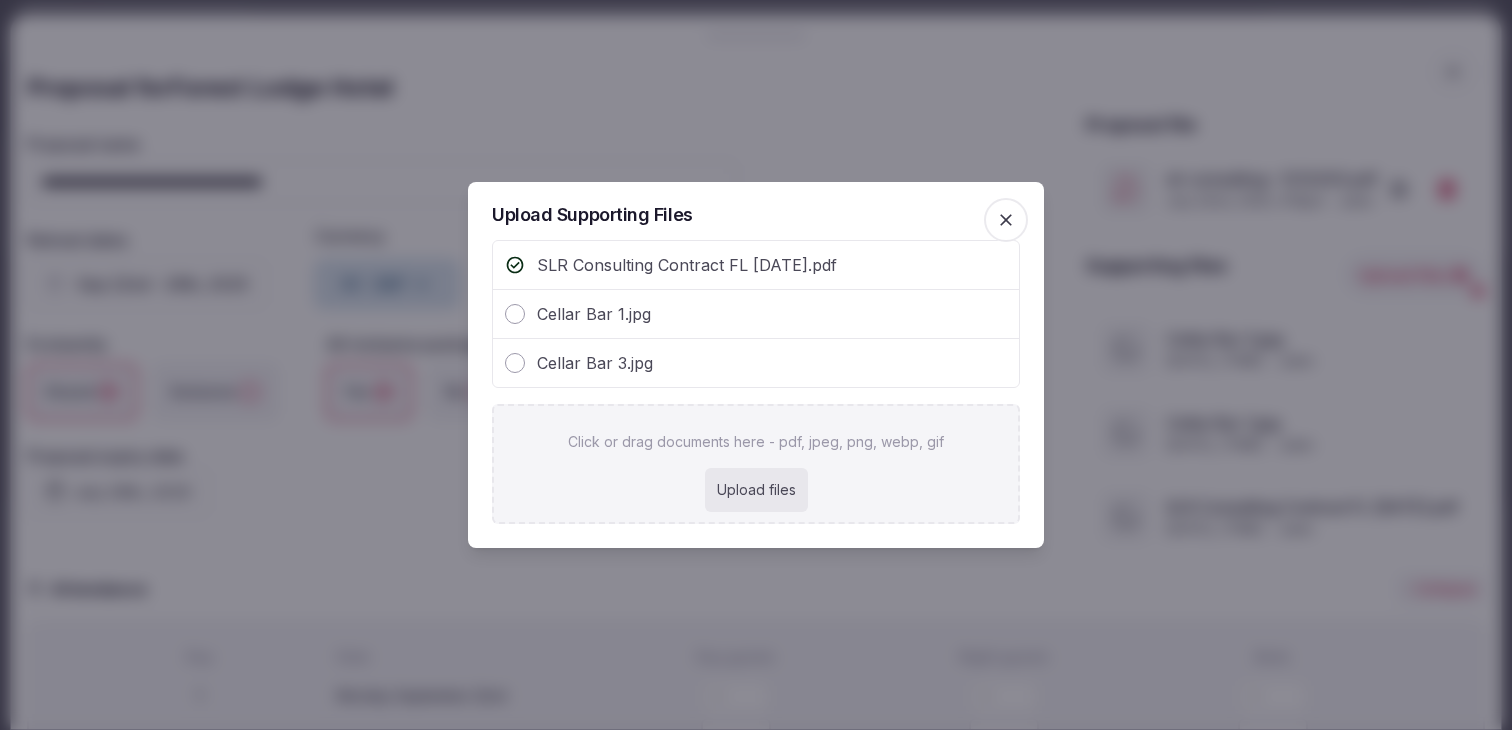 click on "Upload files" at bounding box center (756, 490) 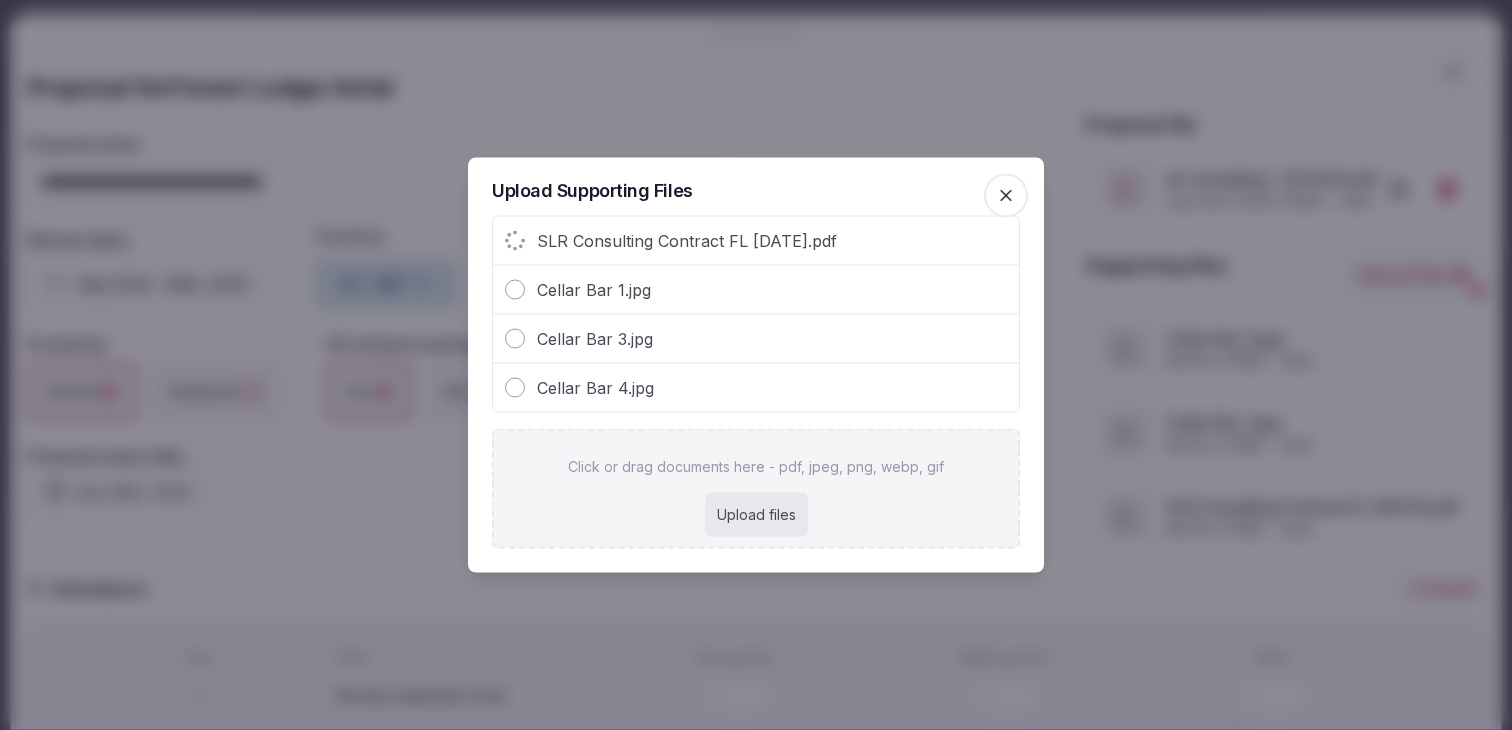 click on "Click or drag documents here - pdf, jpeg, png, webp, gif Upload files" at bounding box center (756, 489) 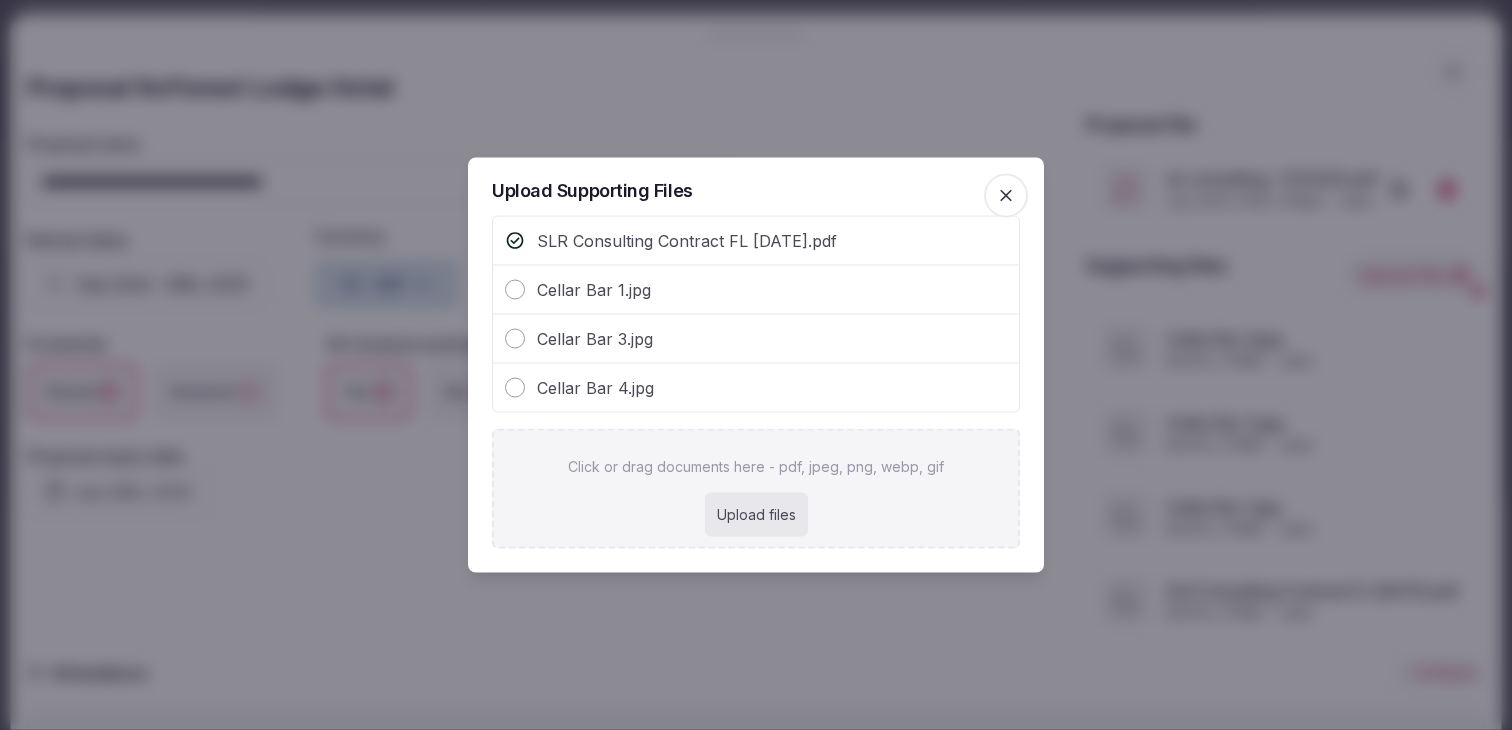 type on "**********" 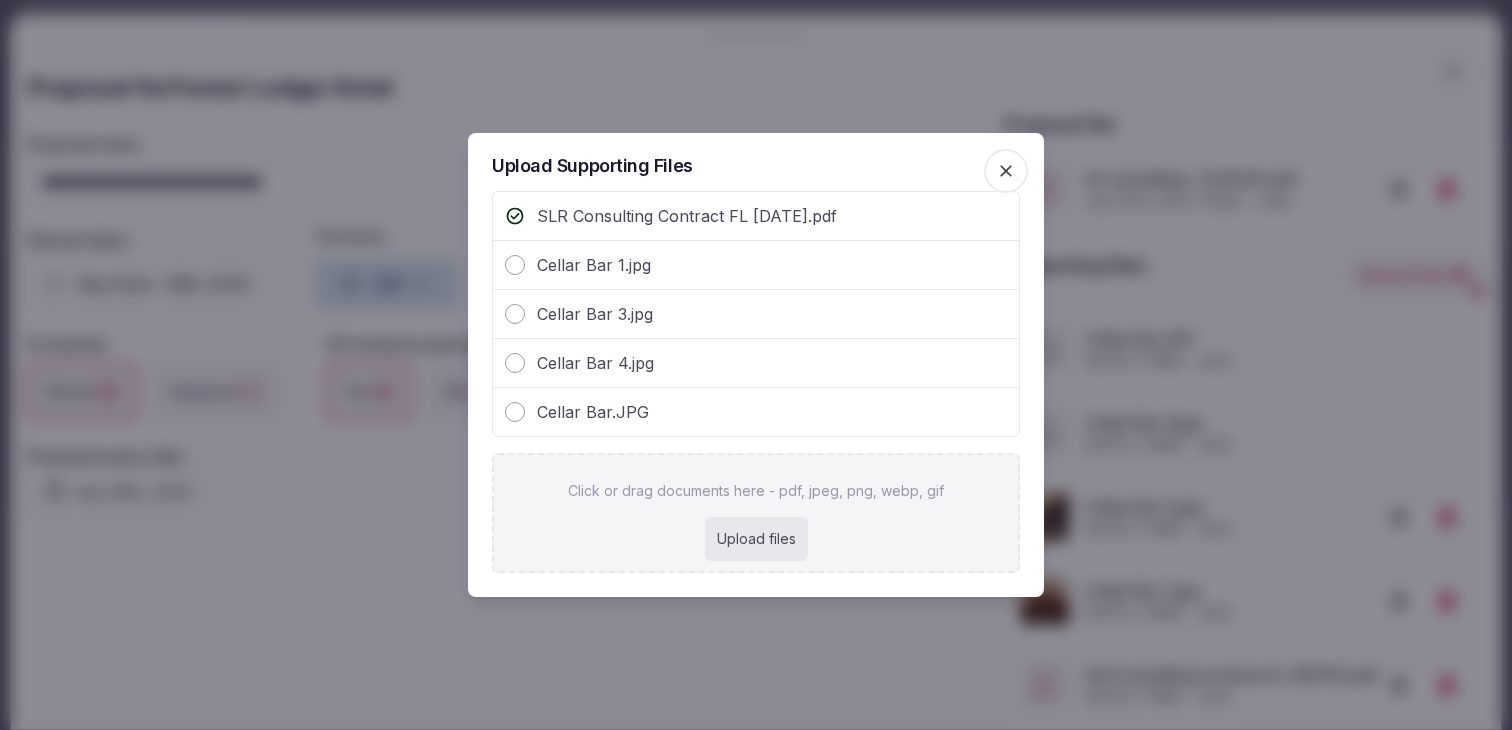 click 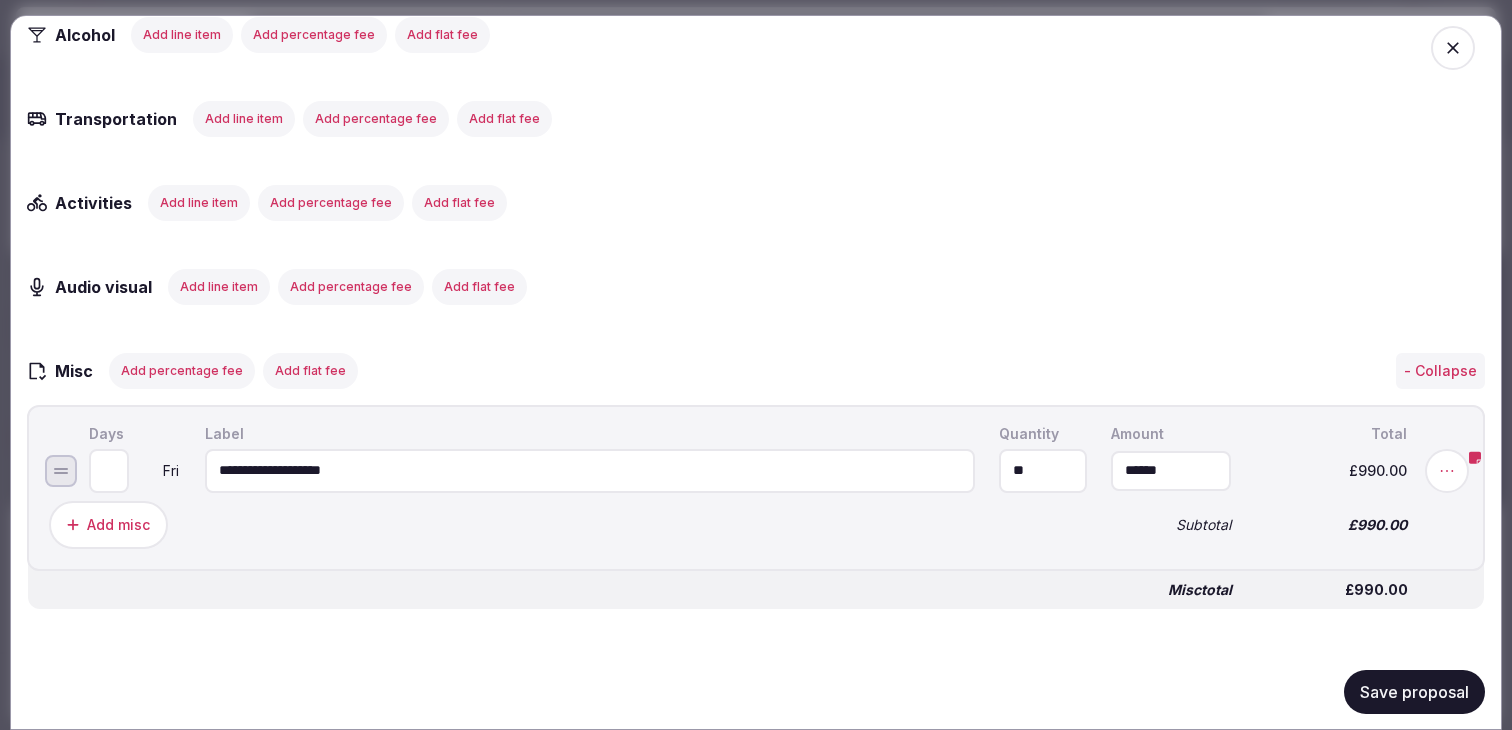 scroll, scrollTop: 2483, scrollLeft: 0, axis: vertical 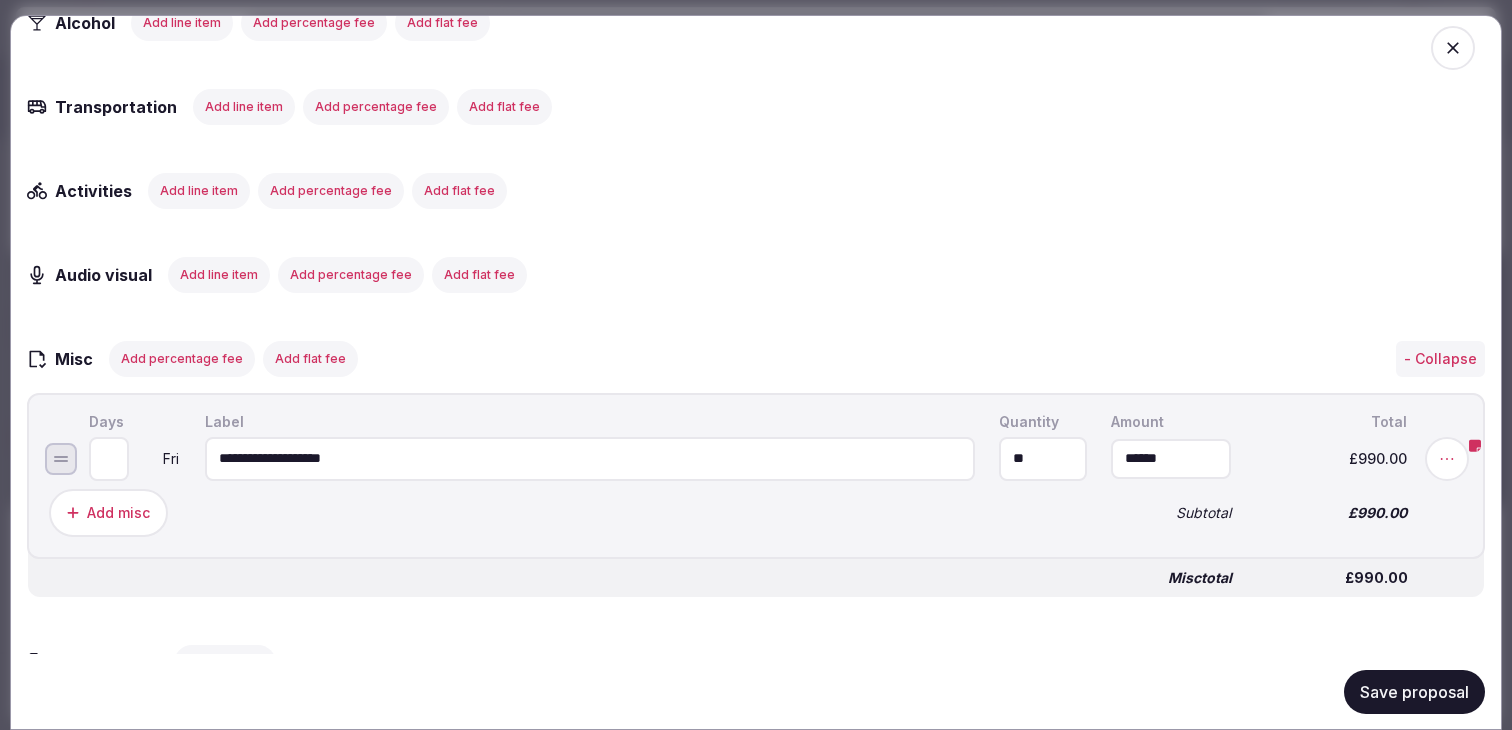 click on "Save proposal" at bounding box center [1414, 691] 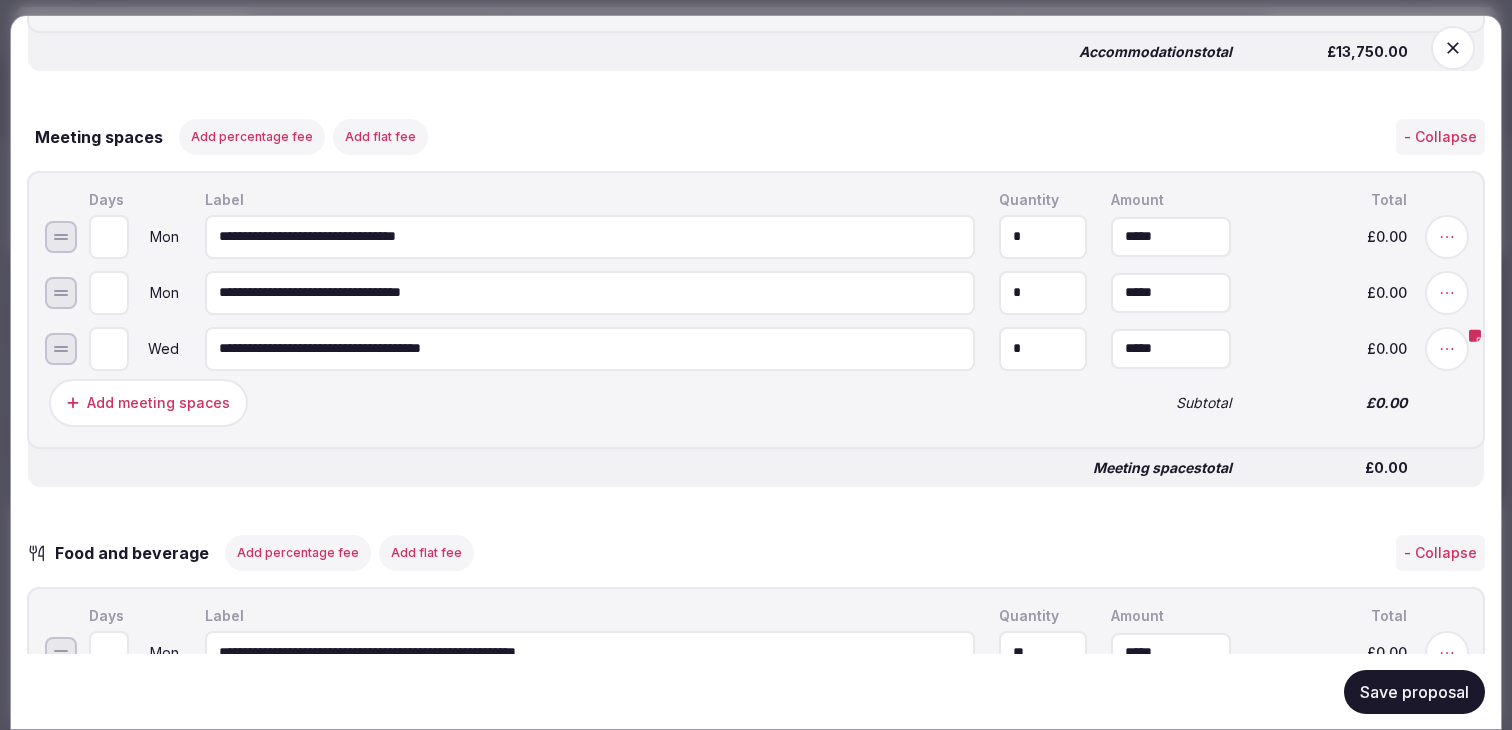 scroll, scrollTop: 710, scrollLeft: 0, axis: vertical 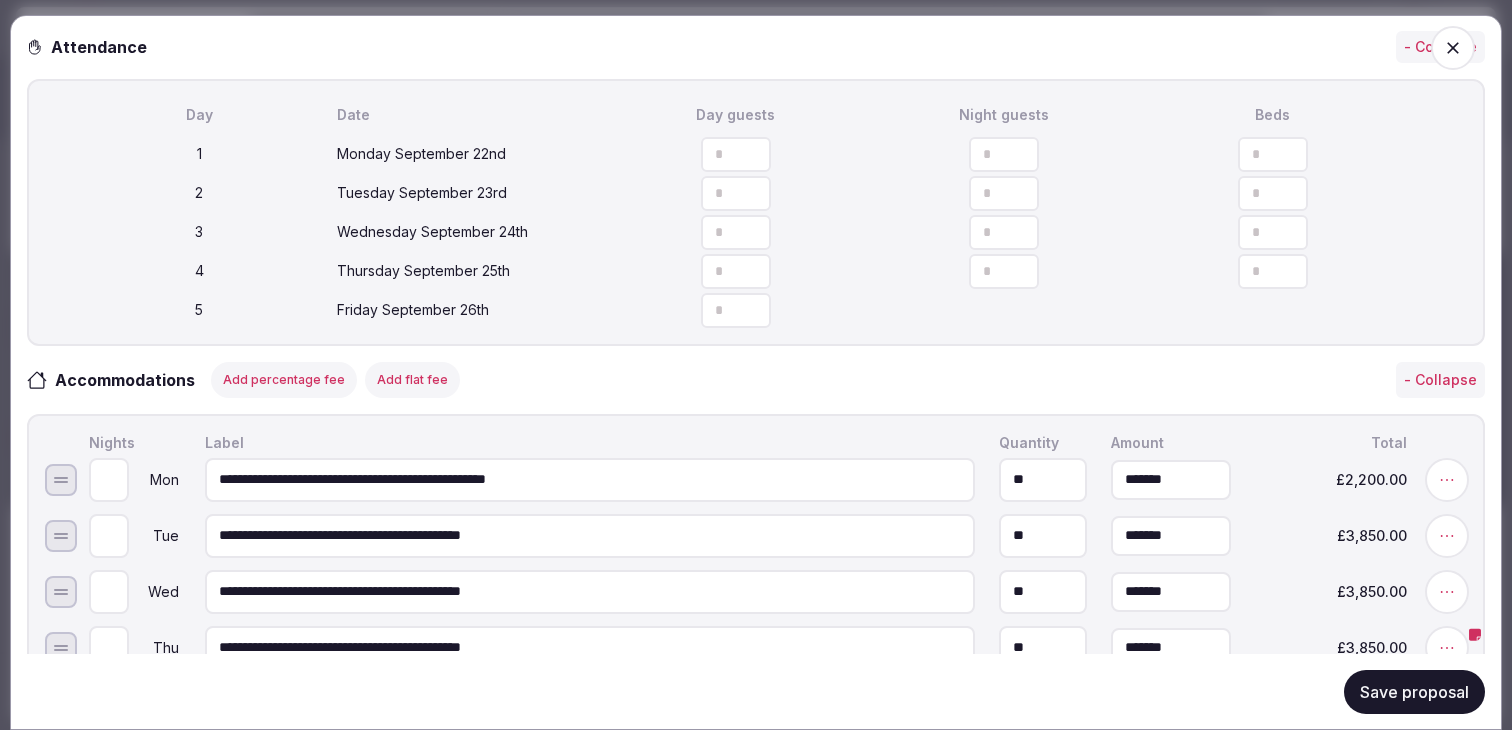 click on "Save proposal" at bounding box center (1414, 691) 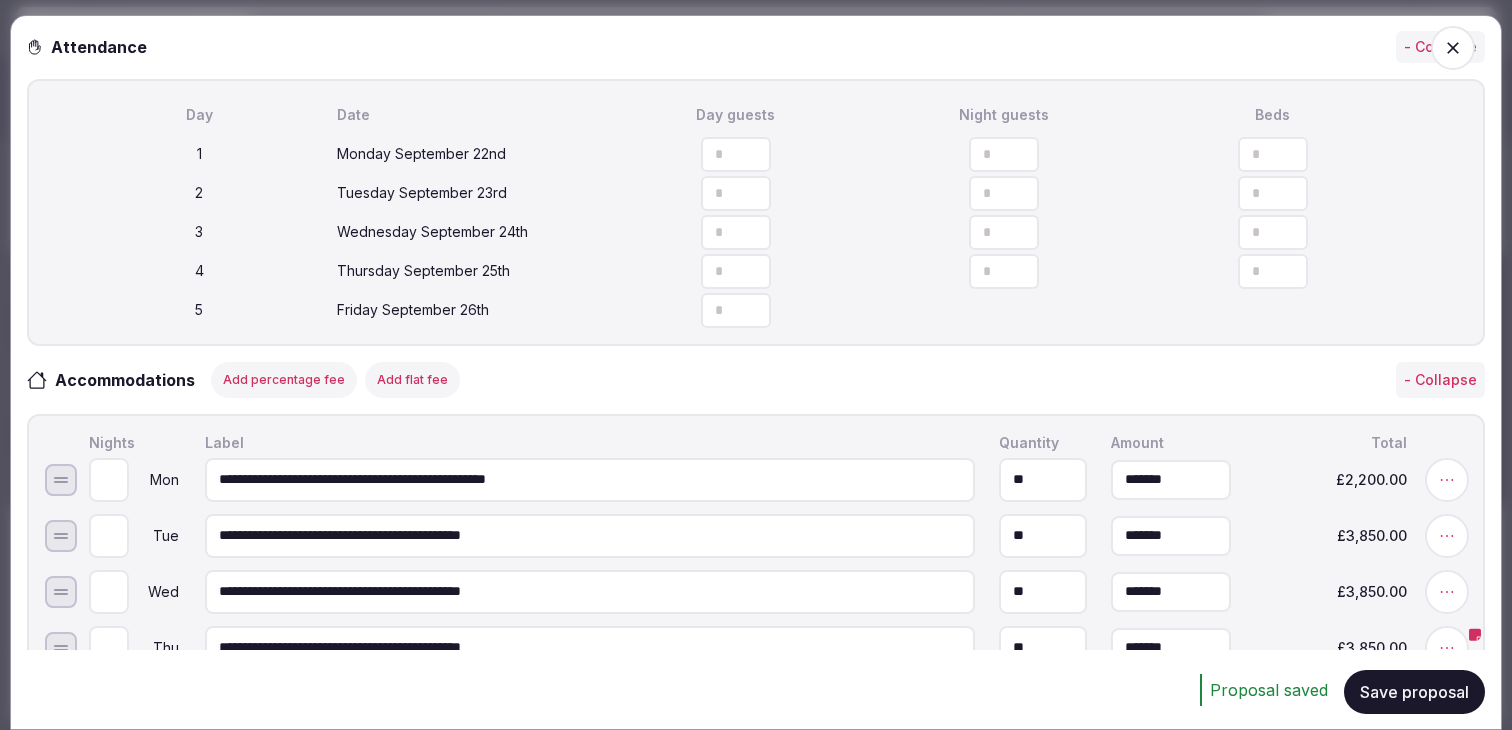 click 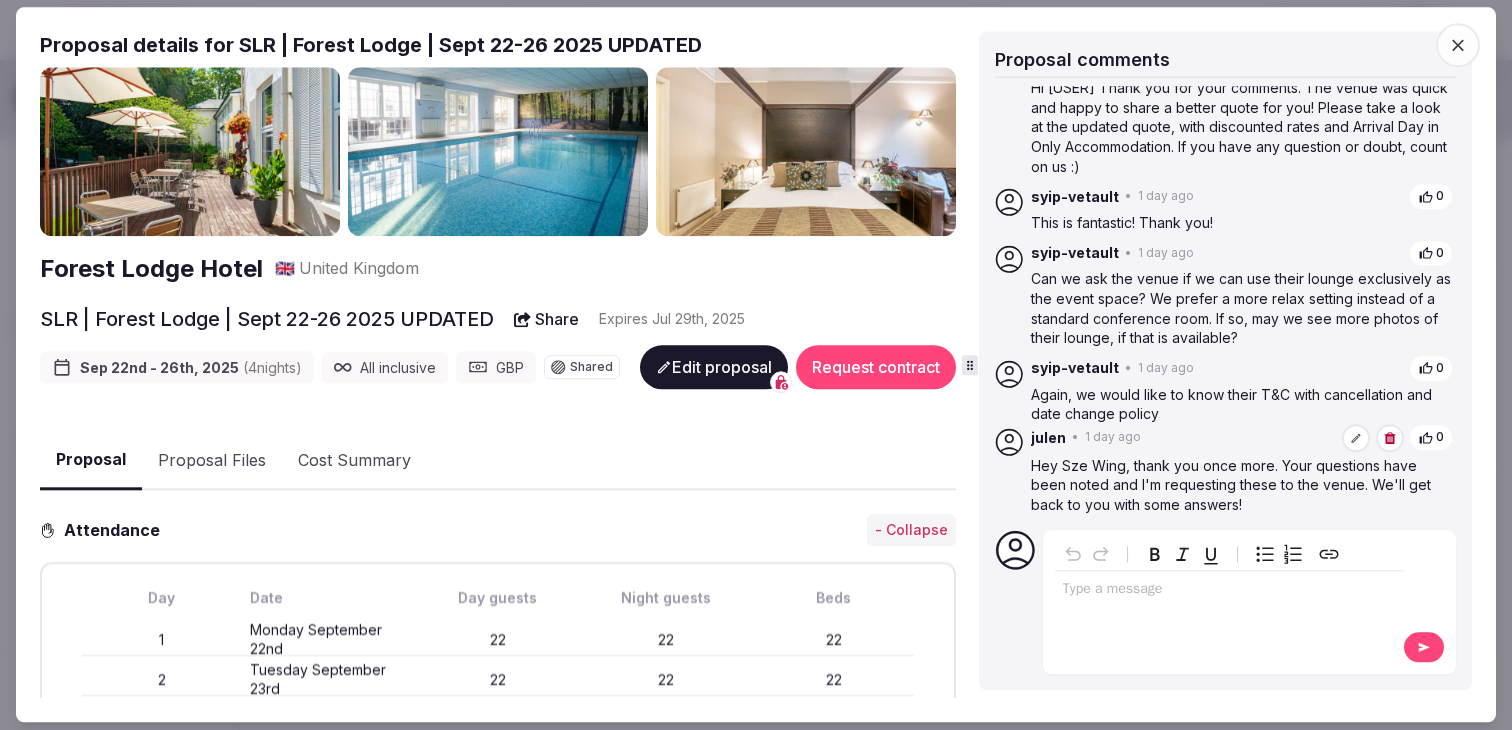 click at bounding box center [1229, 590] 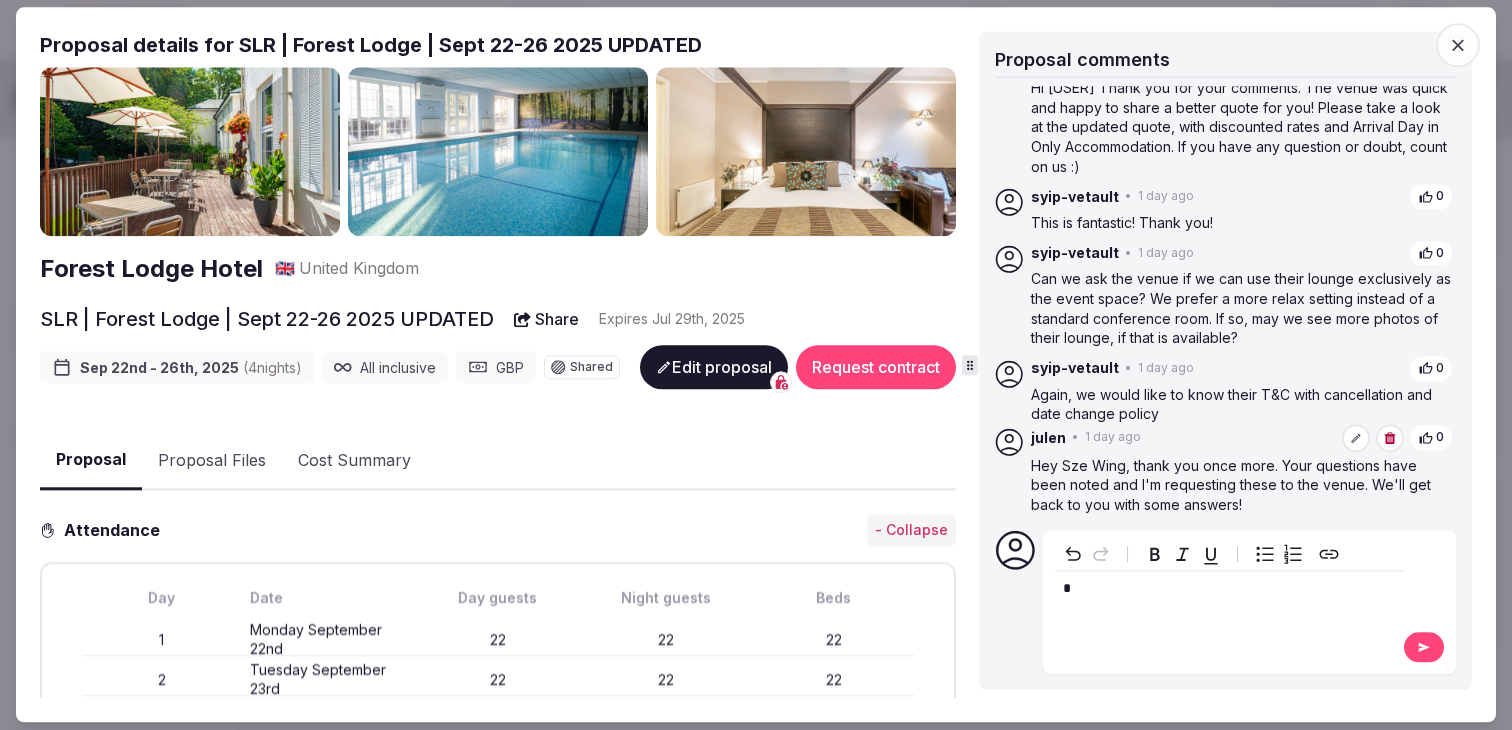 type 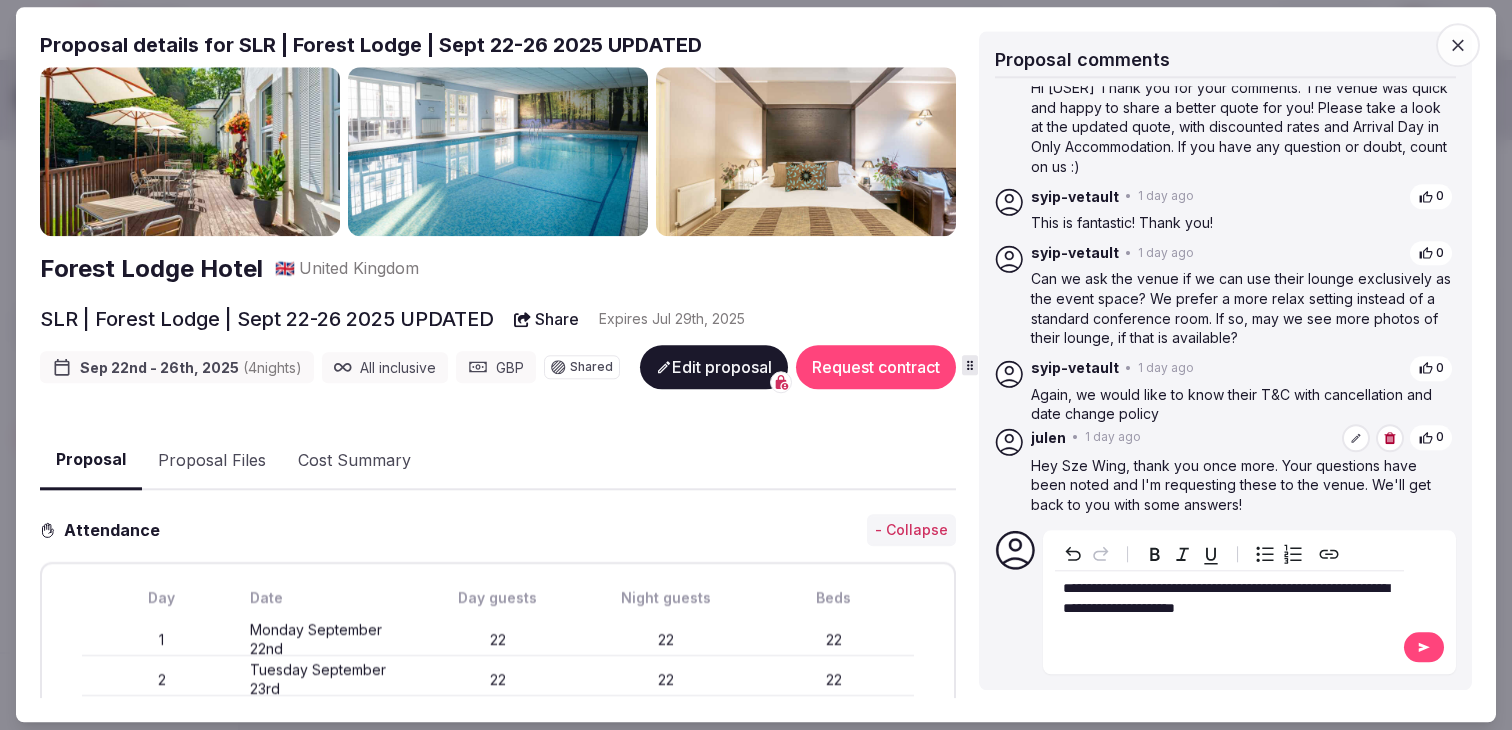 click on "**********" at bounding box center [1226, 599] 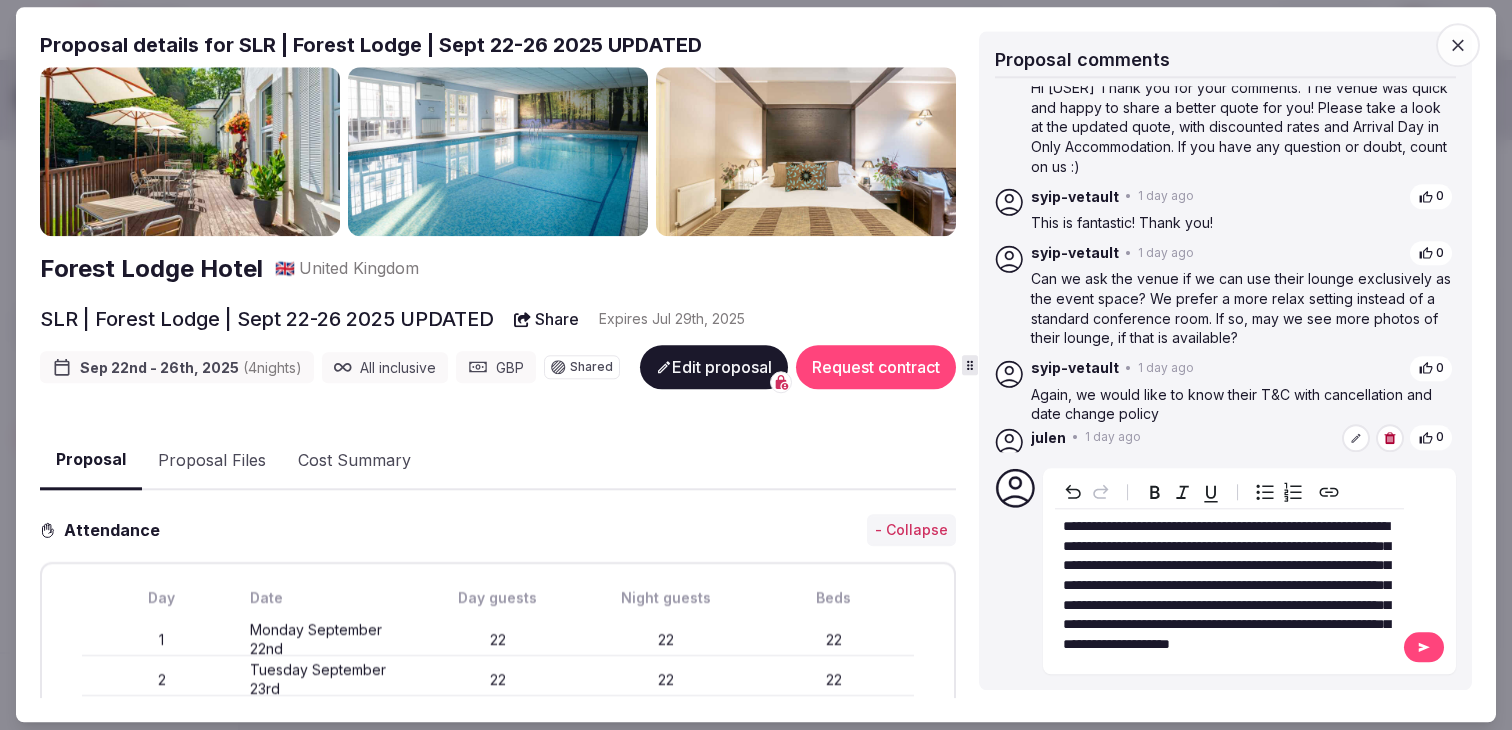 click on "**********" at bounding box center (1226, 586) 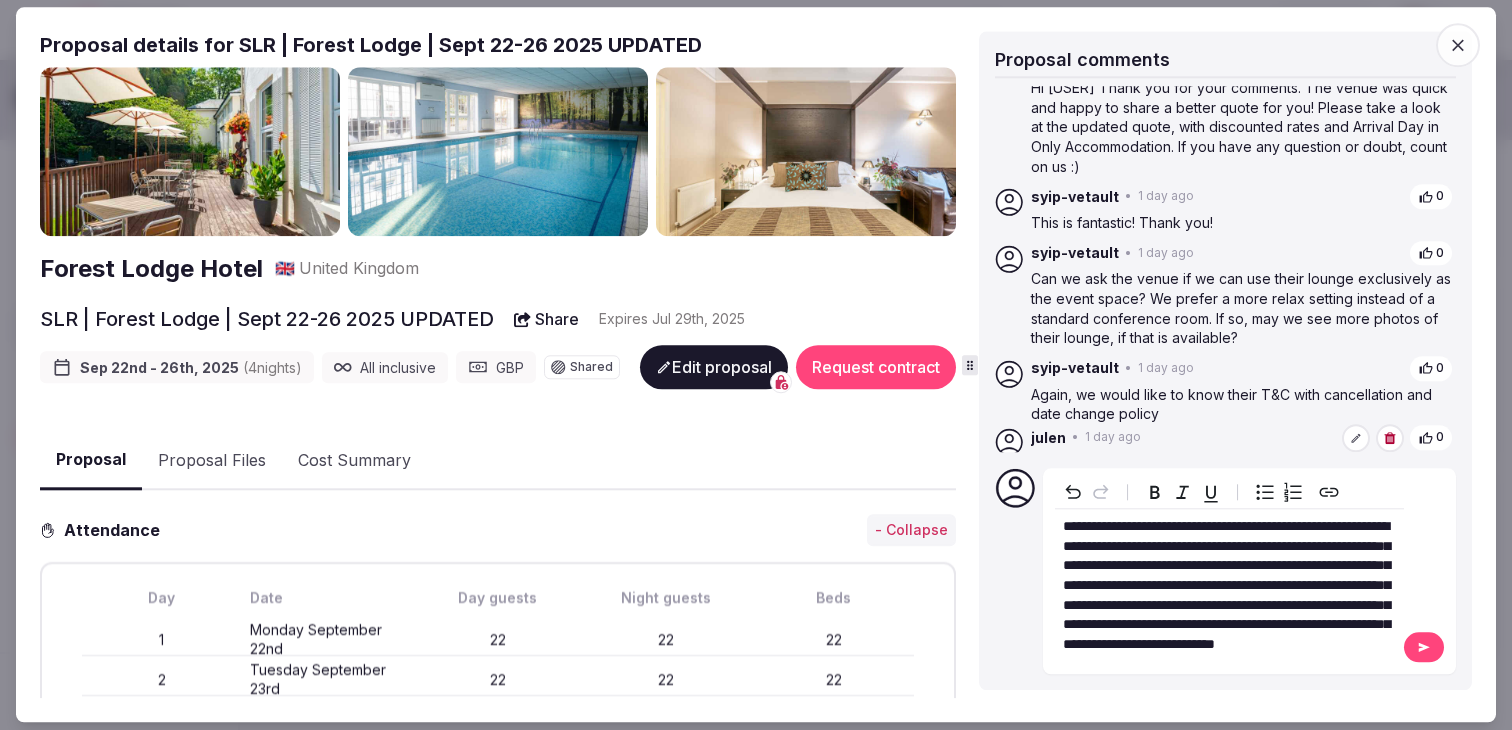 click on "**********" at bounding box center [1226, 586] 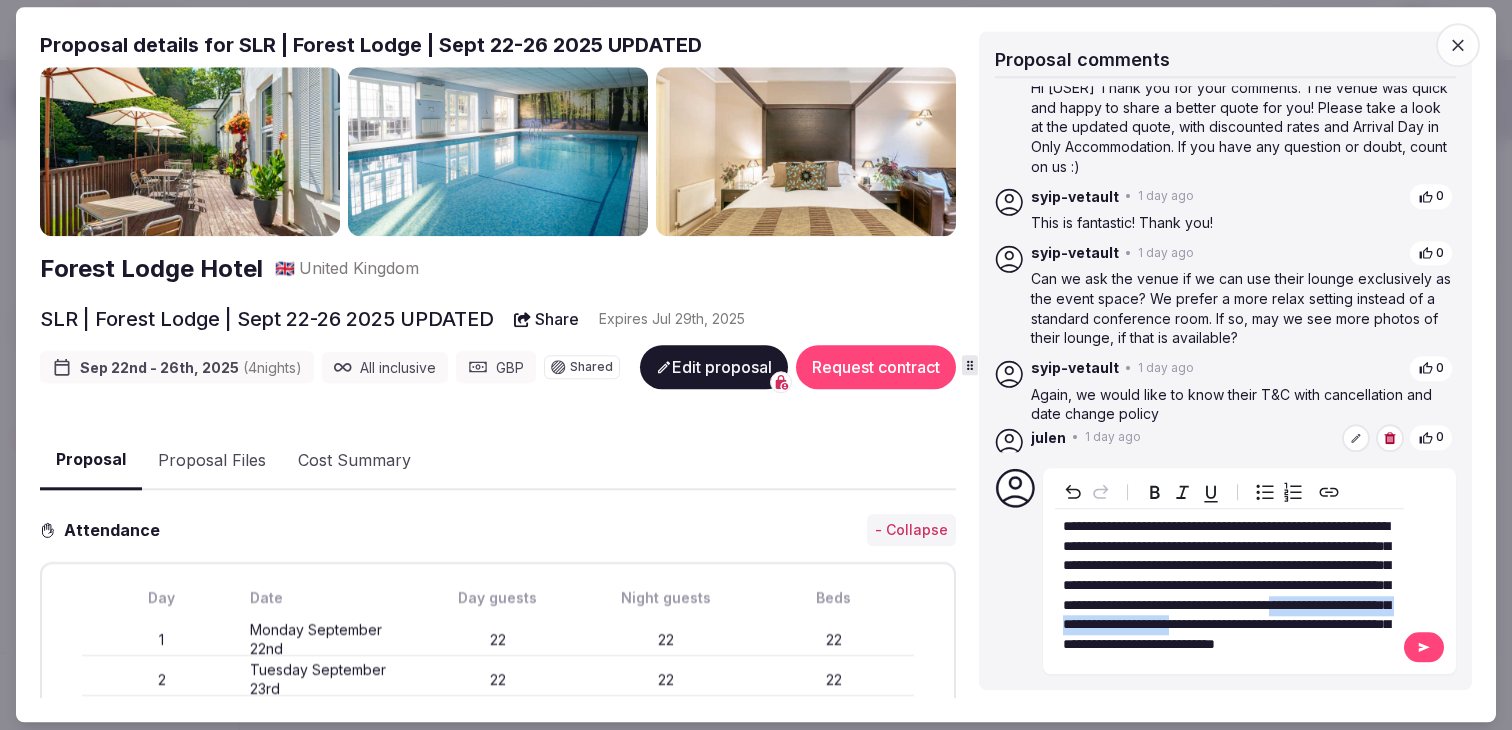 drag, startPoint x: 1088, startPoint y: 628, endPoint x: 1385, endPoint y: 584, distance: 300.24158 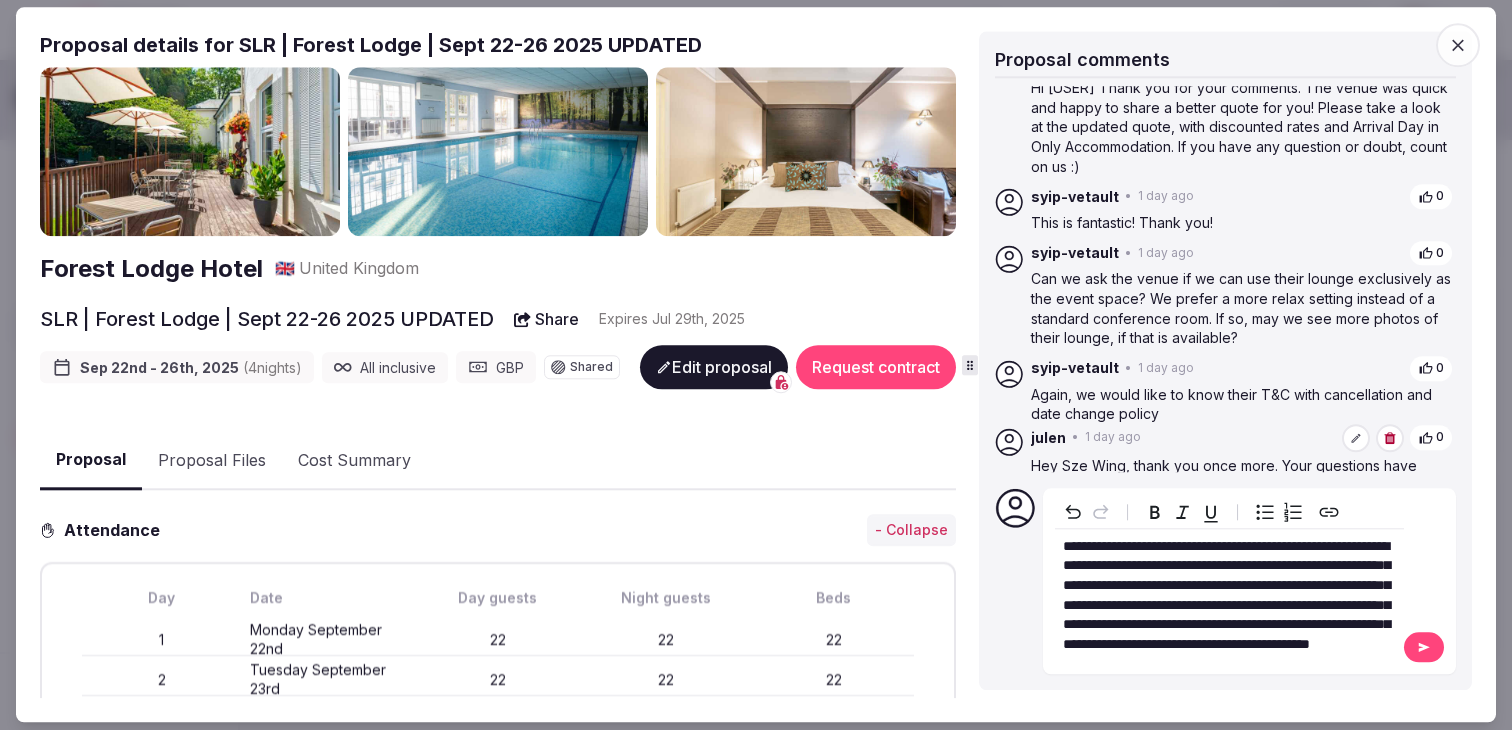 click on "**********" at bounding box center [1226, 595] 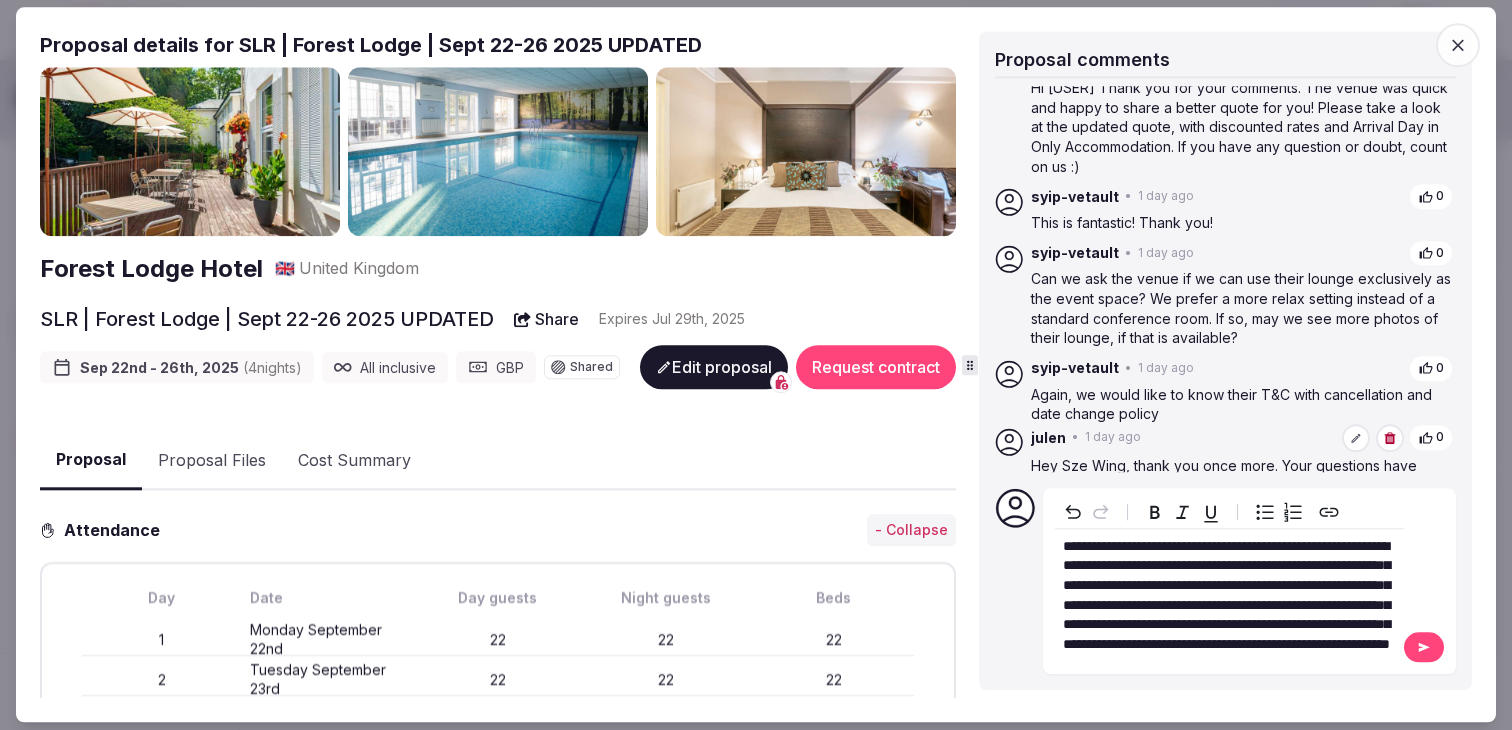 click on "**********" at bounding box center (1229, 596) 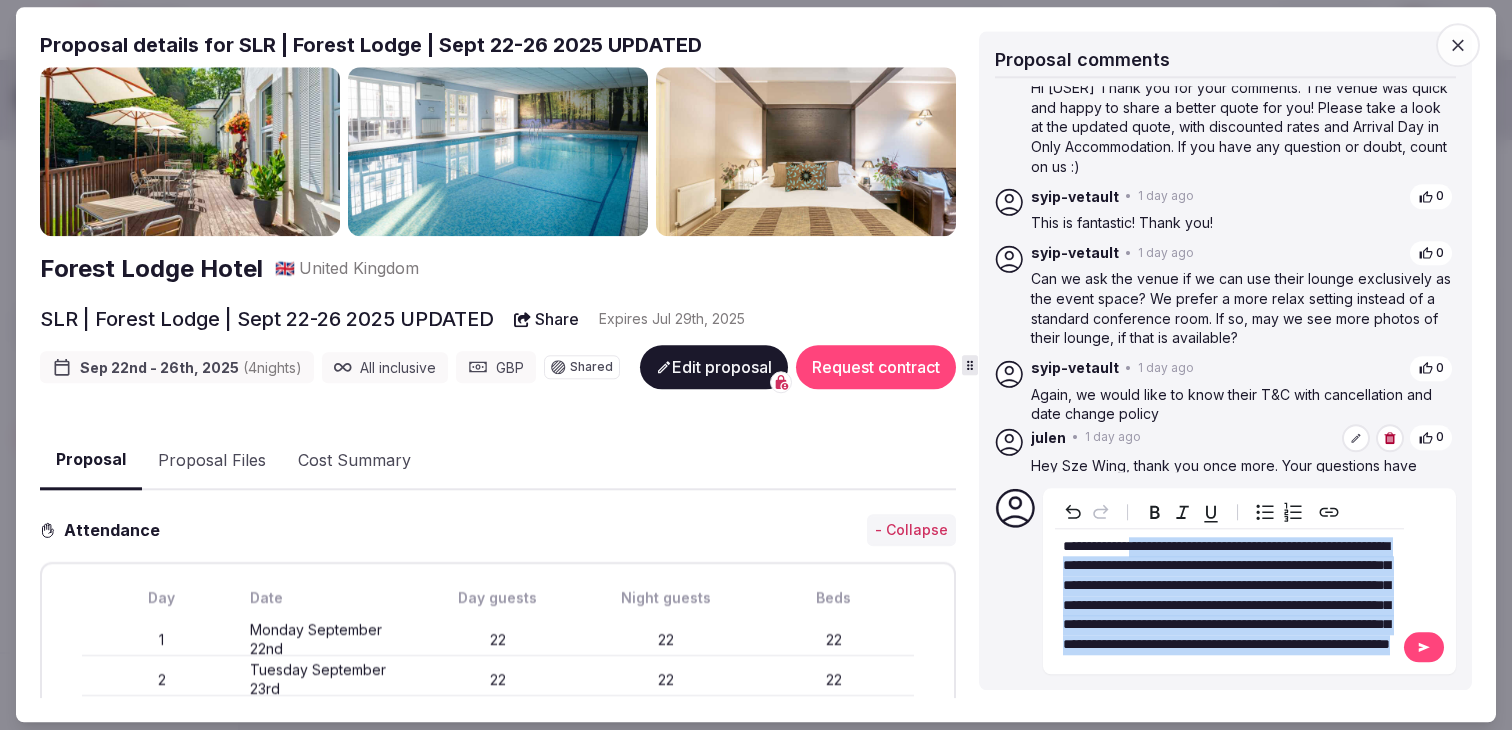 drag, startPoint x: 1152, startPoint y: 508, endPoint x: 1326, endPoint y: 665, distance: 234.36084 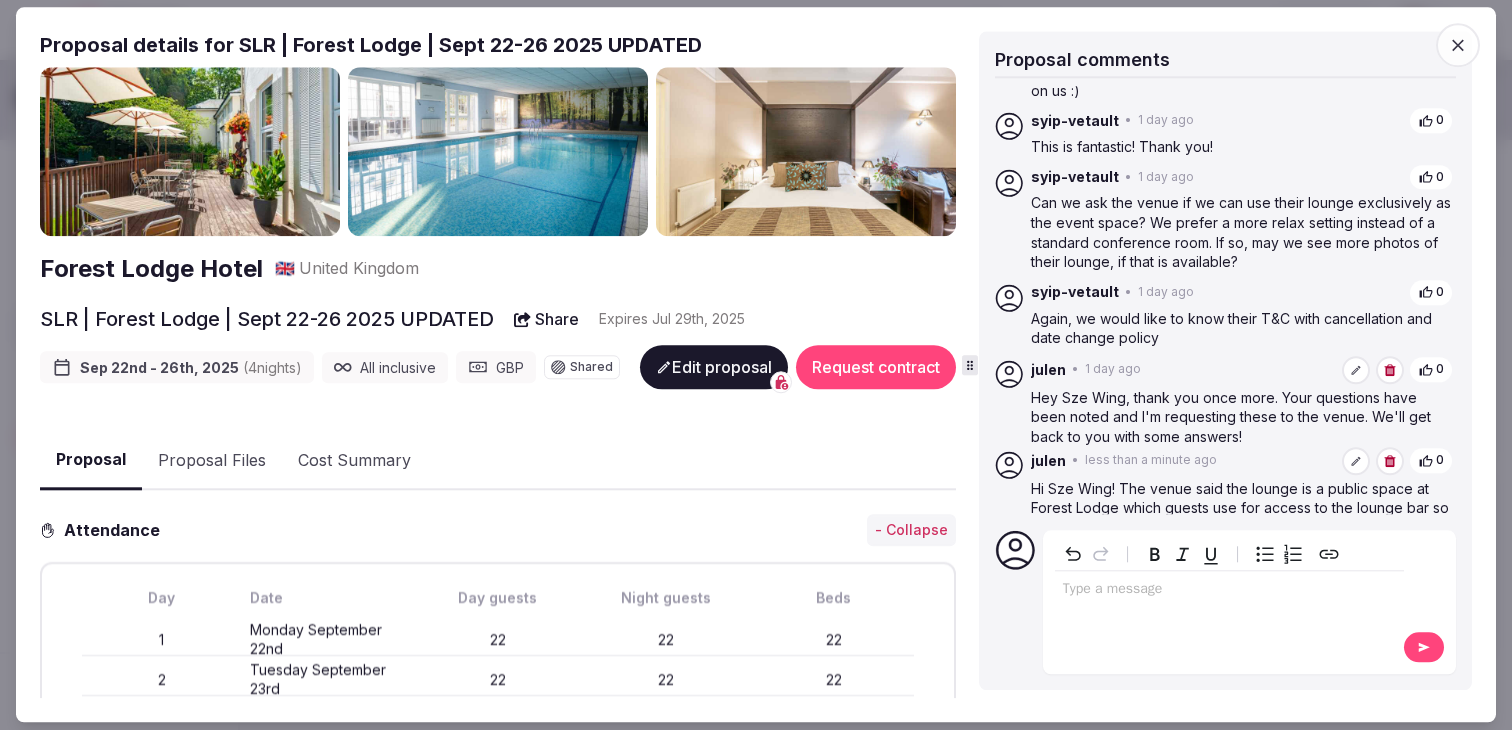 click at bounding box center (1229, 592) 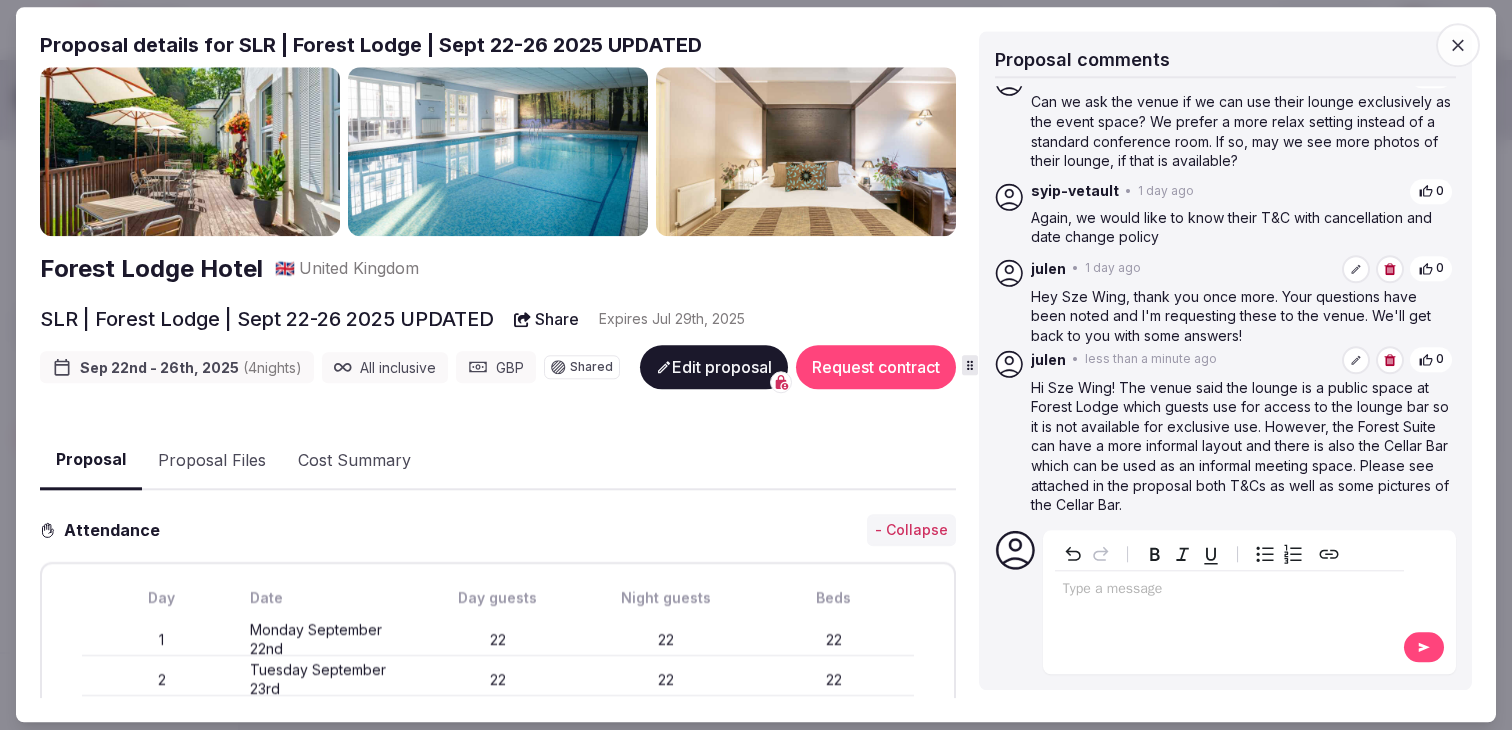 click at bounding box center (1229, 590) 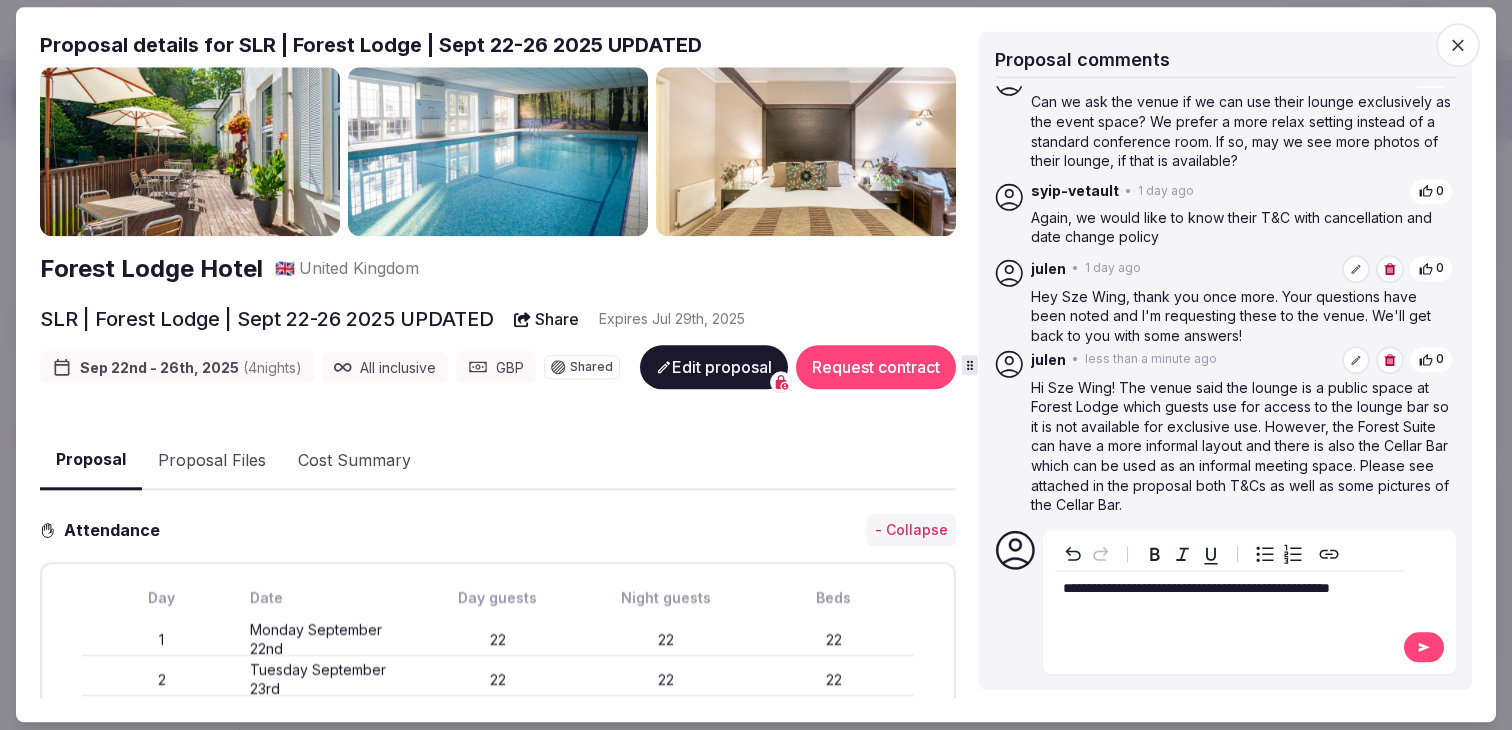 click on "**********" at bounding box center [1229, 592] 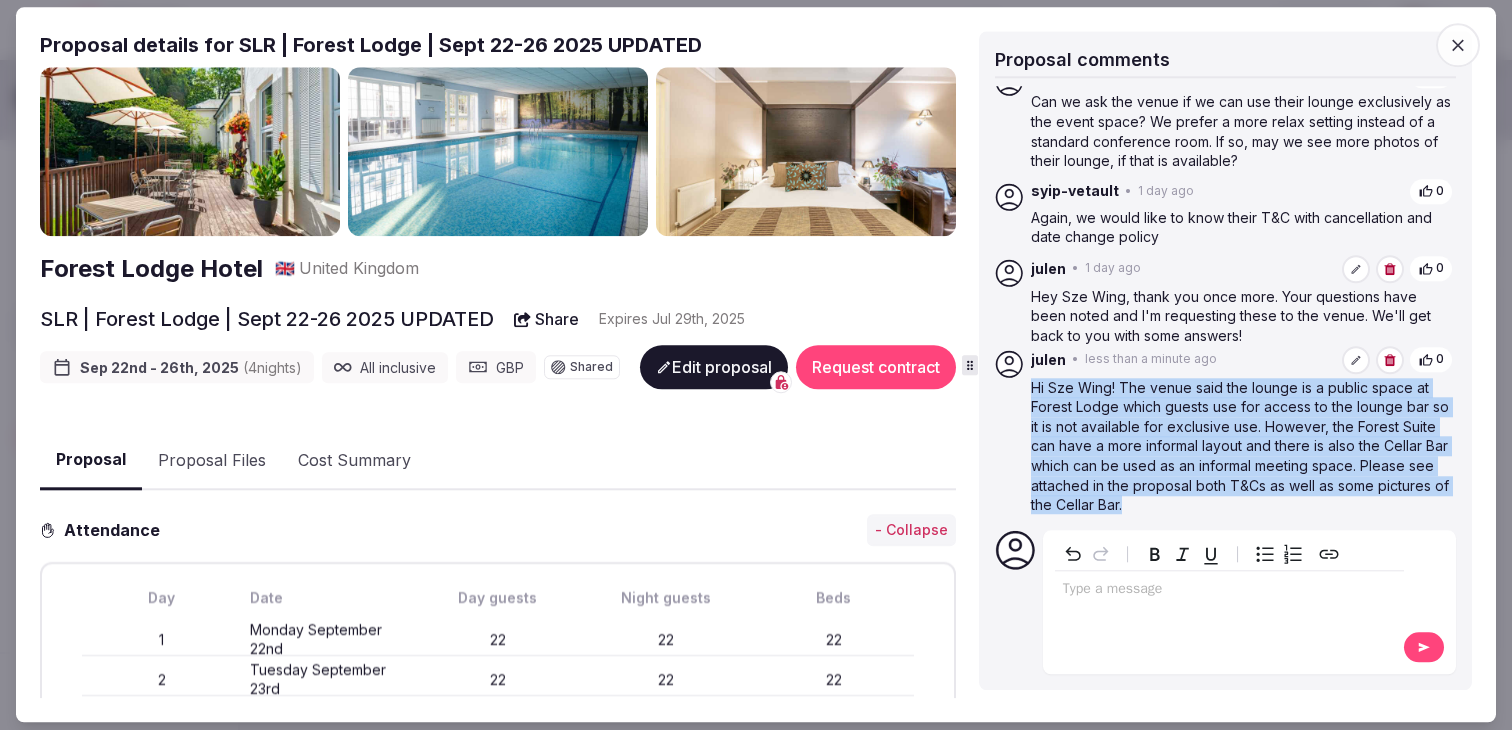 drag, startPoint x: 1141, startPoint y: 504, endPoint x: 1030, endPoint y: 386, distance: 162.00308 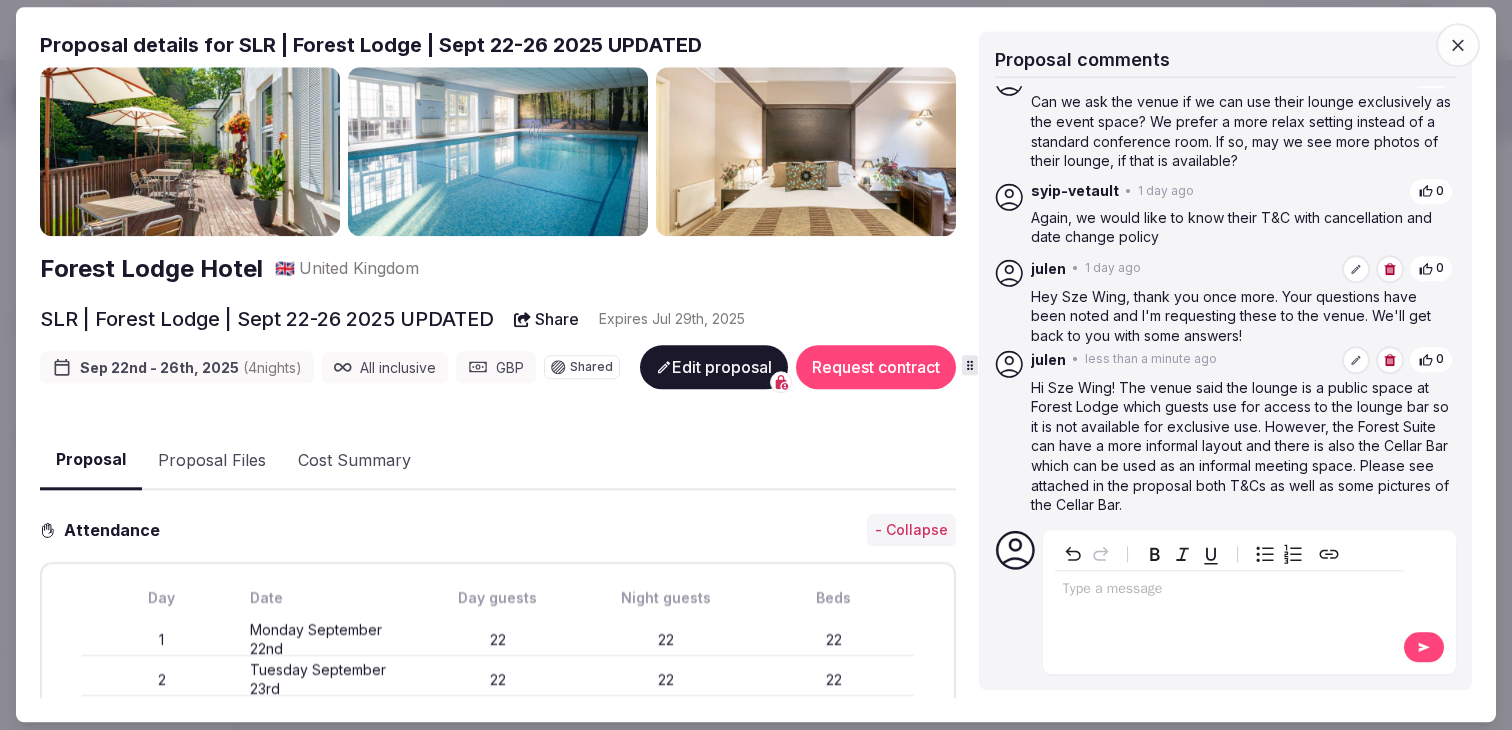 click on "Forest Lodge Hotel 🇬🇧 United Kingdom SLR | Forest Lodge | Sept 22-26 2025 UPDATED Share Expire s   Jul 29th, 2025 Sep 22nd - 26th, 2025 ( 4  night s ) All inclusive GBP Shared Edit proposal Request contract Proposal Proposal Files Cost Summary Attendance - Collapse Day Date Day guests Night guests Beds 1 Monday September 22nd 22 22 22 2 Tuesday September 23rd 22 22 22 3 Wednesday September 24th 22 22 22 4 Thursday September 25th 22 22 22 5 Friday September 26th 22 Accommodations - Collapse Night Room type Quantity Amount Total 1 (Mon) Double Room for Single Occupancy | Only Accommodation 22 £100.00 £2,200.00 2 (Tue) Double Room for Single Occupancy | All Inclusive 22 £175.00 £3,850.00 3 (Wed) Double Room for Single Occupancy | All Inclusive 22 £175.00 £3,850.00 4 (Thu) Double Room for Single Occupancy | All Inclusive 22 £175.00 £3,850.00 Subtotal £13,750.00 Accommodations total £13,750.00 Meeting spaces - Collapse Day Item Quantity Amount Total 1 (Mon) THE FOREST SUITE for the whole stay 1 1" at bounding box center (498, 1373) 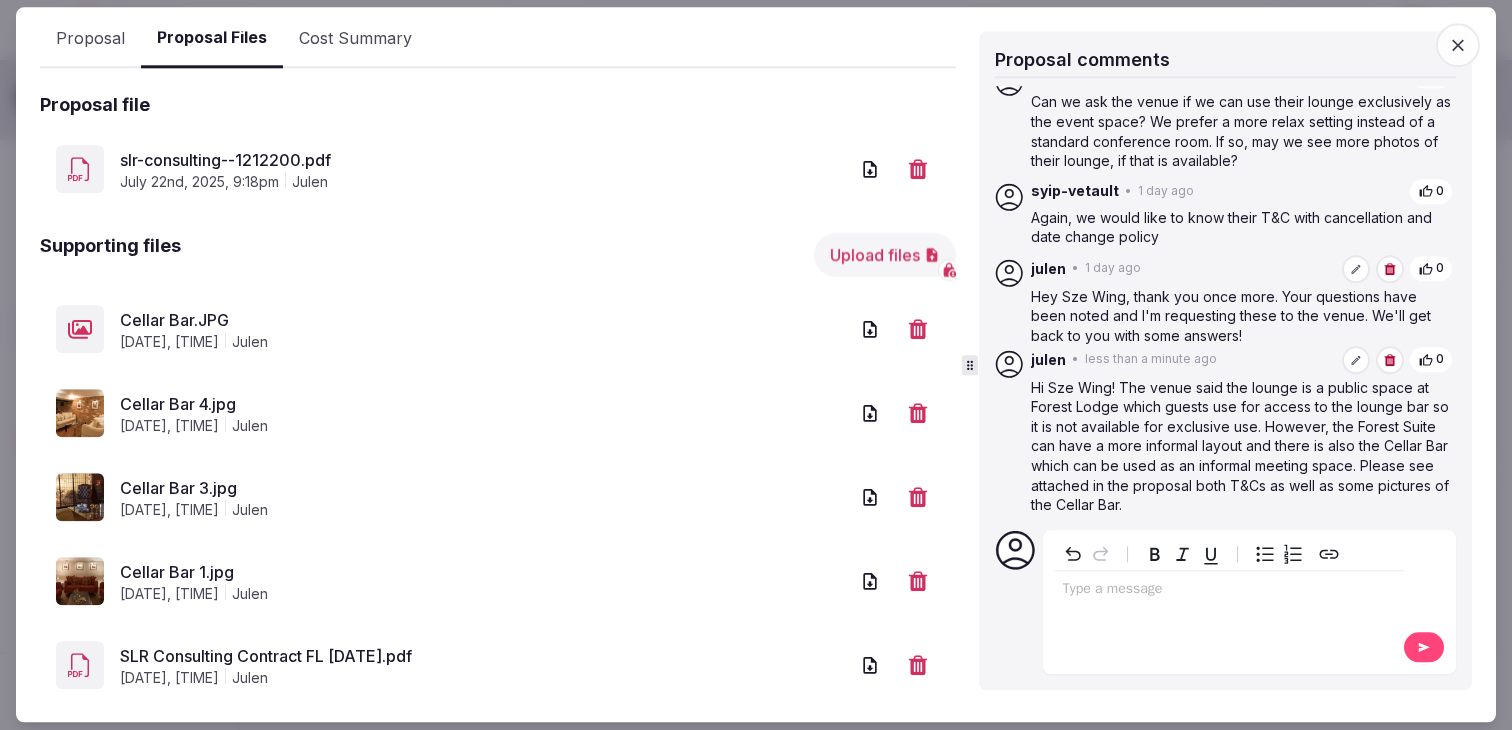 scroll, scrollTop: 469, scrollLeft: 0, axis: vertical 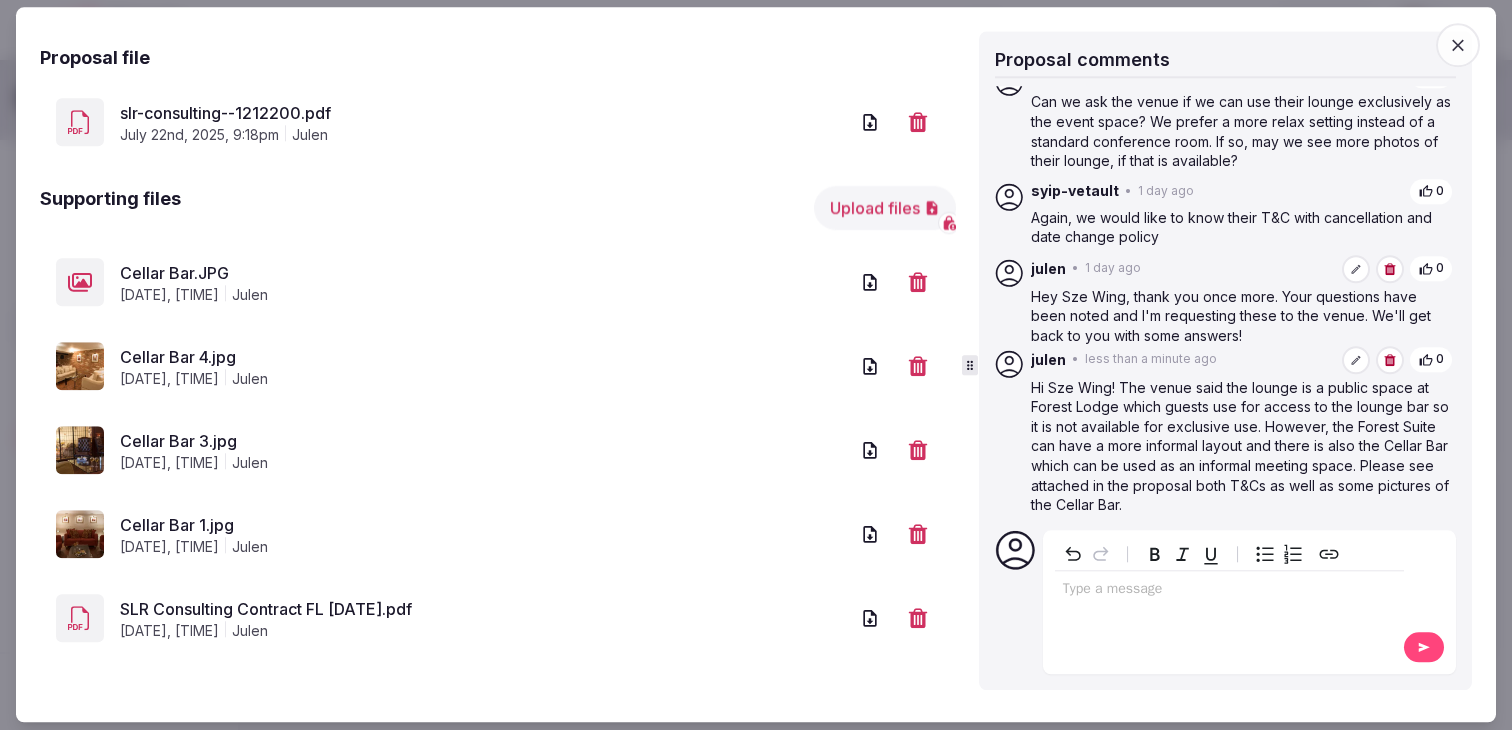 click 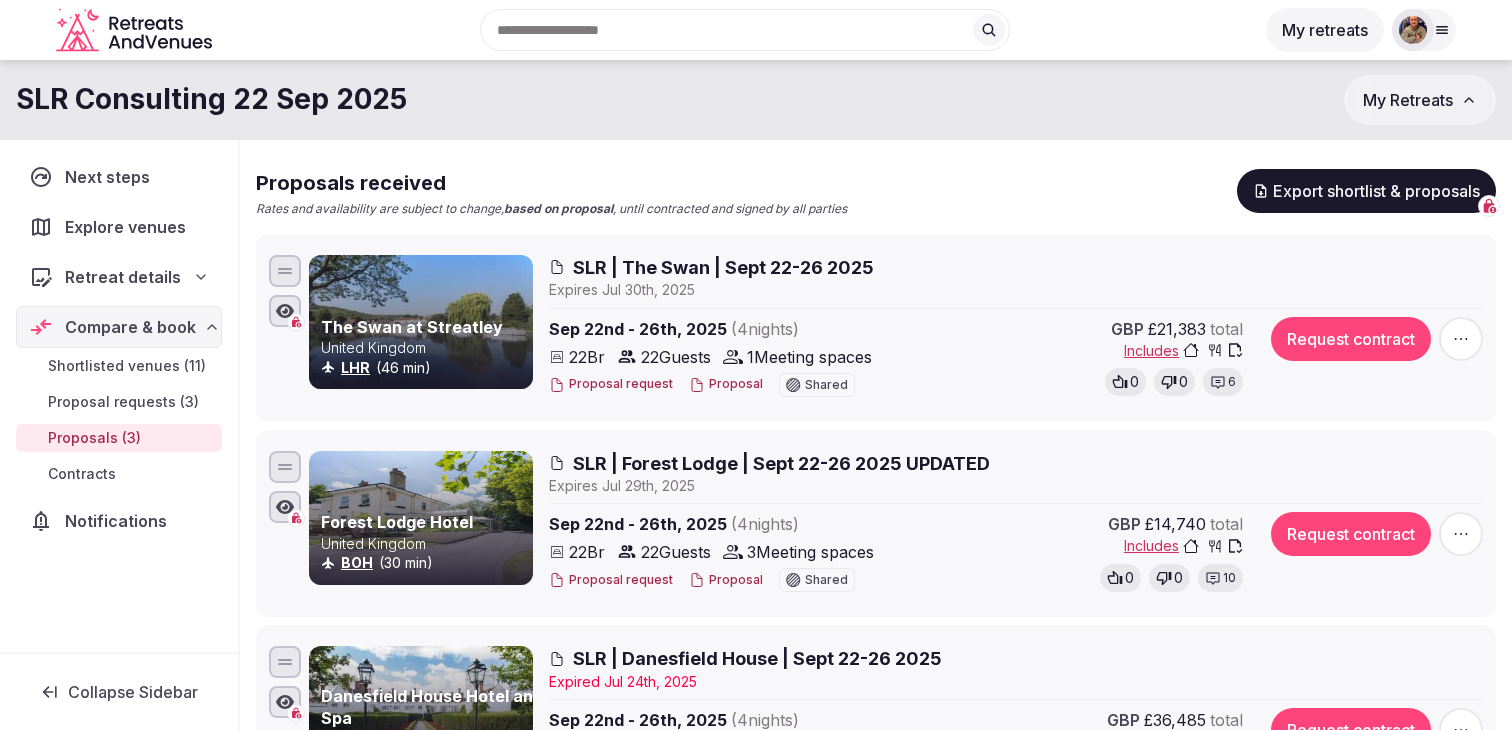 scroll, scrollTop: 0, scrollLeft: 0, axis: both 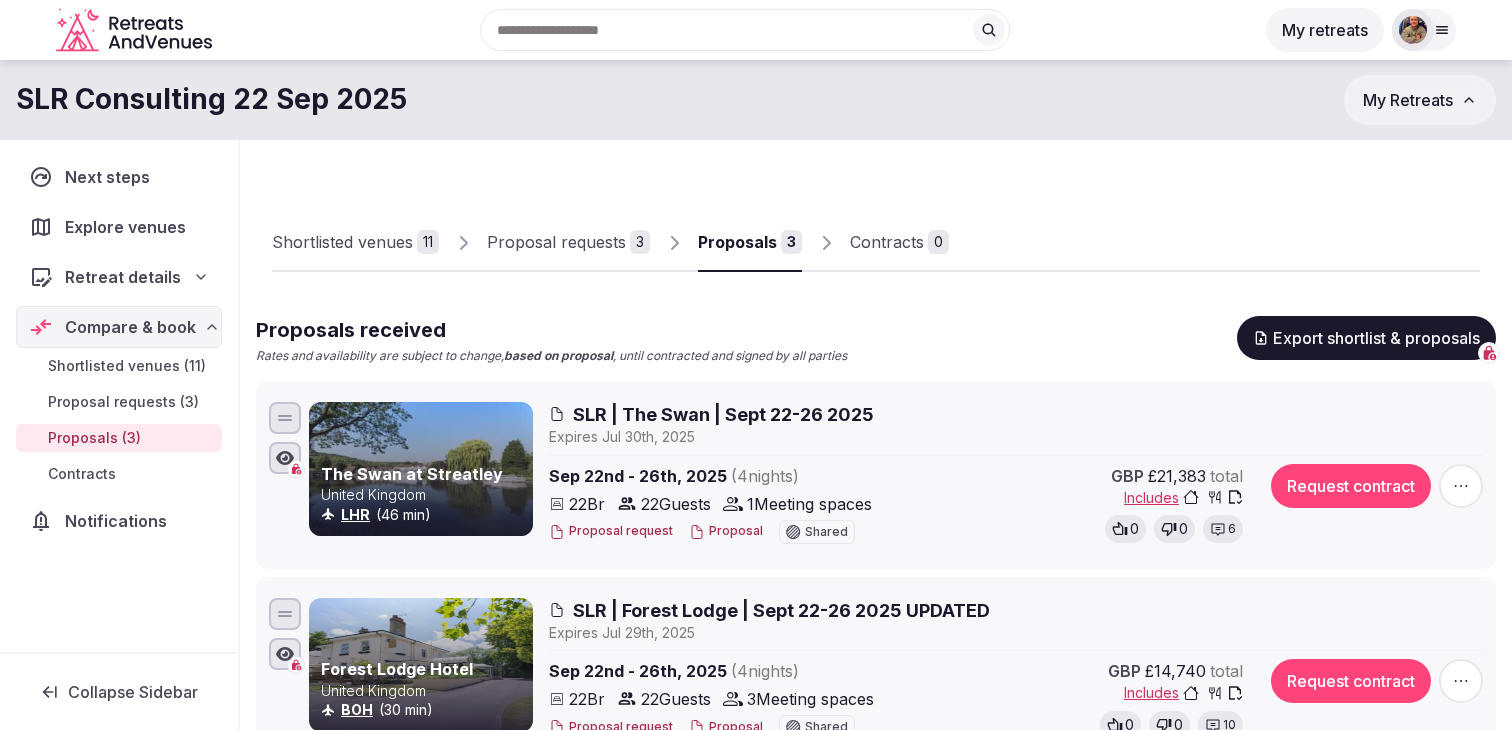 click on "Proposal requests" at bounding box center (556, 242) 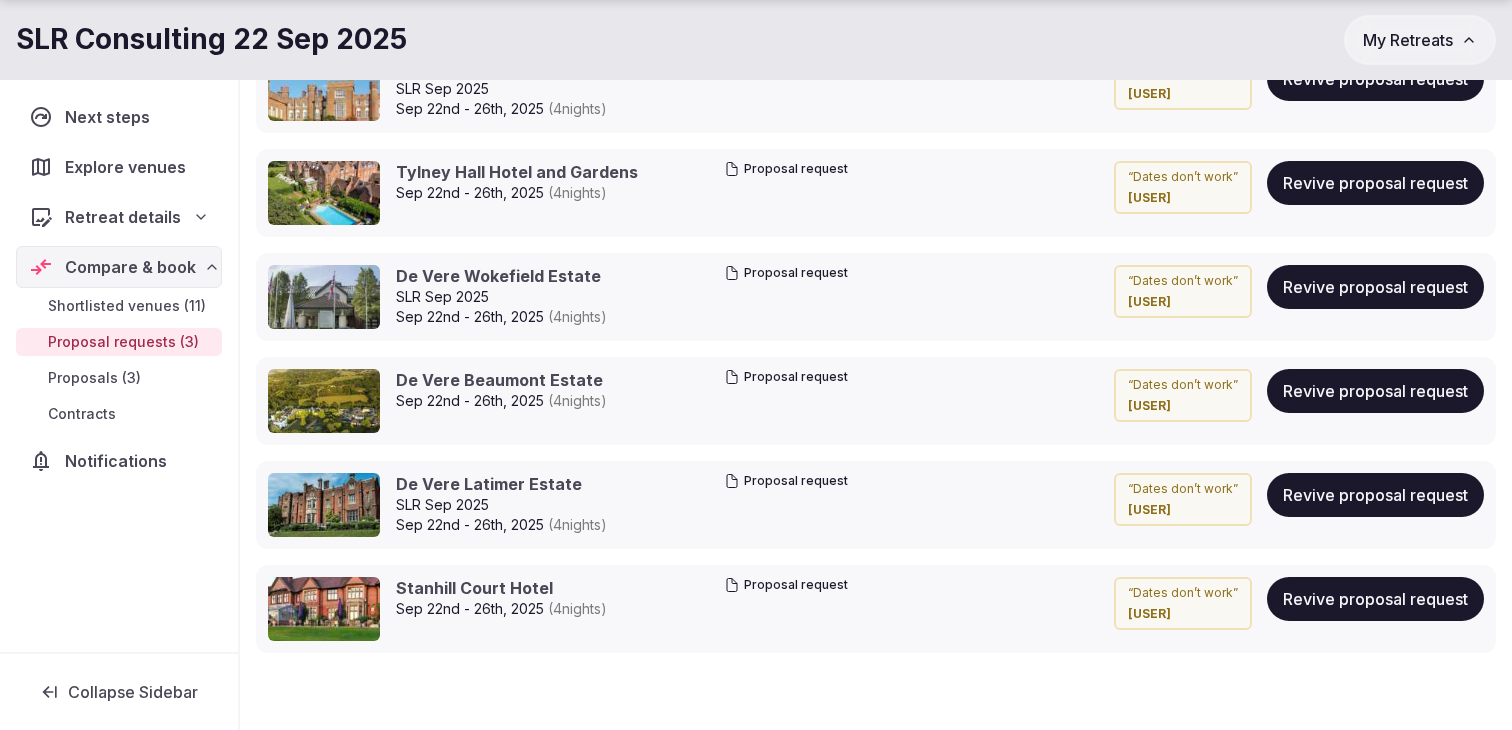 scroll, scrollTop: 1281, scrollLeft: 0, axis: vertical 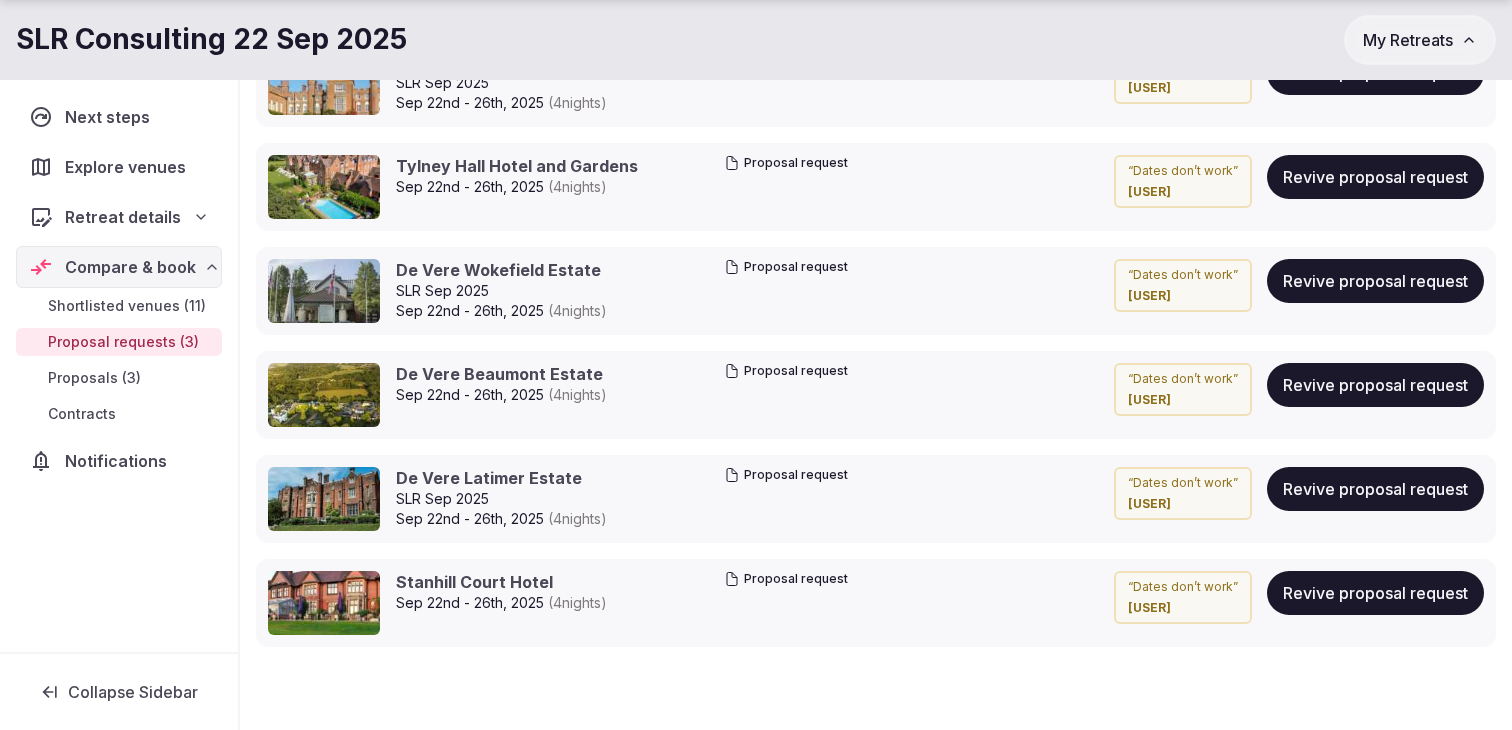 click on "Revive proposal request" at bounding box center [1375, 385] 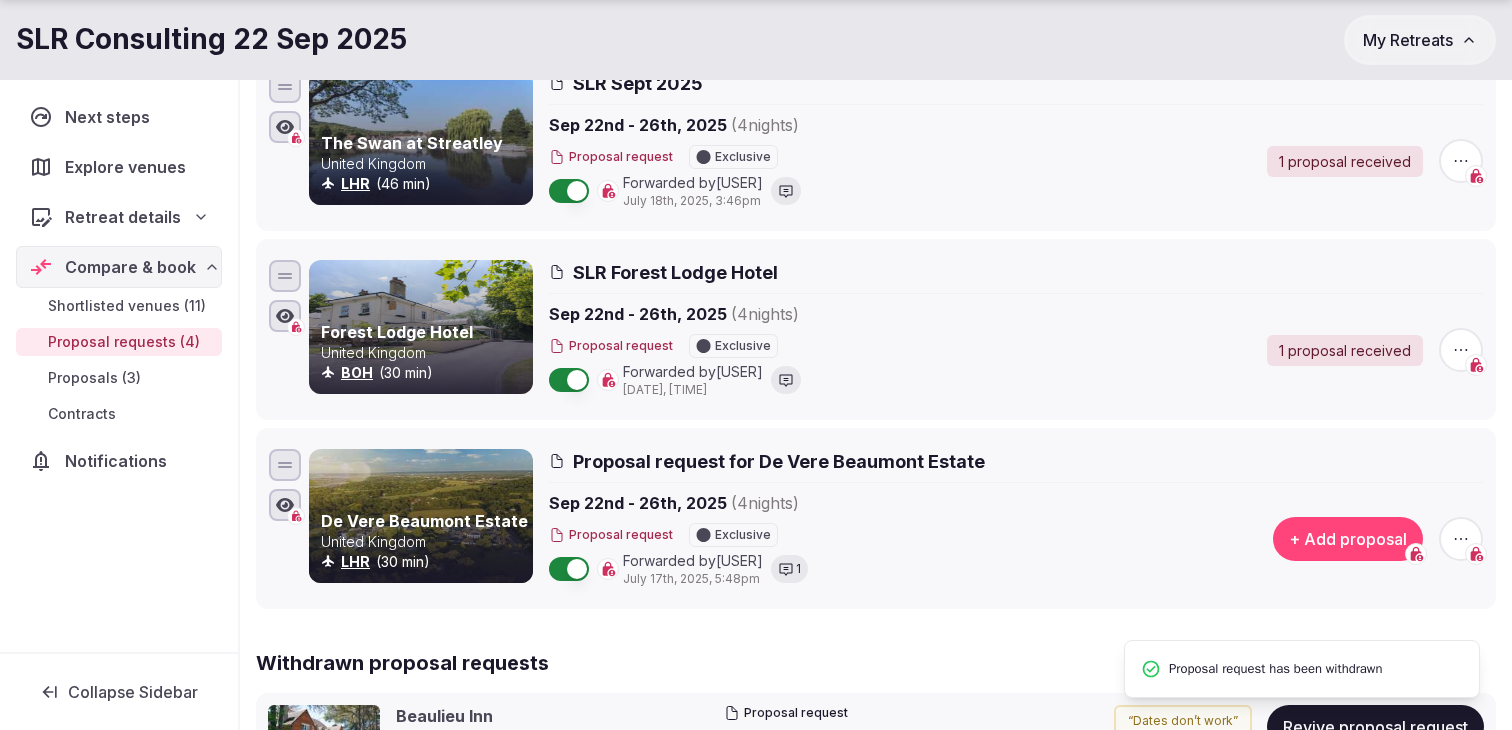 scroll, scrollTop: 537, scrollLeft: 0, axis: vertical 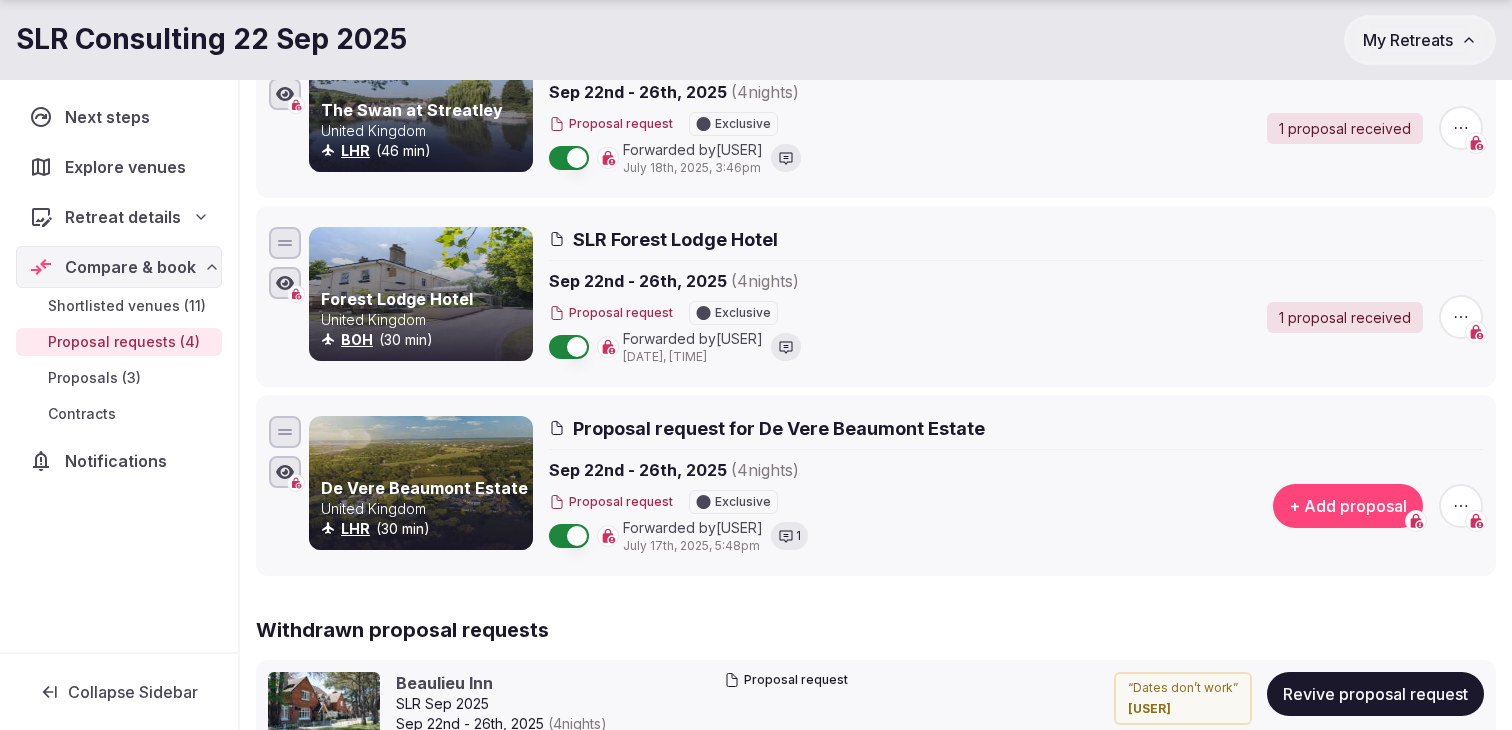 click on "+ Add proposal" at bounding box center [1348, 506] 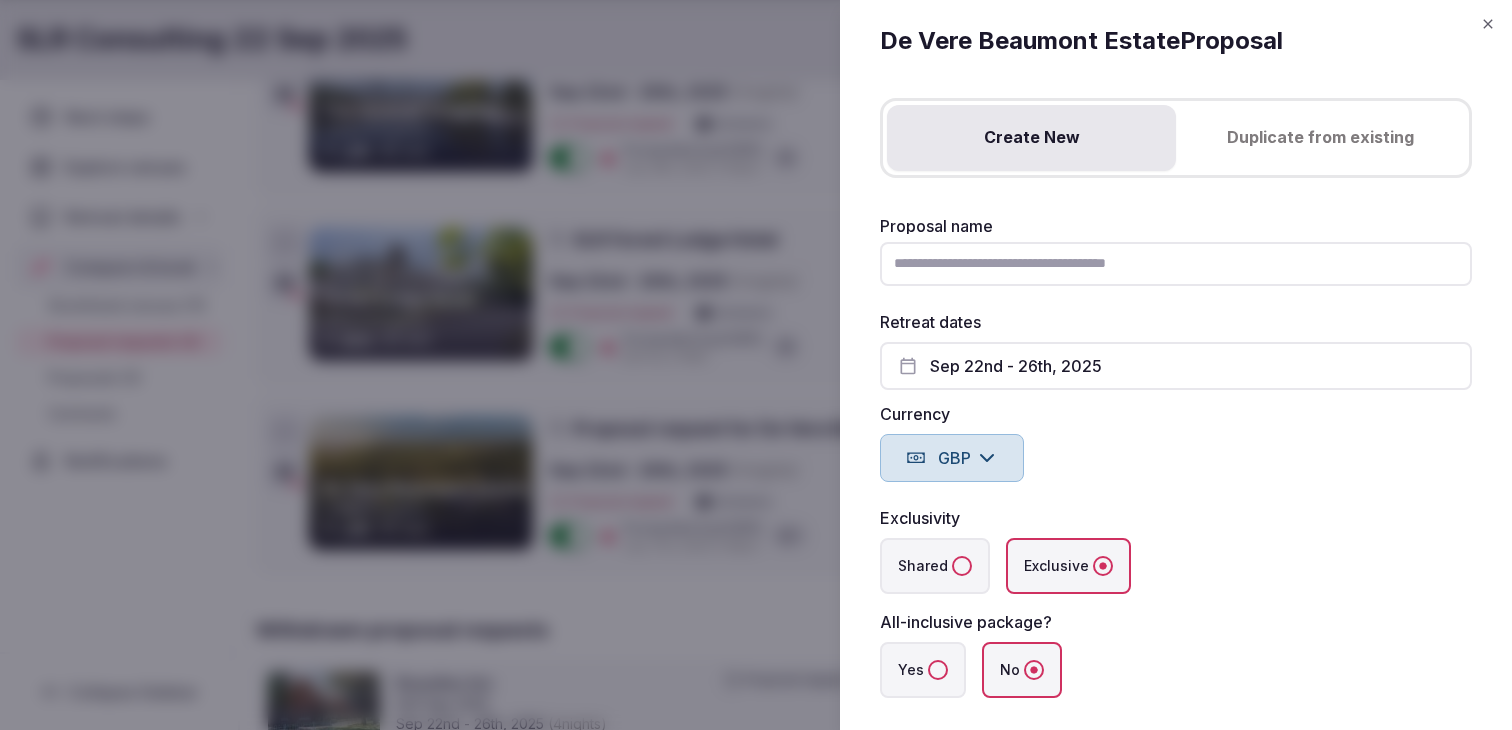 click on "Proposal name" at bounding box center (1176, 264) 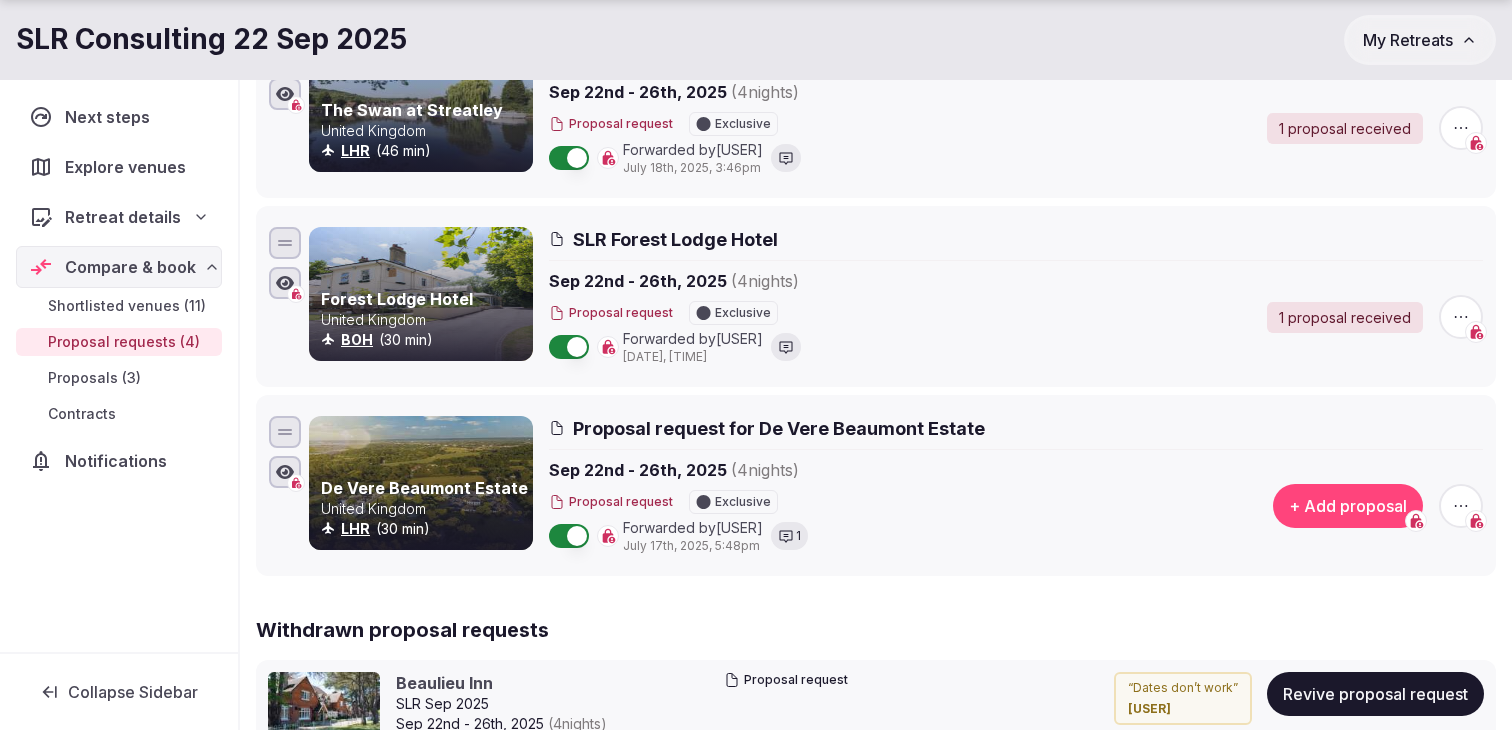 click on "+ Add proposal" at bounding box center (1363, 506) 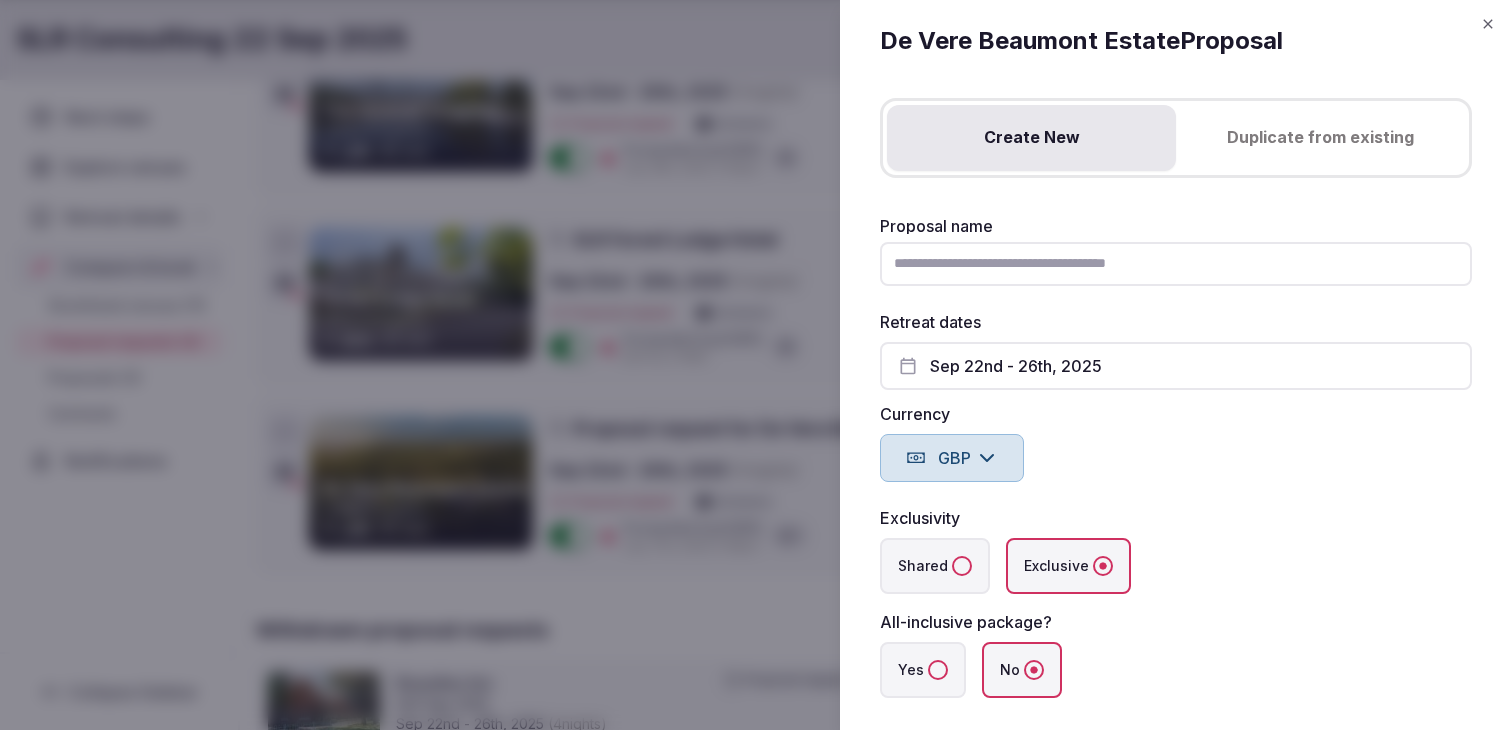 click on "Proposal name" at bounding box center (1176, 264) 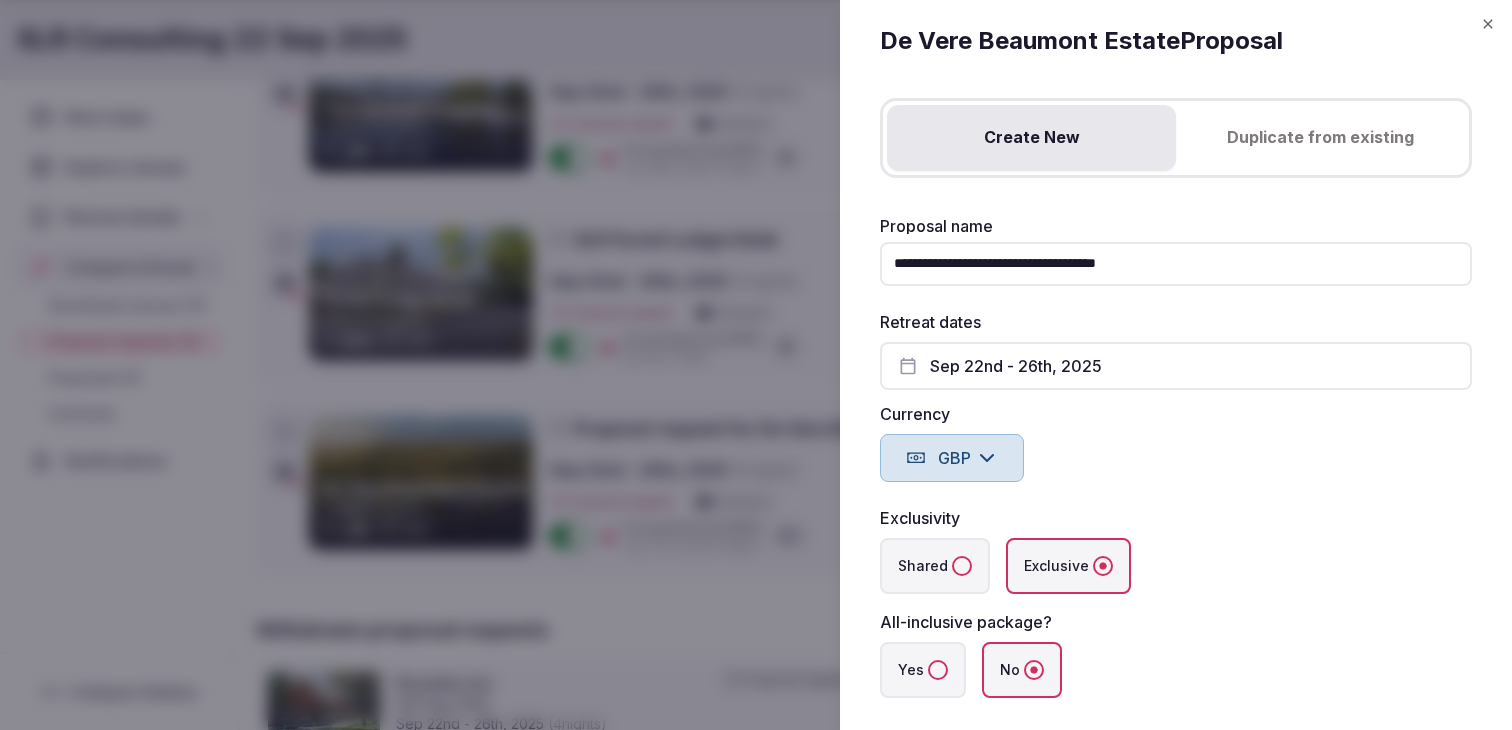 type on "**********" 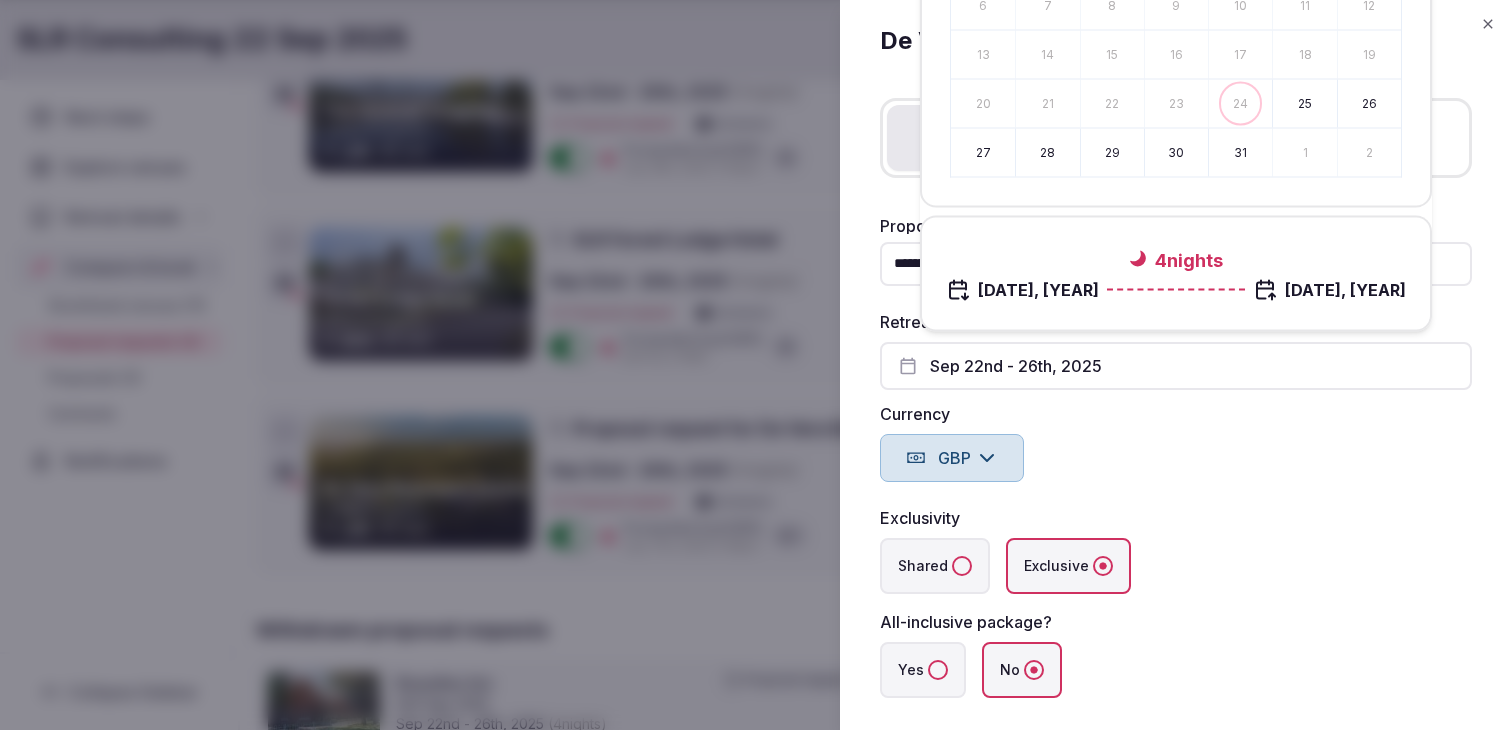 click on "Currency GBP" at bounding box center (1176, 444) 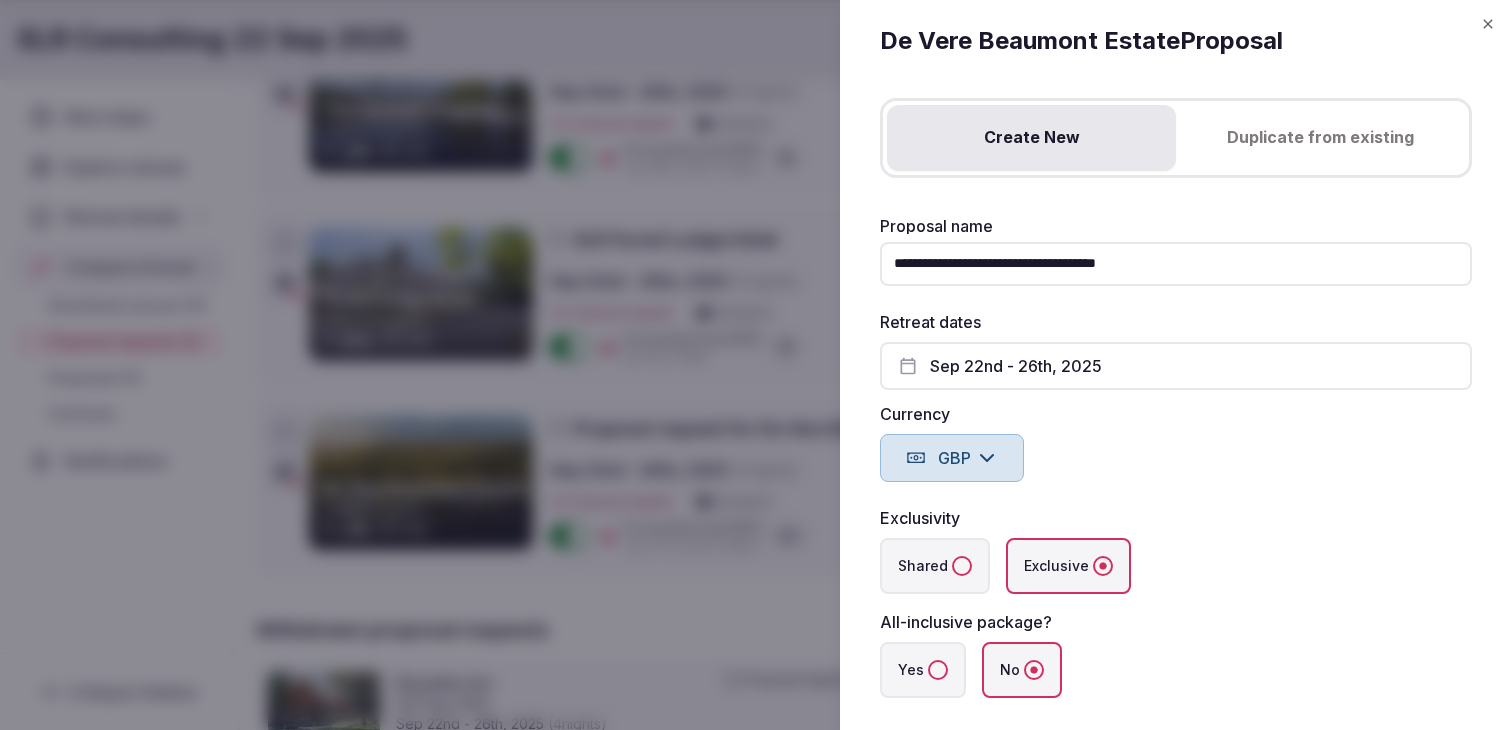 click on "Sep 22nd - 26th, 2025" at bounding box center [1176, 366] 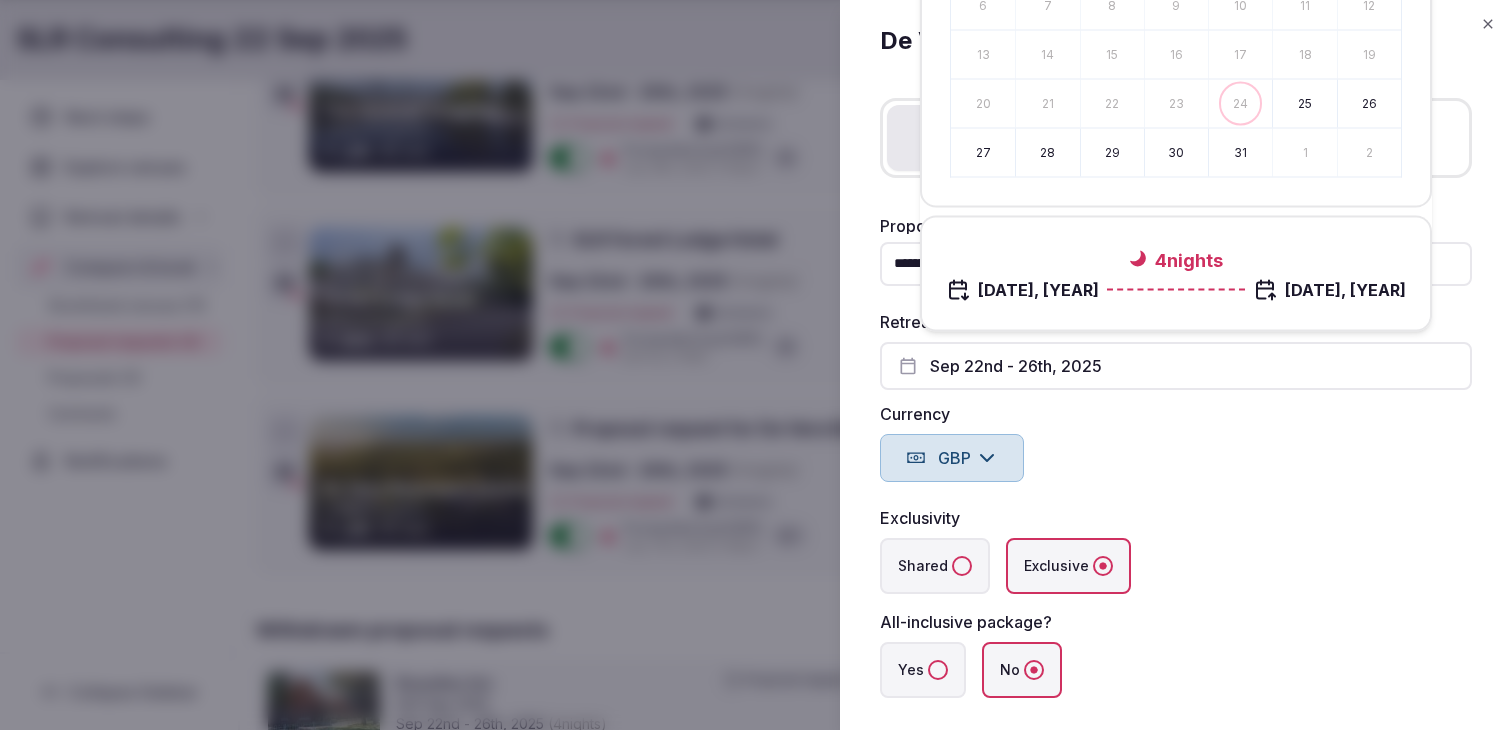 click 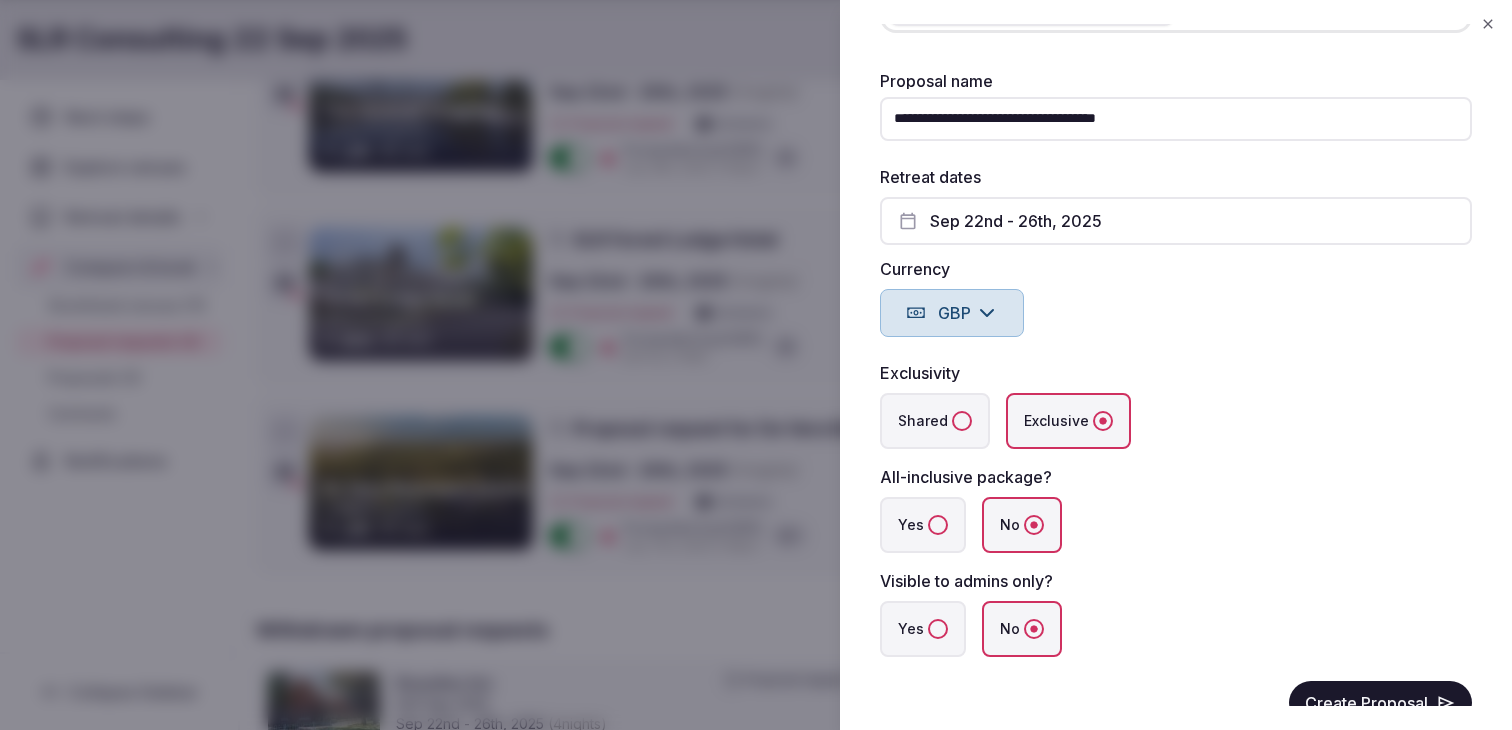 scroll, scrollTop: 183, scrollLeft: 0, axis: vertical 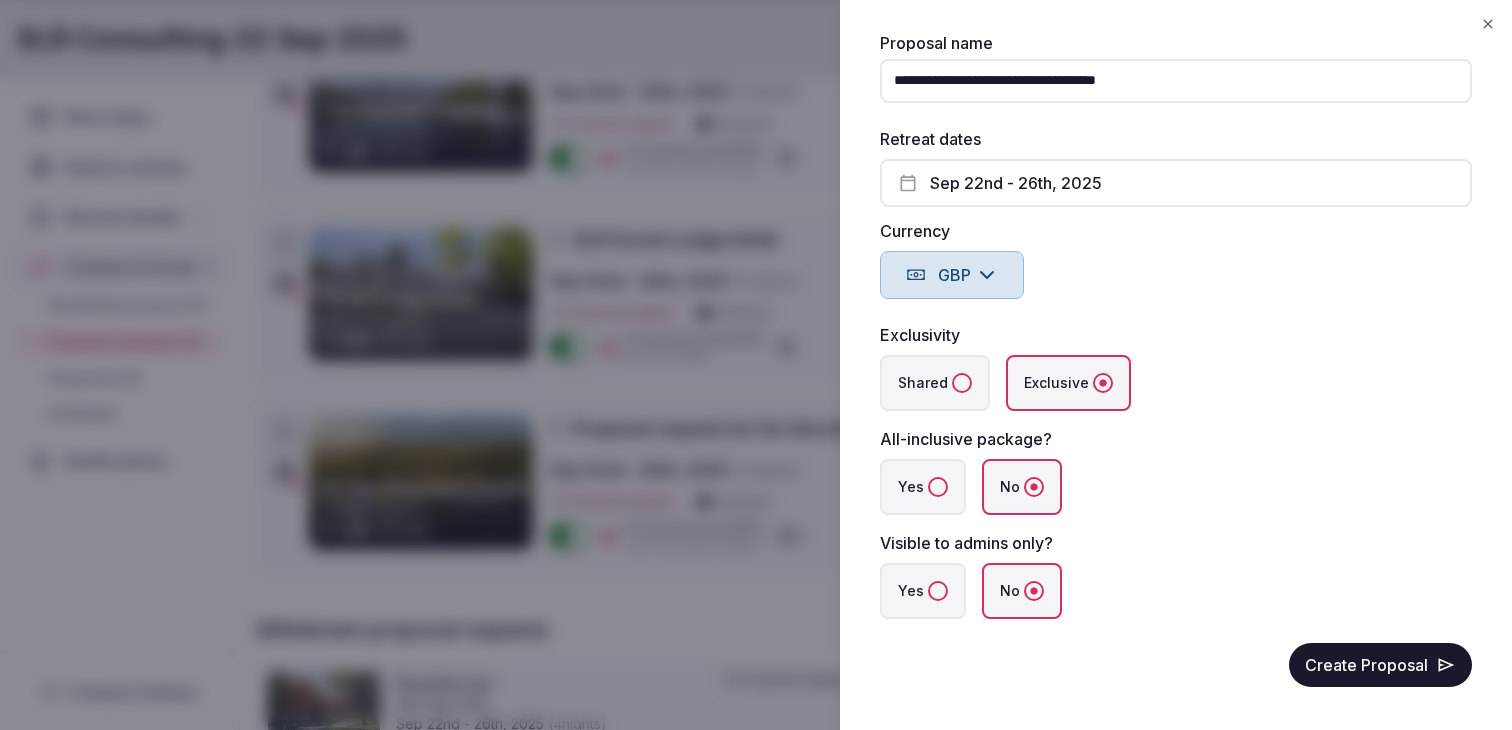 click on "Sep 22nd - 26th, 2025" at bounding box center [1176, 183] 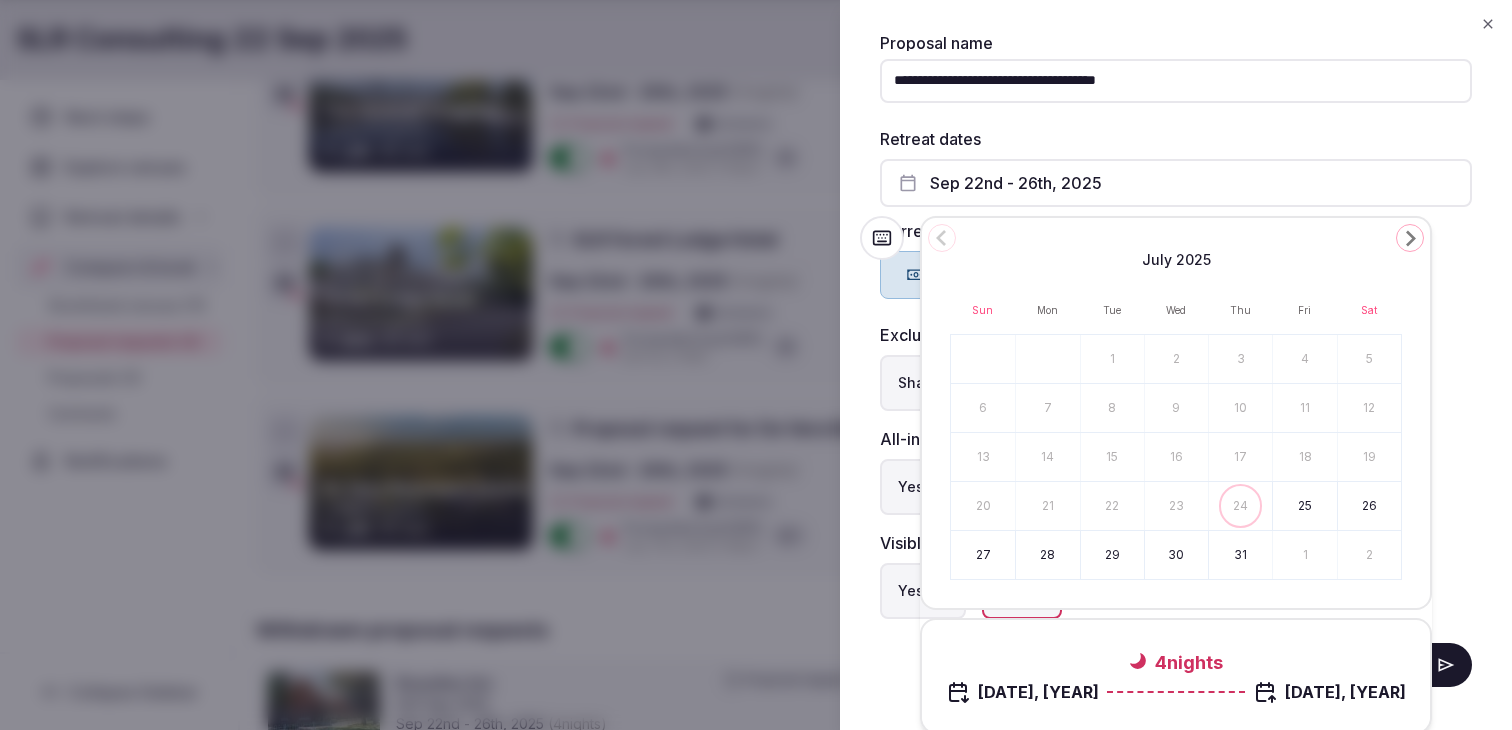click 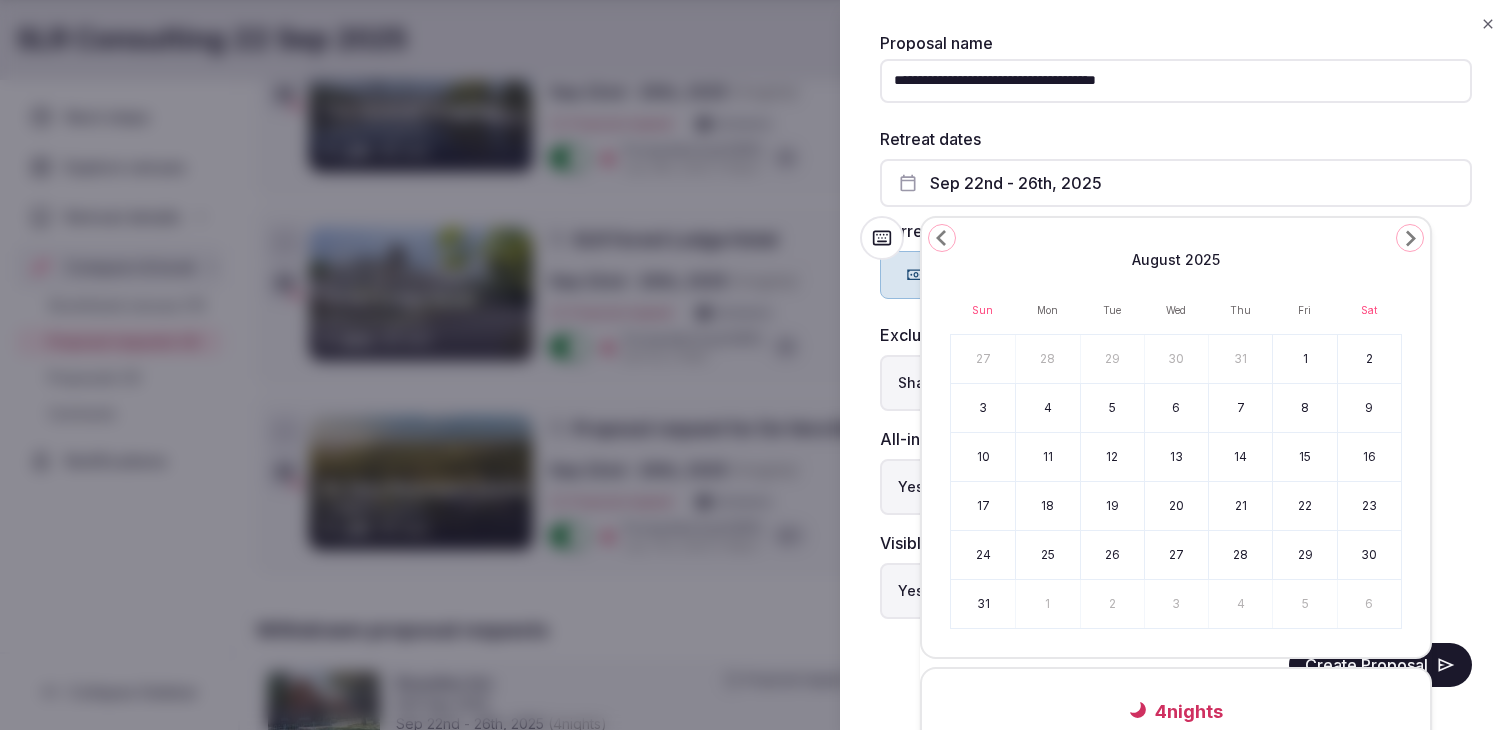 click 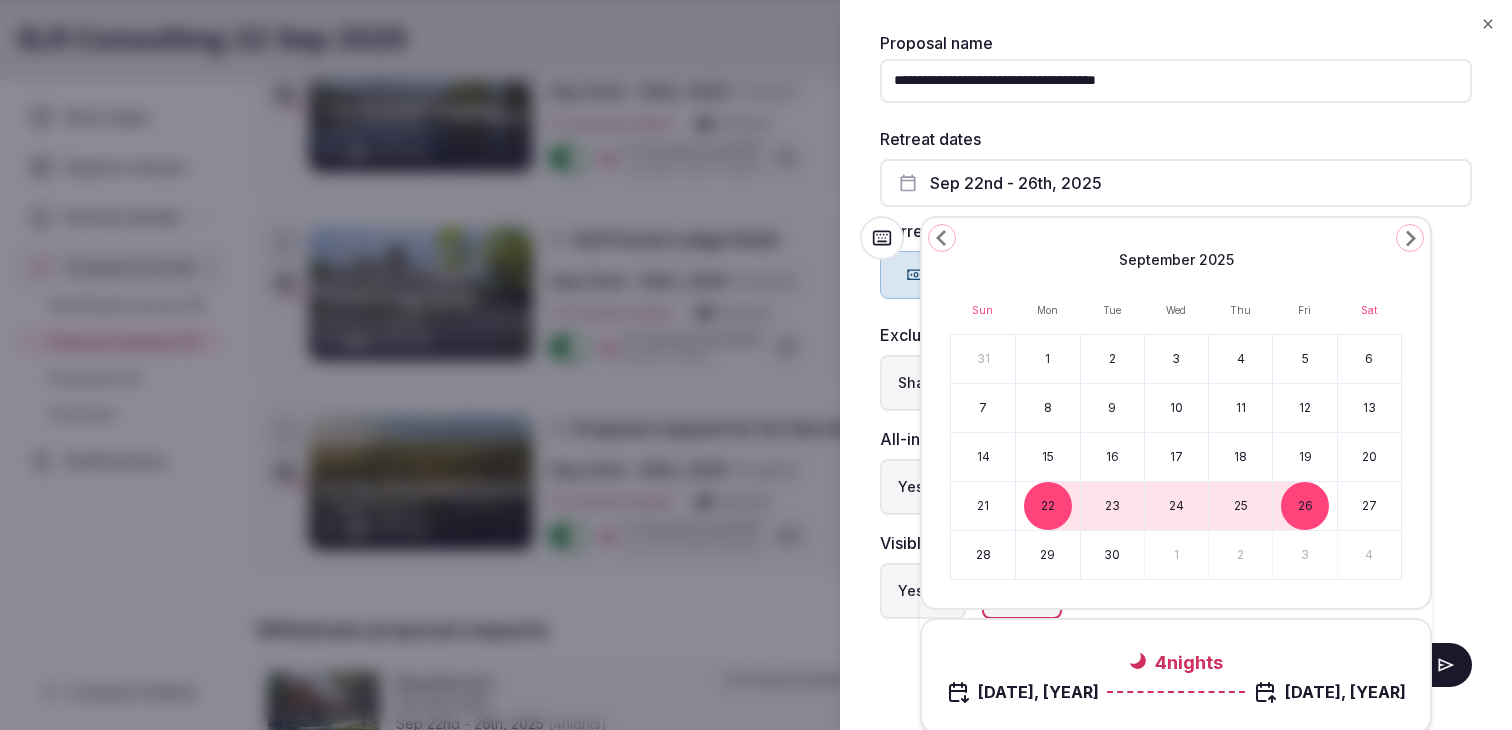 click on "22" at bounding box center [1047, 506] 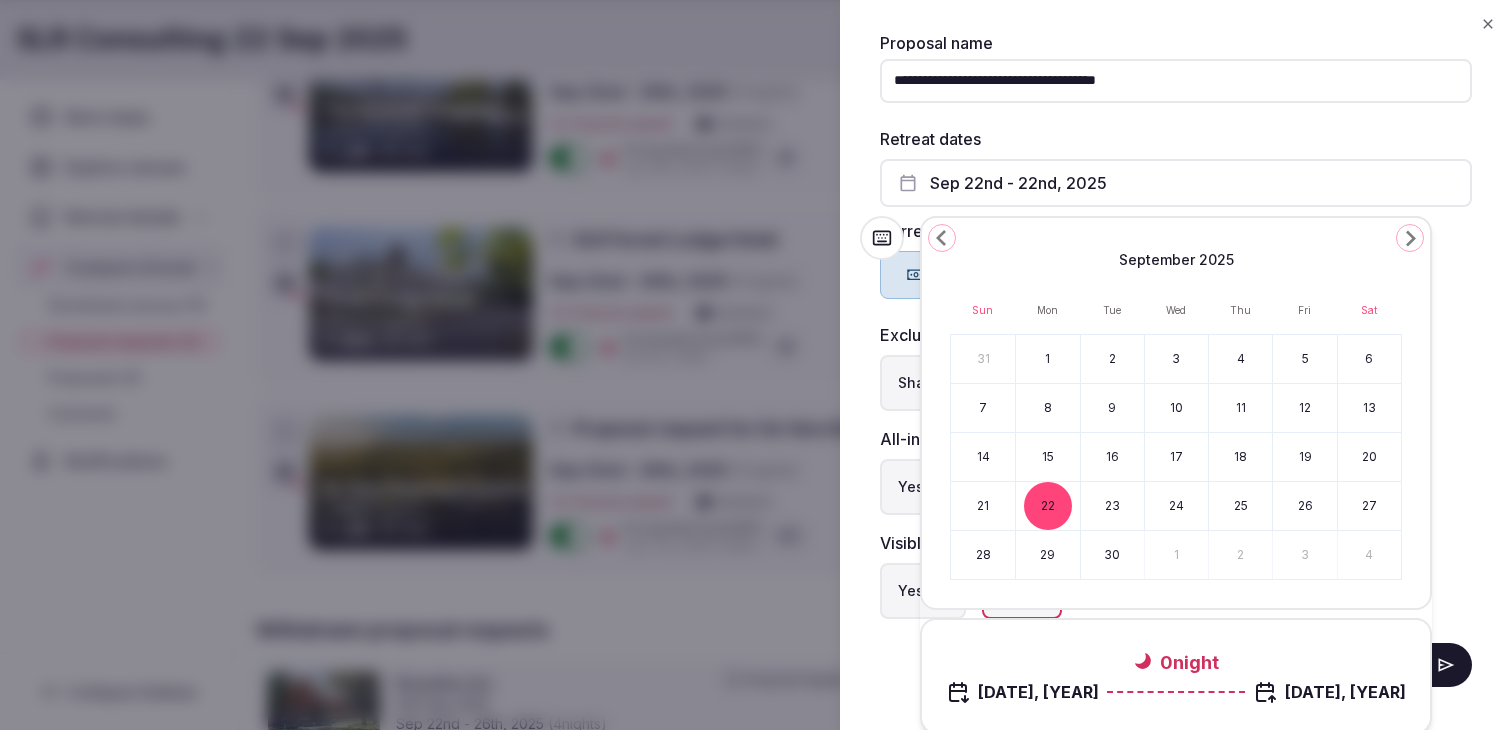 click on "25" at bounding box center [1240, 506] 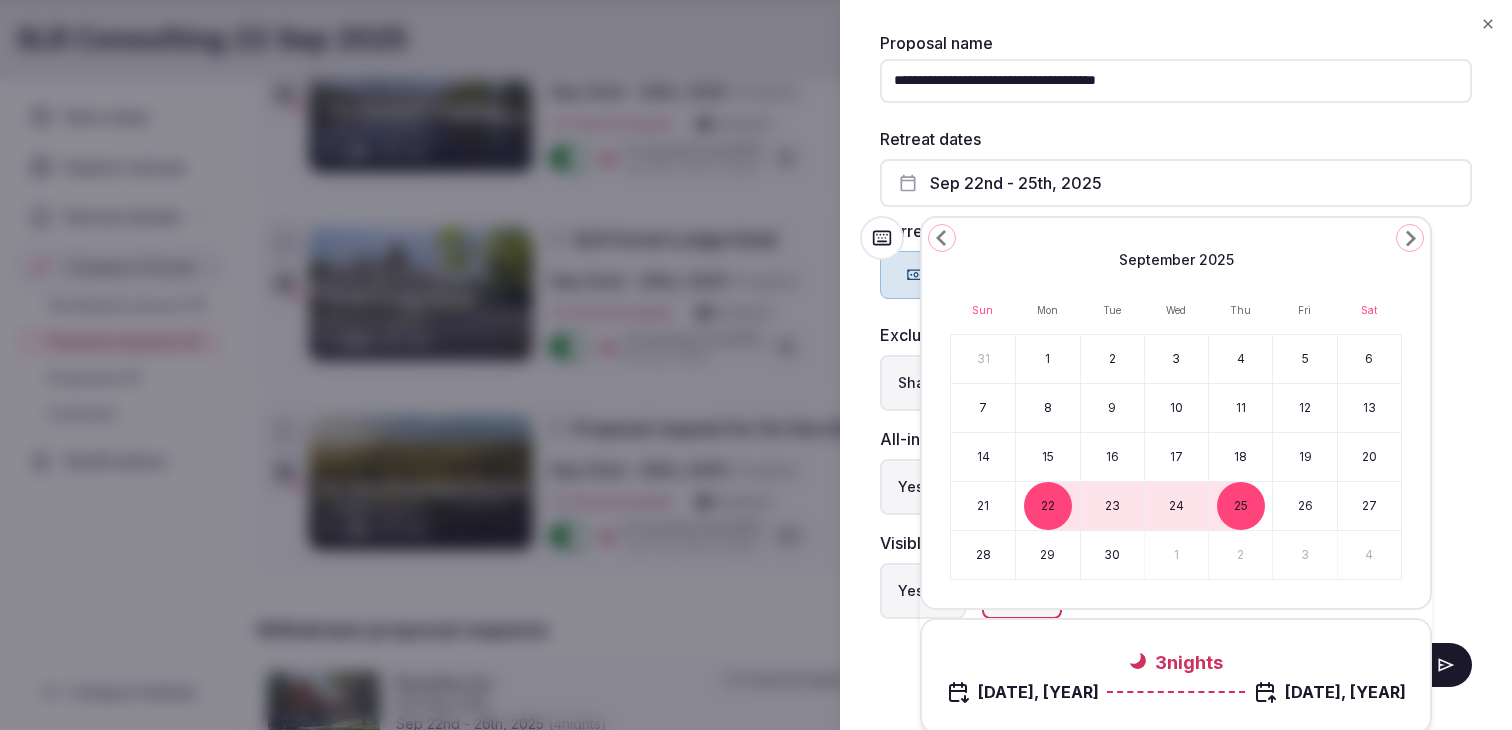 click on "Shared Exclusive" at bounding box center [1176, 383] 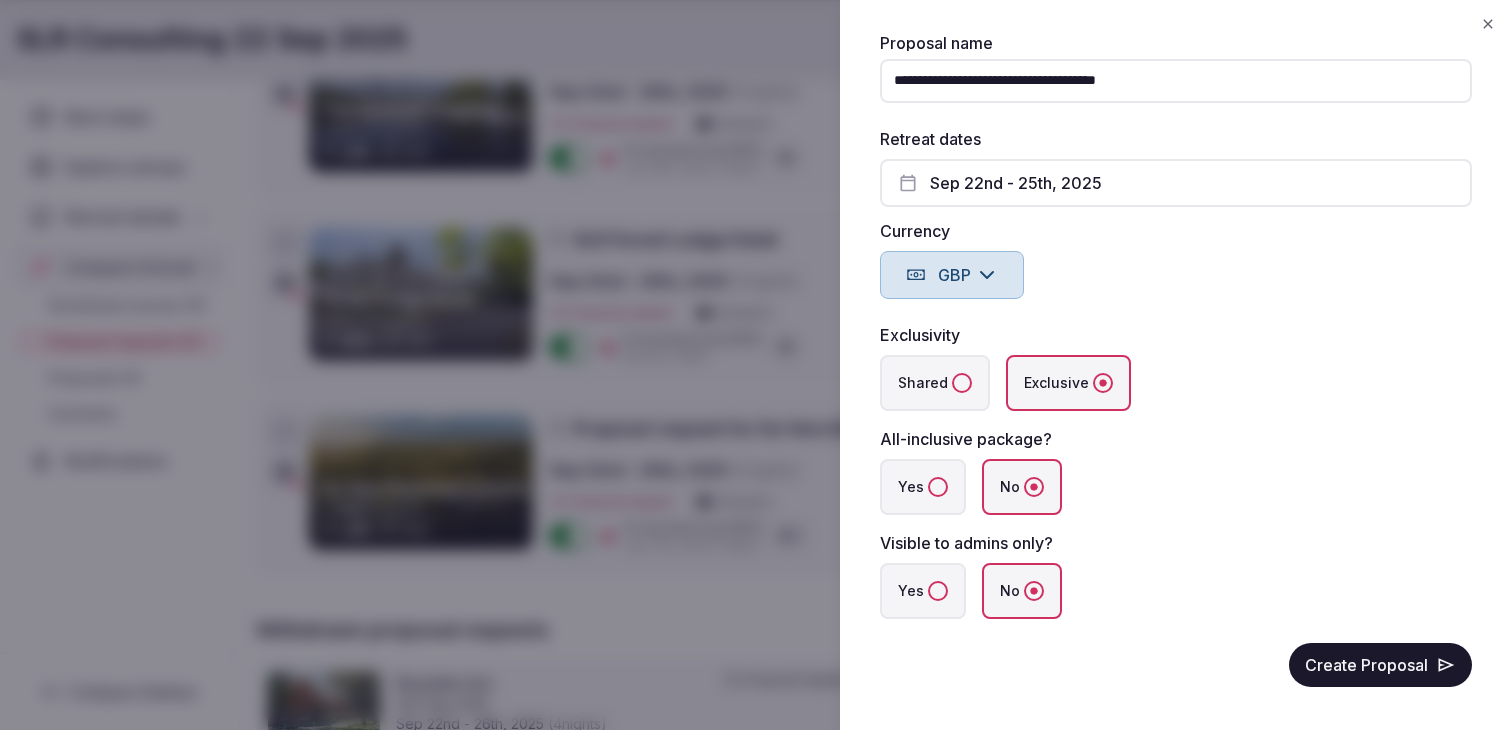 click on "Shared" at bounding box center (962, 383) 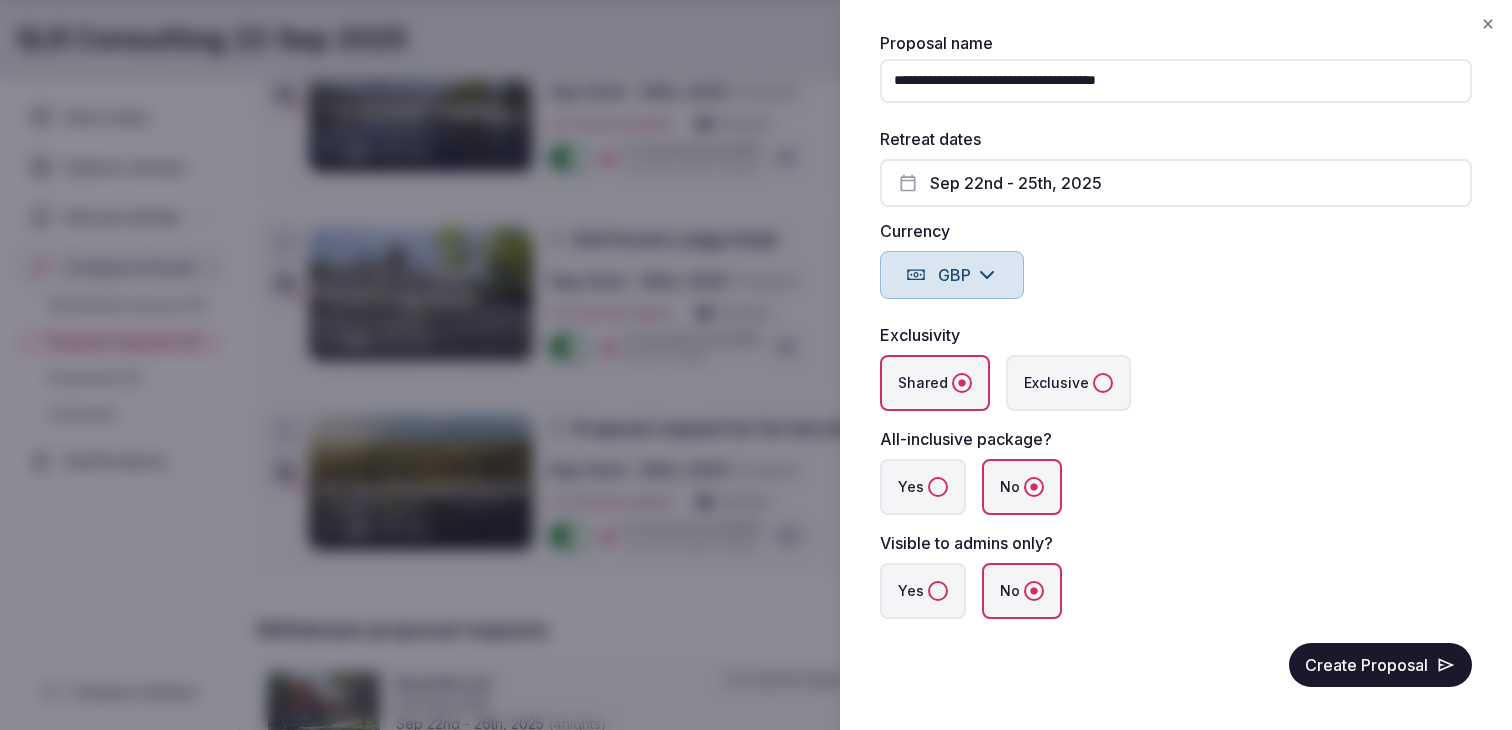 click on "Yes" at bounding box center (938, 591) 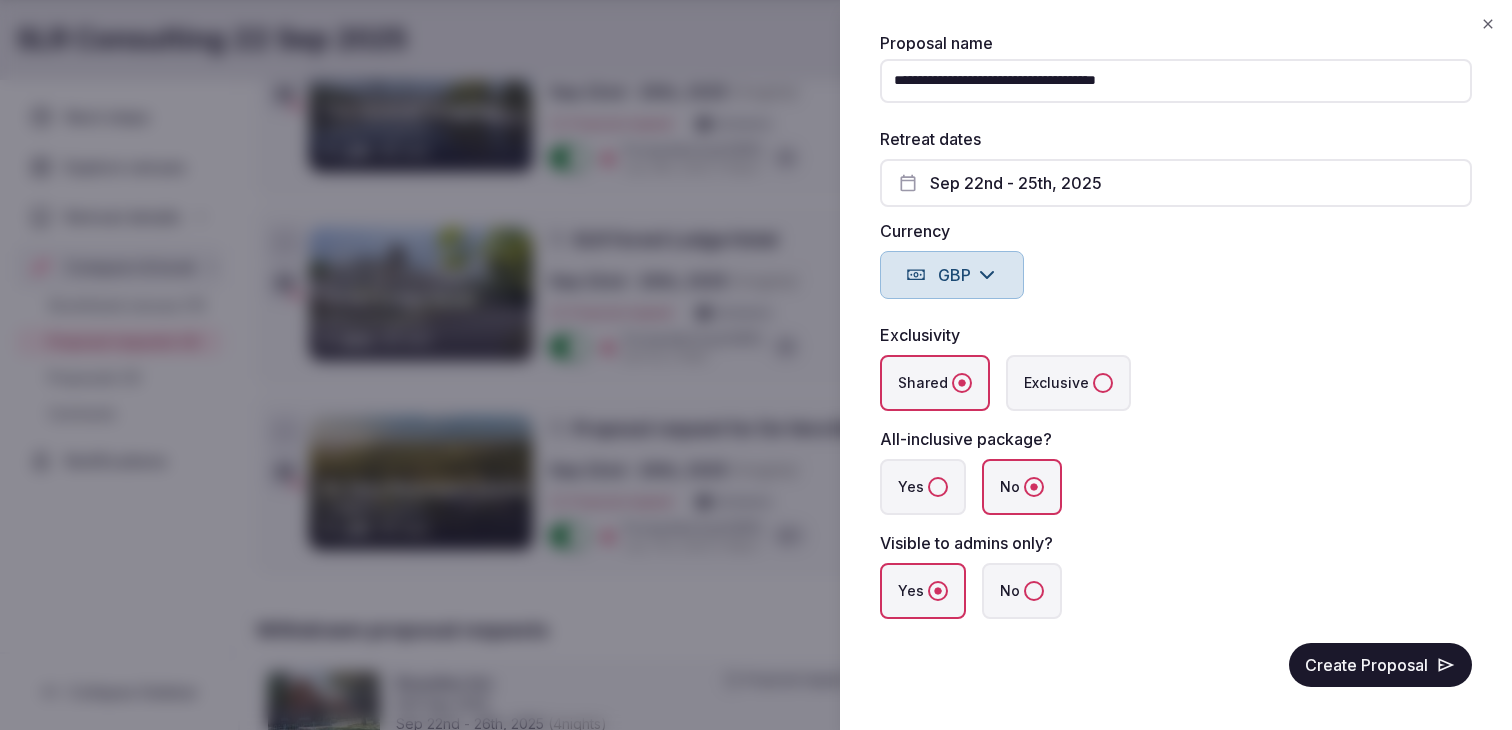 click on "Yes" at bounding box center (938, 487) 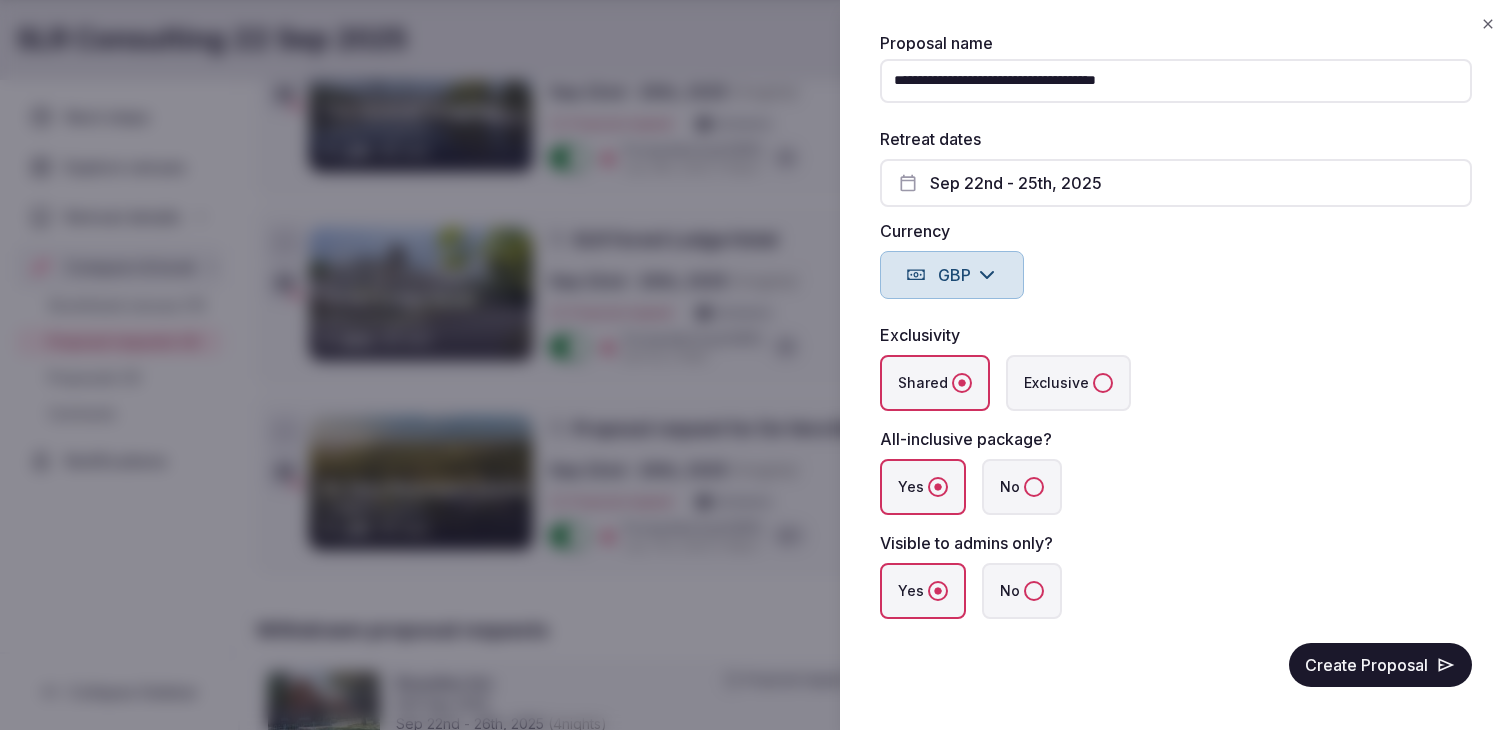 click on "Create Proposal" at bounding box center (1380, 665) 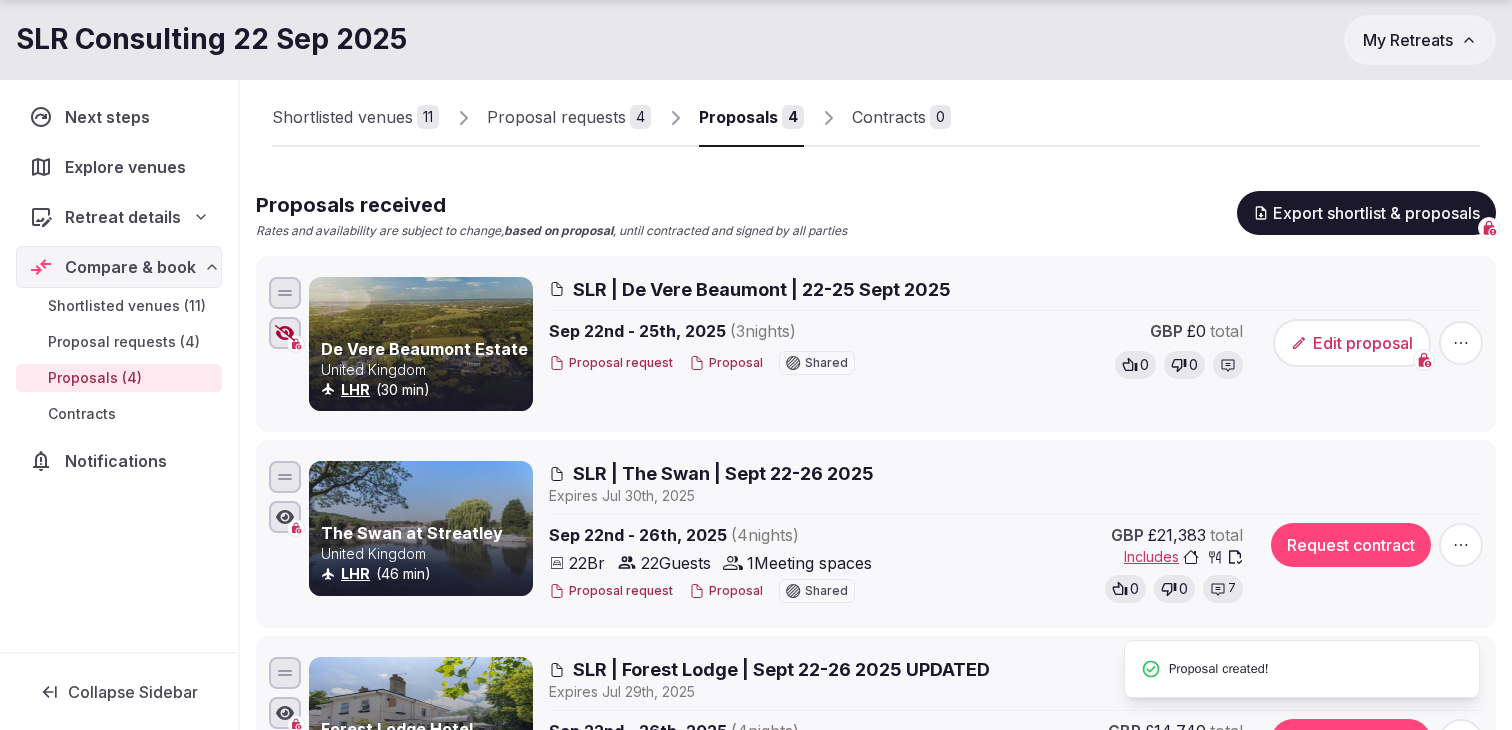 scroll, scrollTop: 127, scrollLeft: 0, axis: vertical 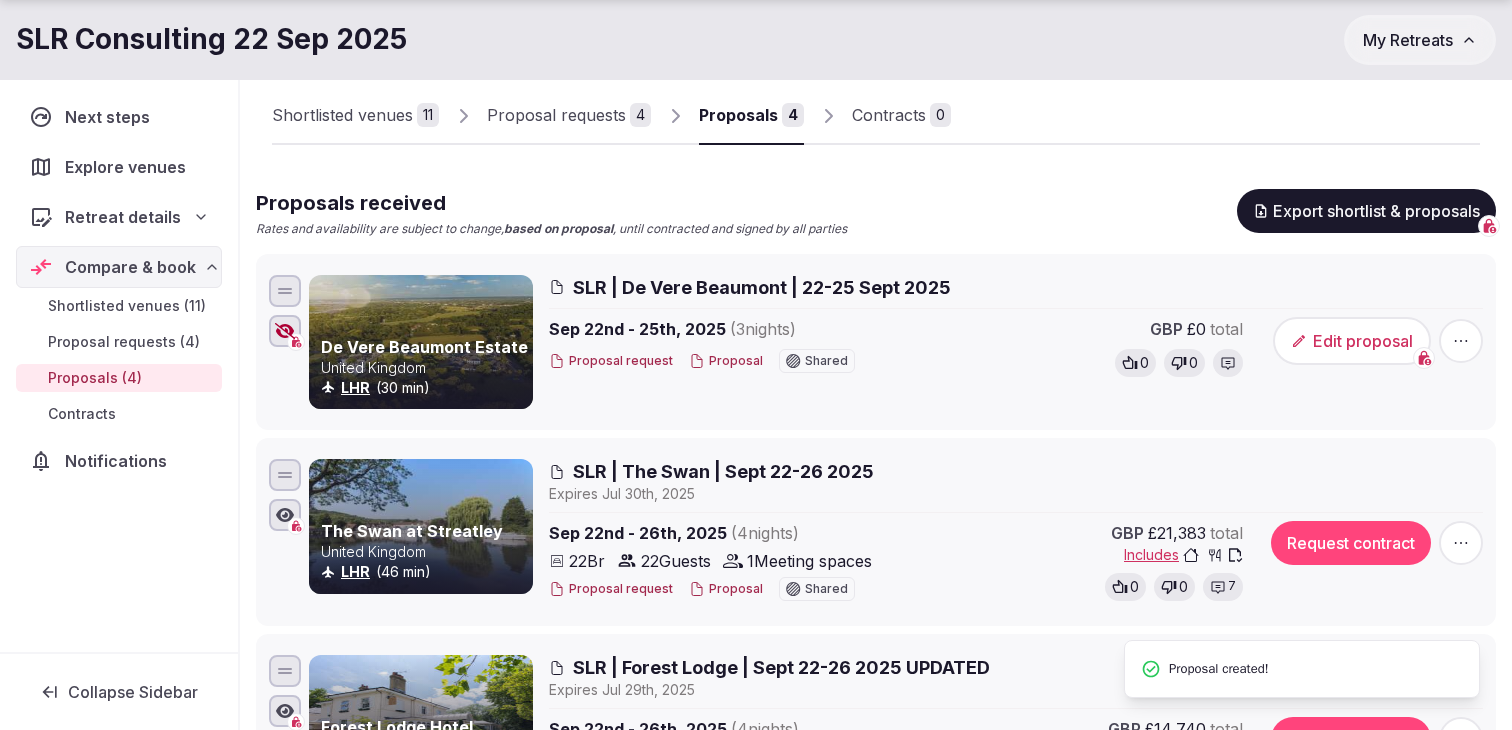 click on "Edit proposal" at bounding box center [1352, 341] 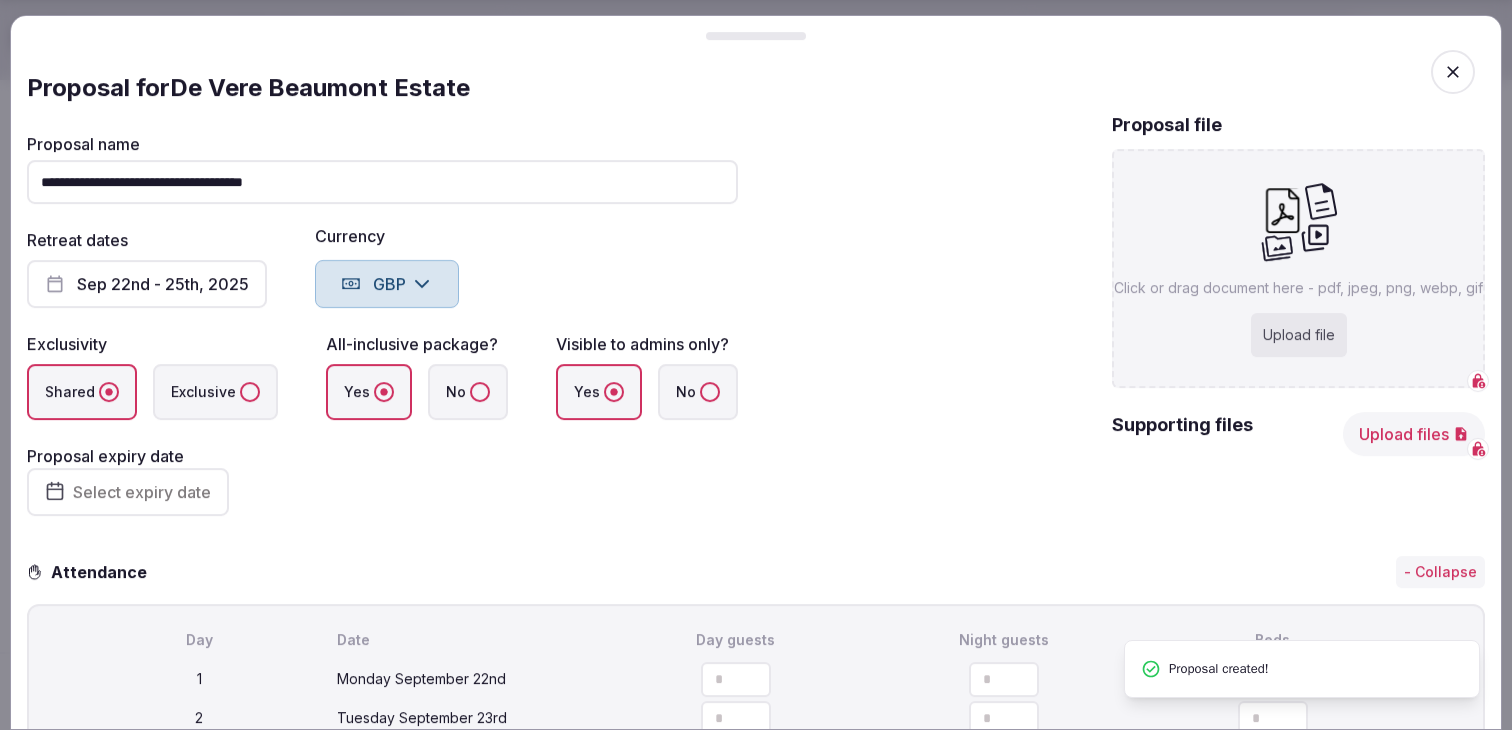 click on "Upload file" at bounding box center [1299, 335] 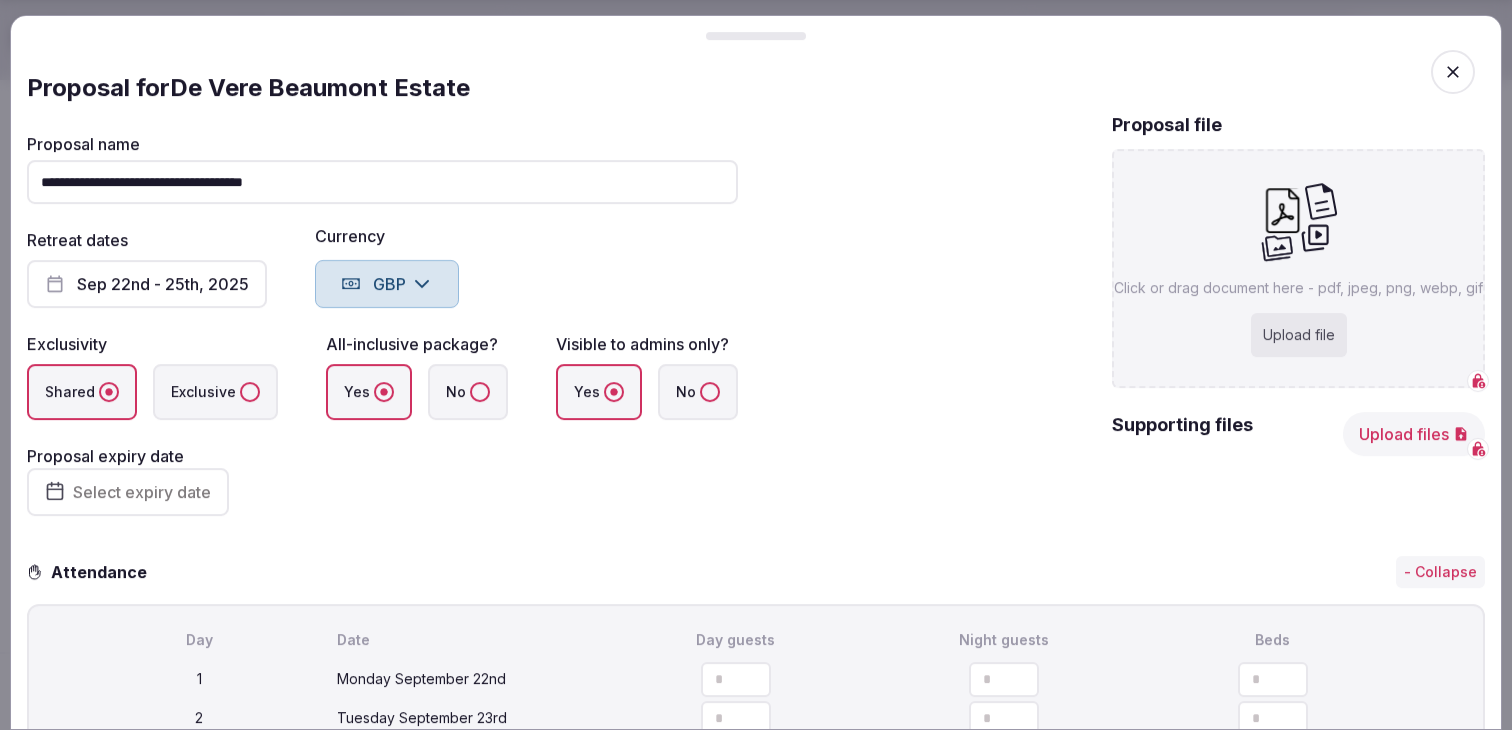 click on "Upload file" at bounding box center (1299, 335) 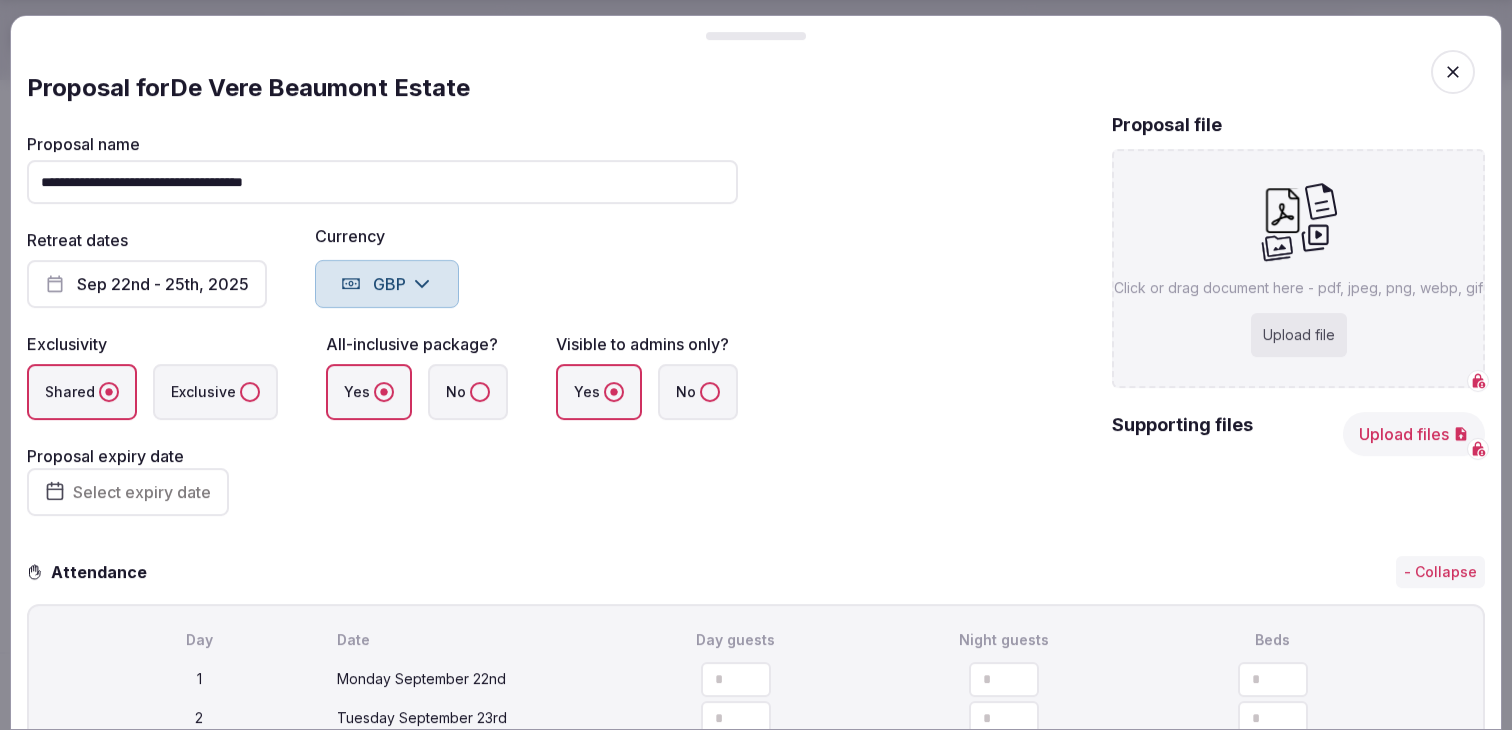 type on "**********" 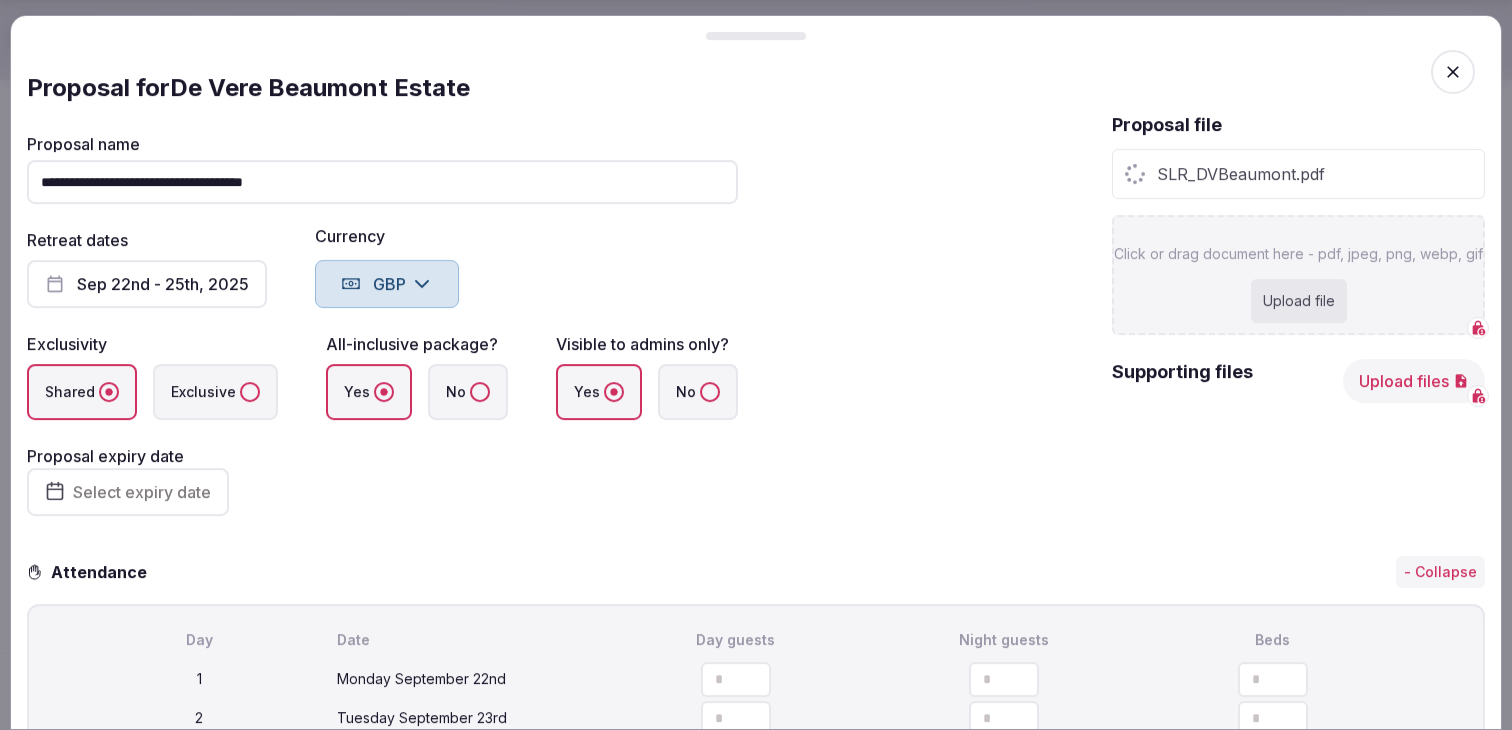 click on "Upload files" at bounding box center [1414, 381] 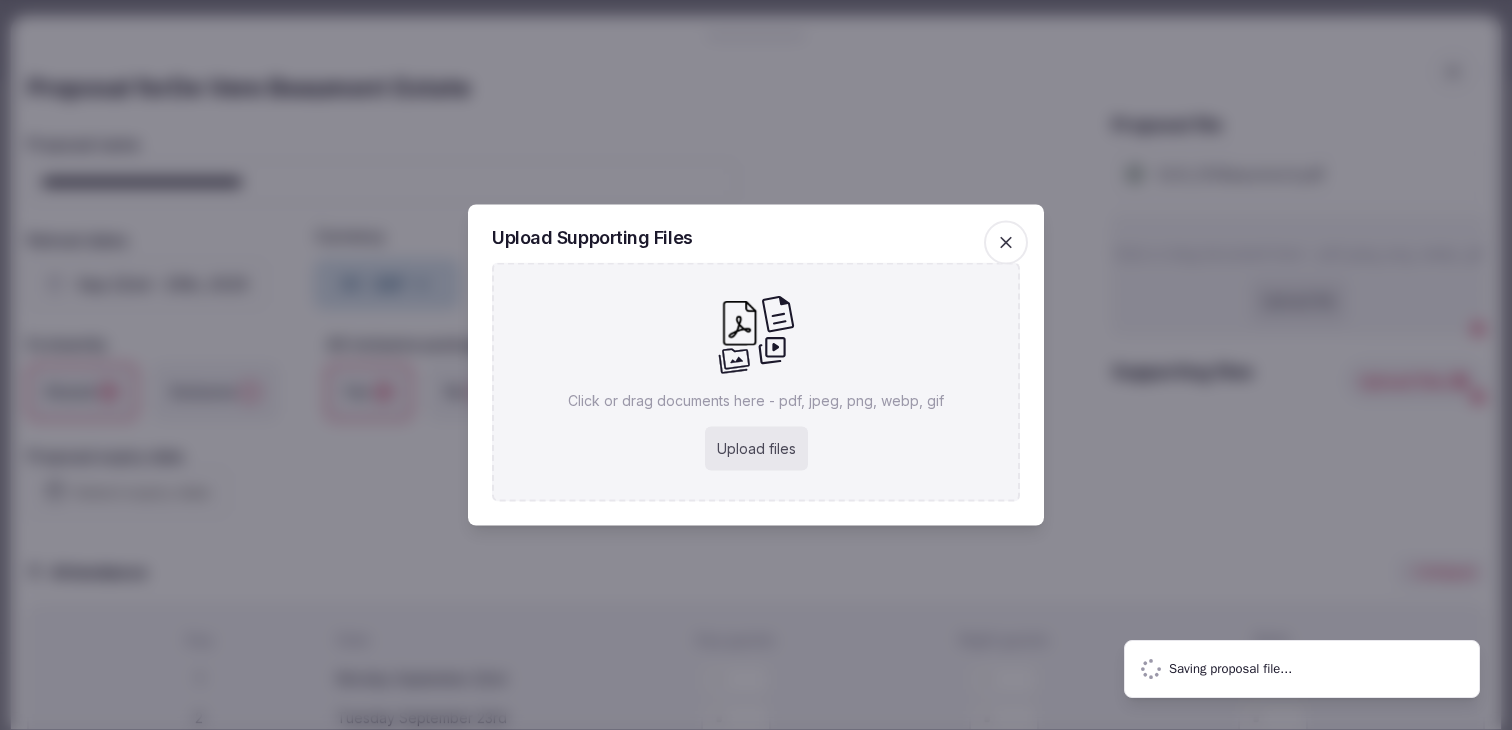 click on "Upload files" at bounding box center (756, 449) 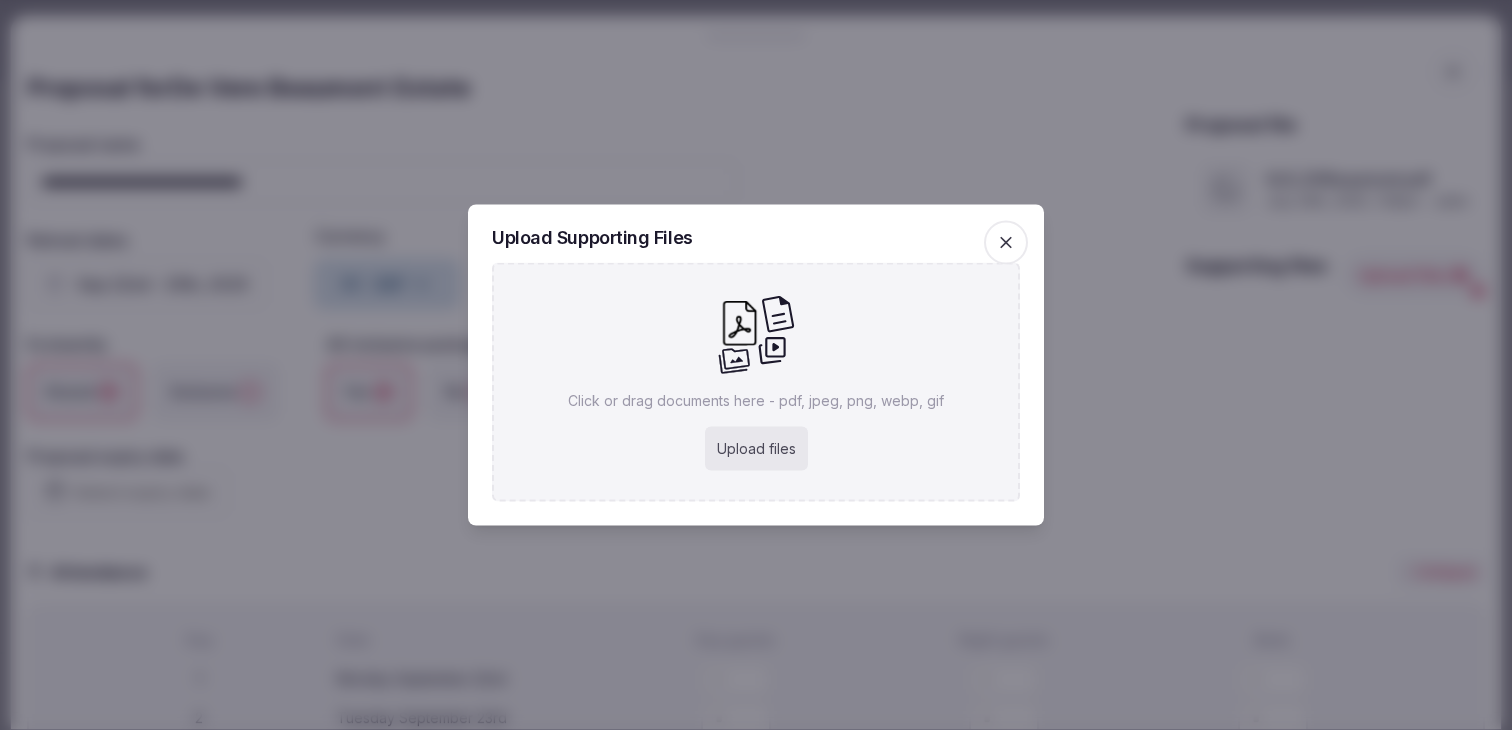 type on "**********" 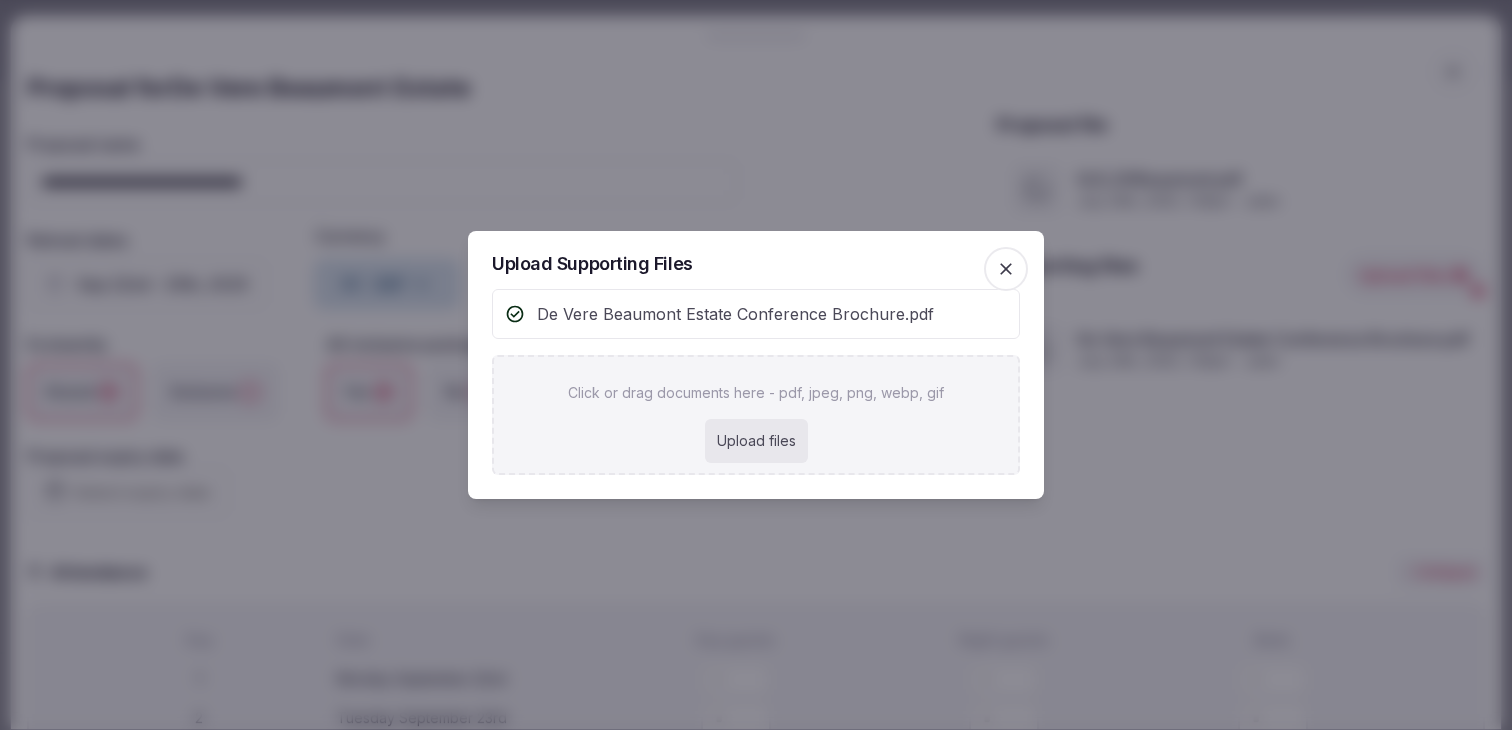 click on "Click or drag documents here - pdf, jpeg, png, webp, gif Upload files" at bounding box center (756, 415) 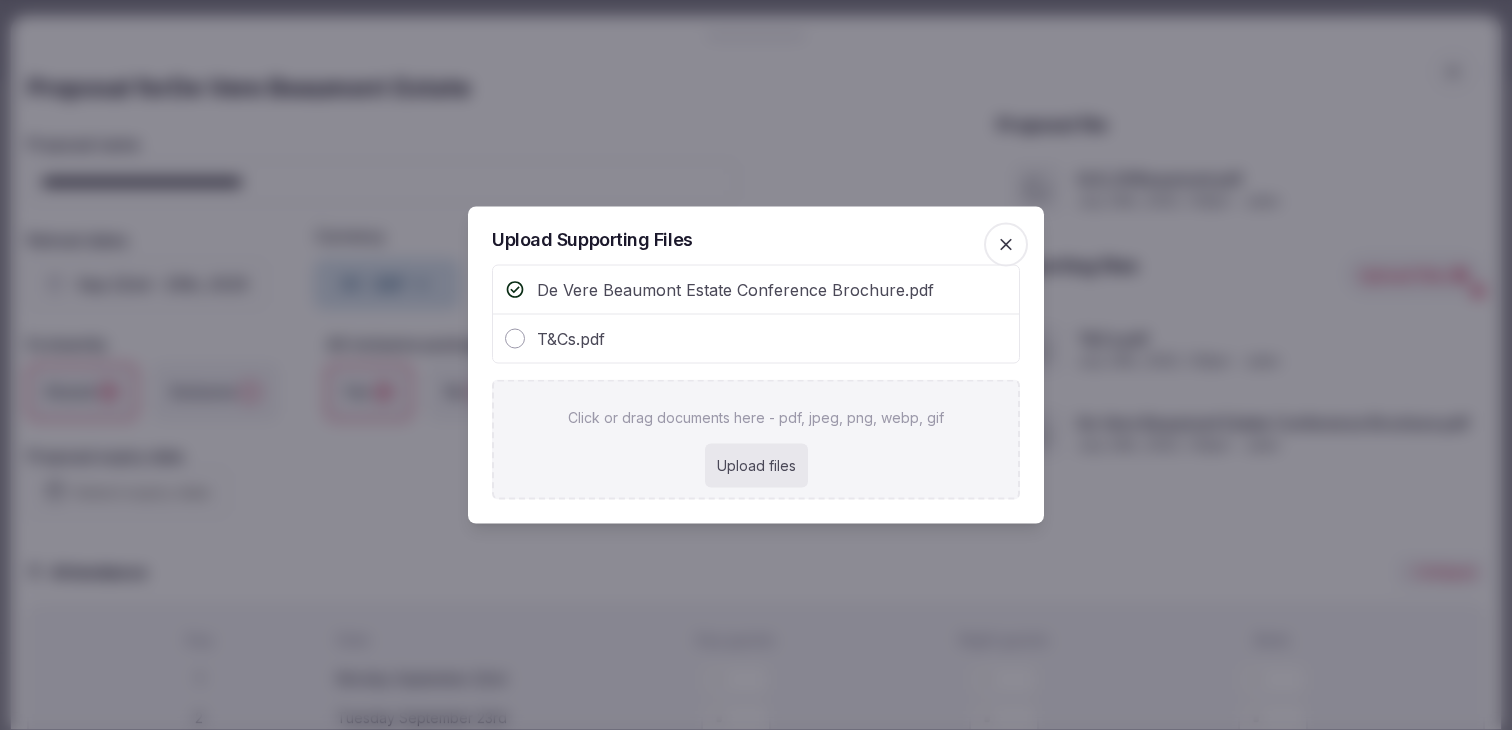 click 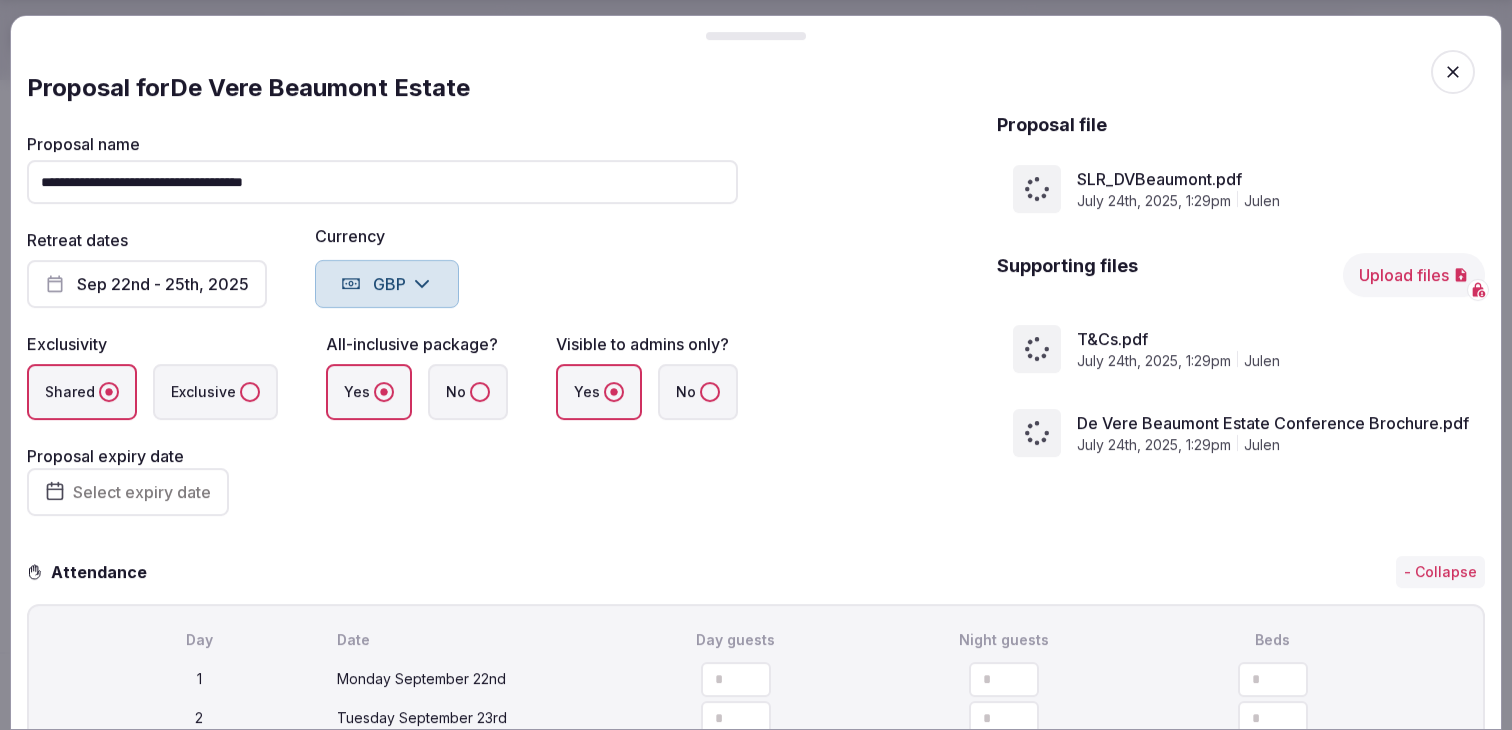 click on "**********" at bounding box center (756, 326) 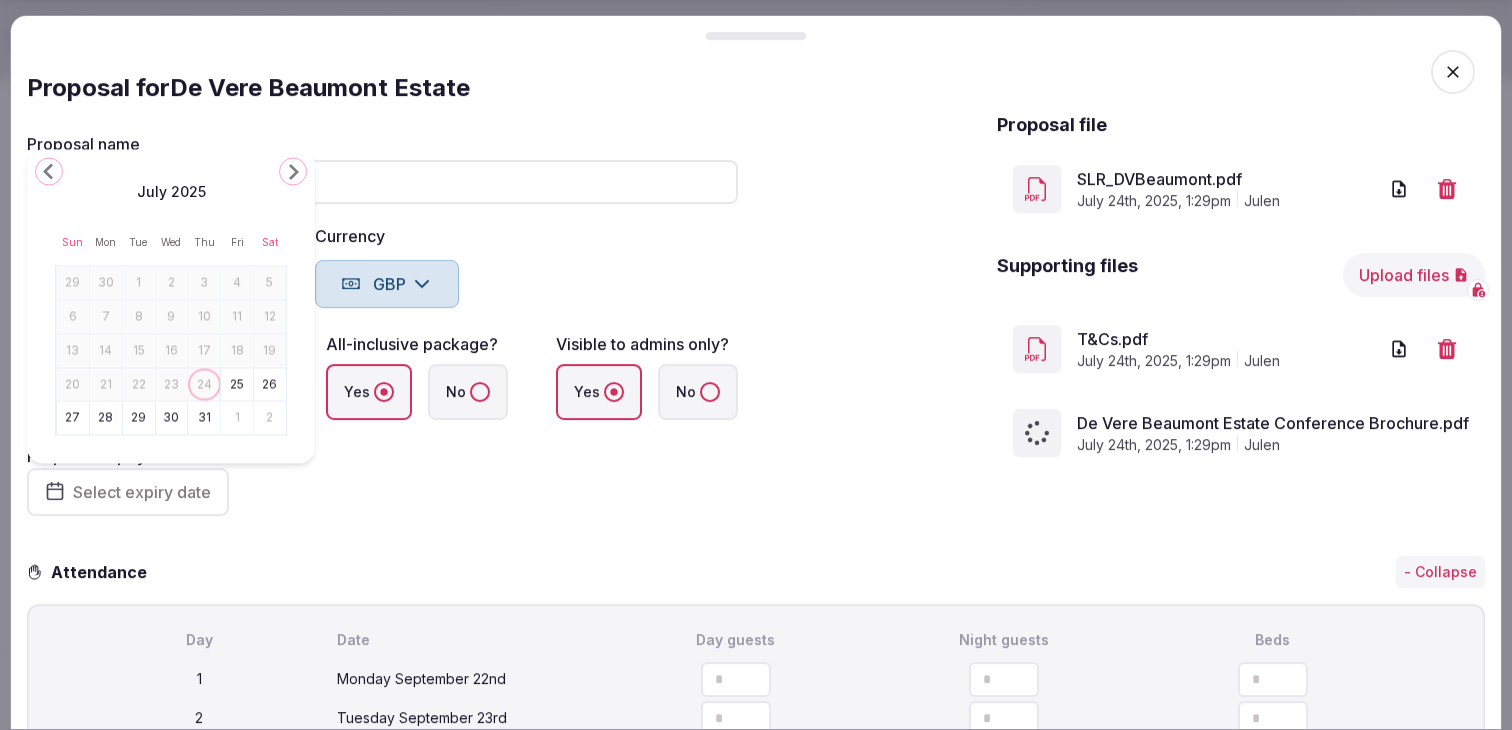 click on "31" at bounding box center [204, 418] 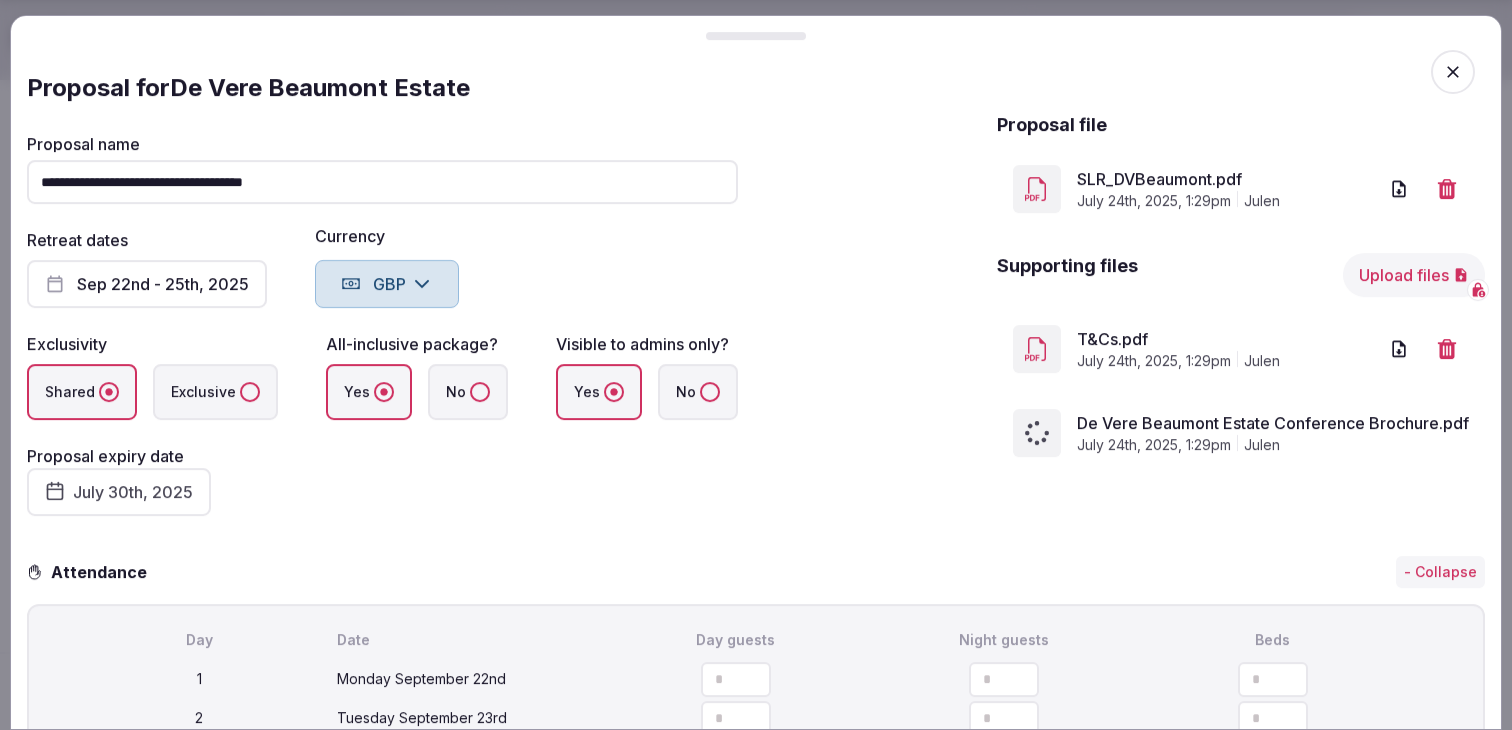 click on "July 30th, 2025" at bounding box center (119, 492) 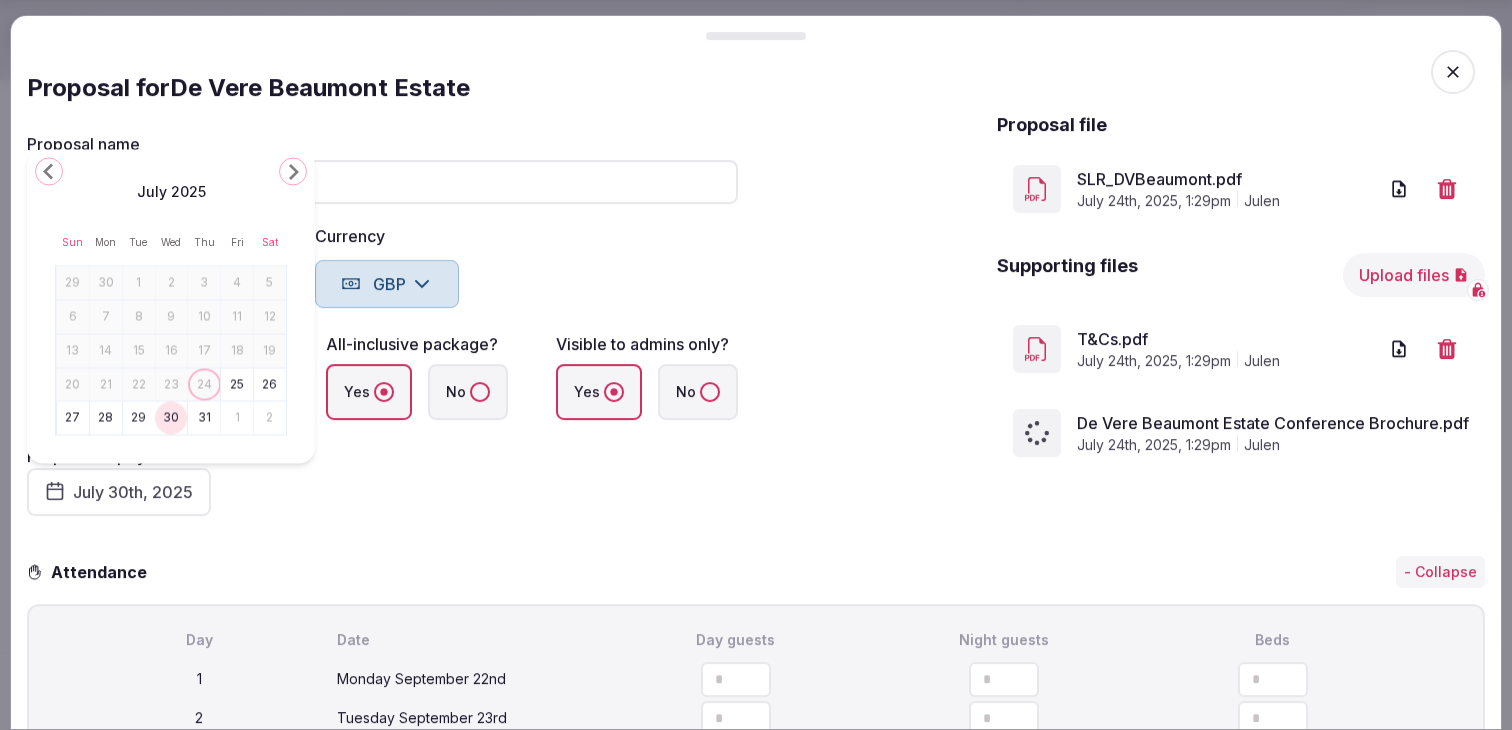 click on "1" at bounding box center [237, 418] 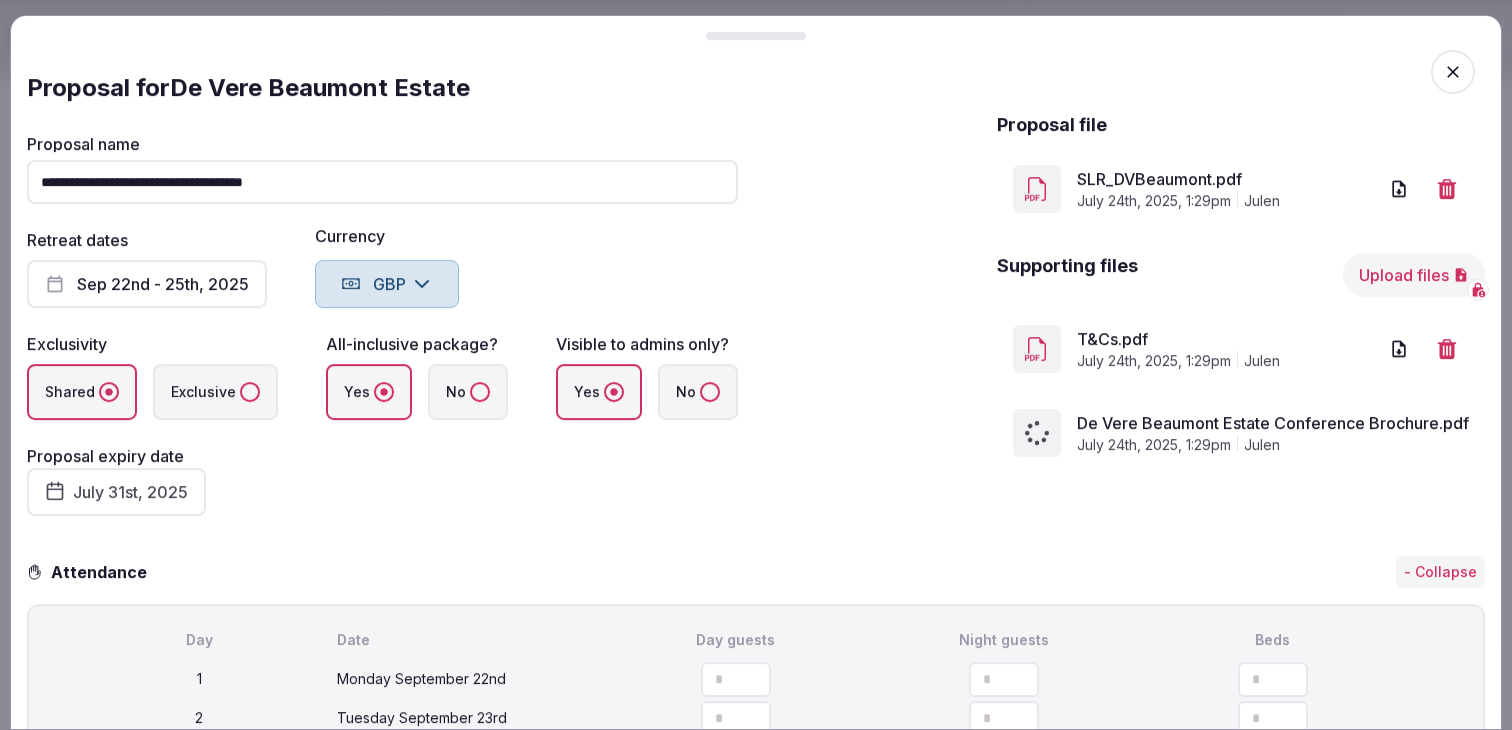 click on "**********" at bounding box center (382, 326) 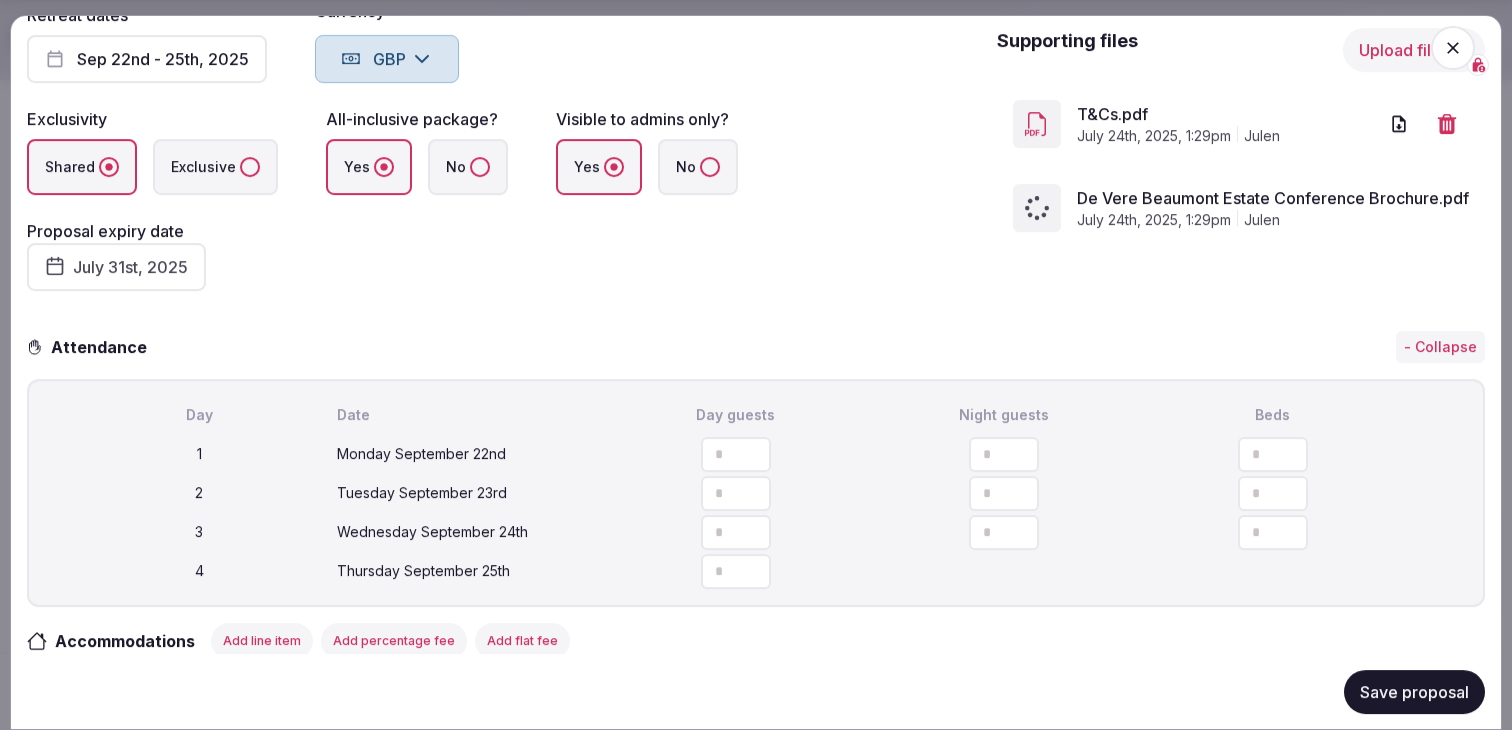 scroll, scrollTop: 243, scrollLeft: 0, axis: vertical 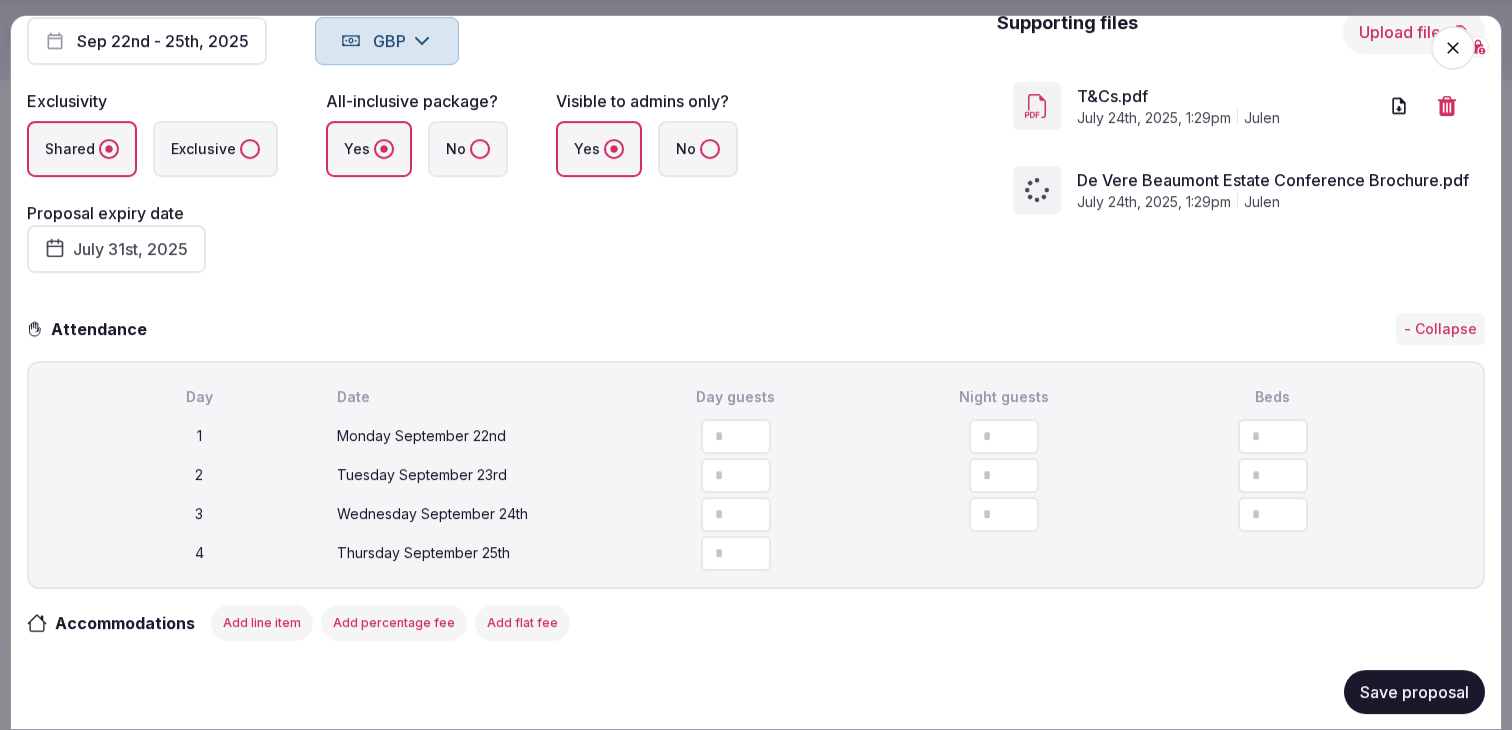 click at bounding box center (736, 435) 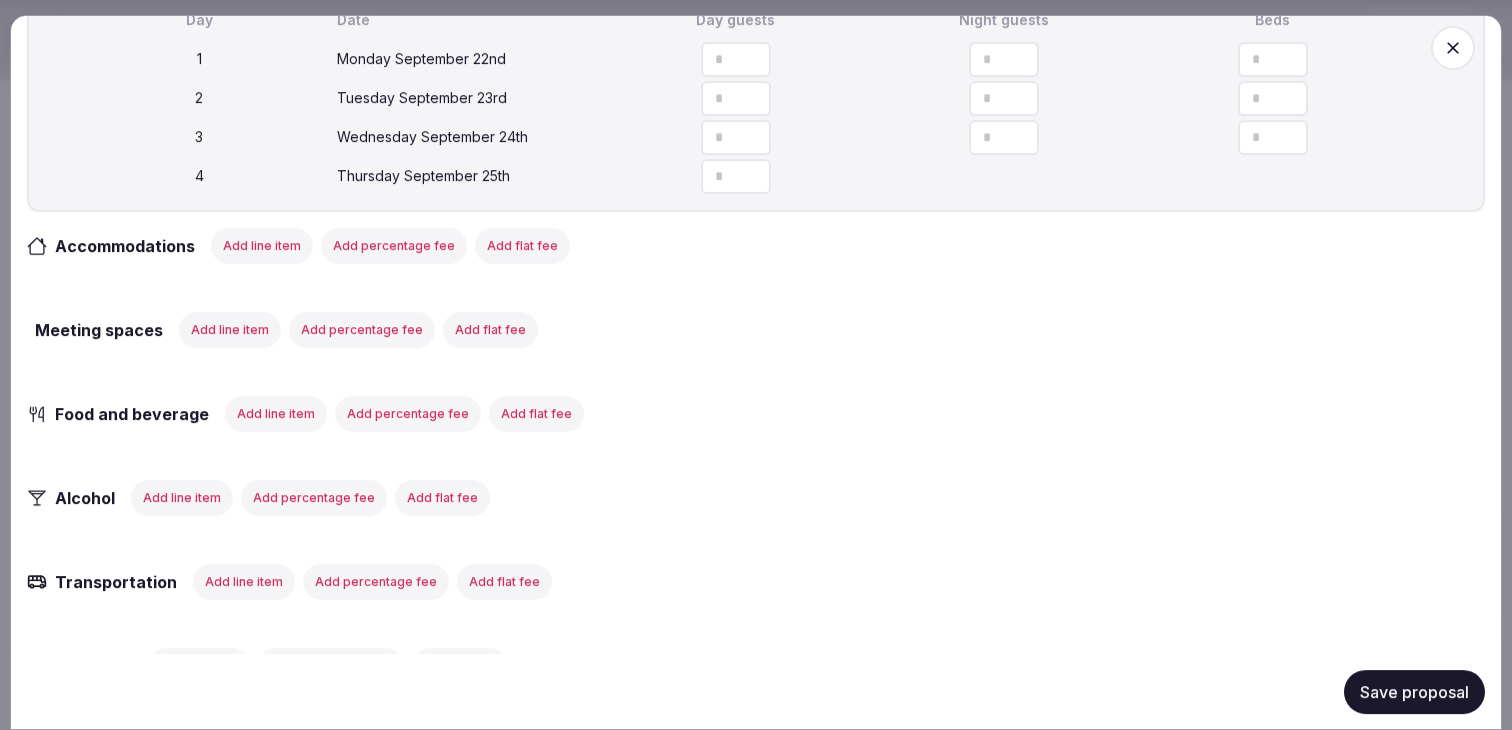 scroll, scrollTop: 653, scrollLeft: 0, axis: vertical 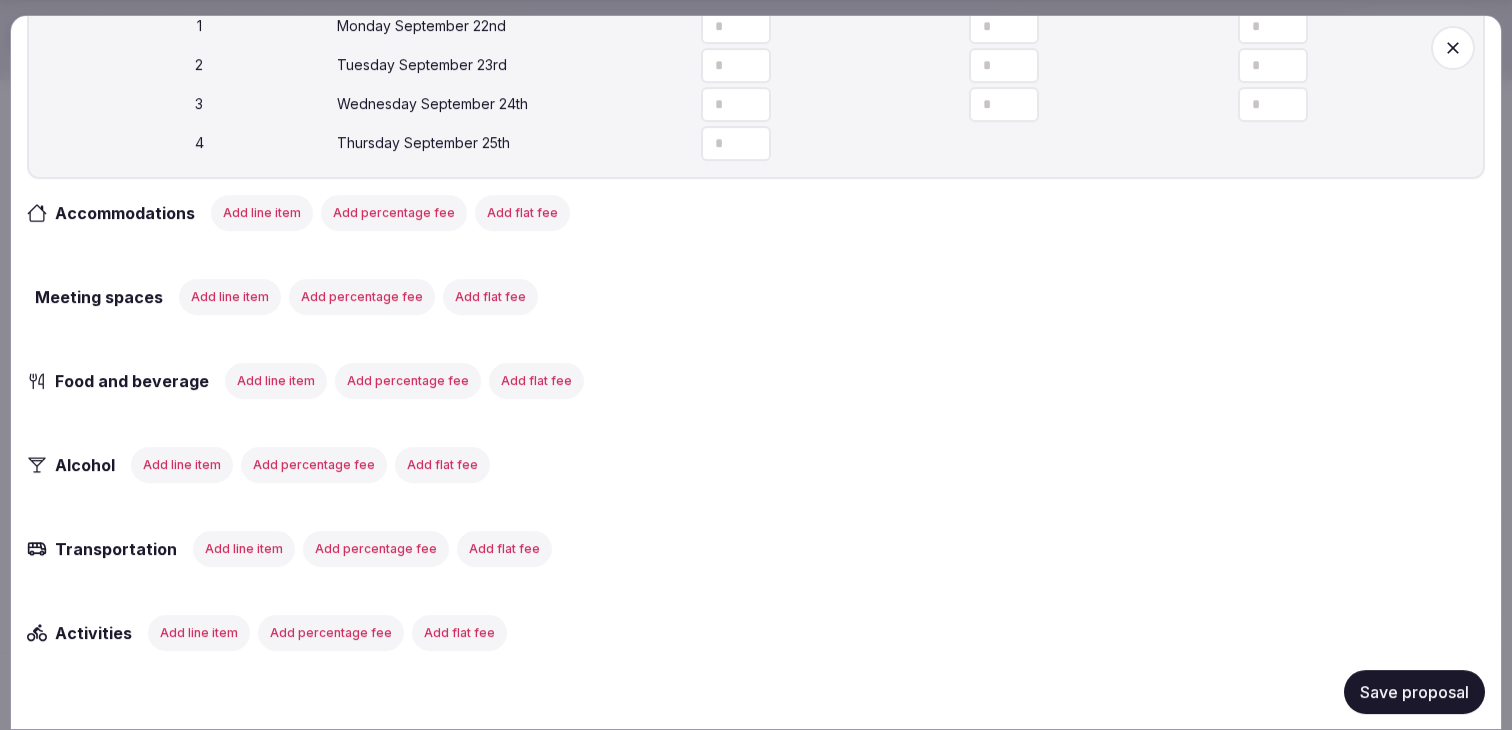 click on "Save proposal" at bounding box center [1414, 691] 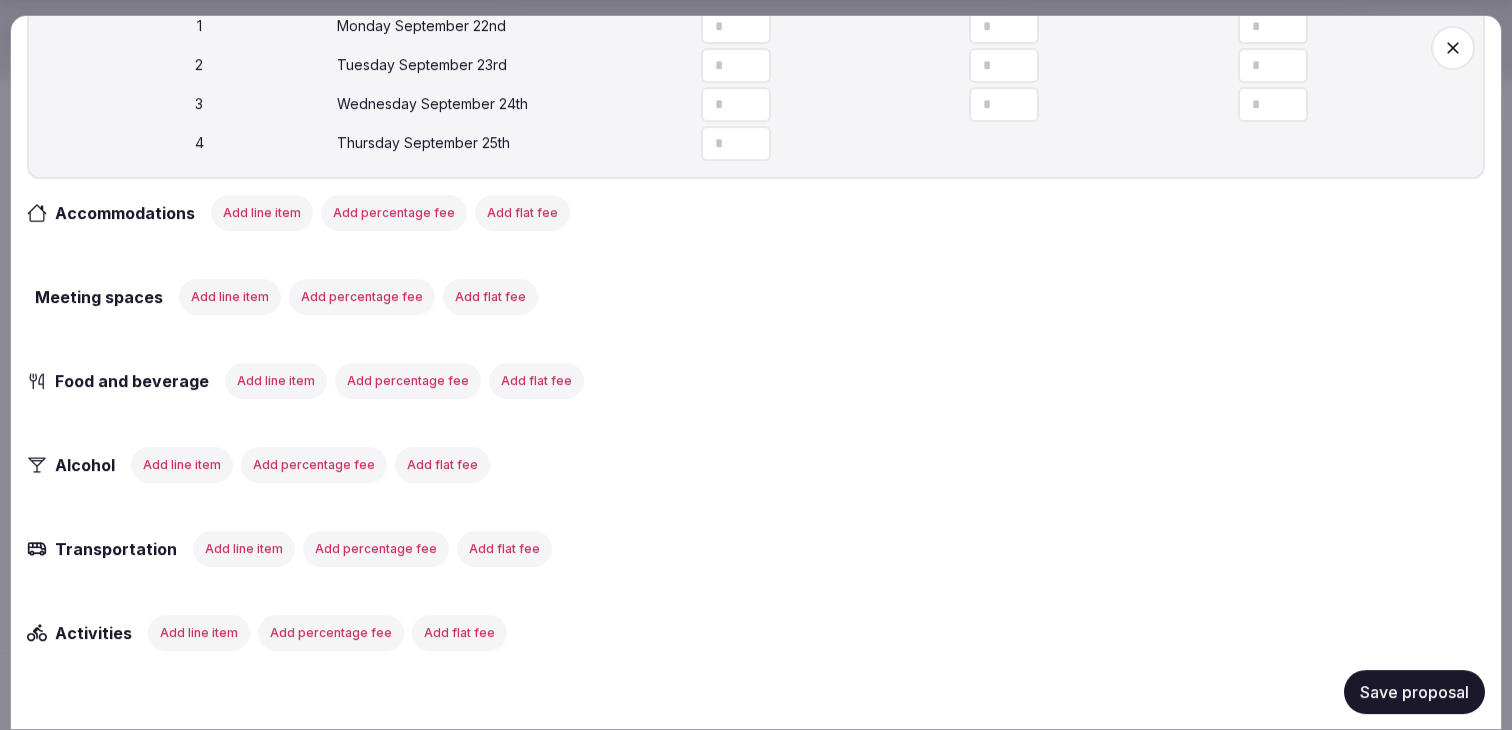 click on "Add line item" at bounding box center (262, 212) 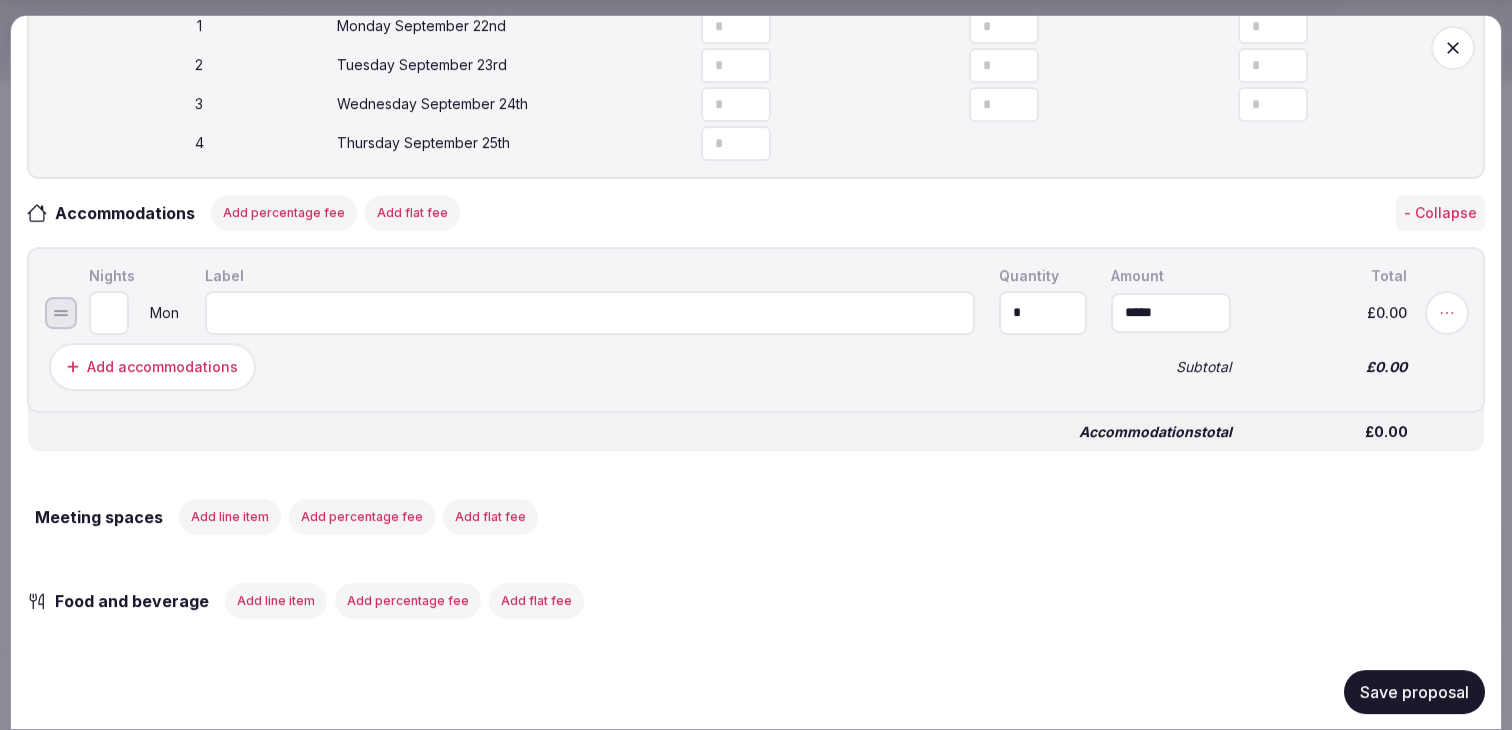 click at bounding box center (590, 312) 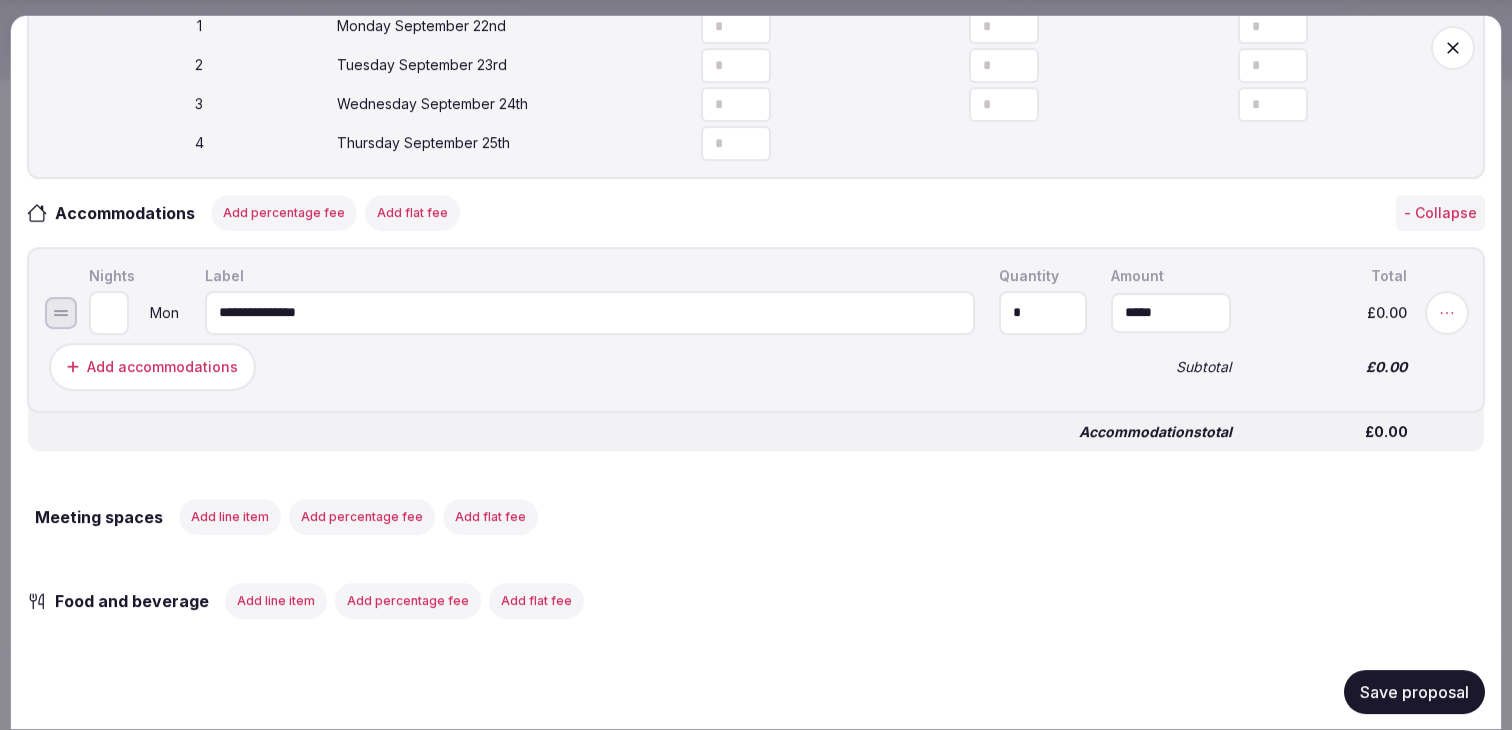 paste on "**********" 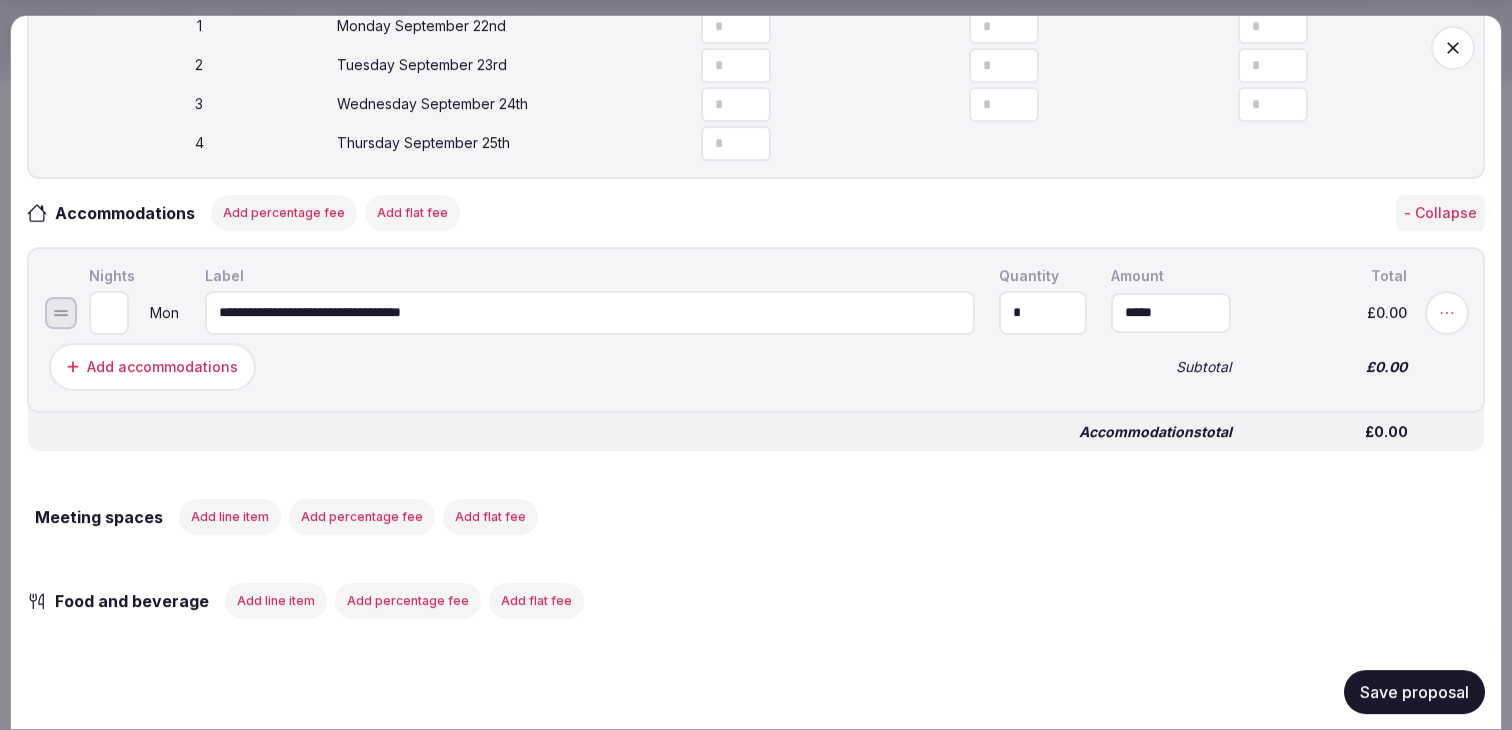 type on "**********" 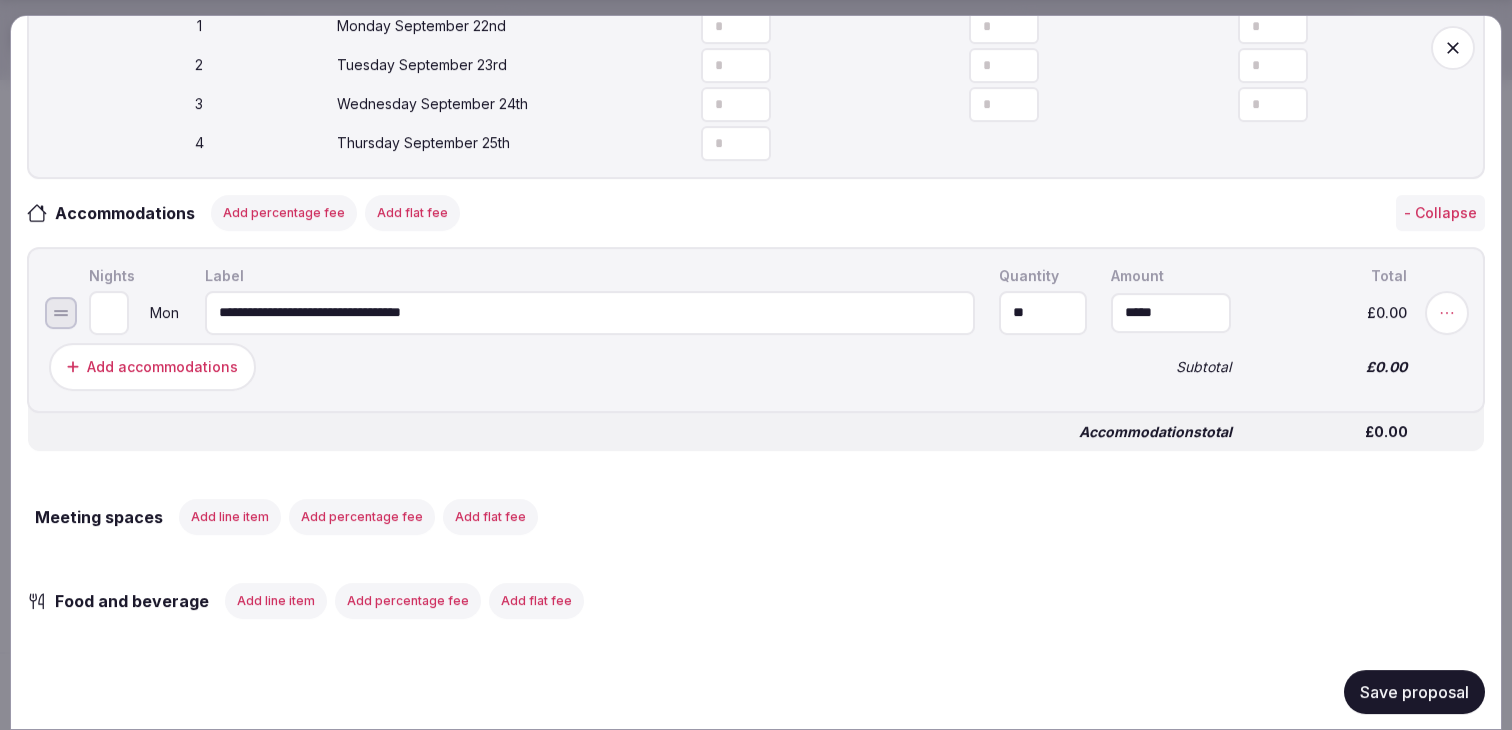 type on "**" 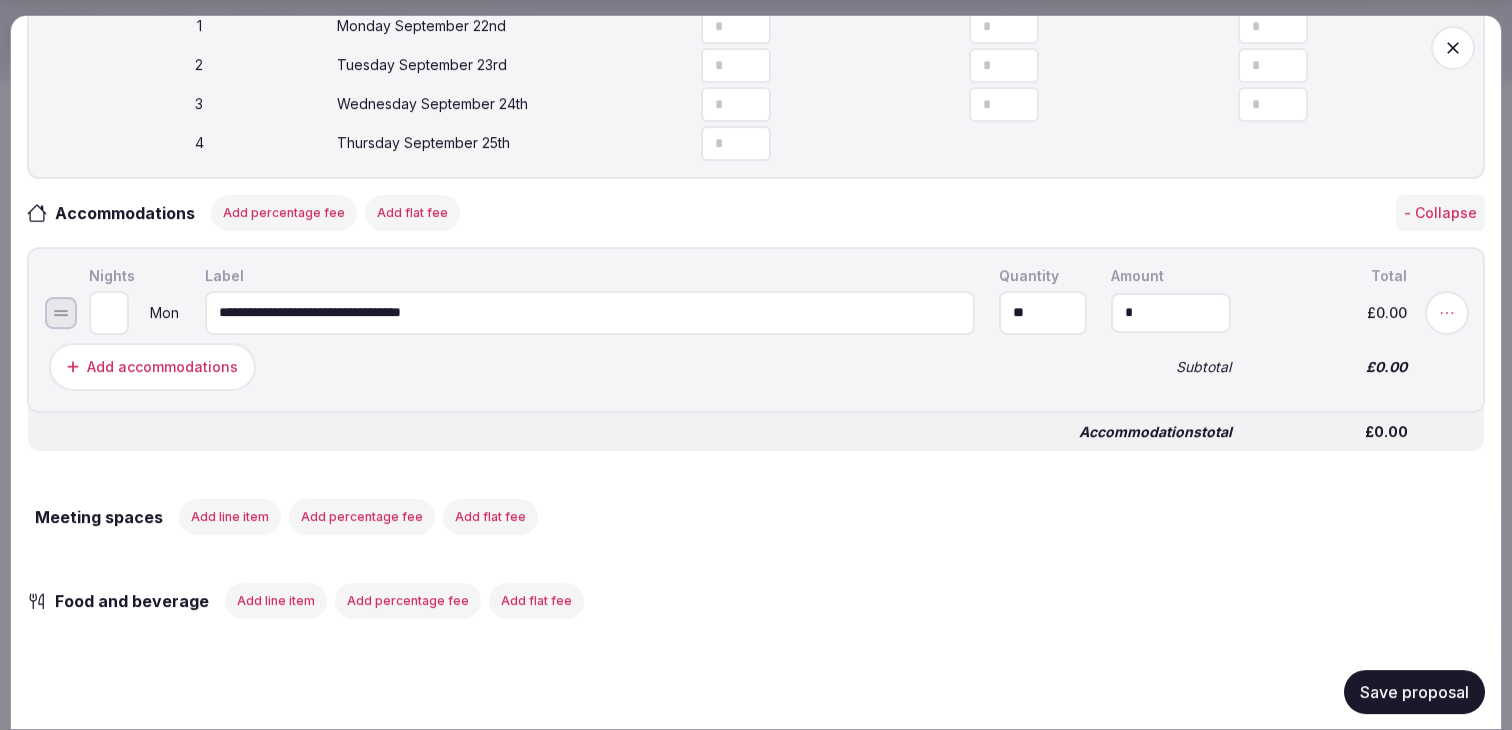 click on "*" at bounding box center (1171, 312) 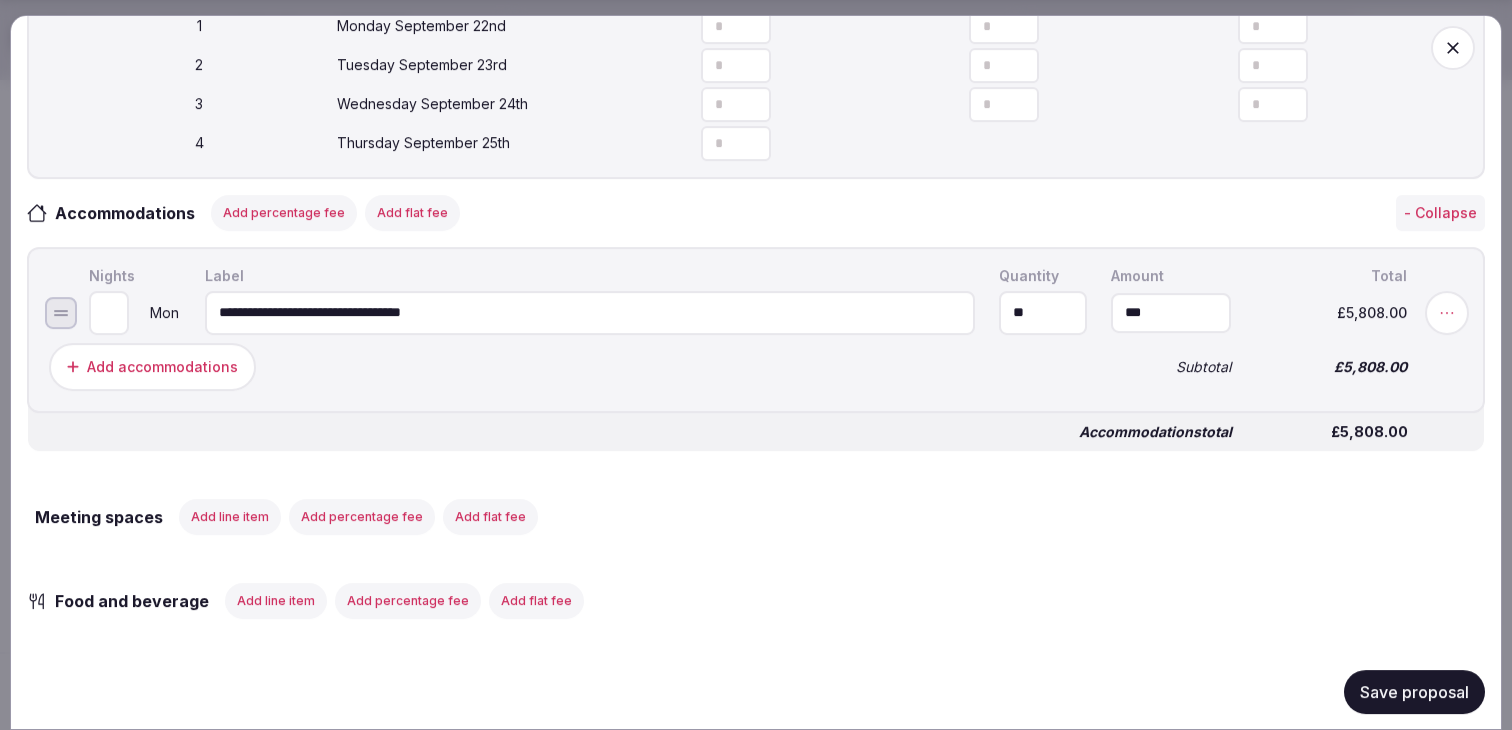 type on "*******" 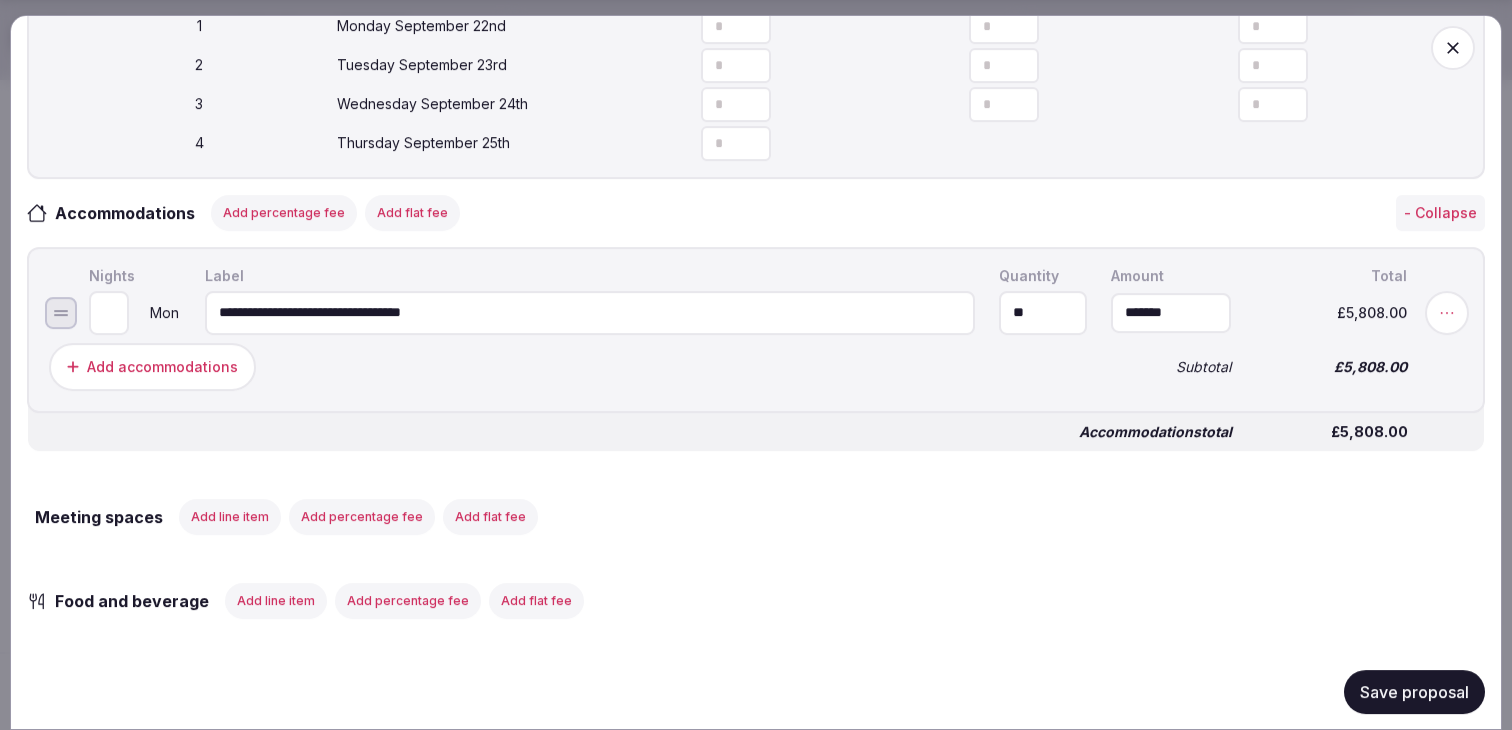 click on "Add accommodations Subtotal £5,808.00" at bounding box center [756, 366] 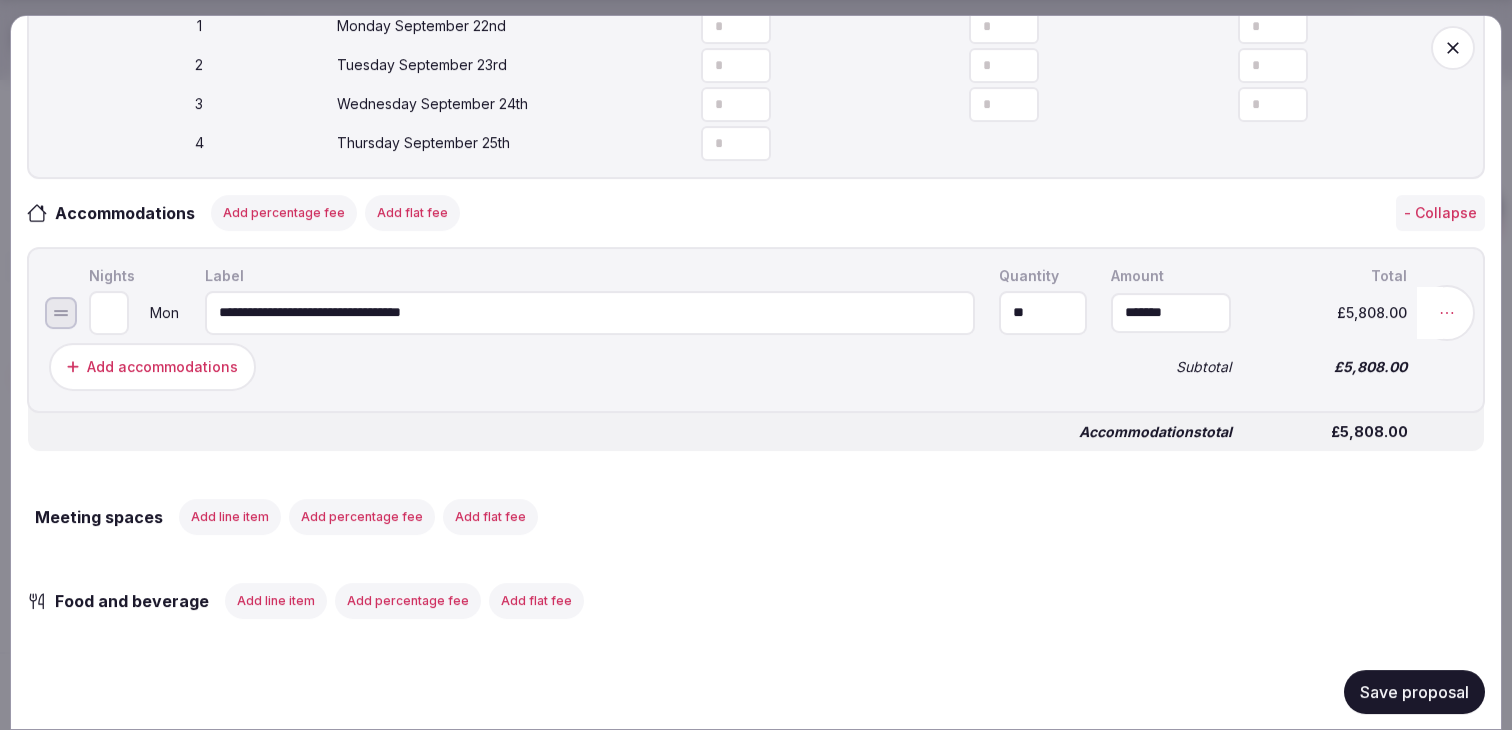 click 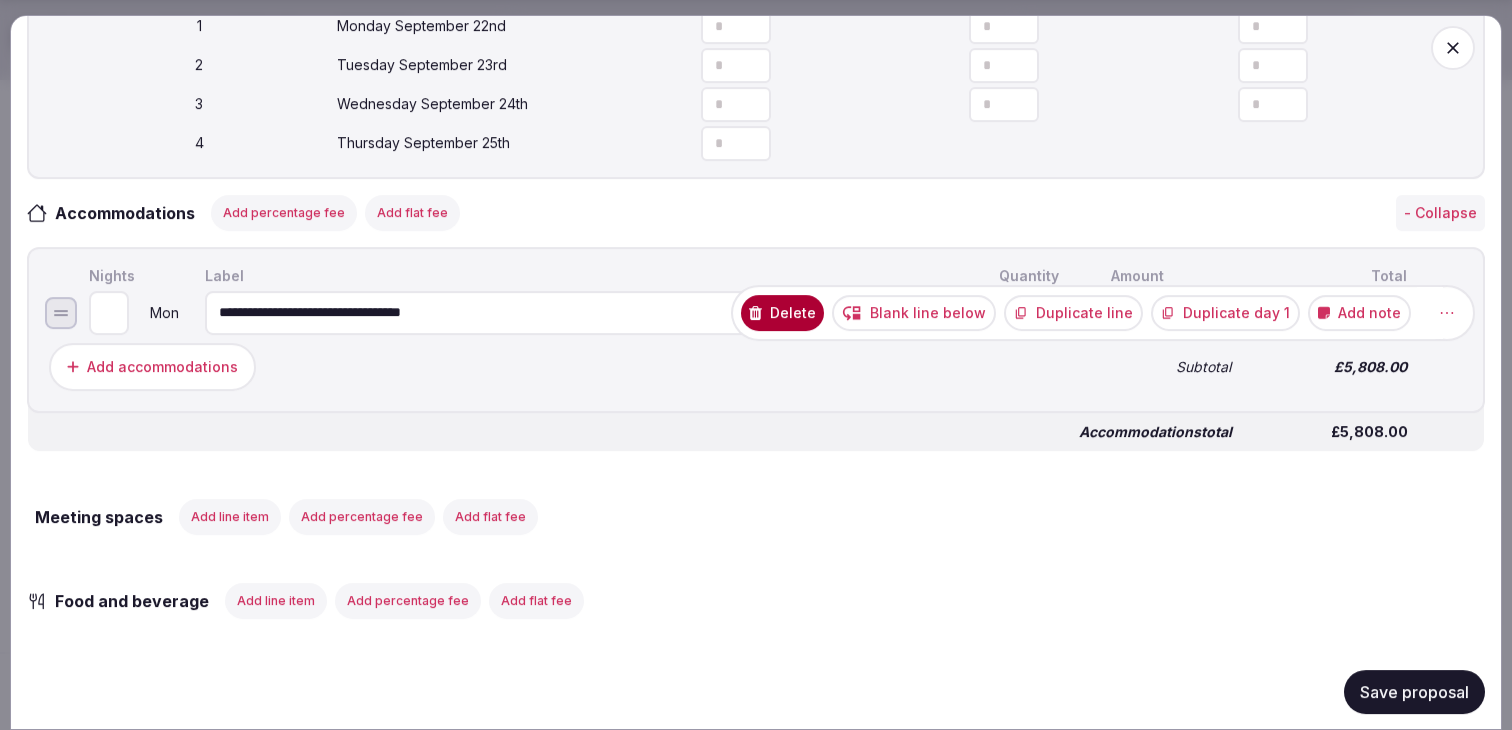 click on "Duplicate day 1" at bounding box center [1225, 312] 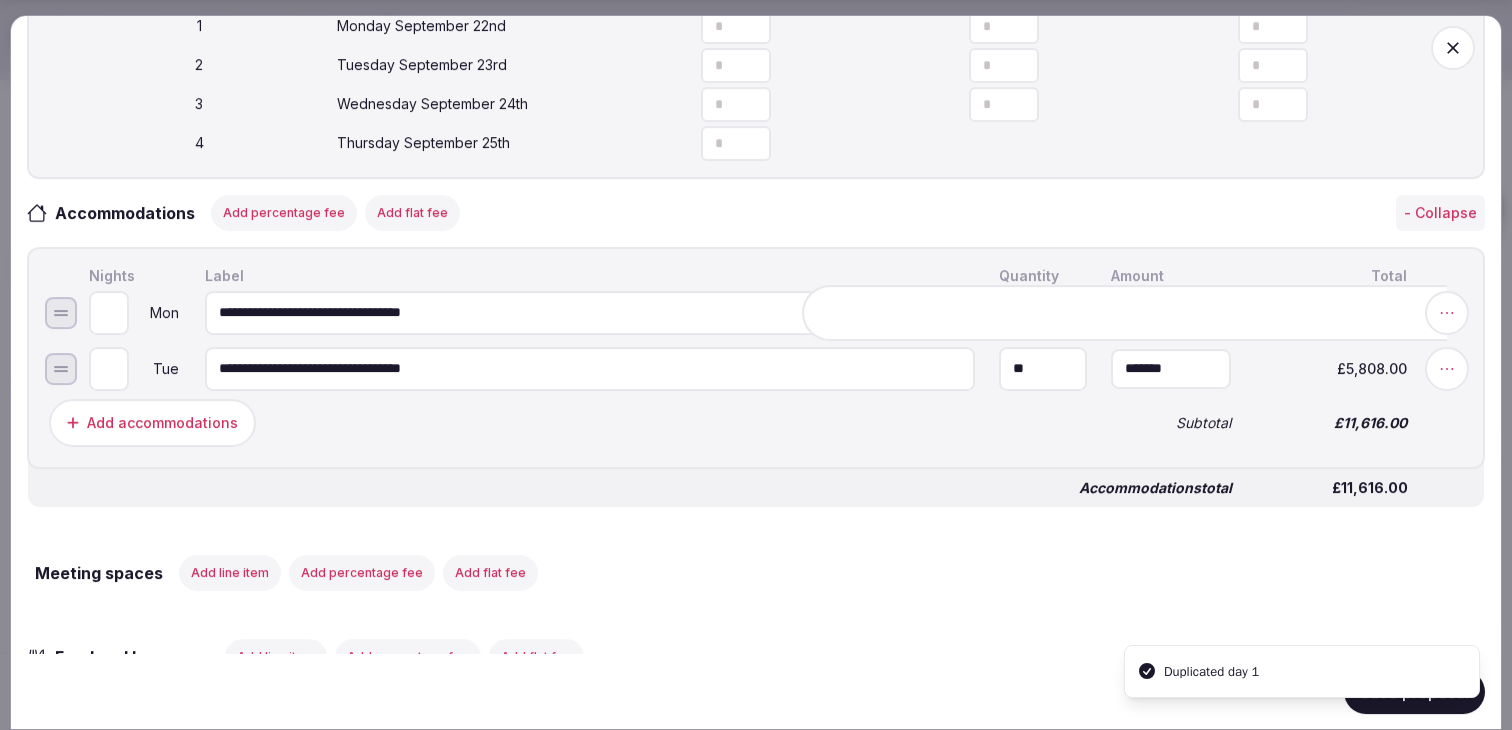 click 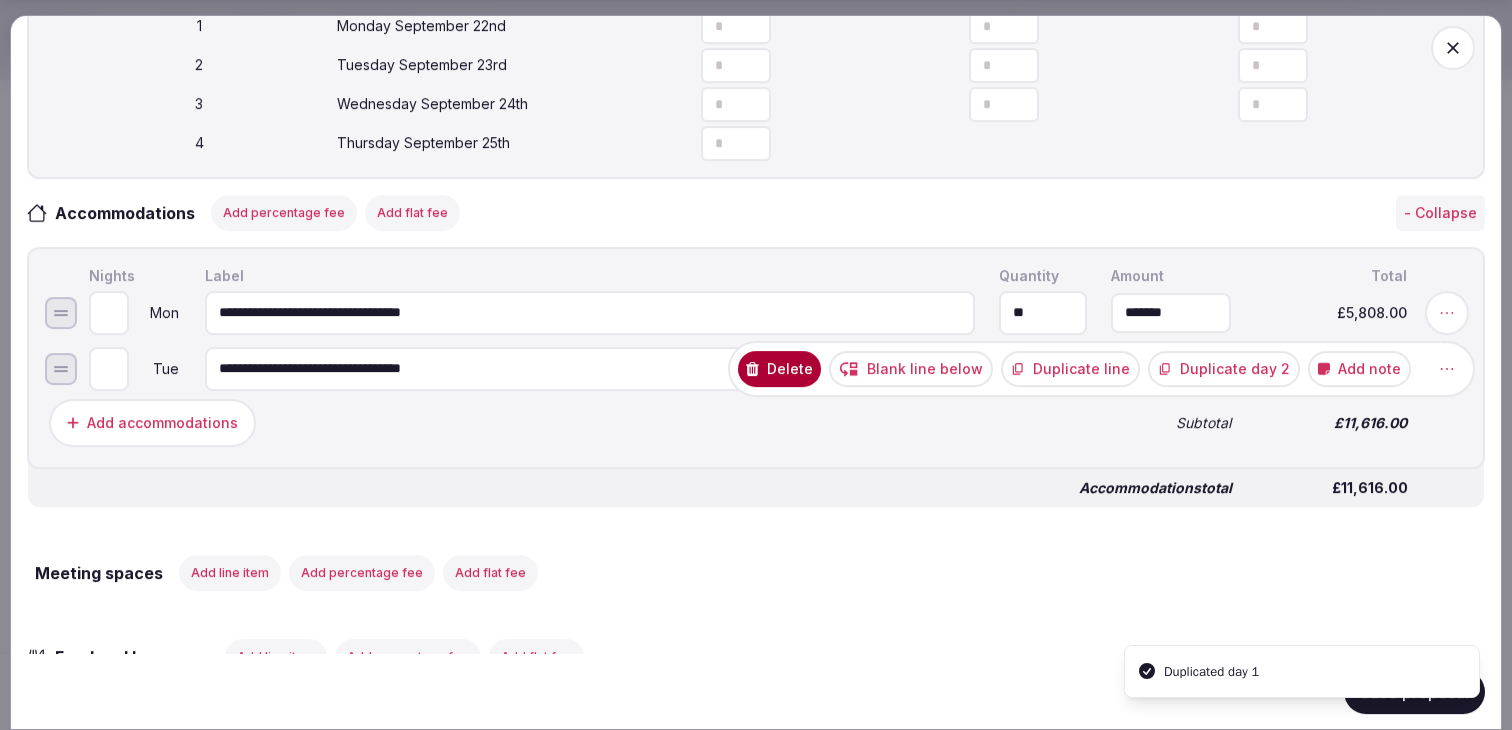 click on "Duplicate day 2" at bounding box center [1224, 368] 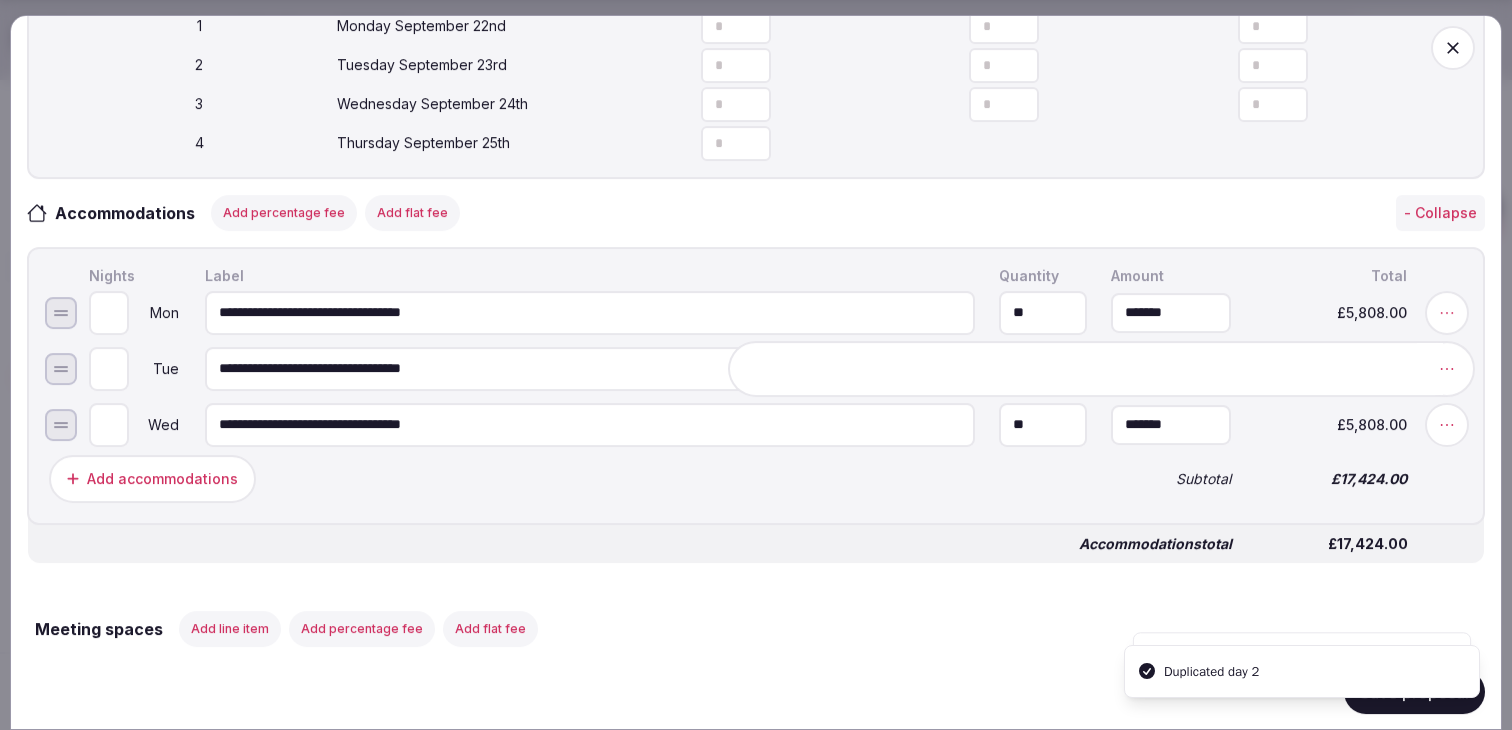 click on "Add accommodations" at bounding box center [568, 478] 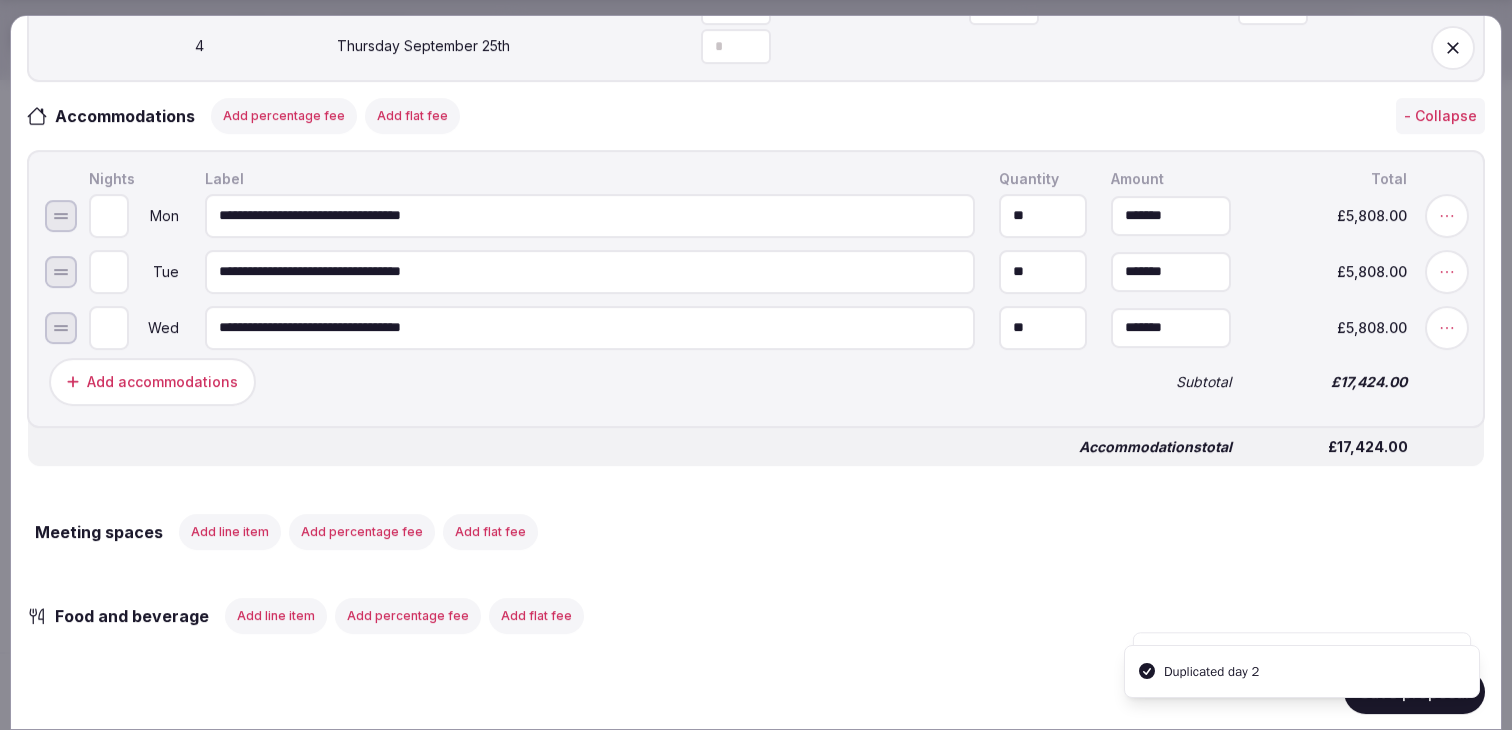scroll, scrollTop: 774, scrollLeft: 0, axis: vertical 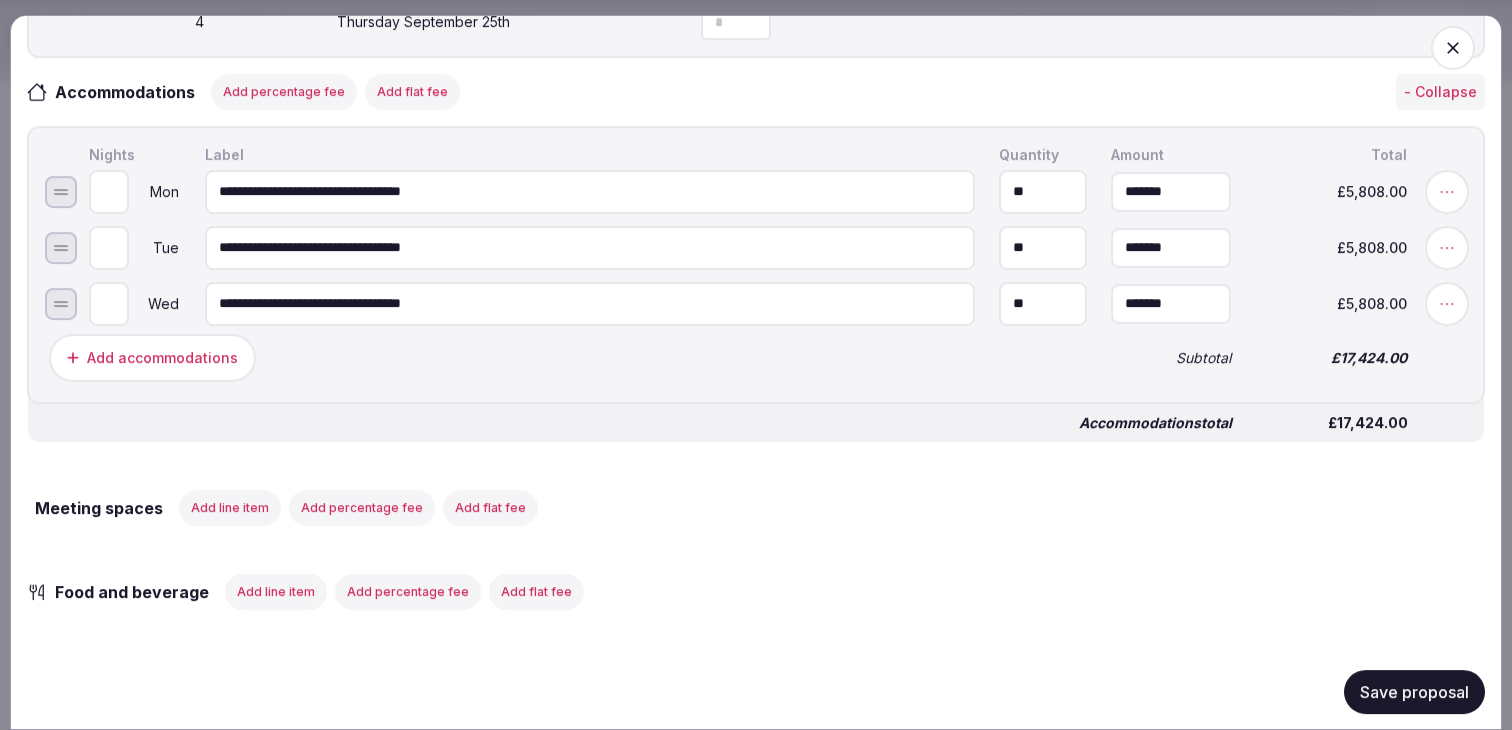 click 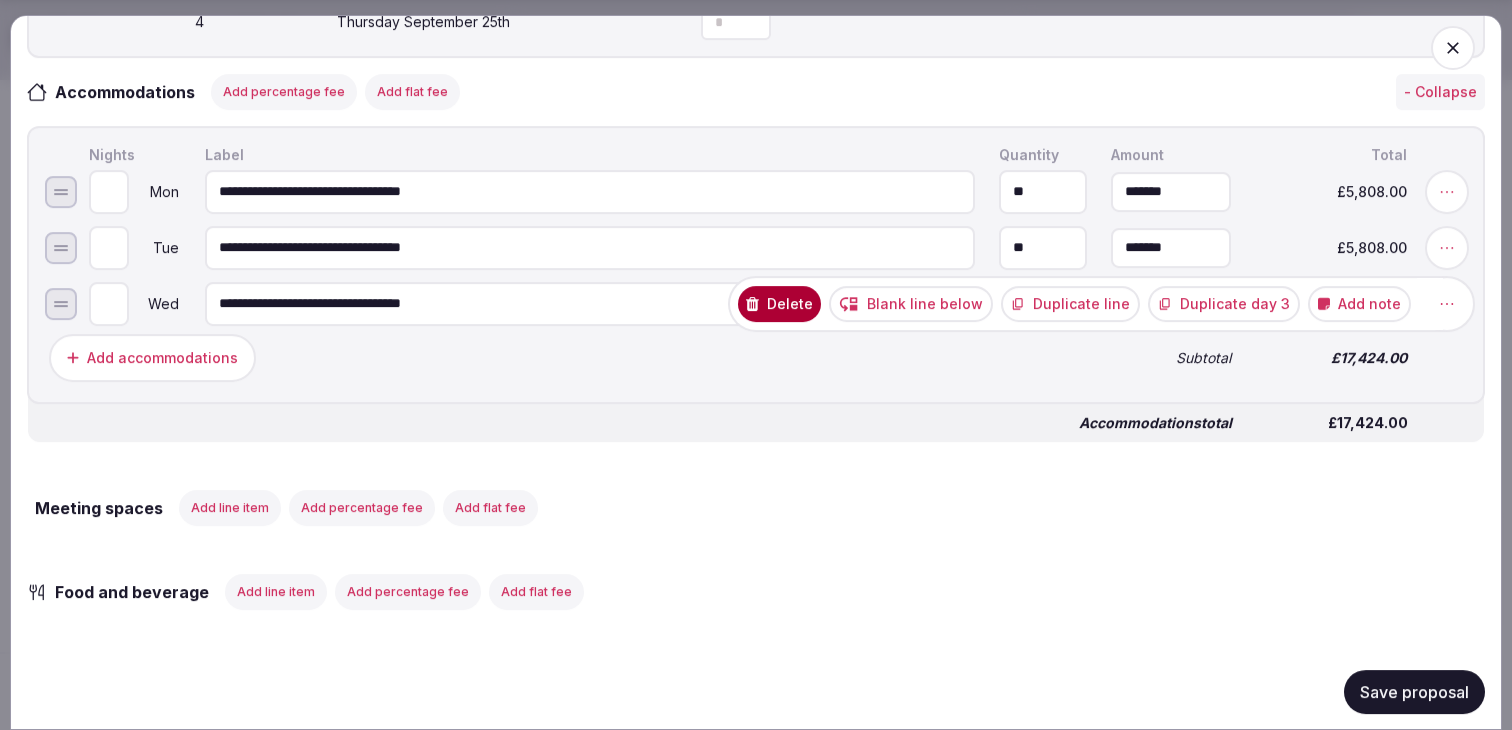 click on "Add note" at bounding box center [1359, 303] 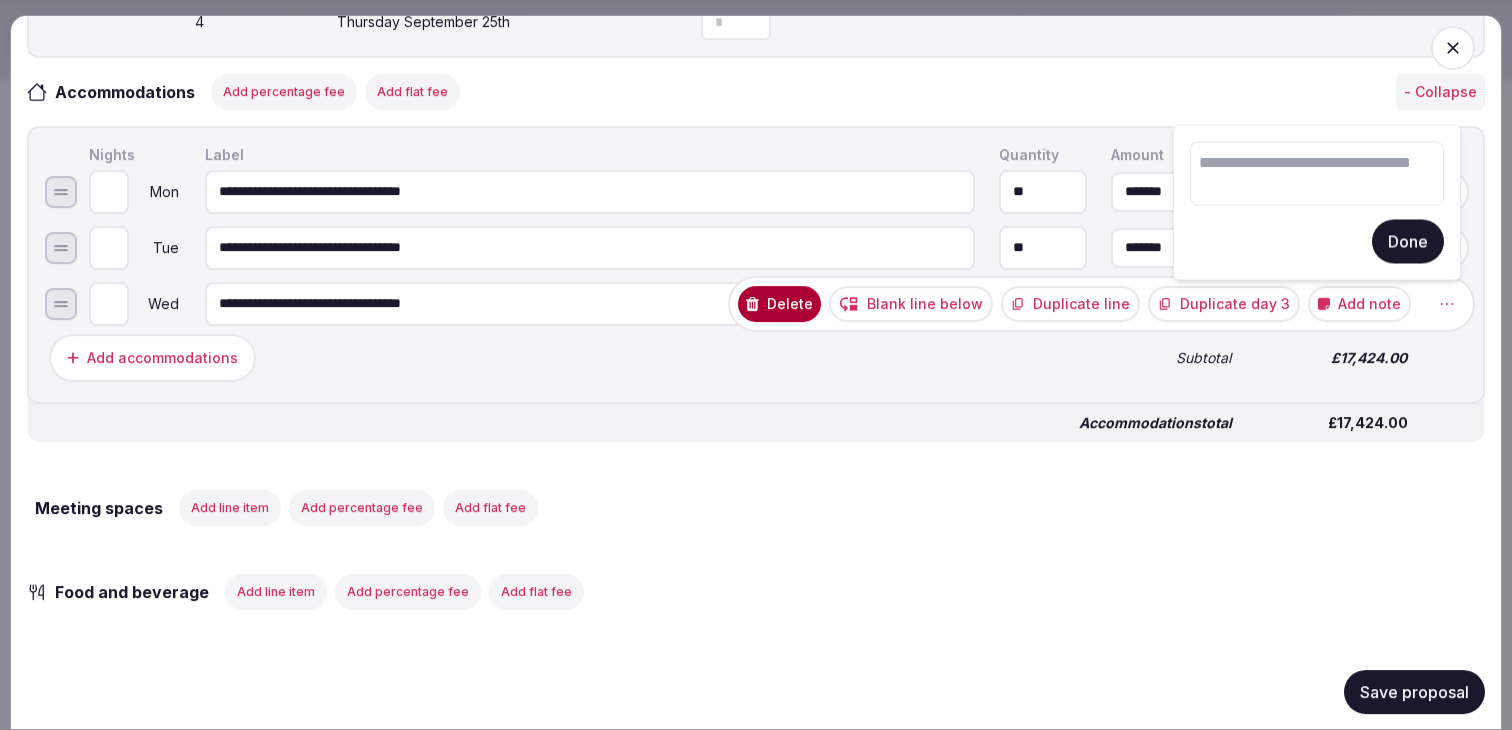 click at bounding box center (1317, 174) 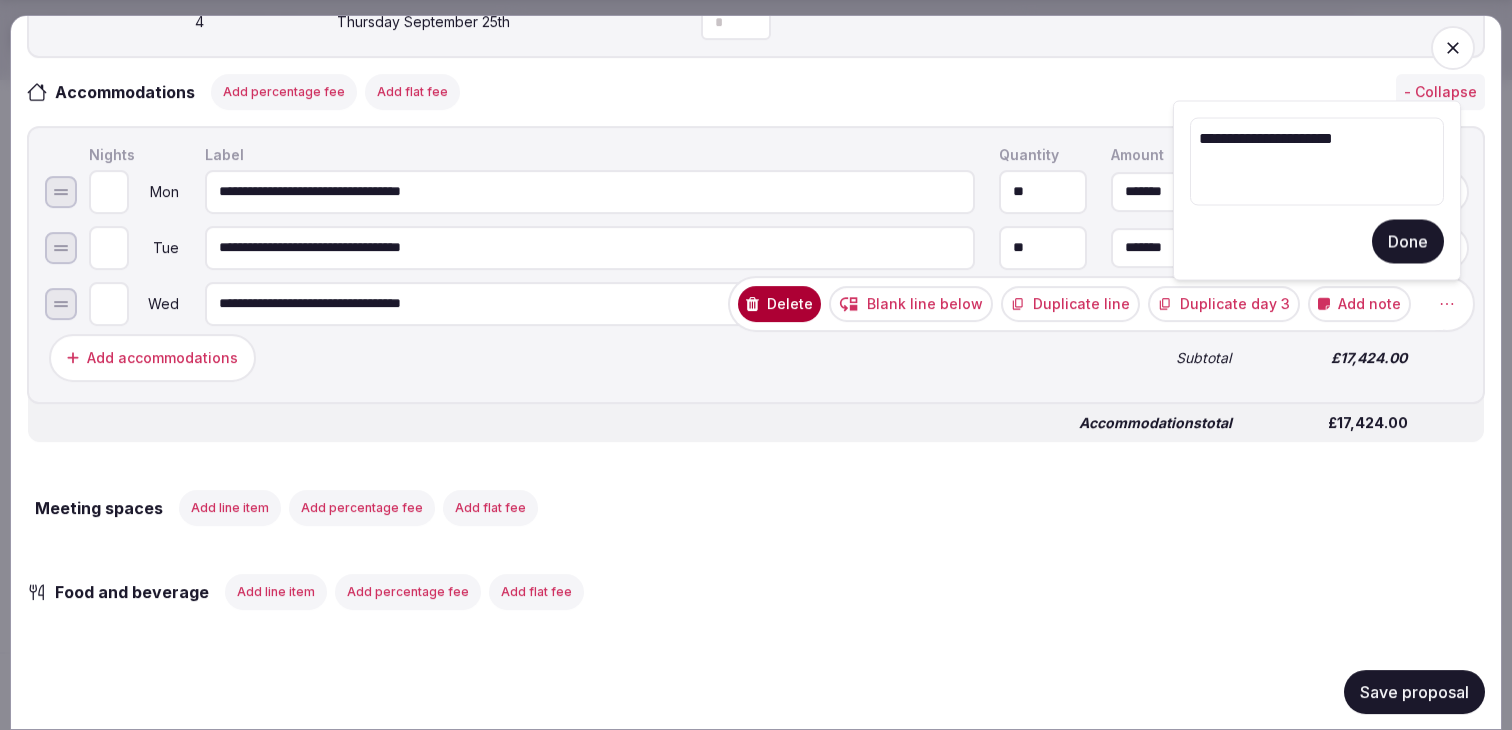 paste on "**********" 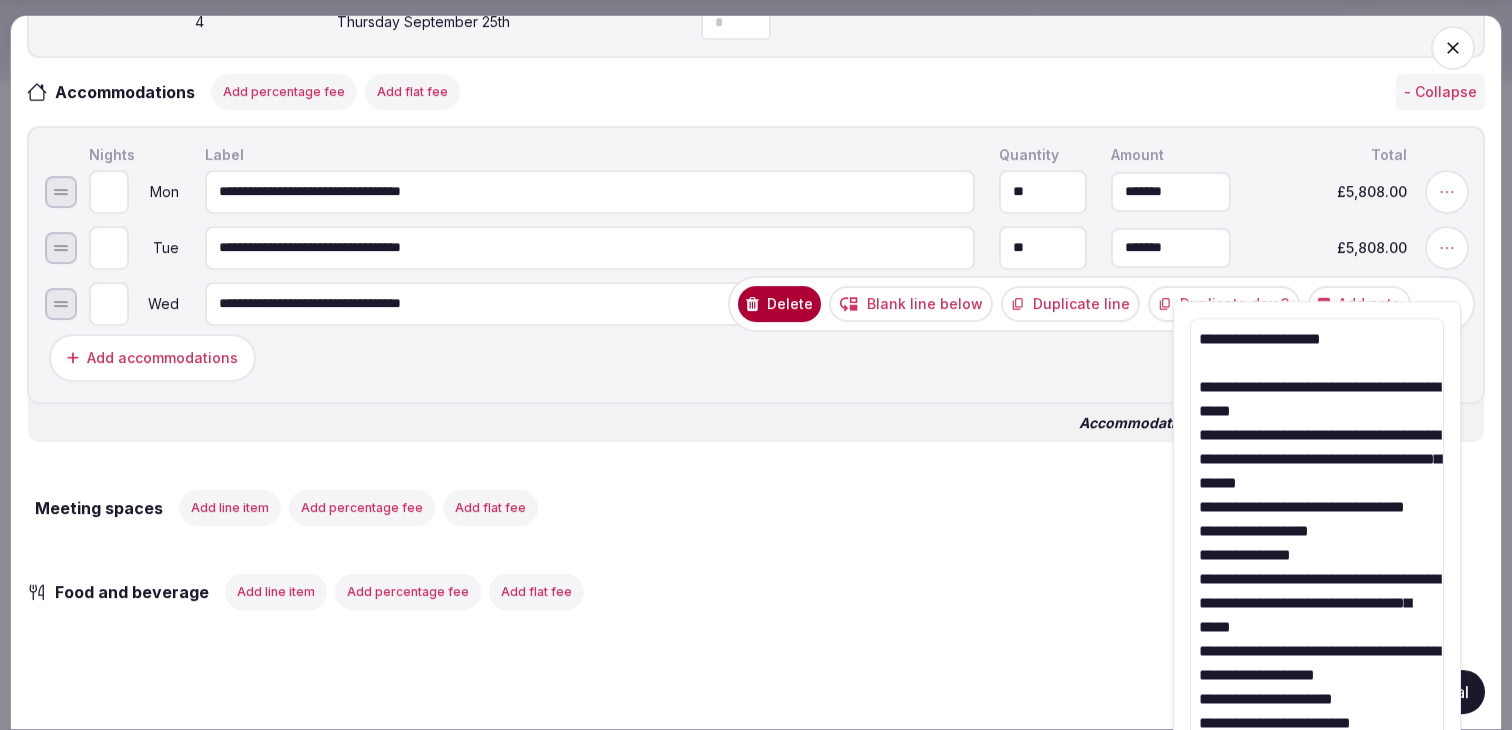 click on "**********" at bounding box center [1317, 554] 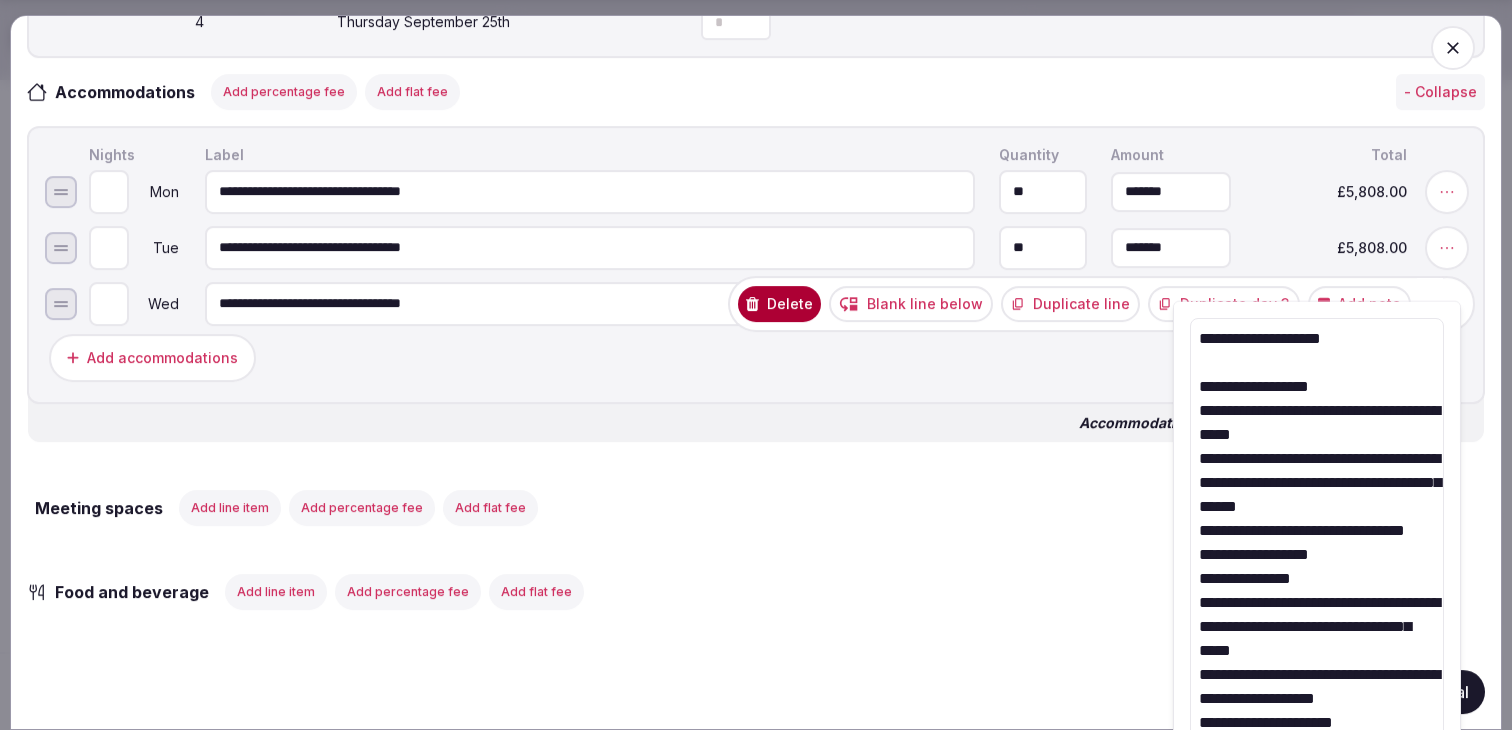 click on "**********" at bounding box center [1317, 566] 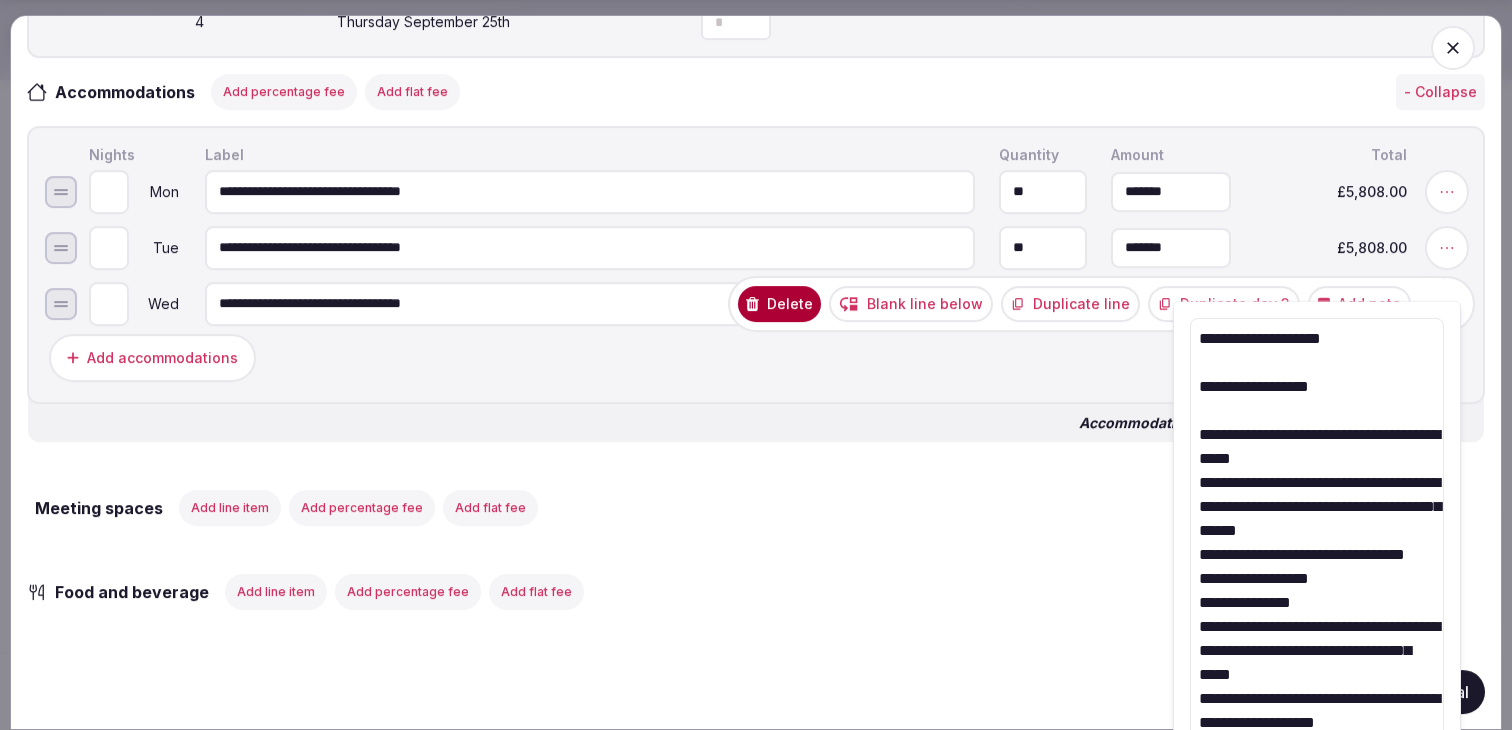 click on "**********" at bounding box center (1317, 578) 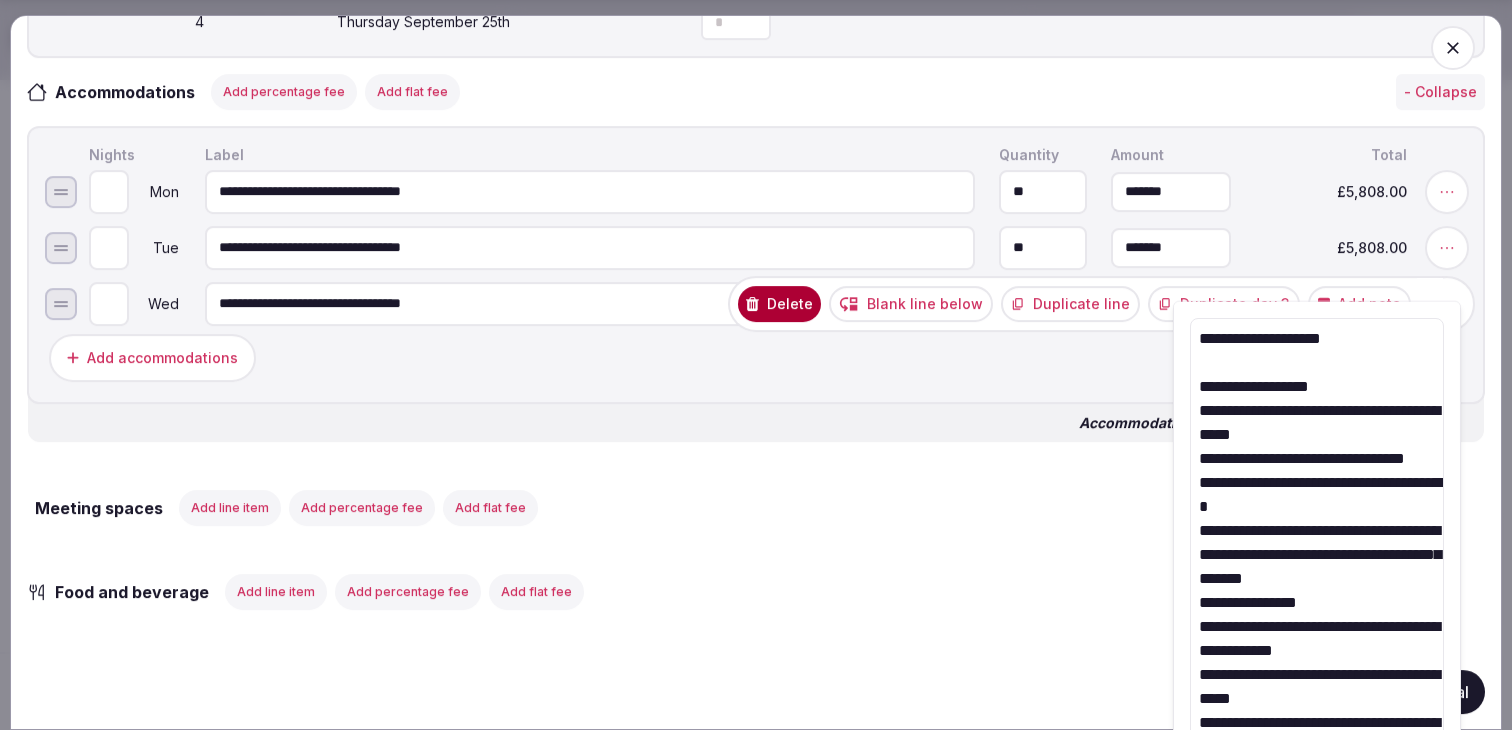 click on "**********" at bounding box center [1317, 722] 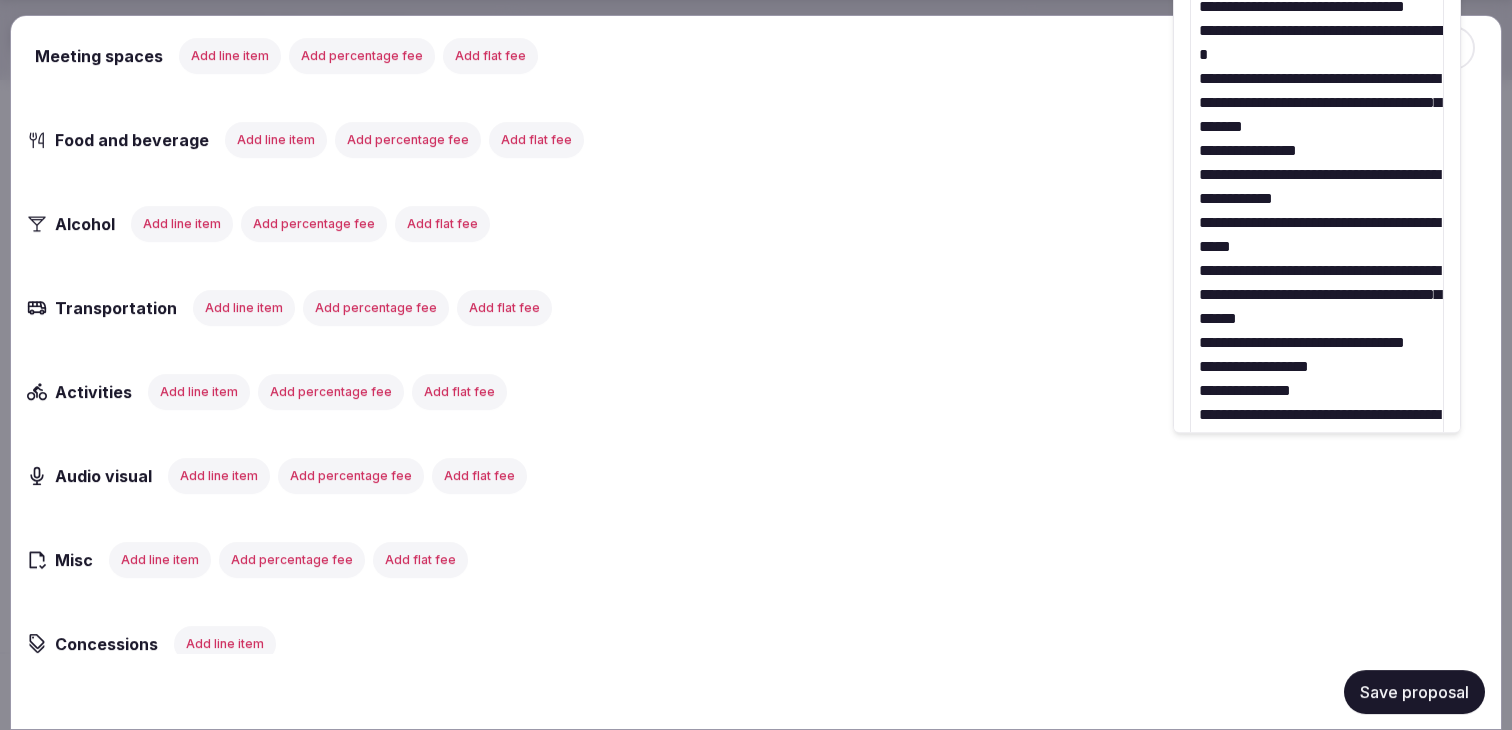 scroll, scrollTop: 1235, scrollLeft: 0, axis: vertical 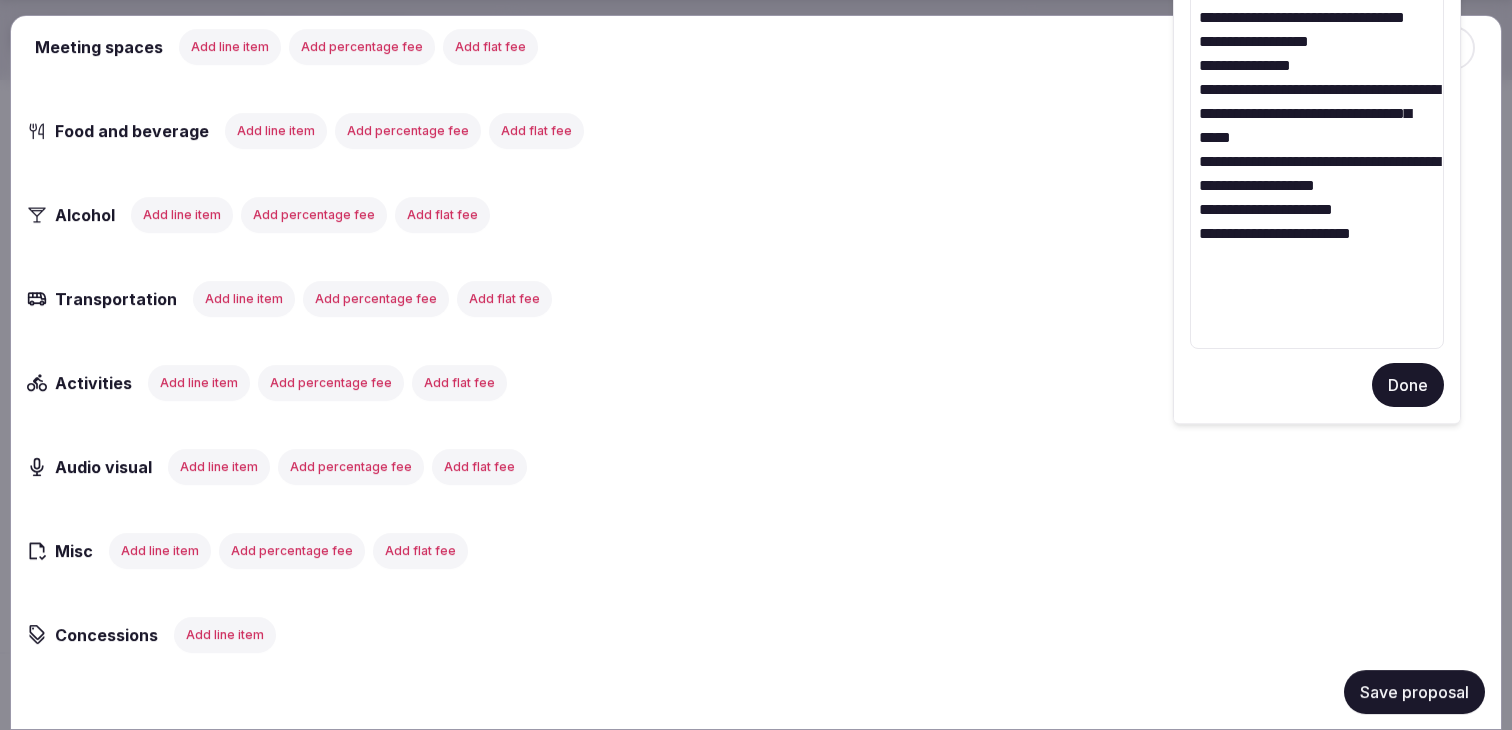 drag, startPoint x: 1242, startPoint y: 240, endPoint x: 1264, endPoint y: 489, distance: 249.97 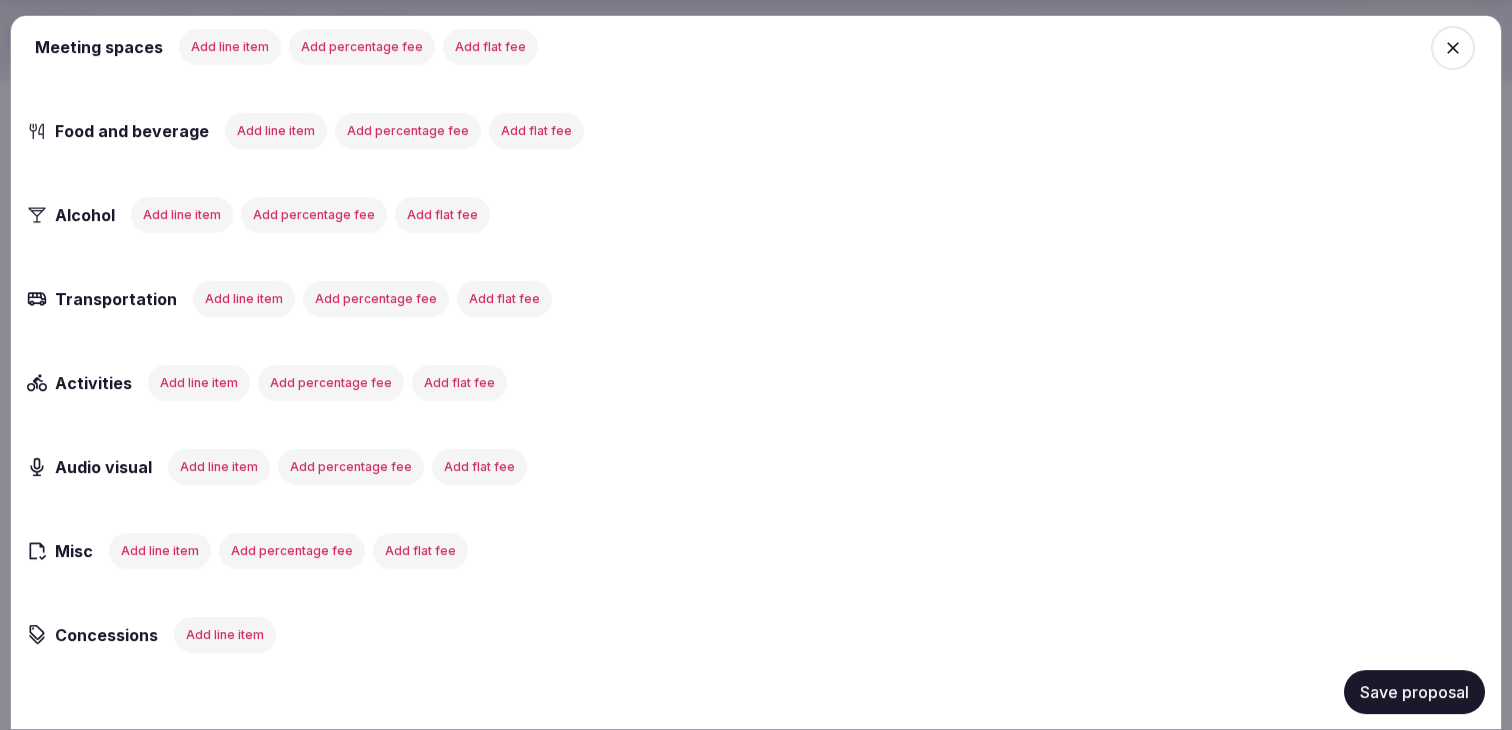click on "**********" at bounding box center [756, 450] 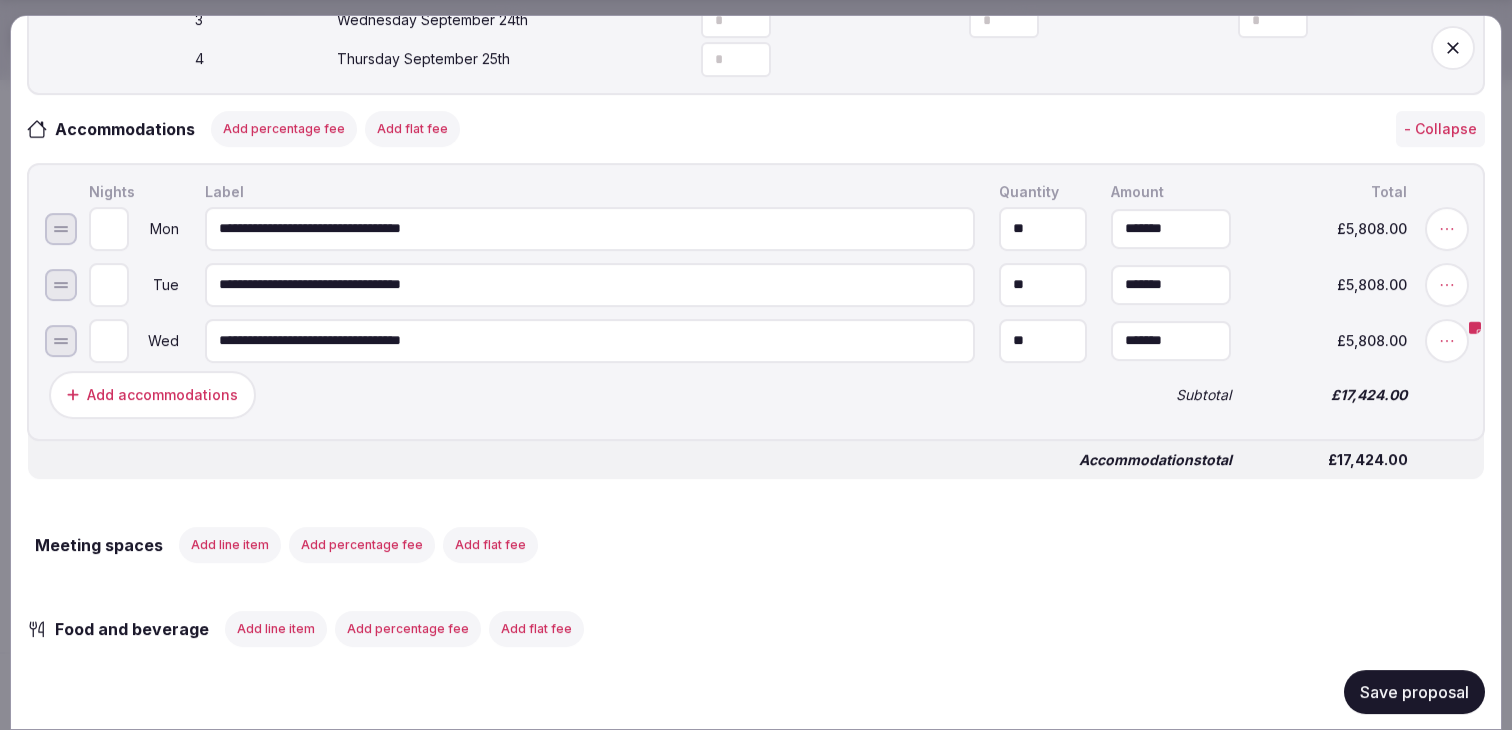scroll, scrollTop: 720, scrollLeft: 0, axis: vertical 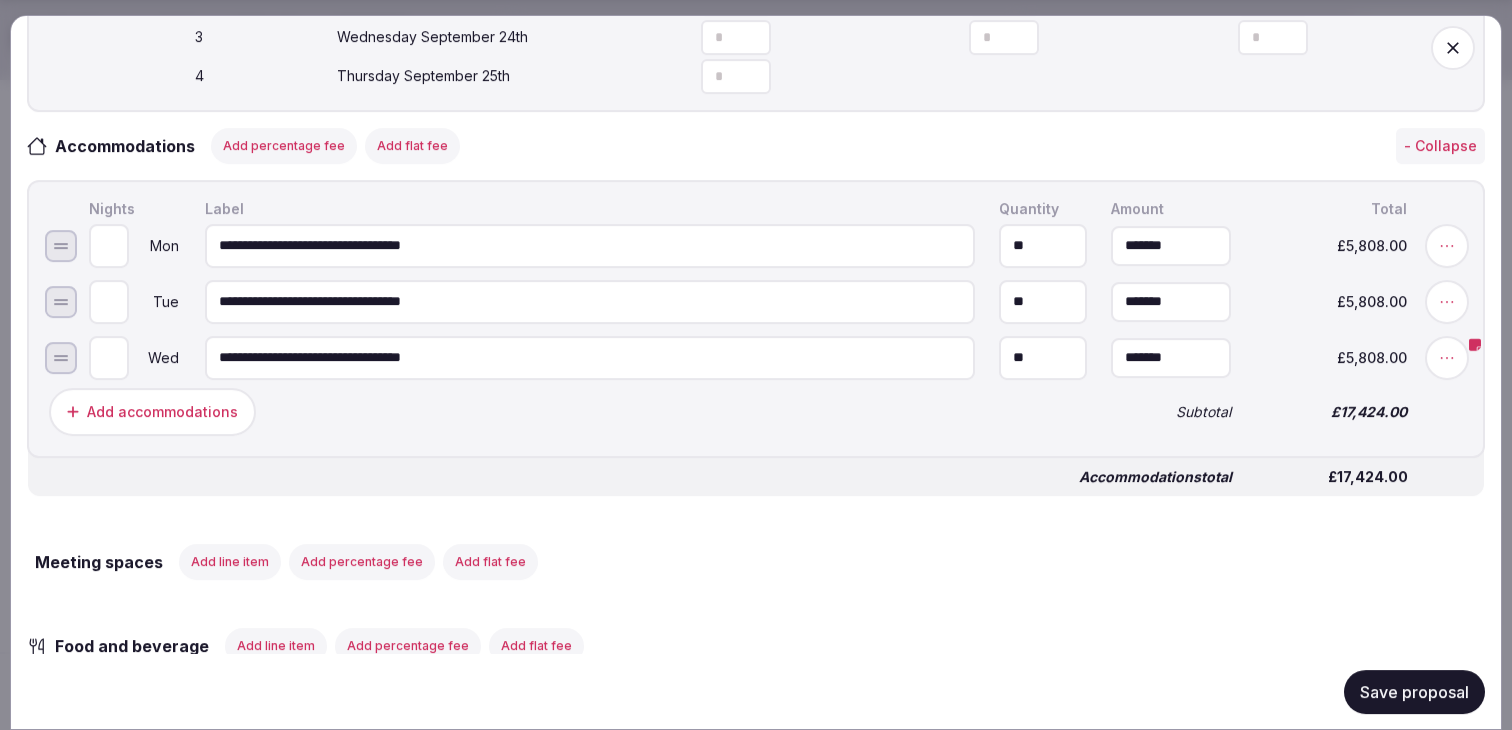 click on "Save proposal" at bounding box center (1414, 691) 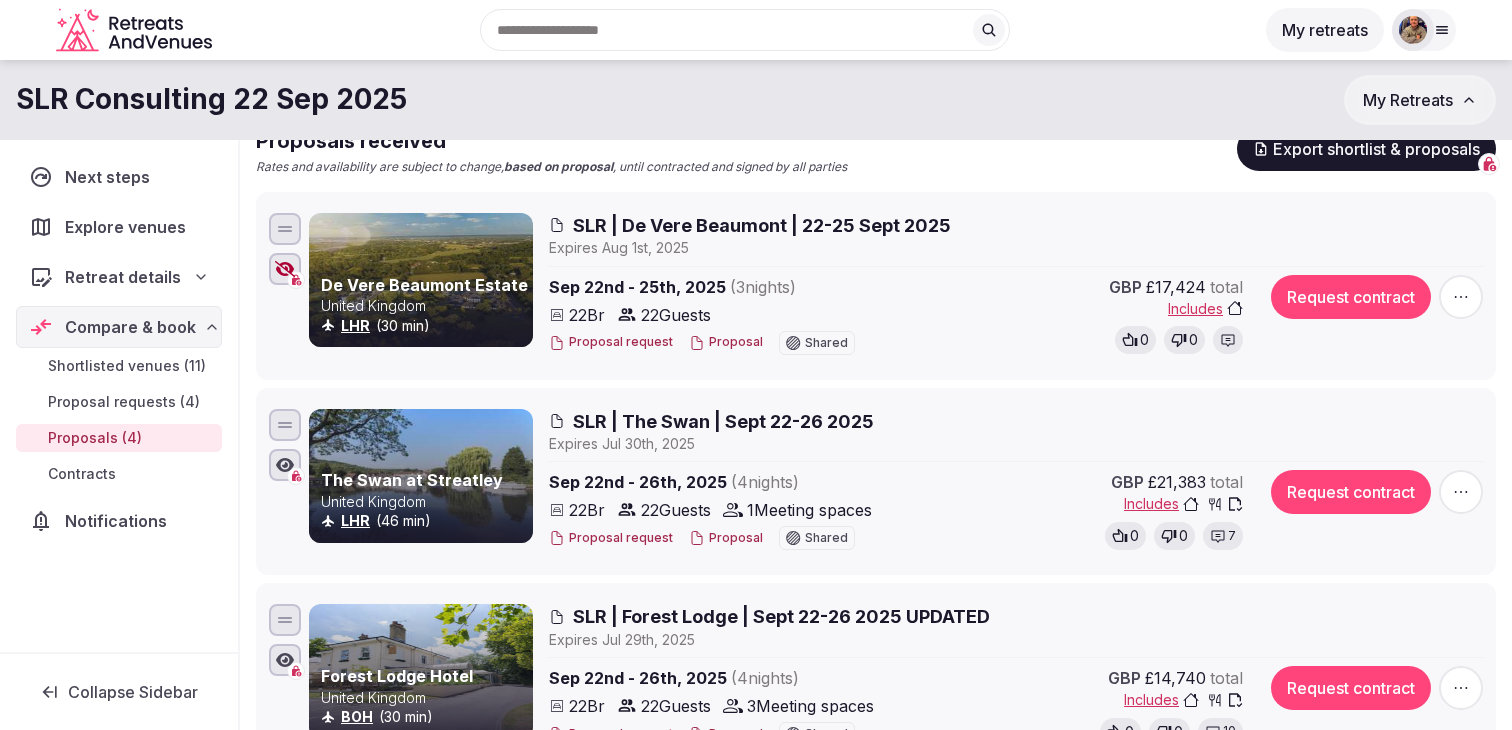 scroll, scrollTop: 166, scrollLeft: 0, axis: vertical 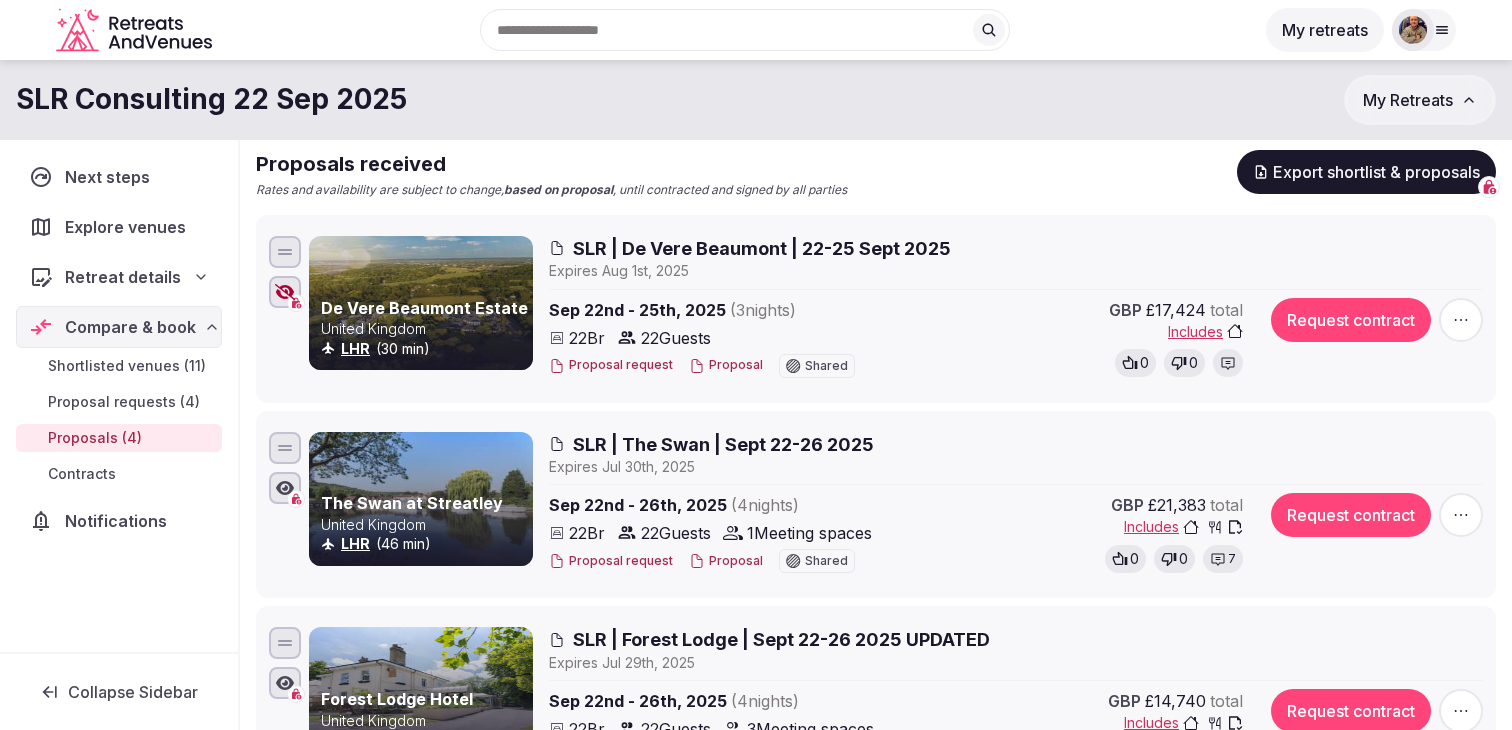 click 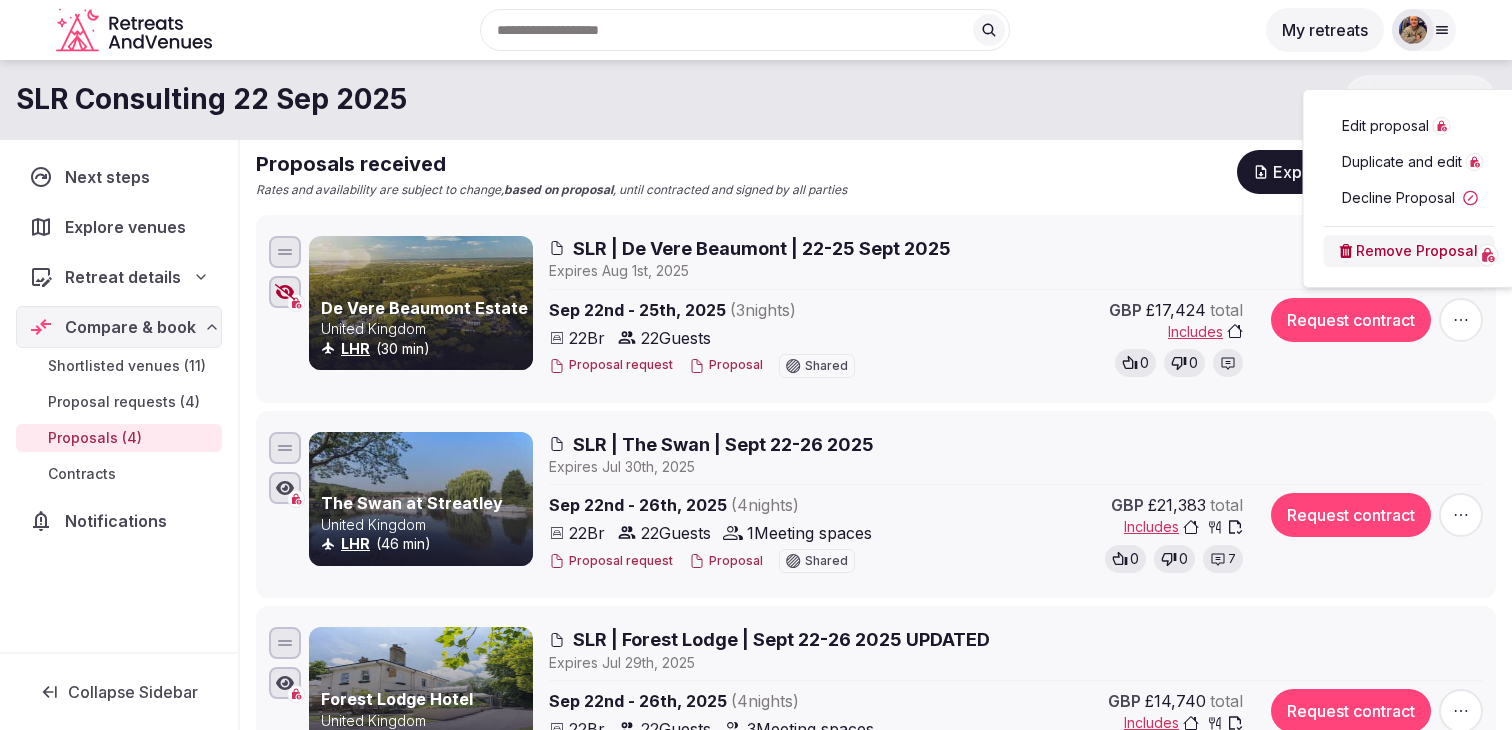 click on "Edit proposal" at bounding box center [1385, 126] 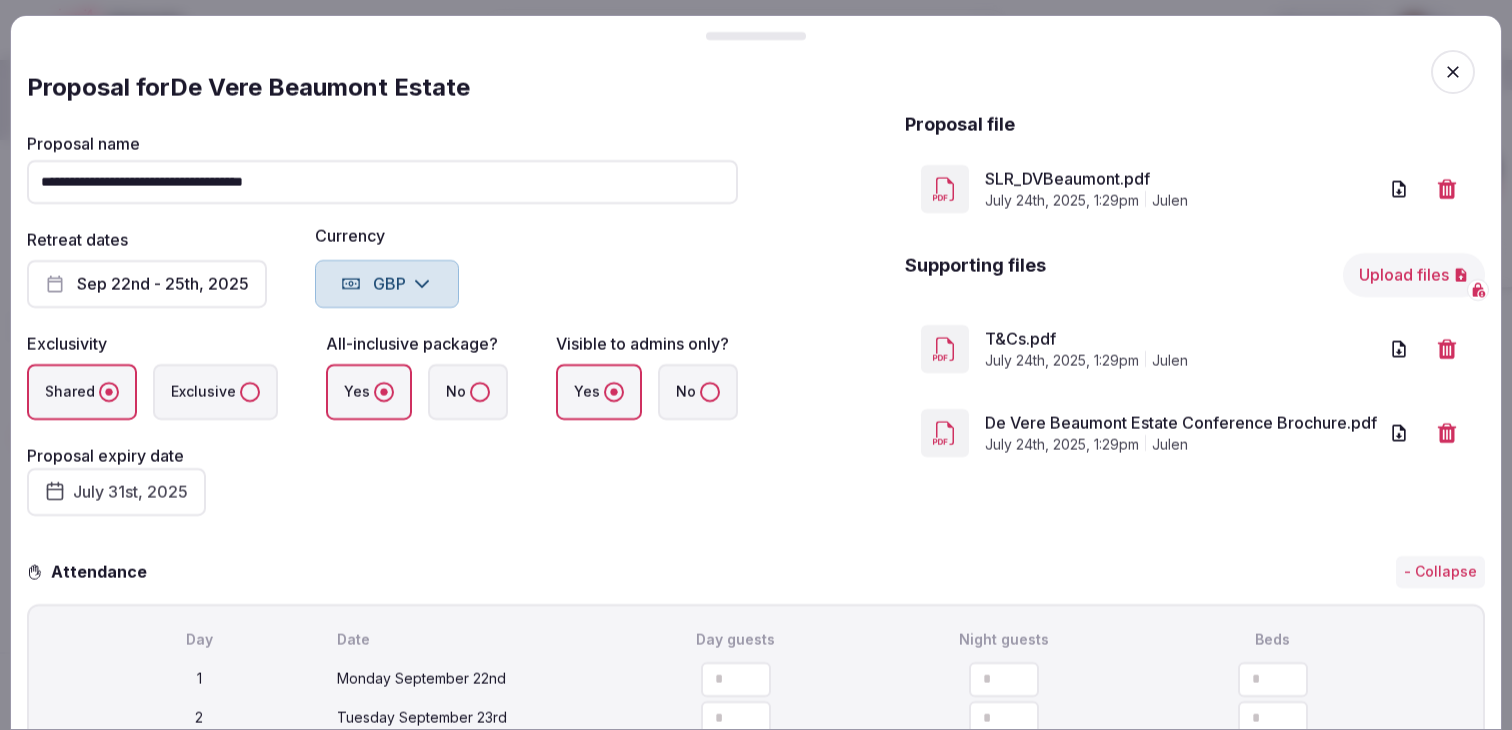 click on "**********" at bounding box center (756, 326) 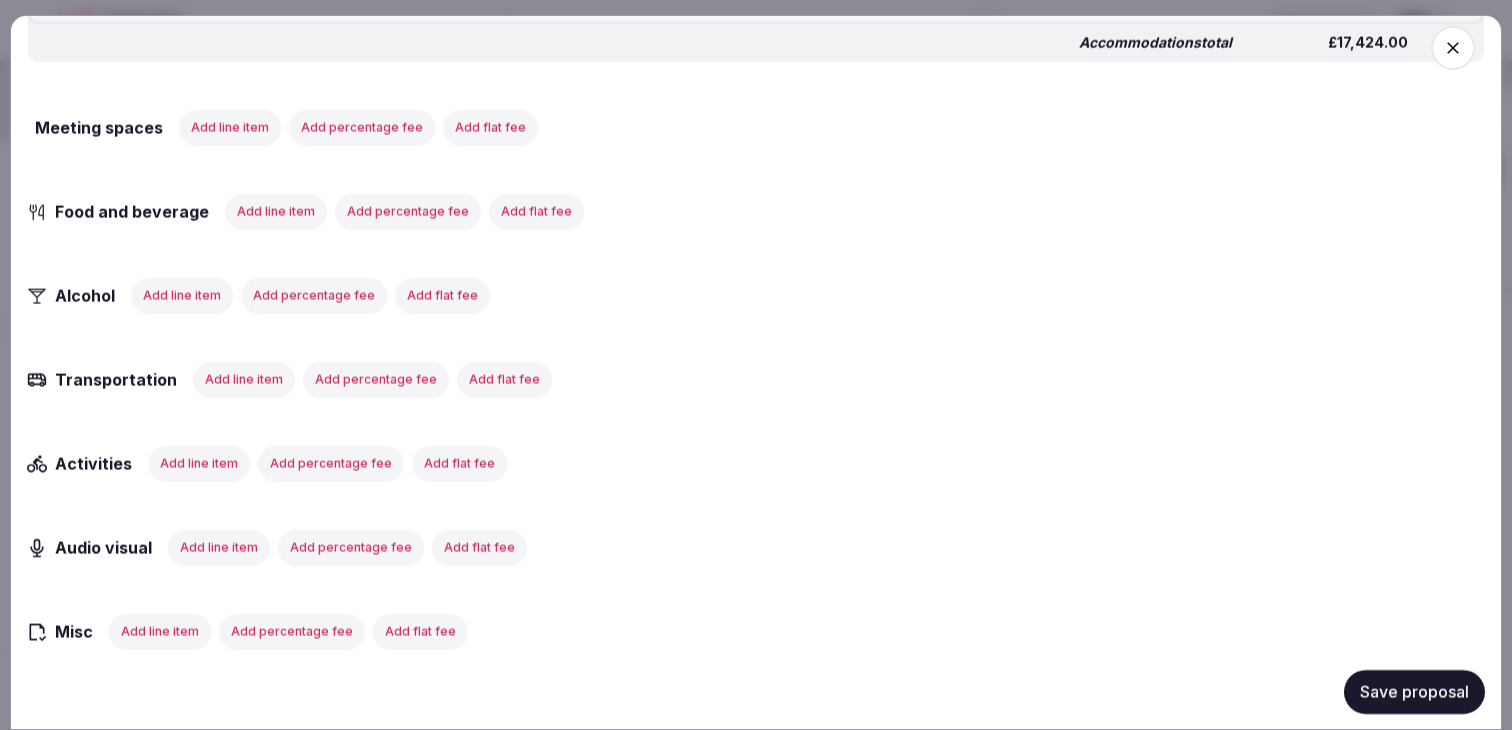 scroll, scrollTop: 1161, scrollLeft: 0, axis: vertical 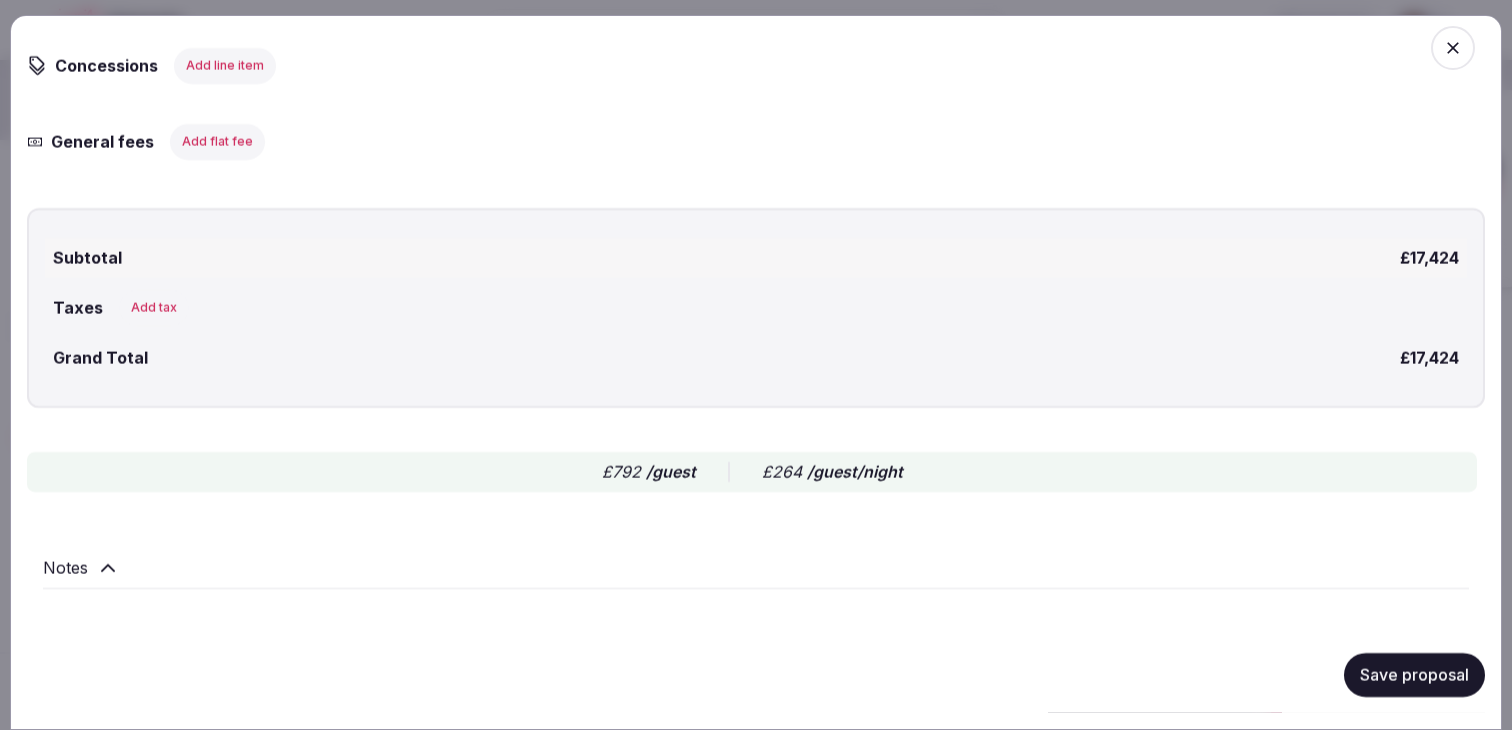 click on "Notes" at bounding box center [756, 567] 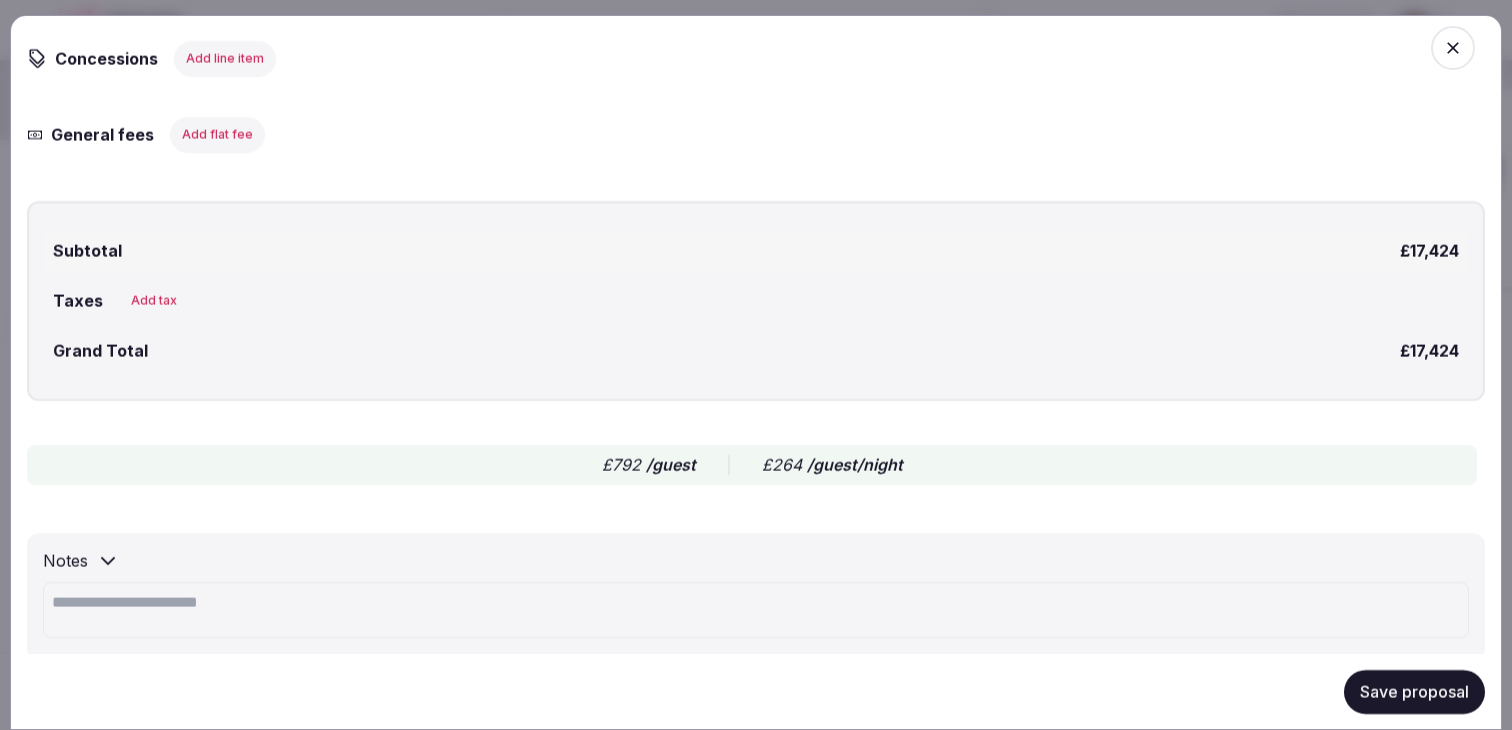 click at bounding box center [756, 609] 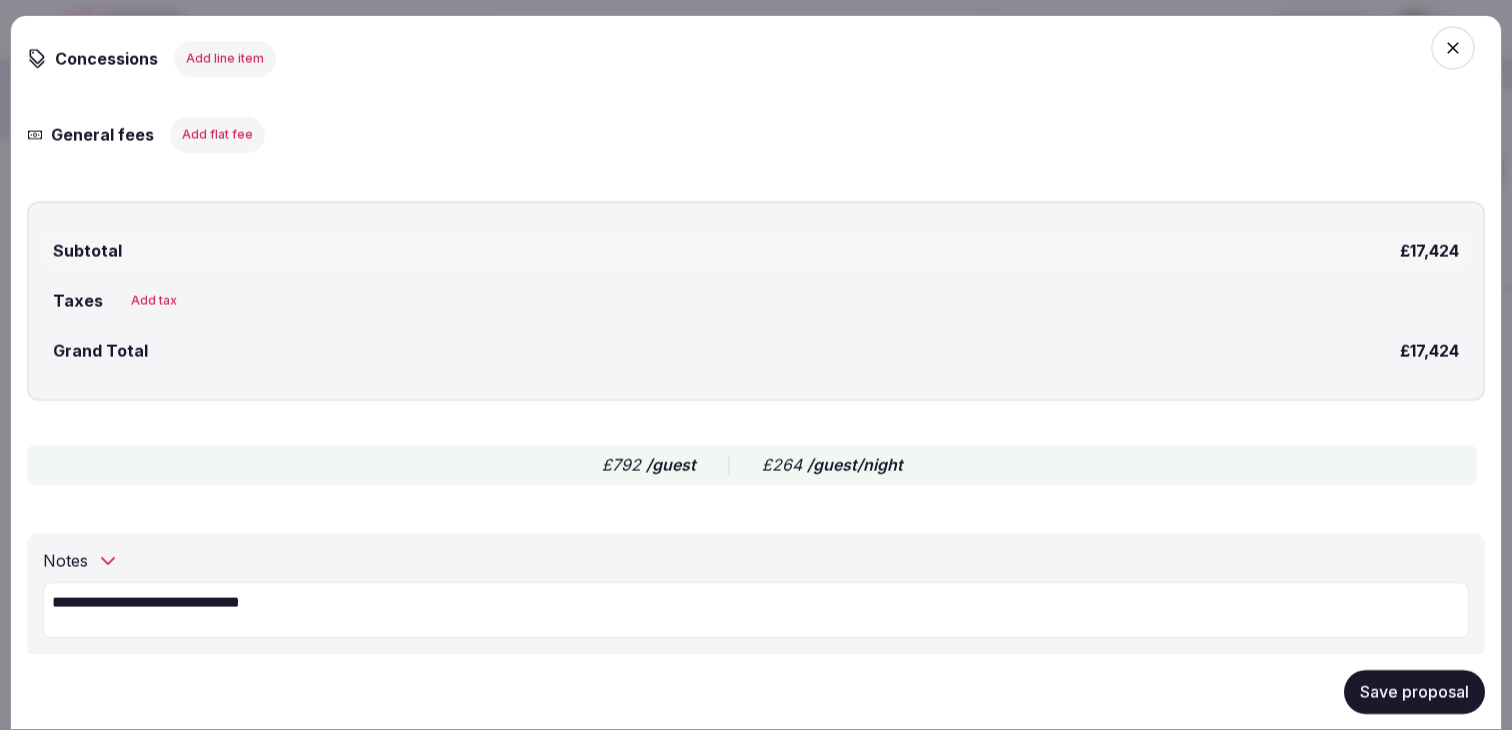 type on "**********" 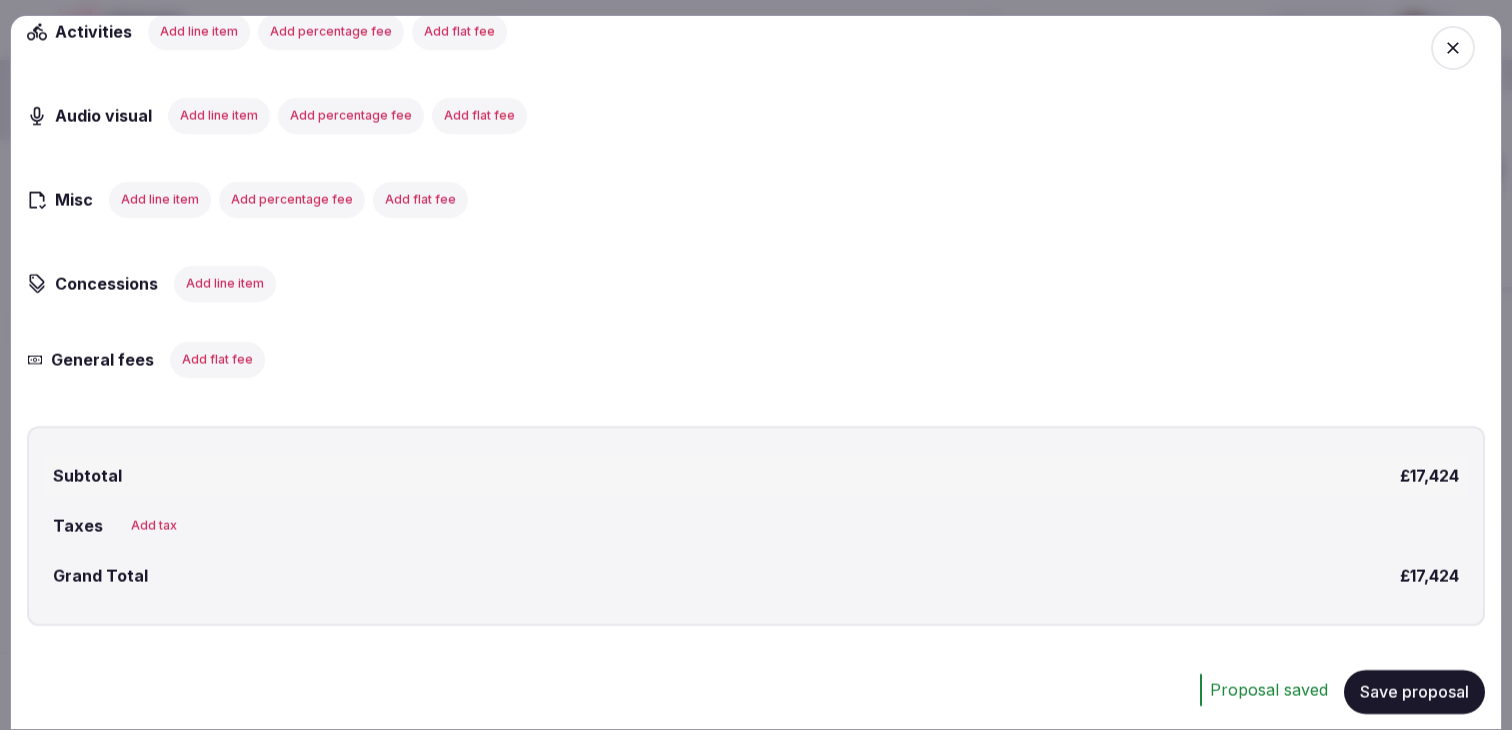 scroll, scrollTop: 1556, scrollLeft: 0, axis: vertical 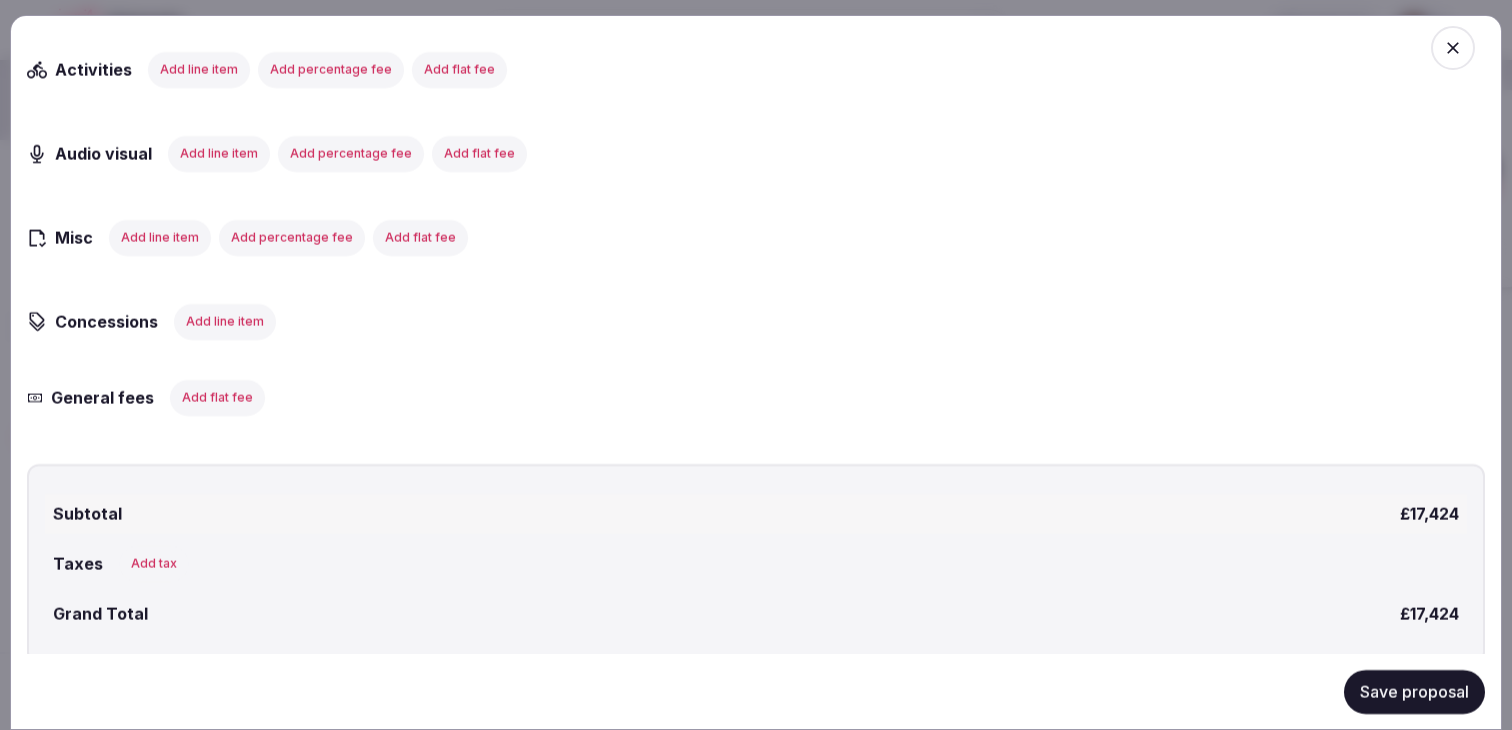click on "Add line item" at bounding box center [160, 237] 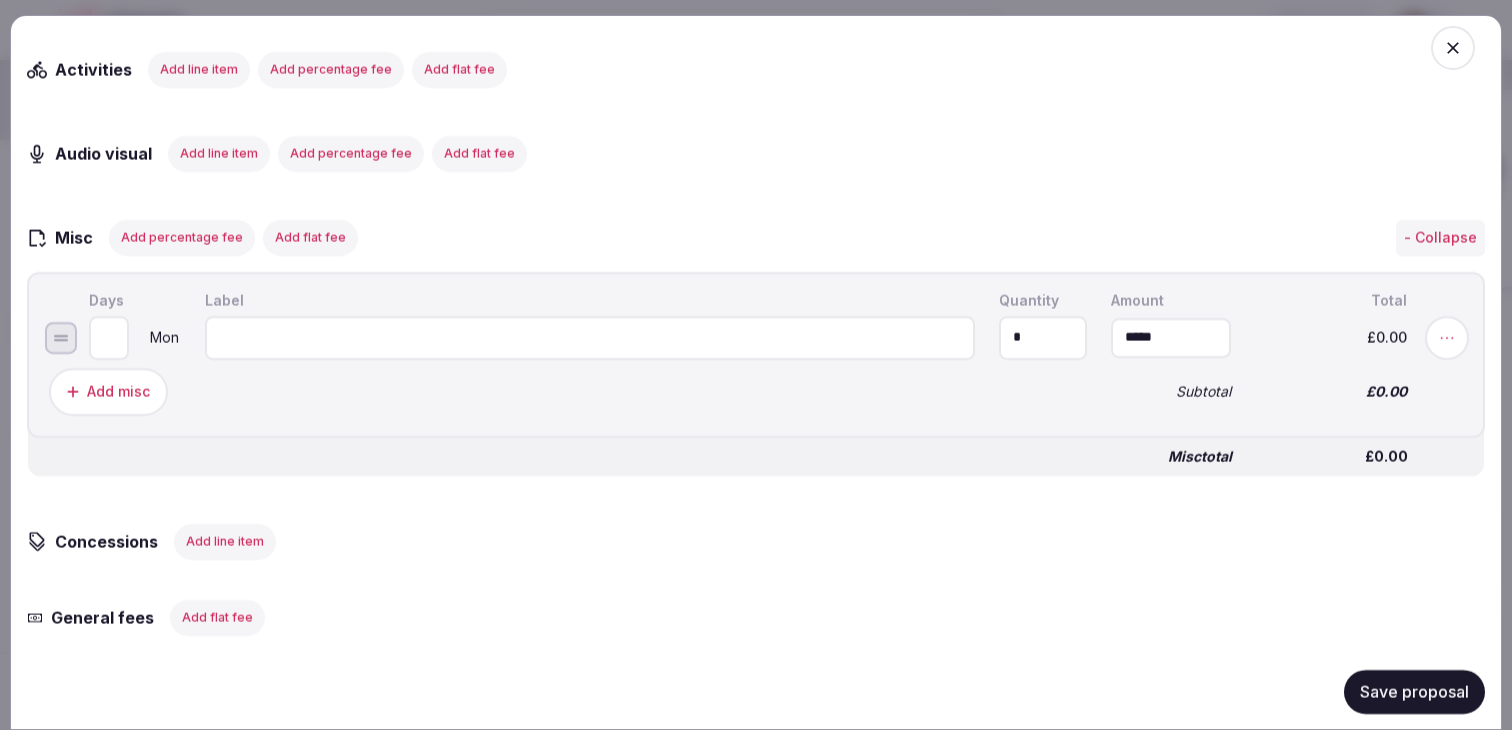 click at bounding box center (590, 337) 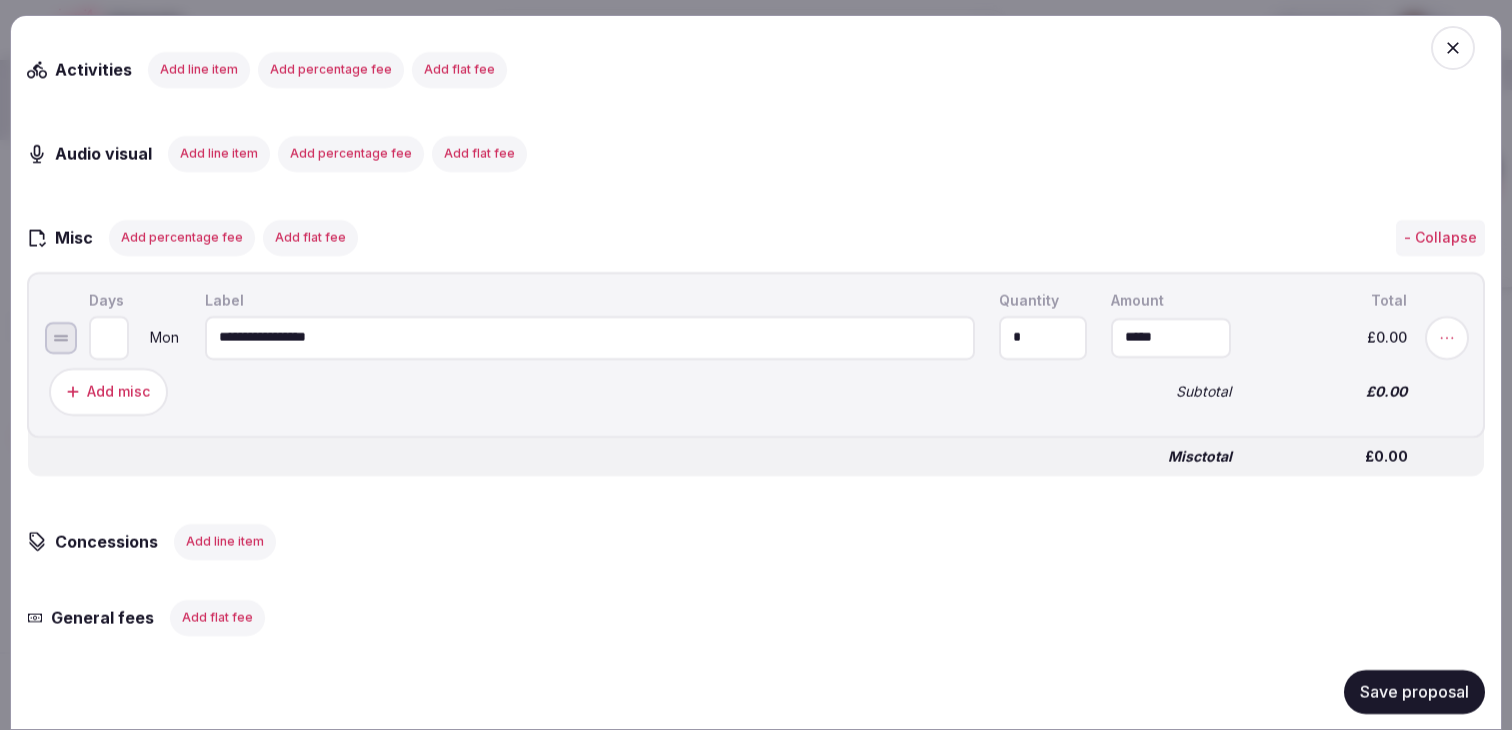 type on "**********" 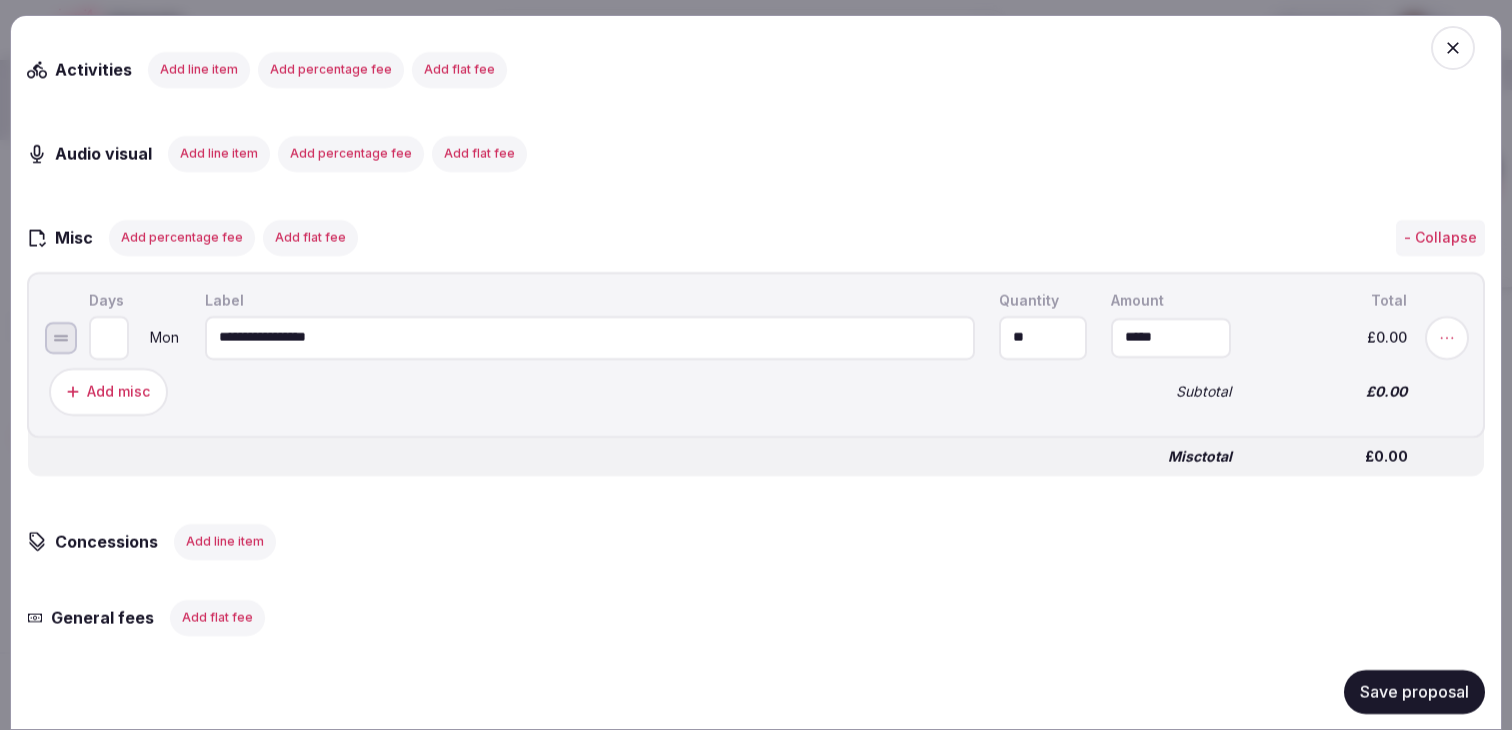 type on "**" 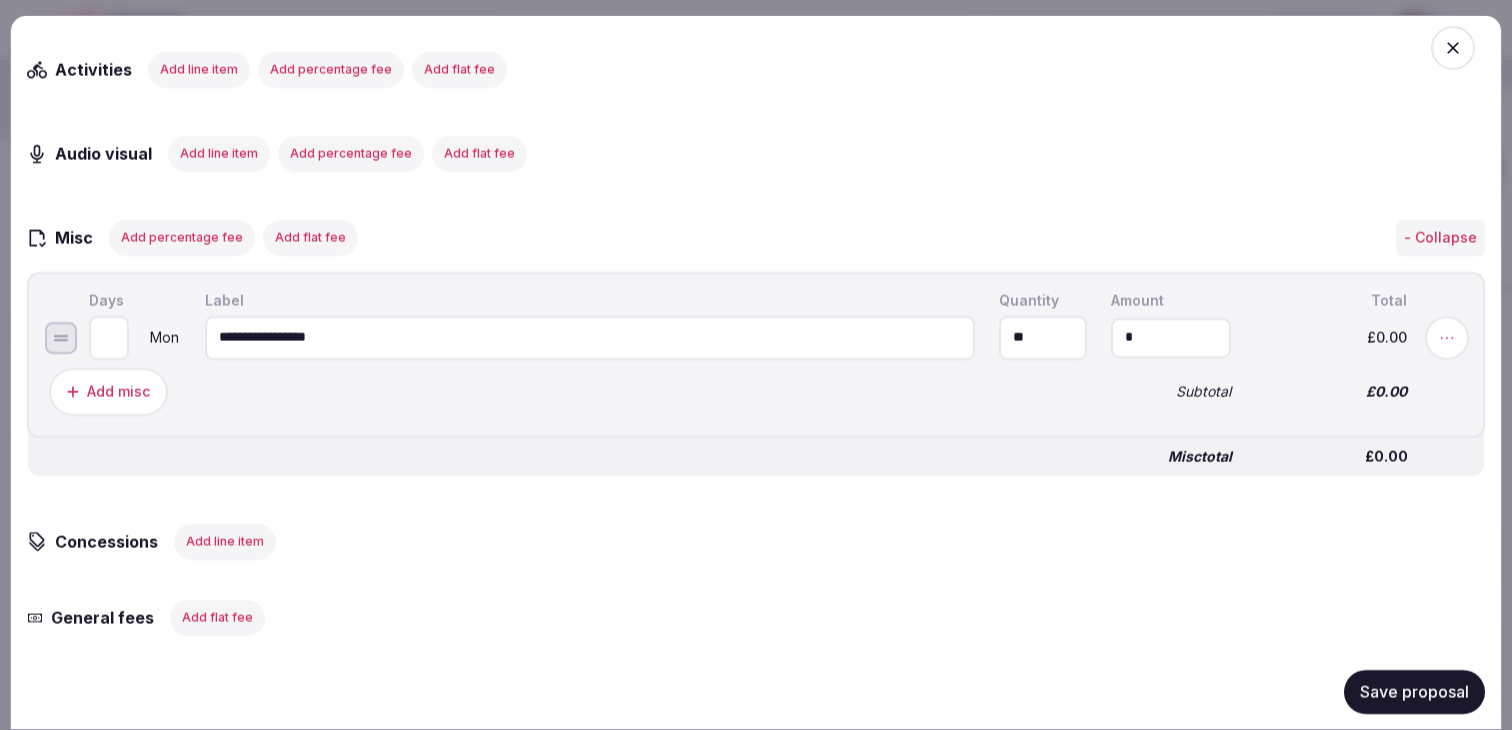 click on "*" at bounding box center [1171, 337] 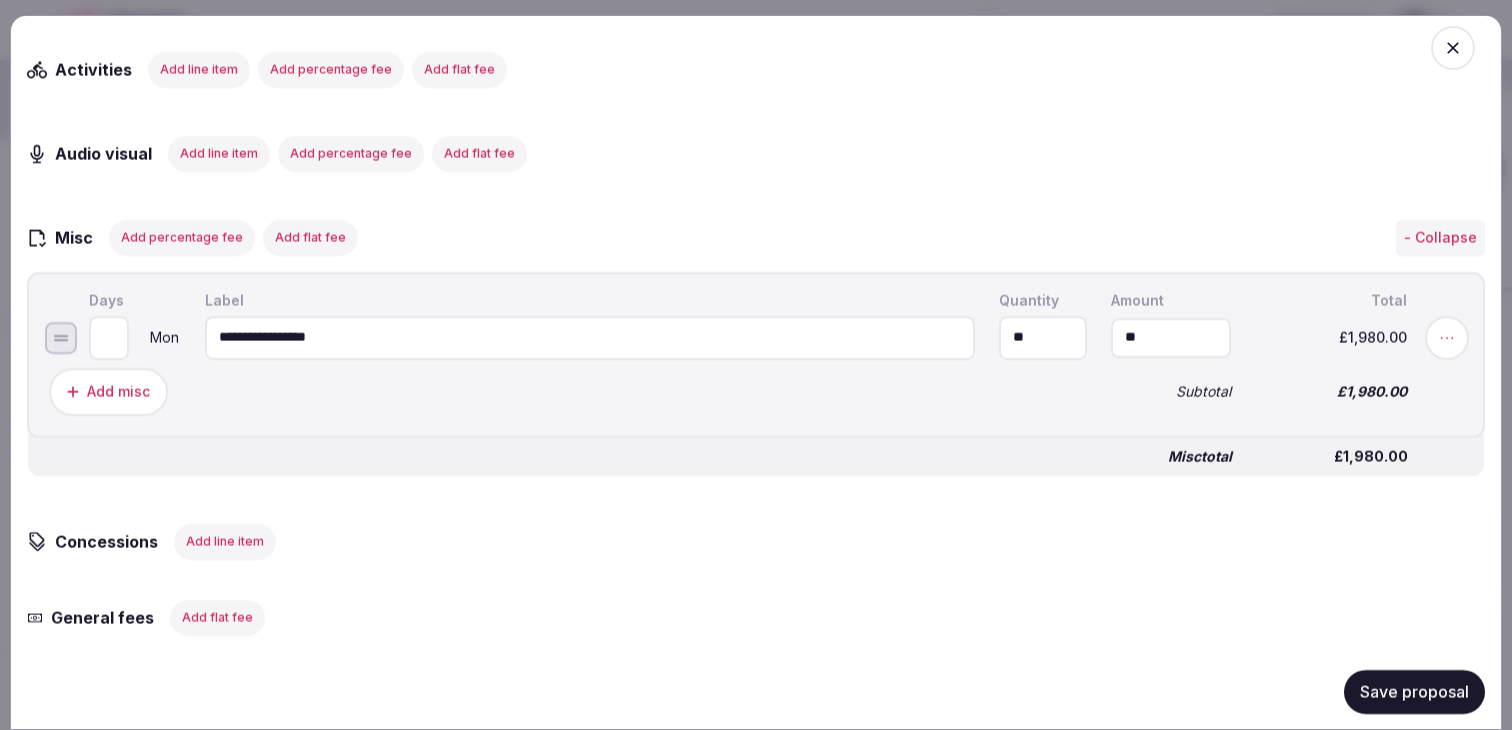 type on "******" 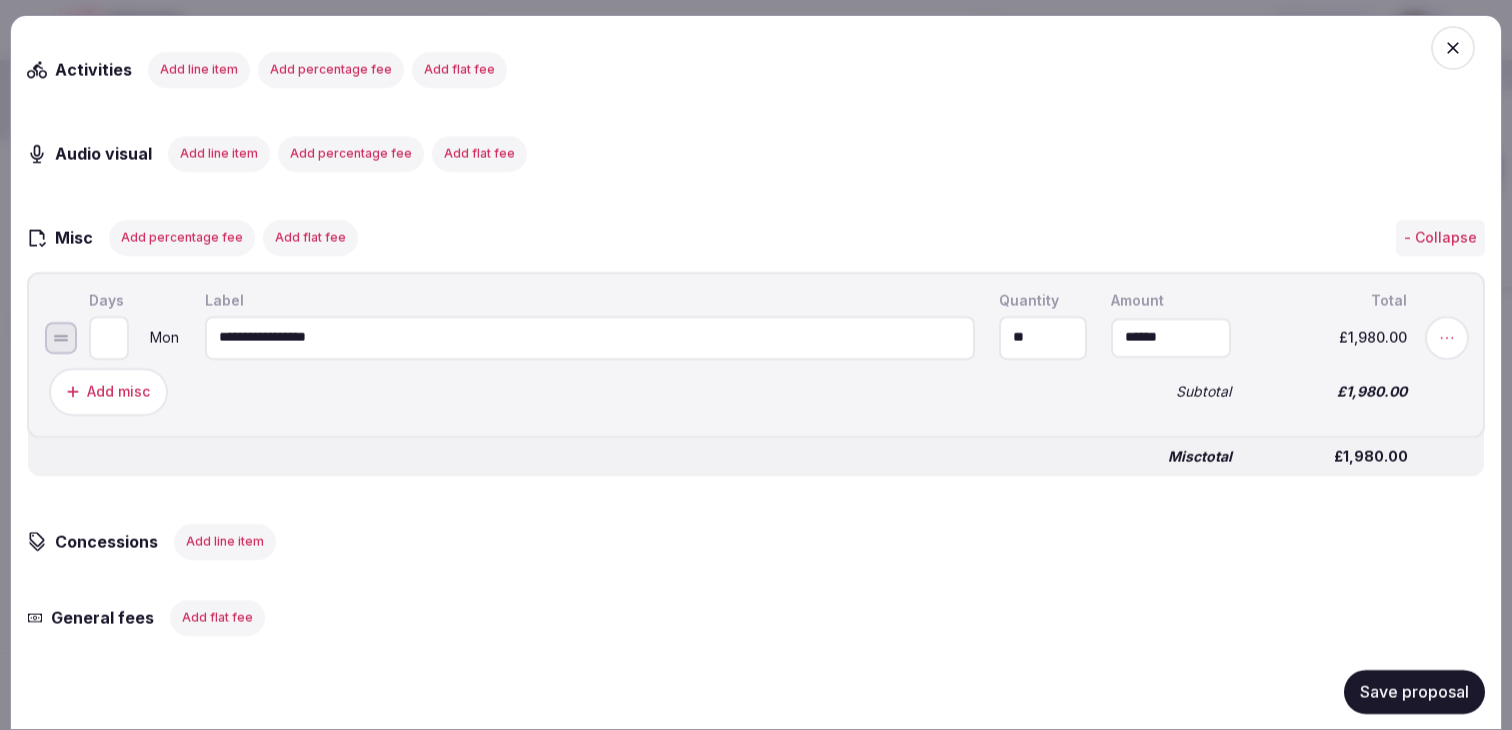 click on "Misc  total £1,980.00" at bounding box center (756, 448) 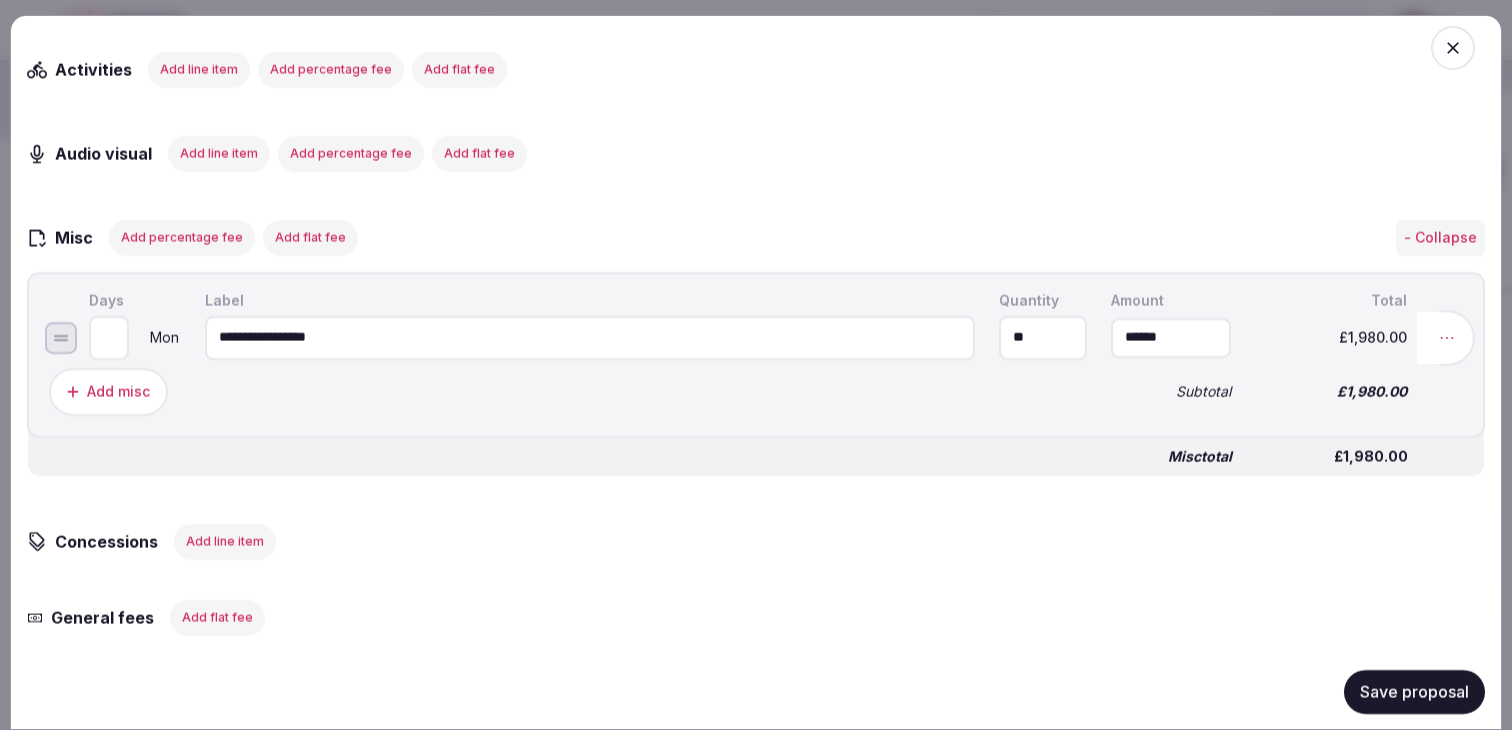 click at bounding box center [1447, 337] 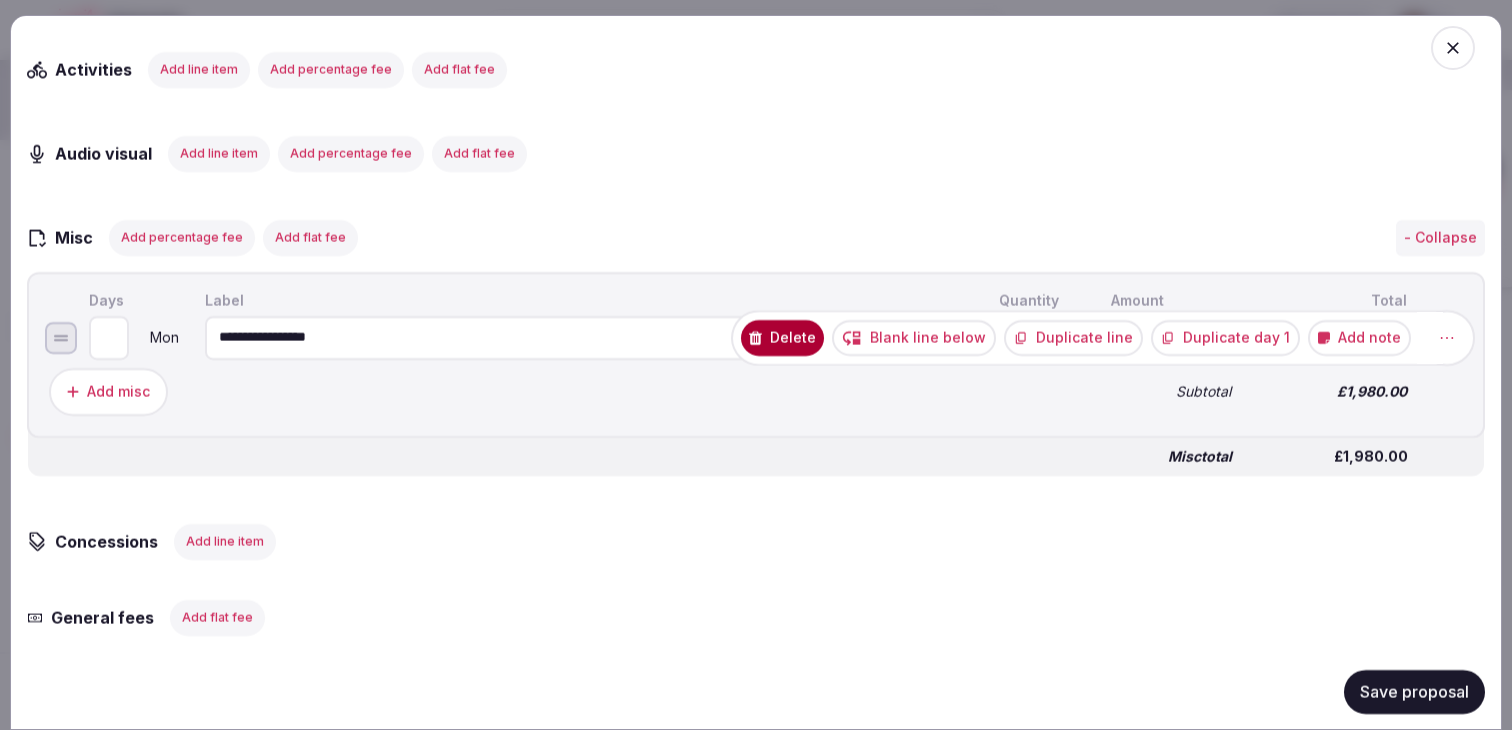 click on "Add note" at bounding box center [1359, 337] 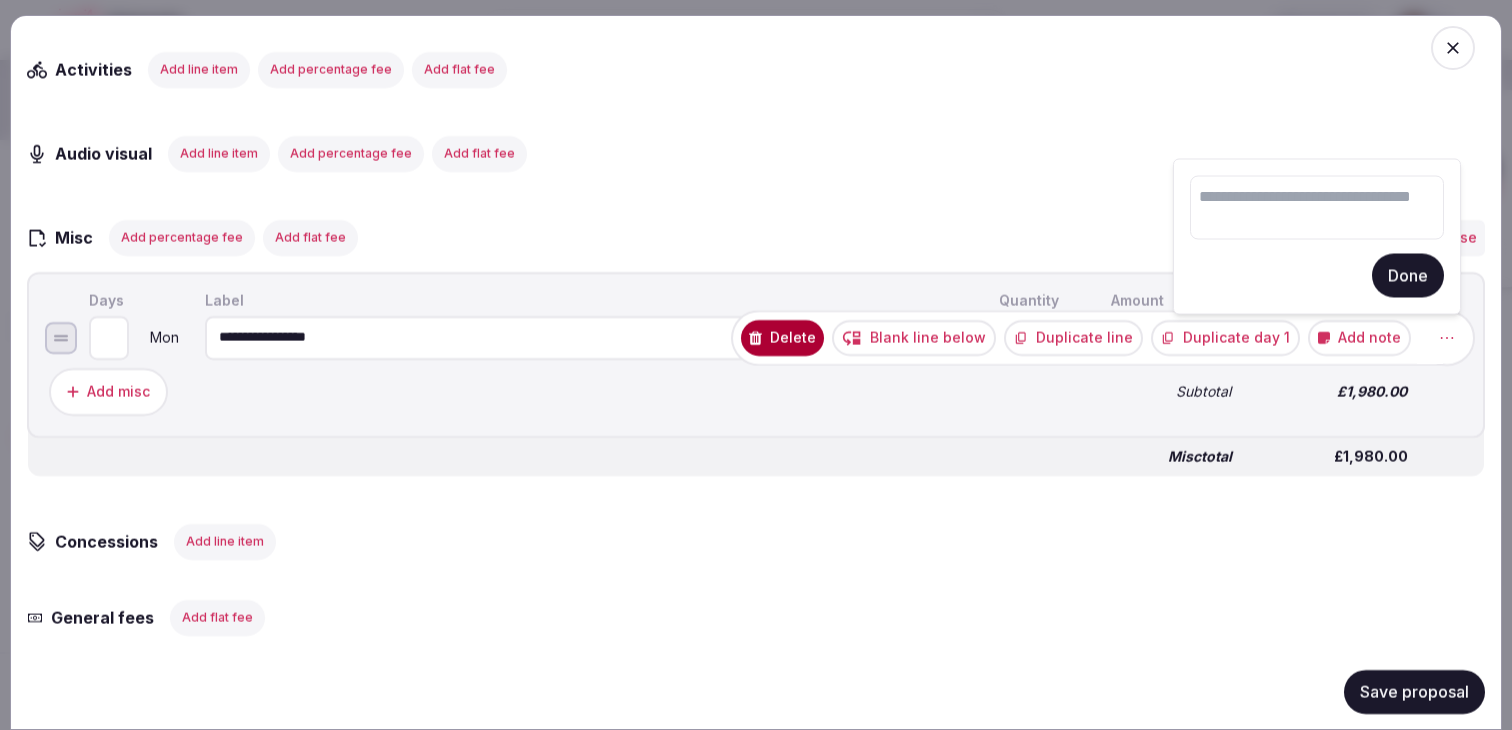 click at bounding box center [1317, 208] 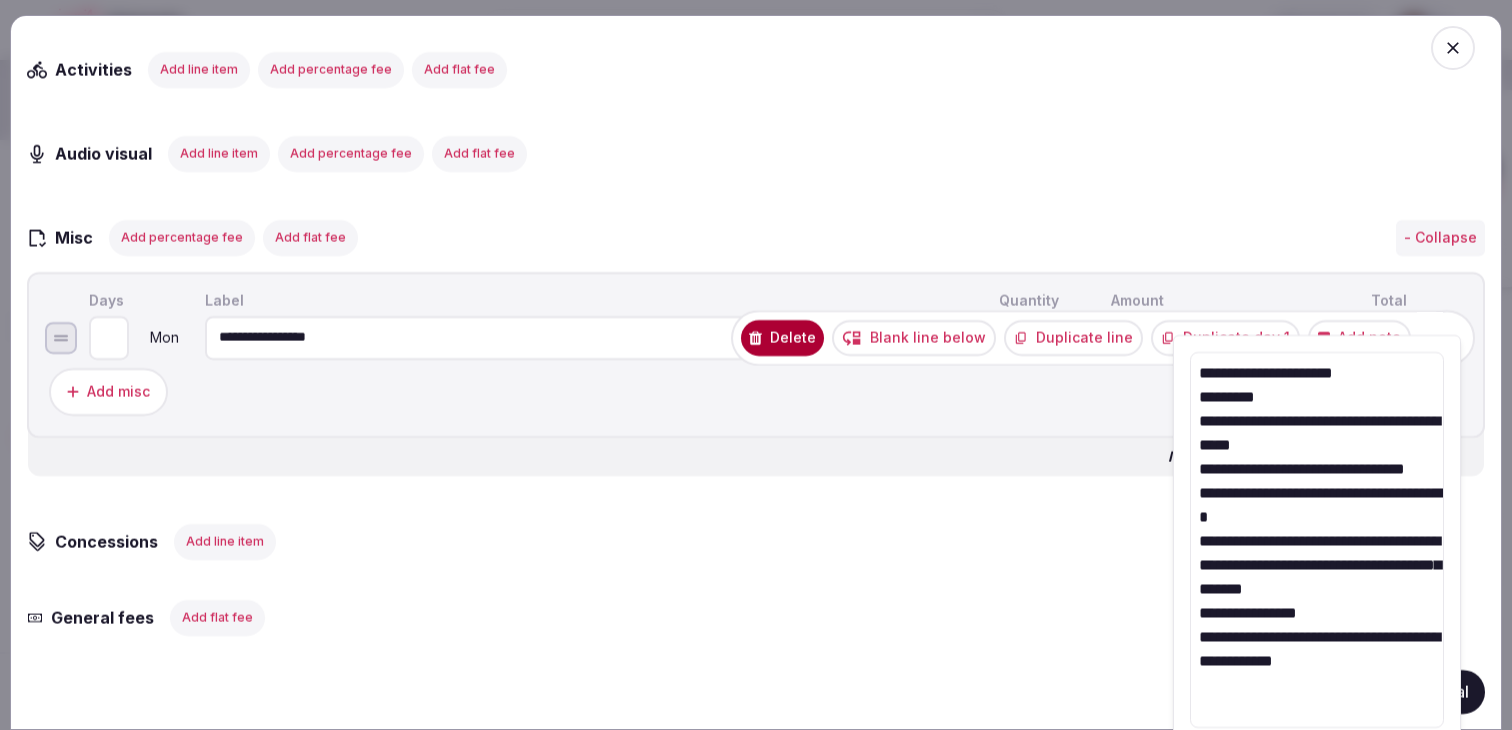 click on "**********" at bounding box center [1317, 540] 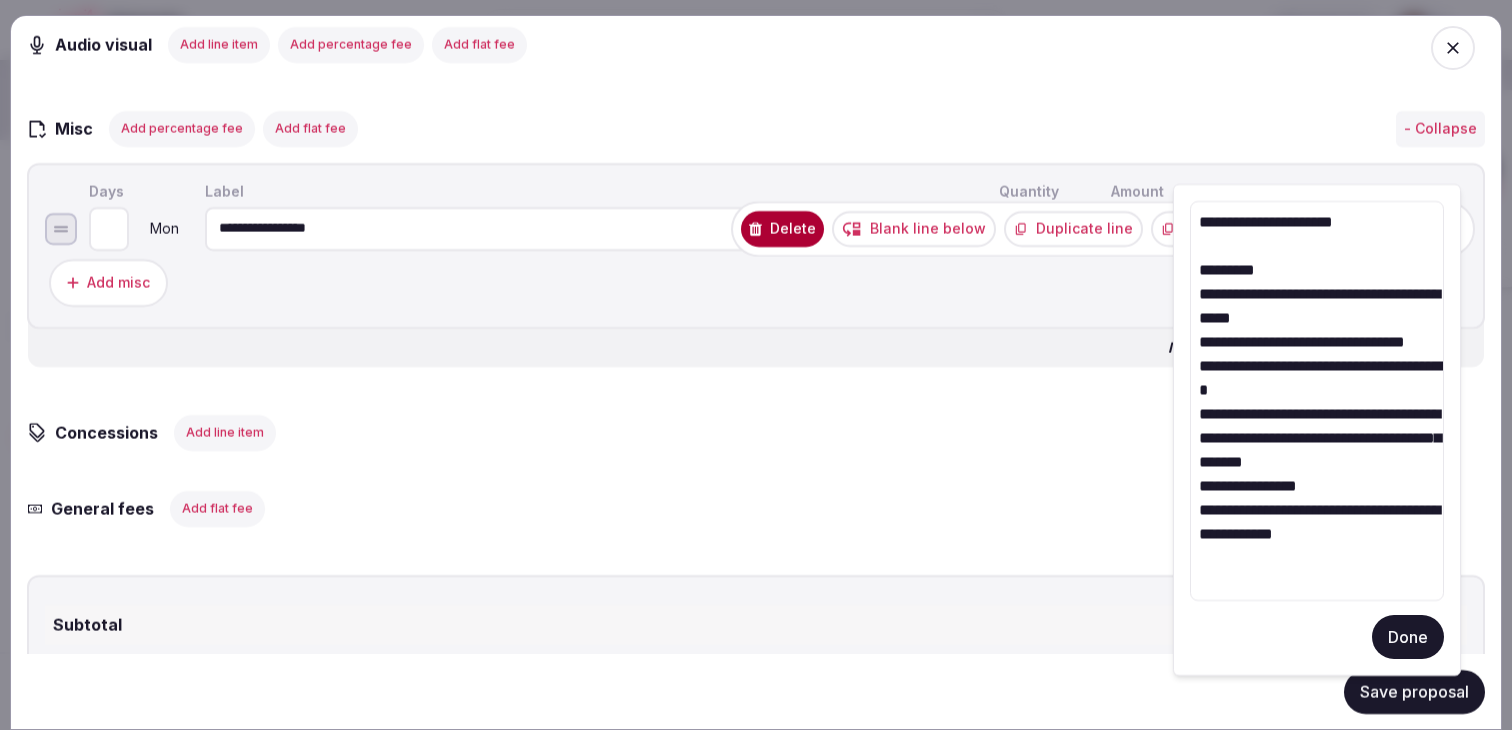 scroll, scrollTop: 1762, scrollLeft: 0, axis: vertical 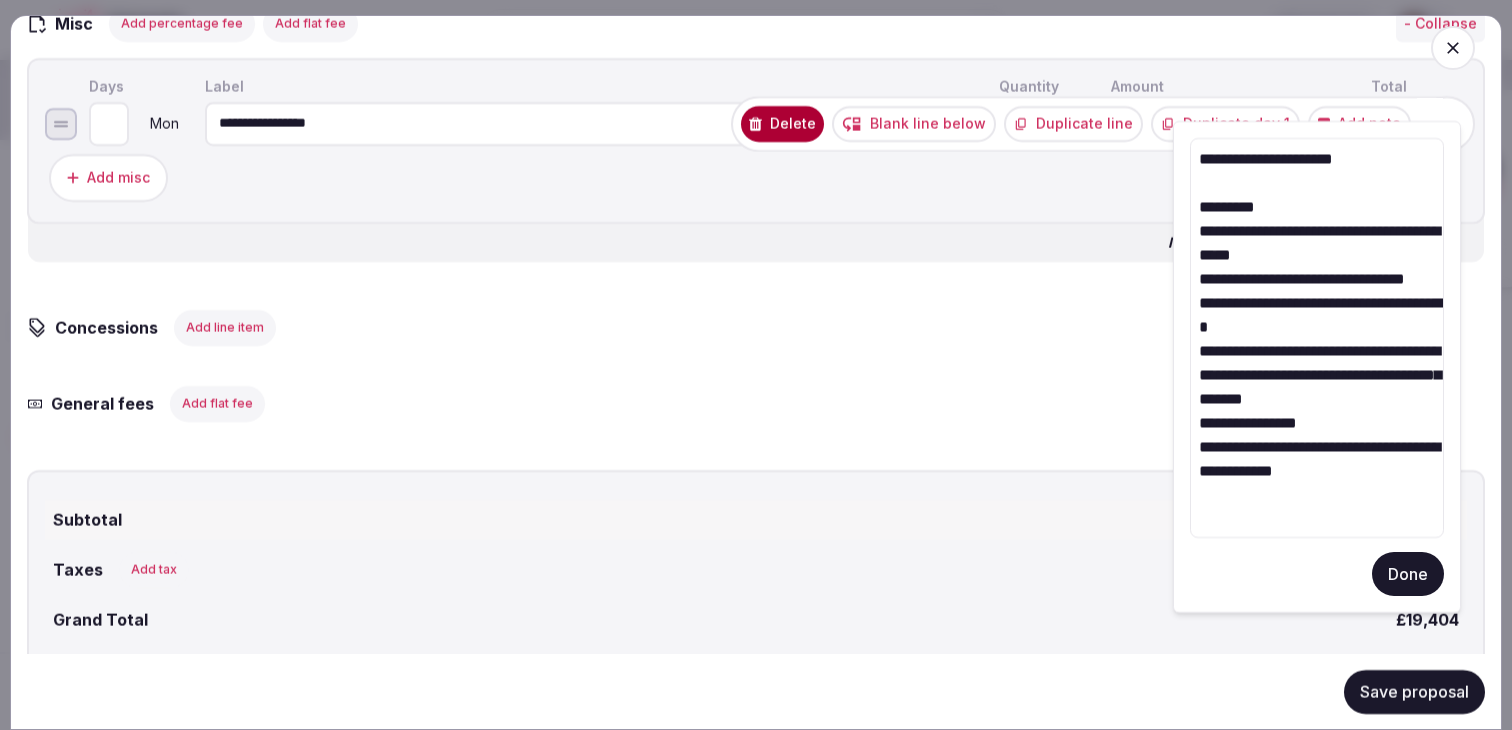 type on "**********" 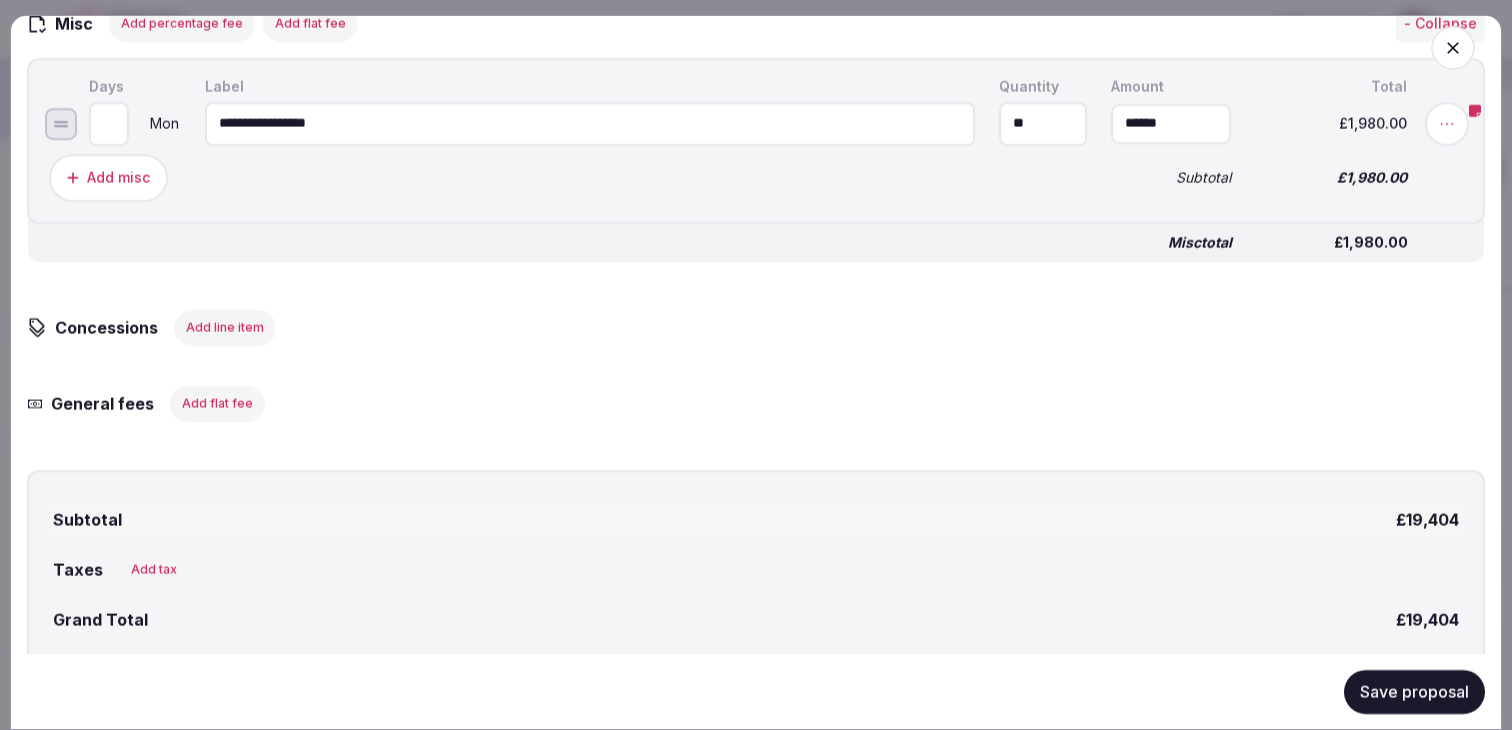 click on "Save proposal" at bounding box center [1414, 691] 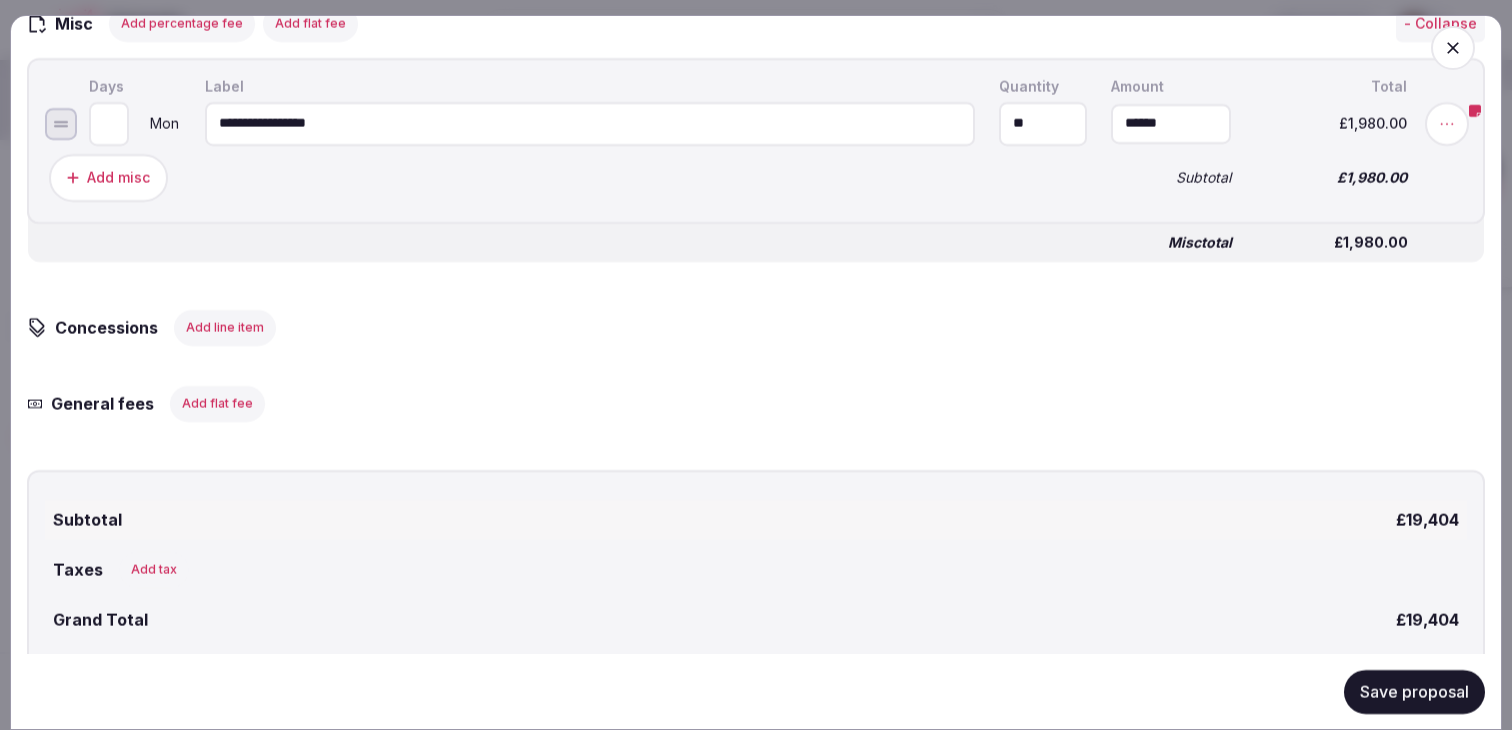 click on "Save proposal" at bounding box center [1414, 691] 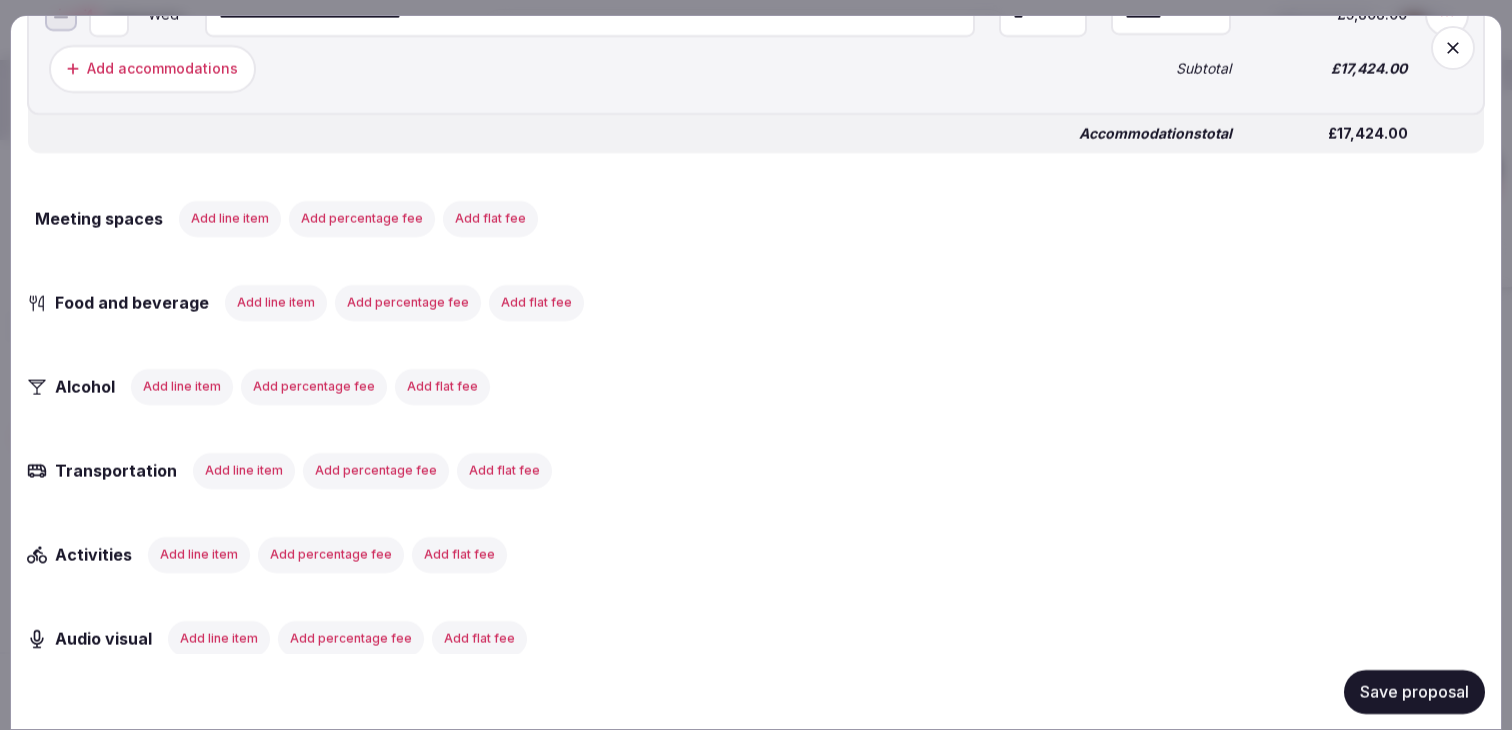 scroll, scrollTop: 1122, scrollLeft: 0, axis: vertical 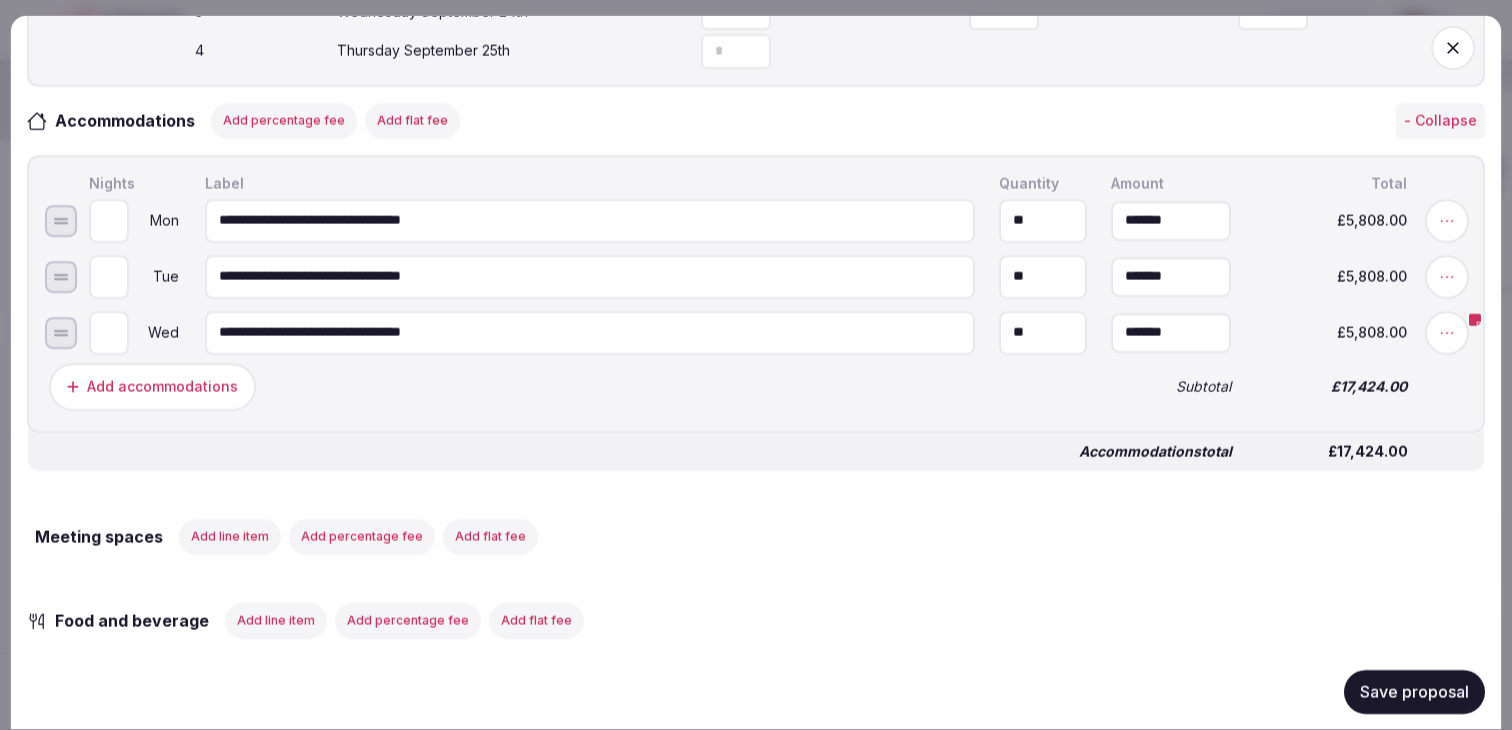 click on "Add line item" at bounding box center (230, 536) 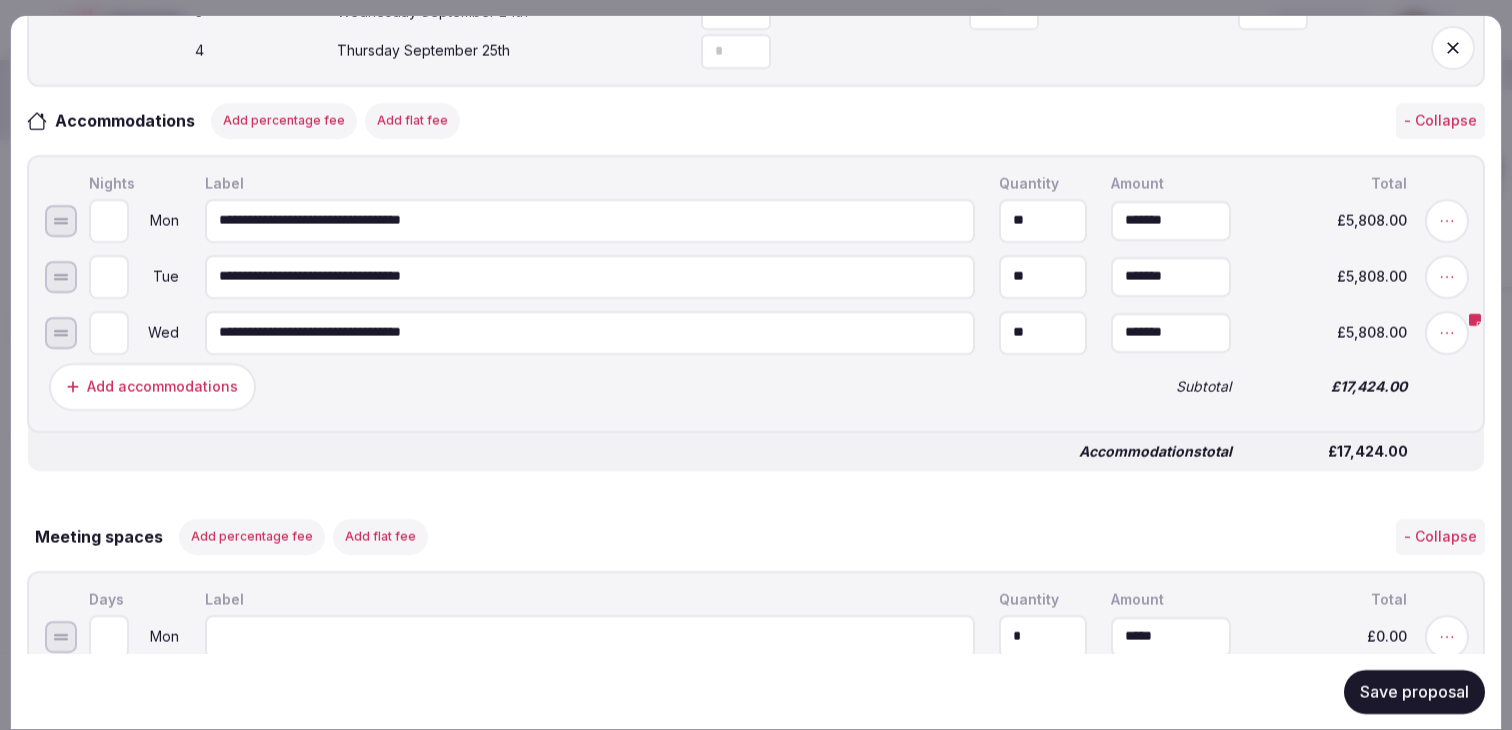 click at bounding box center [590, 636] 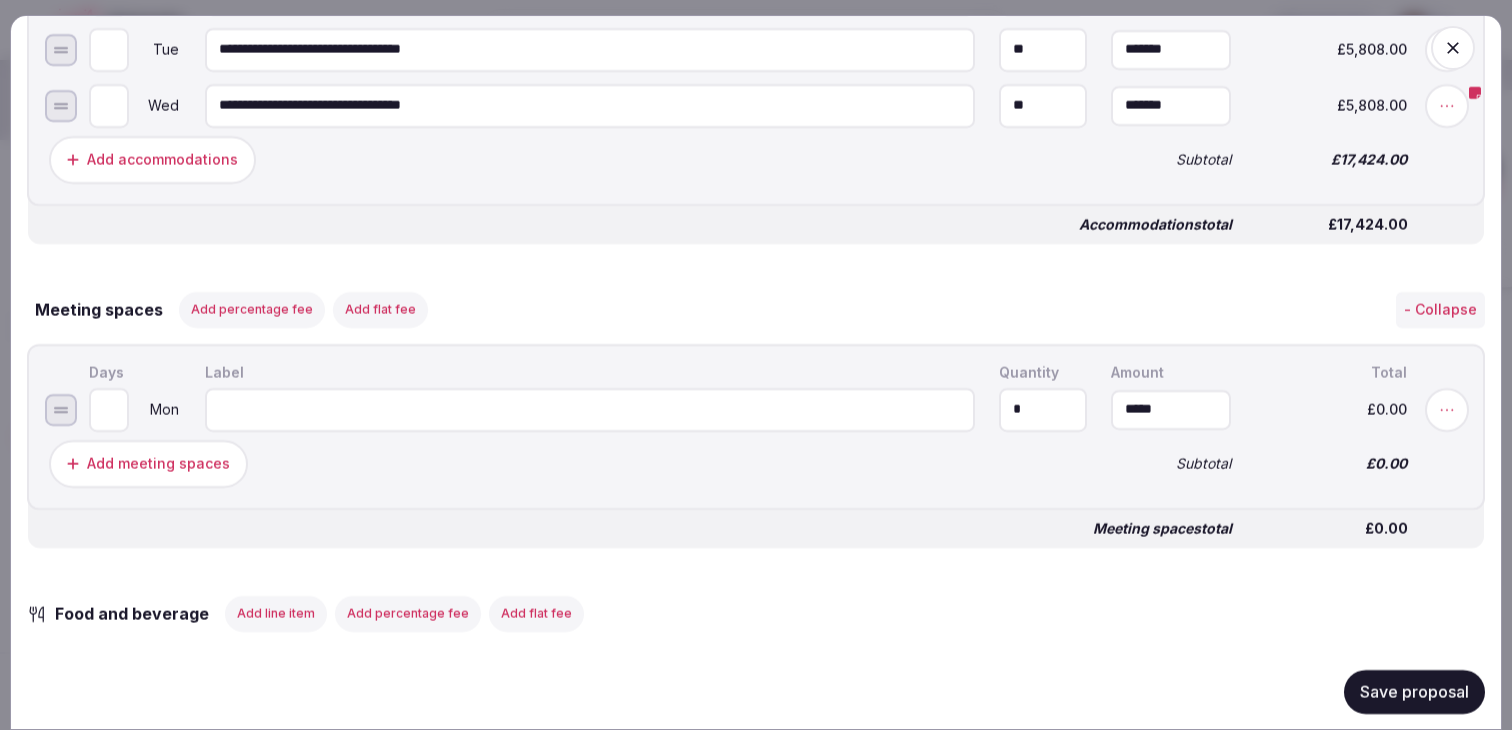paste on "*********" 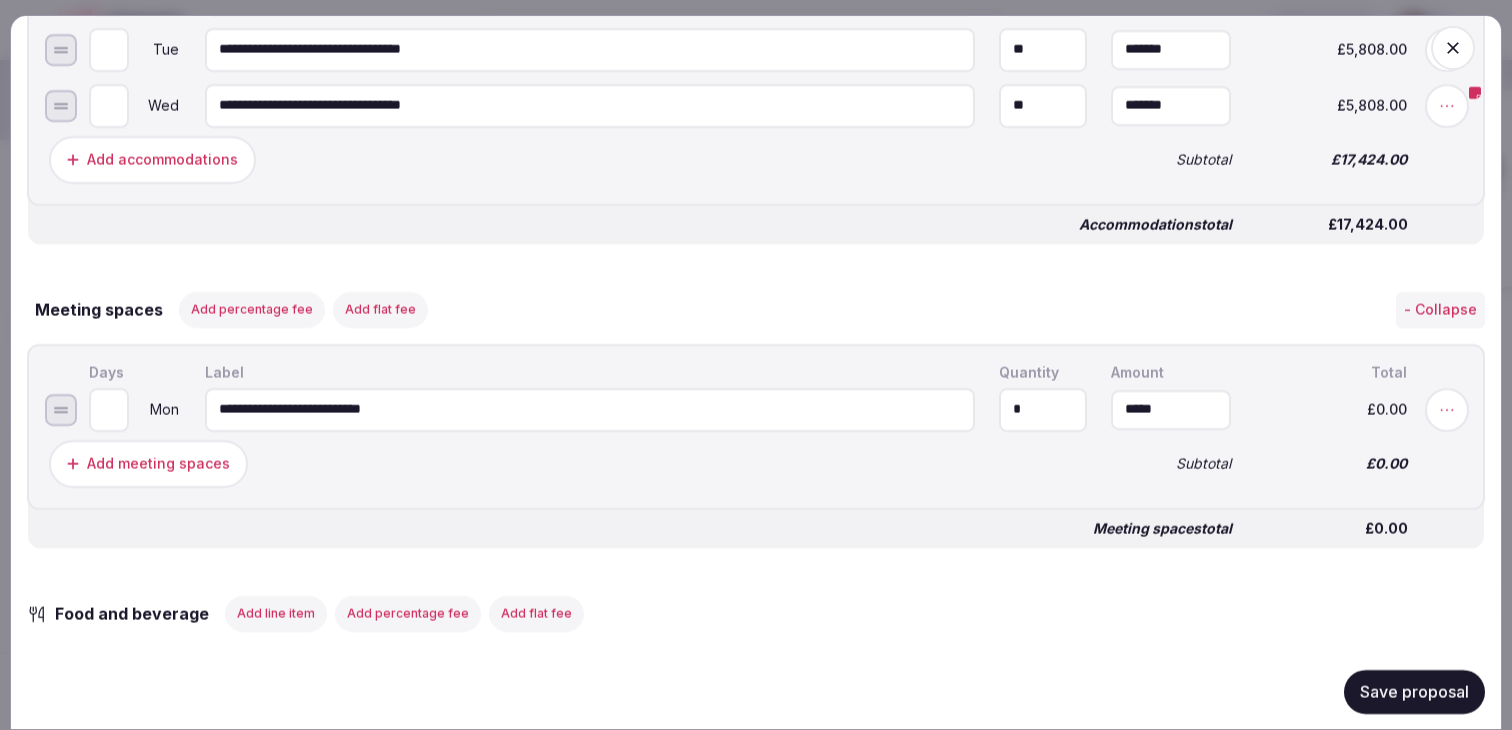 type on "**********" 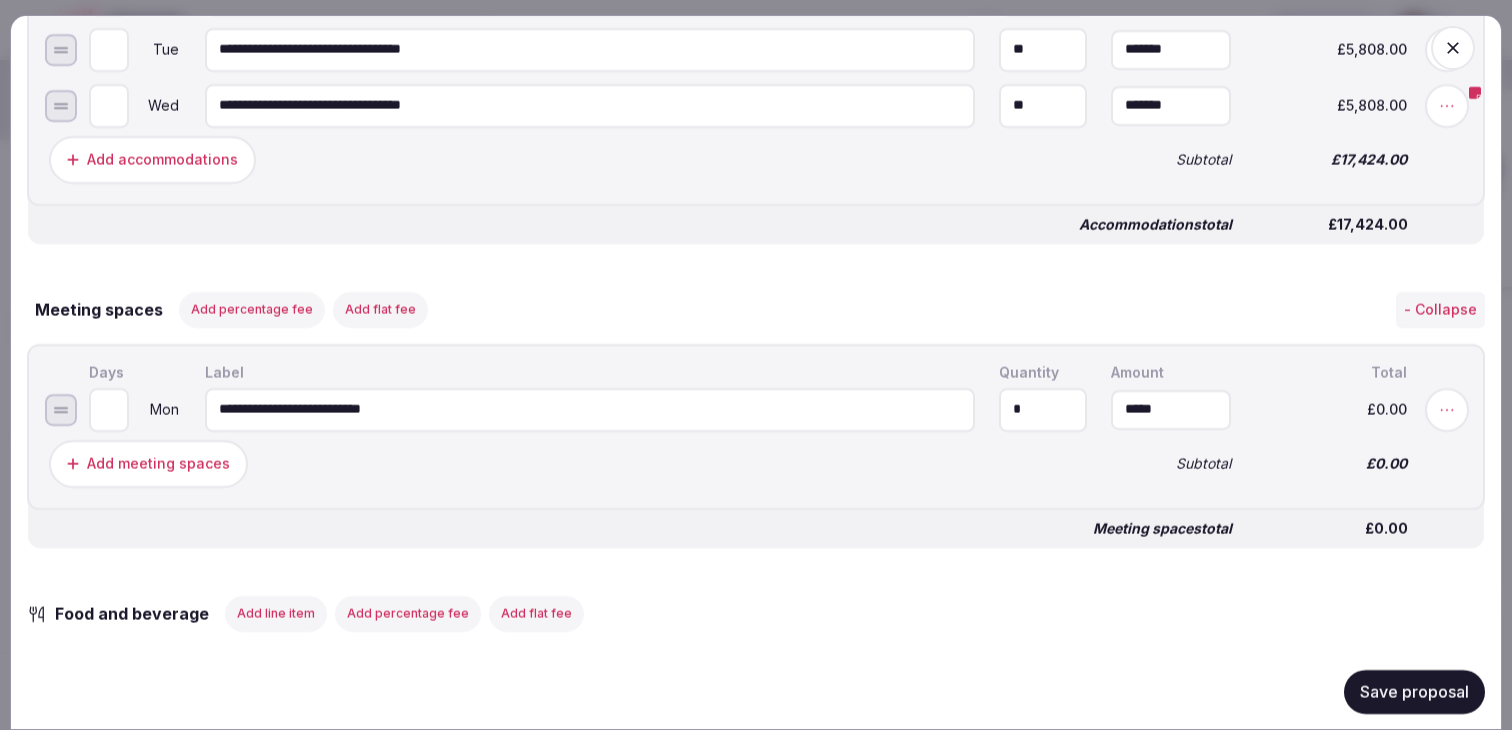 type on "*" 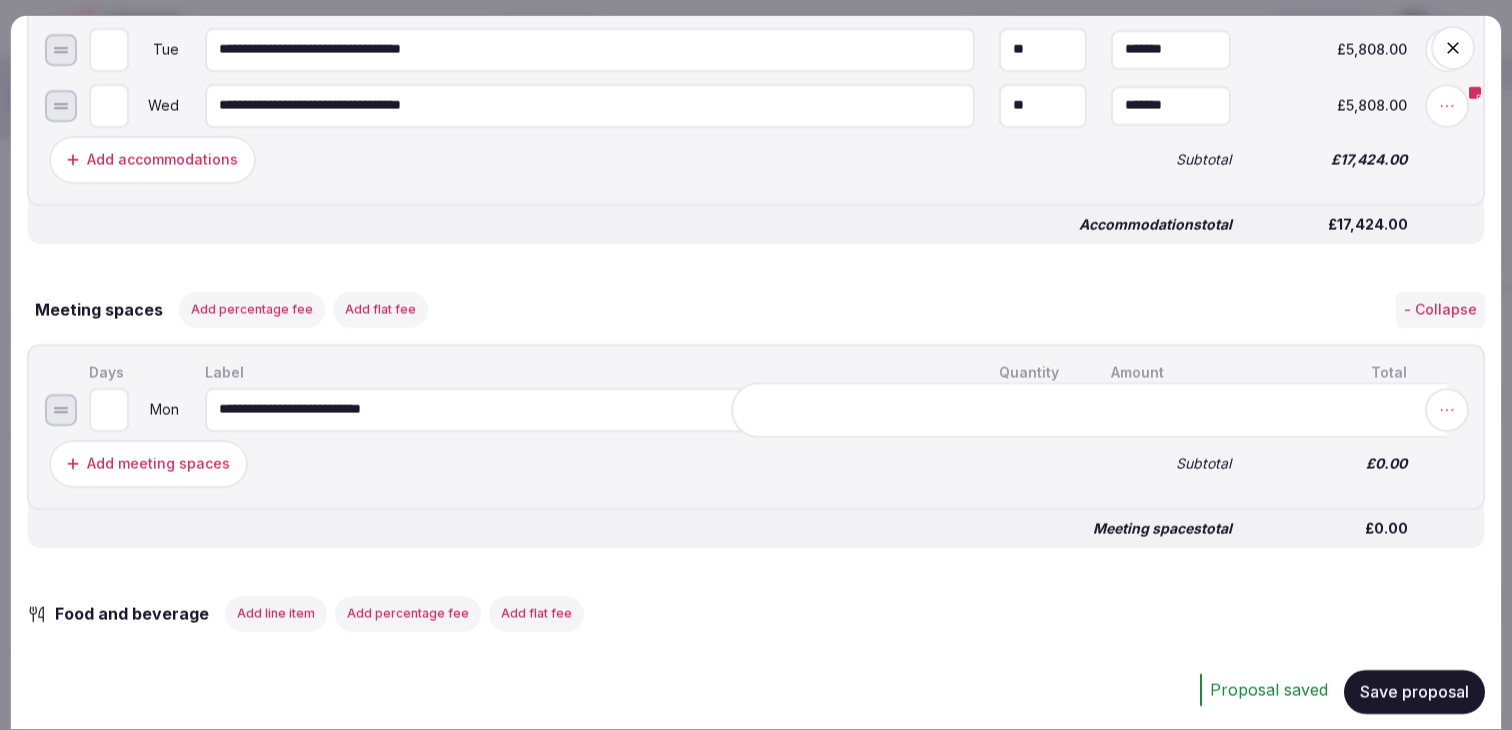 click on "**********" at bounding box center (756, 966) 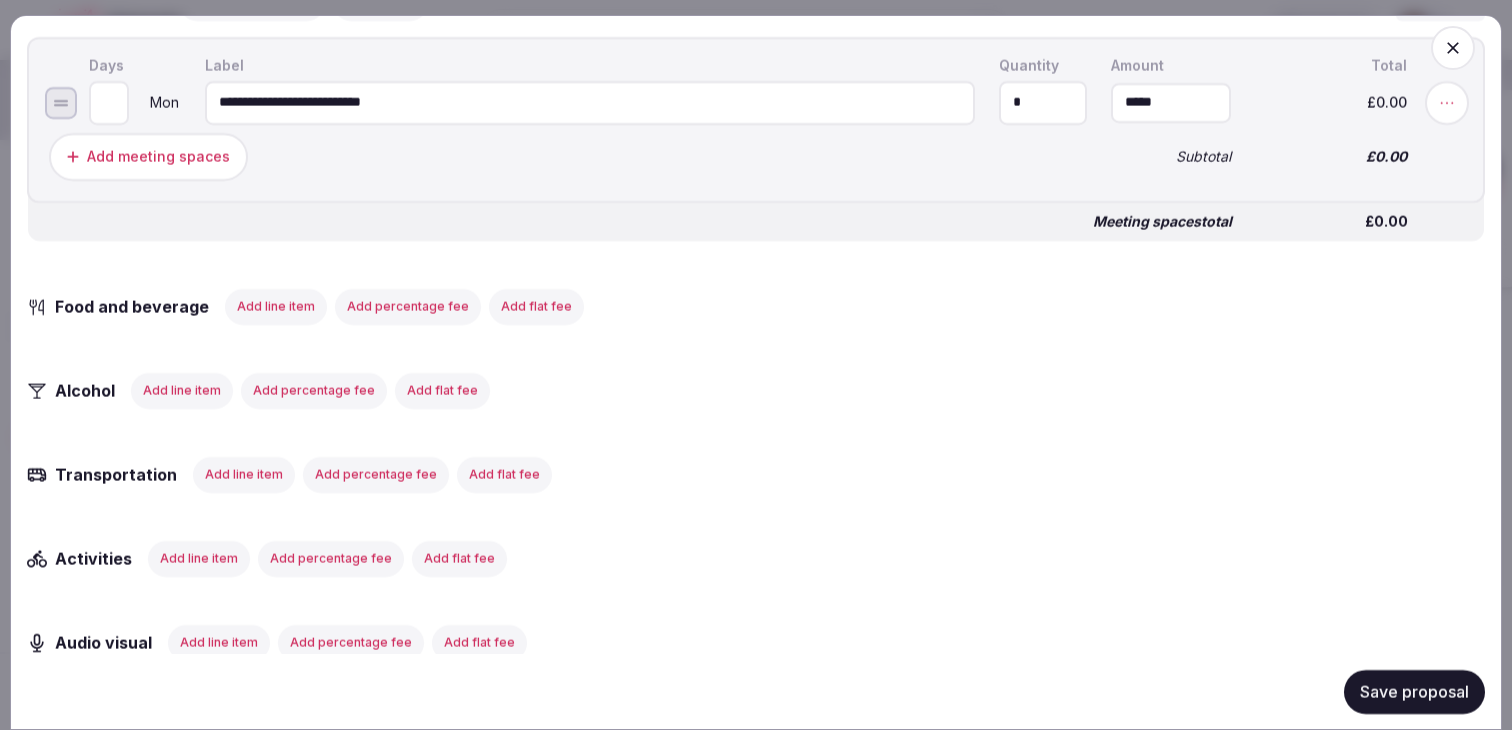 scroll, scrollTop: 1356, scrollLeft: 0, axis: vertical 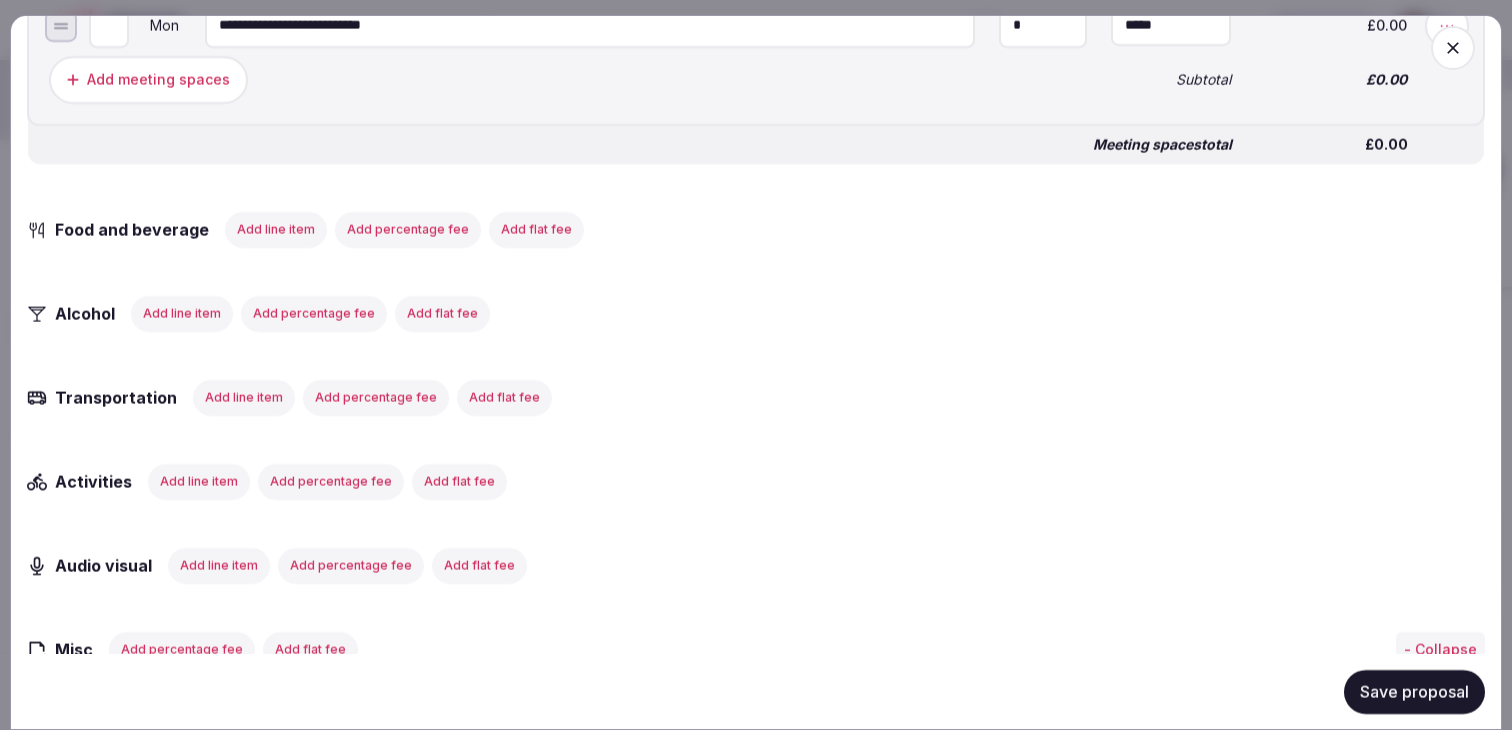 click on "Add line item" at bounding box center (276, 229) 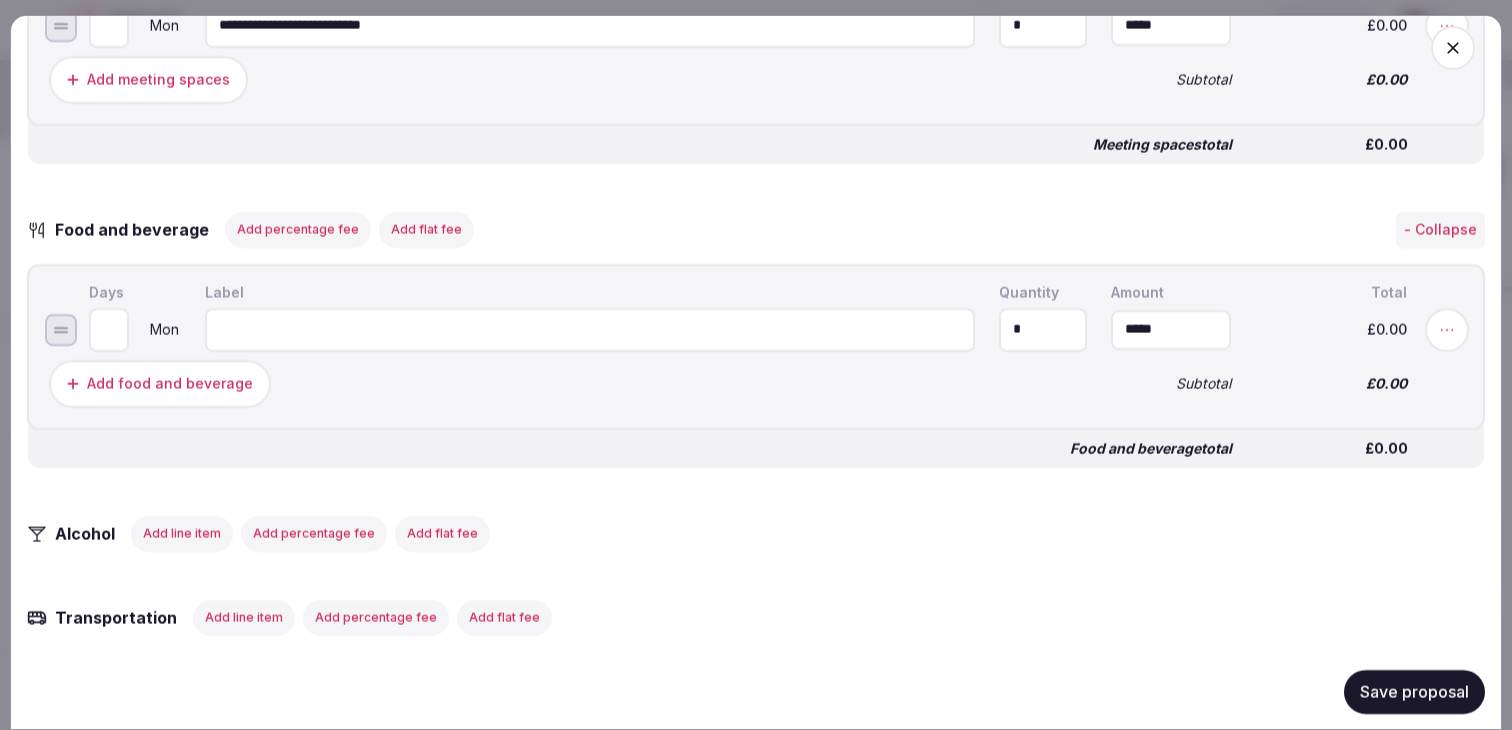 click at bounding box center [590, 329] 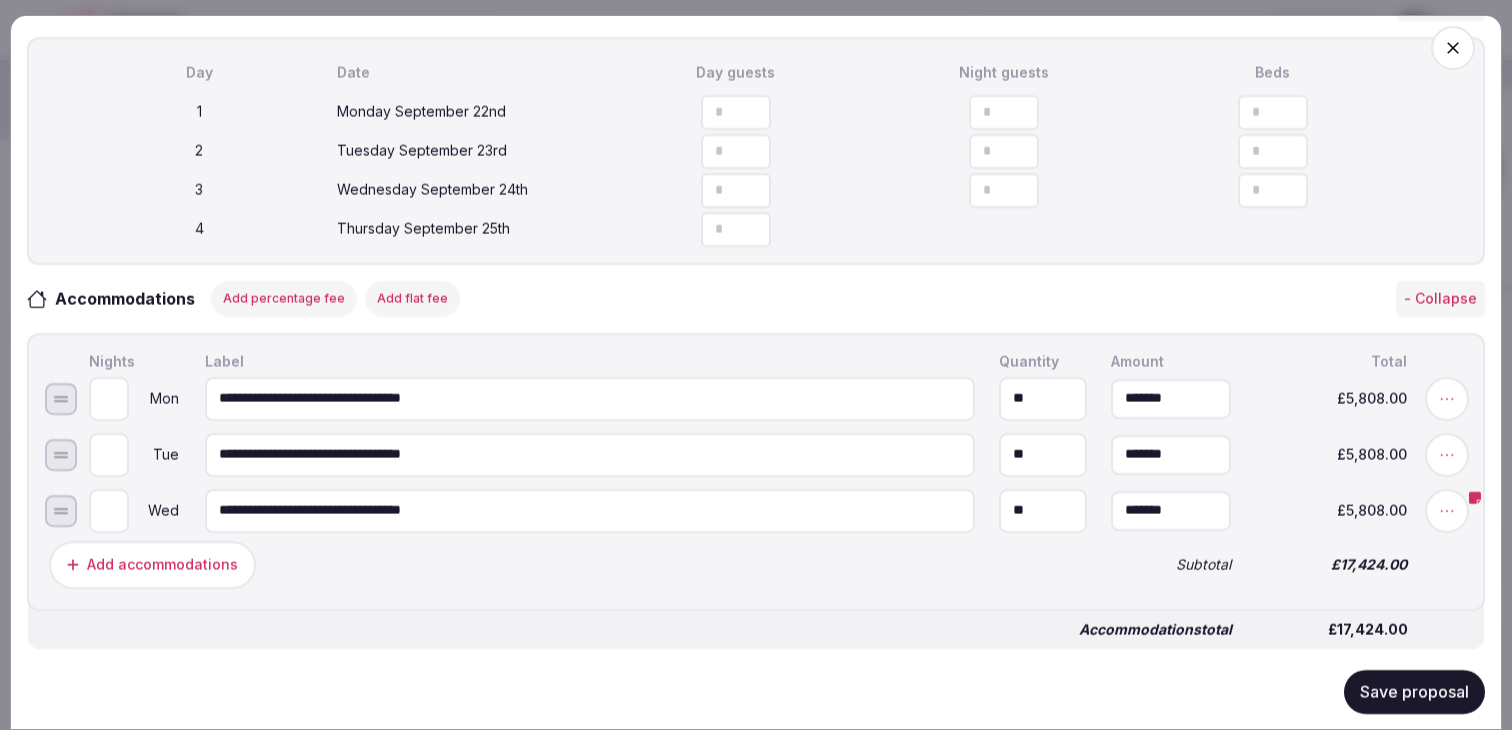 scroll, scrollTop: 664, scrollLeft: 0, axis: vertical 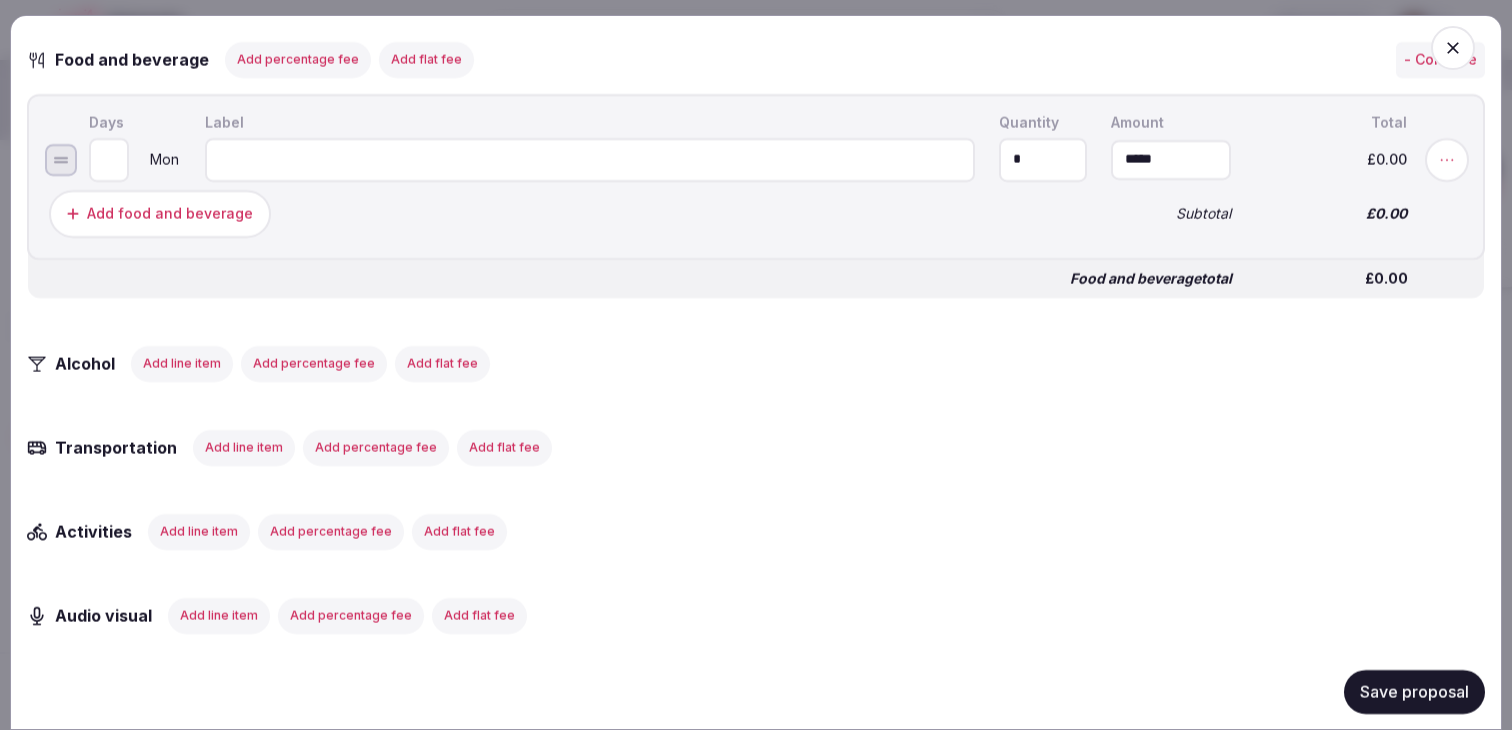 paste on "**********" 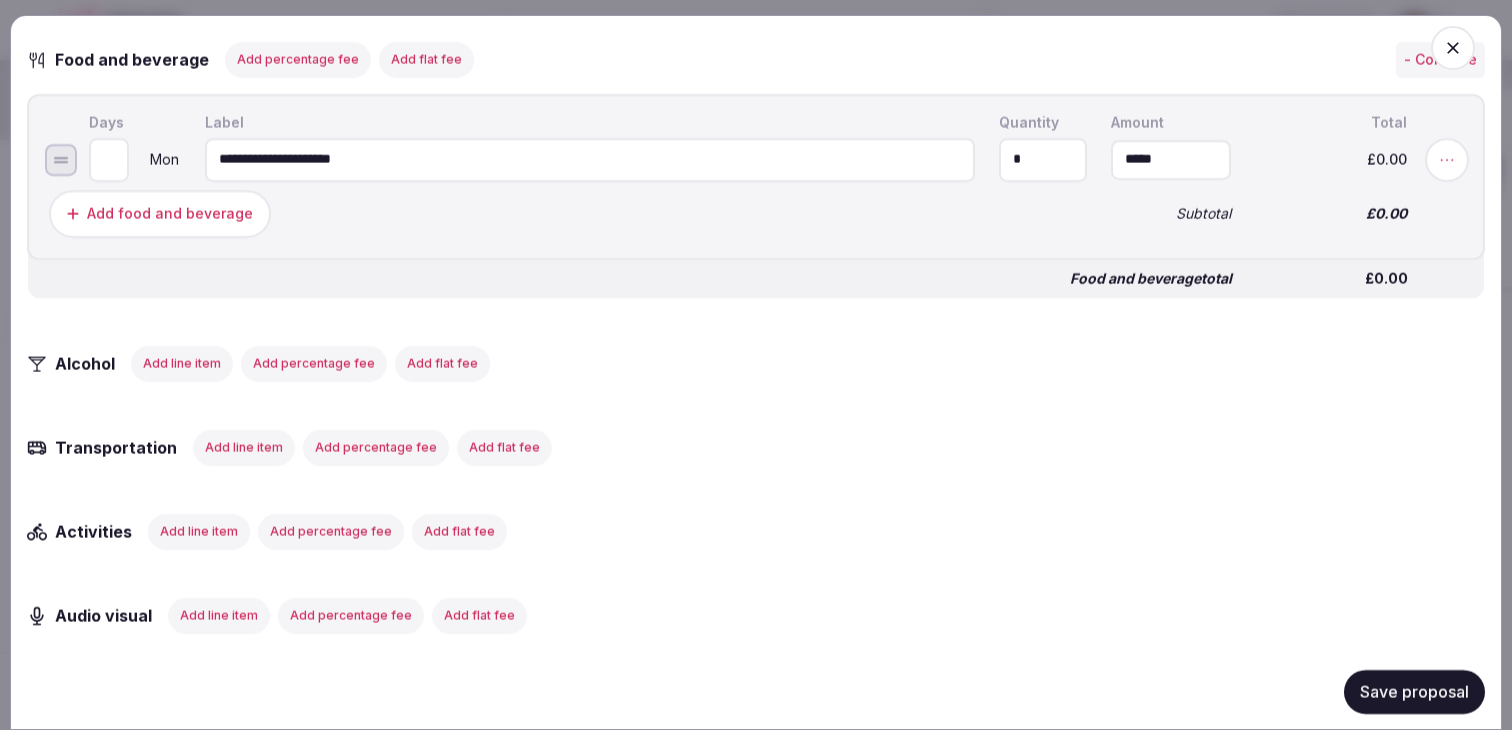 click on "Add food and beverage" at bounding box center [170, 213] 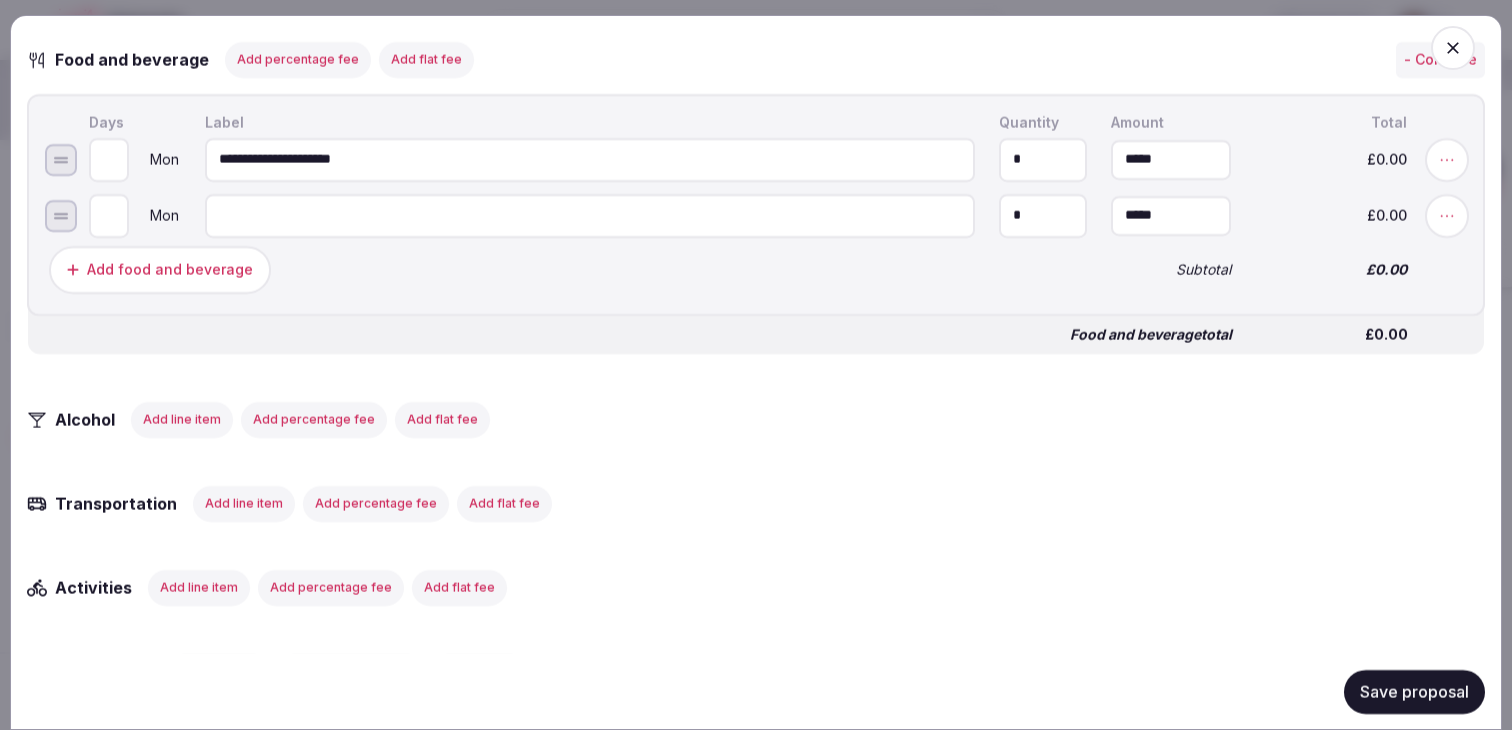 click on "**********" at bounding box center [590, 159] 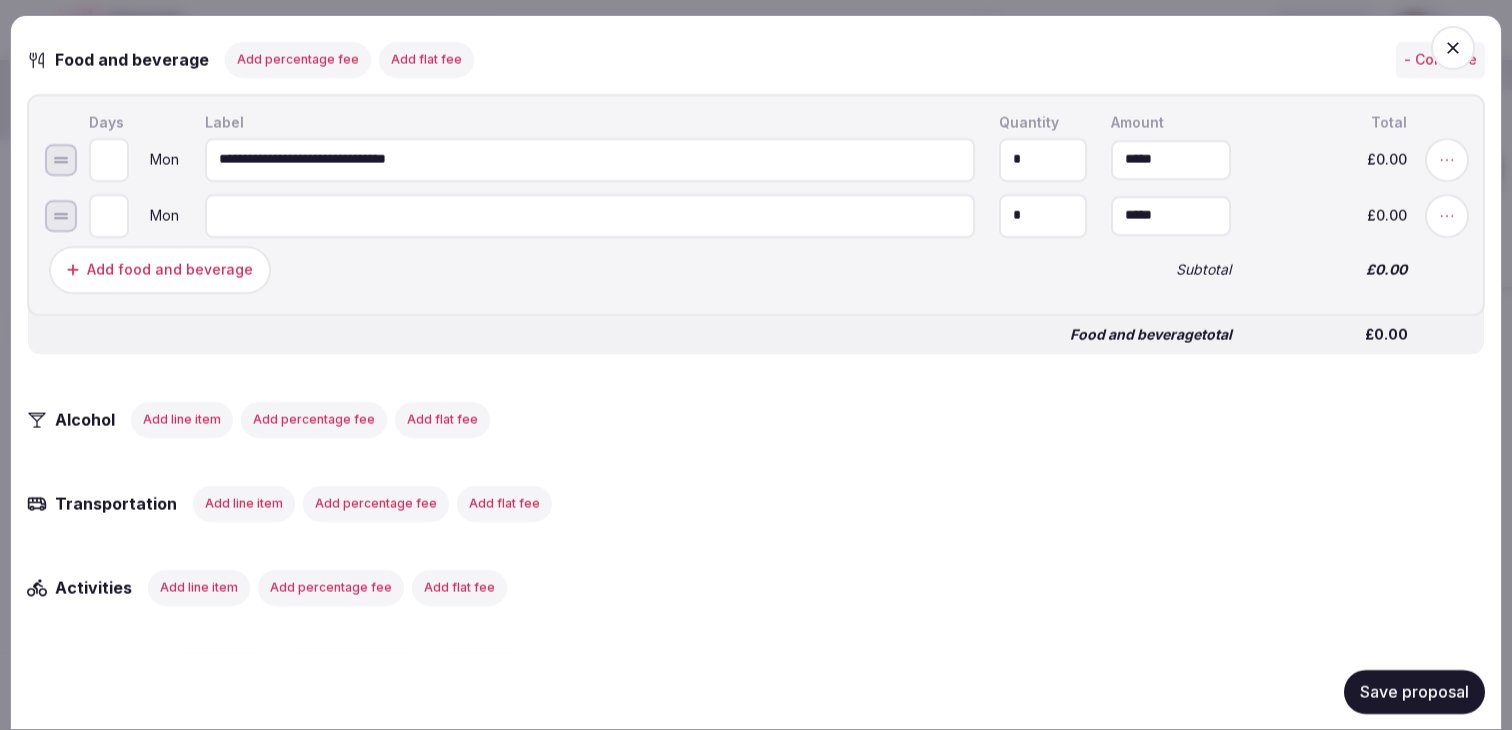 type on "**********" 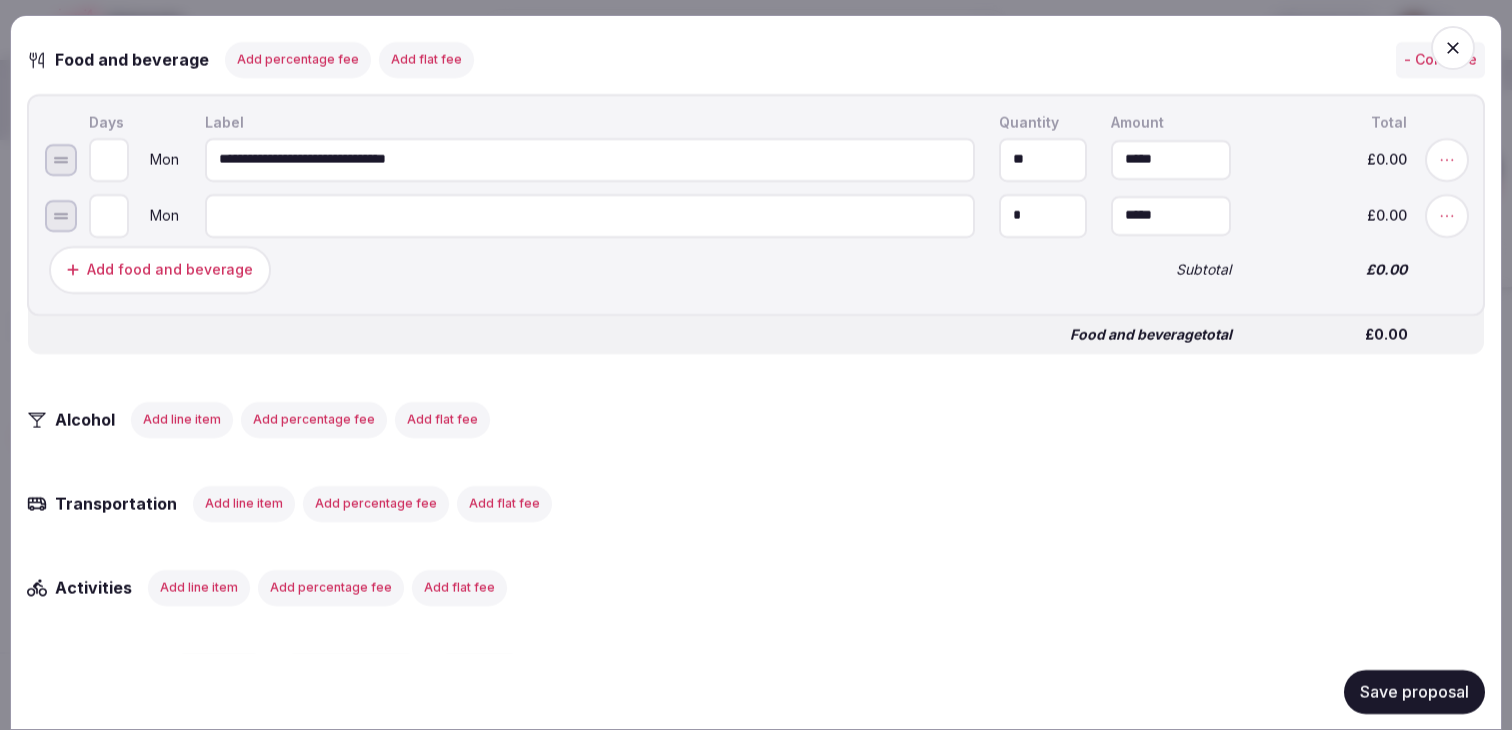 type on "**" 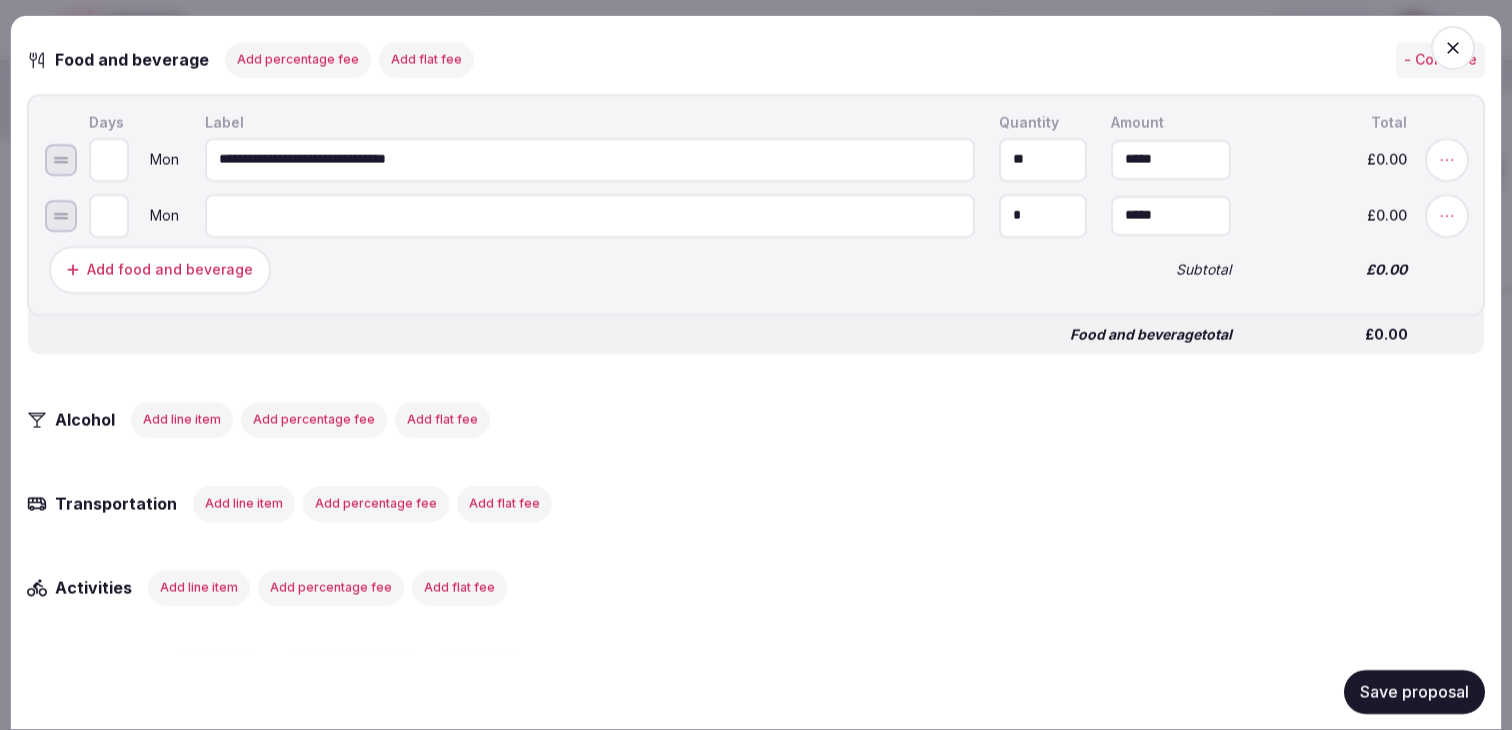 click at bounding box center (590, 215) 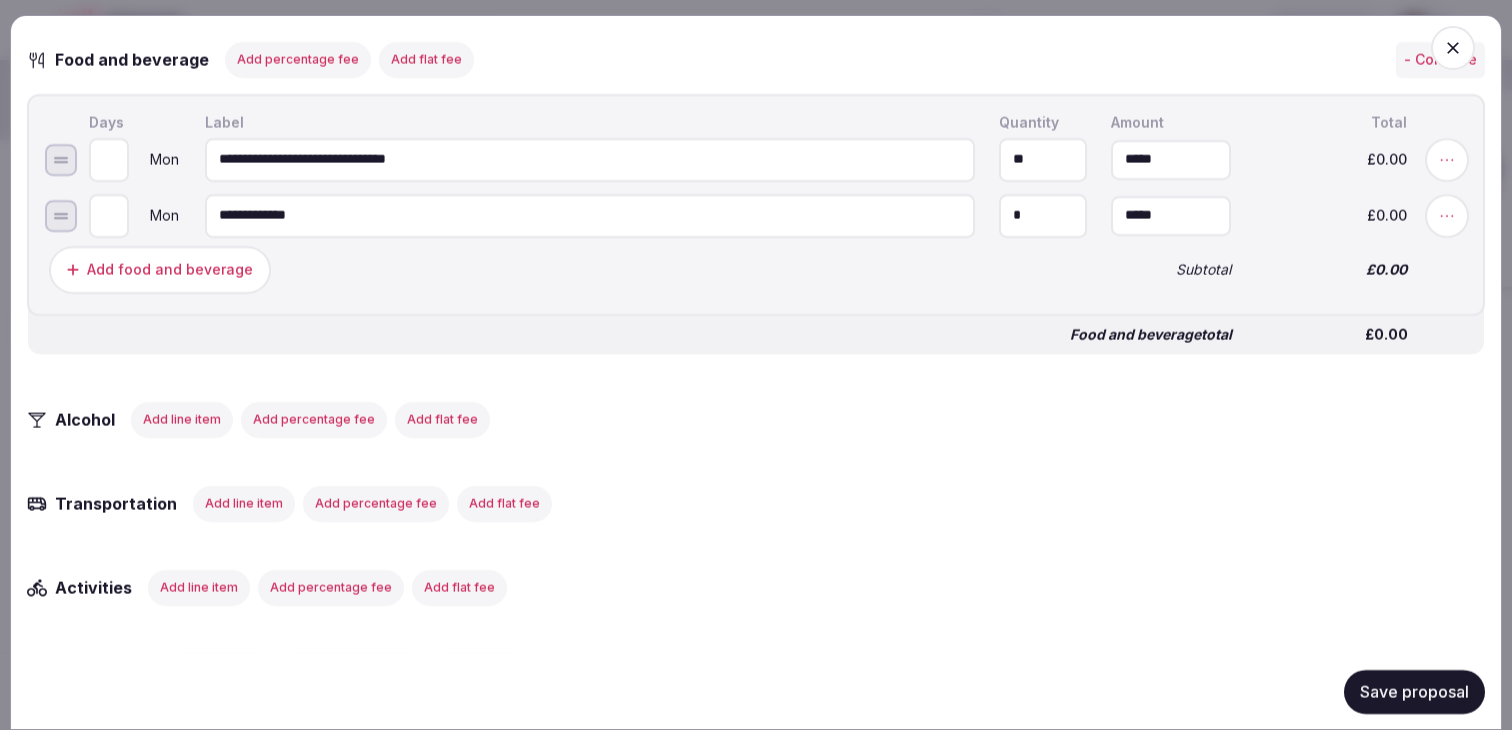 click on "**********" at bounding box center [590, 215] 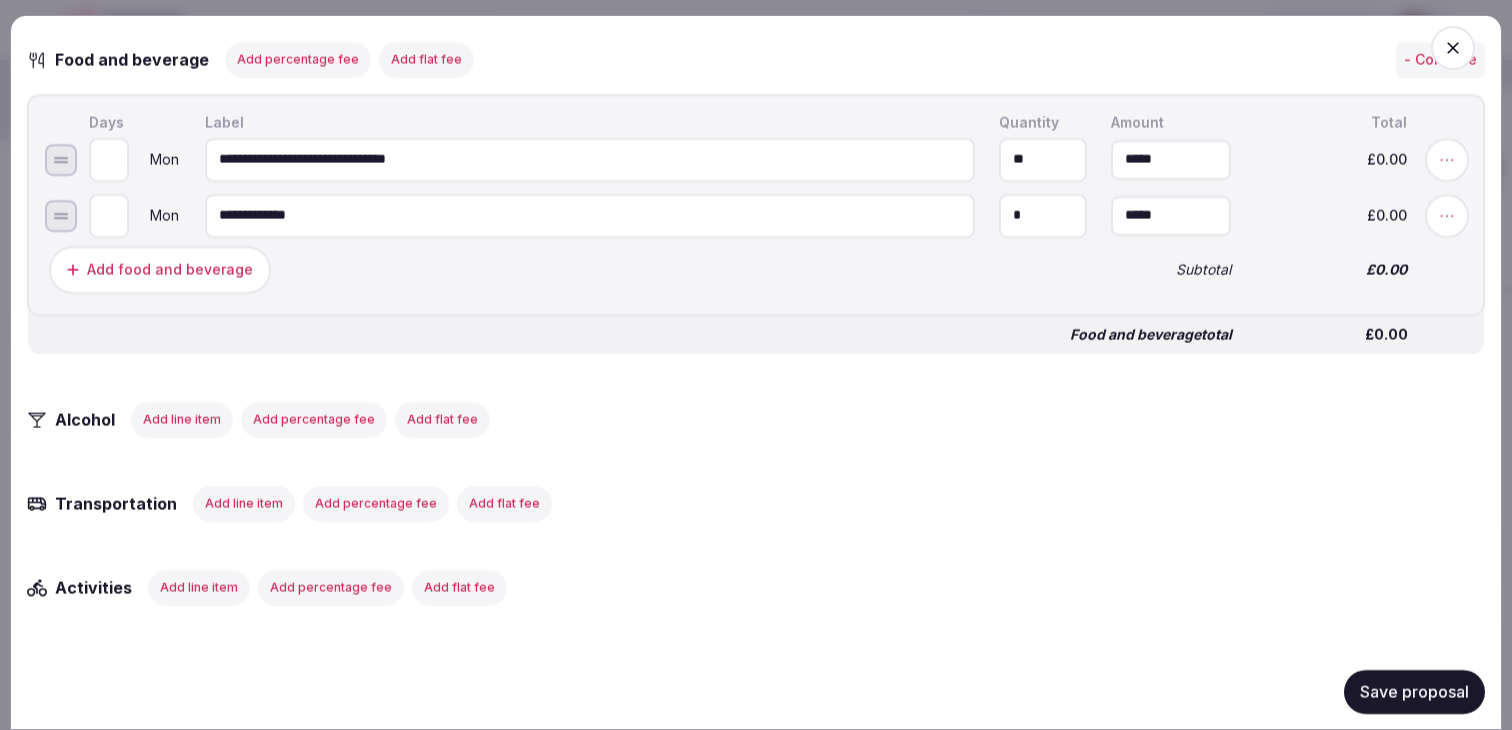 click on "**********" at bounding box center [590, 215] 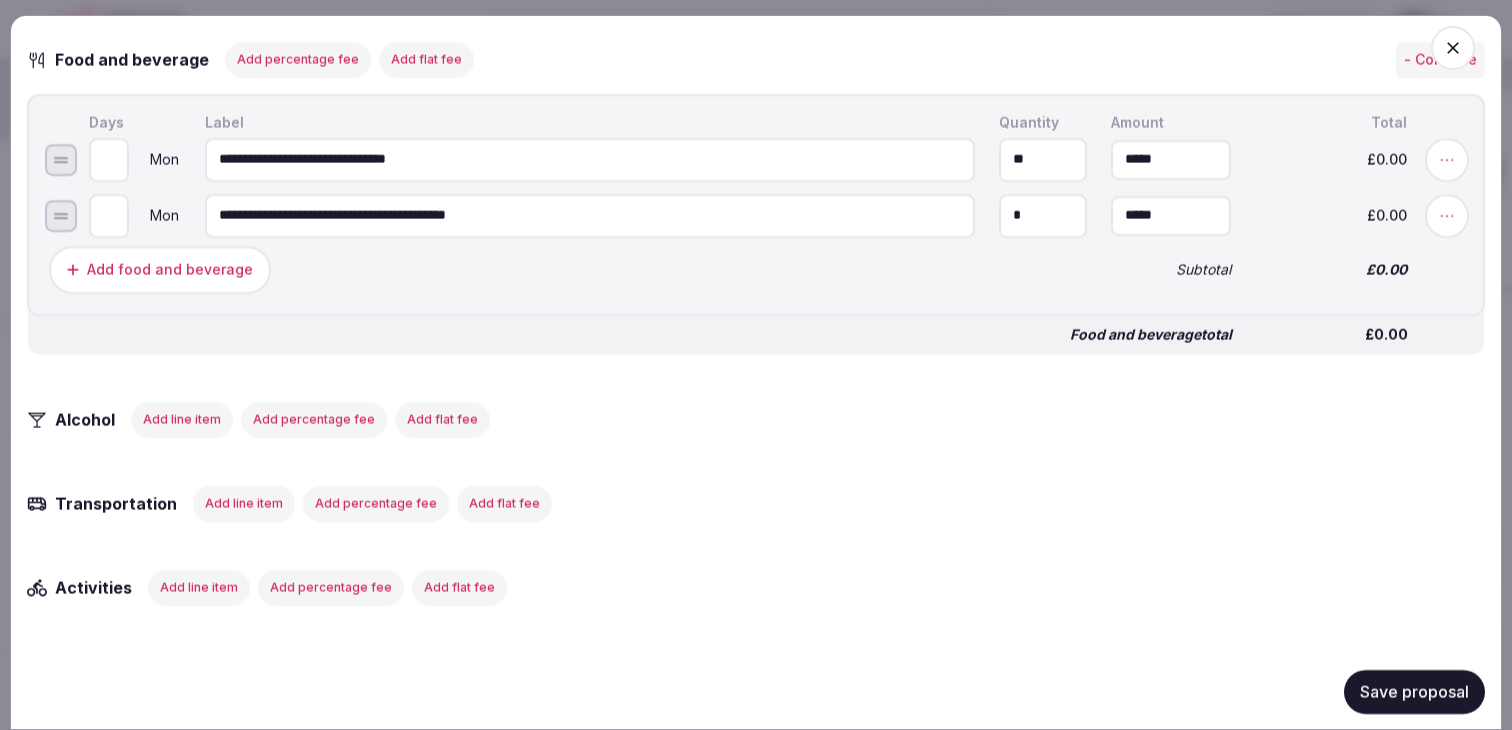 type on "**********" 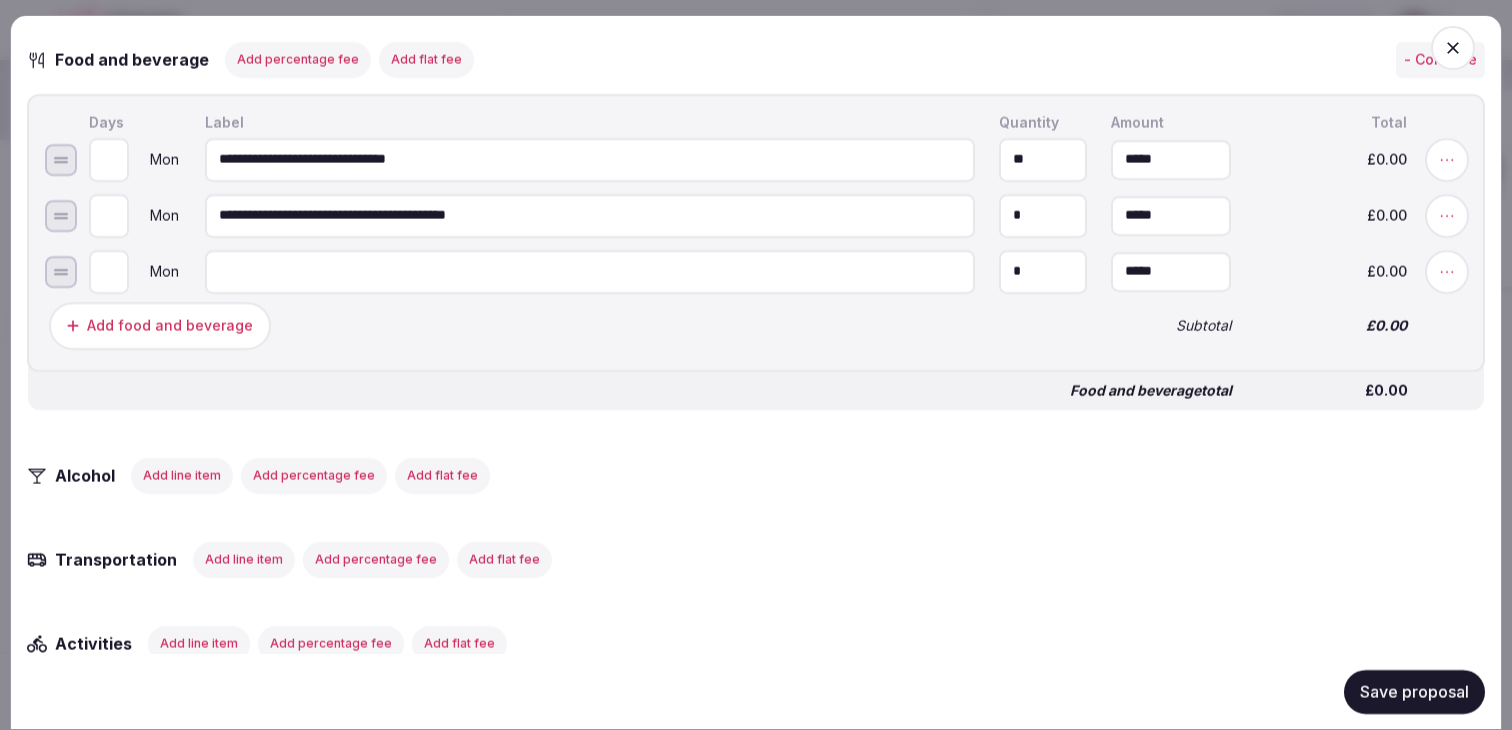 click on "*" at bounding box center [1043, 215] 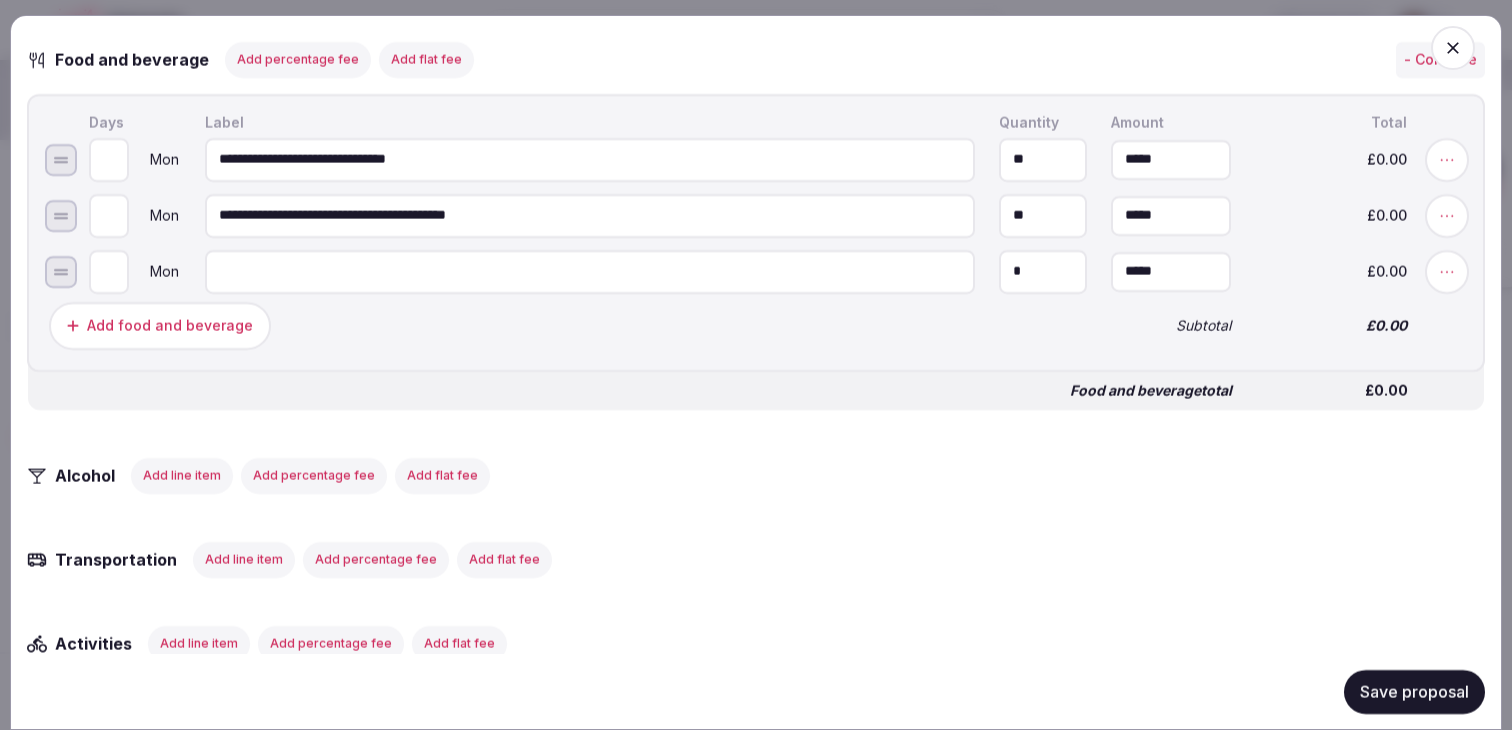 type on "**" 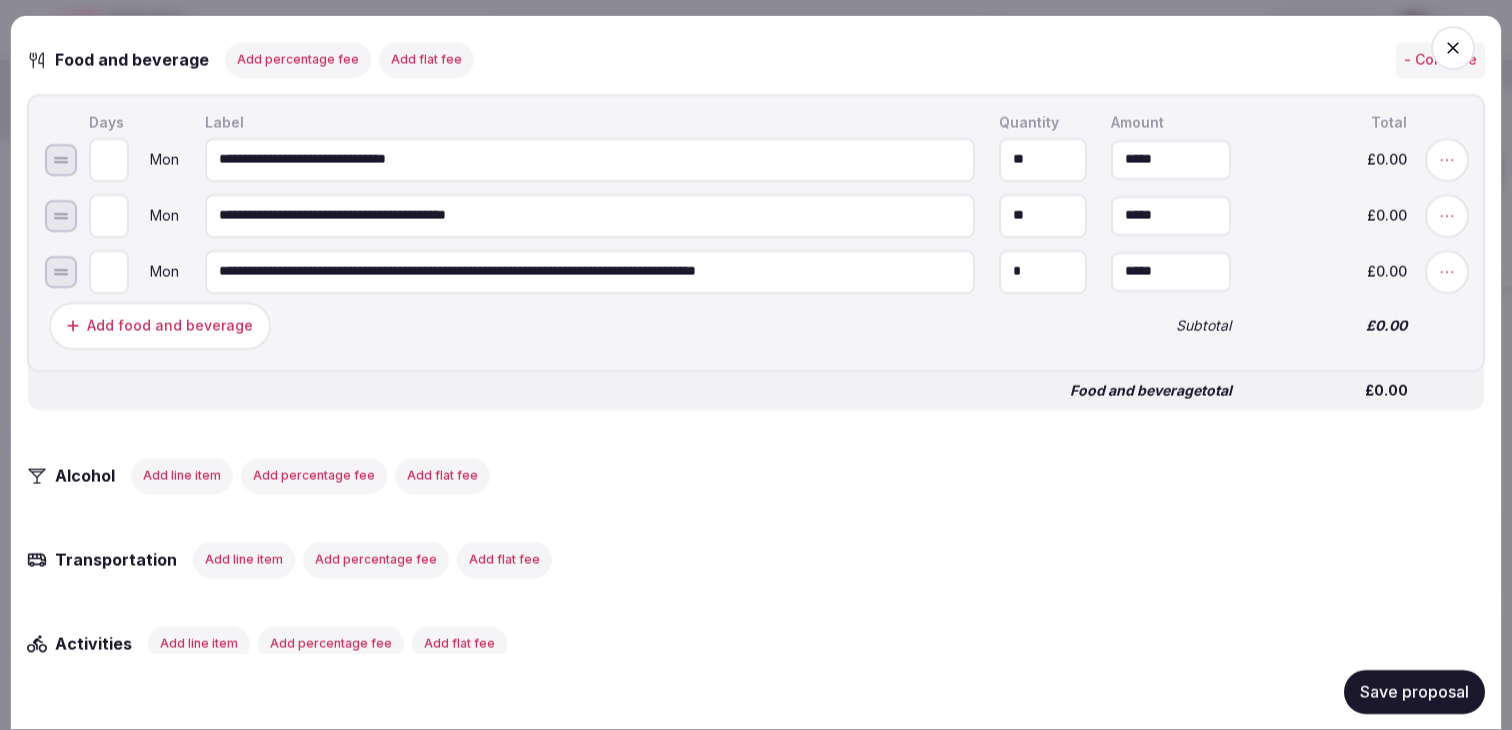 type on "**********" 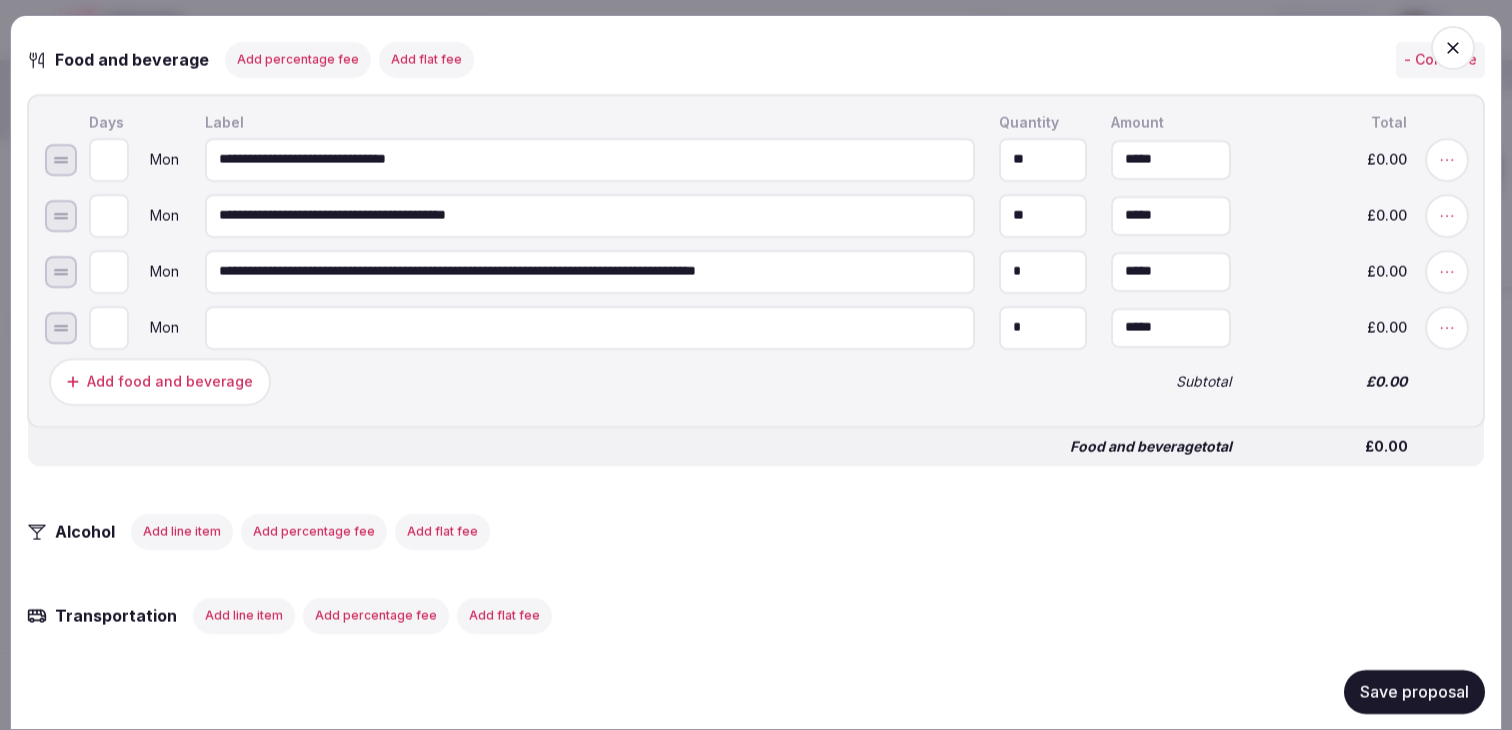 click at bounding box center (590, 327) 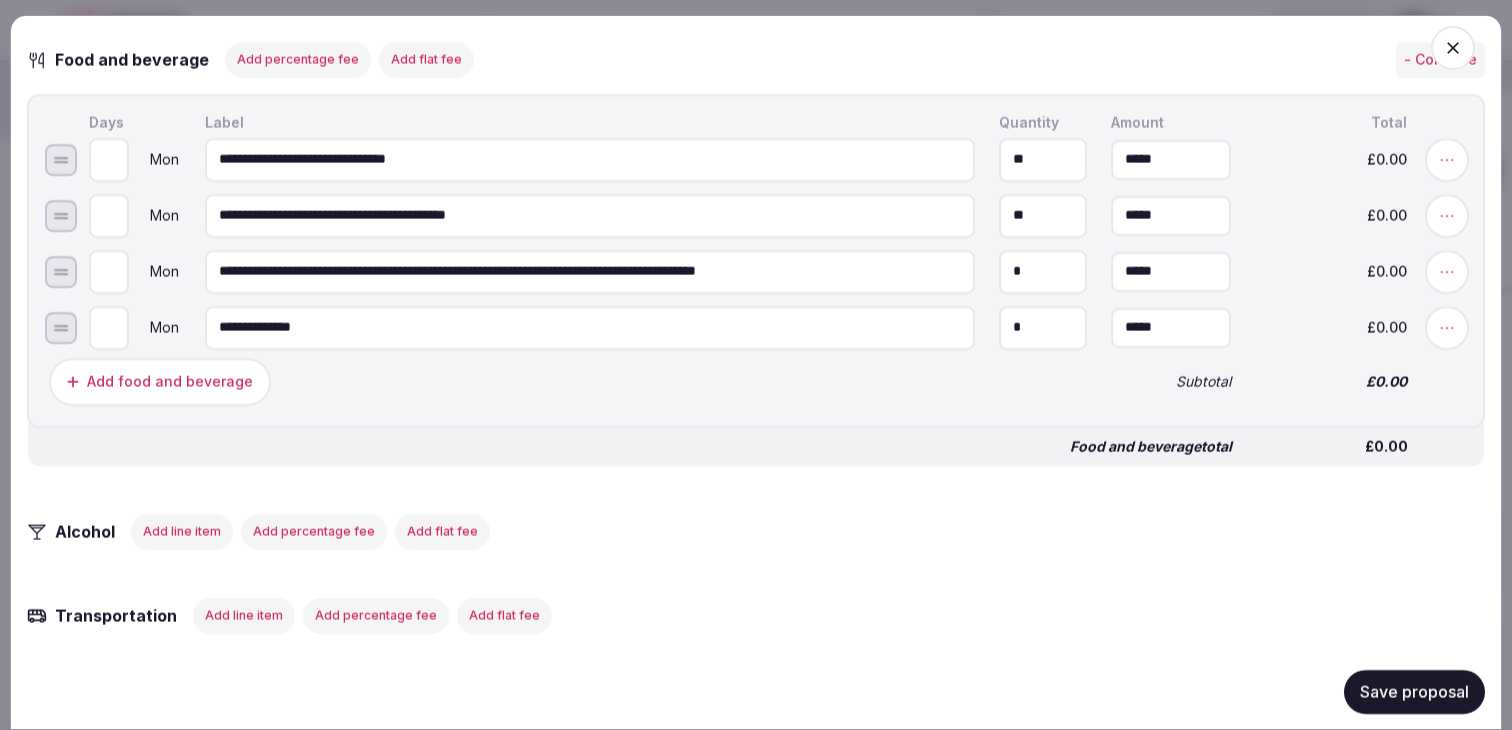 type on "**********" 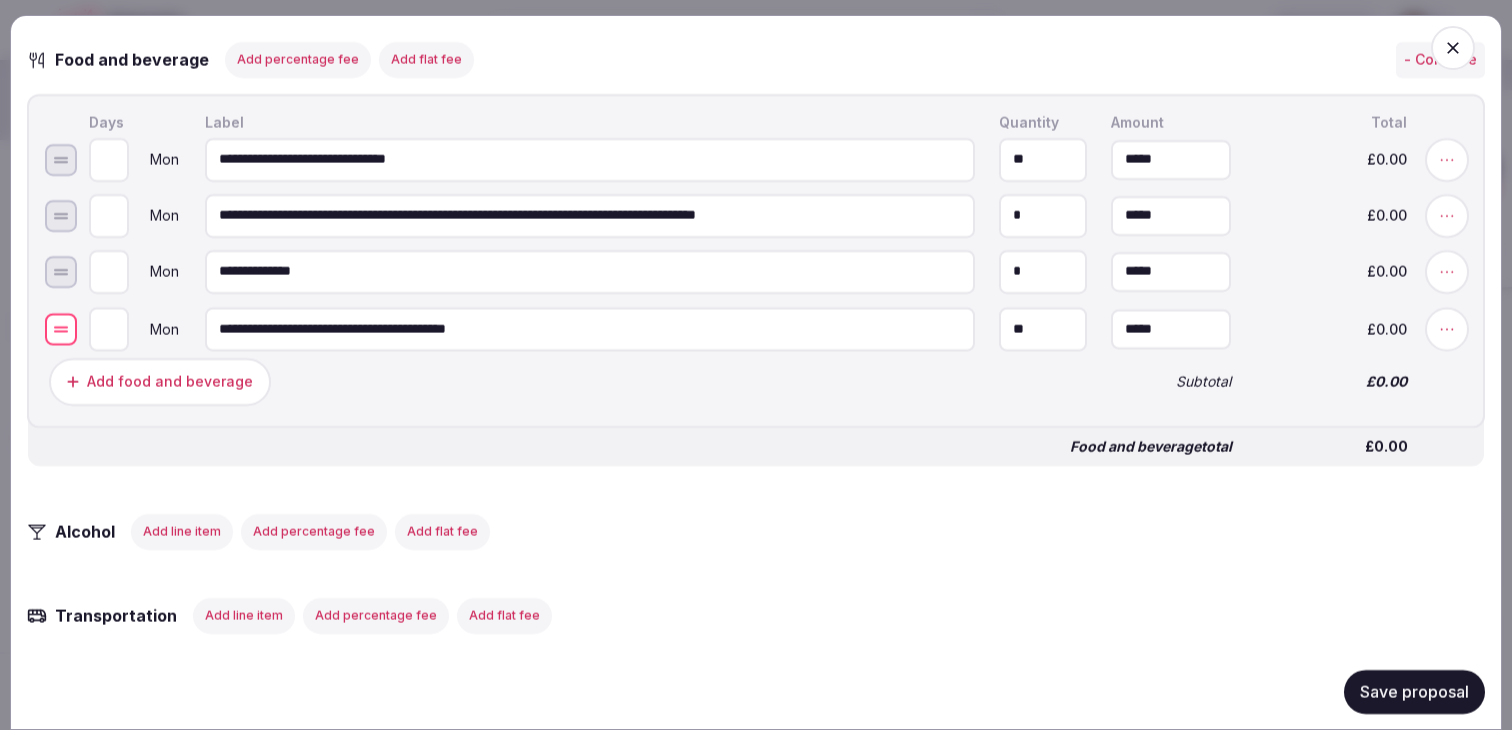 drag, startPoint x: 61, startPoint y: 224, endPoint x: 60, endPoint y: 336, distance: 112.00446 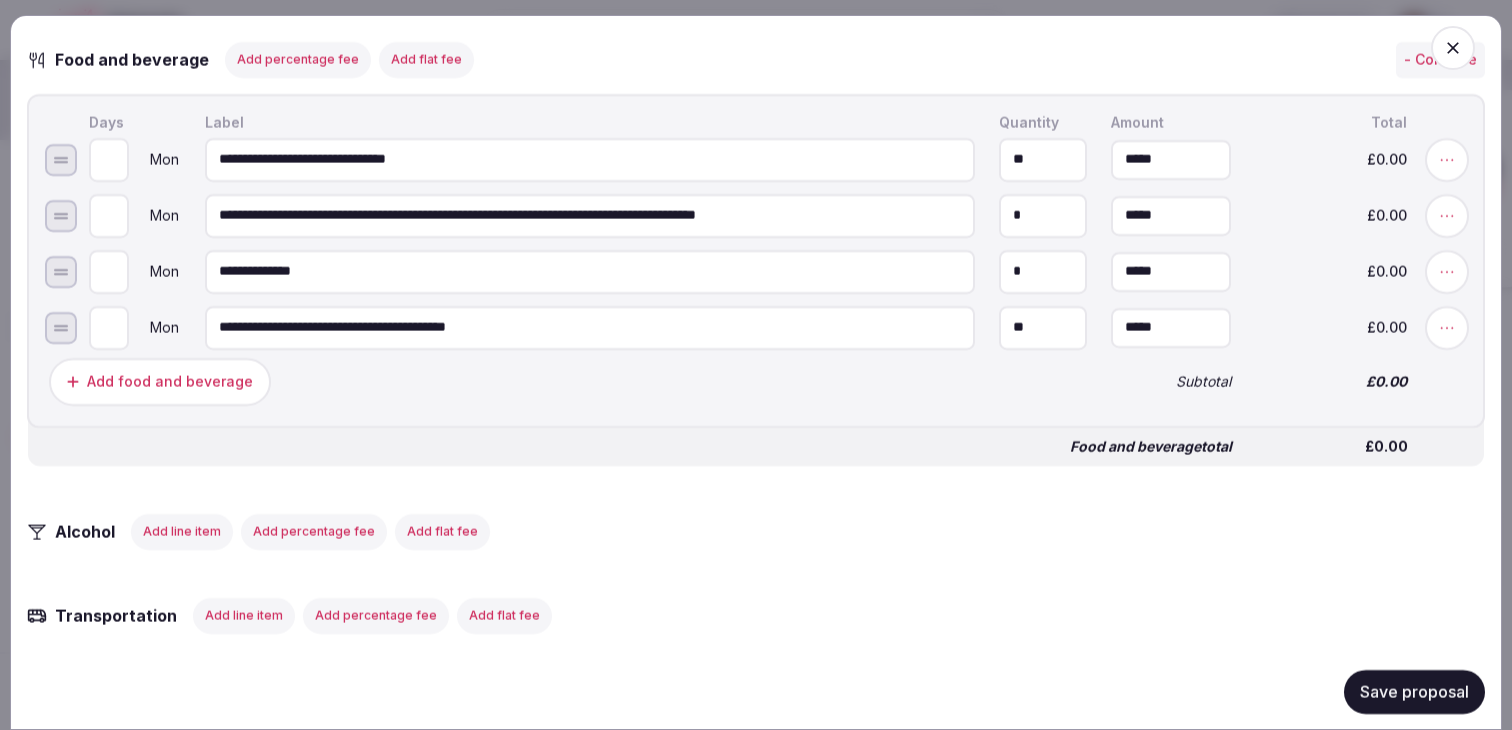 click on "Save proposal" at bounding box center (1414, 691) 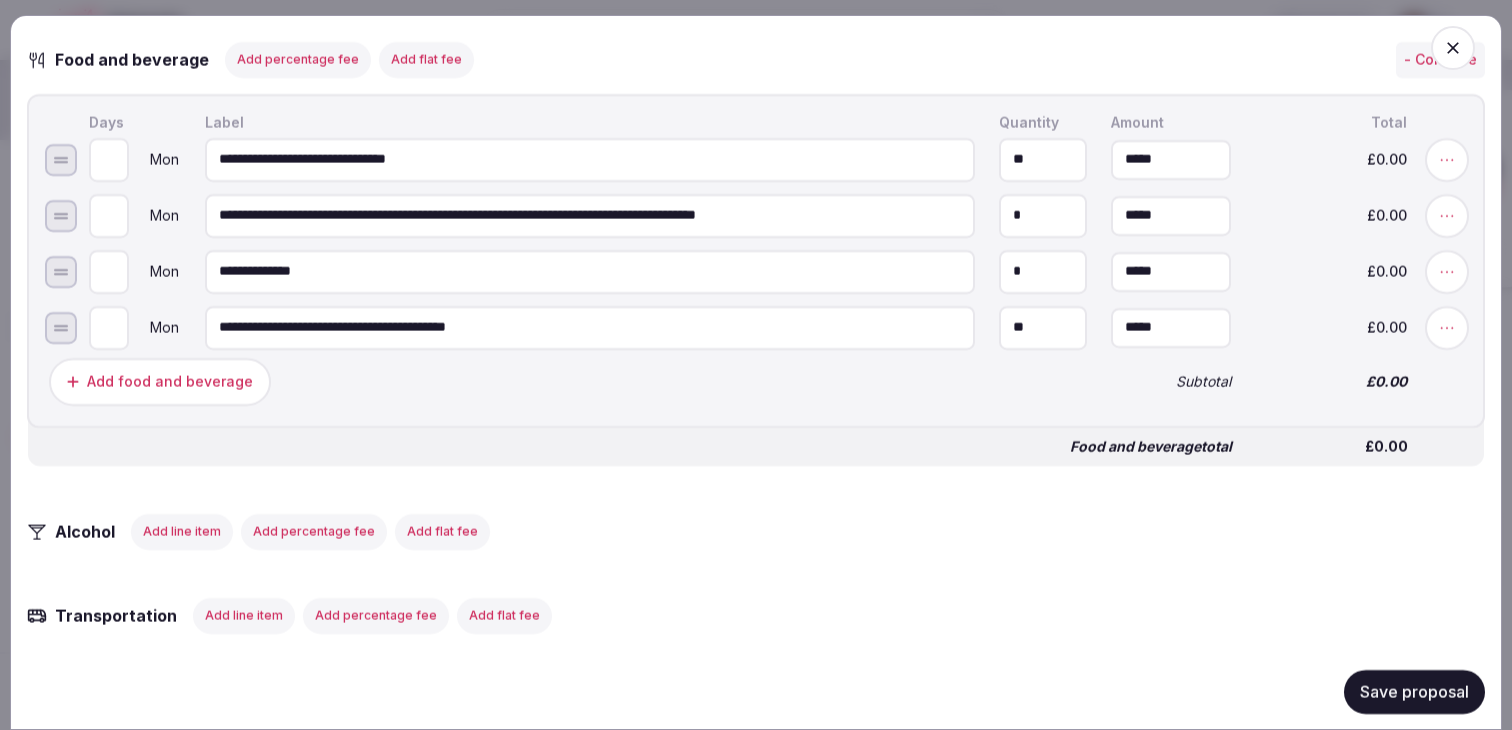click on "Save proposal" at bounding box center [1414, 691] 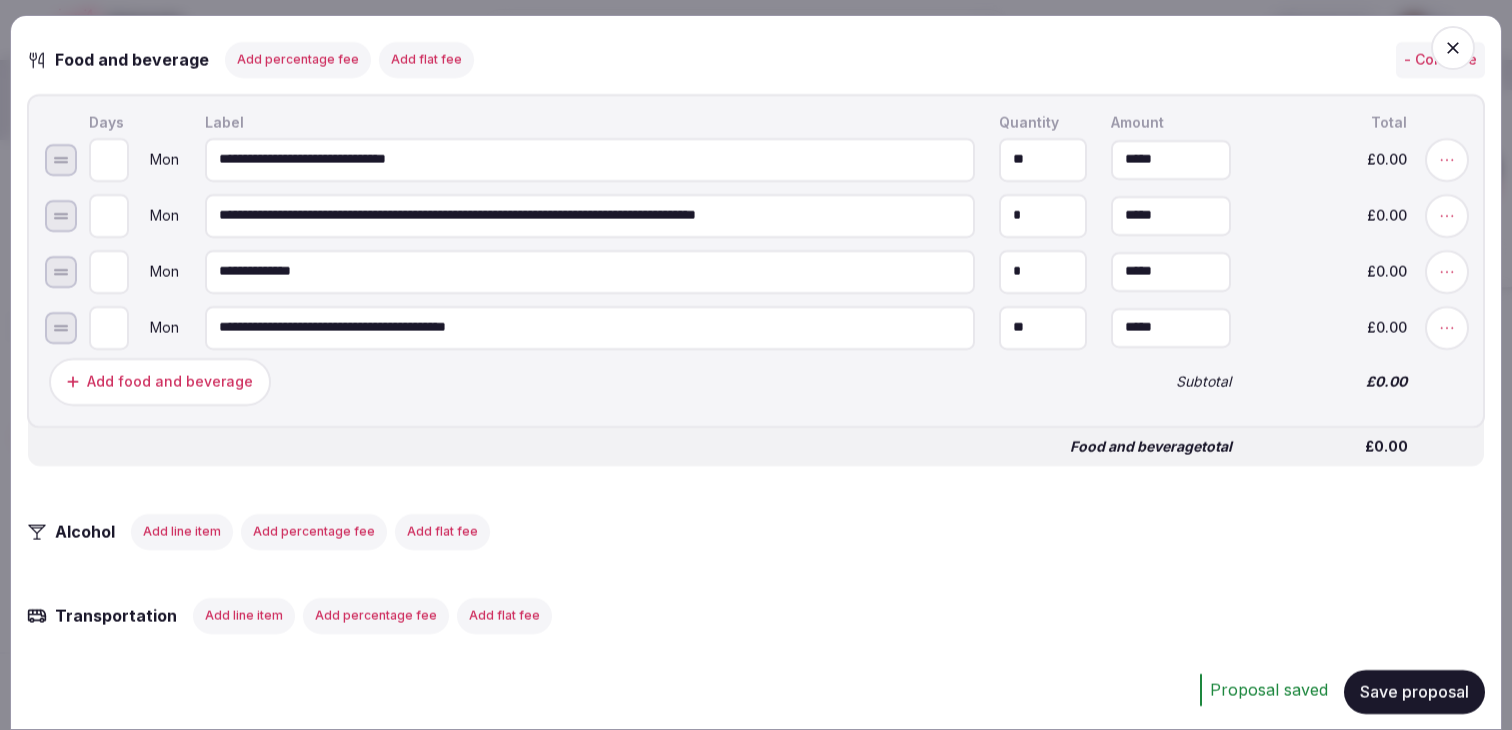 click on "*" at bounding box center [1043, 271] 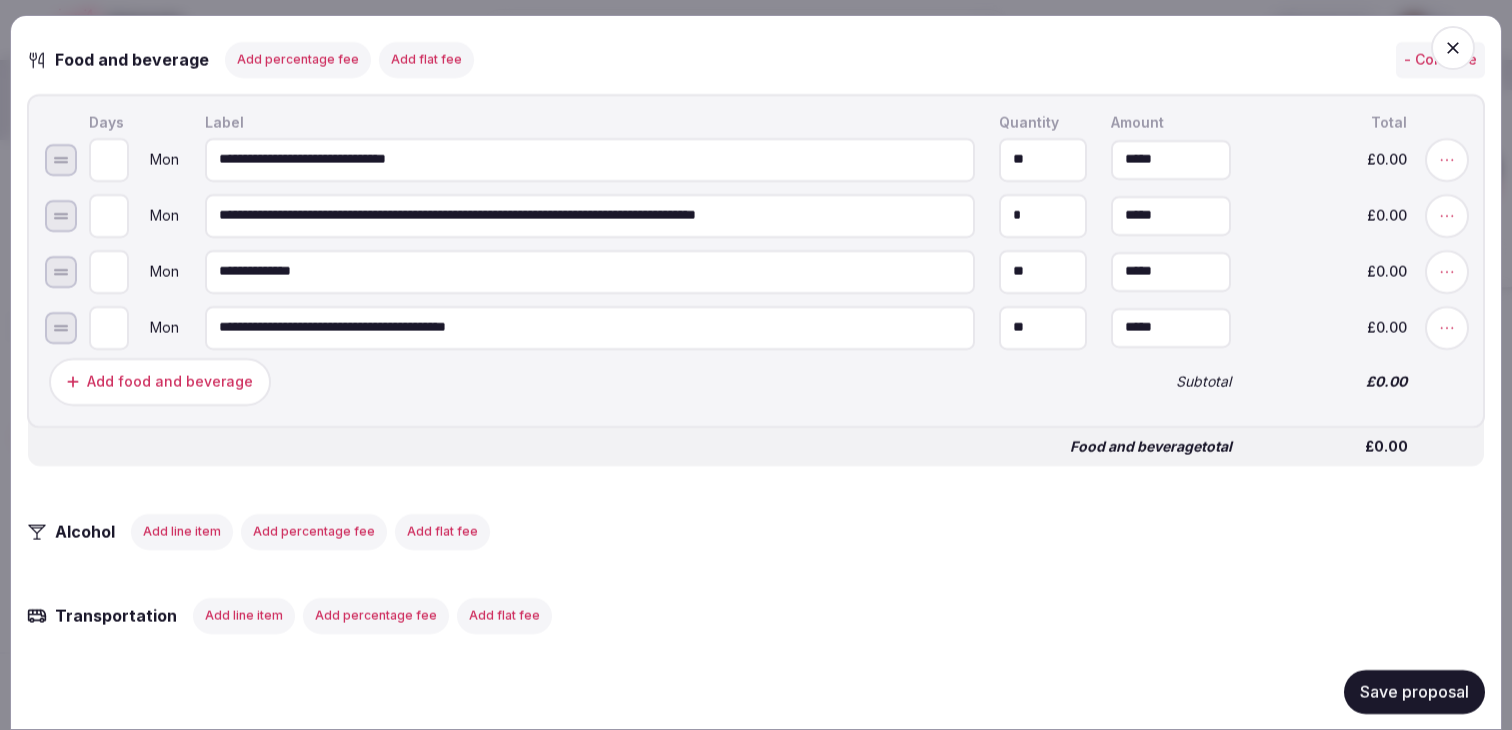 type on "**" 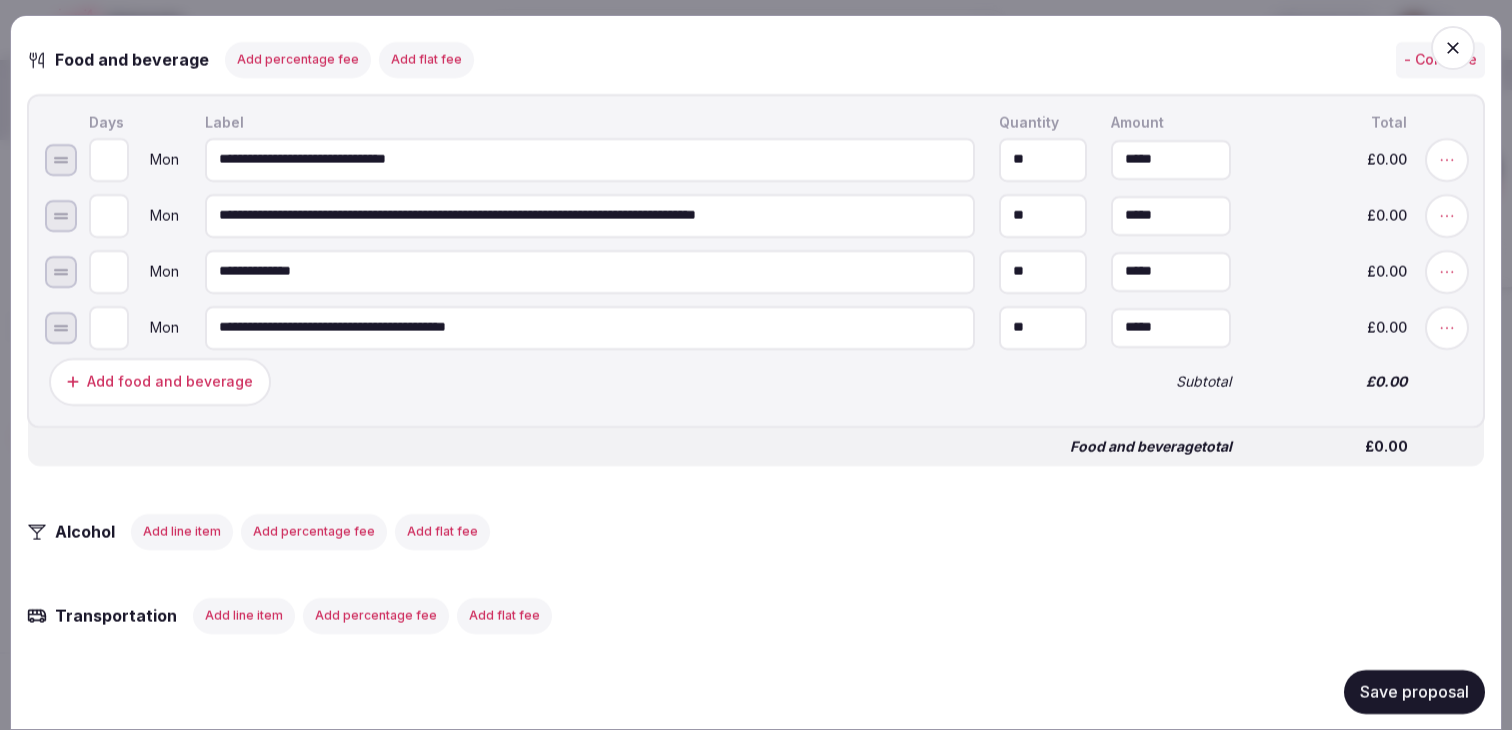 type on "**" 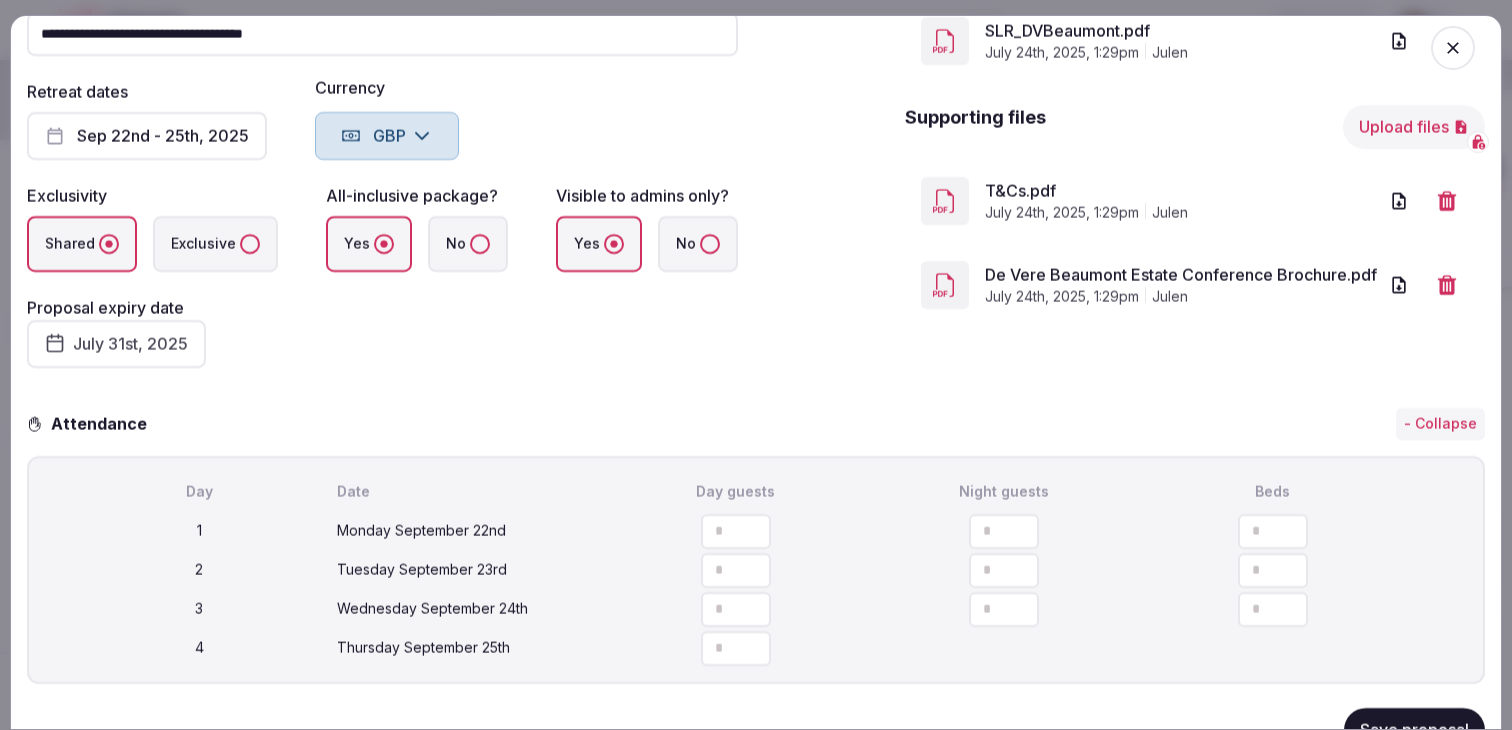 scroll, scrollTop: 0, scrollLeft: 0, axis: both 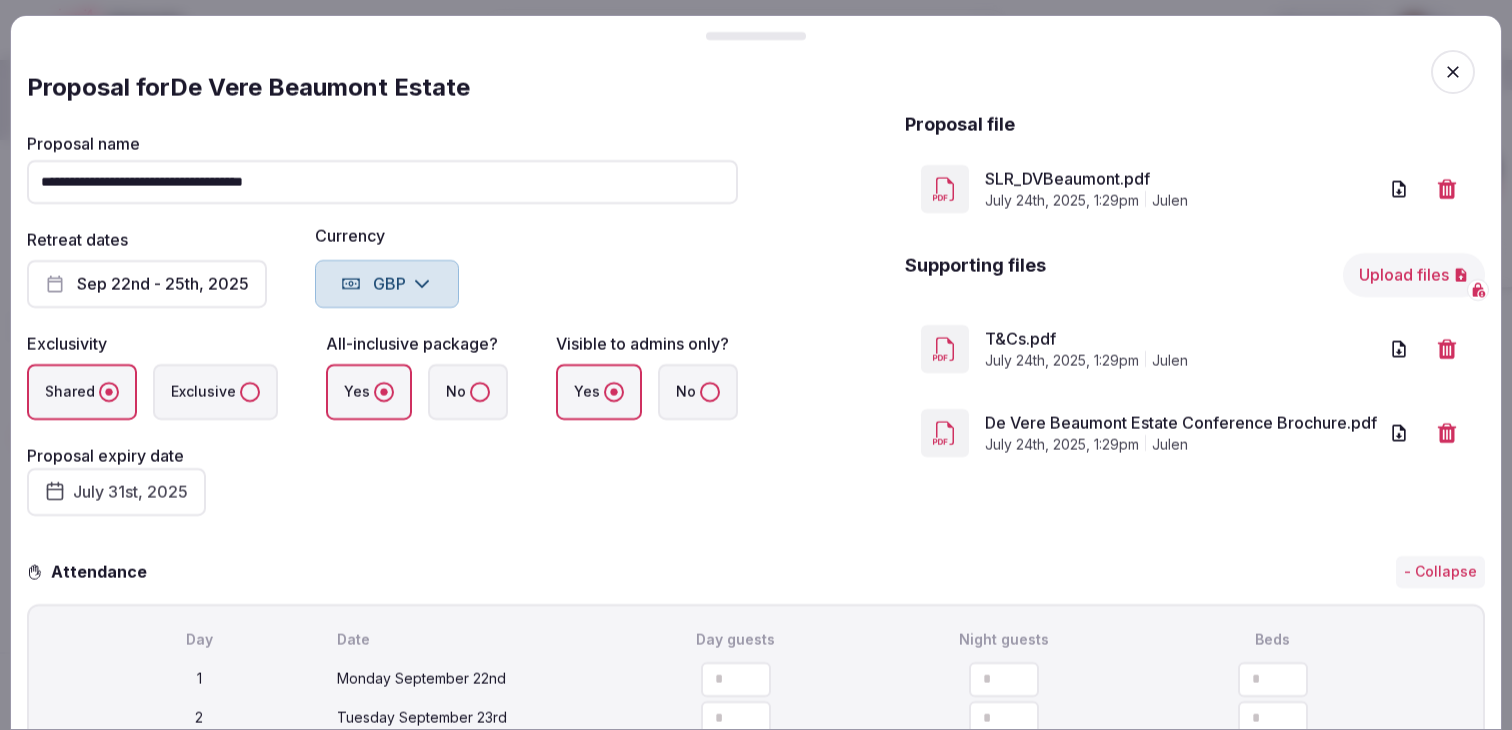 click 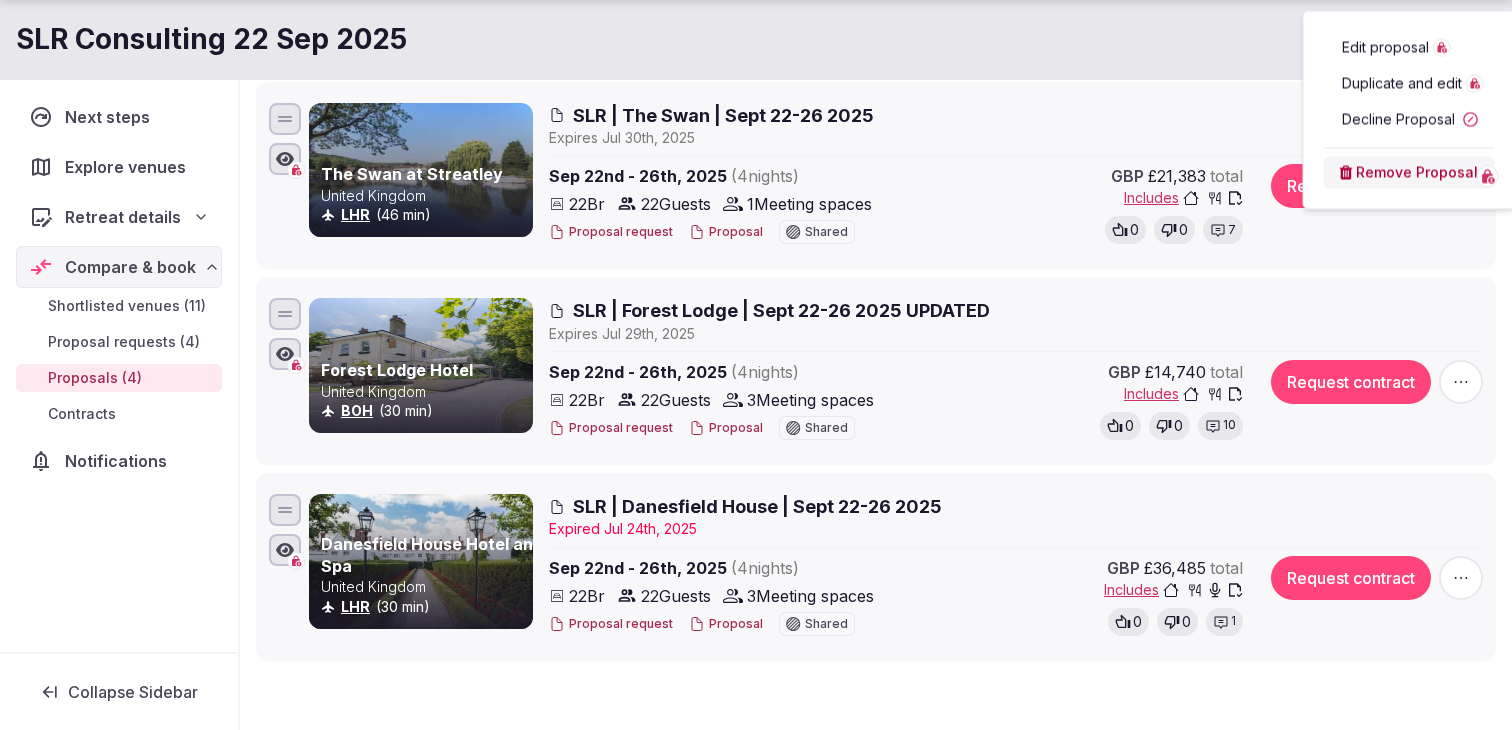 scroll, scrollTop: 526, scrollLeft: 0, axis: vertical 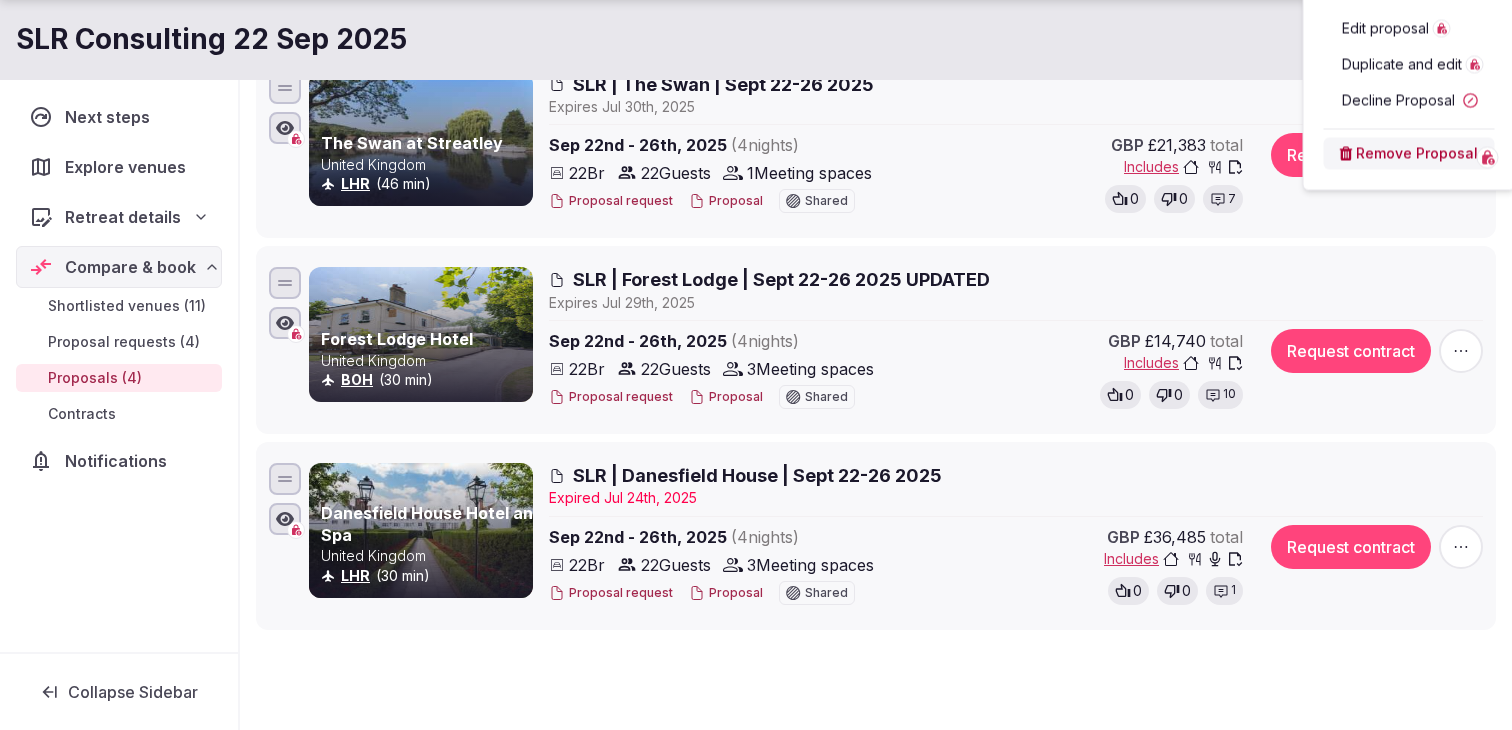 click on "Shortlisted venues 11 Proposal requests 4 Proposals 4 Contracts 0 Proposals received Rates and availability are subject to change,  based on proposal , until contracted and signed by all parties Export shortlist & proposals De Vere Beaumont Estate United Kingdom LHR (30 min) SLR | De Vere Beaumont | 22-25 Sept 2025 Expire s   Aug 1st, 2025 Sep 22nd - 25th, 2025 ( 3  night s ) 22  Br 22  Guests 1  Meeting spaces Proposal request Proposal Shared GBP £19,404 total Includes 0 0 Request contract The Swan at Streatley United Kingdom LHR (46 min) SLR | The Swan | Sept 22-26 2025 Expire s   Jul 30th, 2025 Sep 22nd - 26th, 2025 ( 4  night s ) 22  Br 22  Guests 1  Meeting spaces Proposal request Proposal Shared GBP £21,383 total Includes 0 0 7 Request contract Forest Lodge Hotel United Kingdom BOH (30 min) SLR | Forest Lodge | Sept 22-26 2025 UPDATED Expire s   Jul 29th, 2025 Sep 22nd - 26th, 2025 ( 4  night s ) 22  Br 22  Guests 3  Meeting spaces Proposal request Proposal Shared GBP £14,740 total Includes 0 0 10" at bounding box center (876, 226) 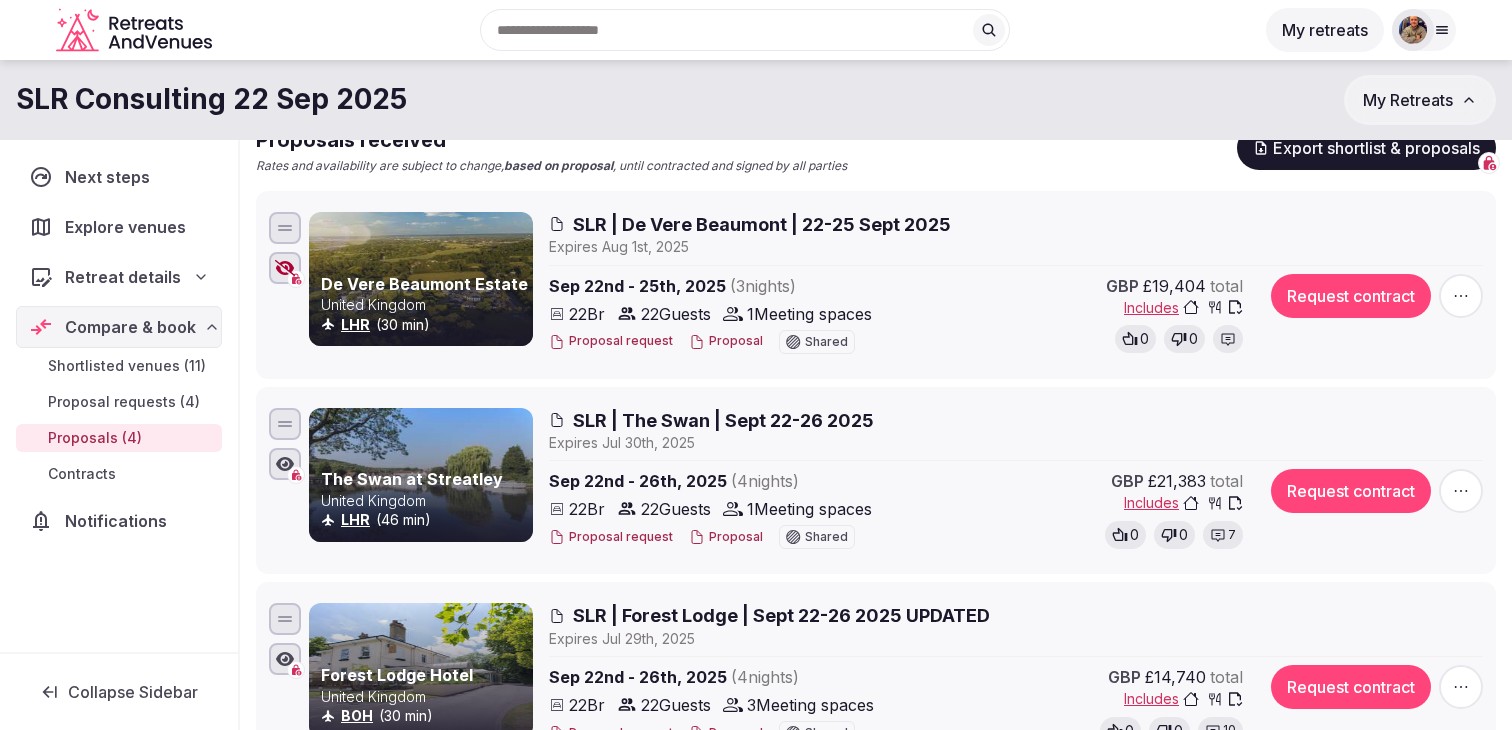 scroll, scrollTop: 172, scrollLeft: 0, axis: vertical 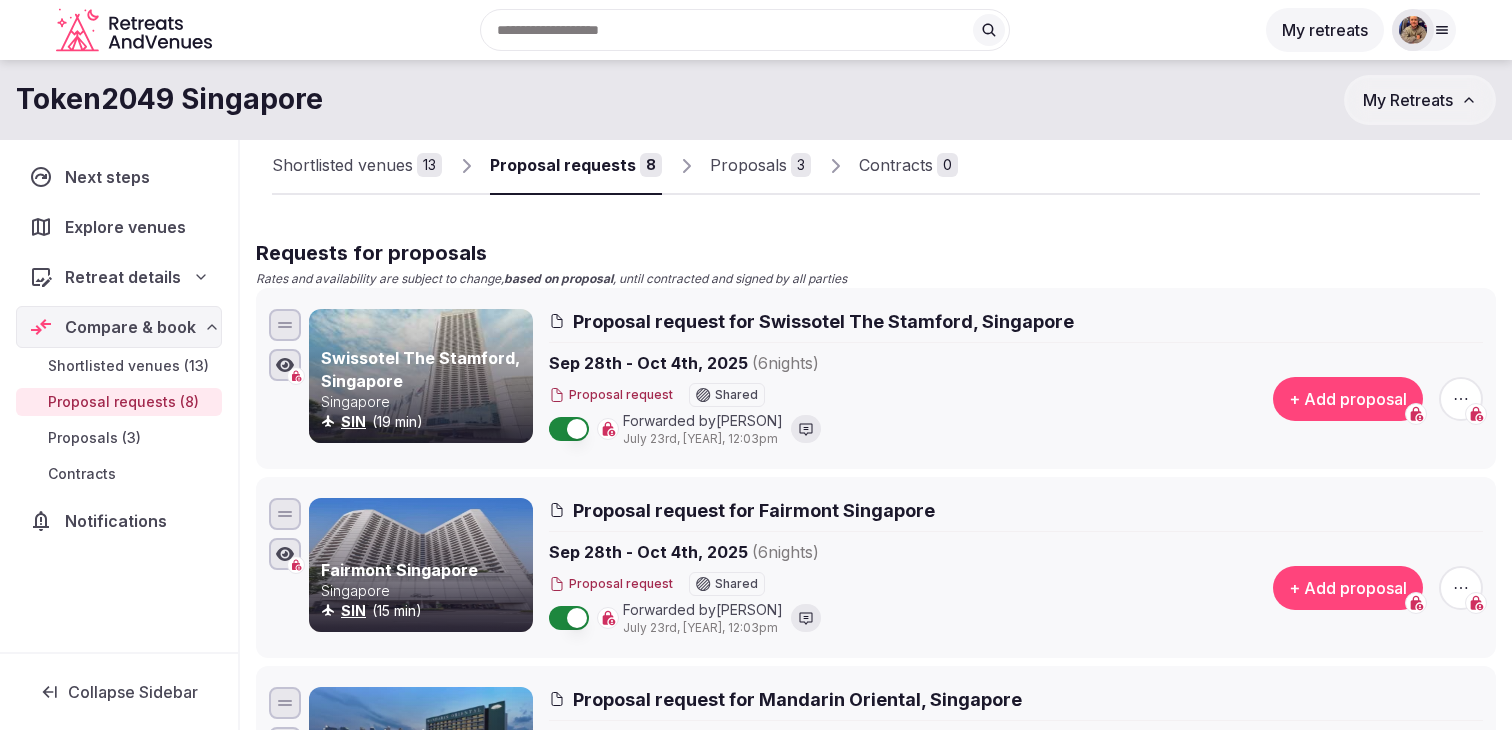 click on "Proposals 3" at bounding box center [760, 166] 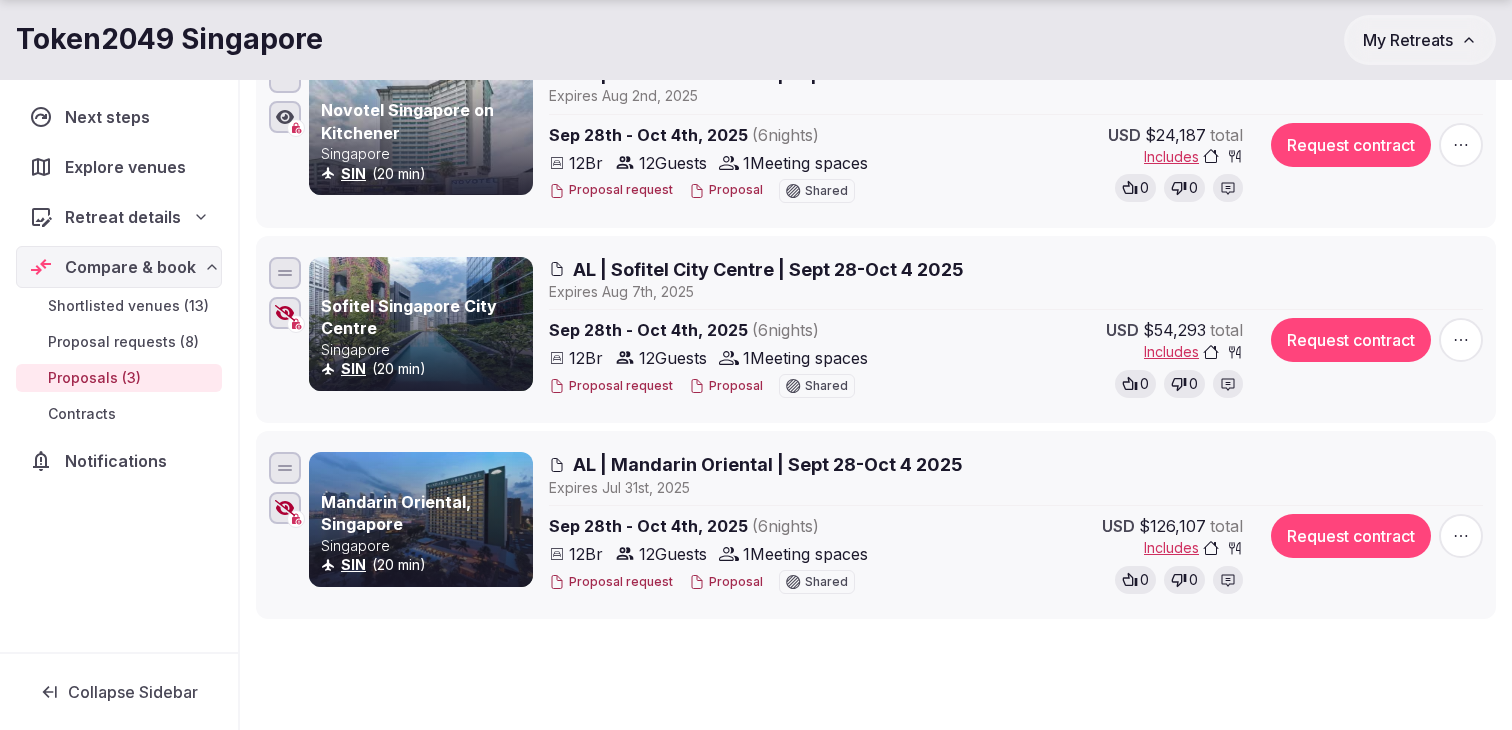 scroll, scrollTop: 345, scrollLeft: 0, axis: vertical 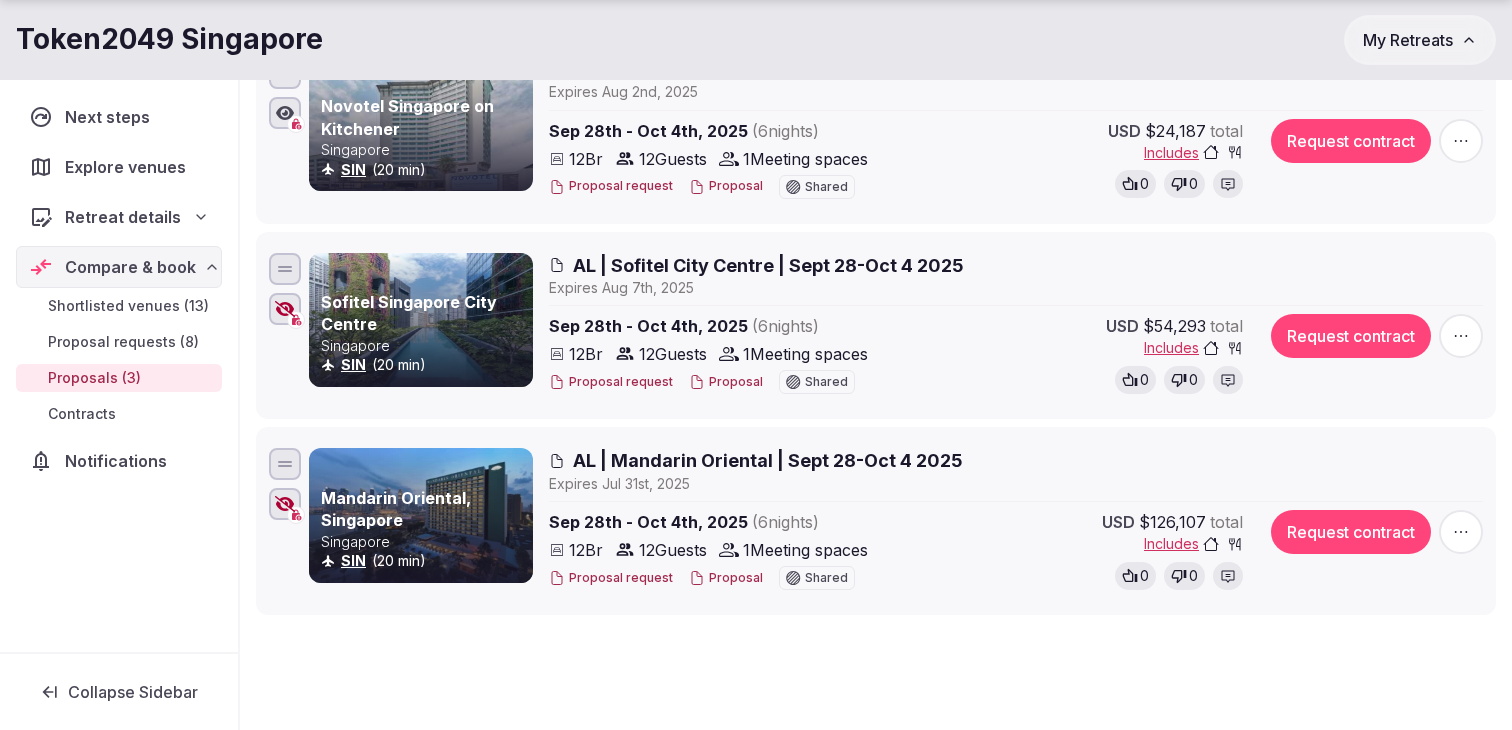 click on "Proposal" at bounding box center (726, 382) 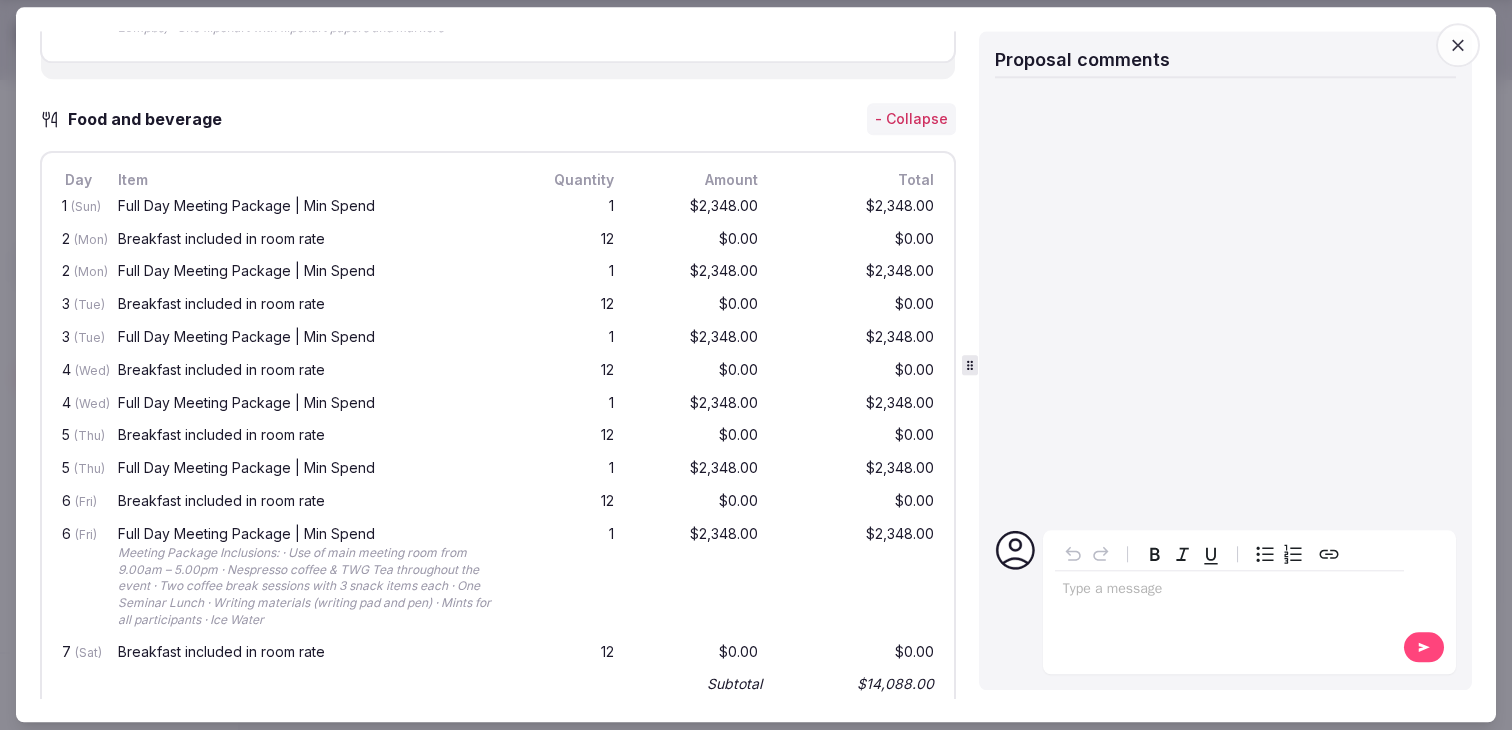 scroll, scrollTop: 1693, scrollLeft: 0, axis: vertical 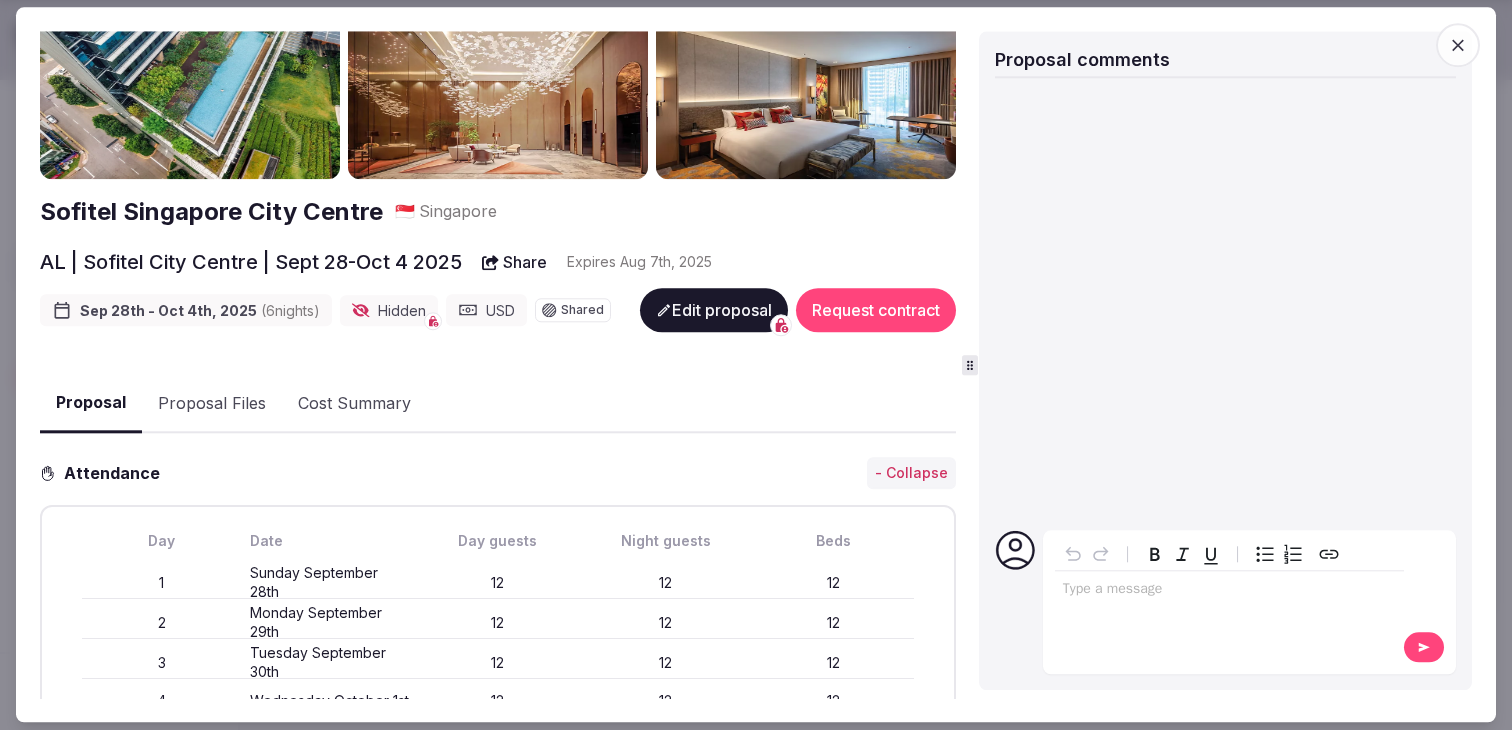 click on "Proposal Files" at bounding box center (212, 404) 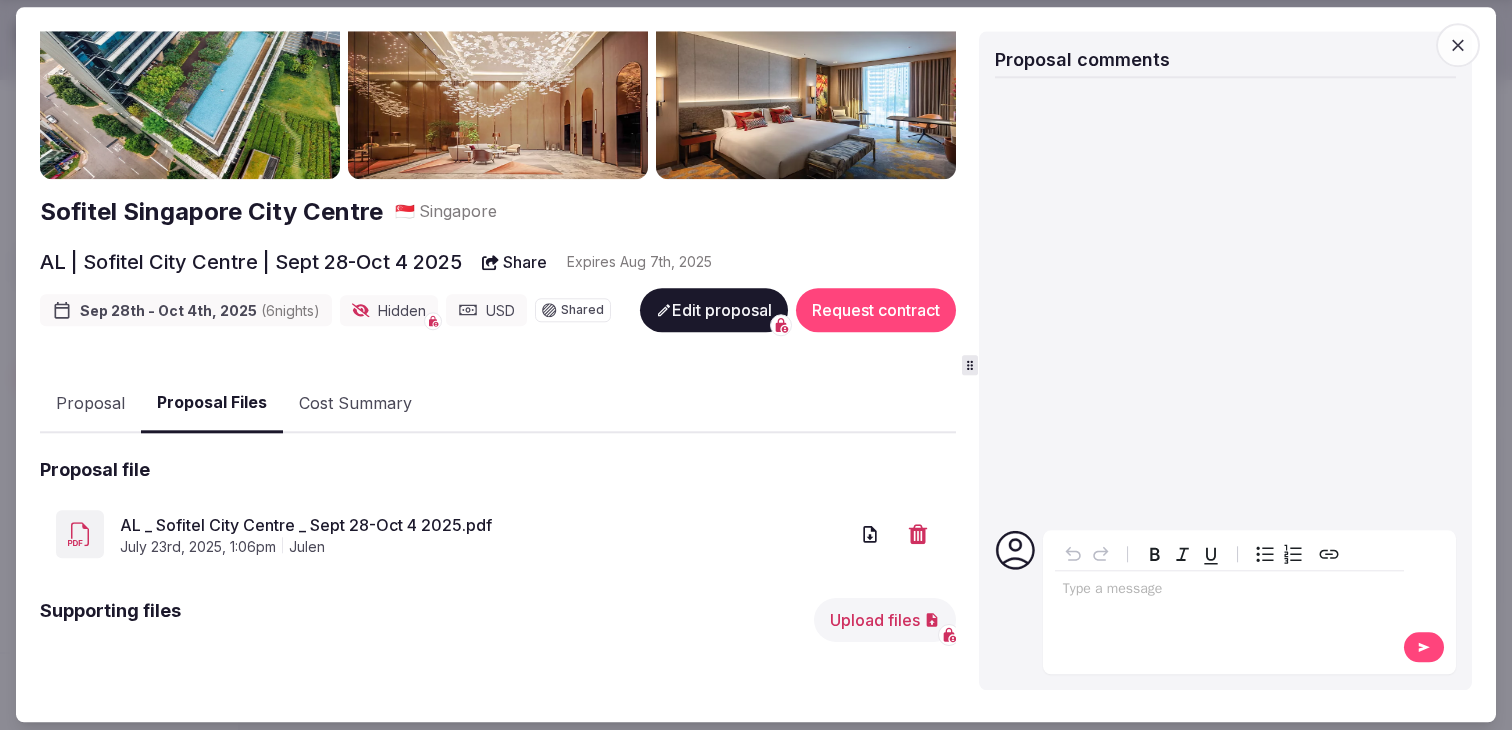 click on "AL _ Sofitel City Centre _ Sept 28-Oct 4 2025.pdf" at bounding box center (484, 525) 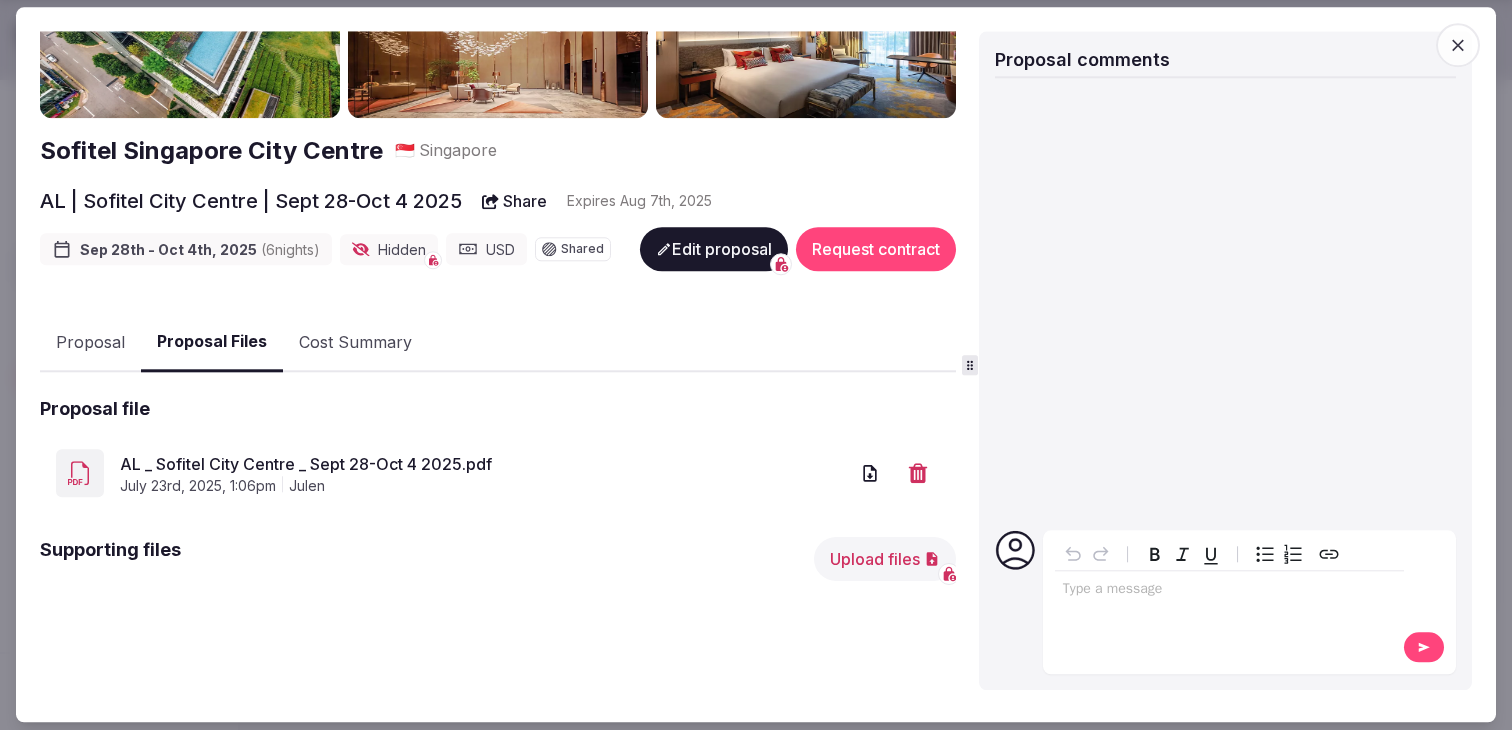 click on "Proposal" at bounding box center [90, 343] 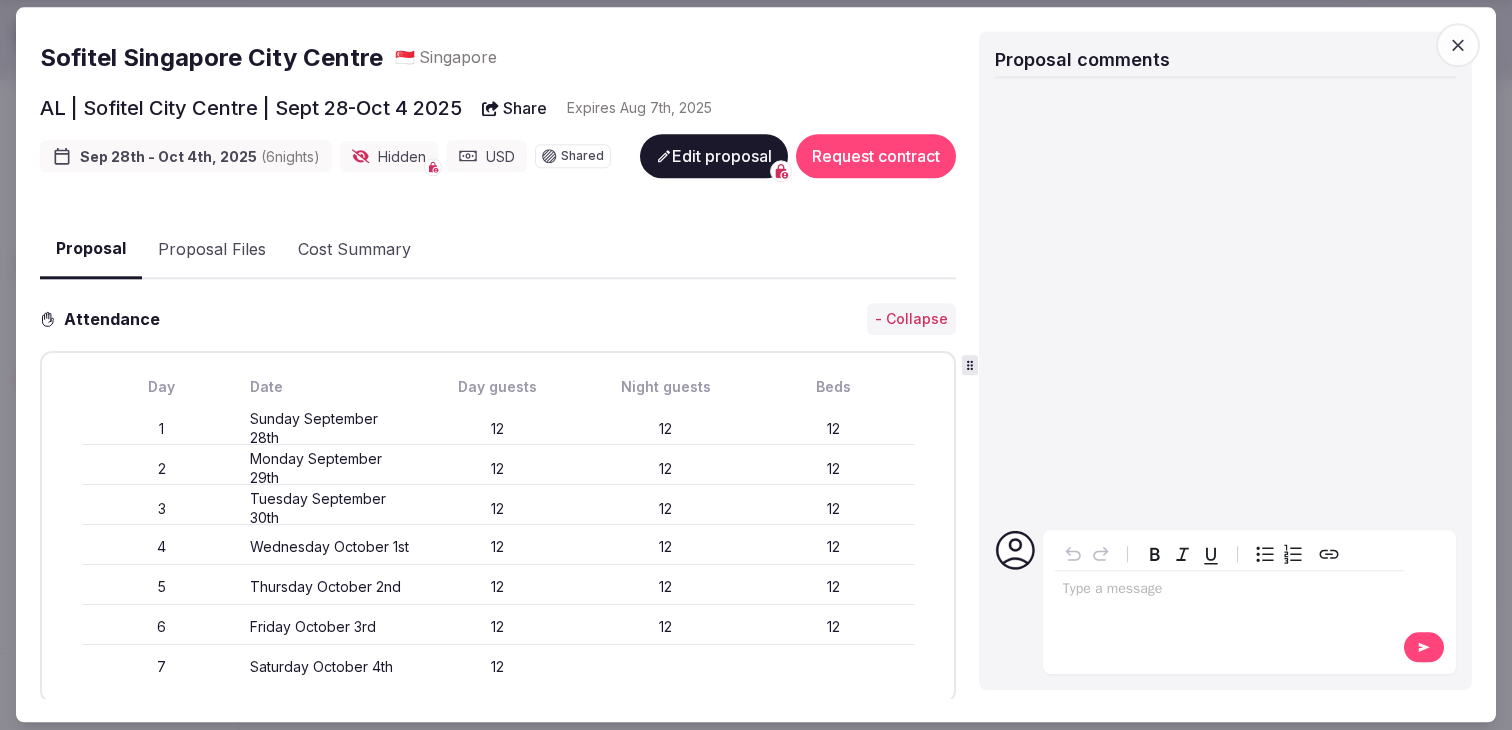scroll, scrollTop: 113, scrollLeft: 0, axis: vertical 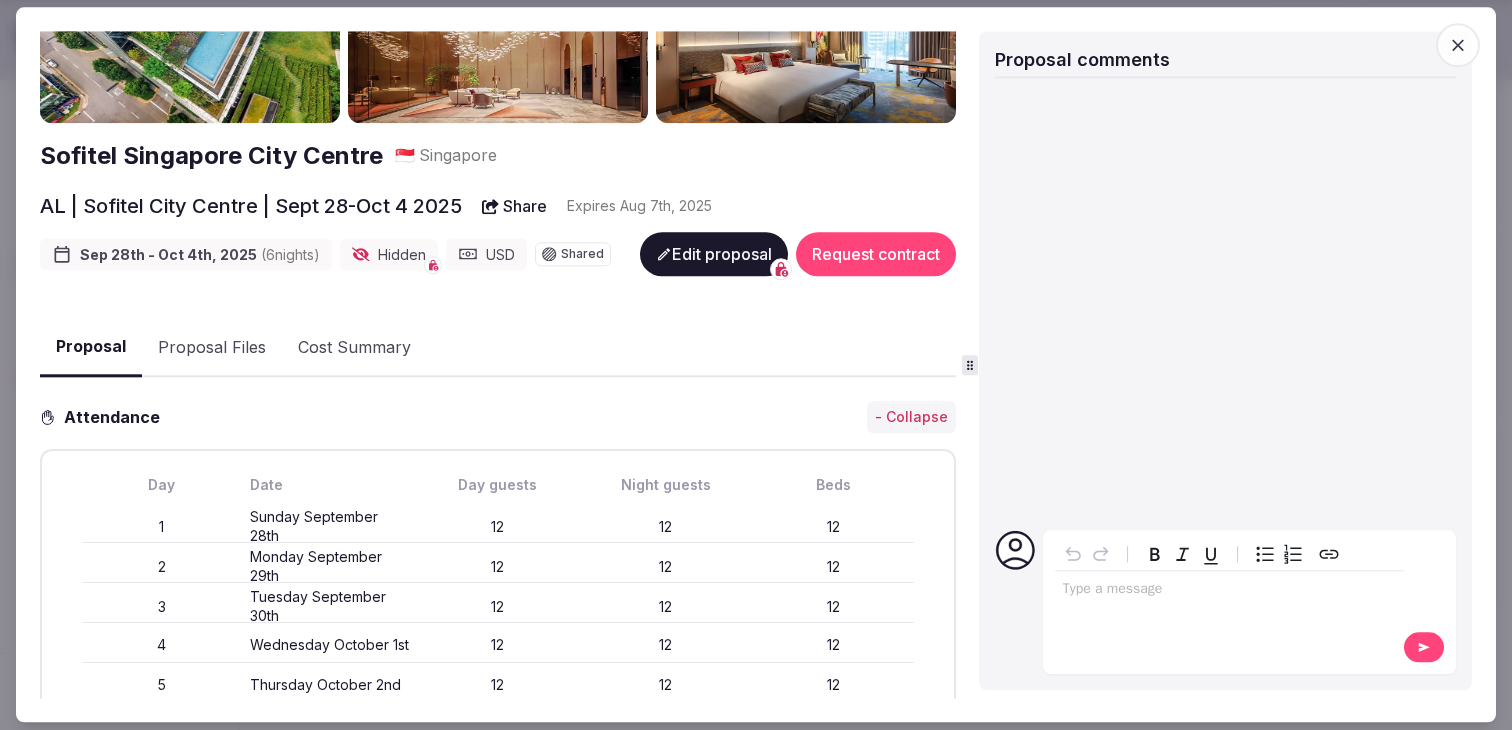 click on "Edit proposal" at bounding box center [714, 255] 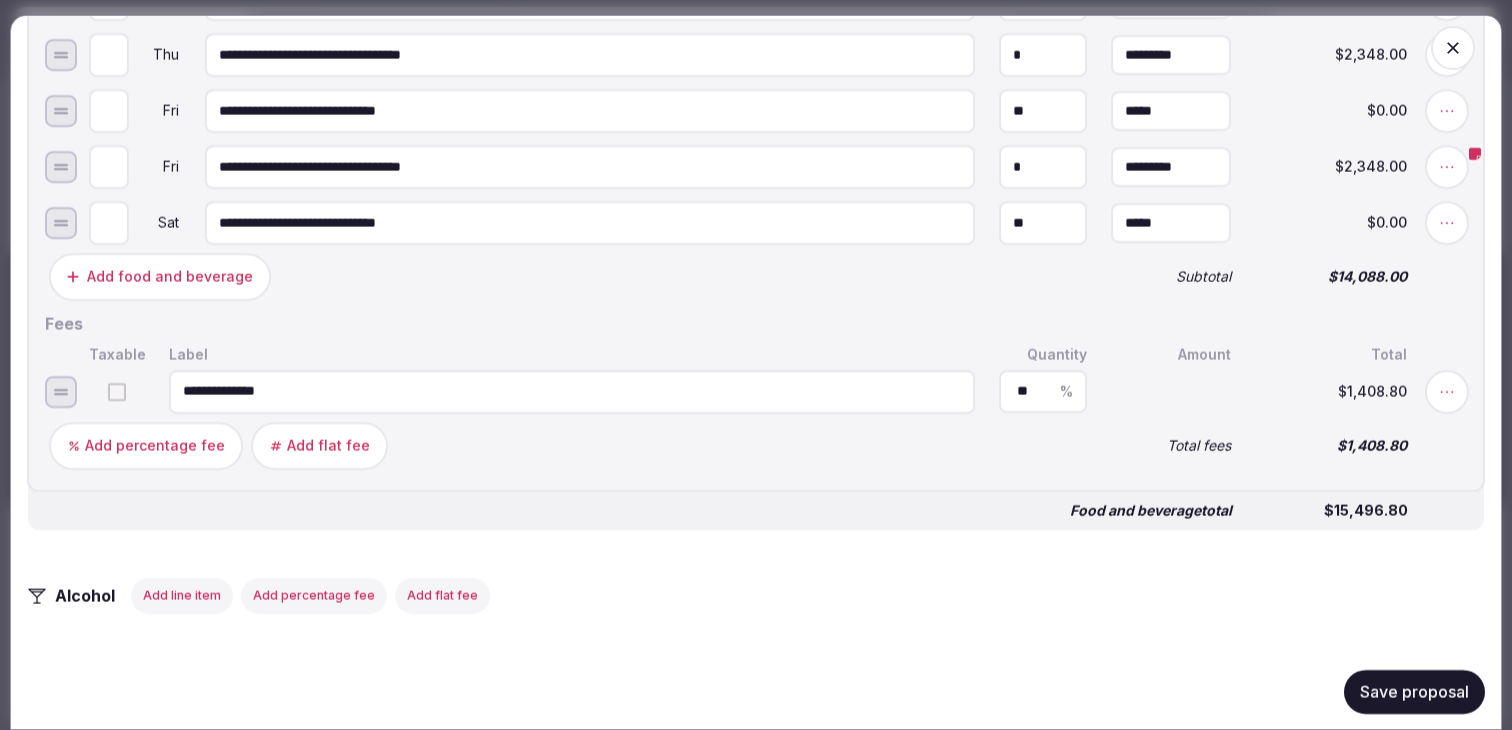 scroll, scrollTop: 2554, scrollLeft: 0, axis: vertical 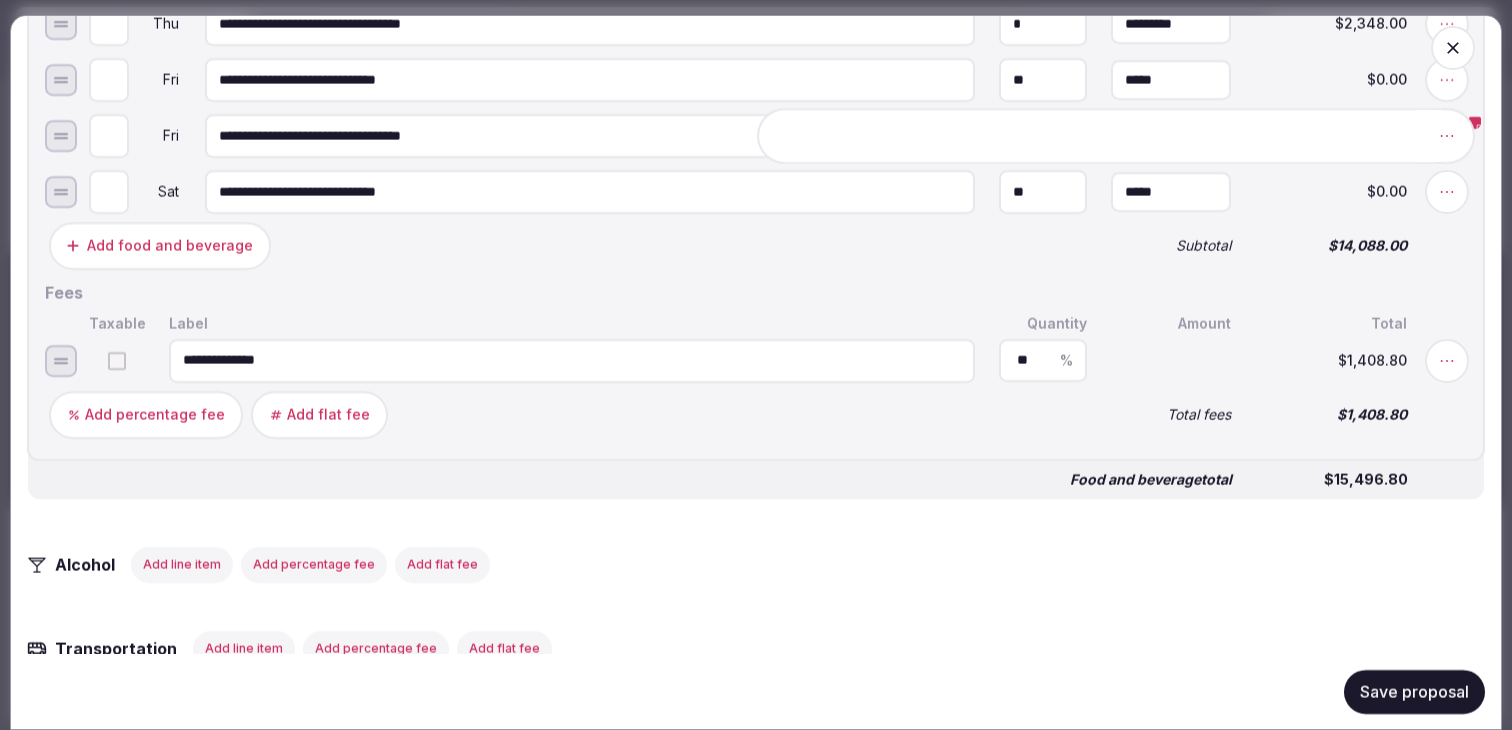 click 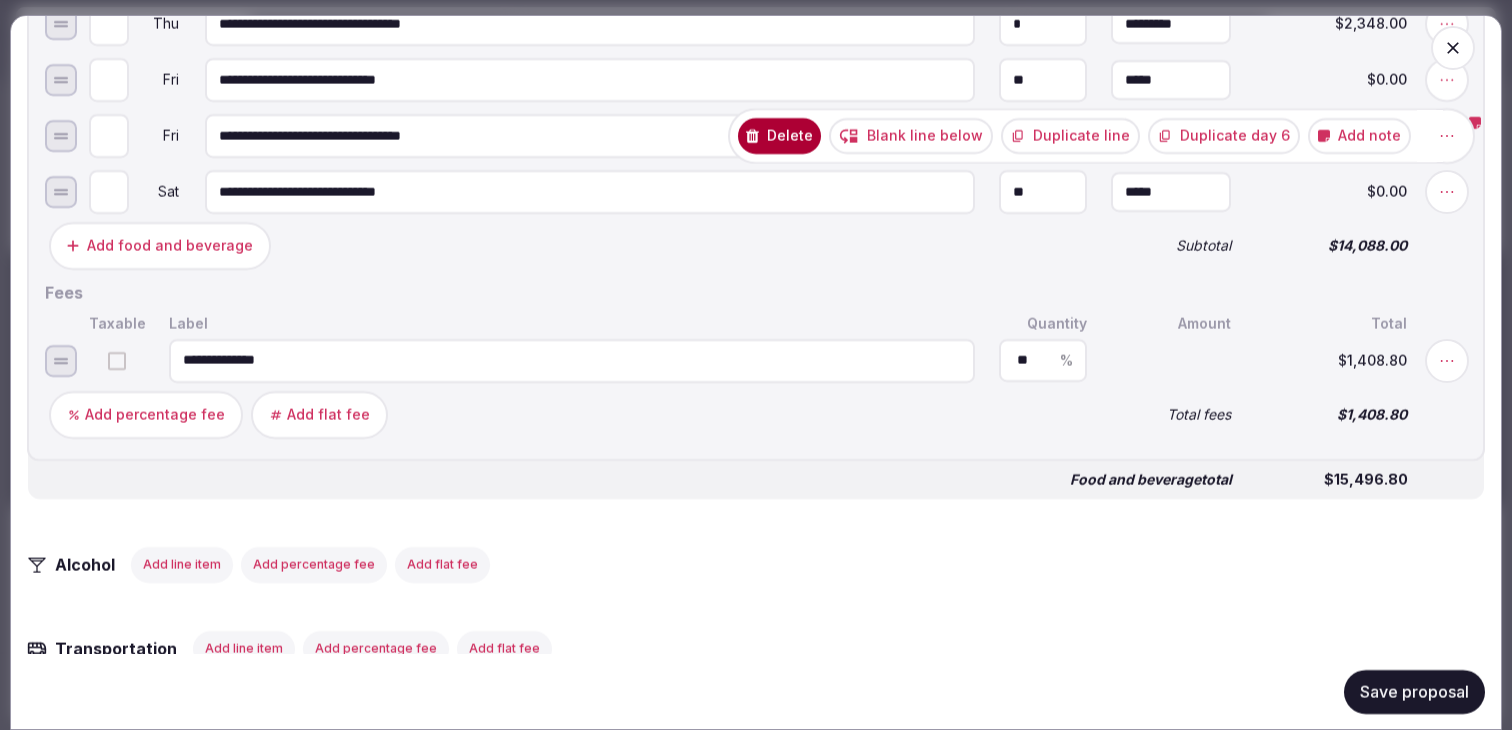 click on "Add note" at bounding box center [1359, 136] 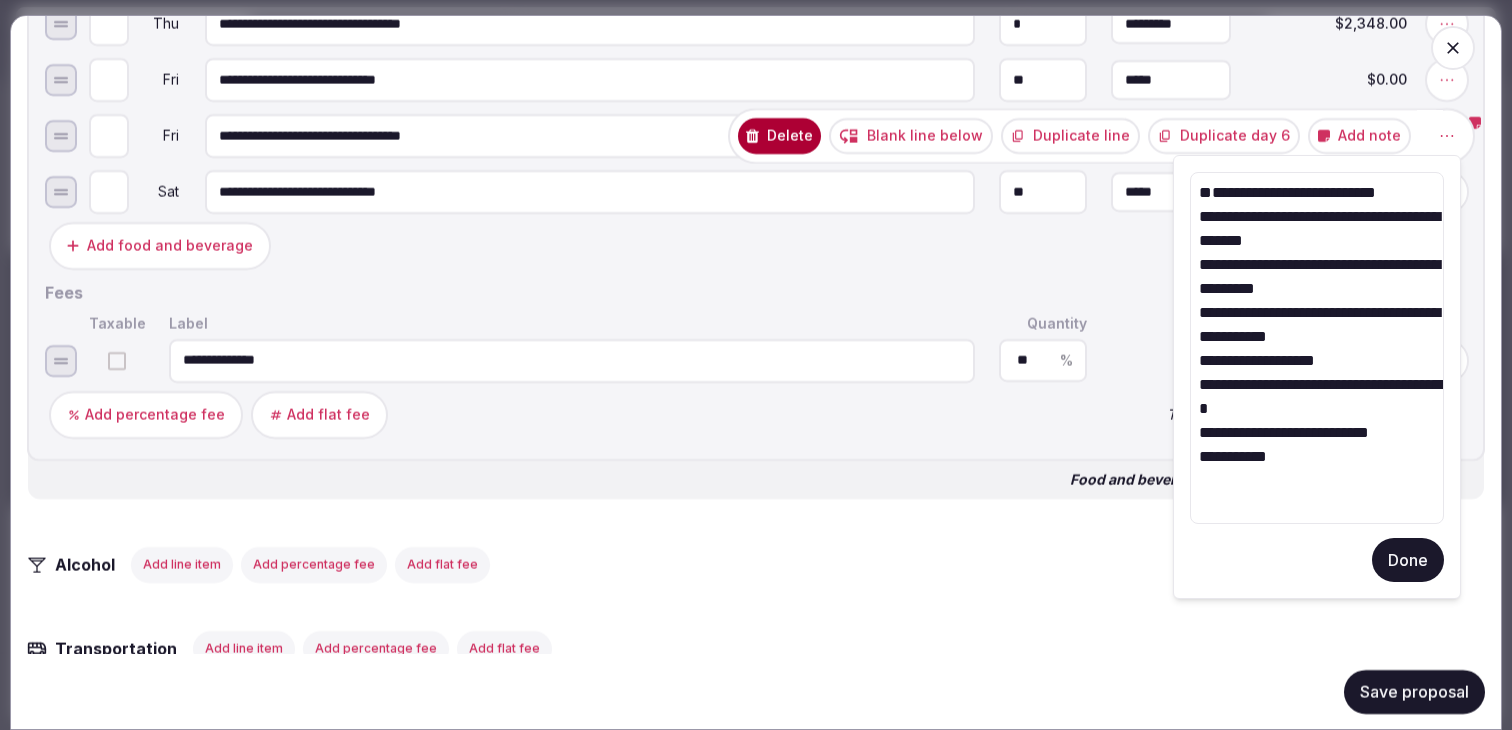 click on "**********" at bounding box center (1317, 348) 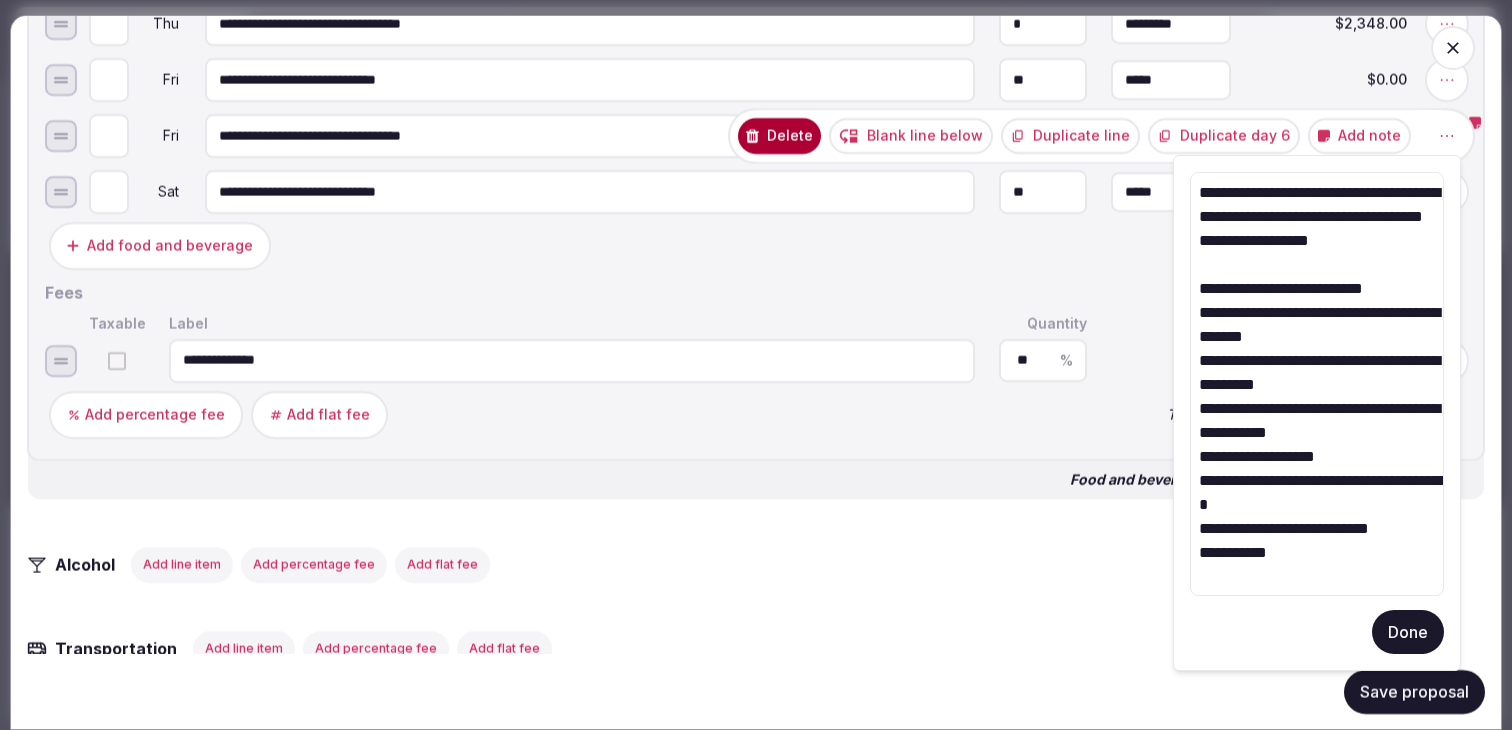 click on "**********" at bounding box center [1317, 384] 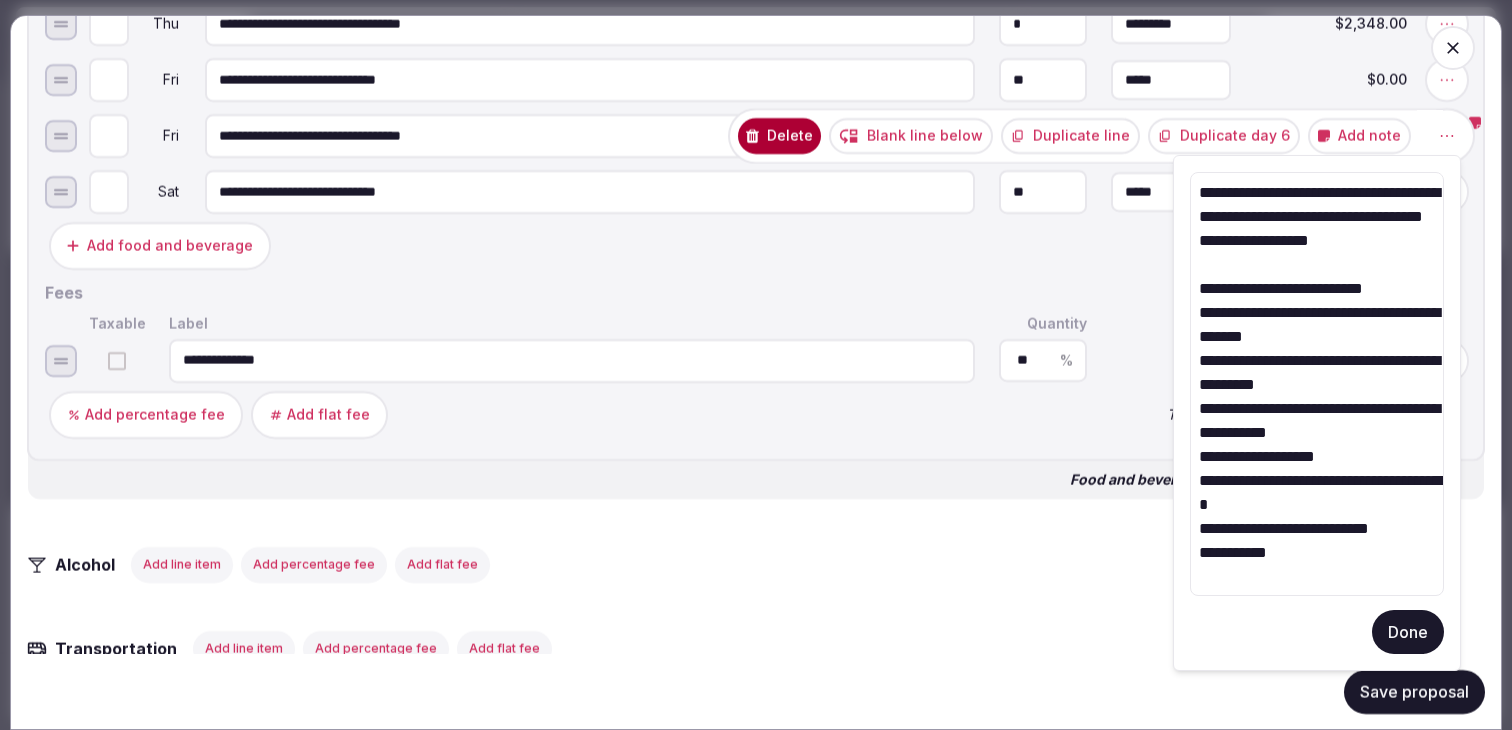 click on "**********" at bounding box center (1317, 384) 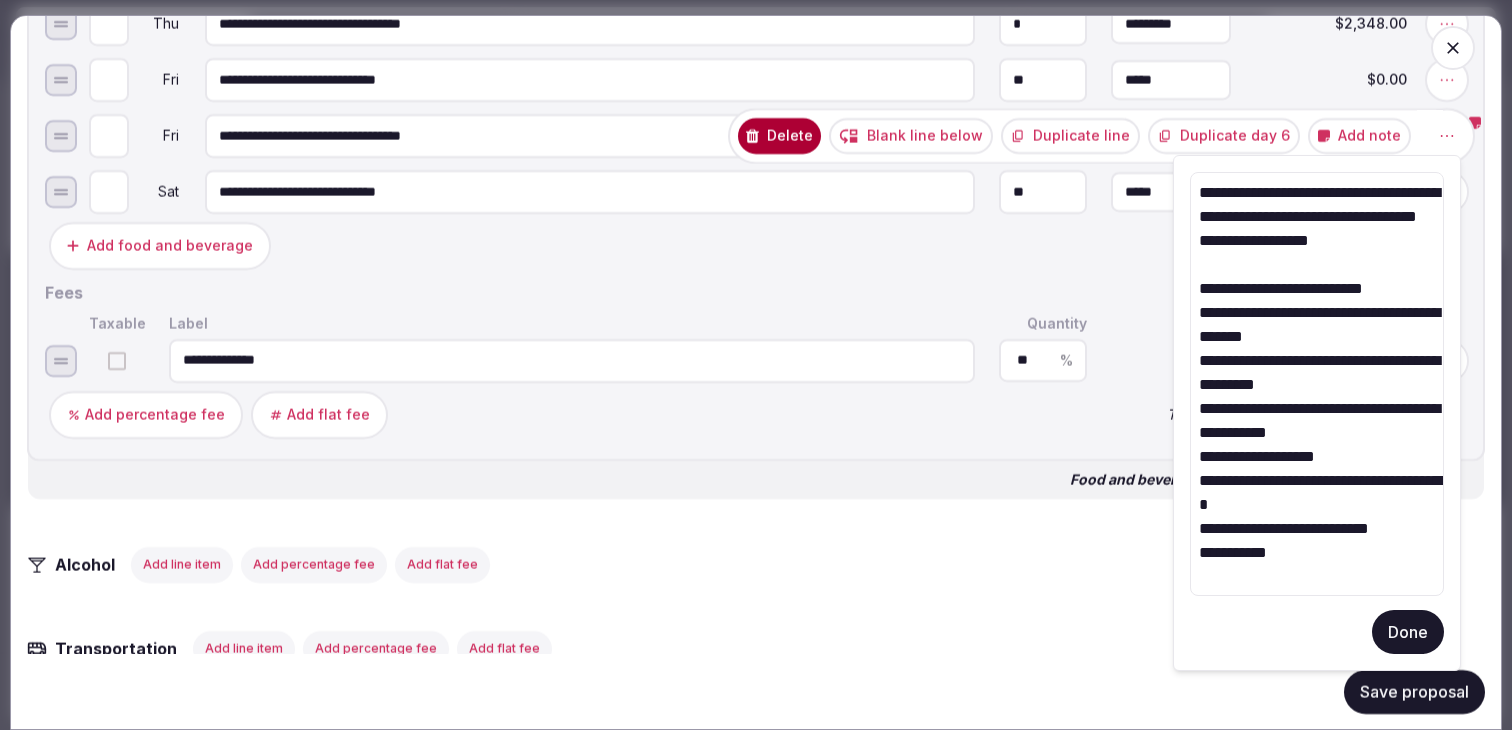drag, startPoint x: 1283, startPoint y: 263, endPoint x: 1269, endPoint y: 263, distance: 14 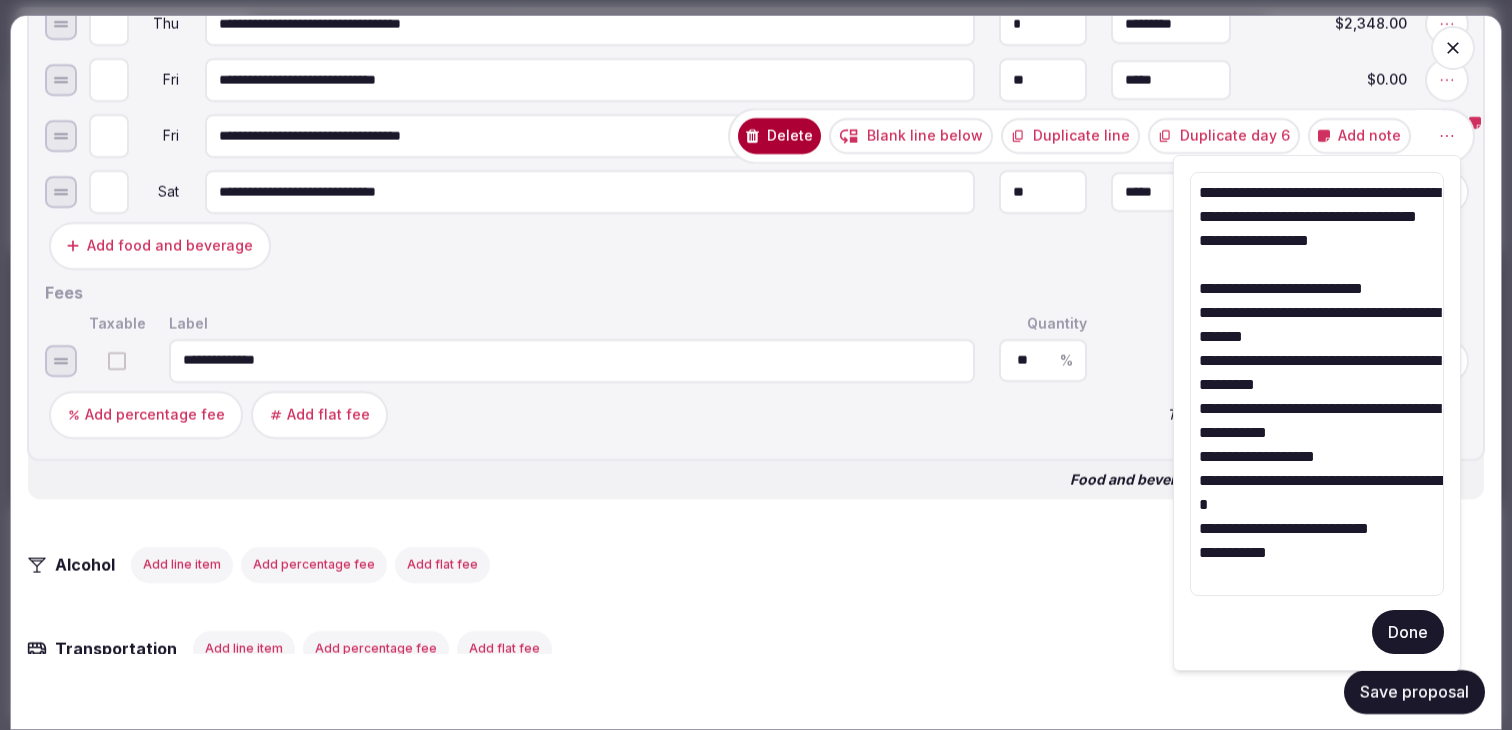 drag, startPoint x: 1264, startPoint y: 263, endPoint x: 1201, endPoint y: 264, distance: 63.007935 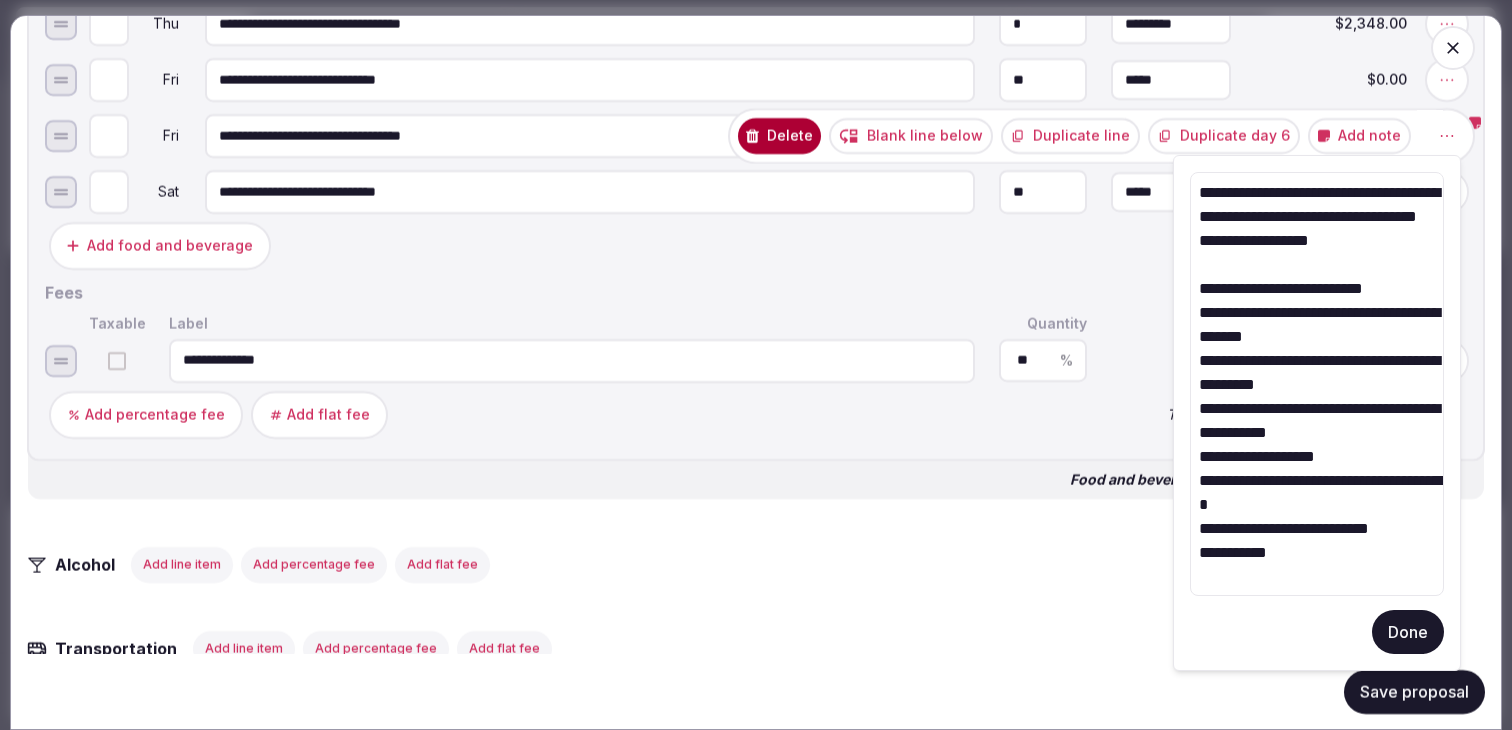 click on "**********" at bounding box center [1317, 384] 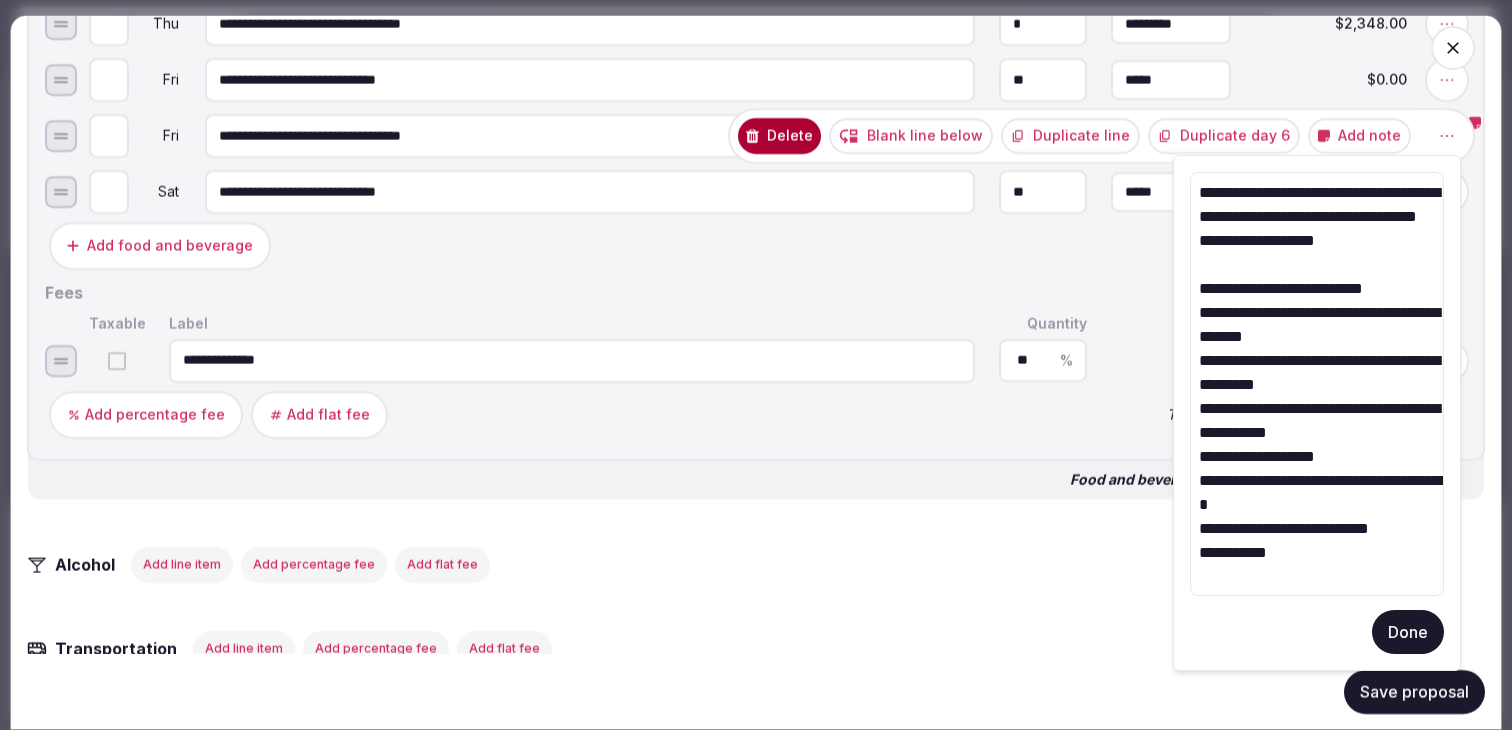 type on "**********" 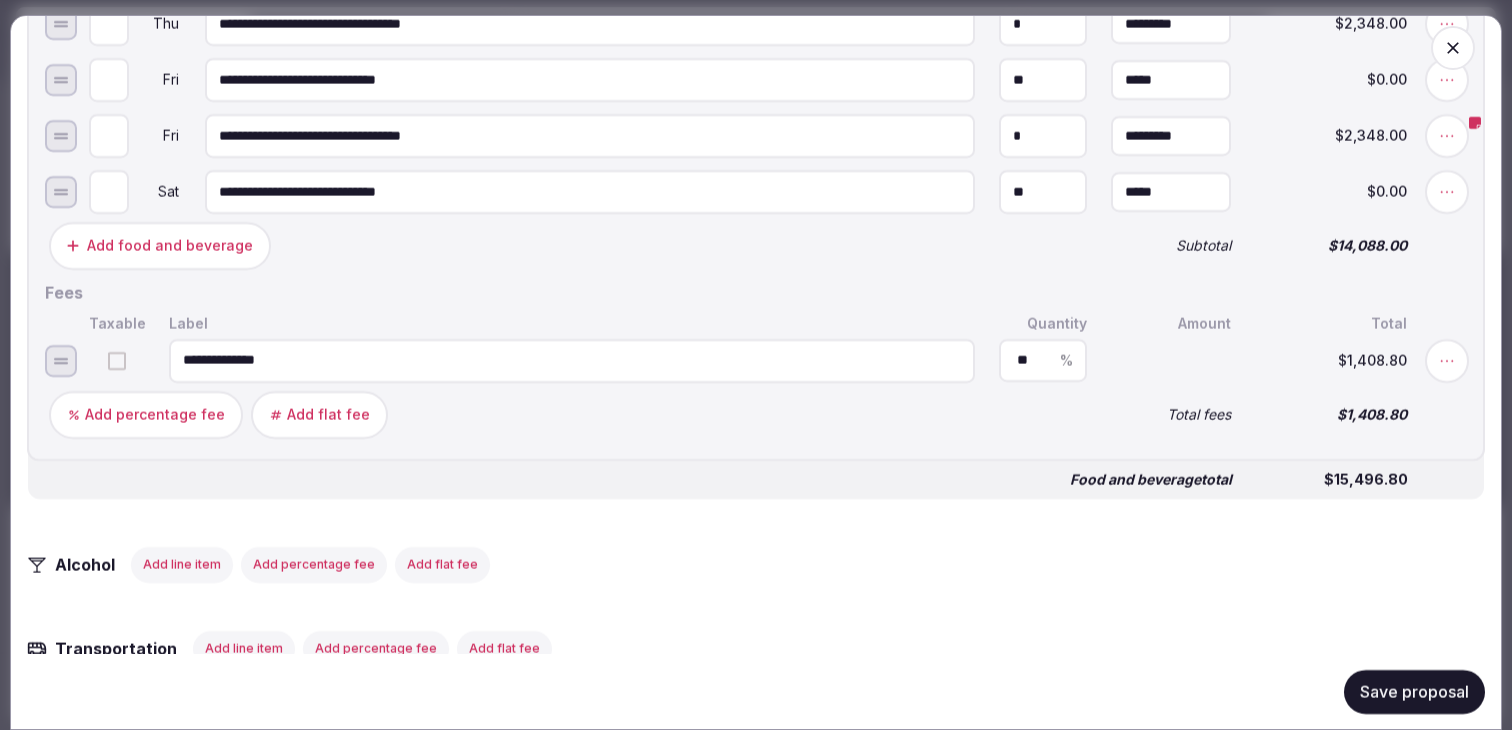 click on "Save proposal" at bounding box center (1414, 691) 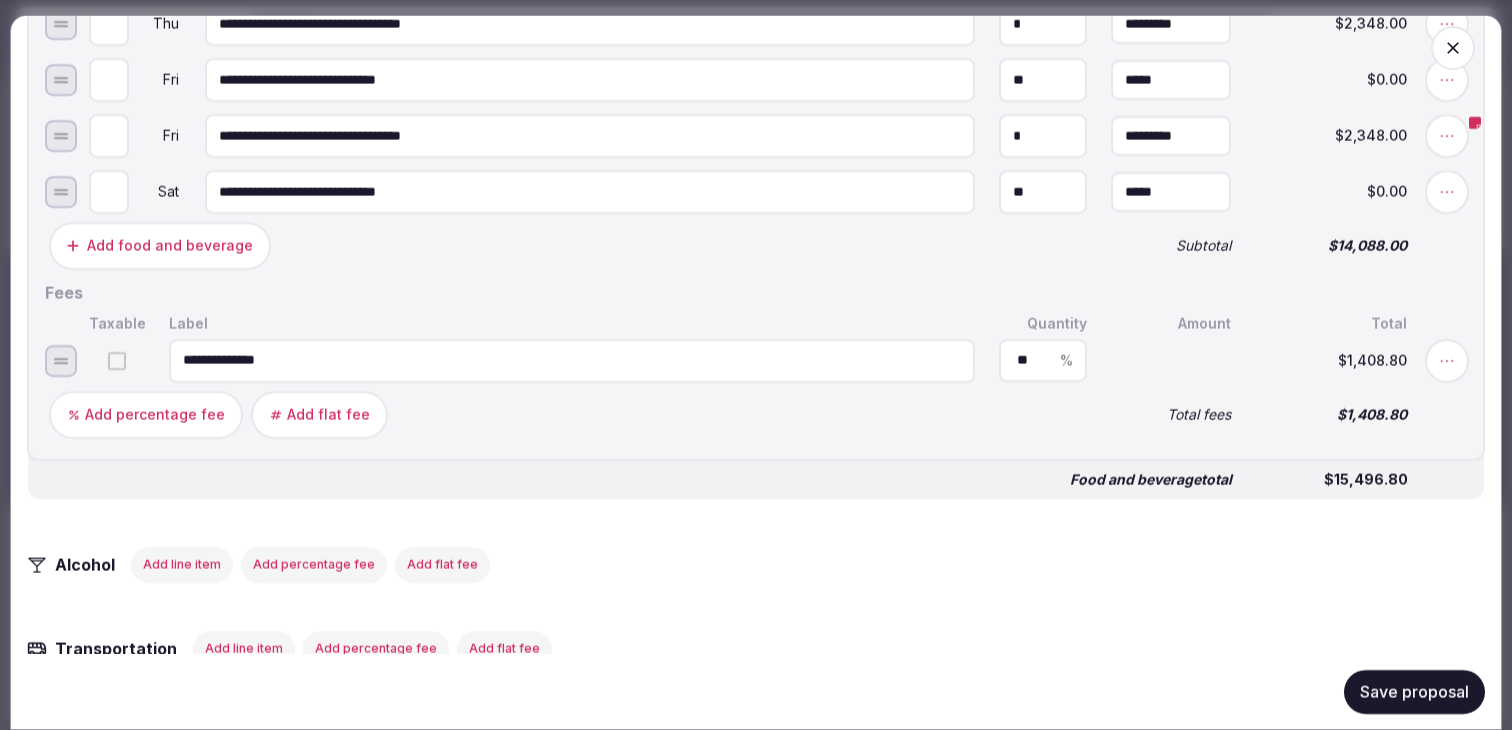 click on "**********" at bounding box center (756, 105) 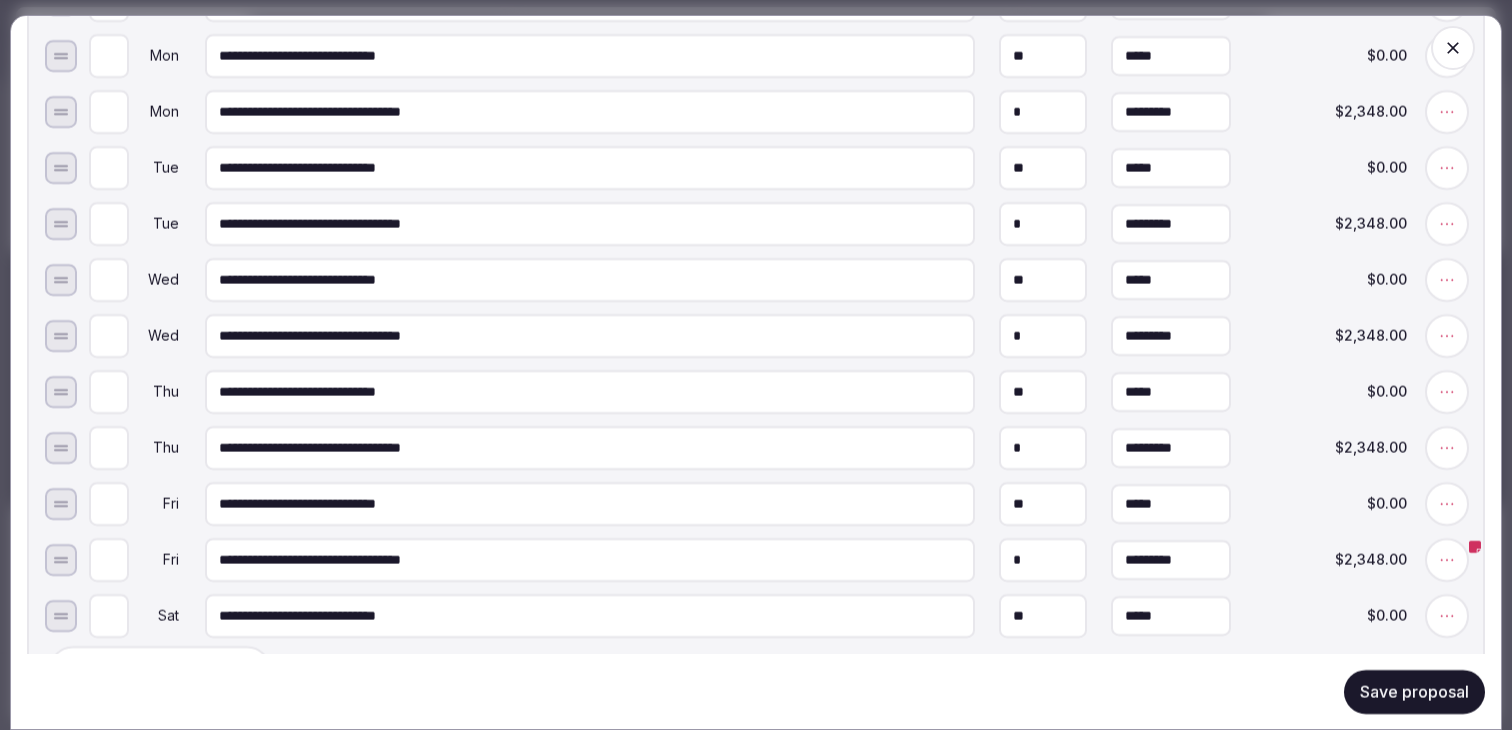scroll, scrollTop: 2065, scrollLeft: 0, axis: vertical 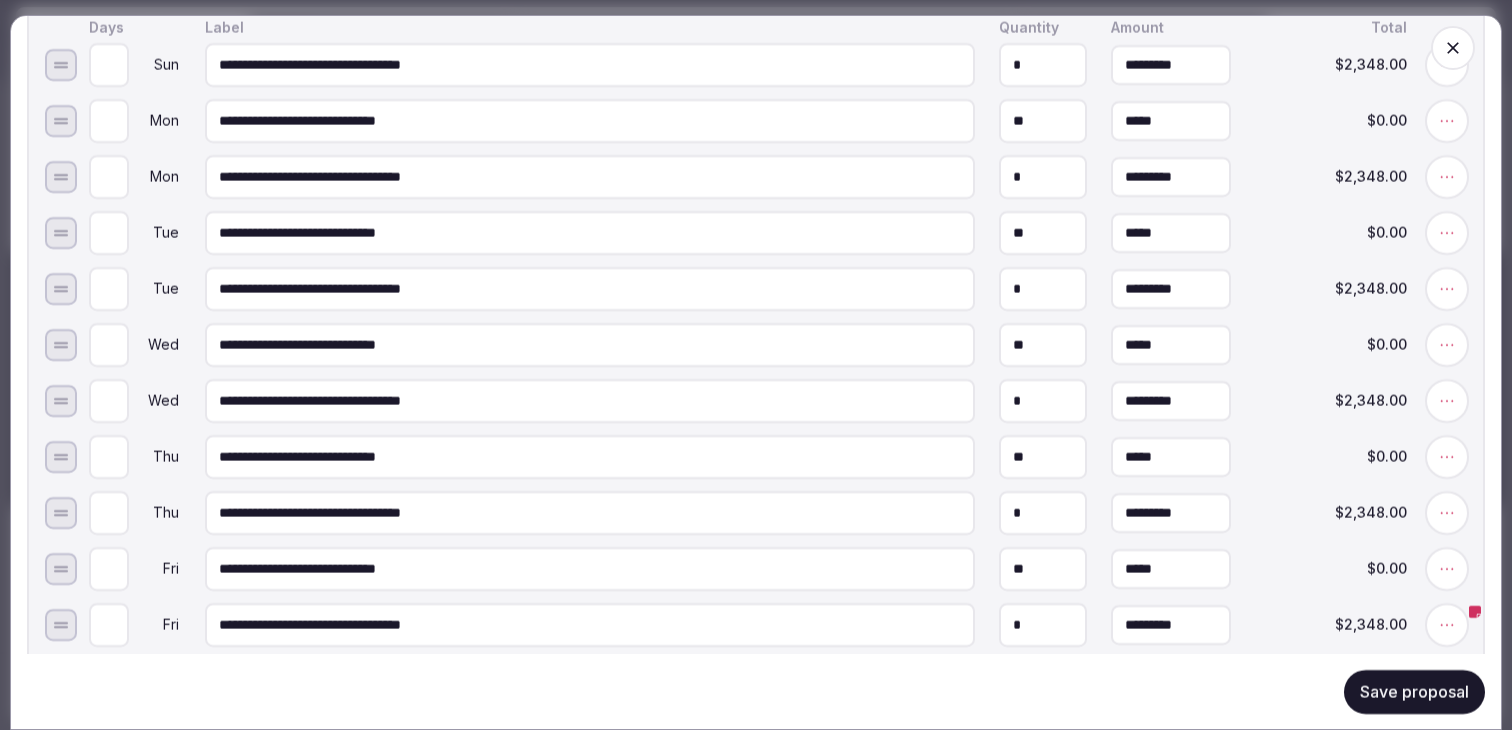 click on "Save proposal" at bounding box center (1414, 691) 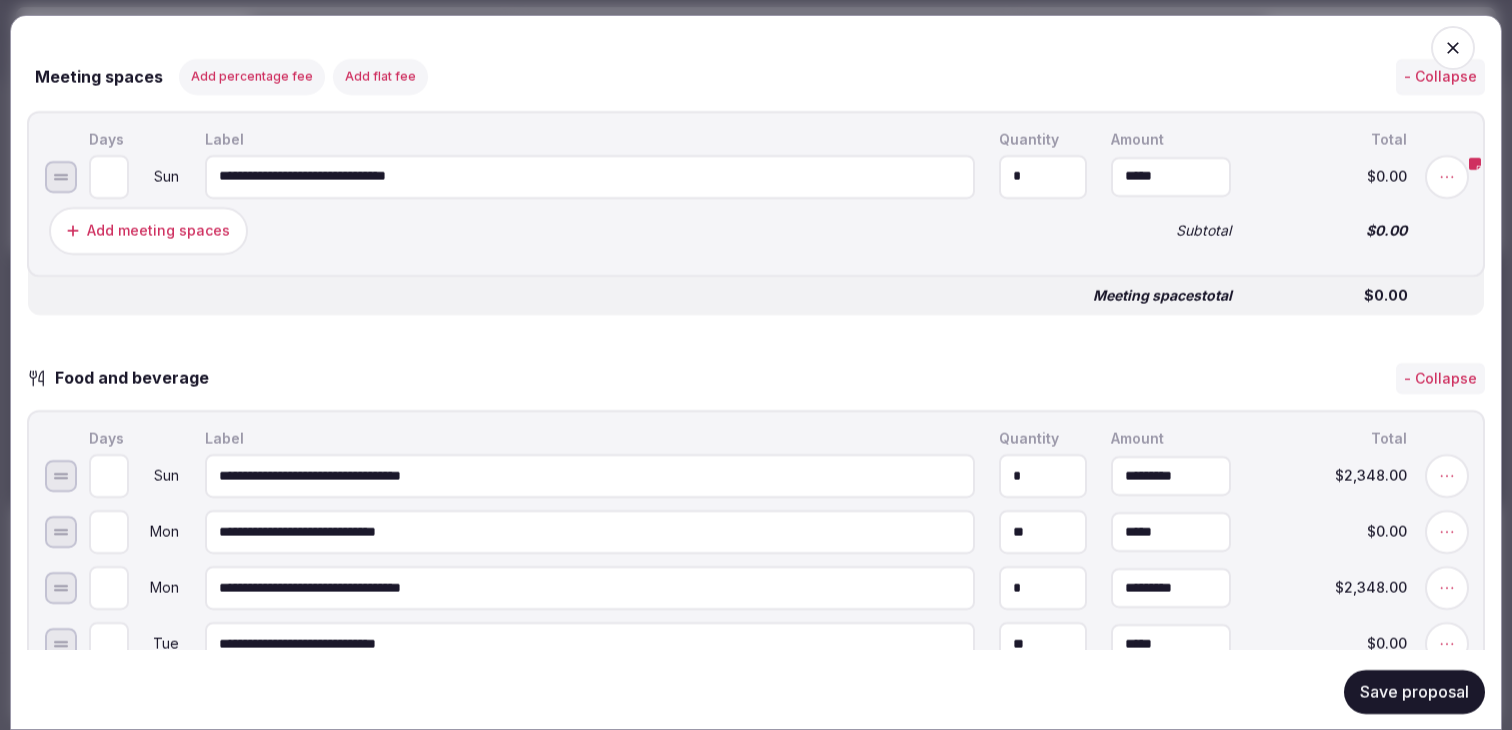 scroll, scrollTop: 1460, scrollLeft: 0, axis: vertical 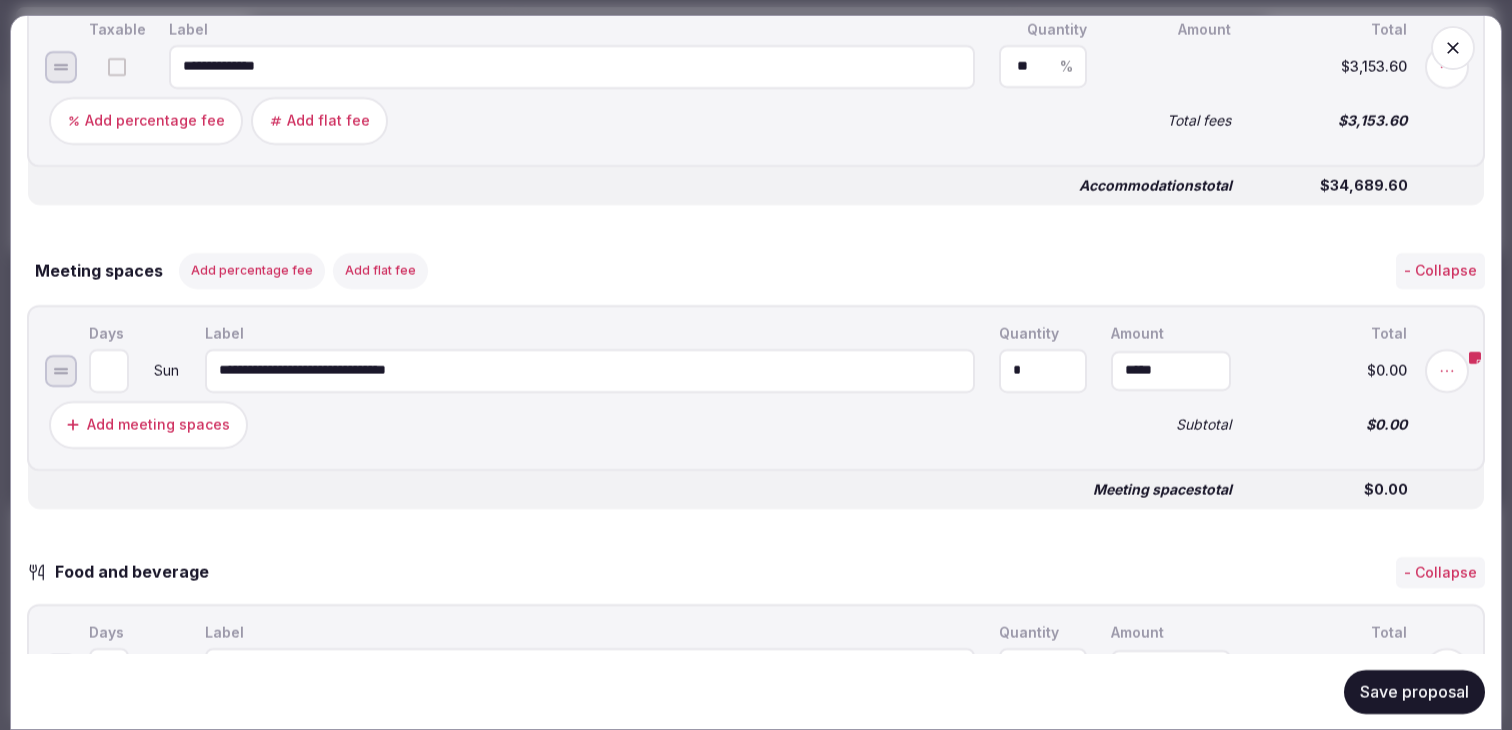 click 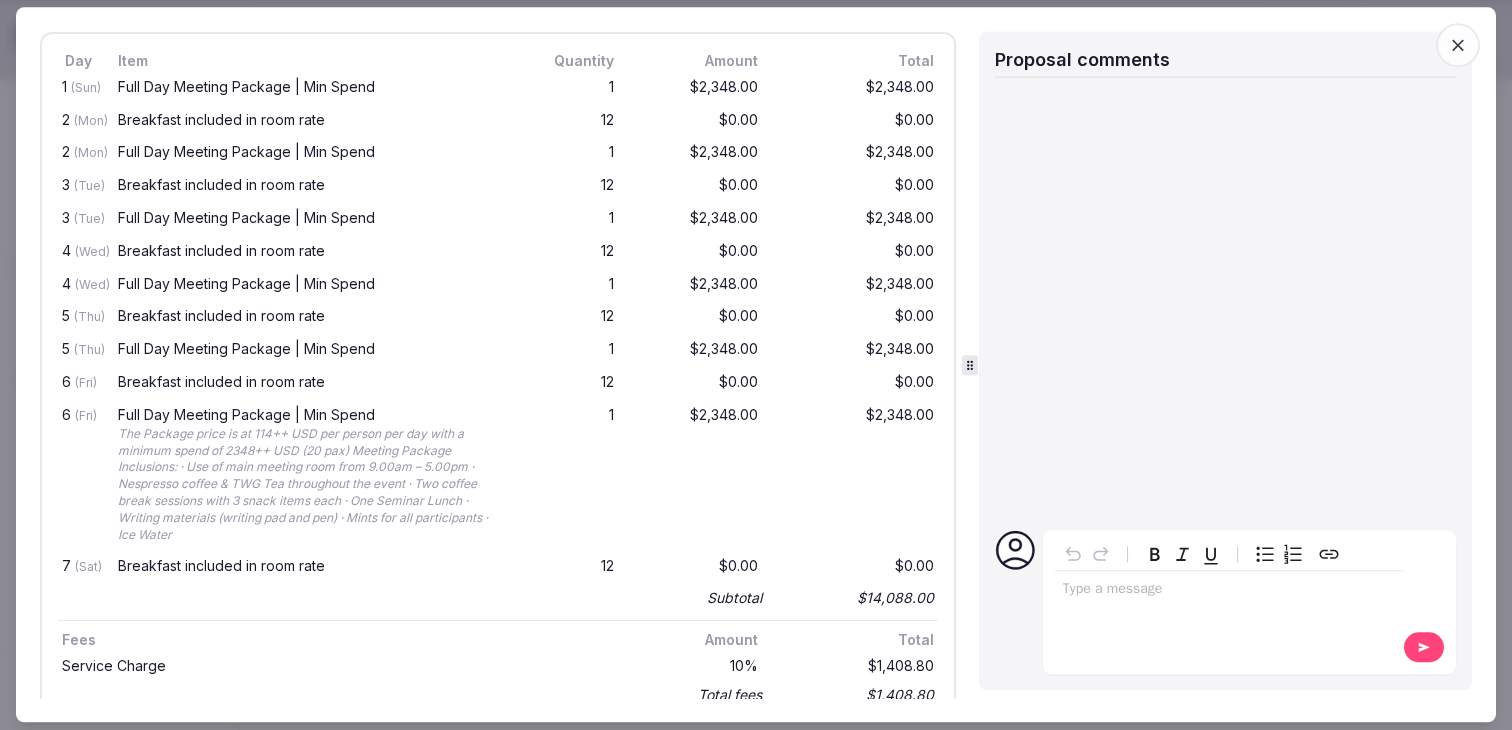 scroll, scrollTop: 1741, scrollLeft: 0, axis: vertical 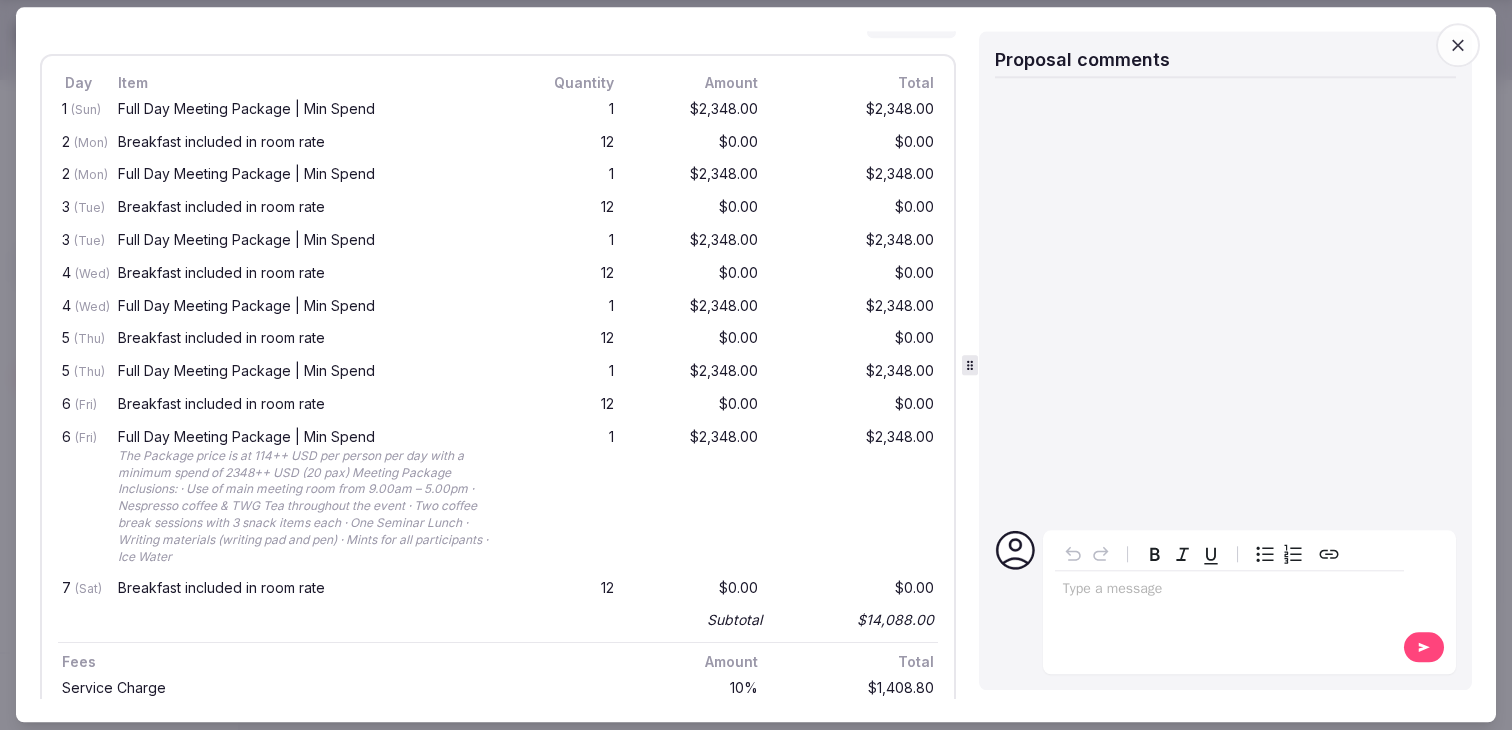 click 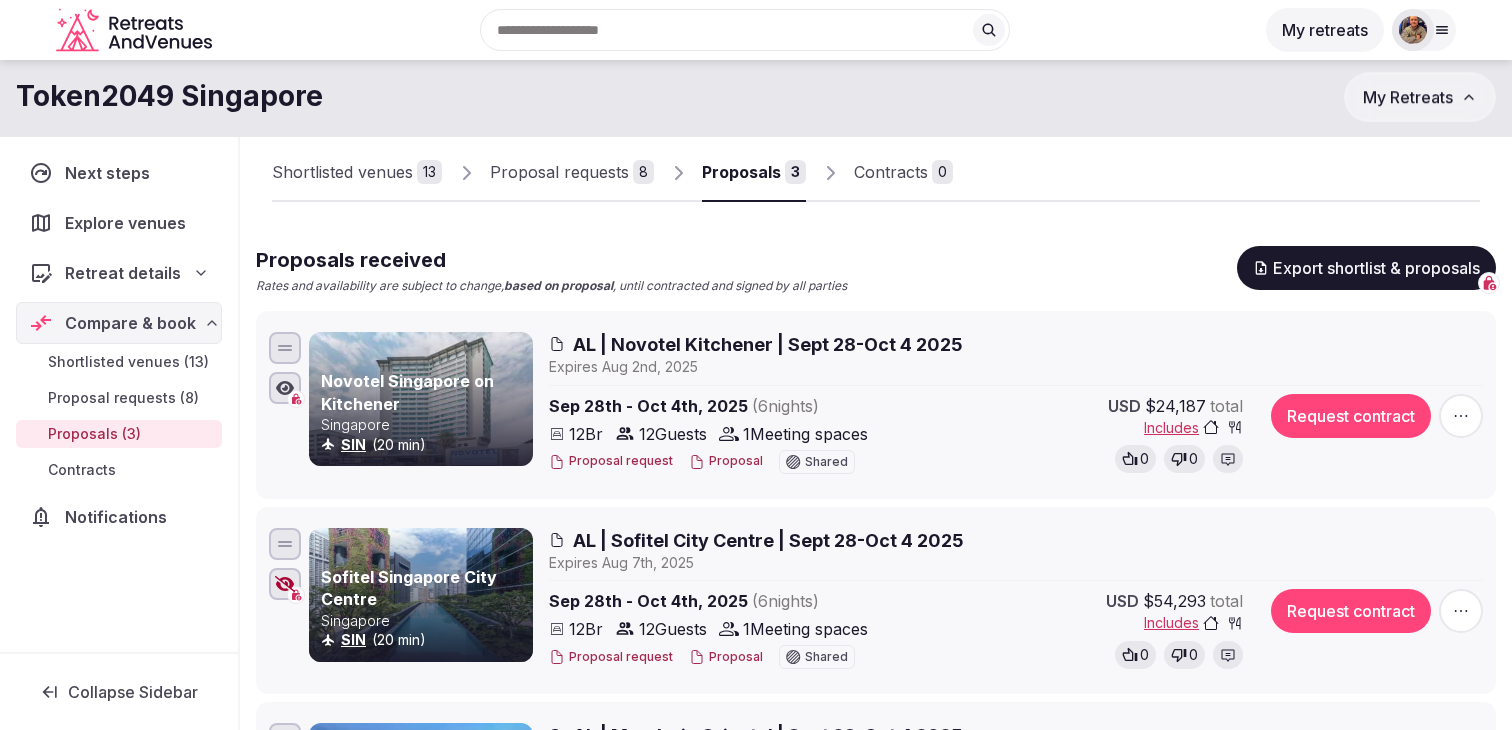 scroll, scrollTop: 0, scrollLeft: 0, axis: both 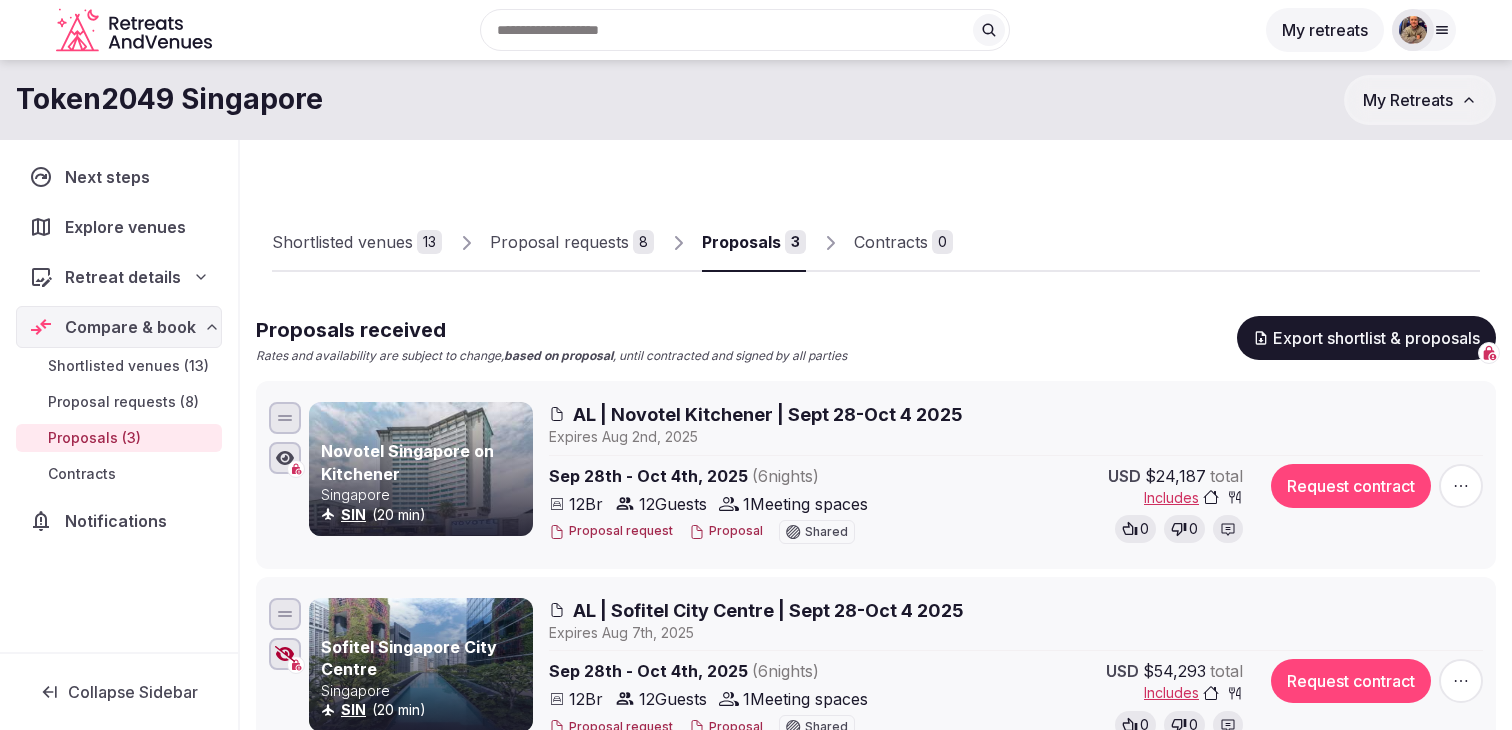 click on "Proposal requests 8" at bounding box center (572, 242) 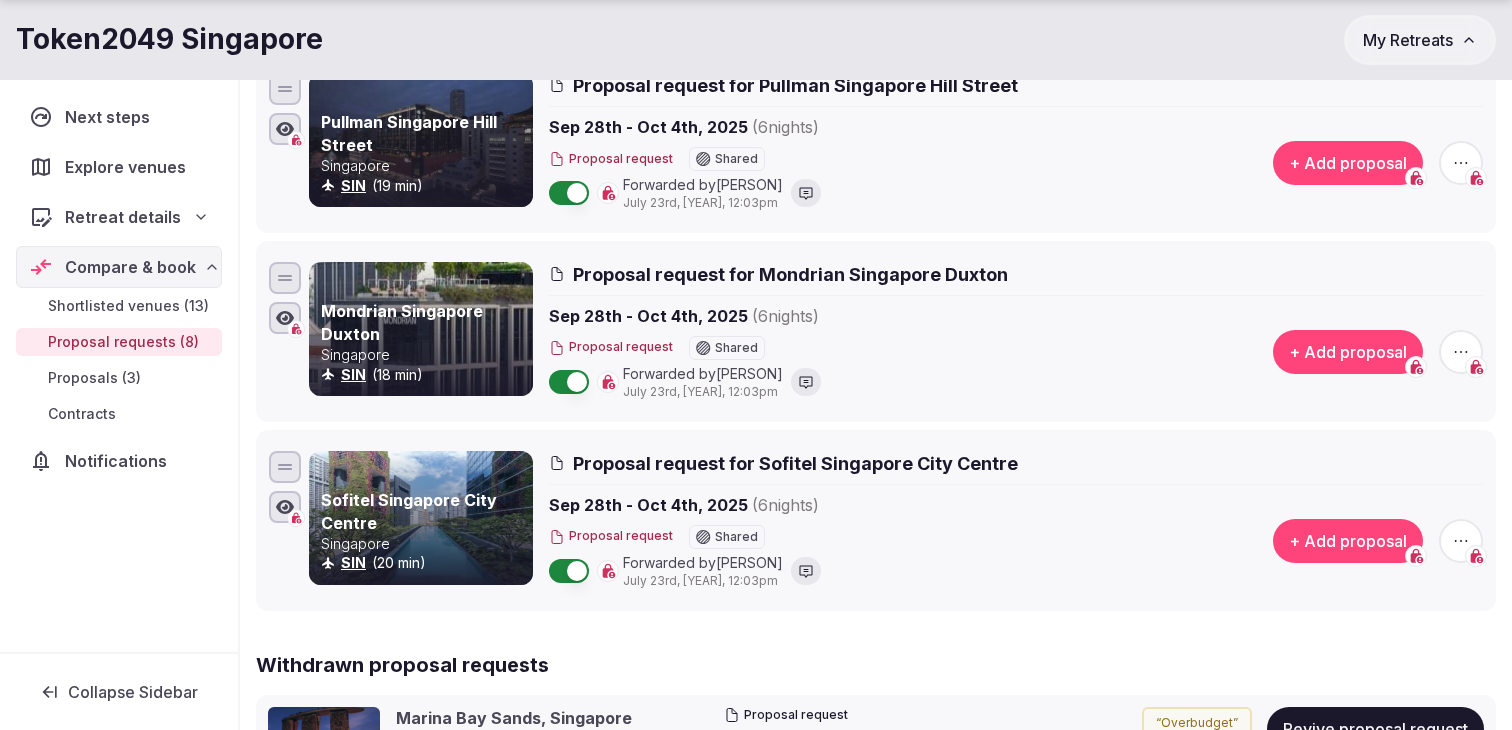 scroll, scrollTop: 1294, scrollLeft: 0, axis: vertical 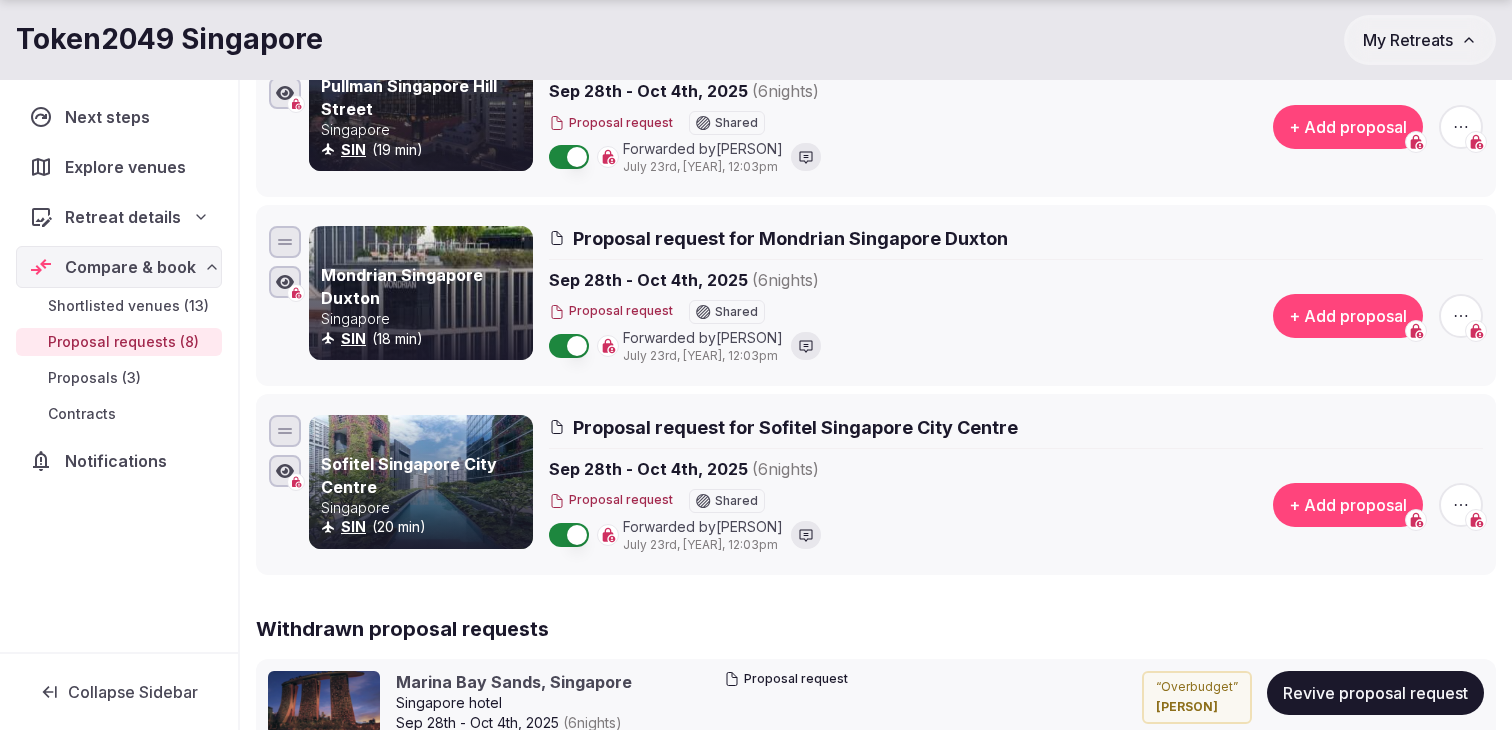 click on "+ Add proposal" at bounding box center (1348, 316) 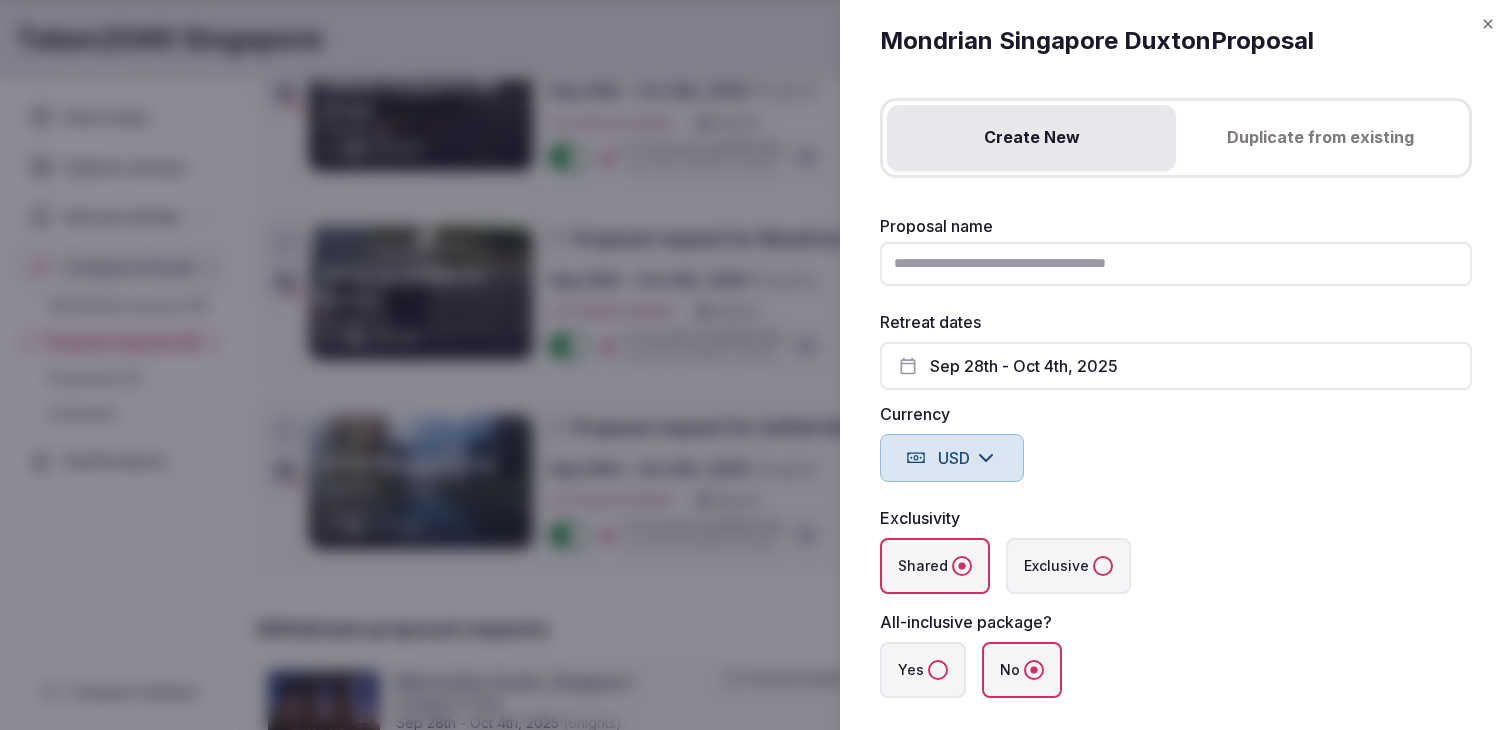 click on "Duplicate from existing" at bounding box center [1320, 138] 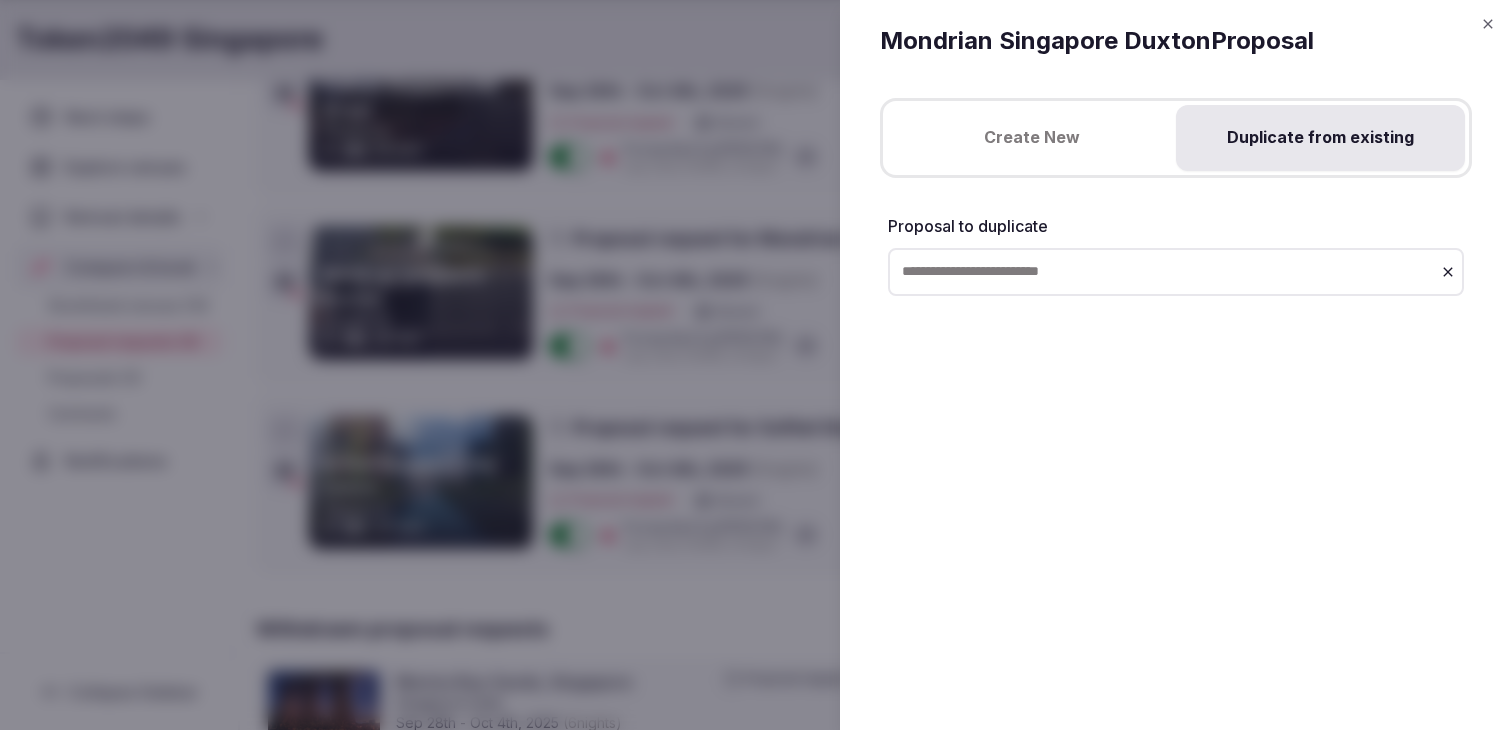 click at bounding box center (1176, 272) 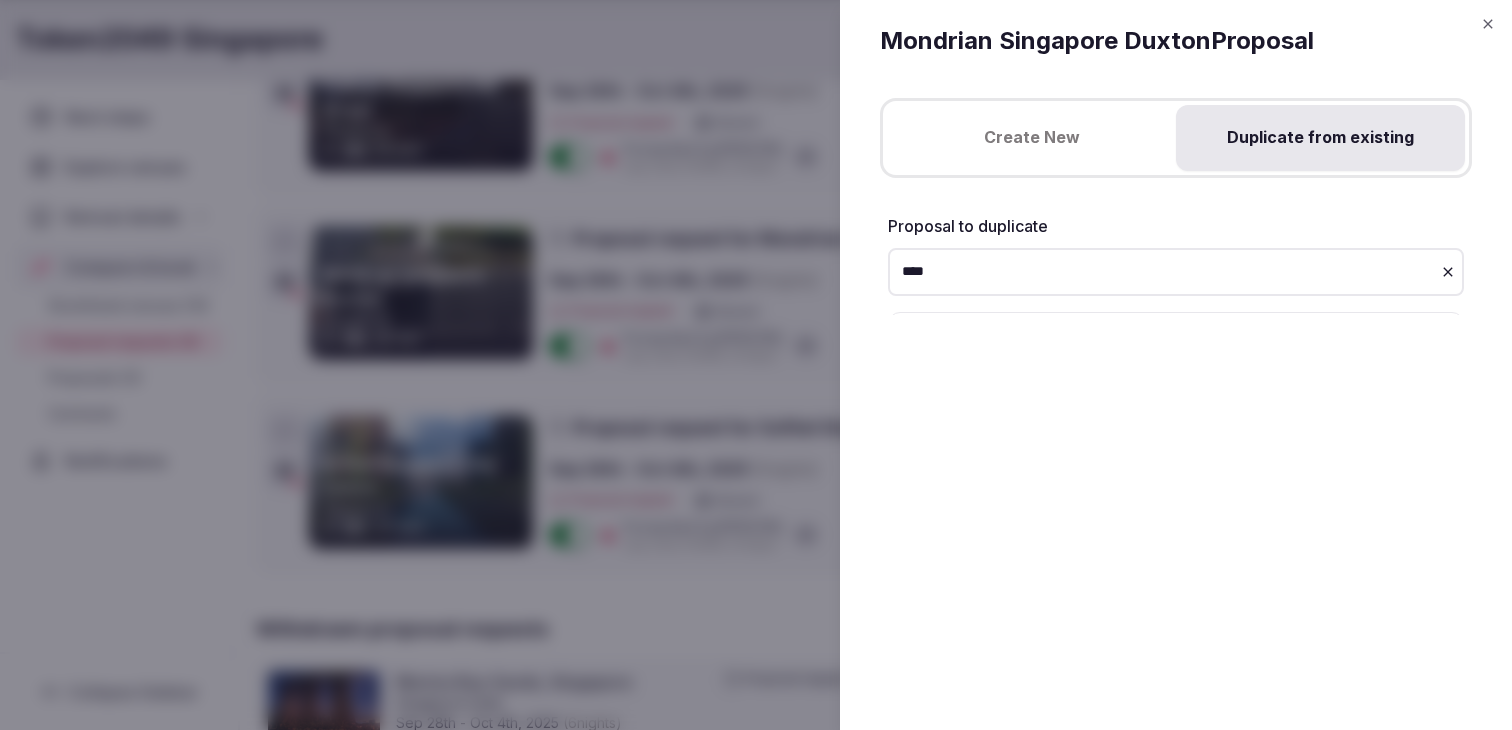 type on "****" 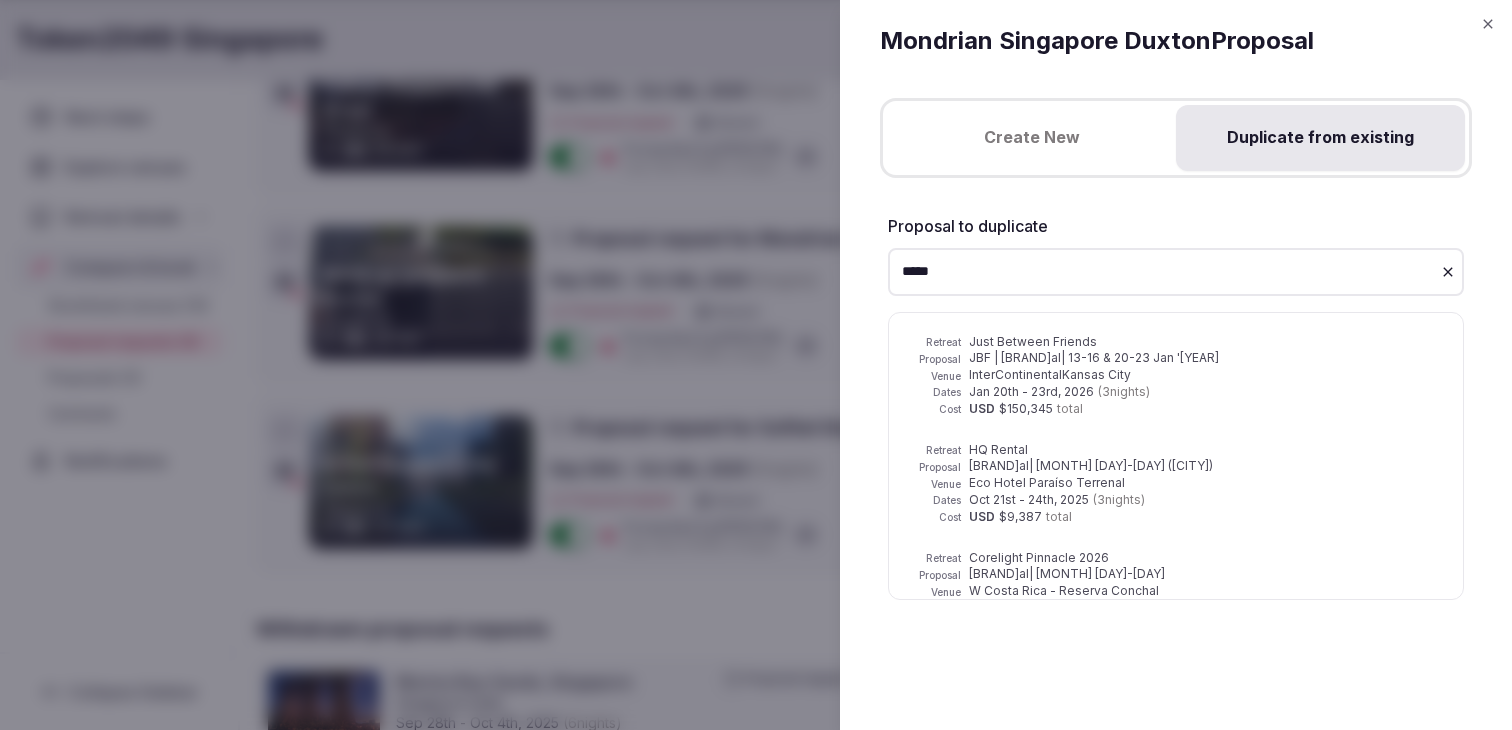 scroll, scrollTop: 0, scrollLeft: 0, axis: both 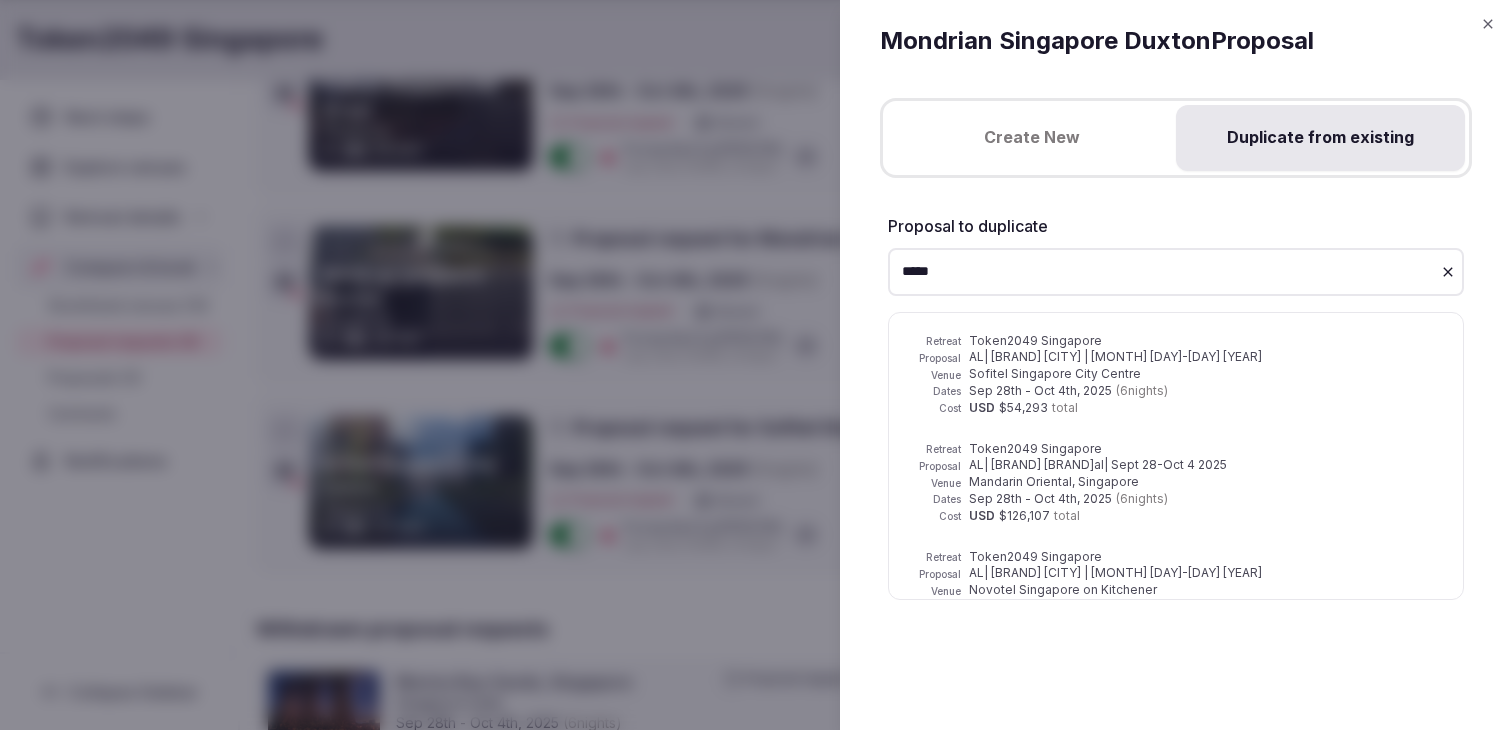click on "( 6  night s )" at bounding box center (1142, 390) 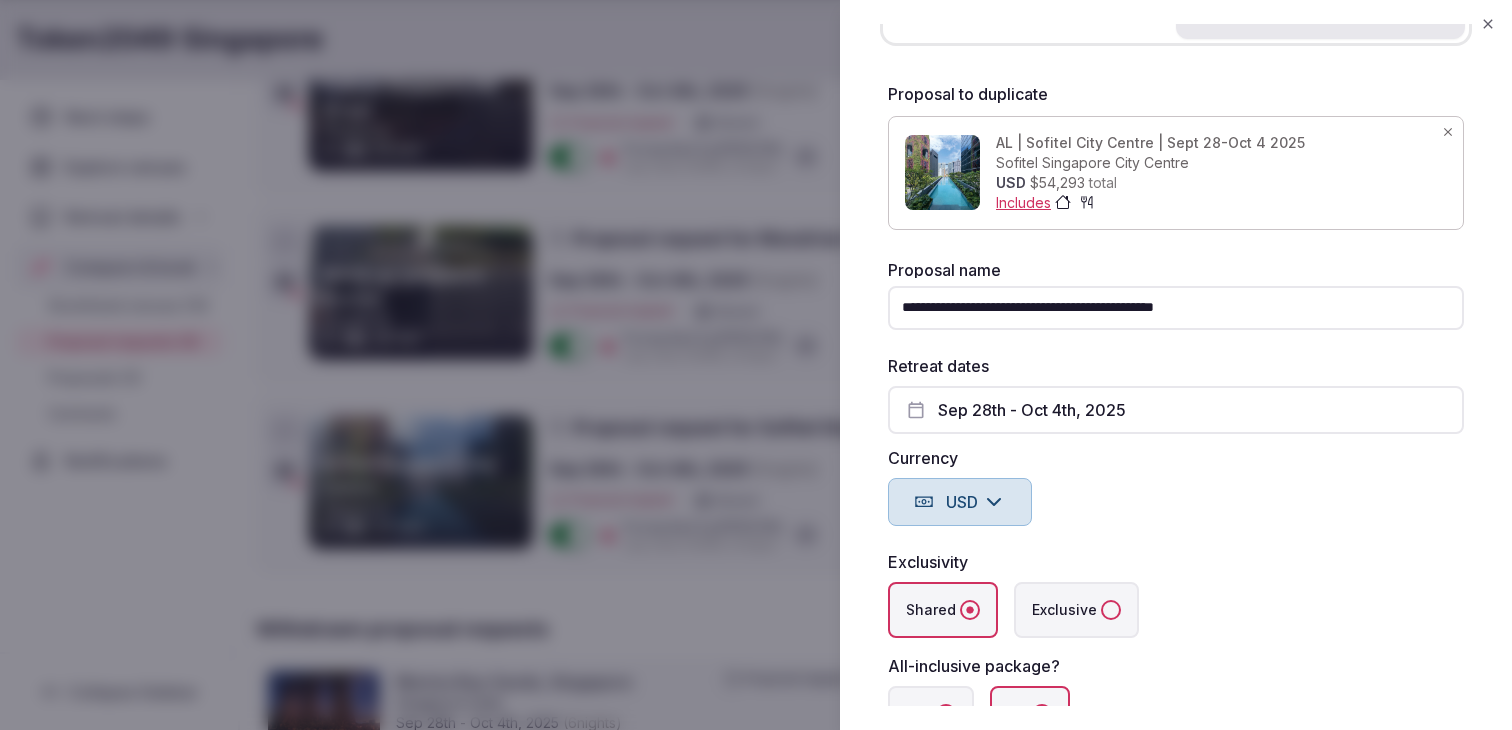 scroll, scrollTop: 172, scrollLeft: 0, axis: vertical 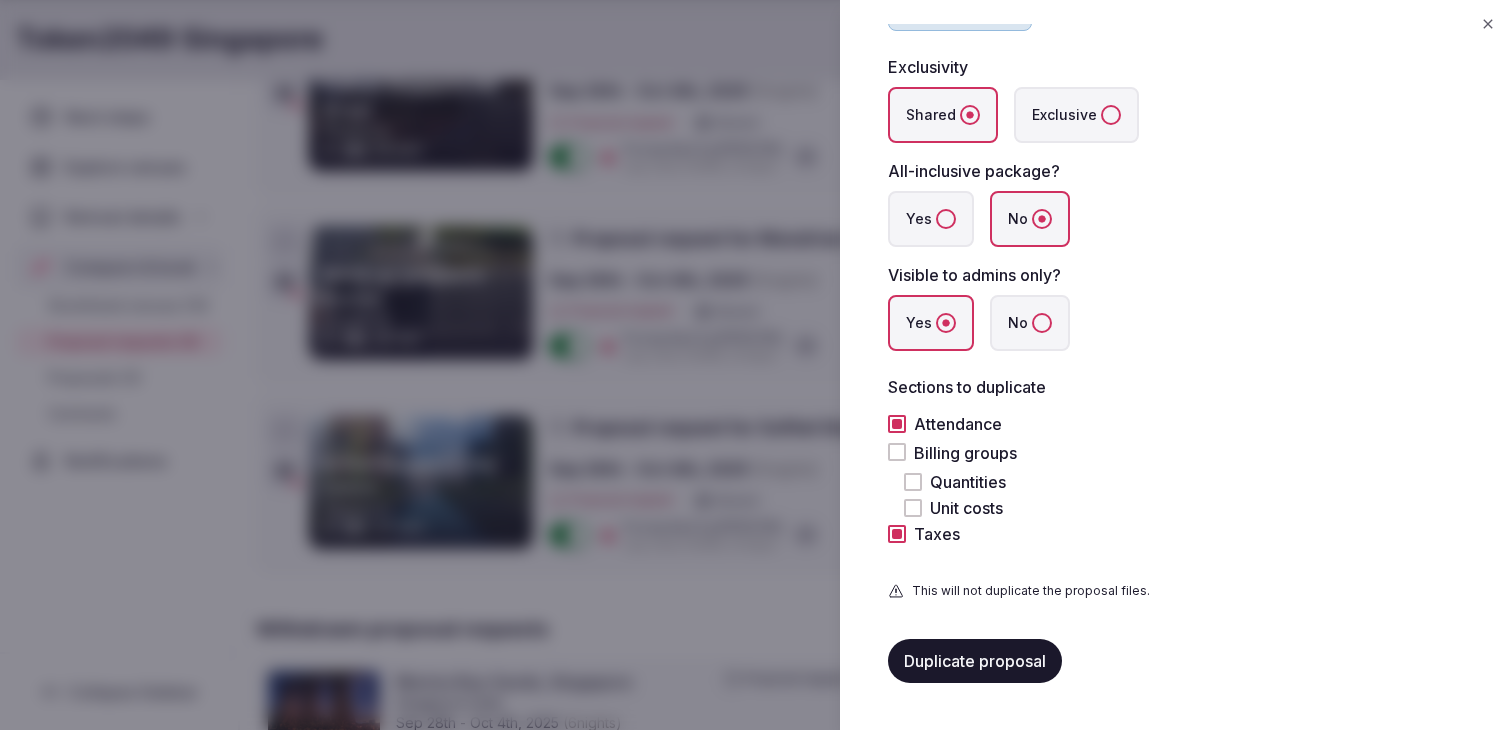 click on "Billing groups" at bounding box center (897, 452) 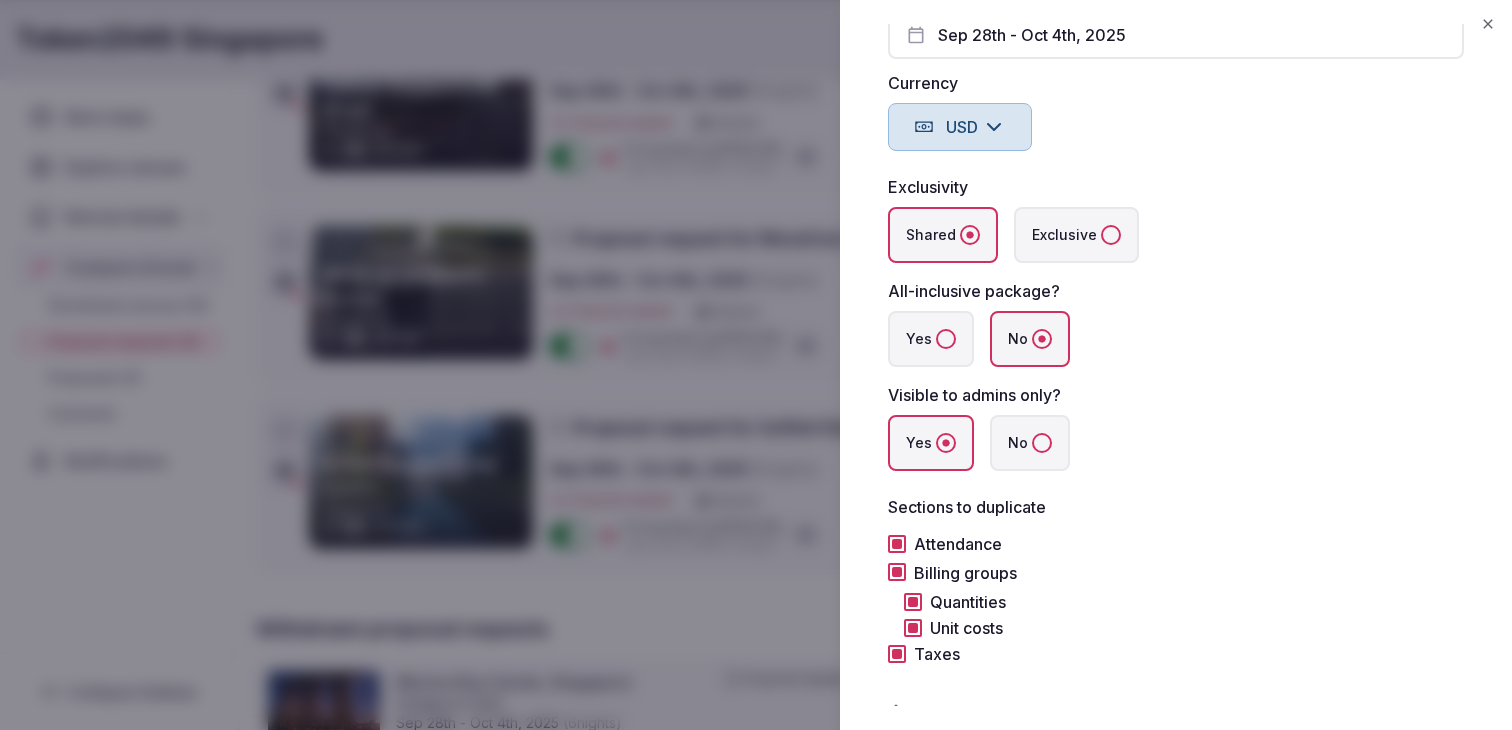 scroll, scrollTop: 648, scrollLeft: 0, axis: vertical 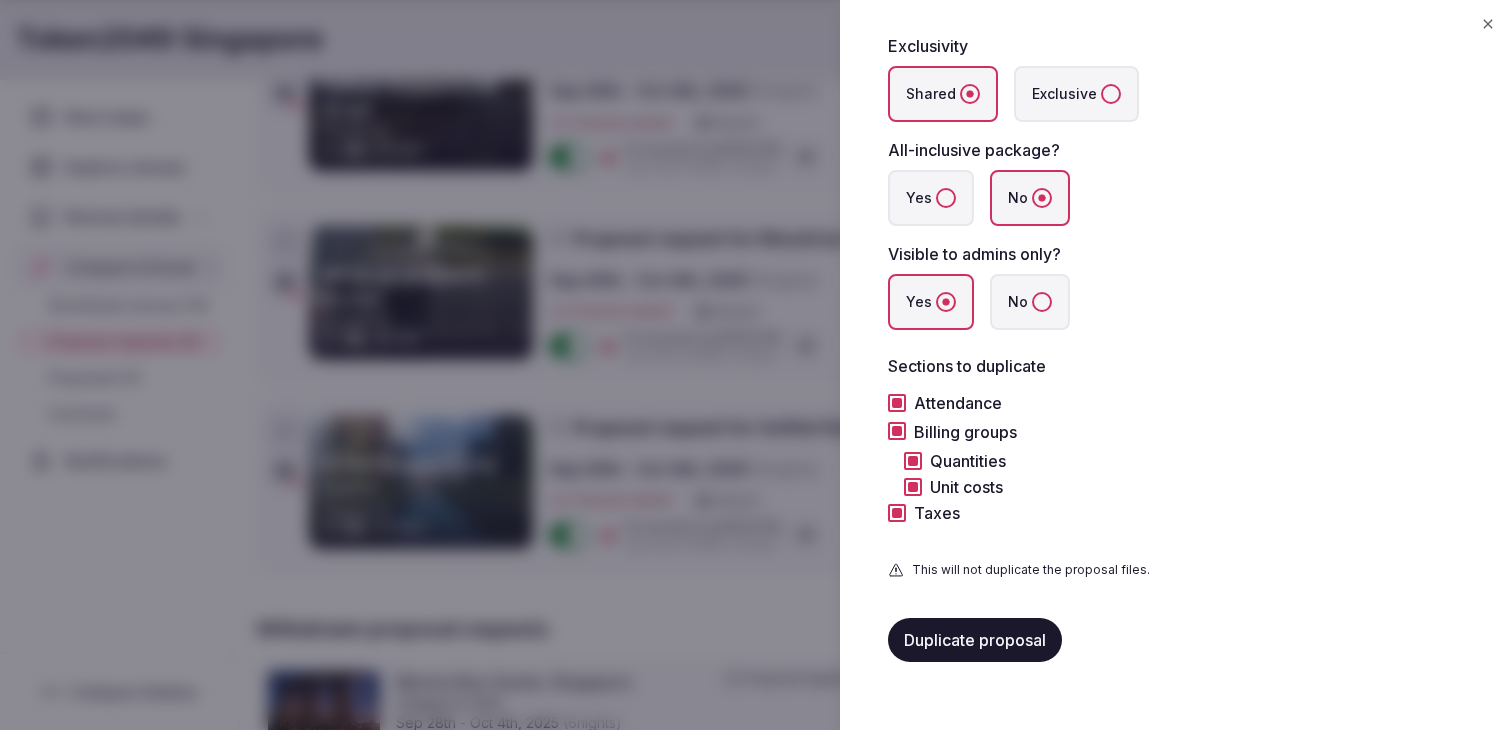 click on "Duplicate proposal" at bounding box center (975, 640) 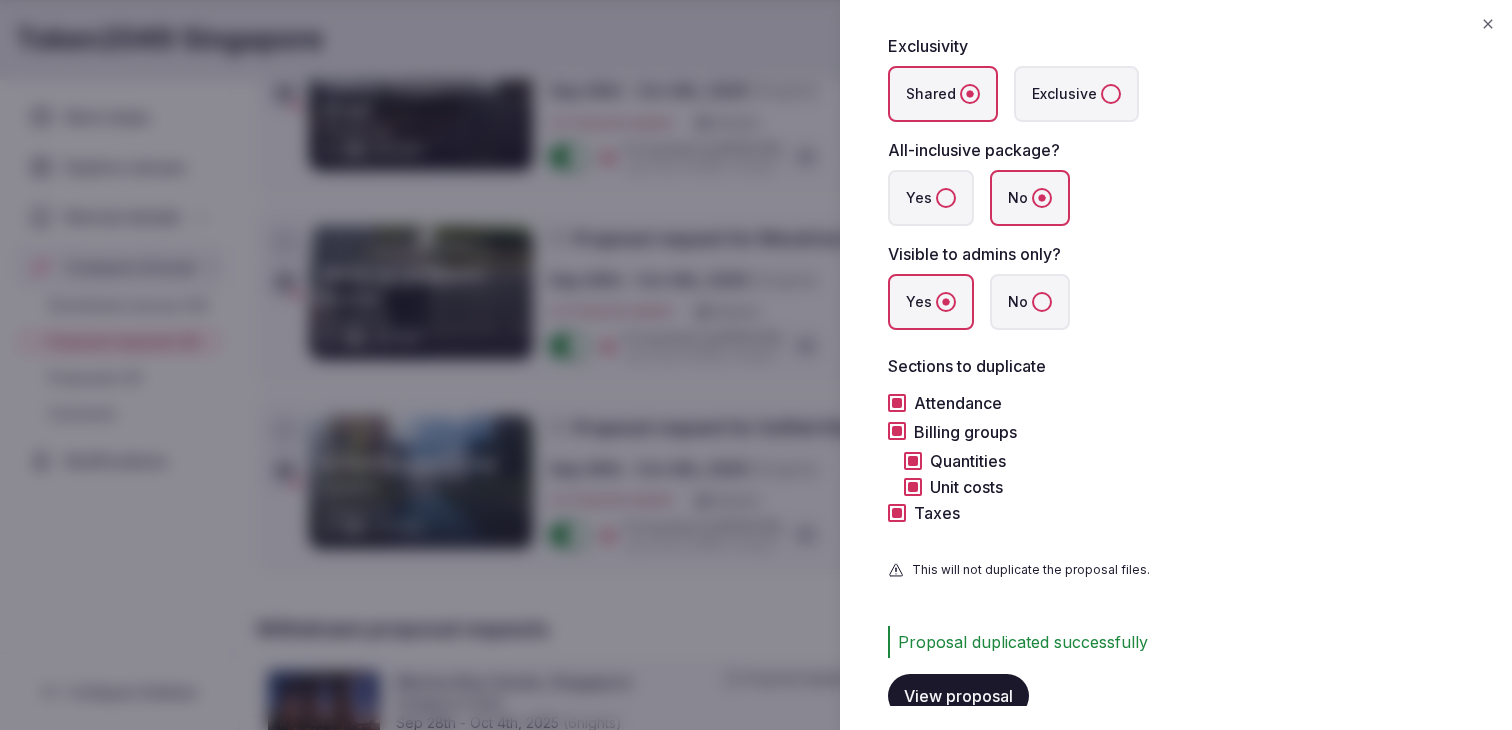 click 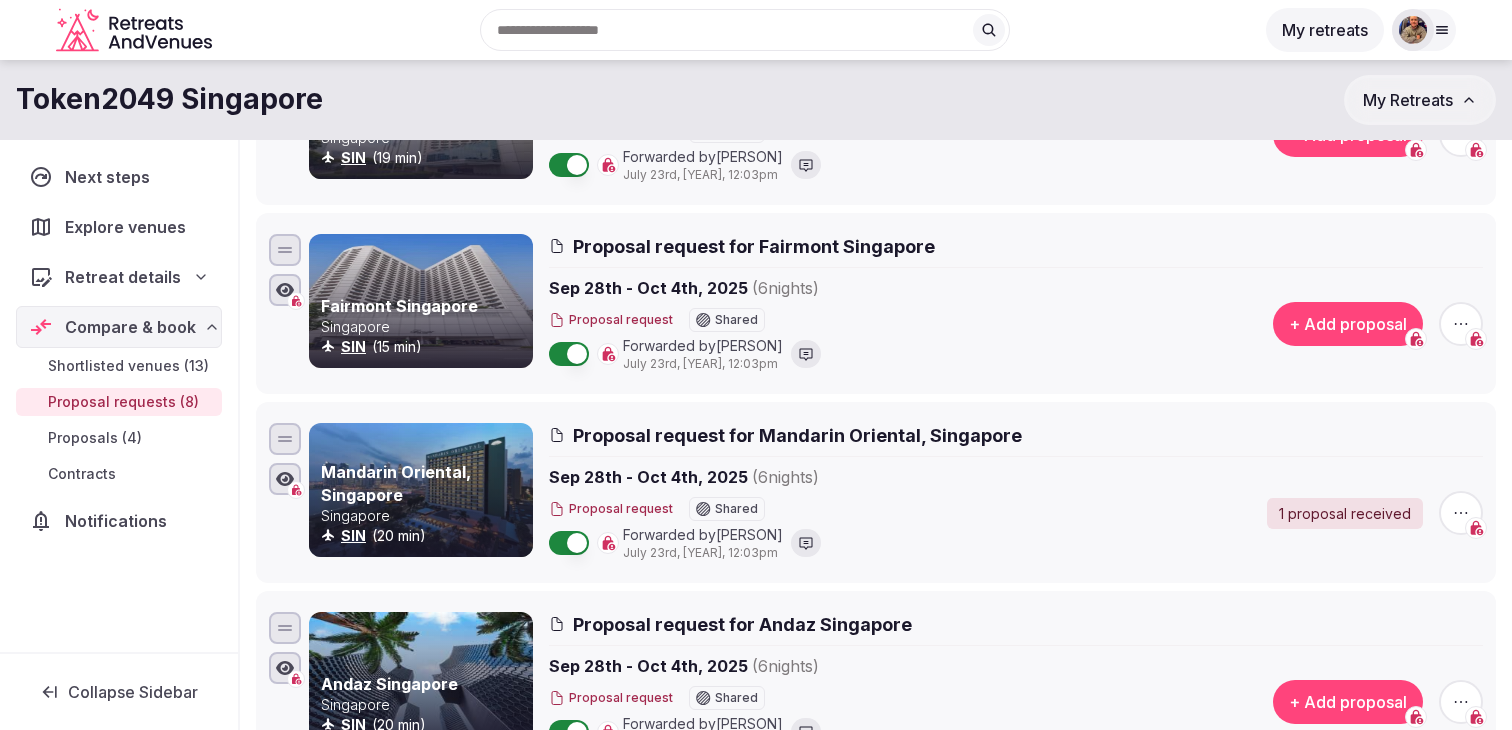 scroll, scrollTop: 0, scrollLeft: 0, axis: both 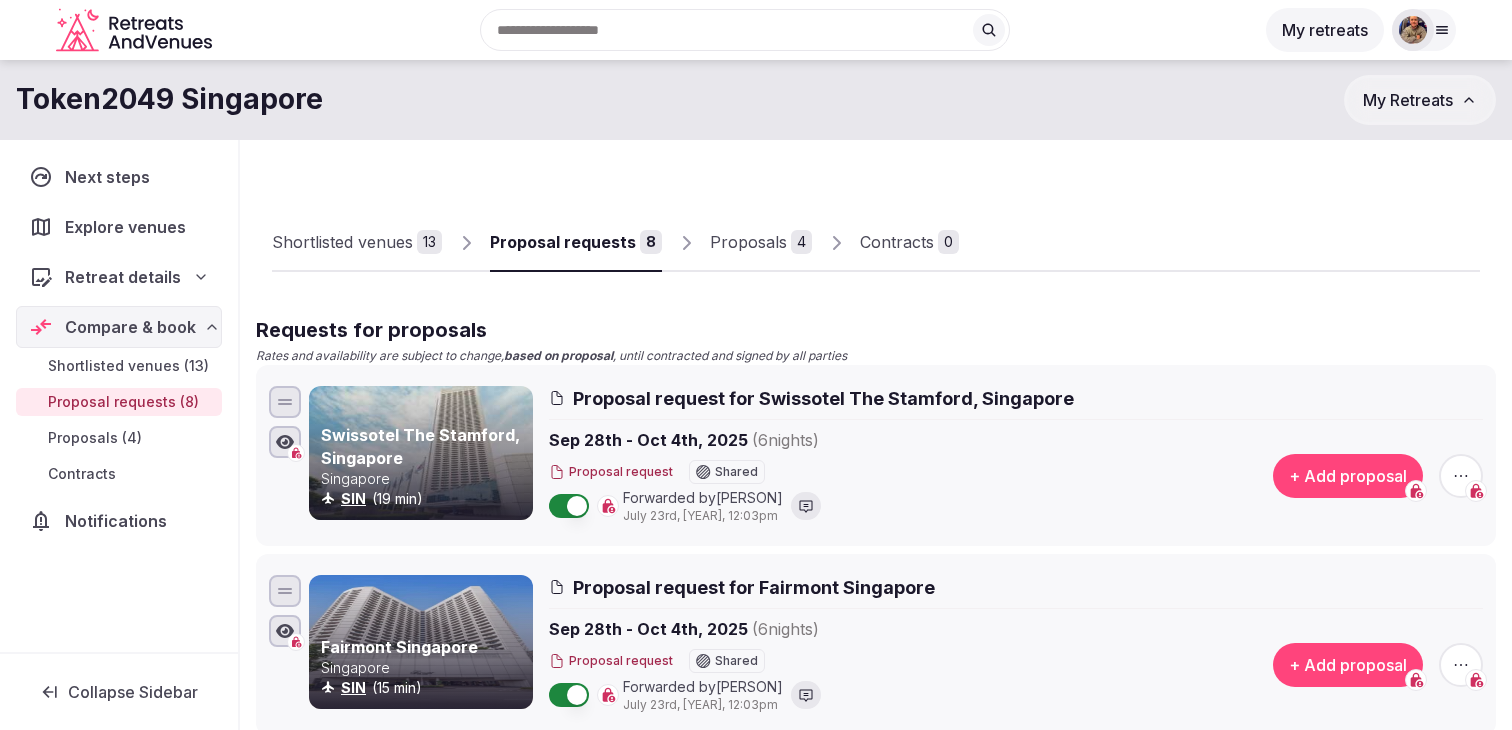 click on "Proposals" at bounding box center (748, 242) 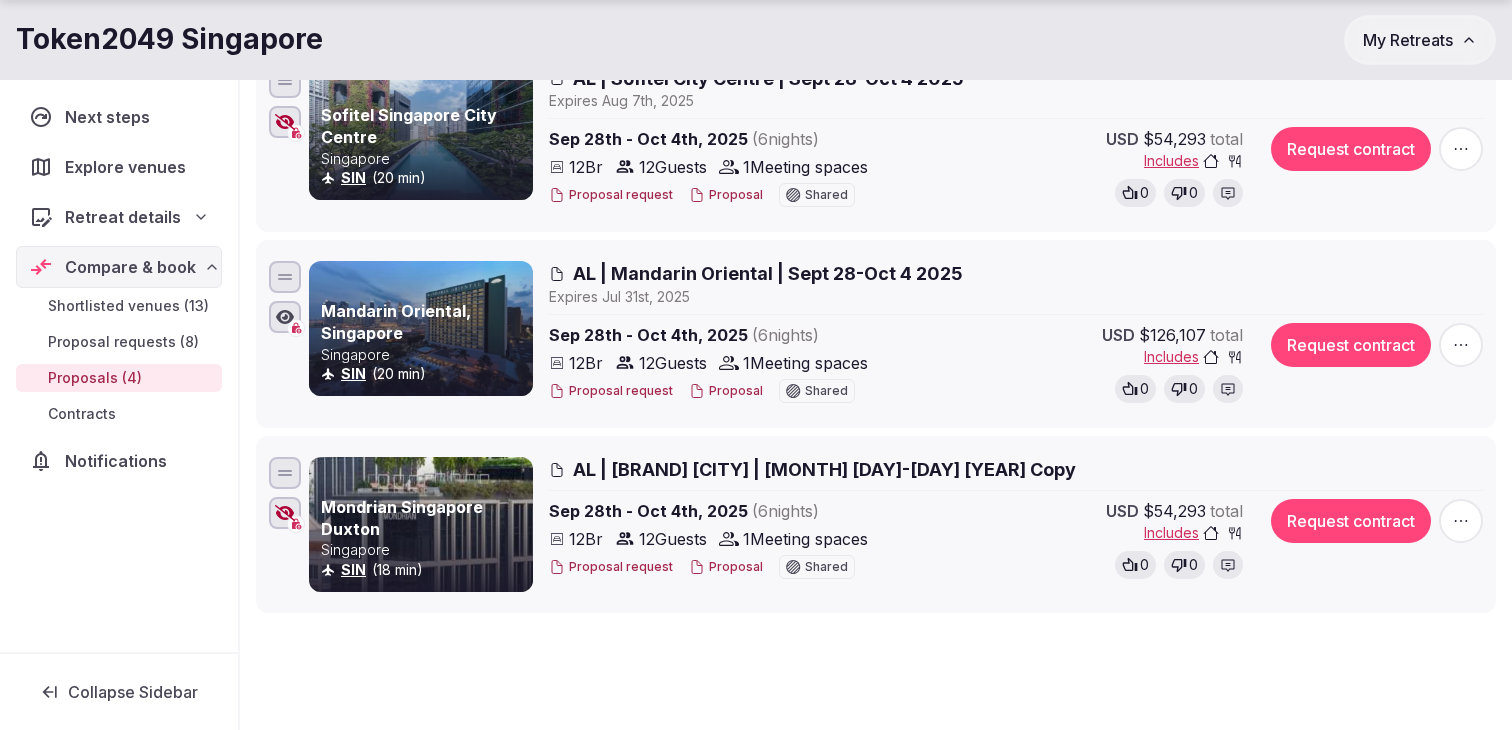 scroll, scrollTop: 548, scrollLeft: 0, axis: vertical 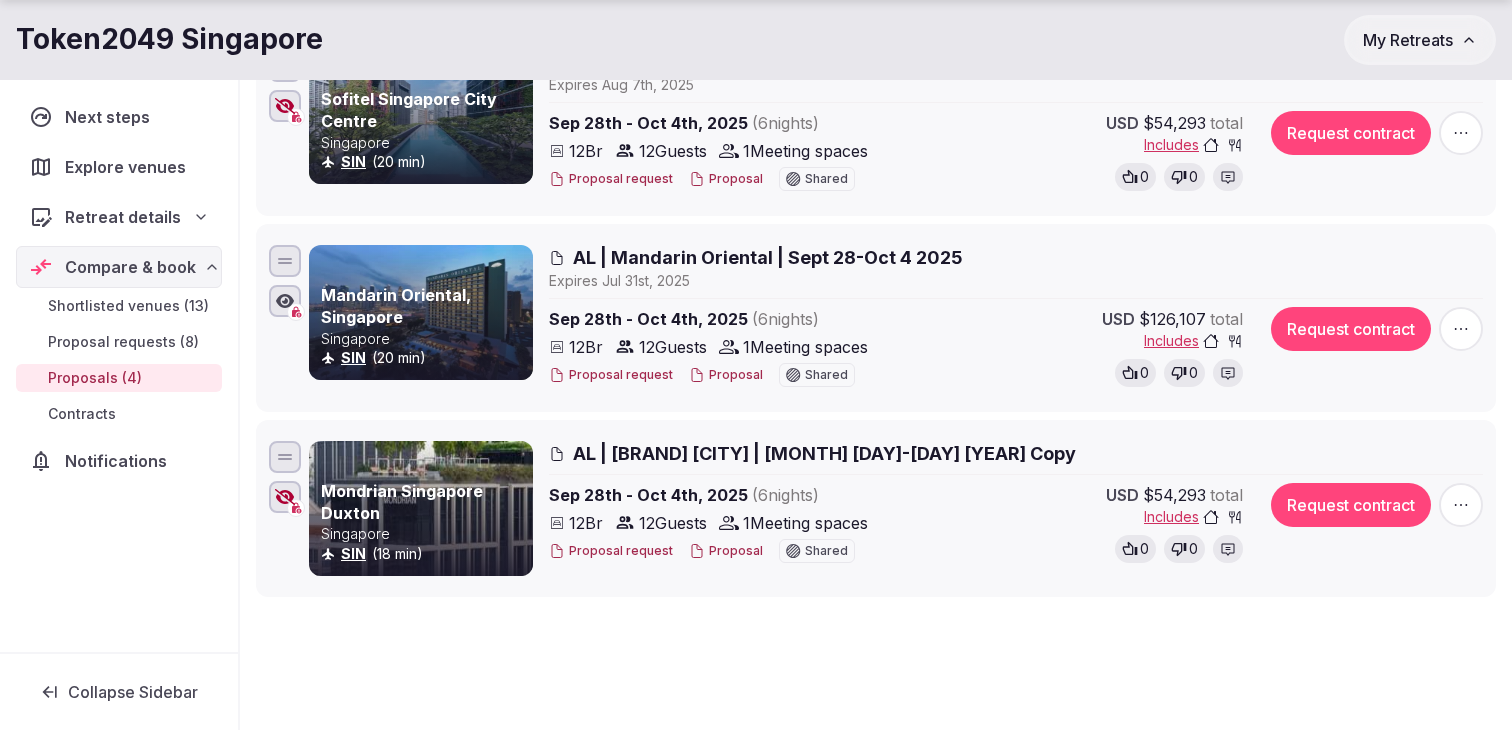 click 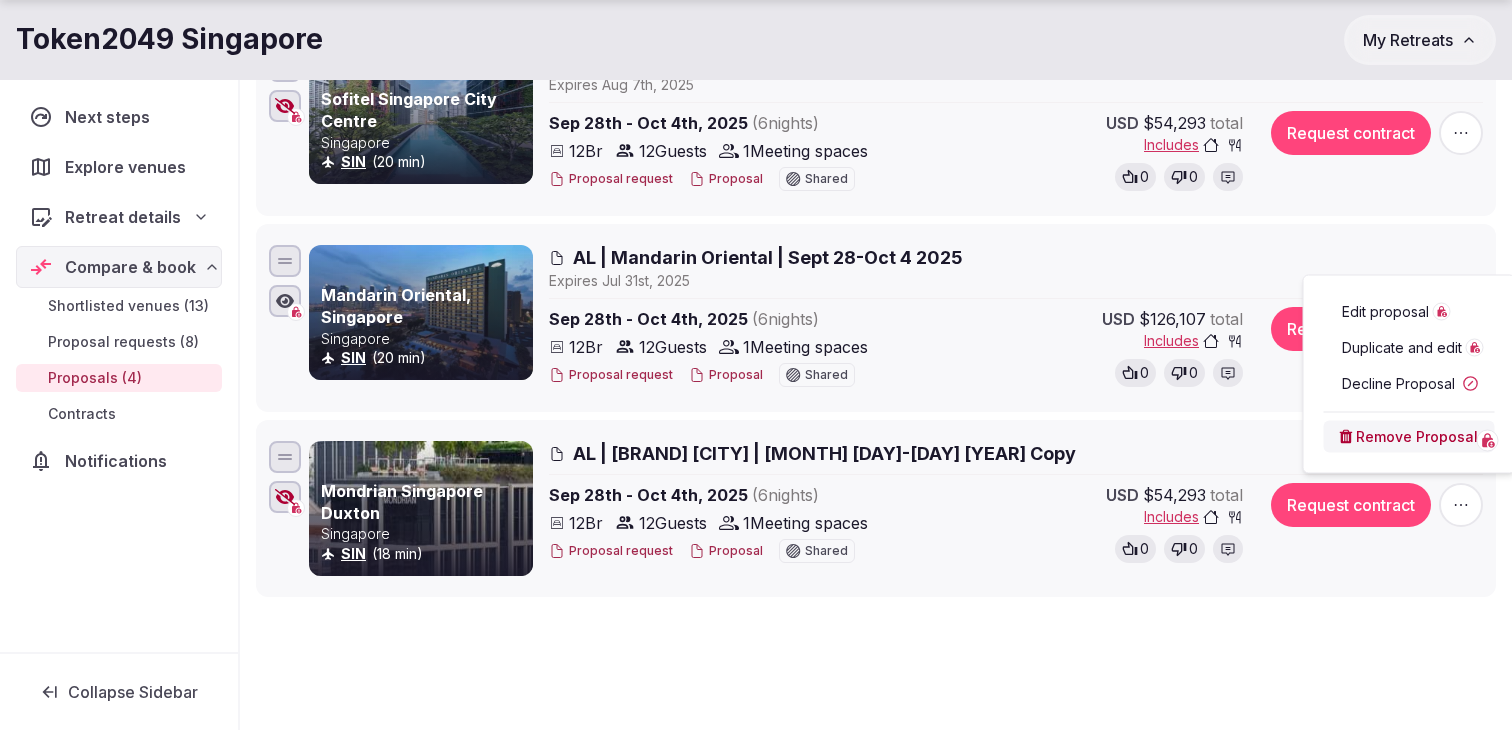 click on "Edit proposal" at bounding box center [1385, 312] 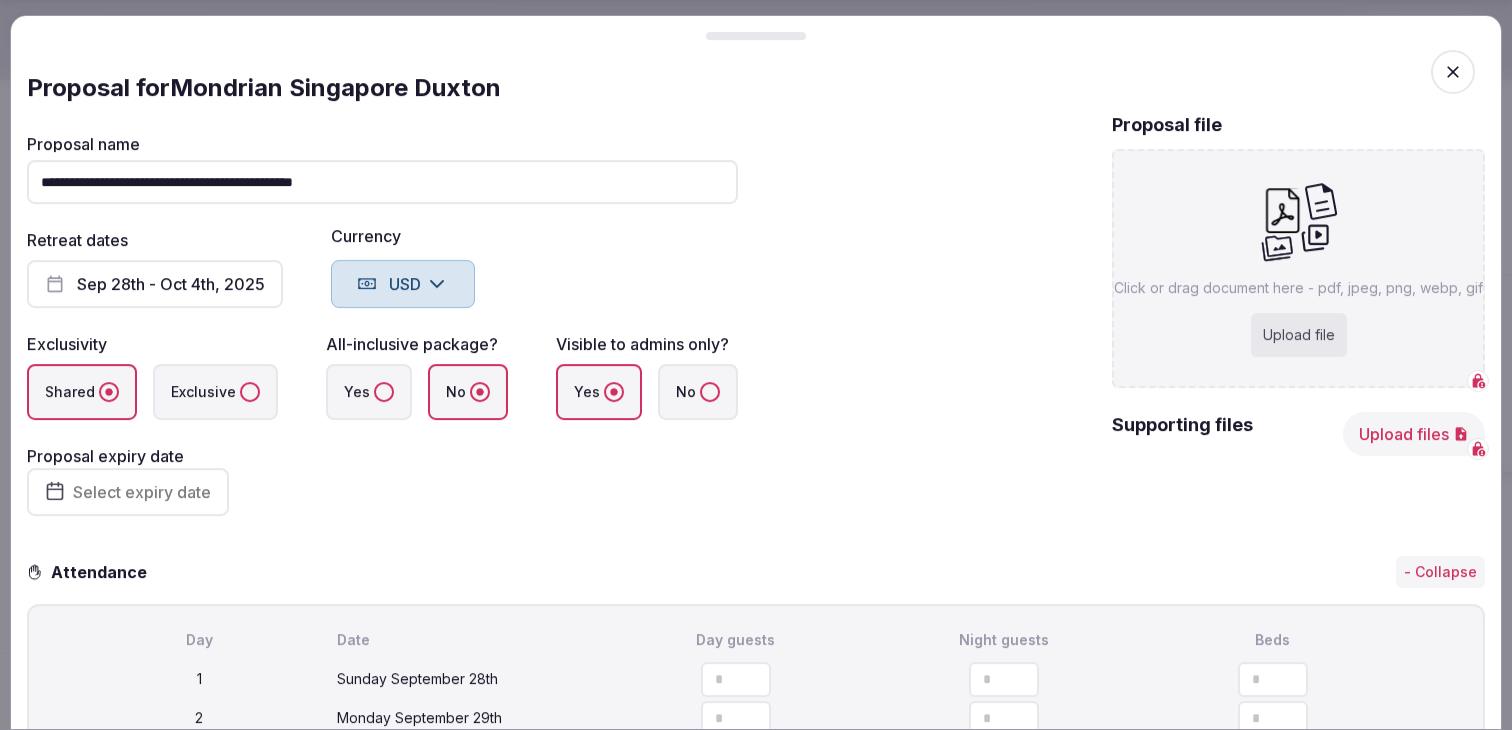drag, startPoint x: 192, startPoint y: 181, endPoint x: 75, endPoint y: 179, distance: 117.01709 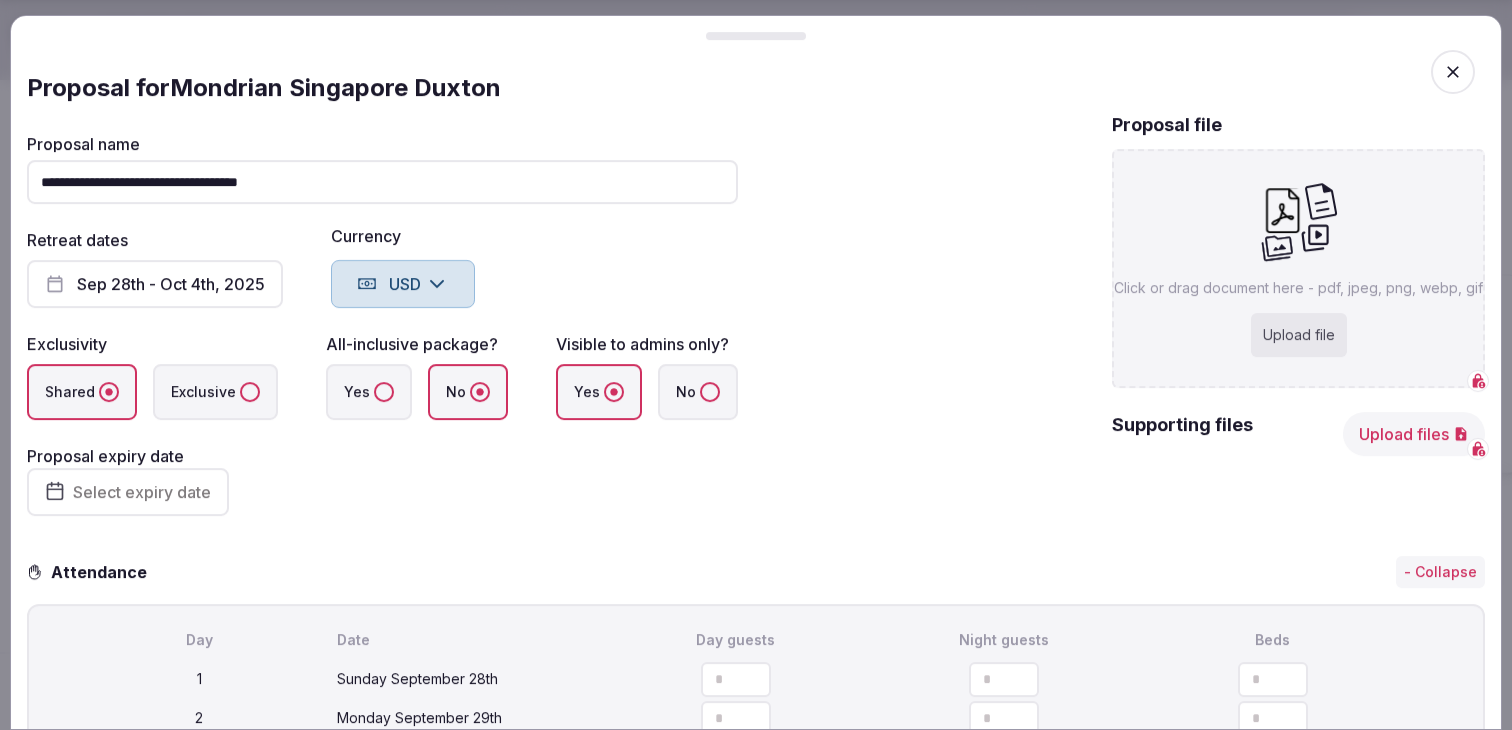 click on "**********" at bounding box center (382, 182) 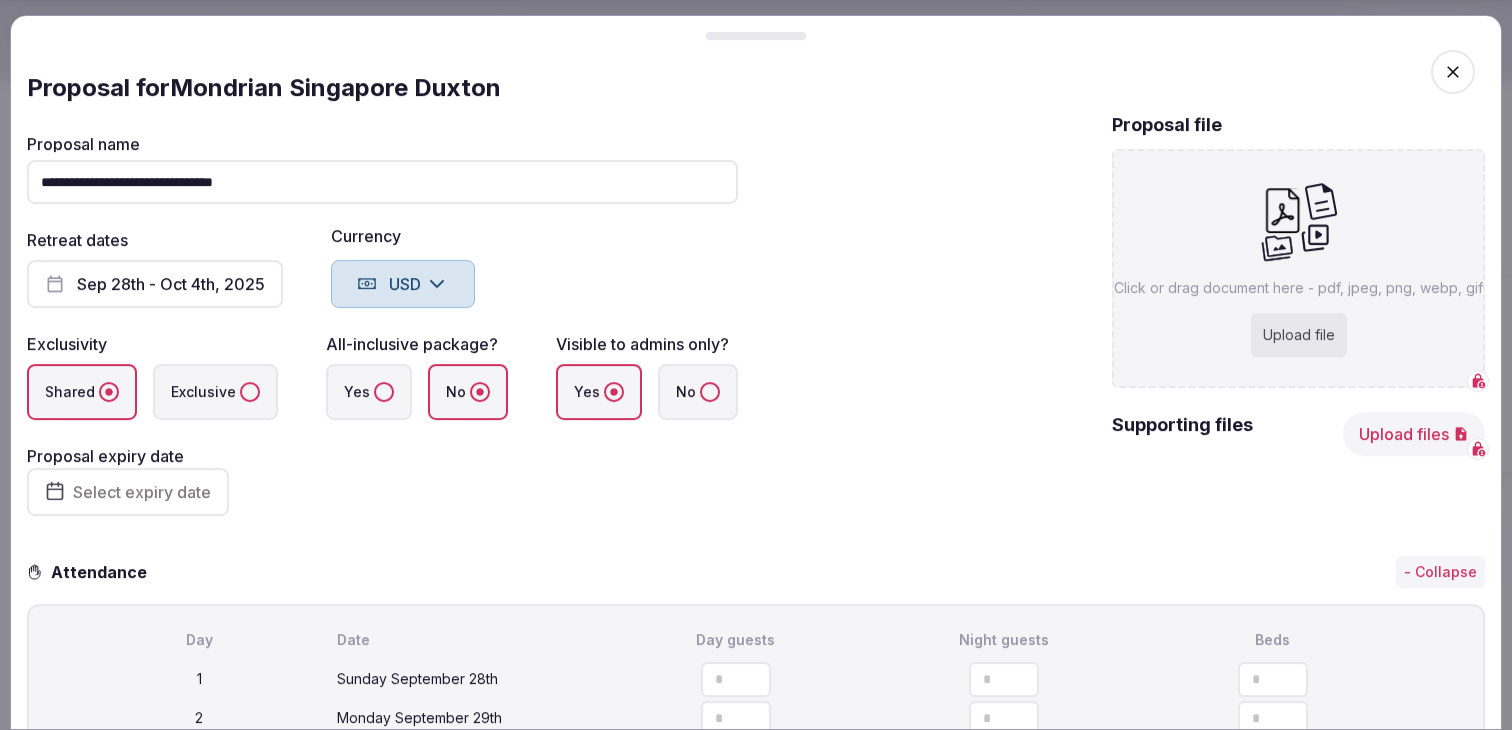 type on "**********" 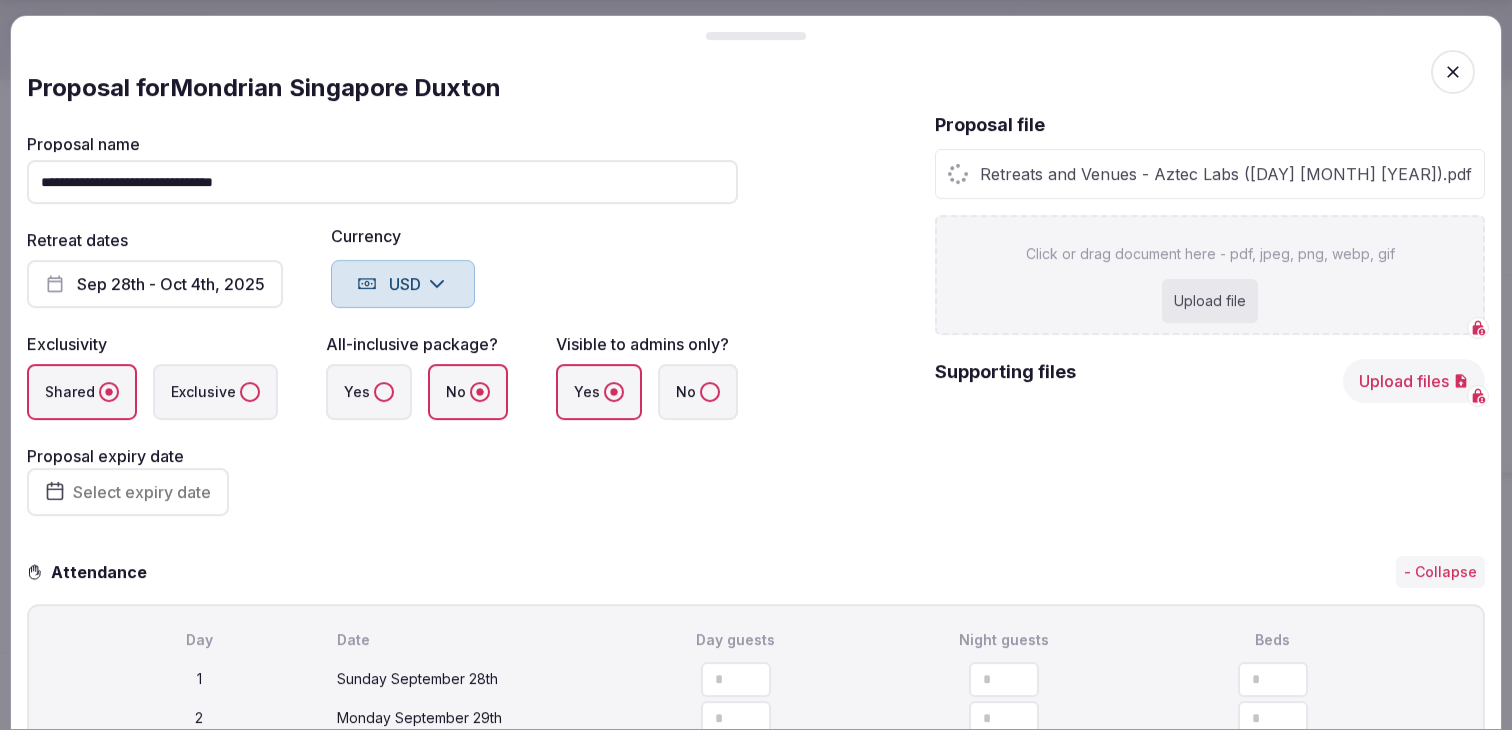 click on "**********" at bounding box center (382, 326) 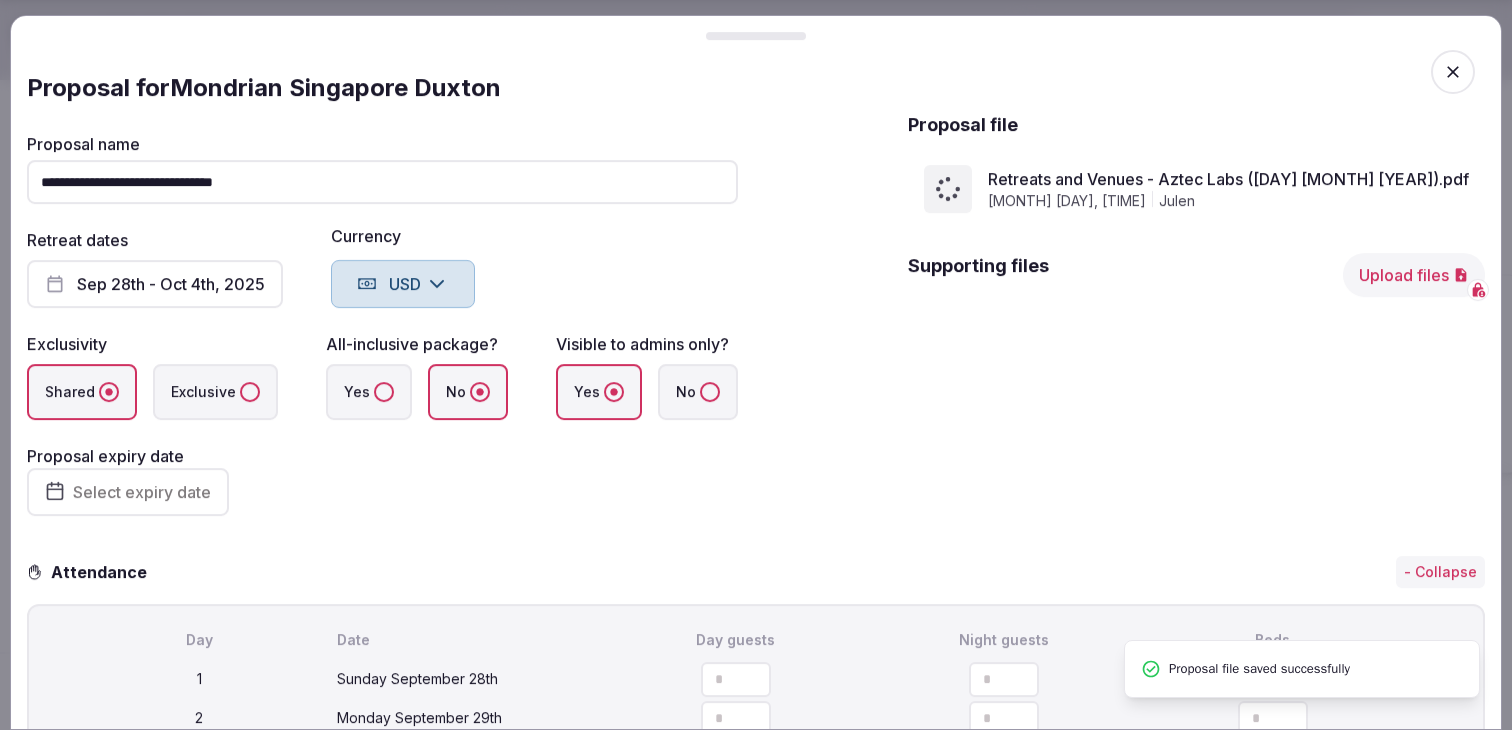 scroll, scrollTop: 154, scrollLeft: 0, axis: vertical 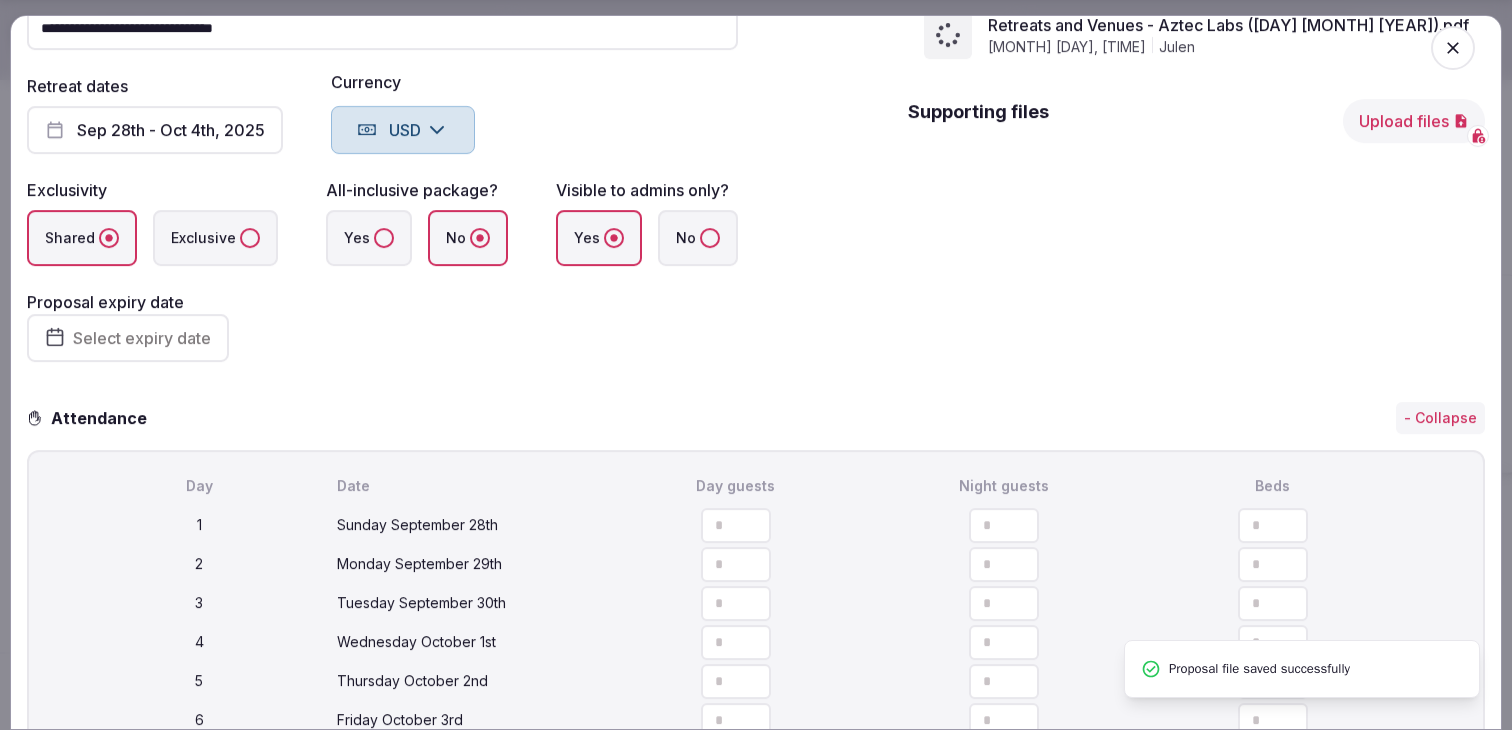 click on "Select expiry date" at bounding box center (142, 338) 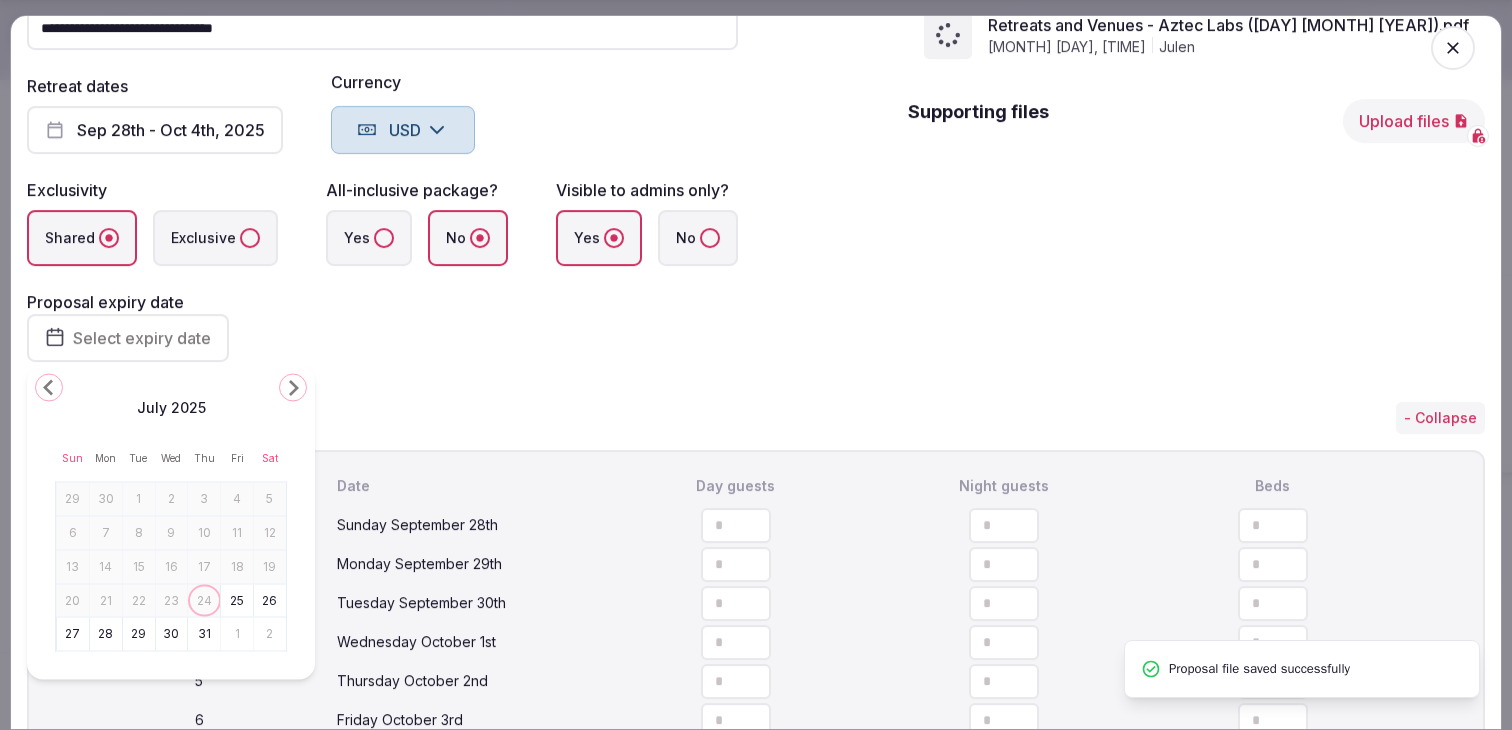 click on "1" at bounding box center [237, 634] 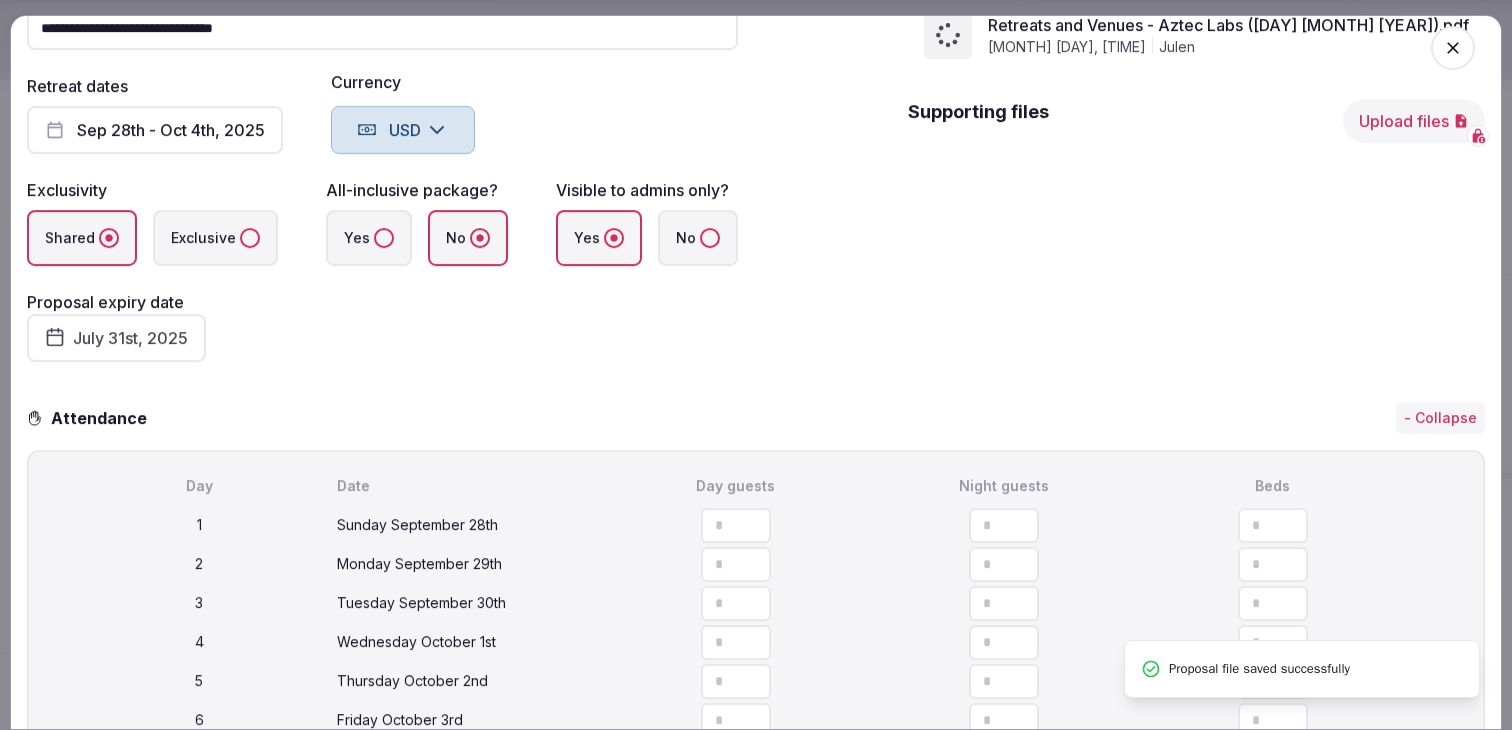 click on "**********" at bounding box center (382, 172) 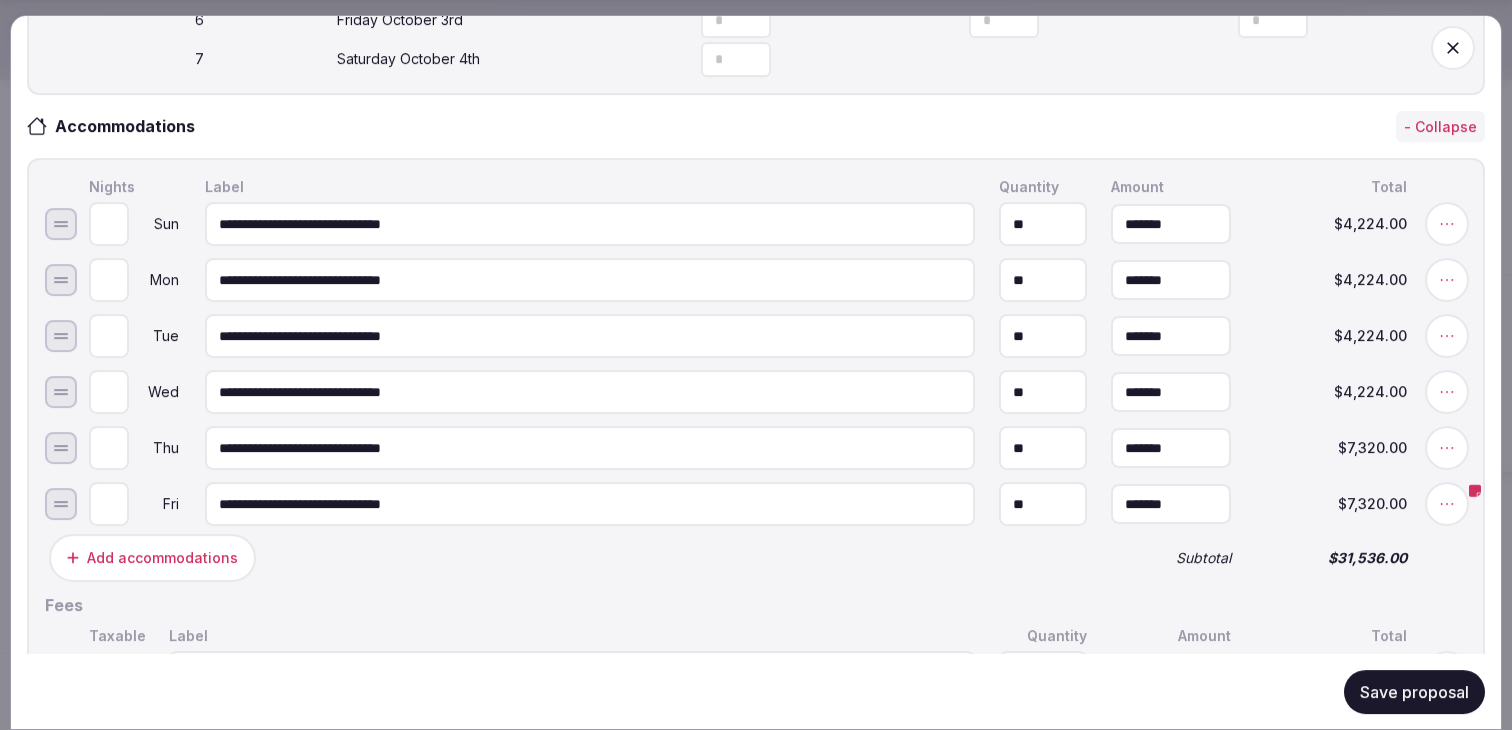 scroll, scrollTop: 858, scrollLeft: 0, axis: vertical 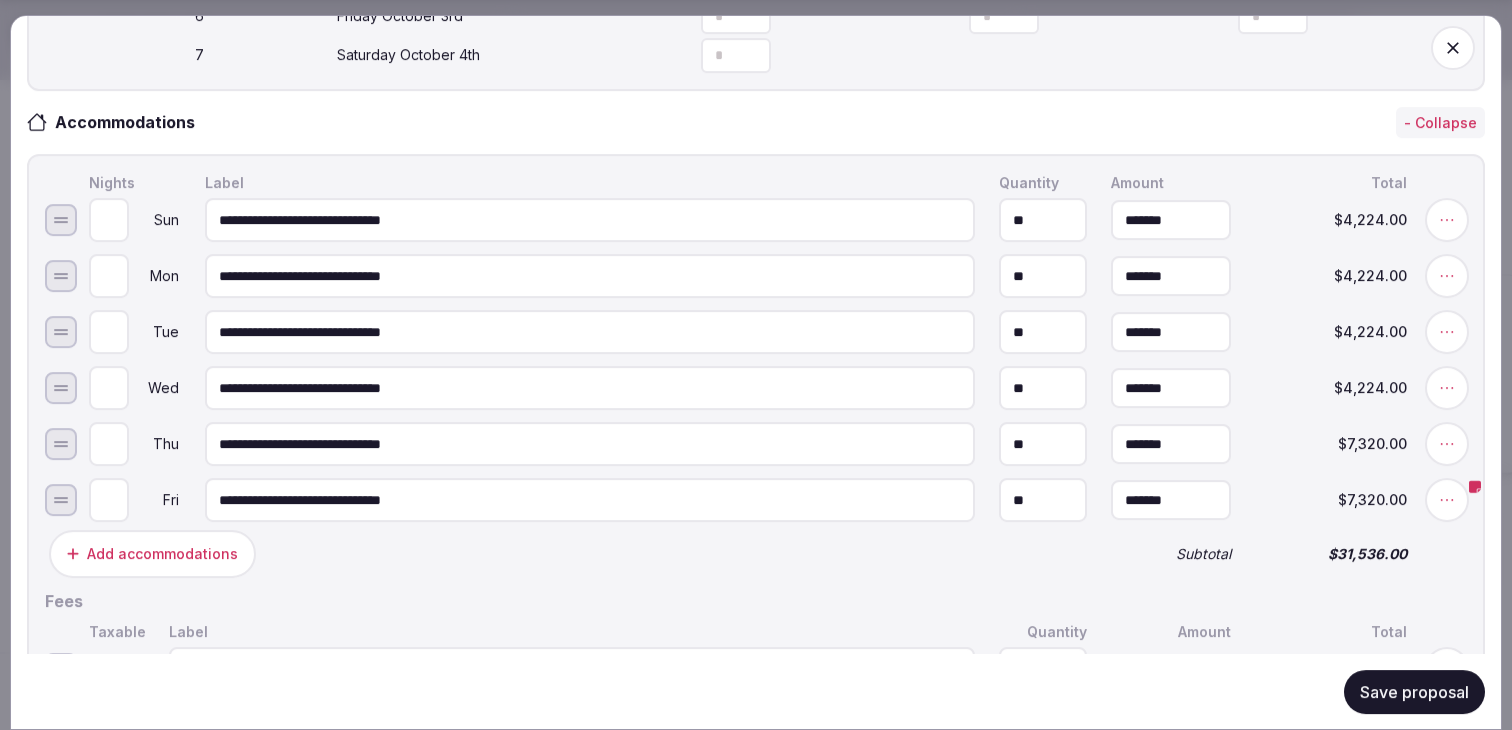 click on "**********" at bounding box center (590, 220) 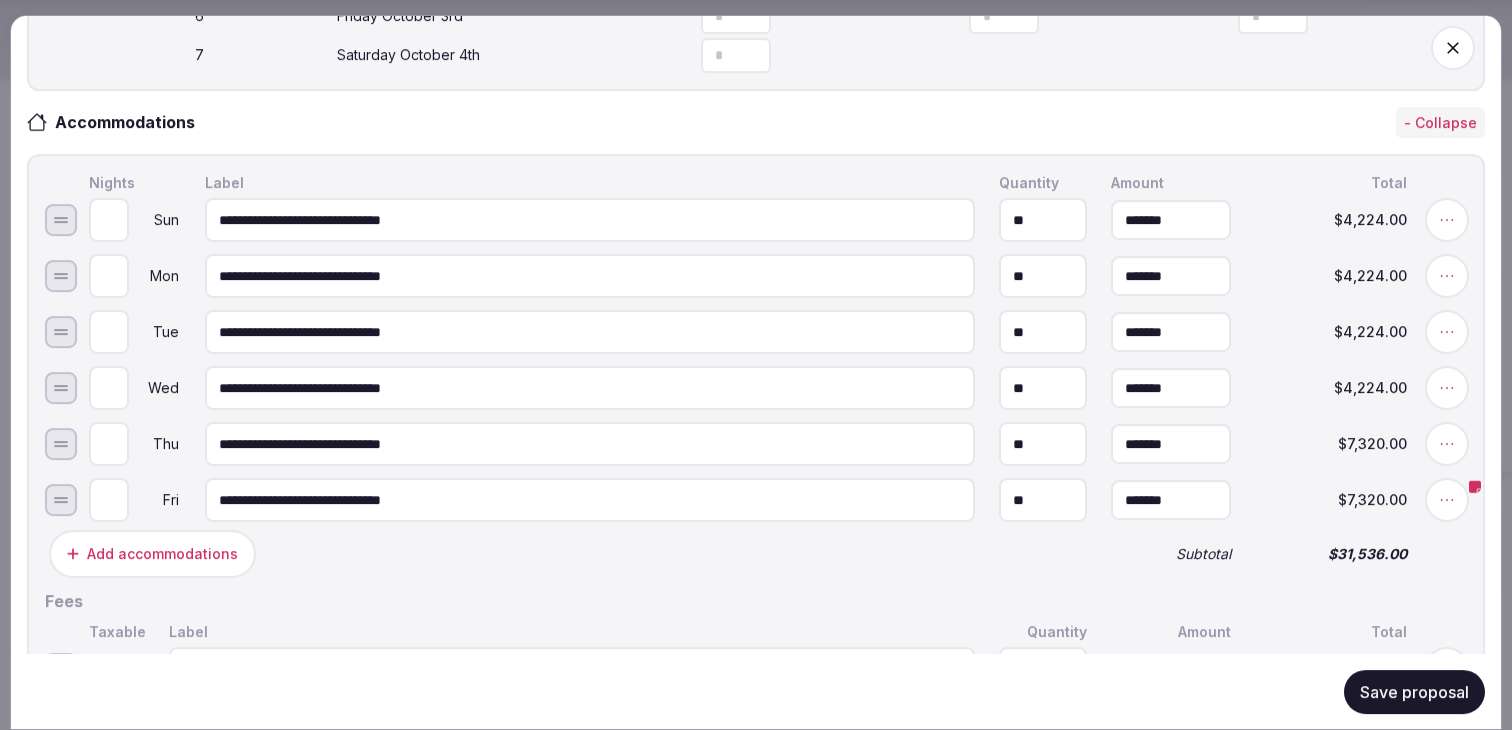 click on "**********" at bounding box center [590, 220] 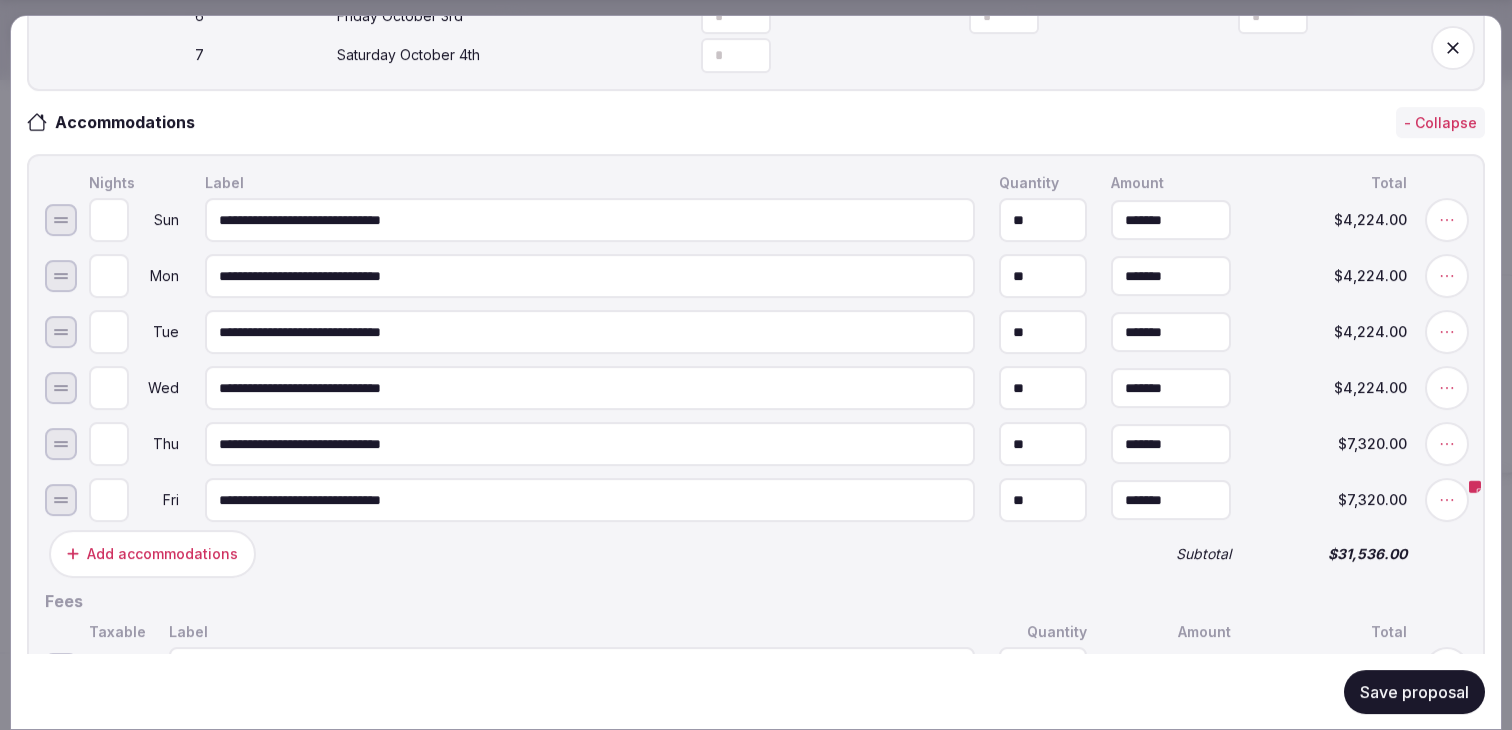 drag, startPoint x: 316, startPoint y: 236, endPoint x: 198, endPoint y: 236, distance: 118 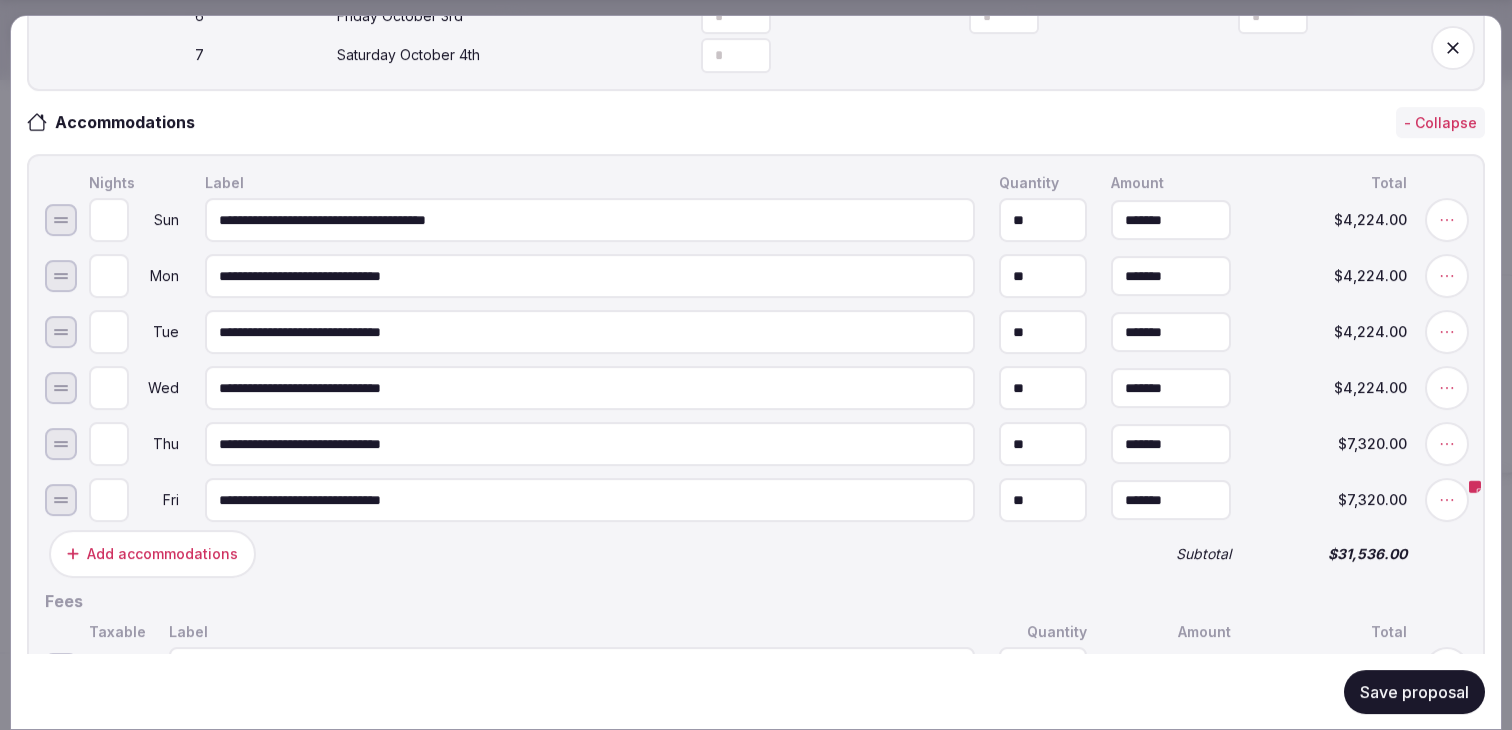 type on "**********" 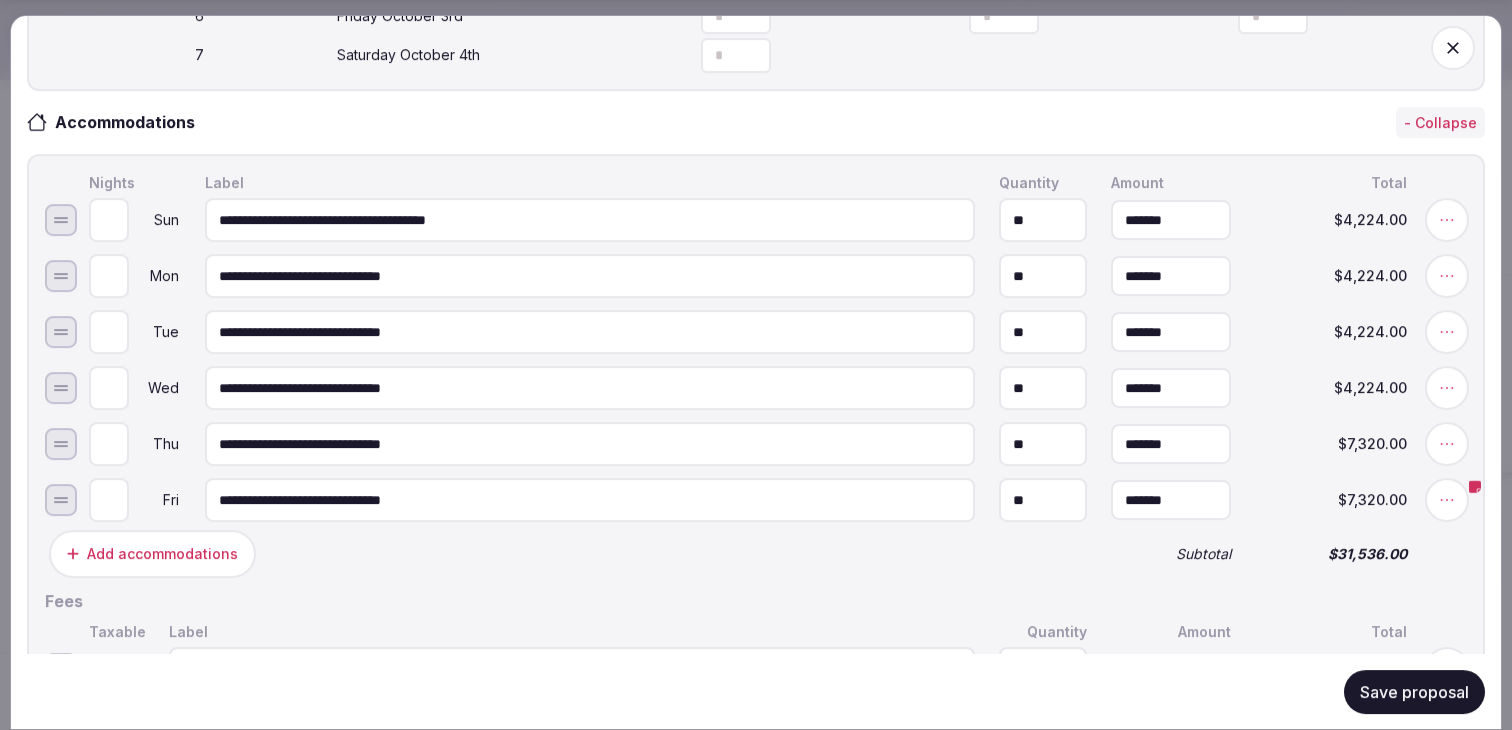 drag, startPoint x: 316, startPoint y: 293, endPoint x: 151, endPoint y: 293, distance: 165 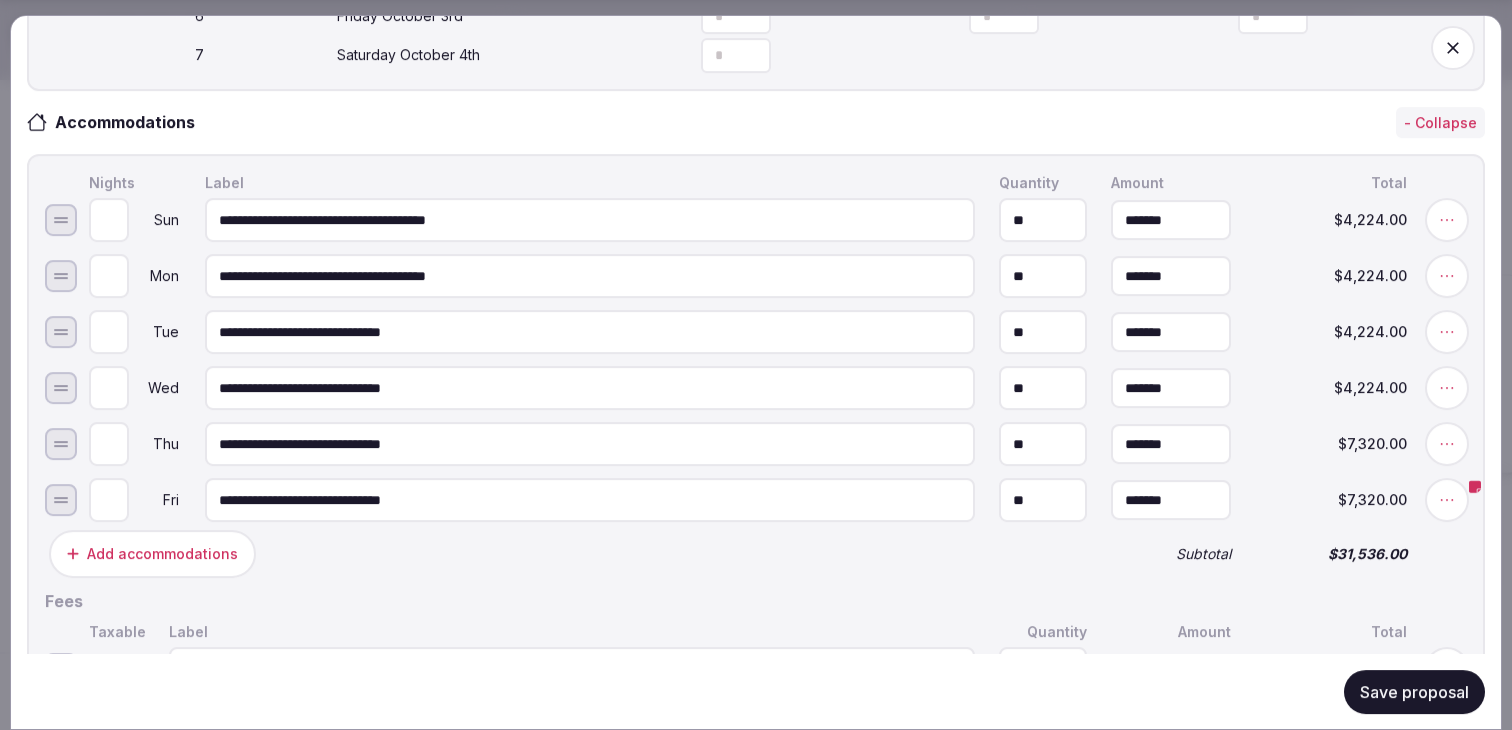 type on "**********" 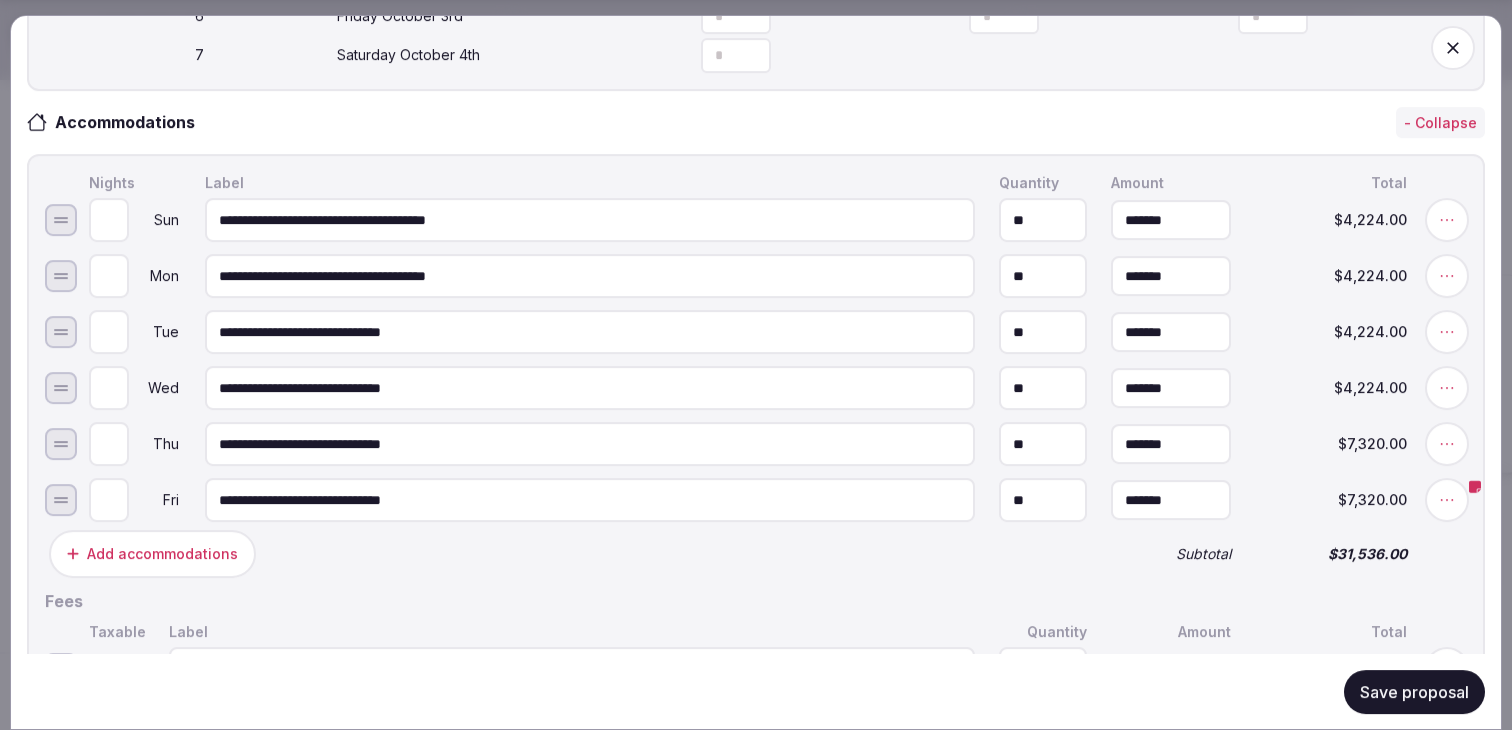 drag, startPoint x: 315, startPoint y: 347, endPoint x: 115, endPoint y: 347, distance: 200 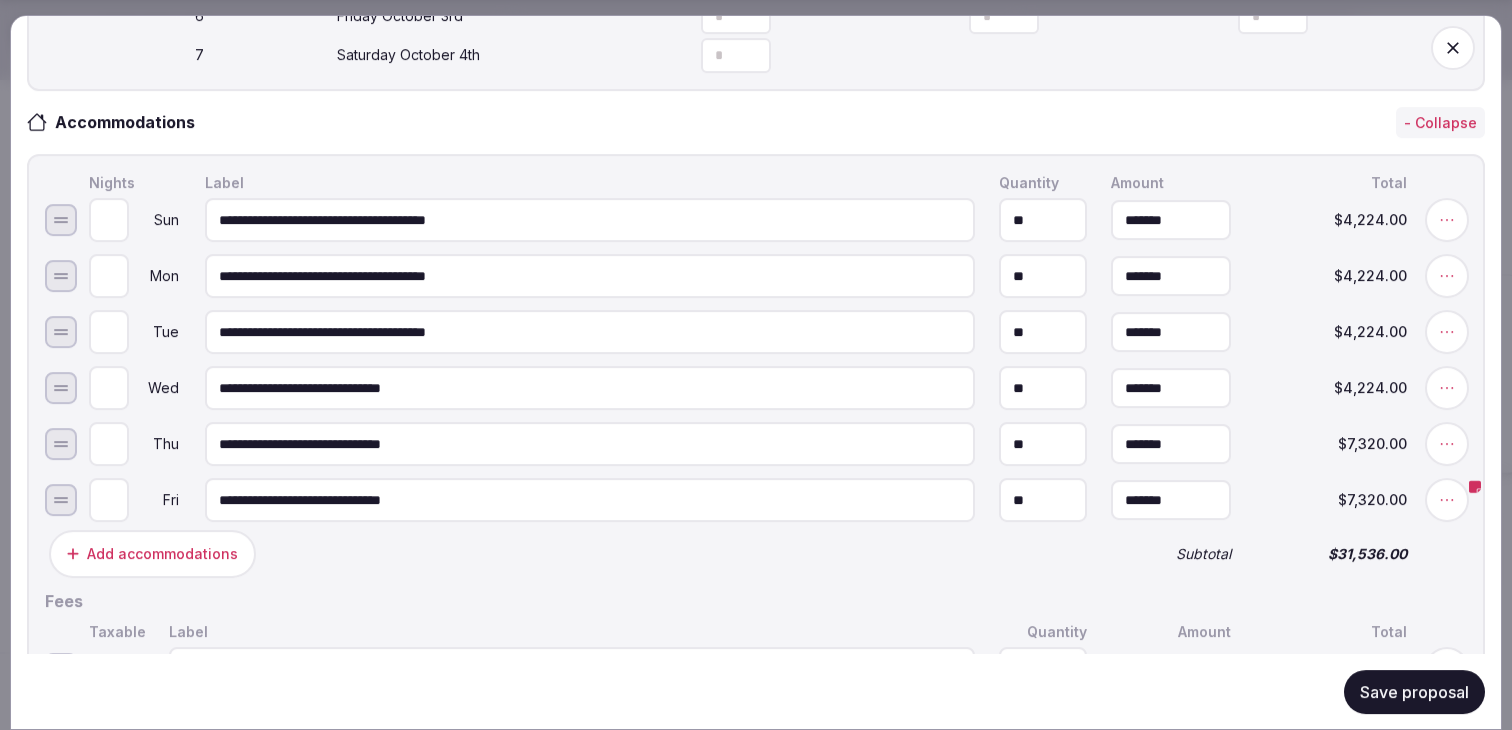 type on "**********" 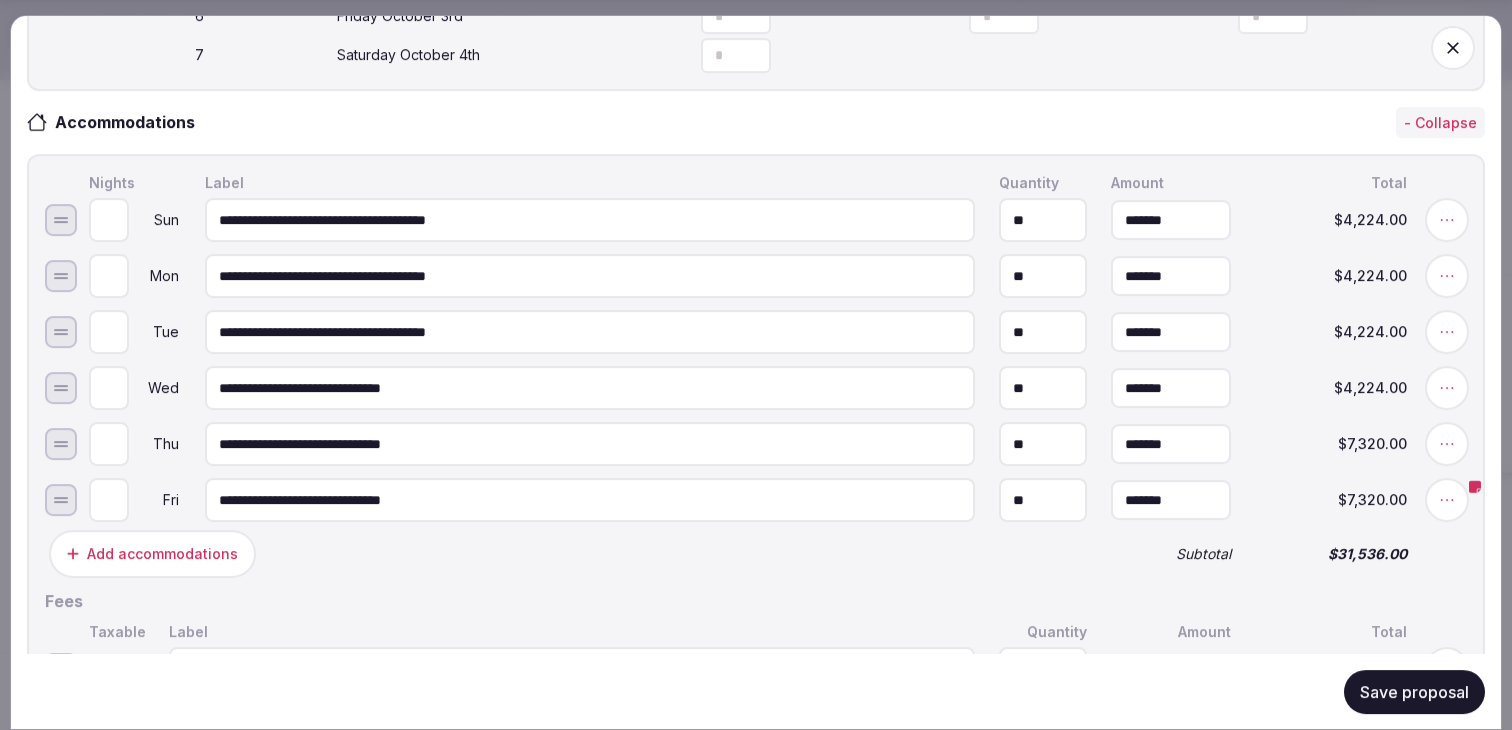drag, startPoint x: 314, startPoint y: 401, endPoint x: 121, endPoint y: 401, distance: 193 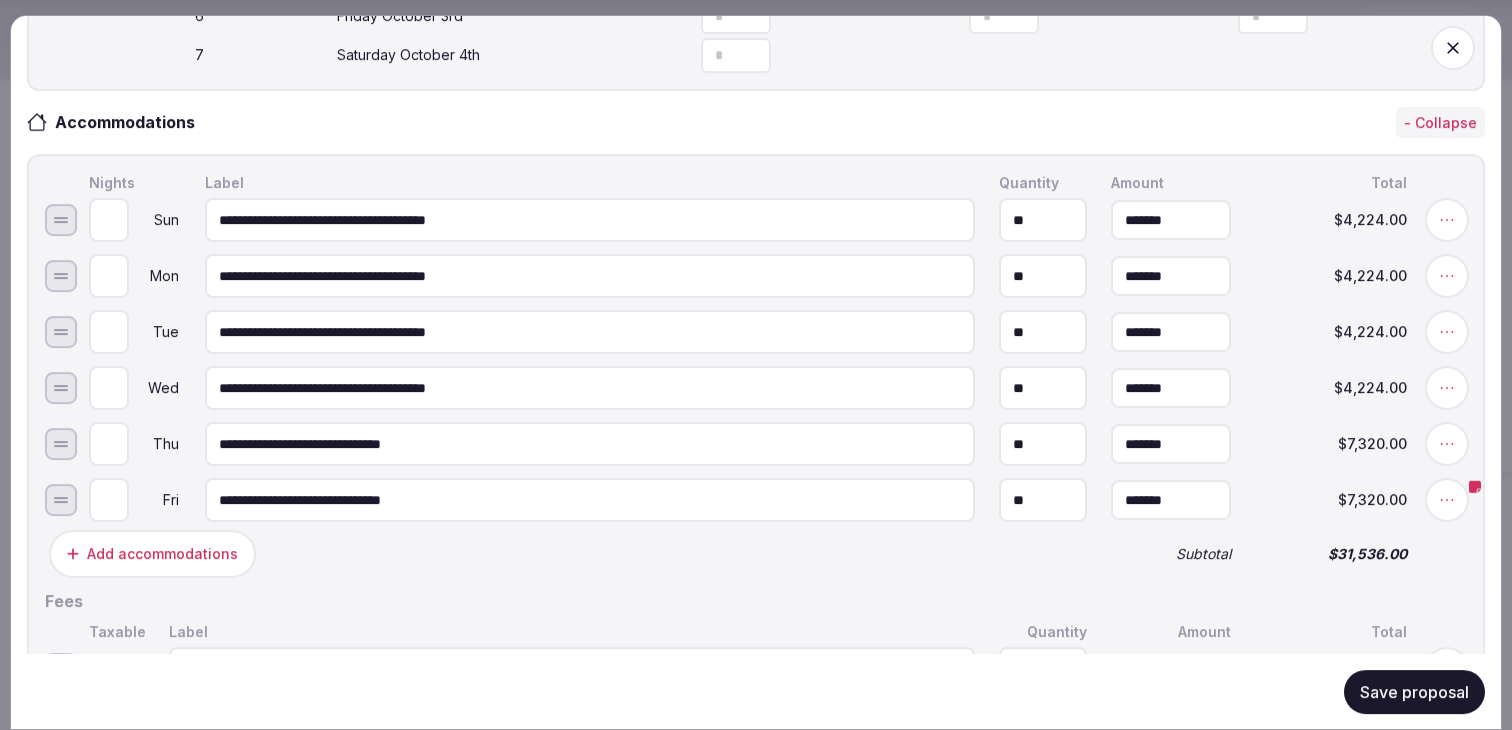 type on "**********" 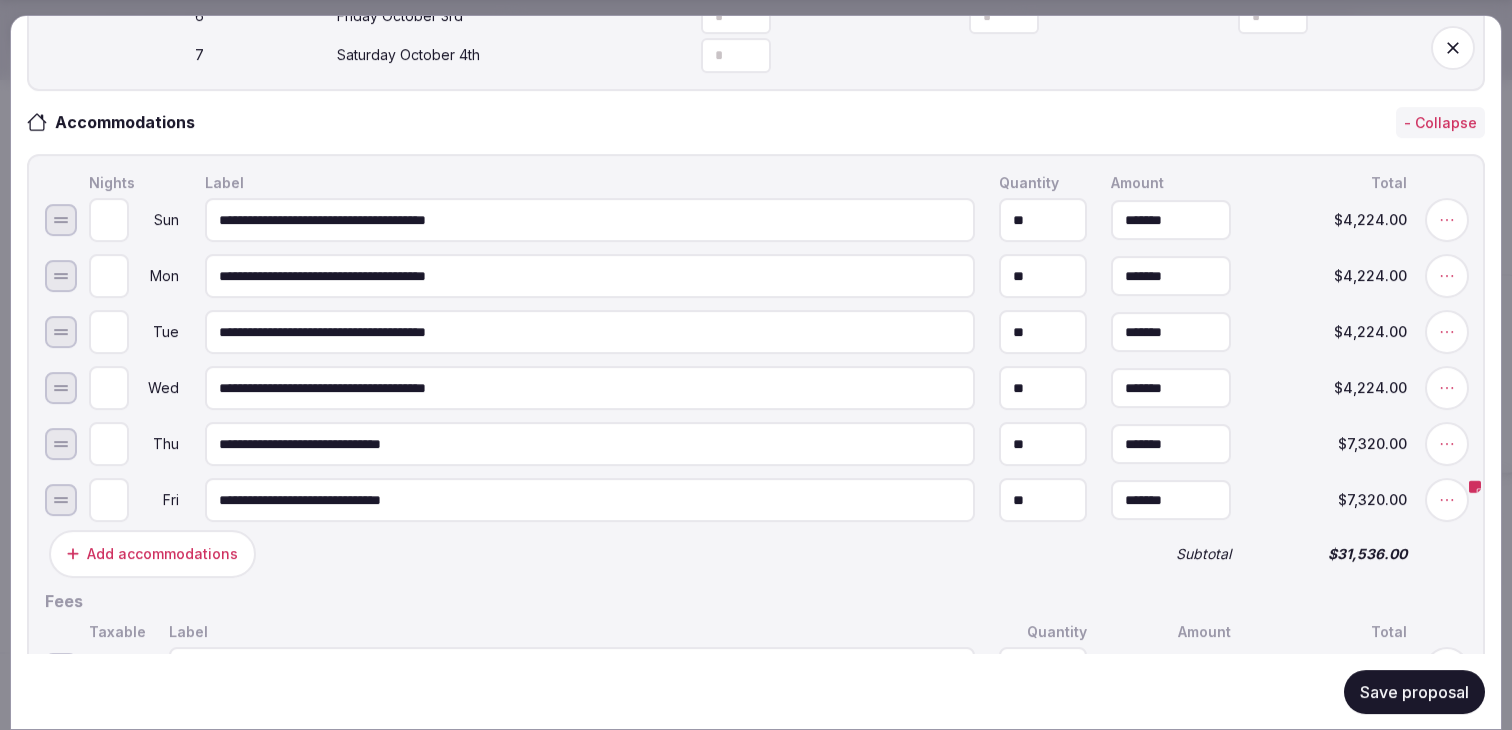 drag, startPoint x: 319, startPoint y: 465, endPoint x: 174, endPoint y: 465, distance: 145 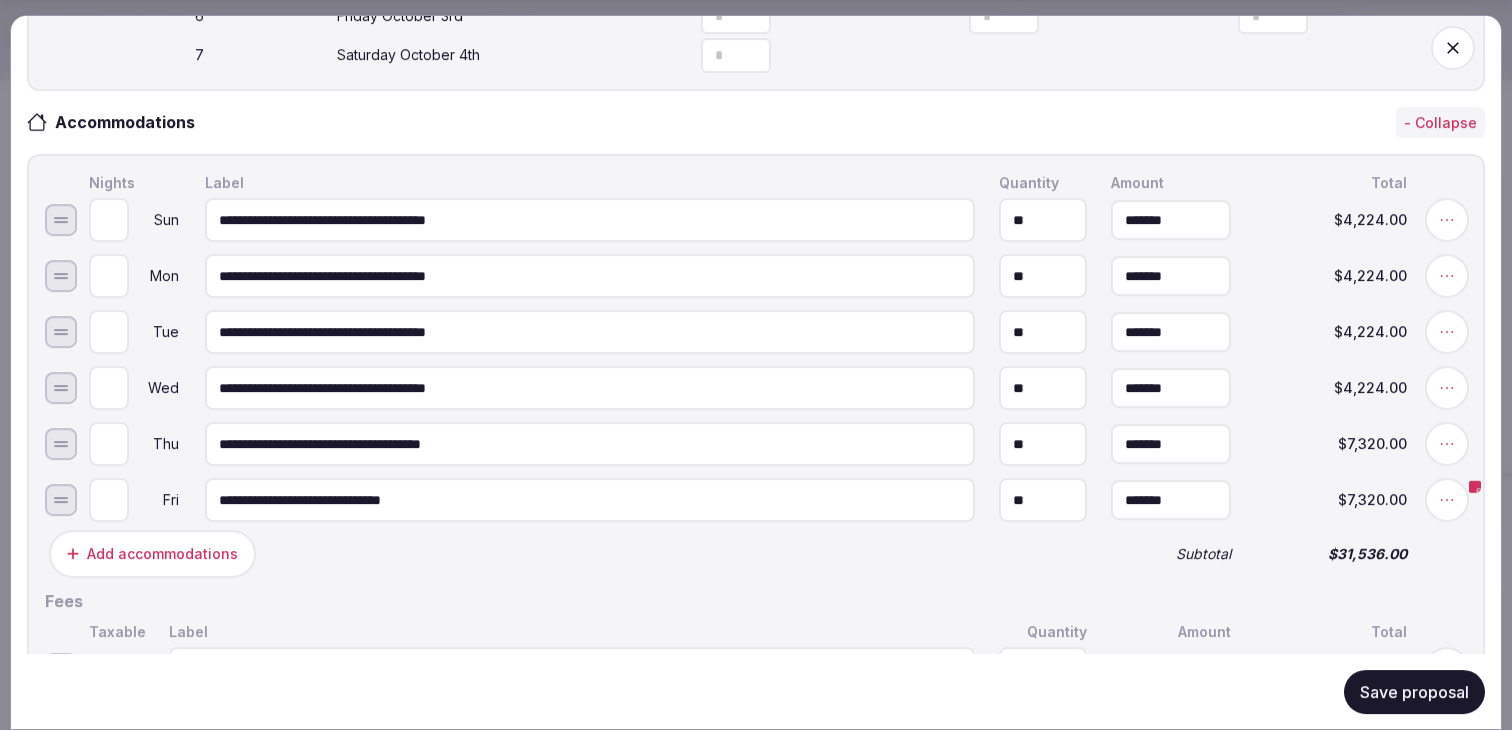 type on "**********" 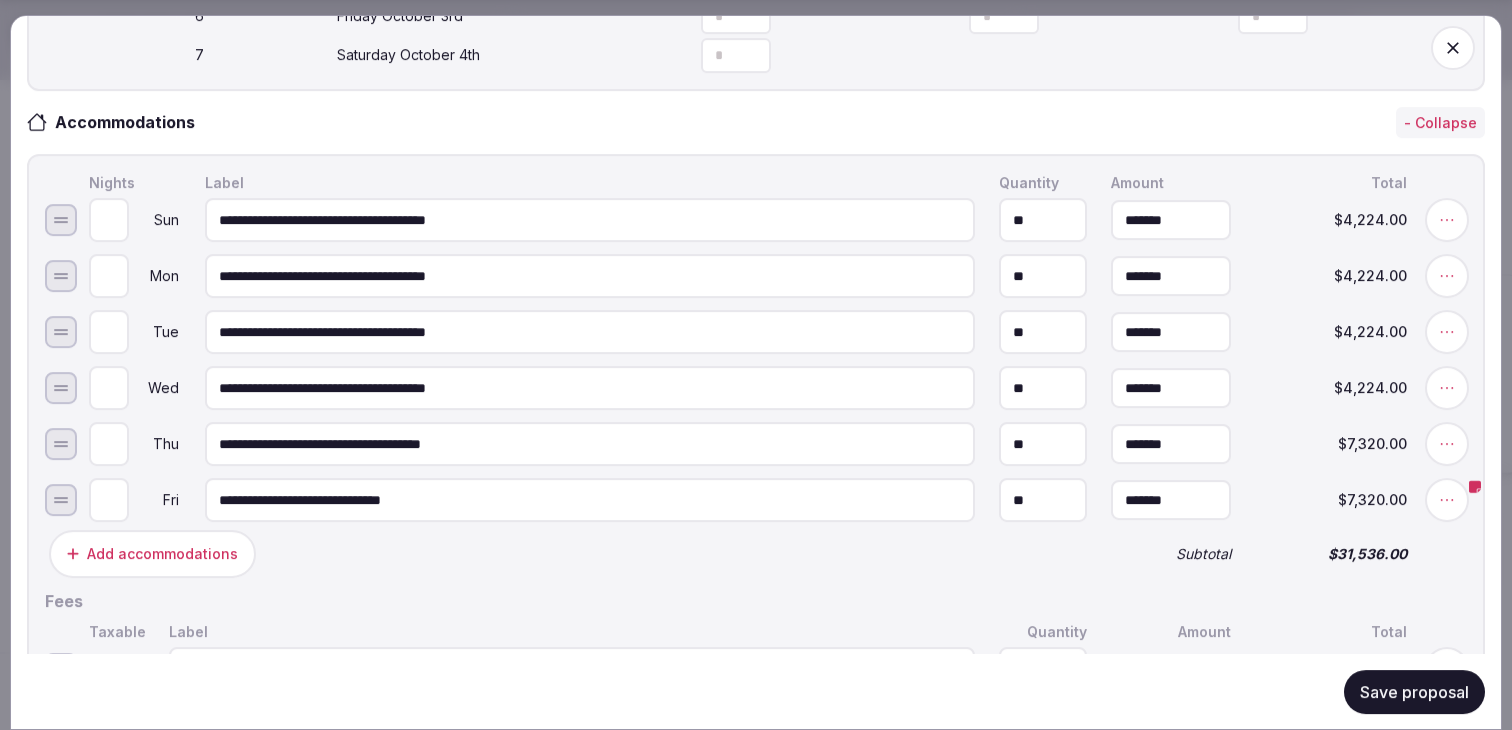 drag, startPoint x: 320, startPoint y: 522, endPoint x: 128, endPoint y: 514, distance: 192.1666 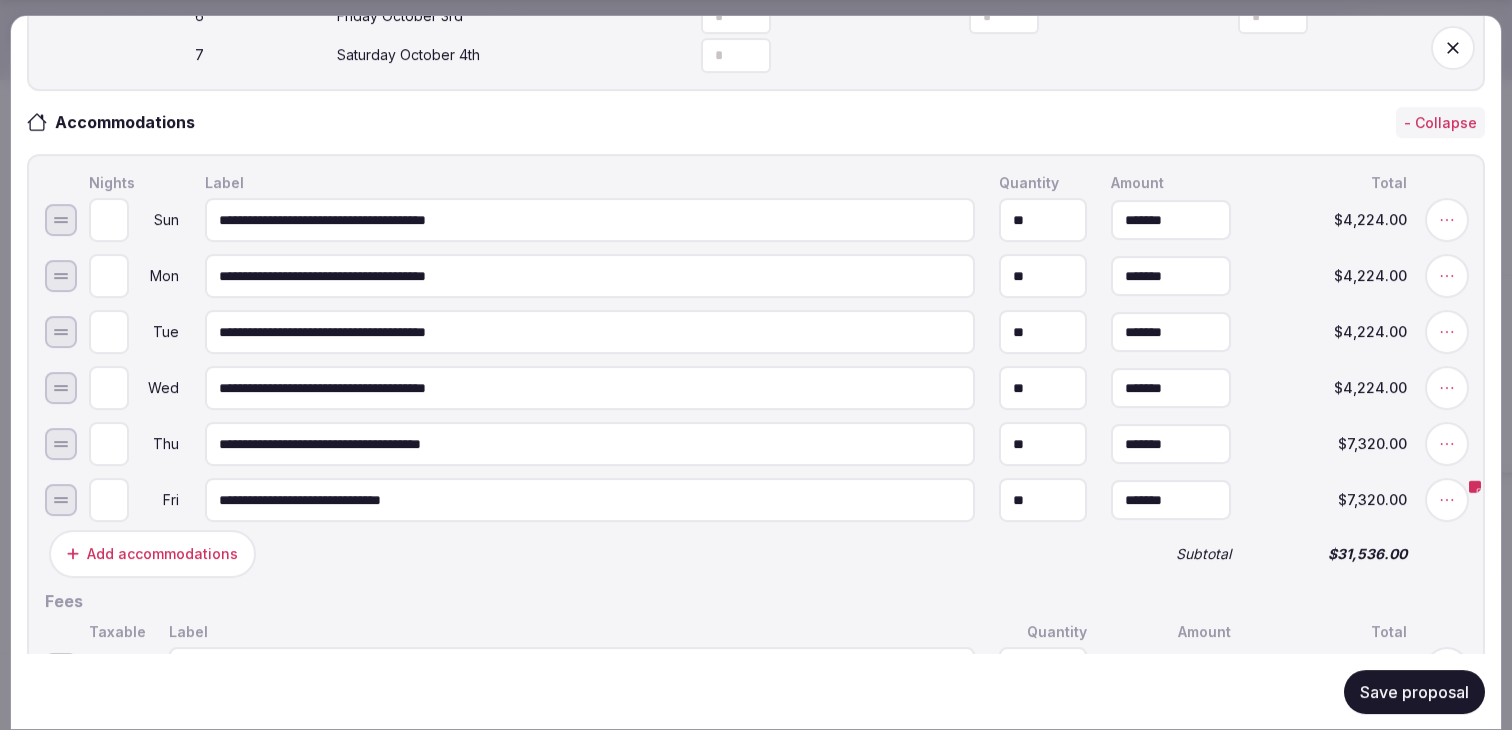 drag, startPoint x: 314, startPoint y: 513, endPoint x: 194, endPoint y: 513, distance: 120 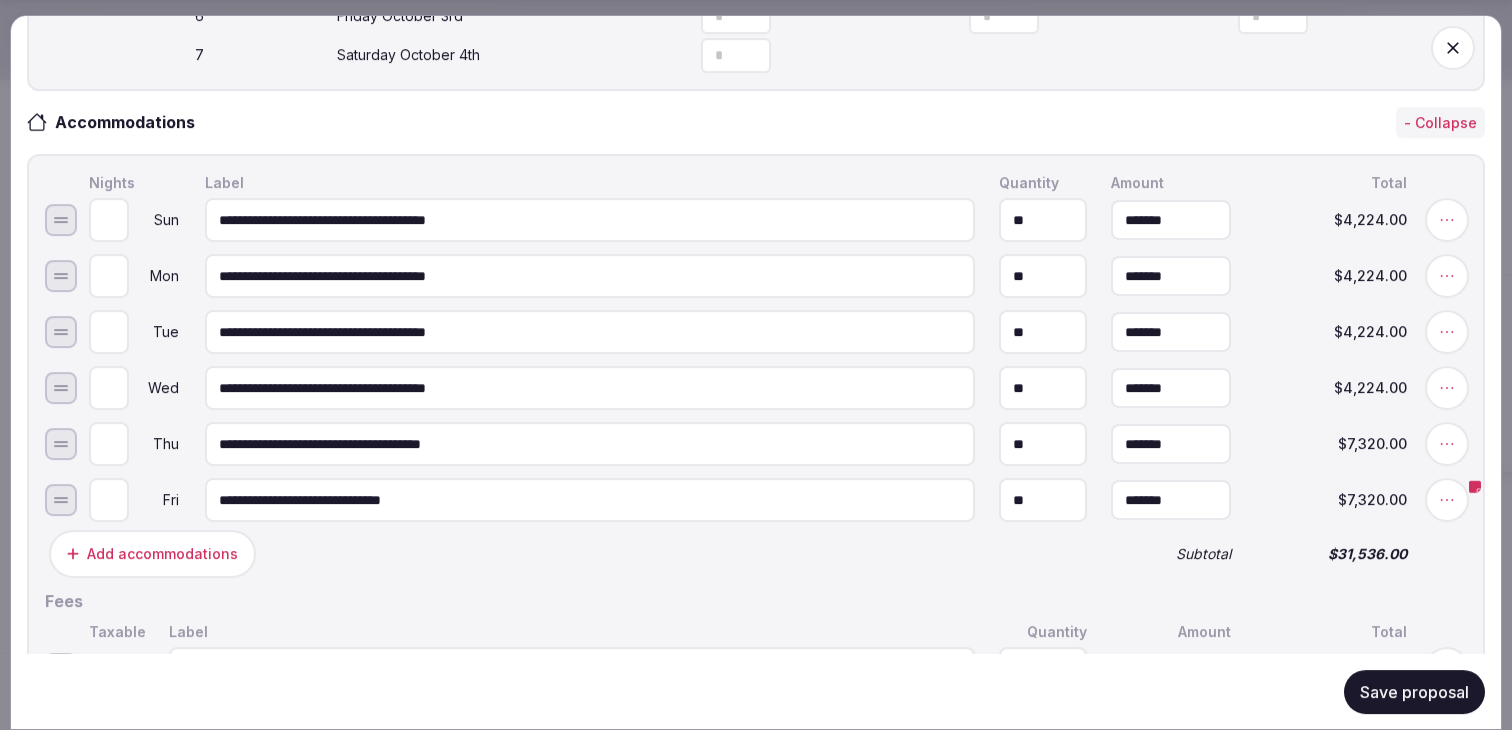 click on "**********" at bounding box center (590, 500) 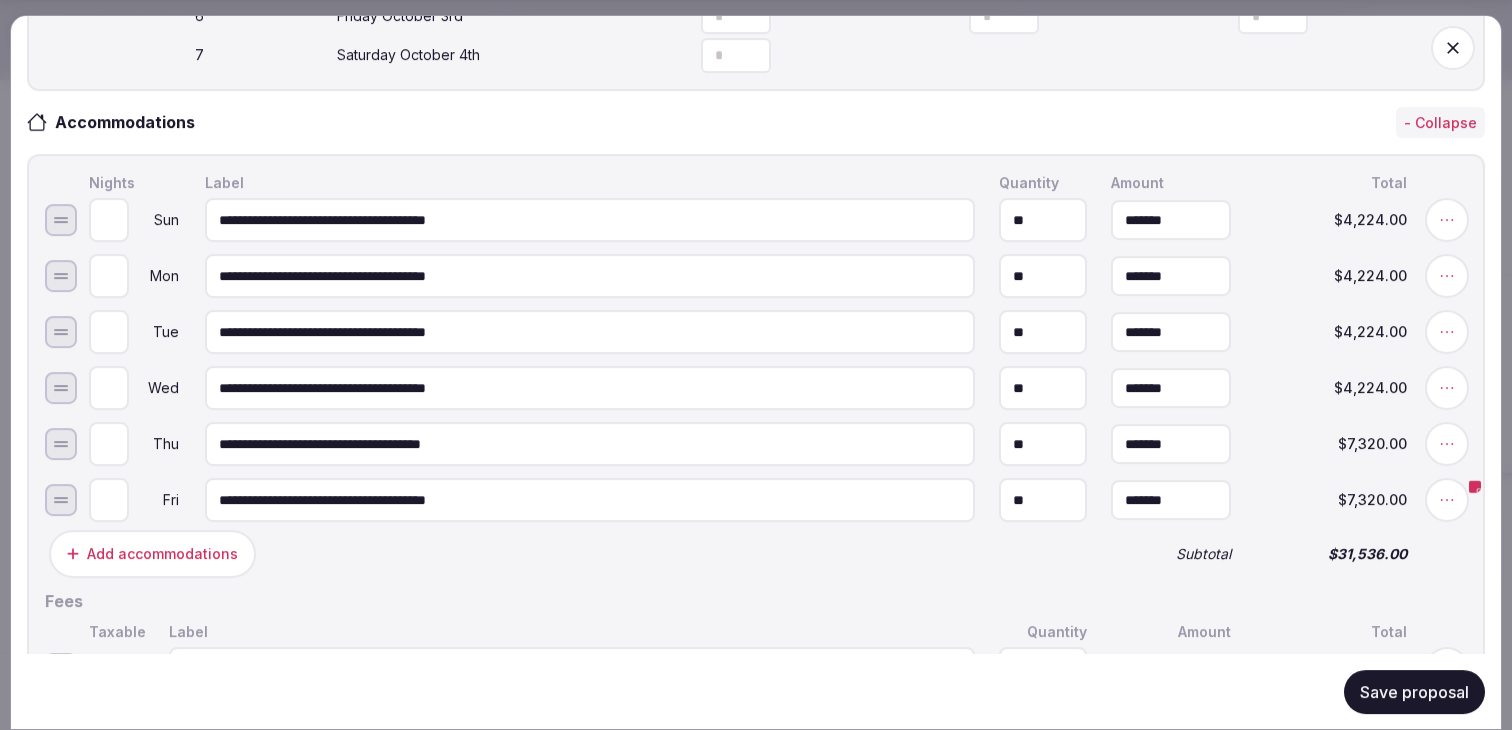 type on "**********" 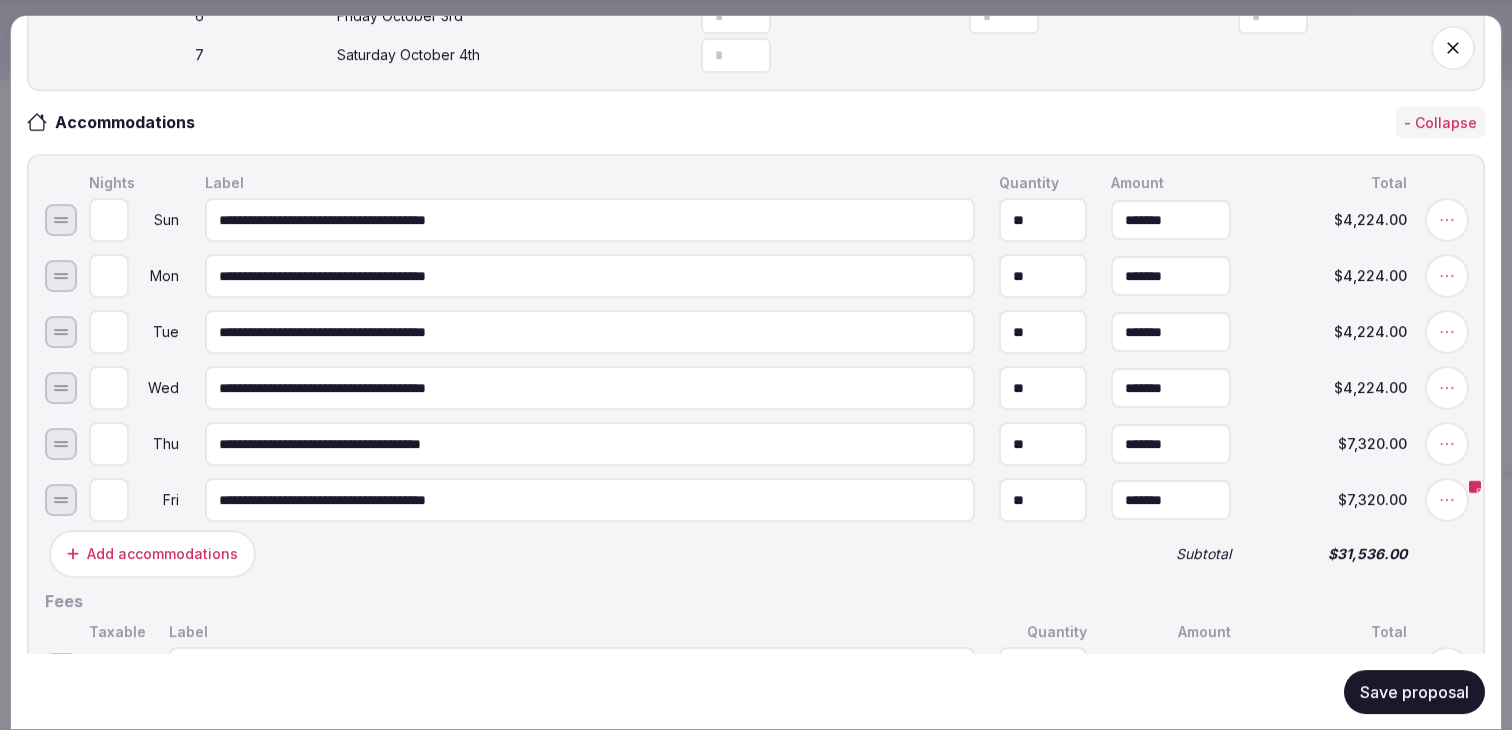 click on "Add accommodations" at bounding box center (568, 554) 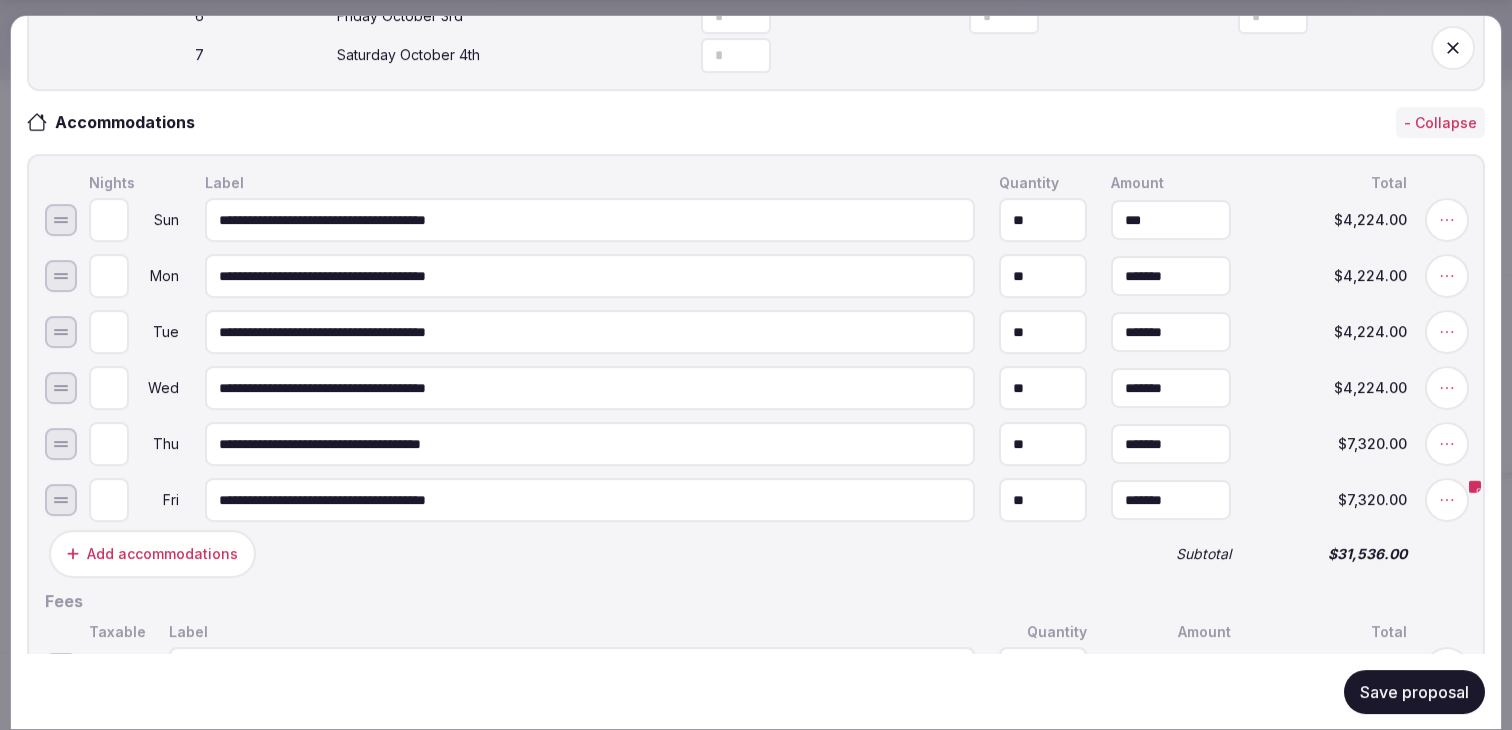 click on "***" at bounding box center (1171, 220) 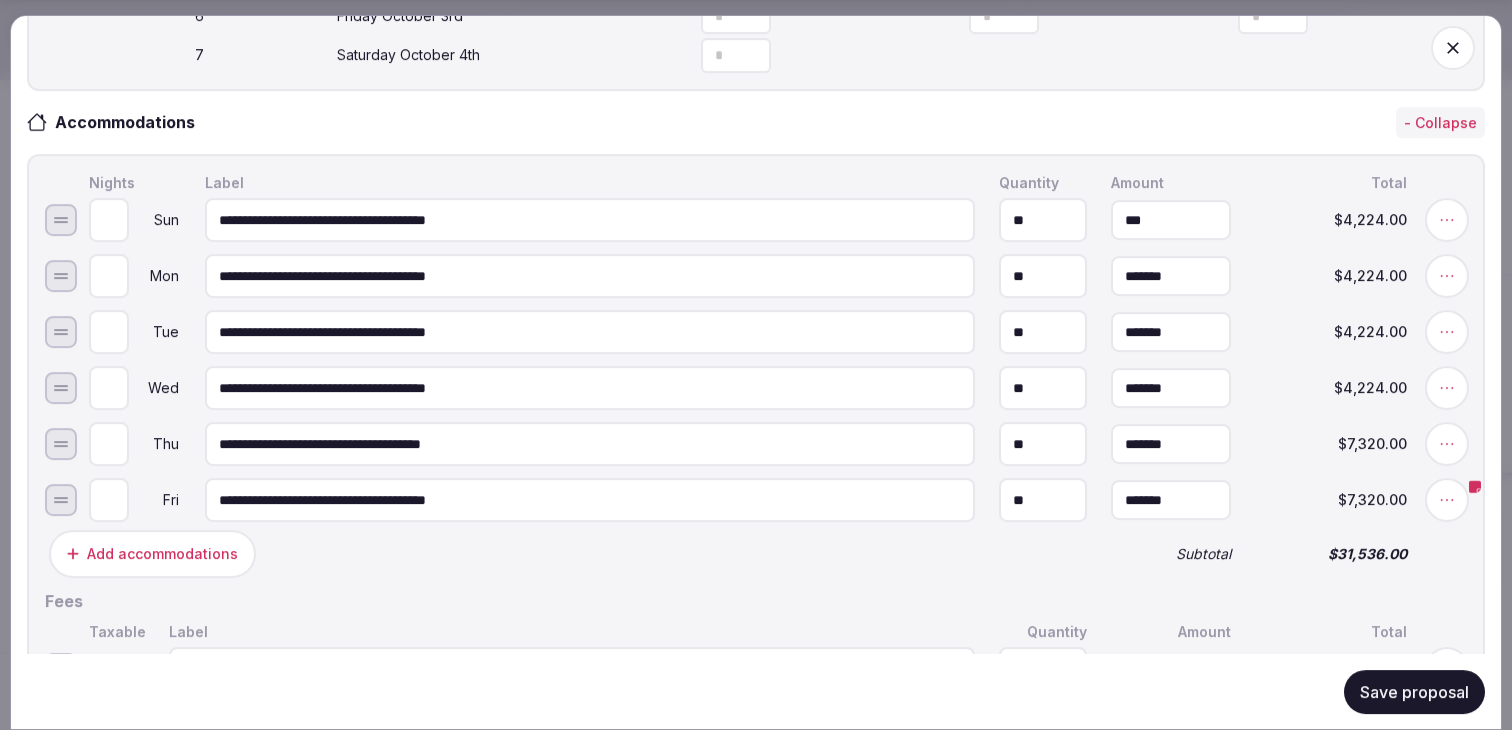 click on "***" at bounding box center (1171, 220) 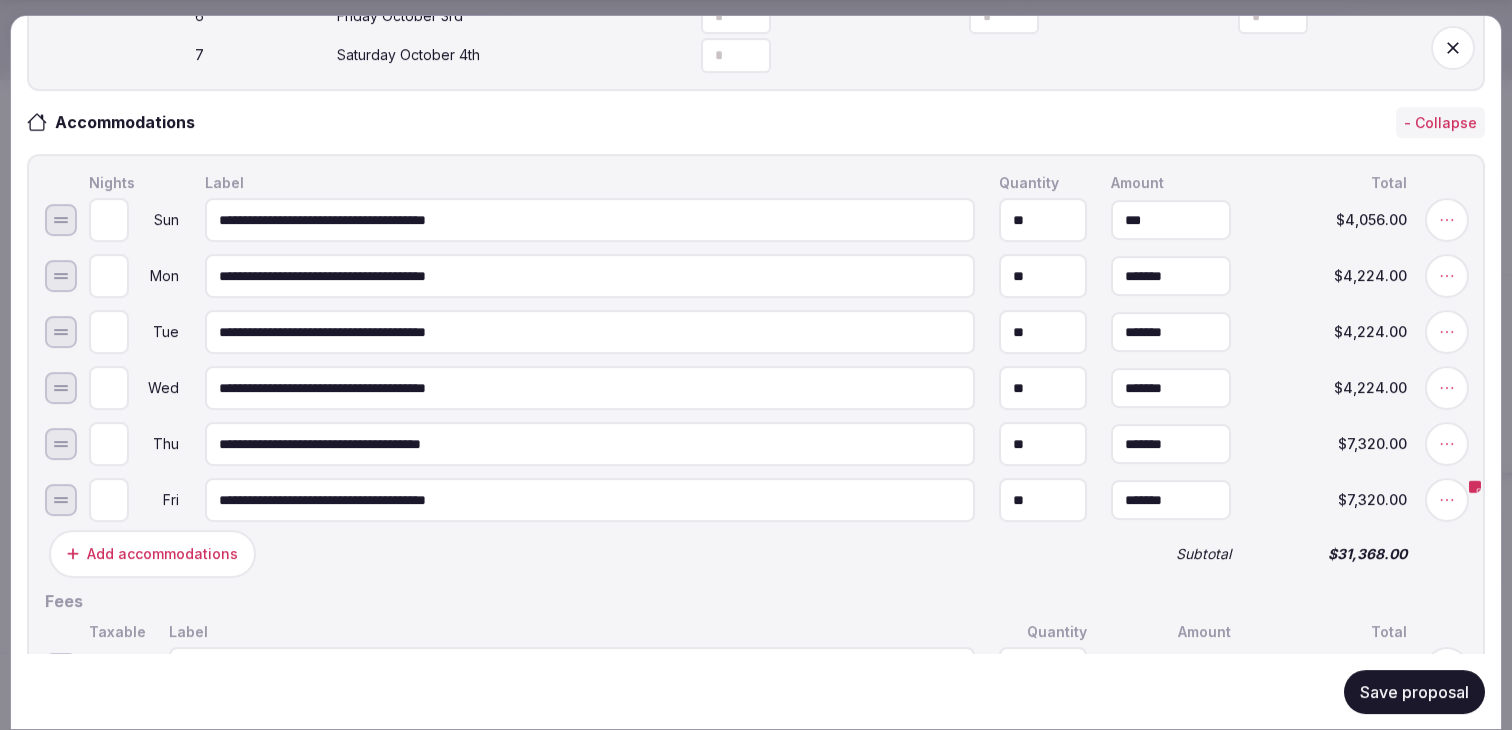 type on "*******" 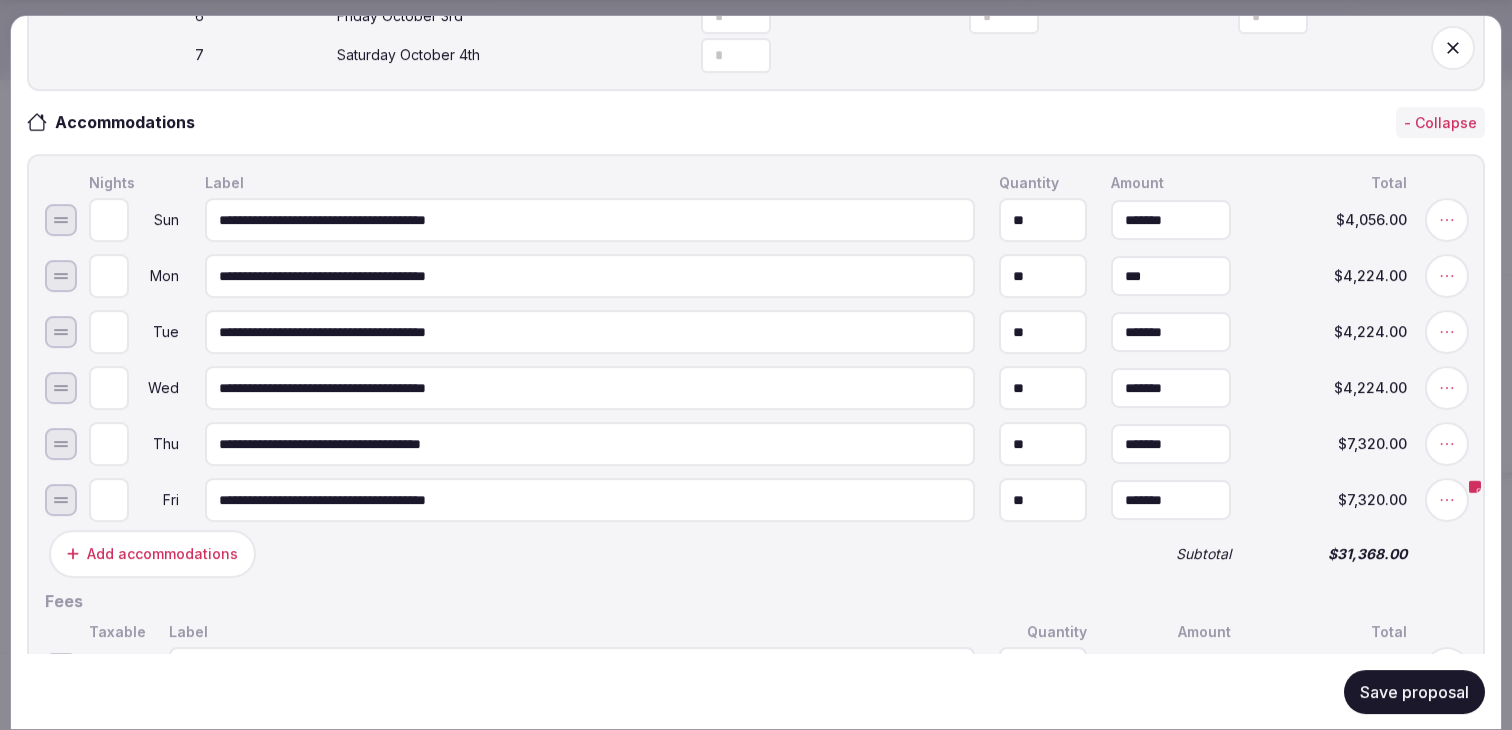 click on "***" at bounding box center [1171, 276] 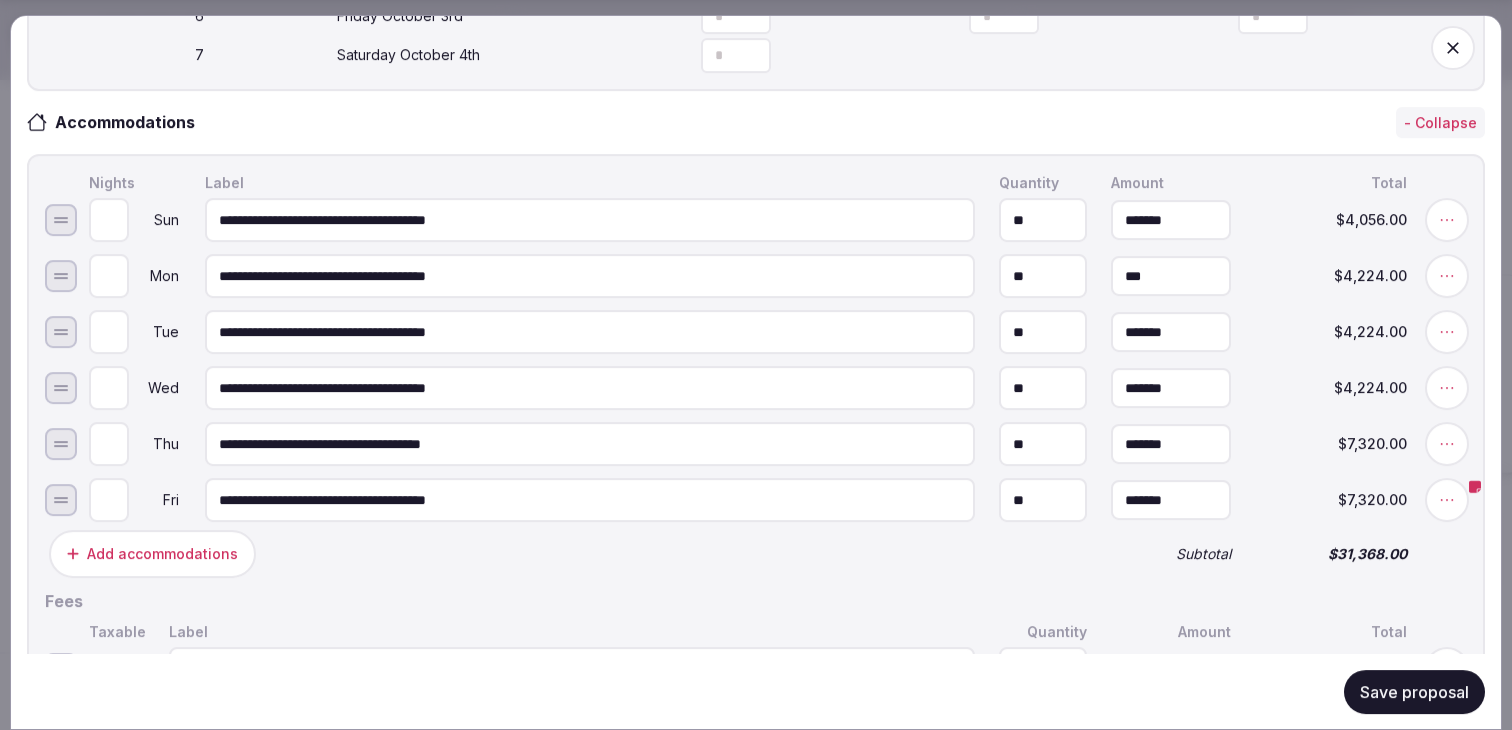 click on "***" at bounding box center [1171, 276] 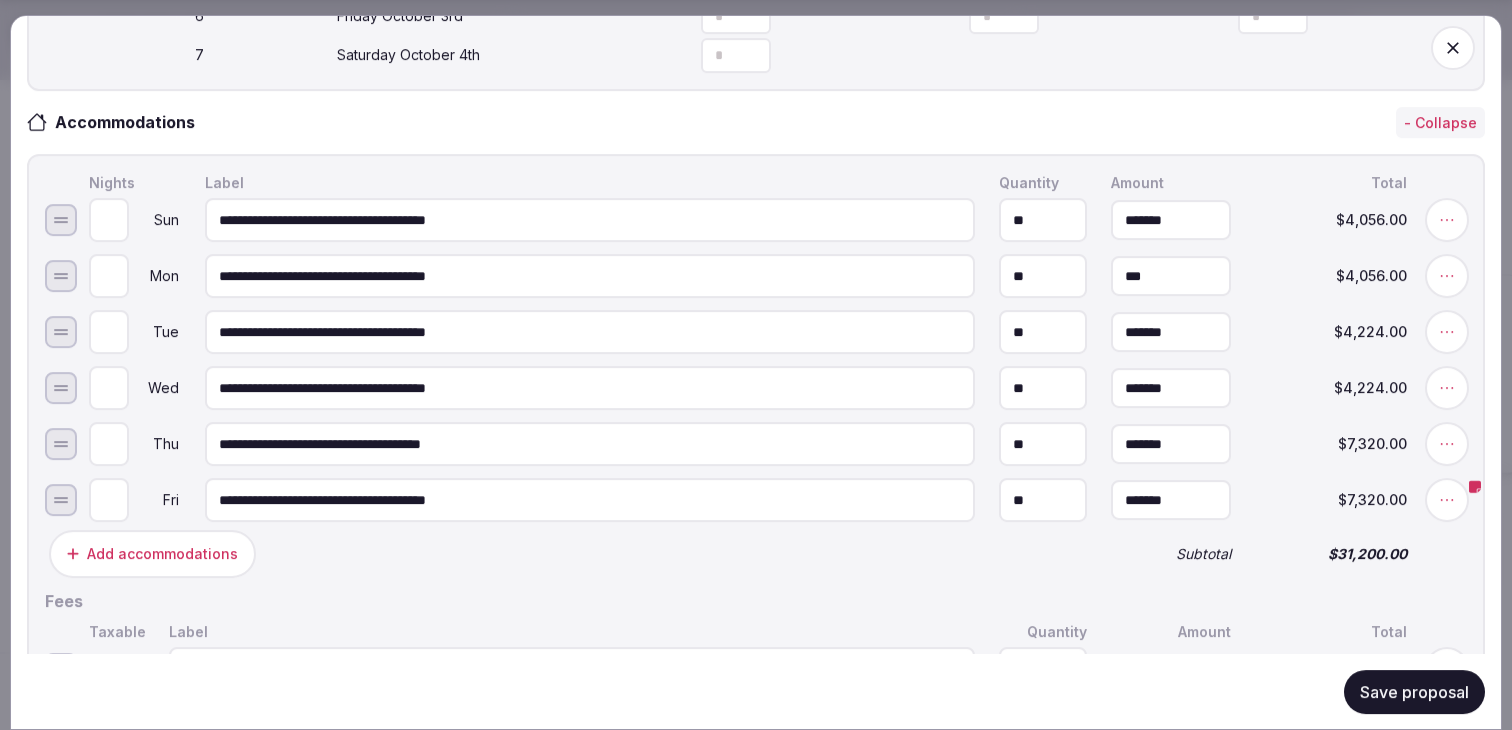type on "*******" 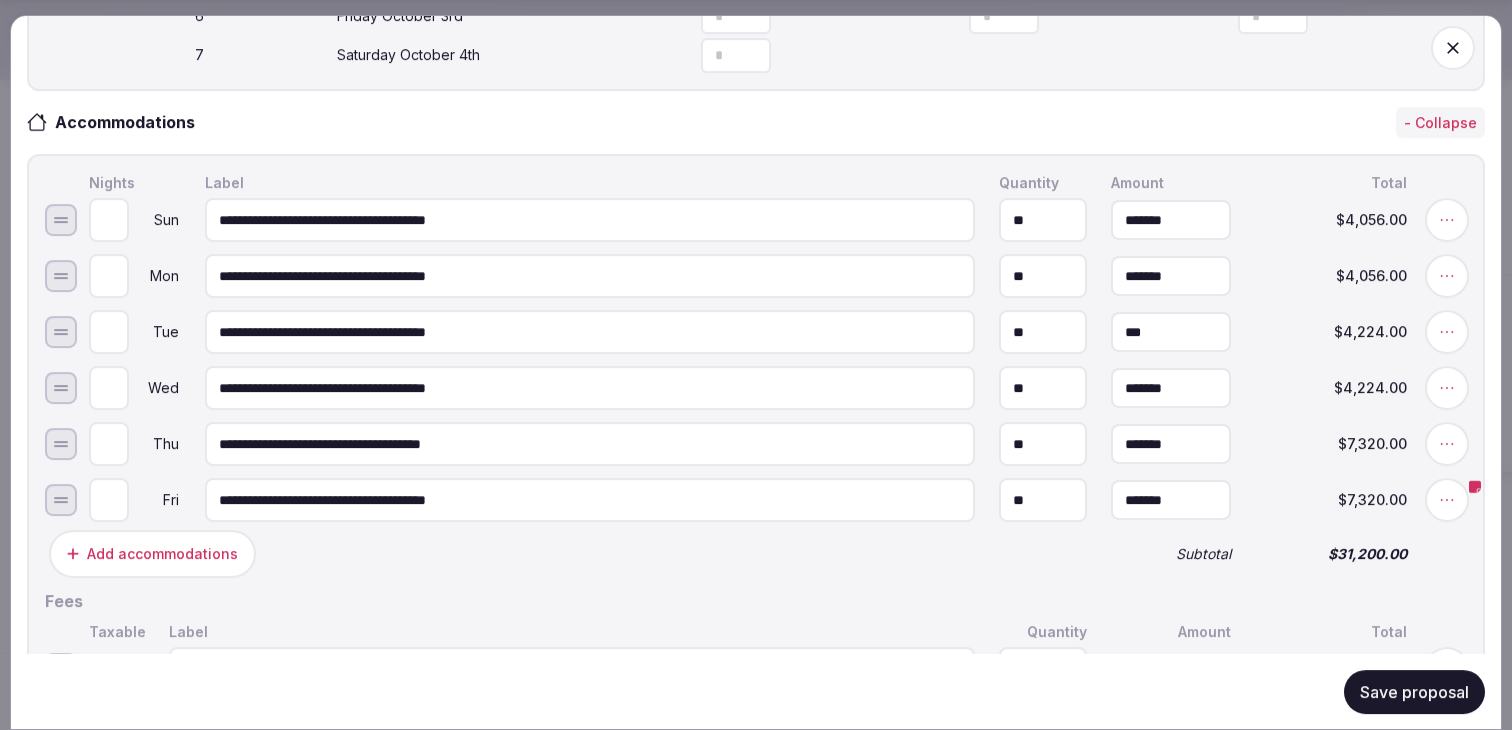 click on "***" at bounding box center [1171, 332] 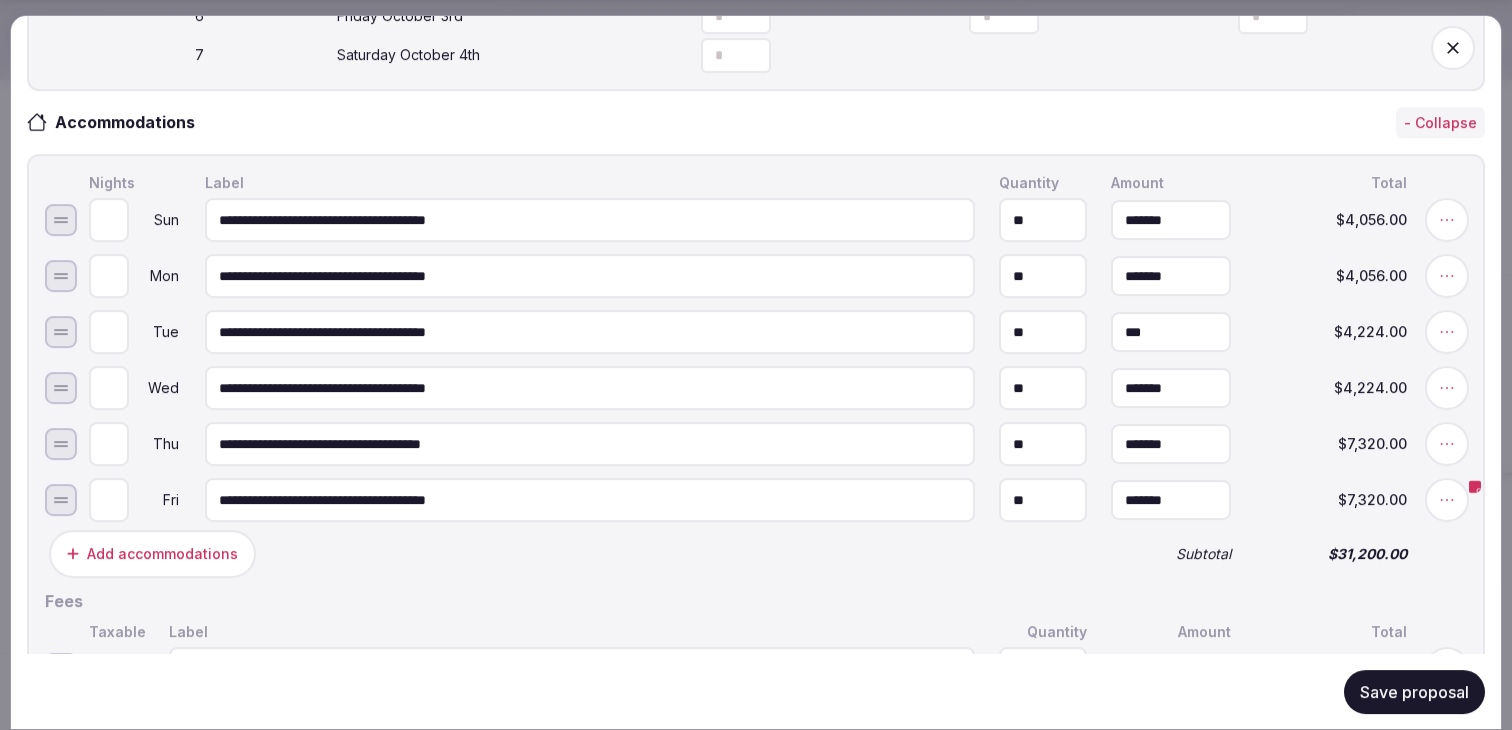 click on "***" at bounding box center [1171, 332] 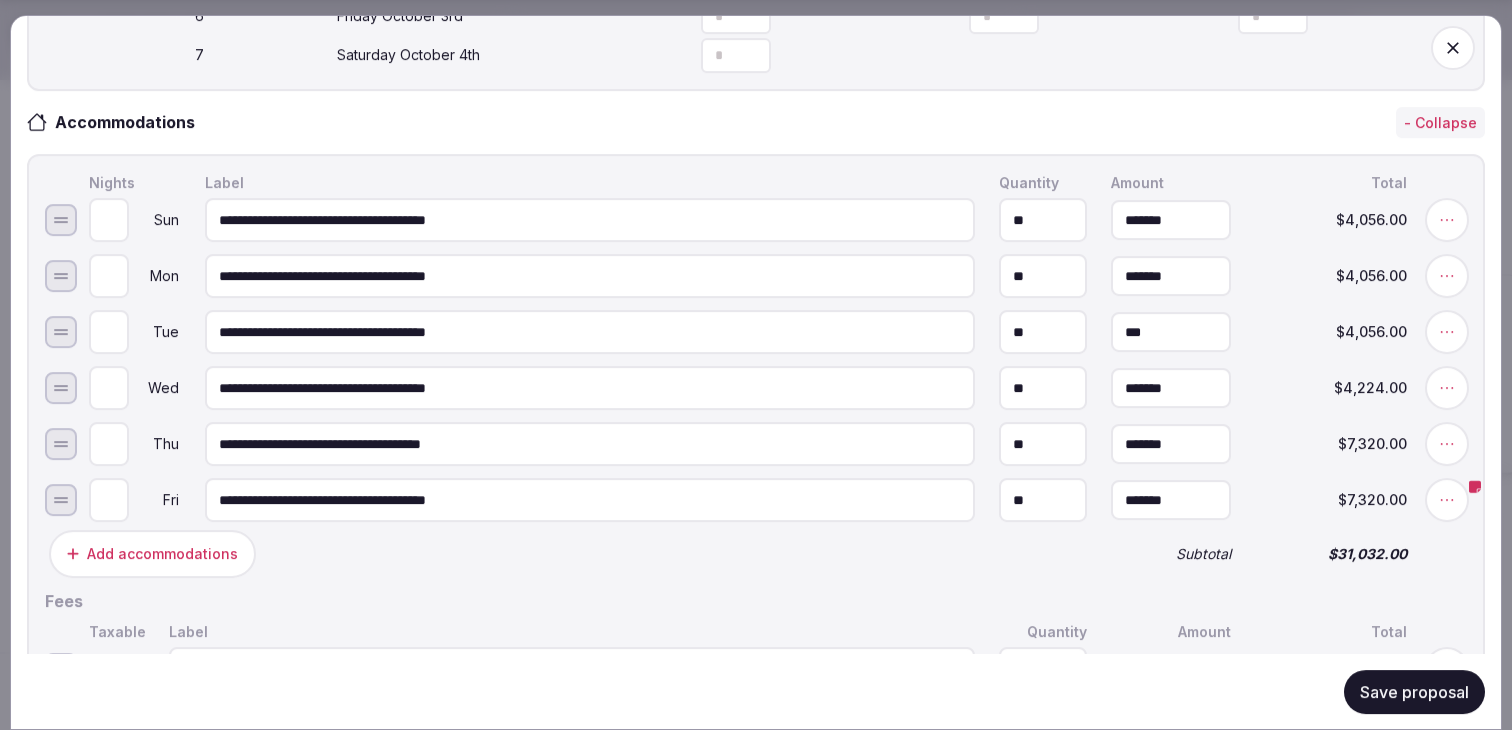 type on "*******" 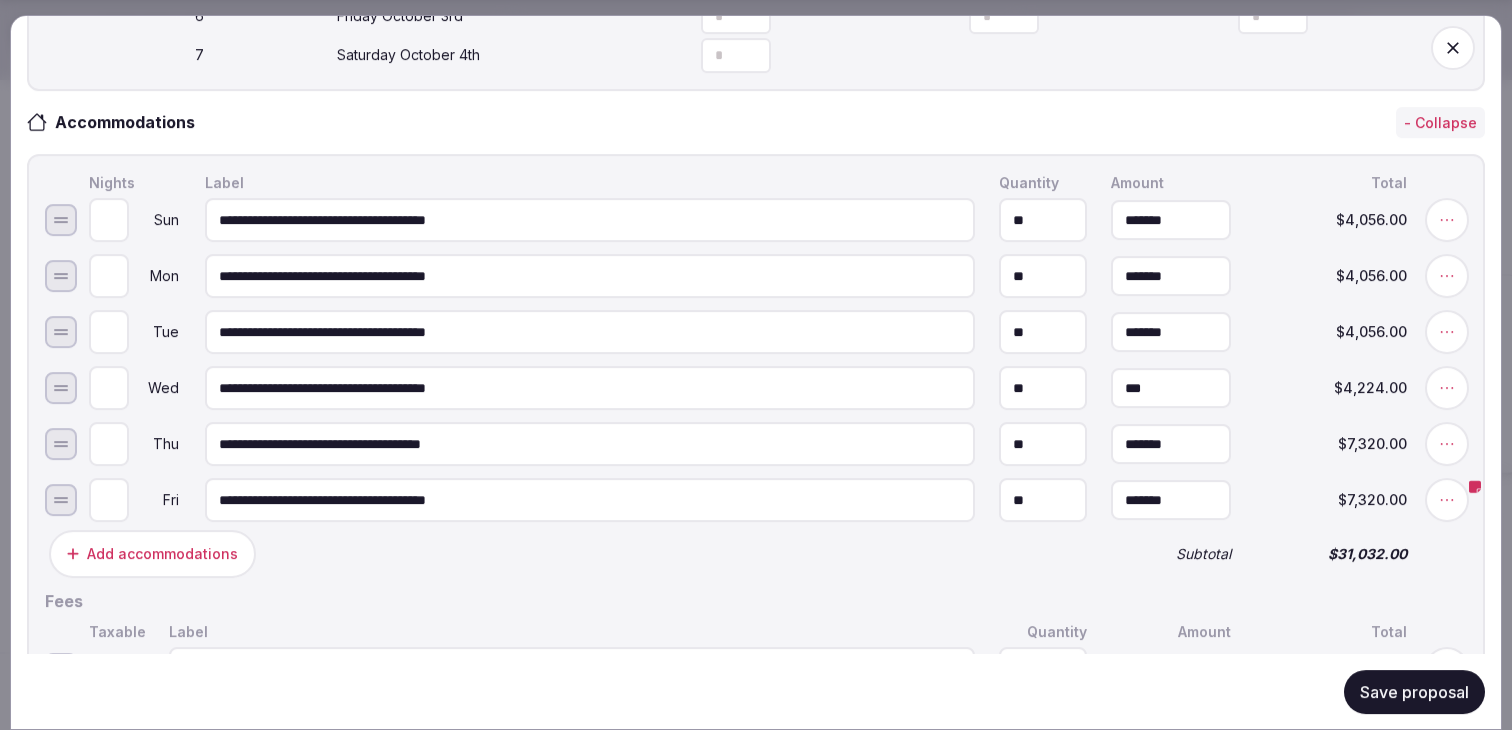 click on "***" at bounding box center [1171, 388] 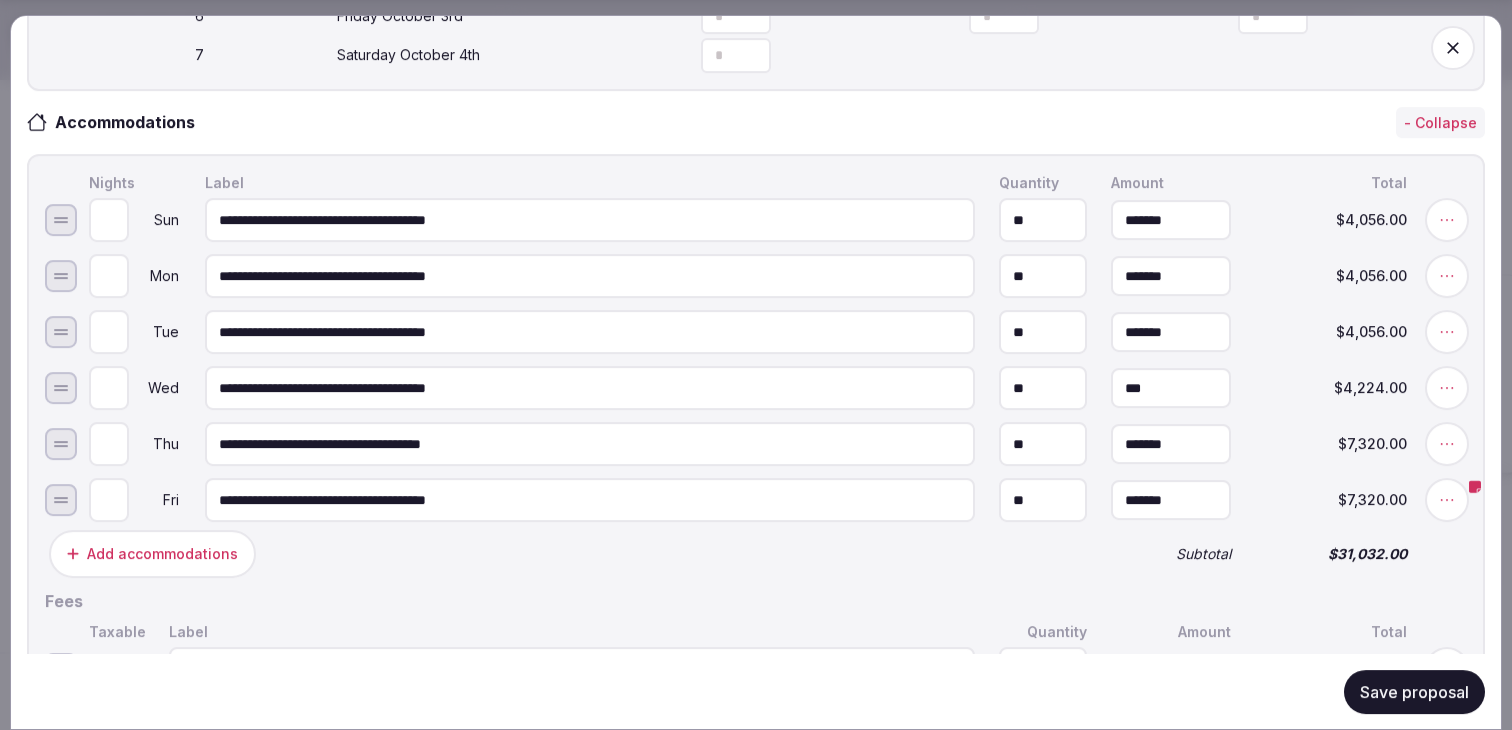 click on "***" at bounding box center [1171, 388] 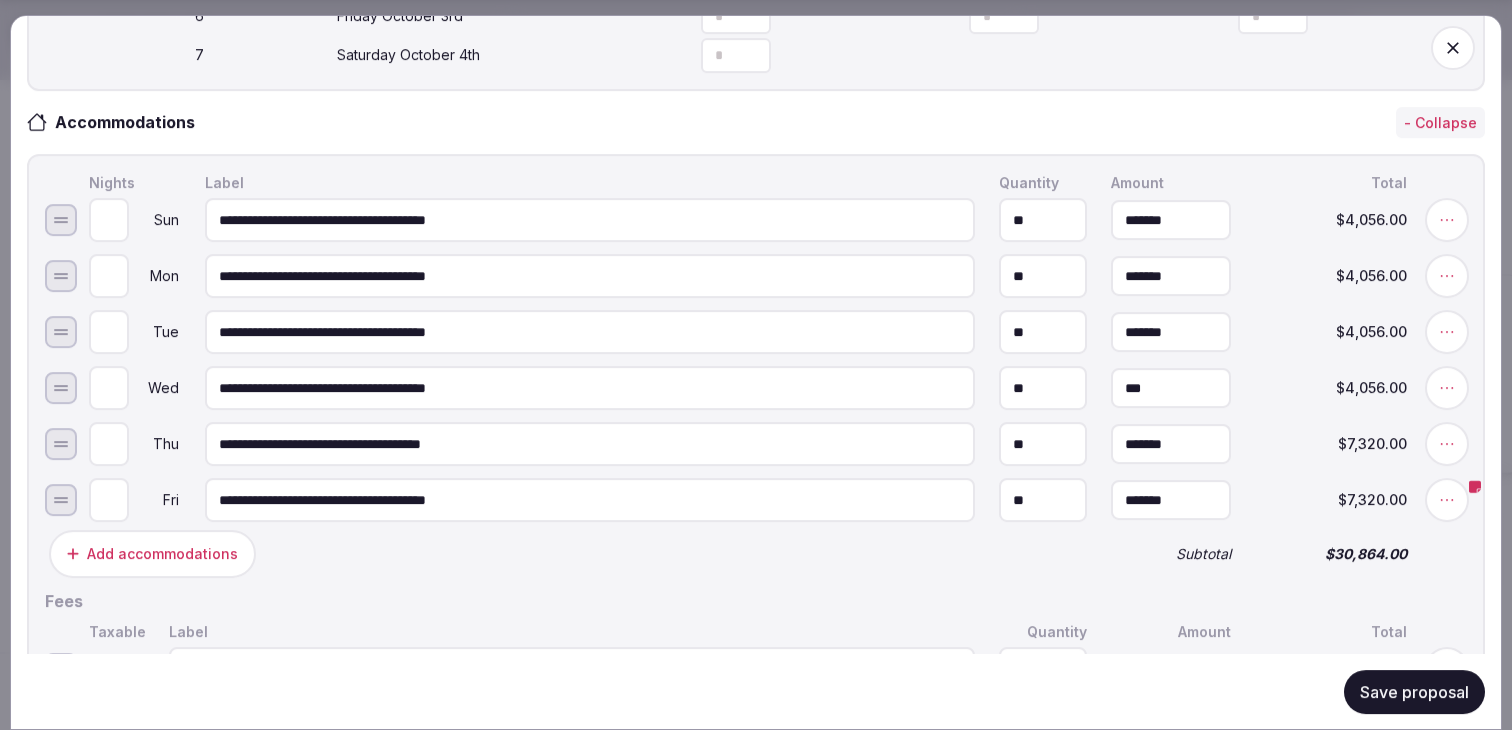type on "*******" 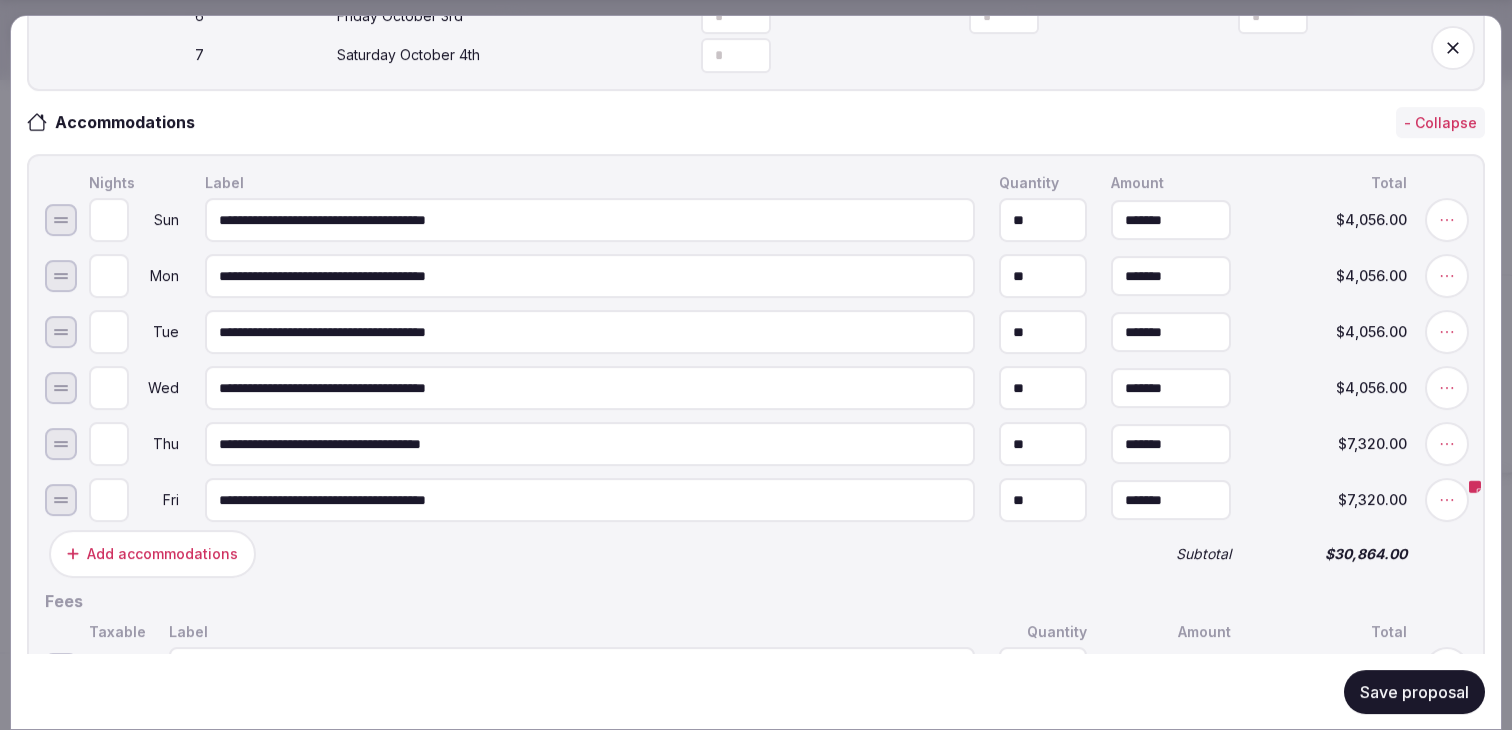 click on "Add accommodations" at bounding box center [568, 554] 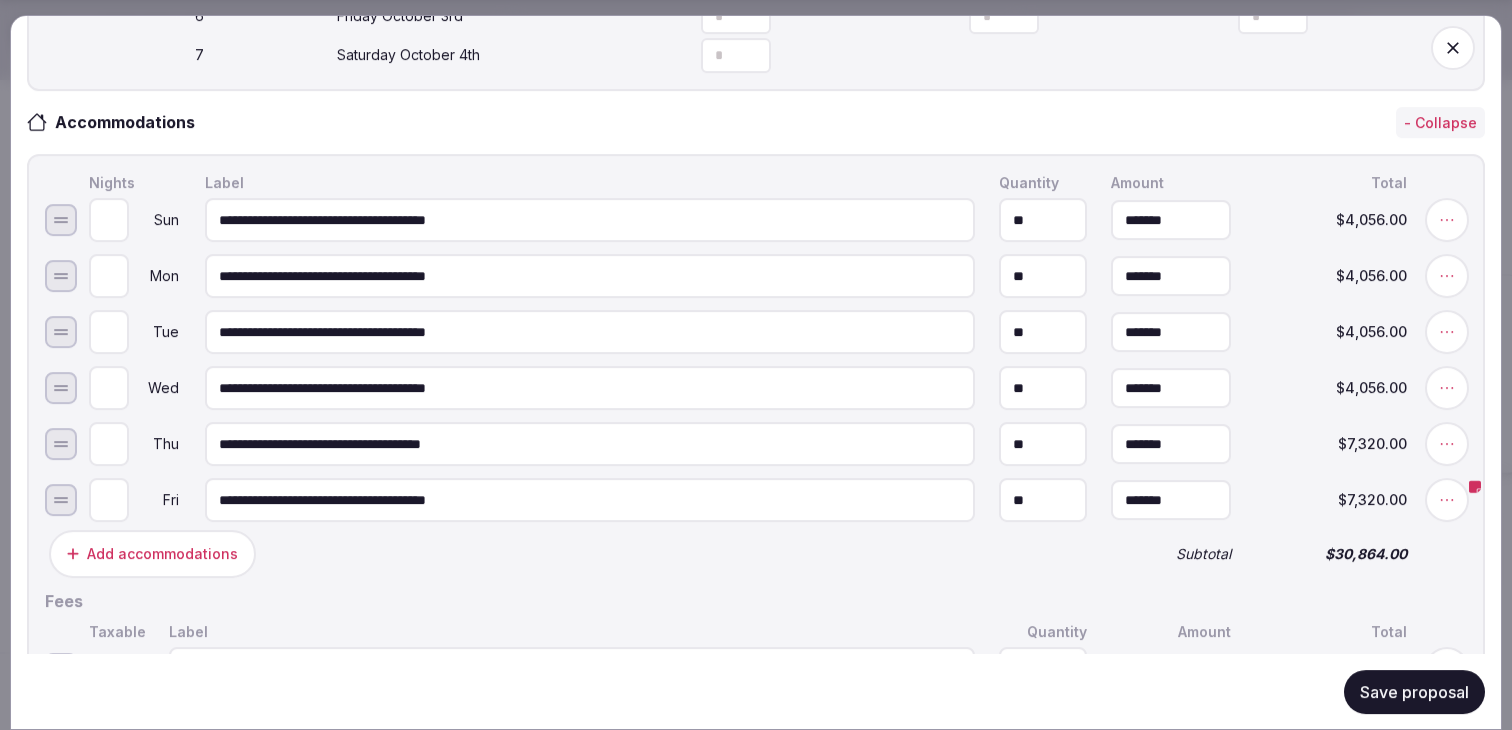 click on "Add accommodations" at bounding box center [568, 554] 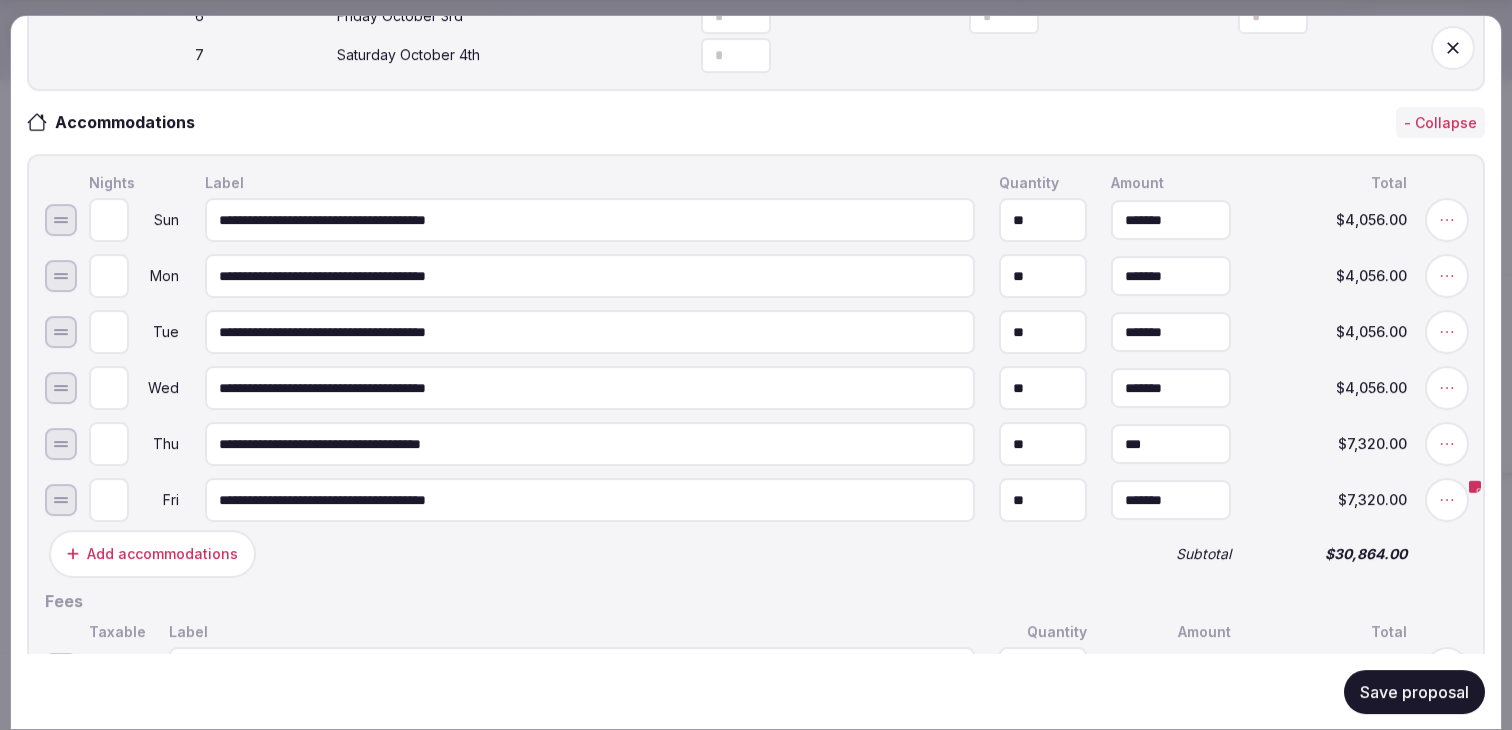 click on "***" at bounding box center [1171, 444] 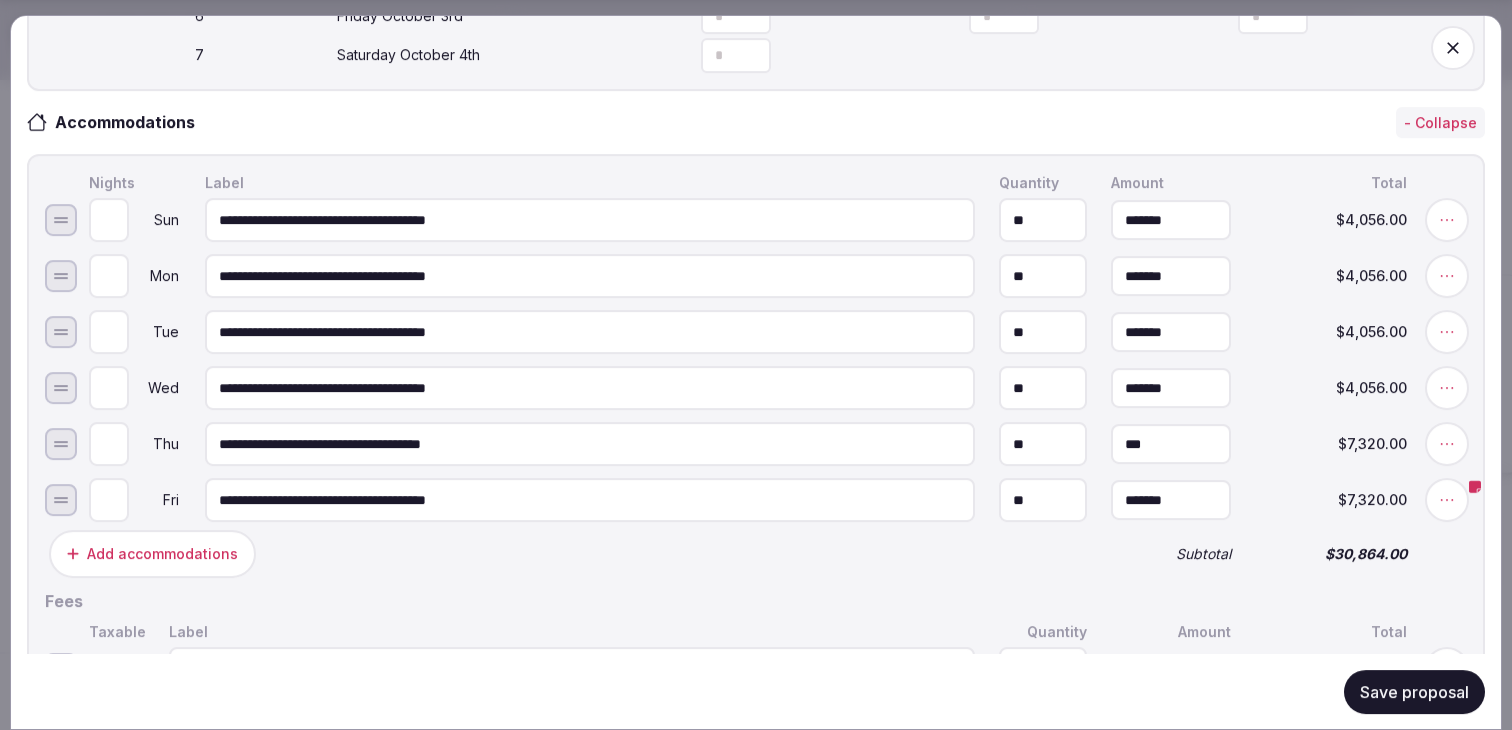 click on "***" at bounding box center (1171, 444) 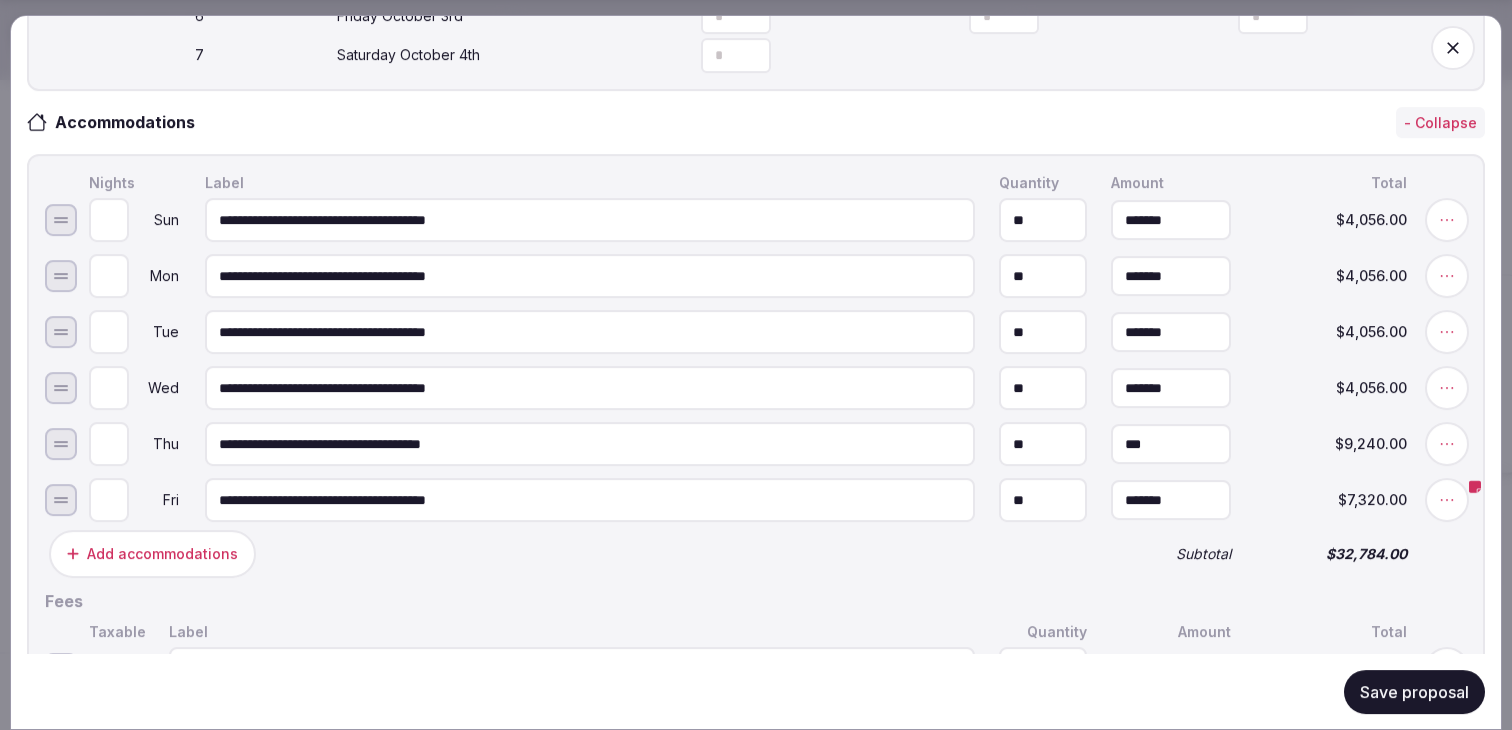 click on "*******" at bounding box center [1171, 500] 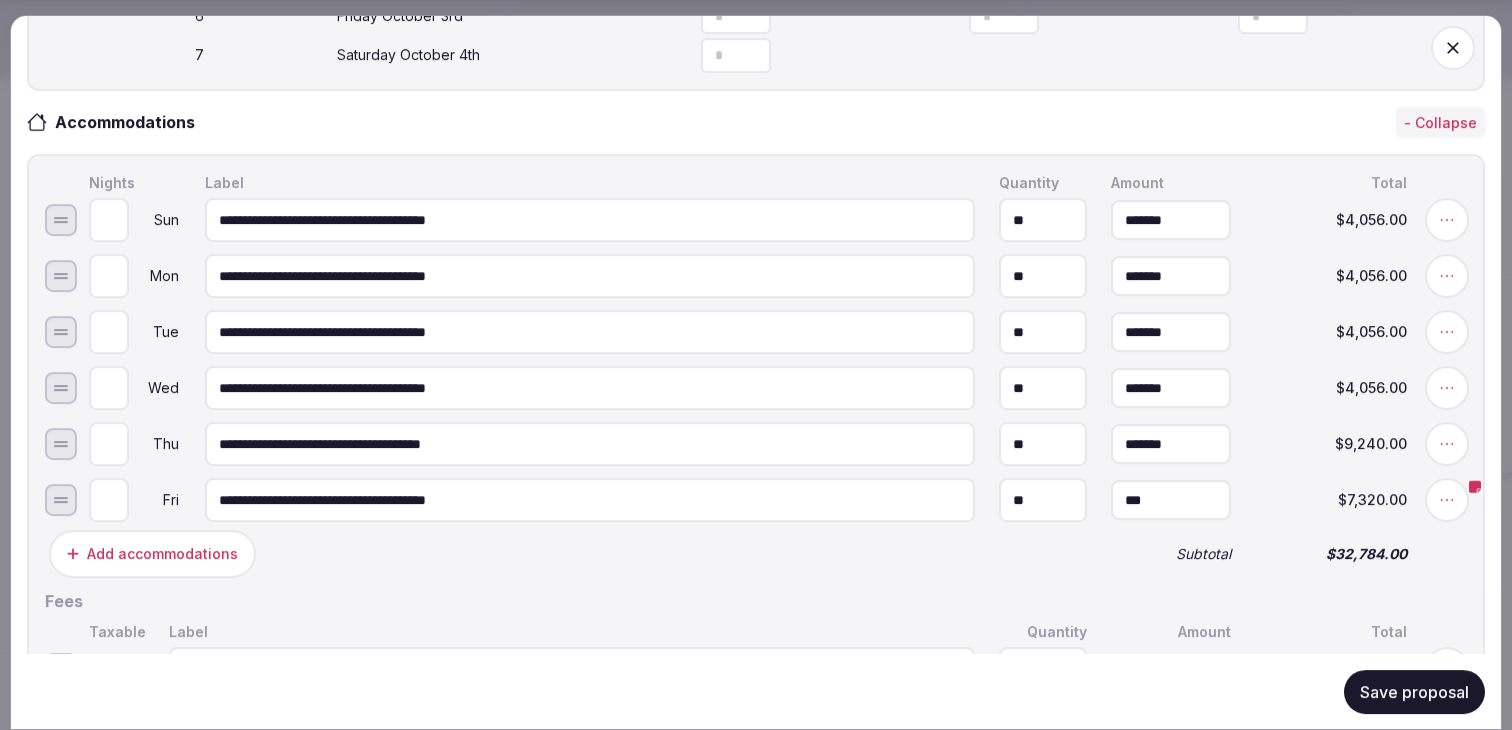 click on "***" at bounding box center [1171, 500] 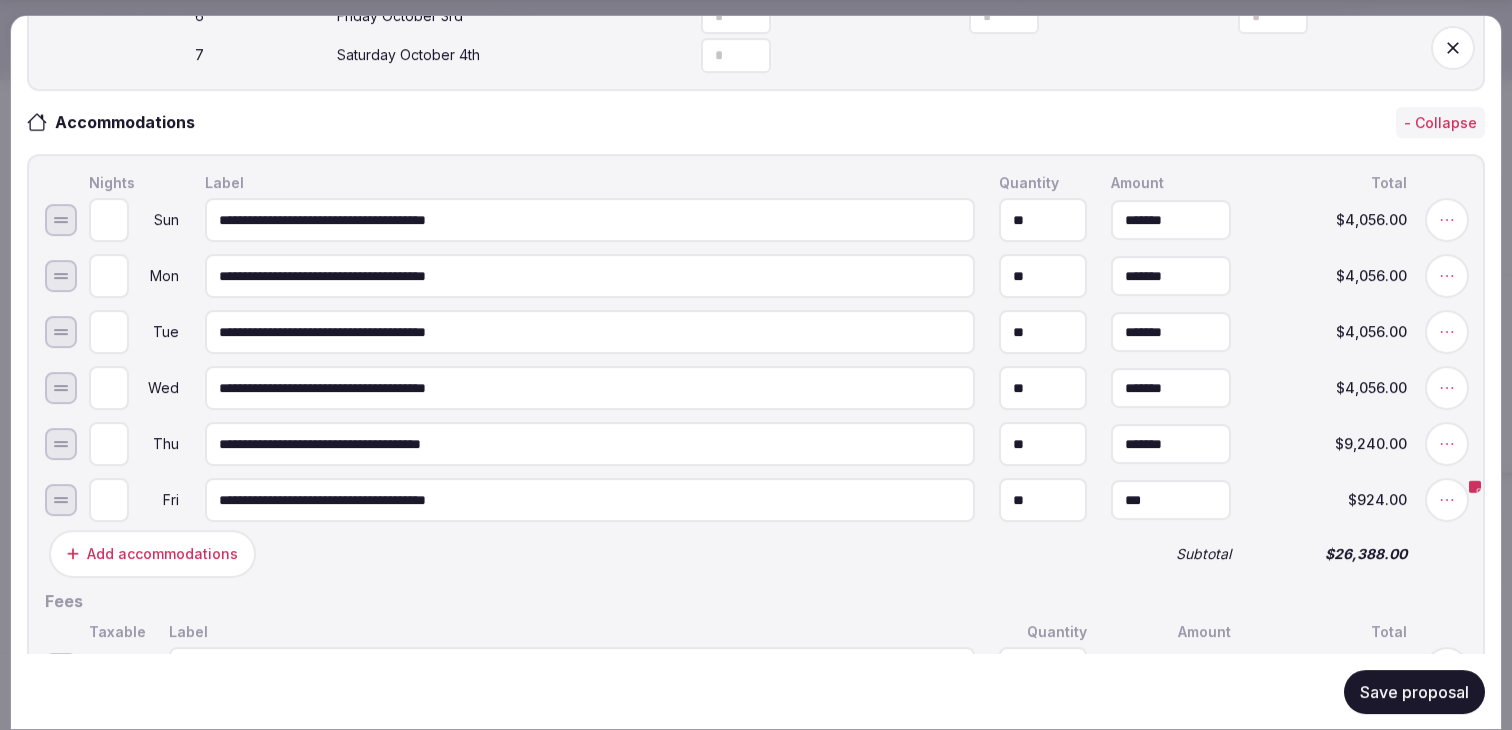 type on "*******" 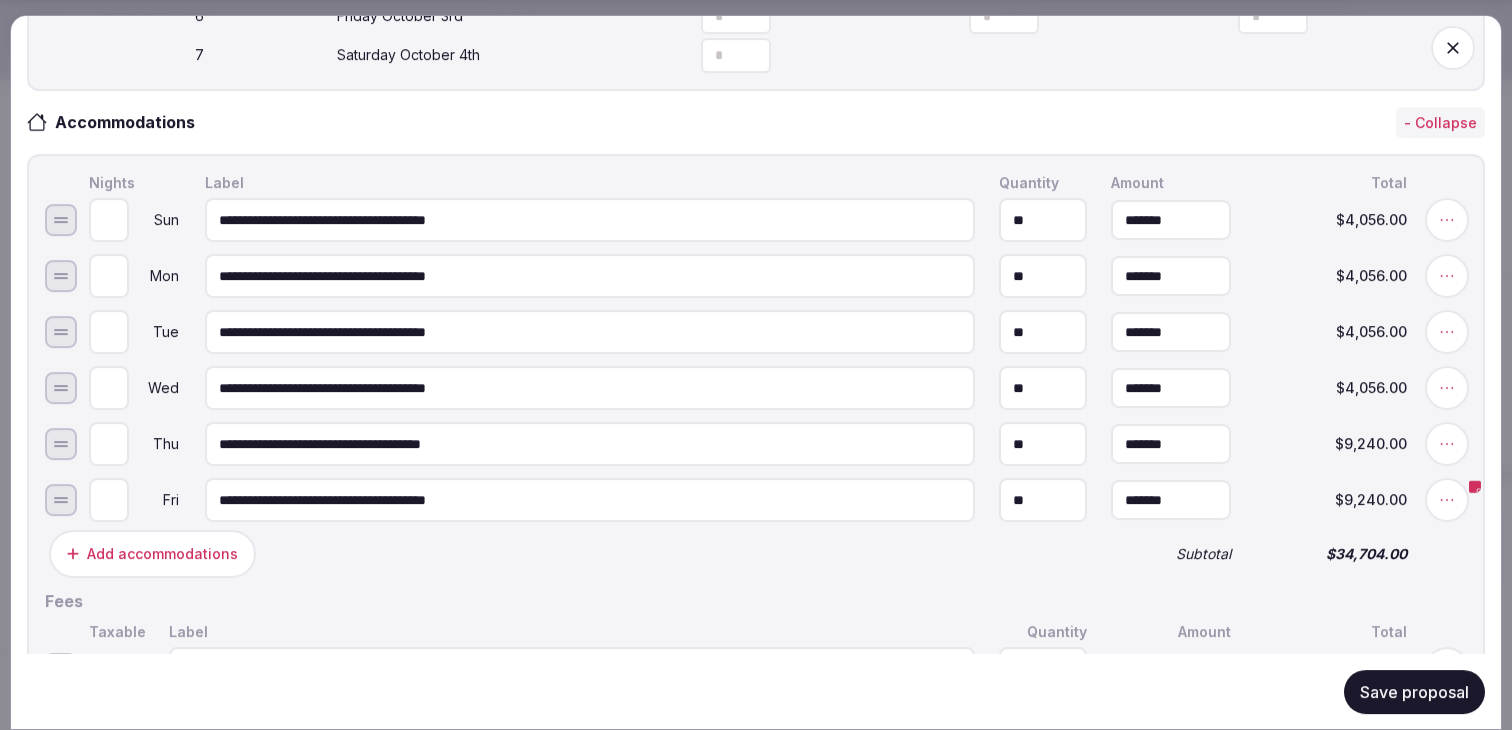 click on "Subtotal" at bounding box center [1171, 554] 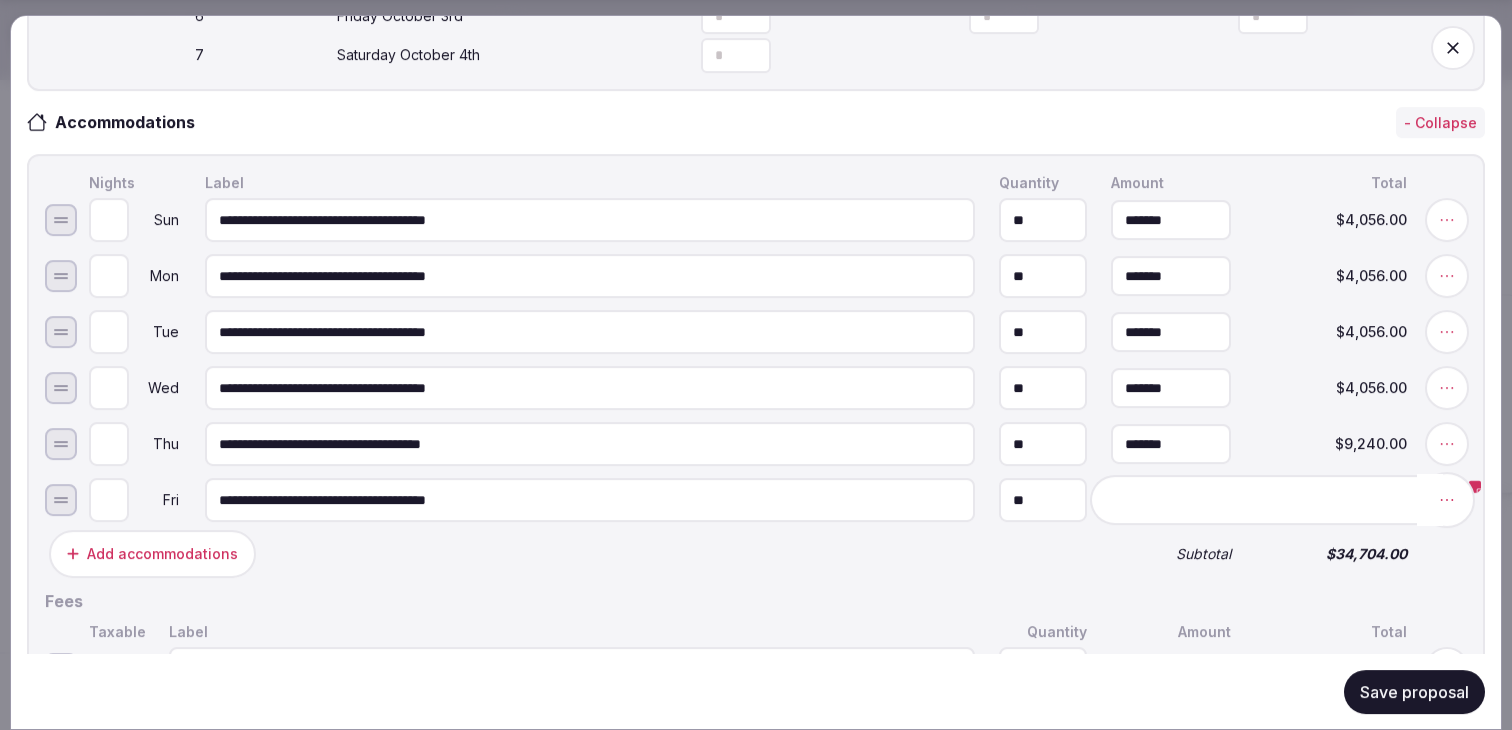 click at bounding box center (1447, 500) 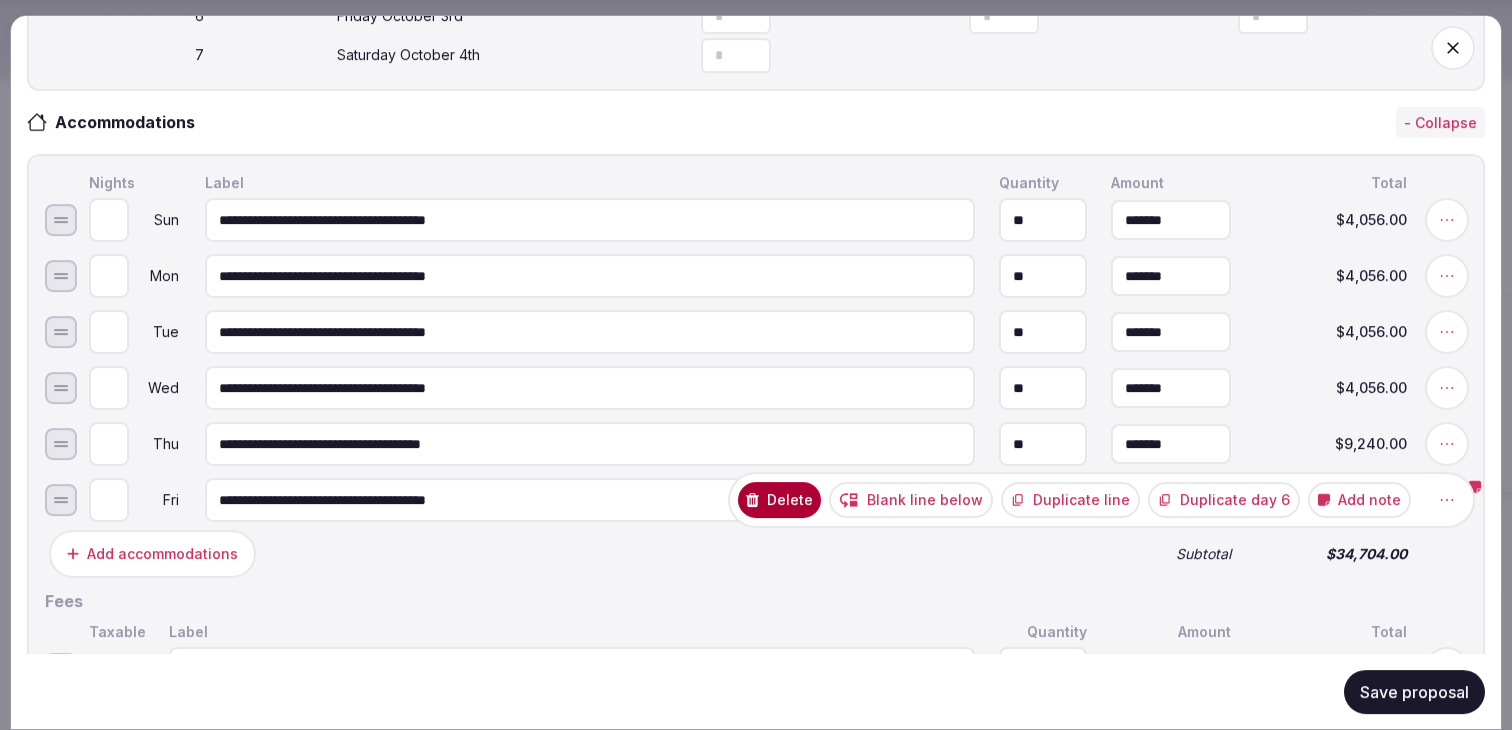click on "Add note" at bounding box center (1359, 500) 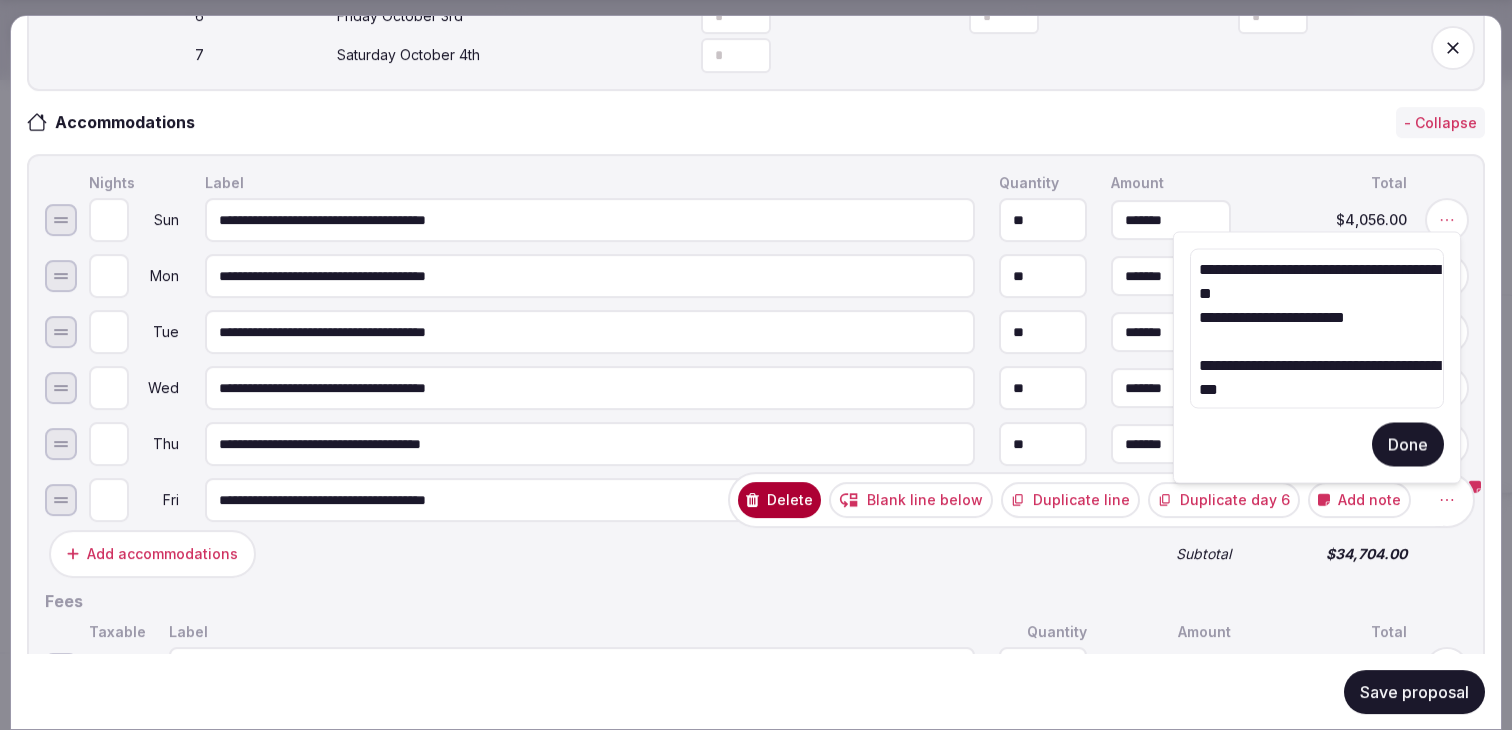 drag, startPoint x: 1391, startPoint y: 319, endPoint x: 1185, endPoint y: 261, distance: 214.00934 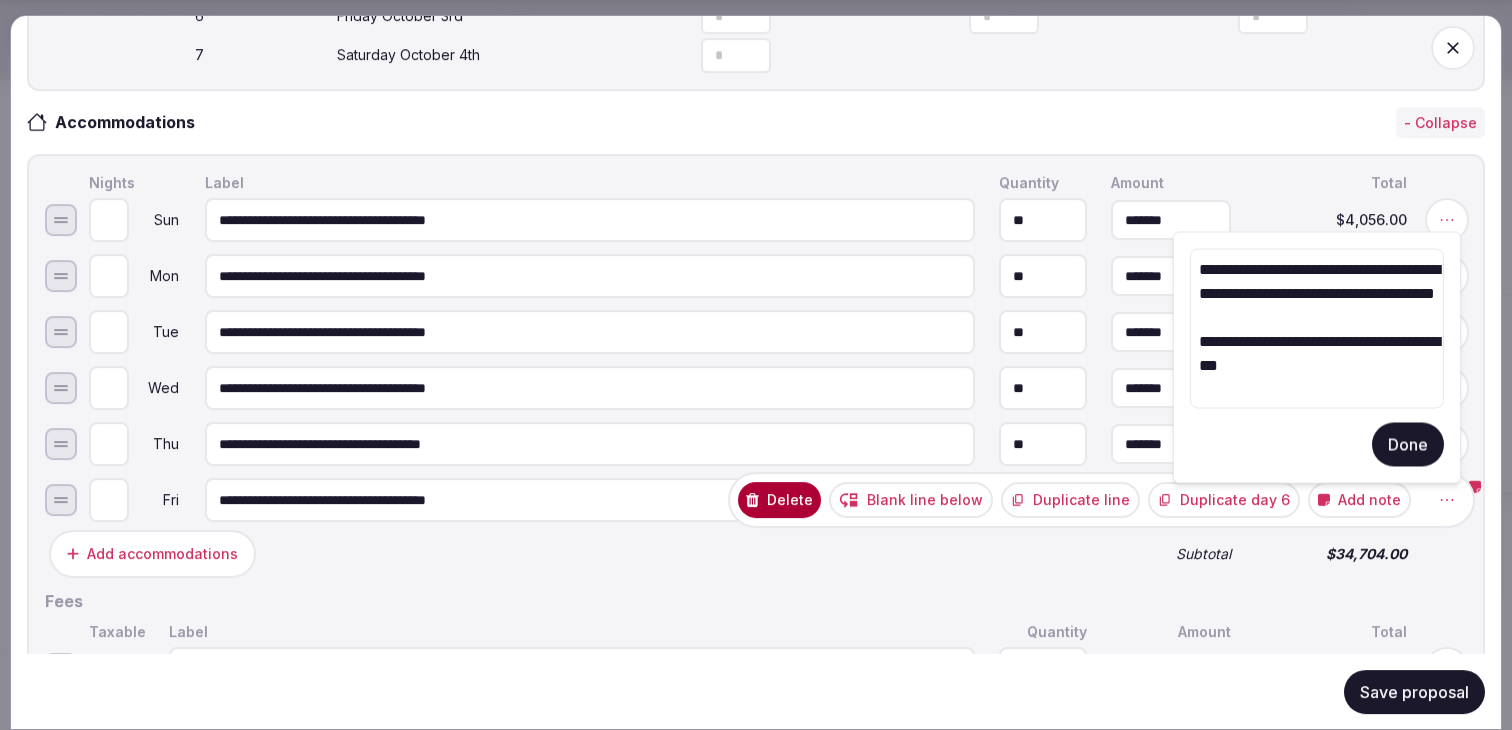 click on "**********" at bounding box center [1317, 329] 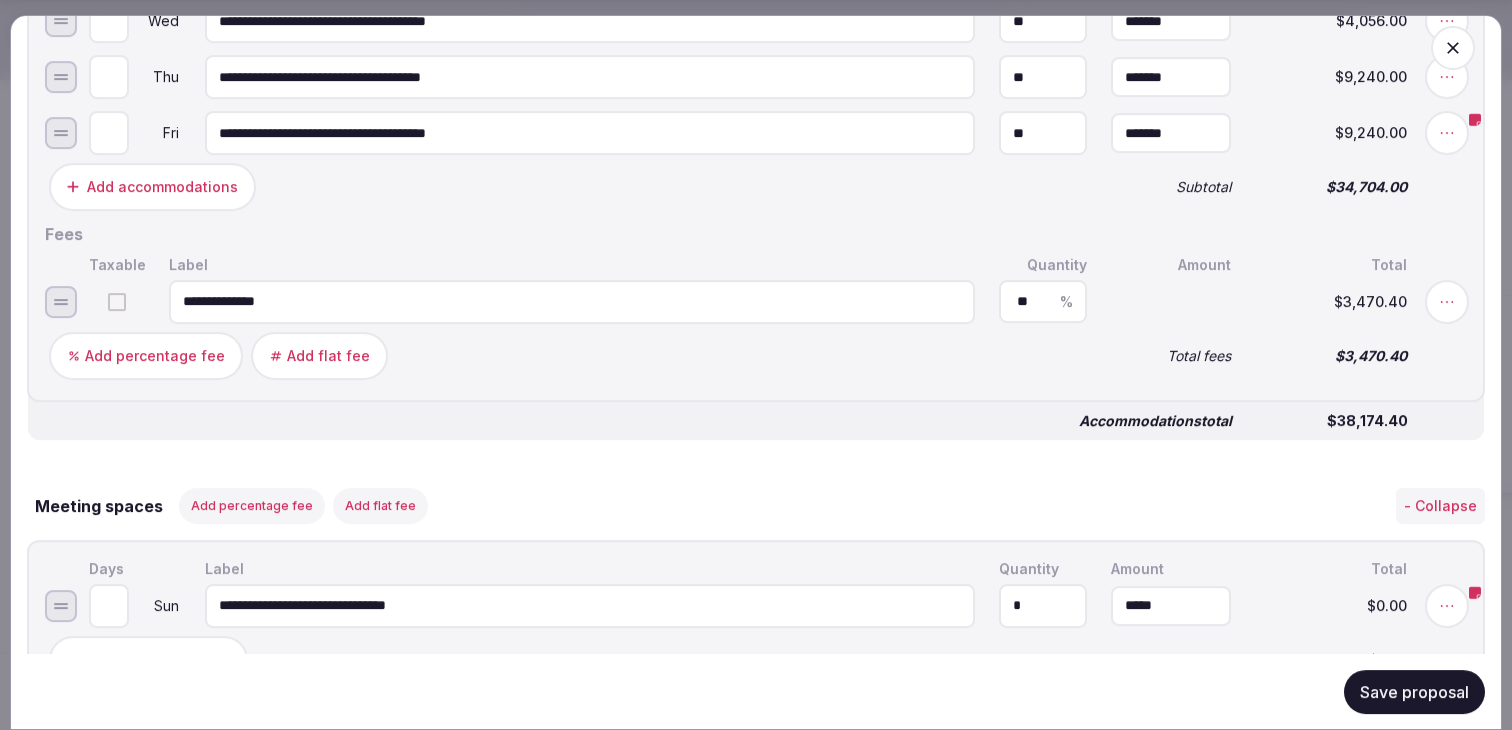 scroll, scrollTop: 1230, scrollLeft: 0, axis: vertical 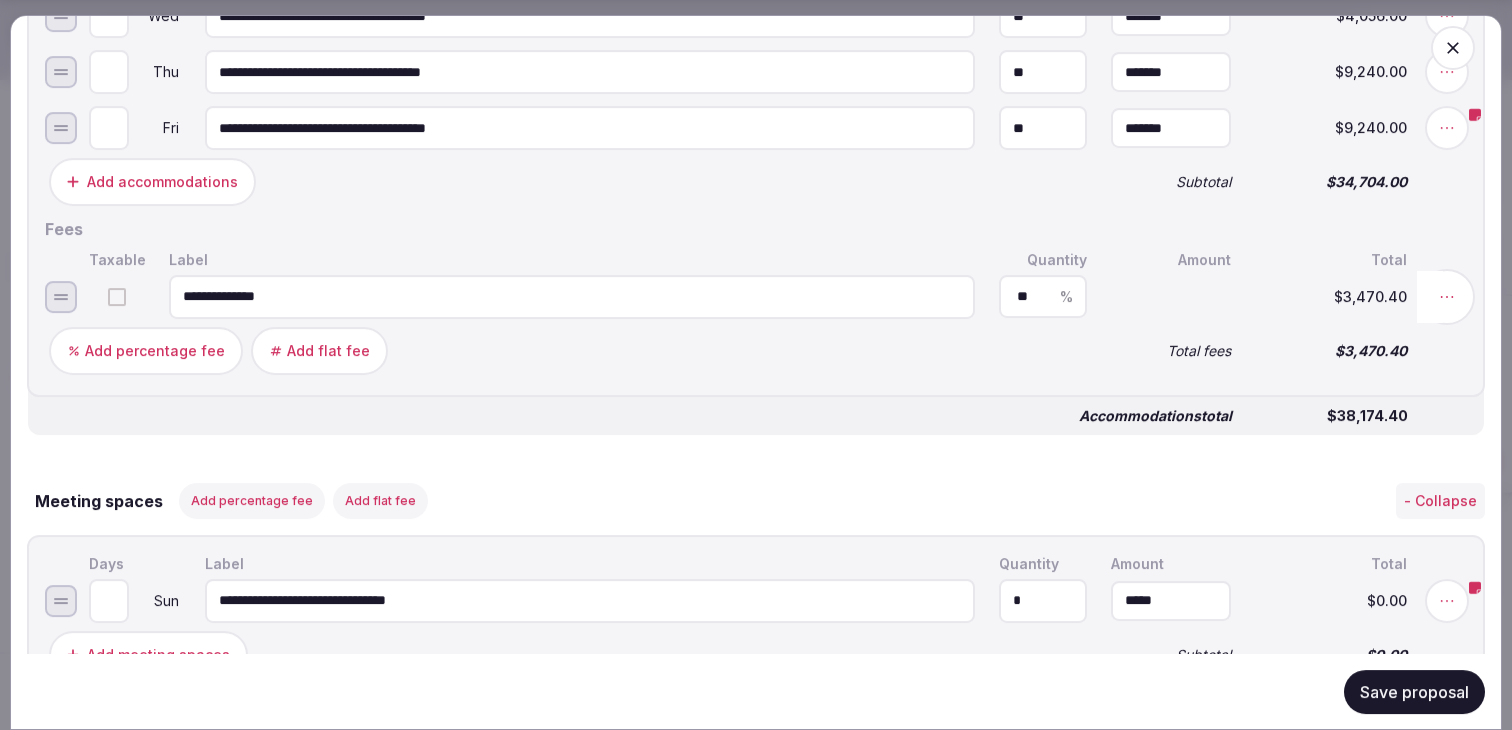 click 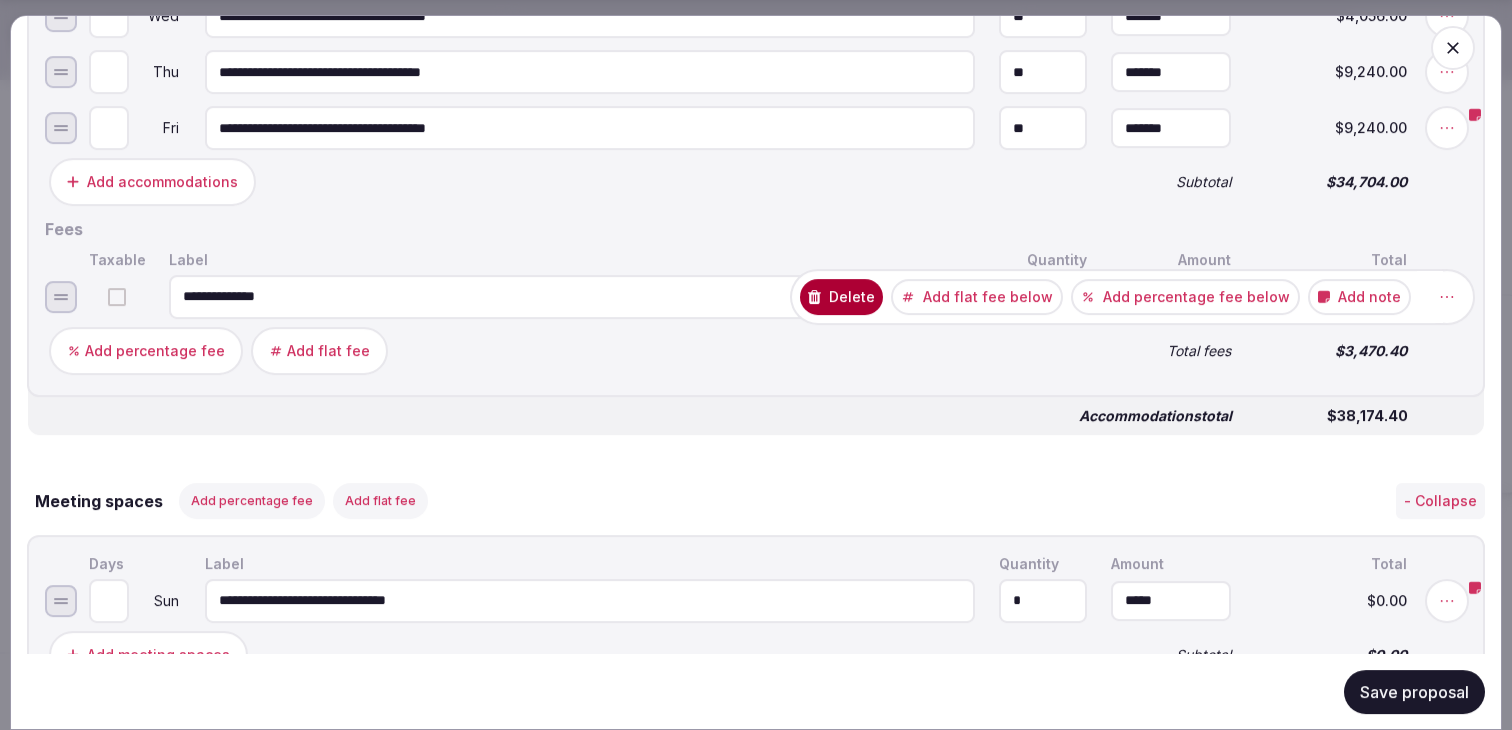 click on "Delete" at bounding box center [841, 296] 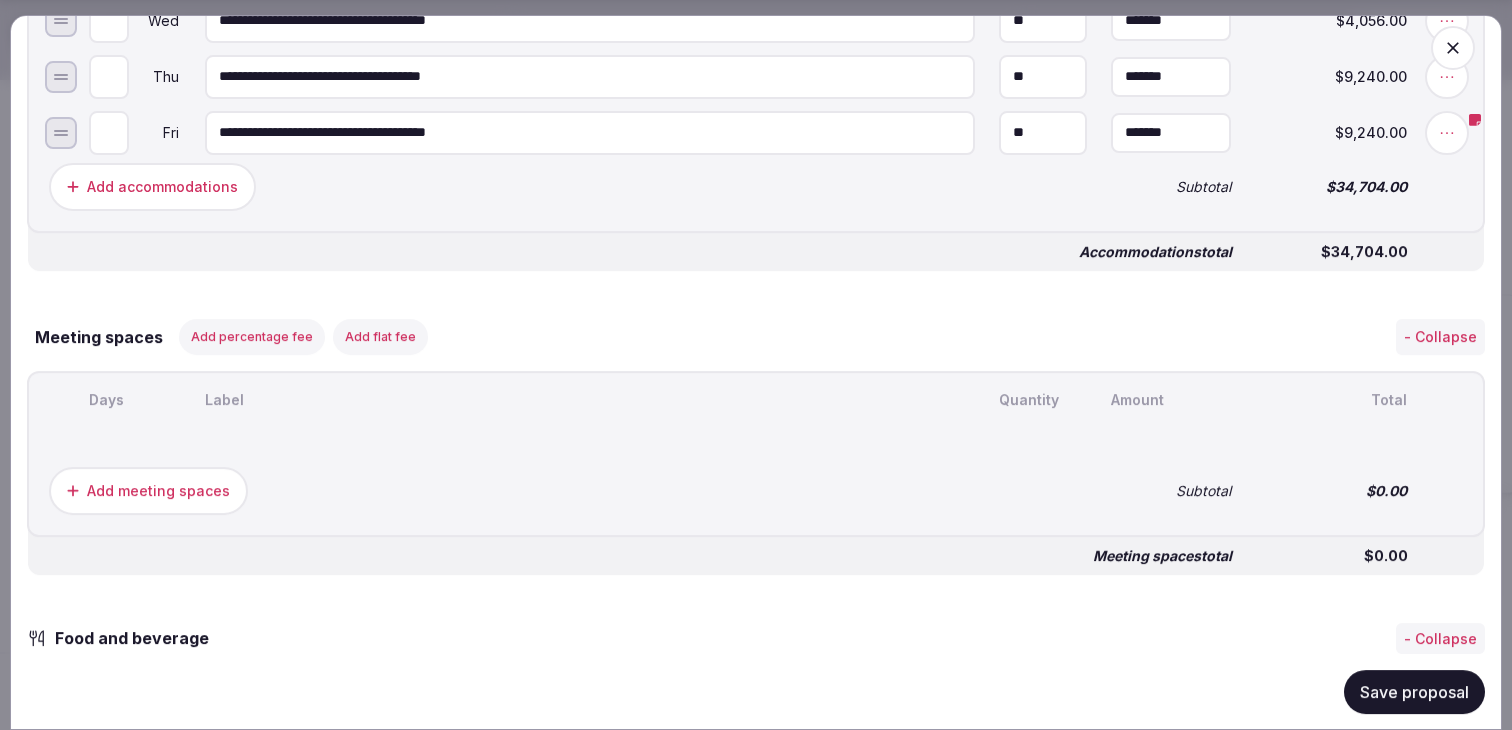 scroll, scrollTop: 1234, scrollLeft: 0, axis: vertical 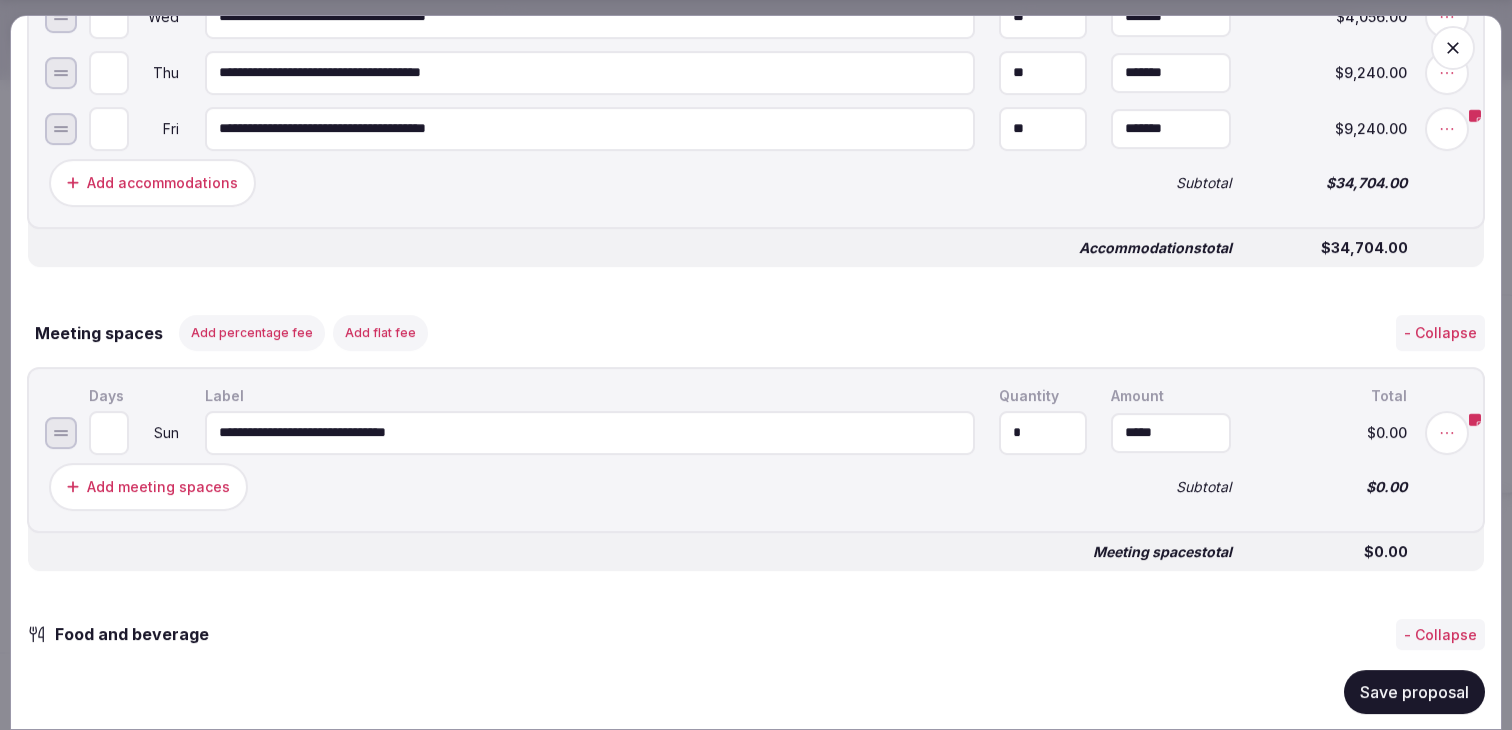 click on "Save proposal" at bounding box center [1414, 691] 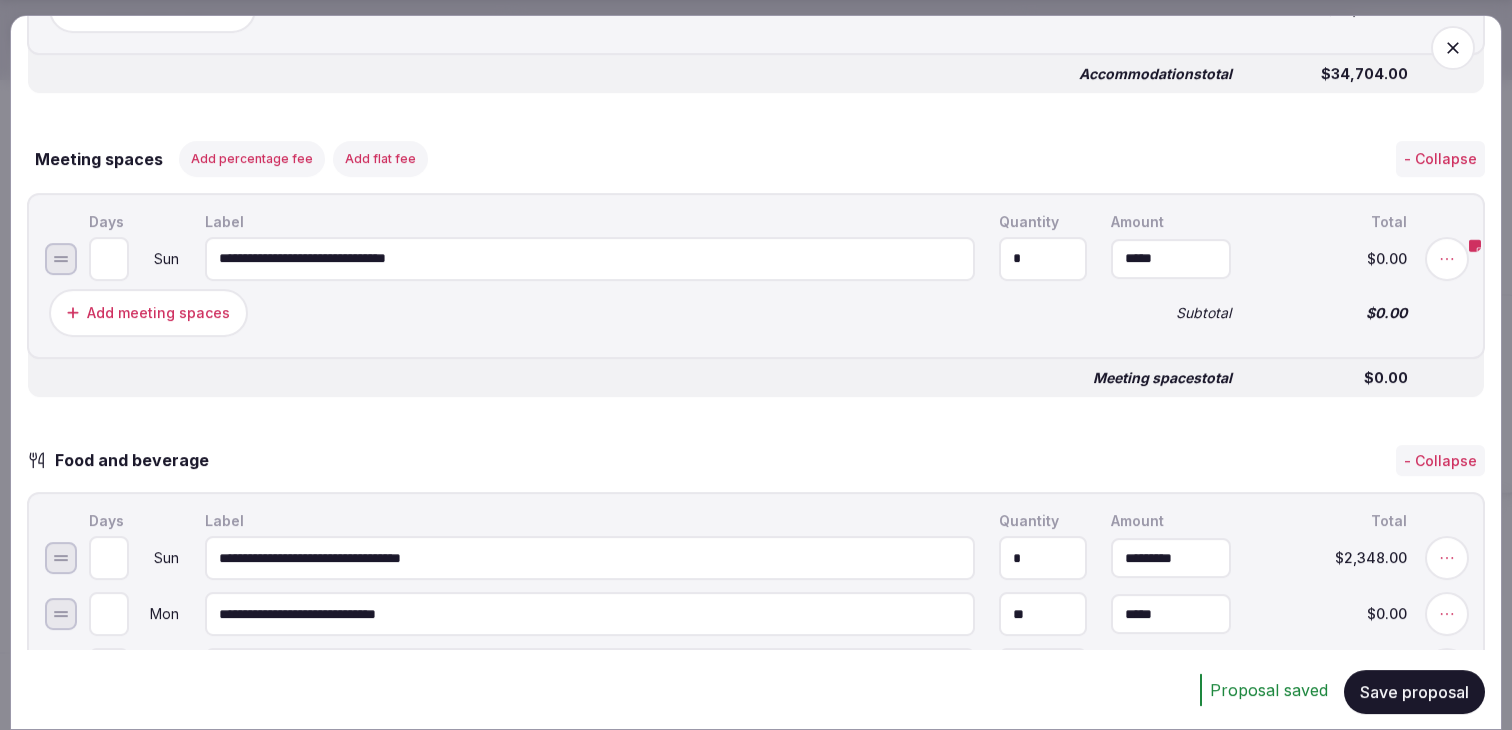 scroll, scrollTop: 1429, scrollLeft: 0, axis: vertical 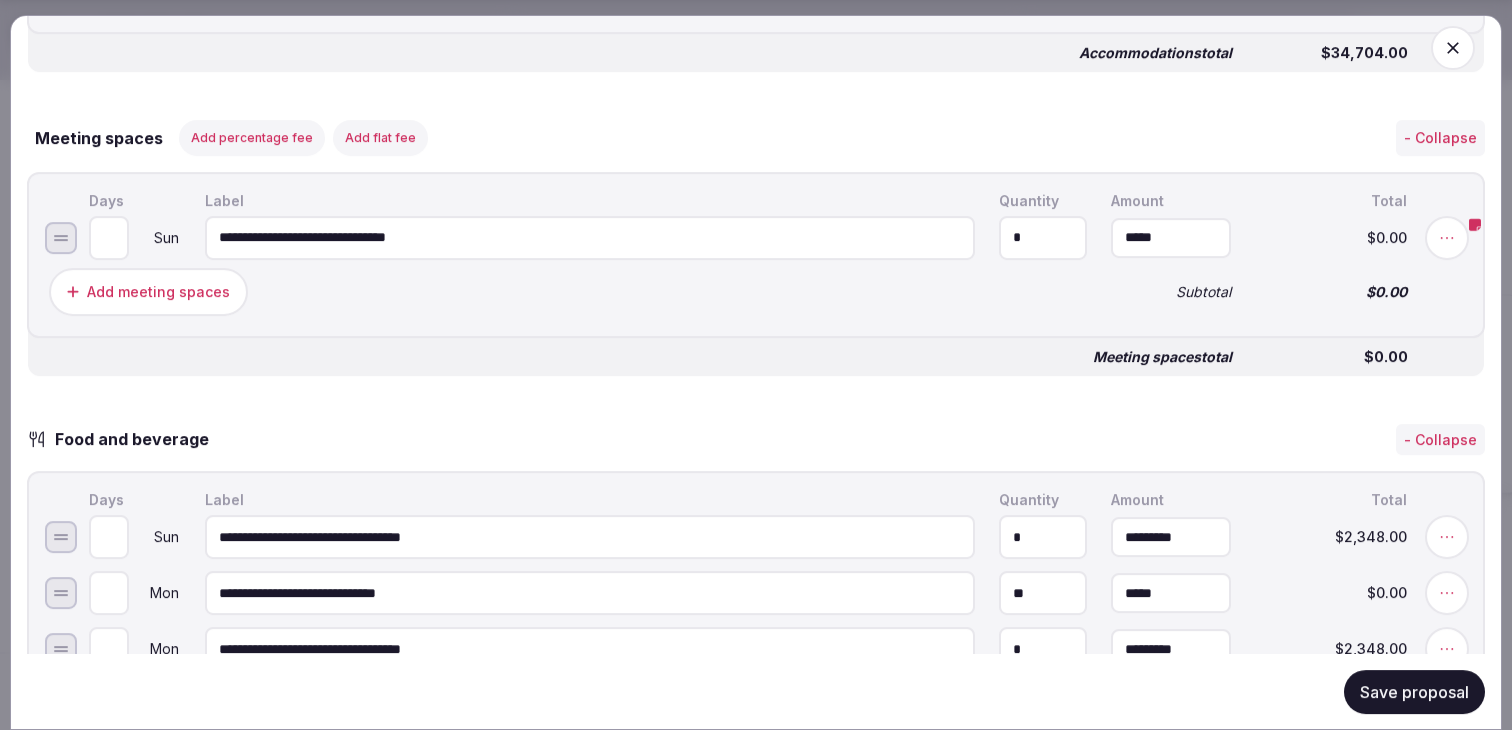 click on "**********" at bounding box center (590, 237) 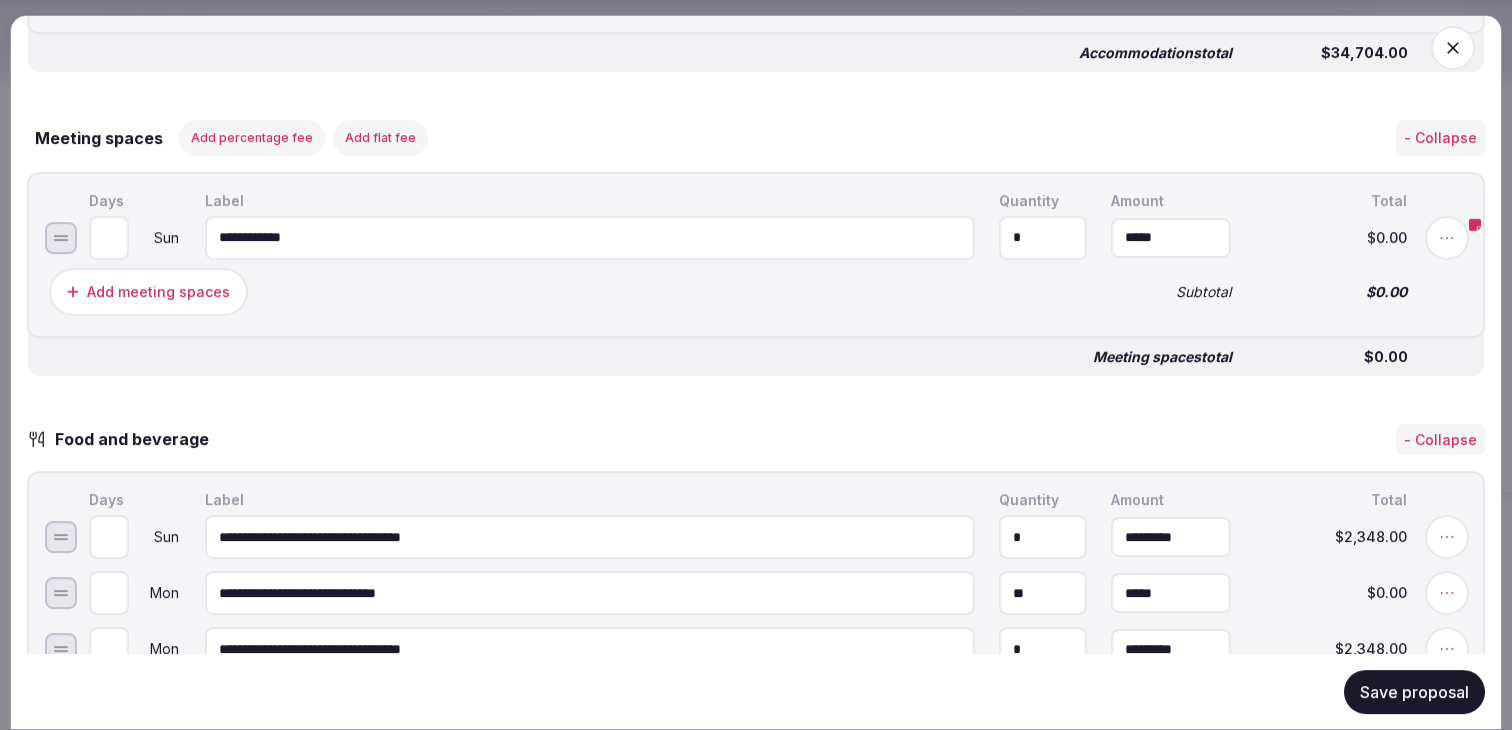 type on "**********" 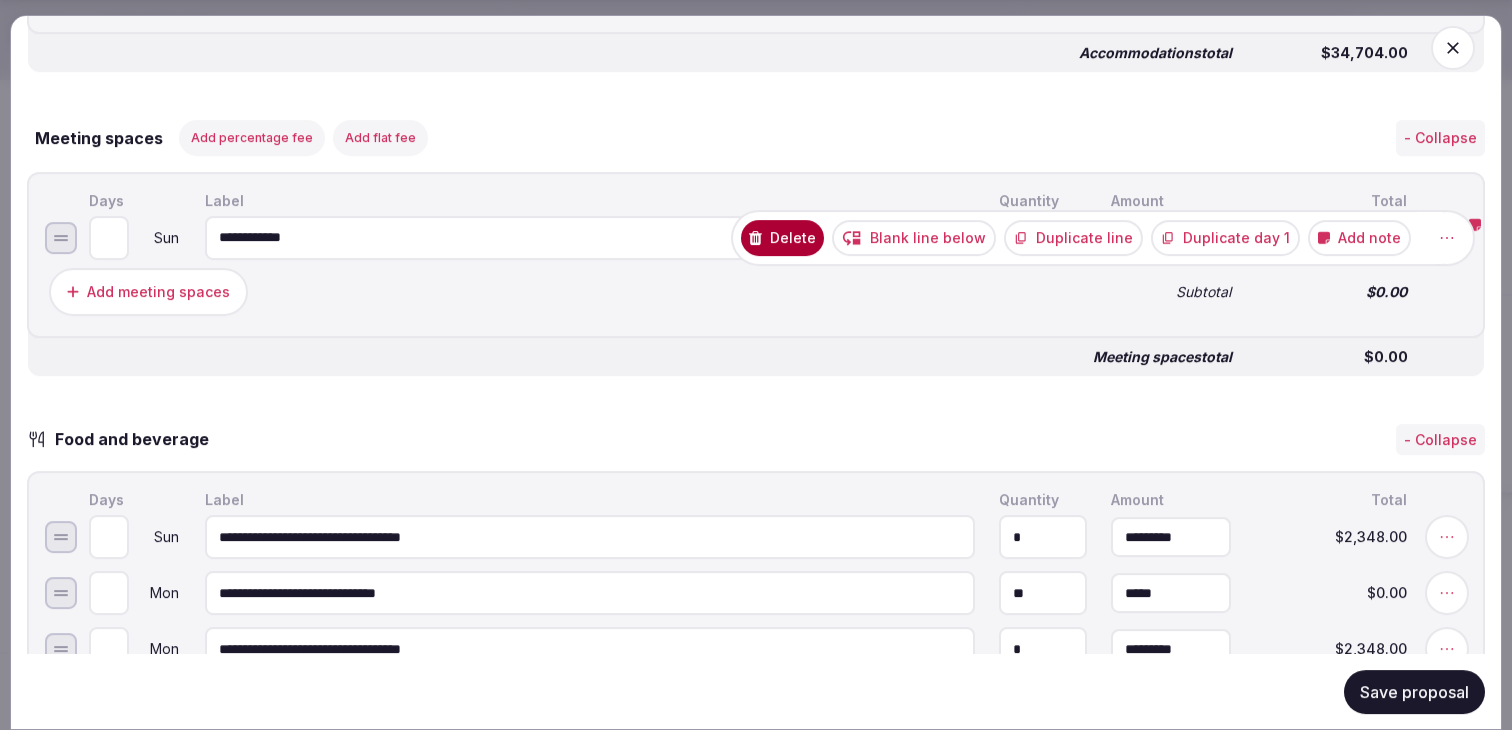 click on "Add note" at bounding box center (1359, 237) 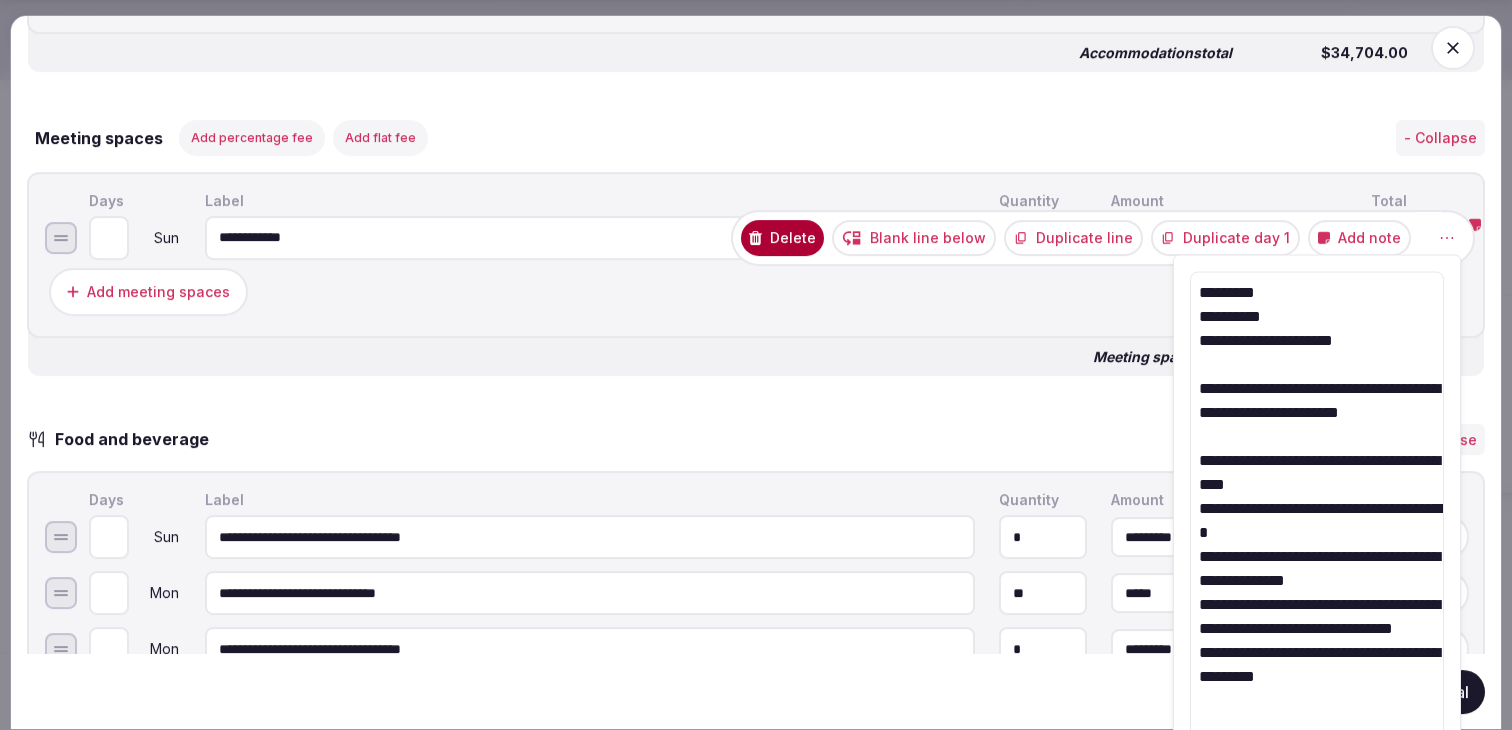 drag, startPoint x: 1198, startPoint y: 289, endPoint x: 1295, endPoint y: 457, distance: 193.99226 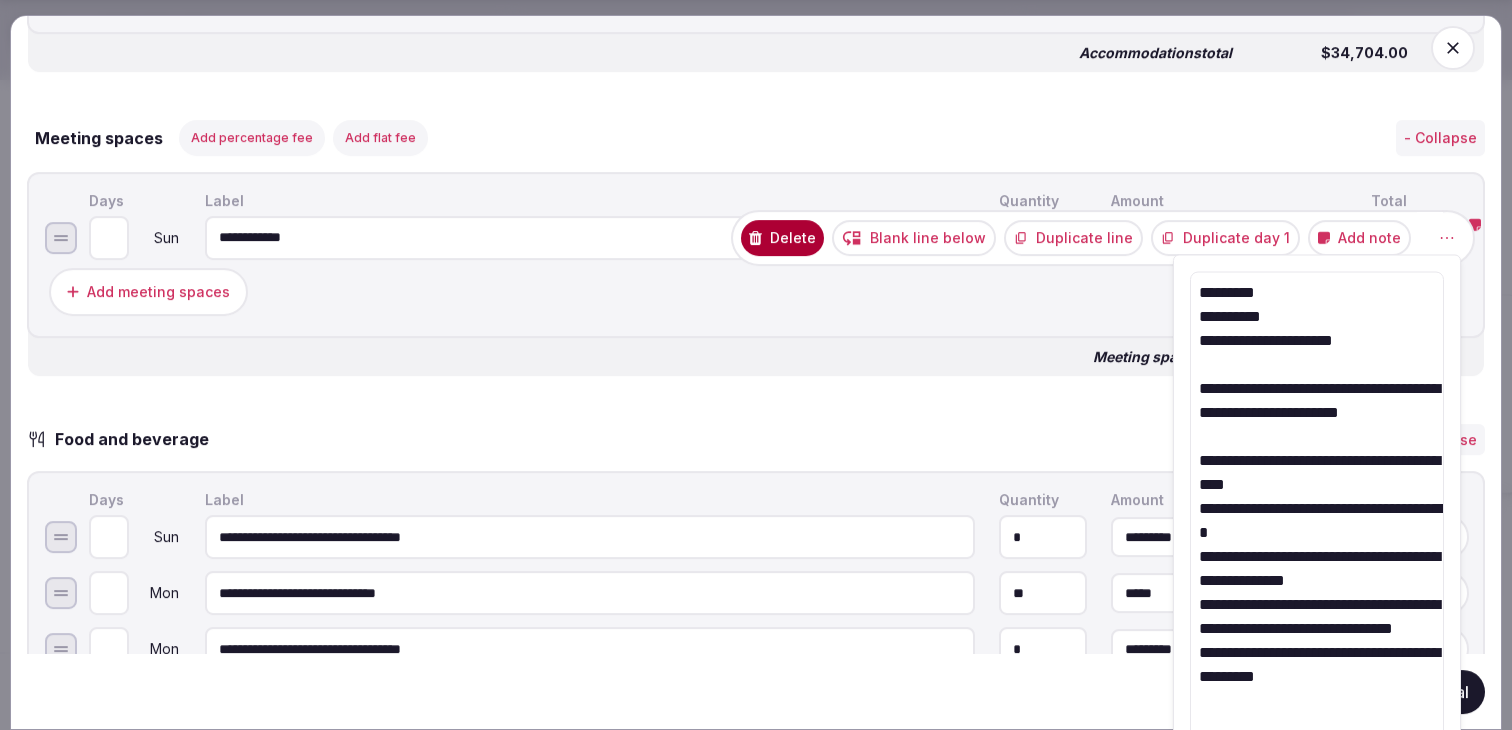 click on "**********" at bounding box center (1317, 508) 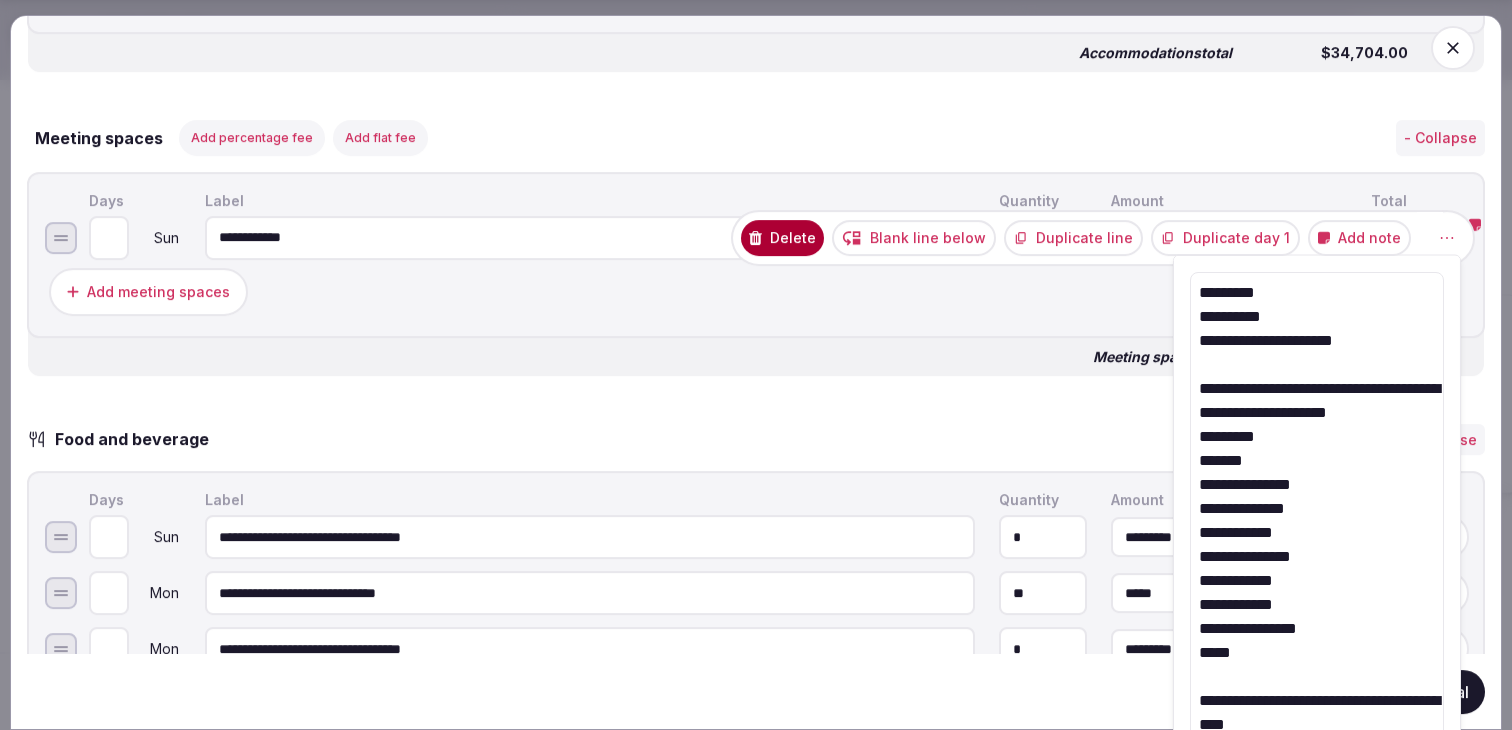 click on "**********" at bounding box center (1317, 628) 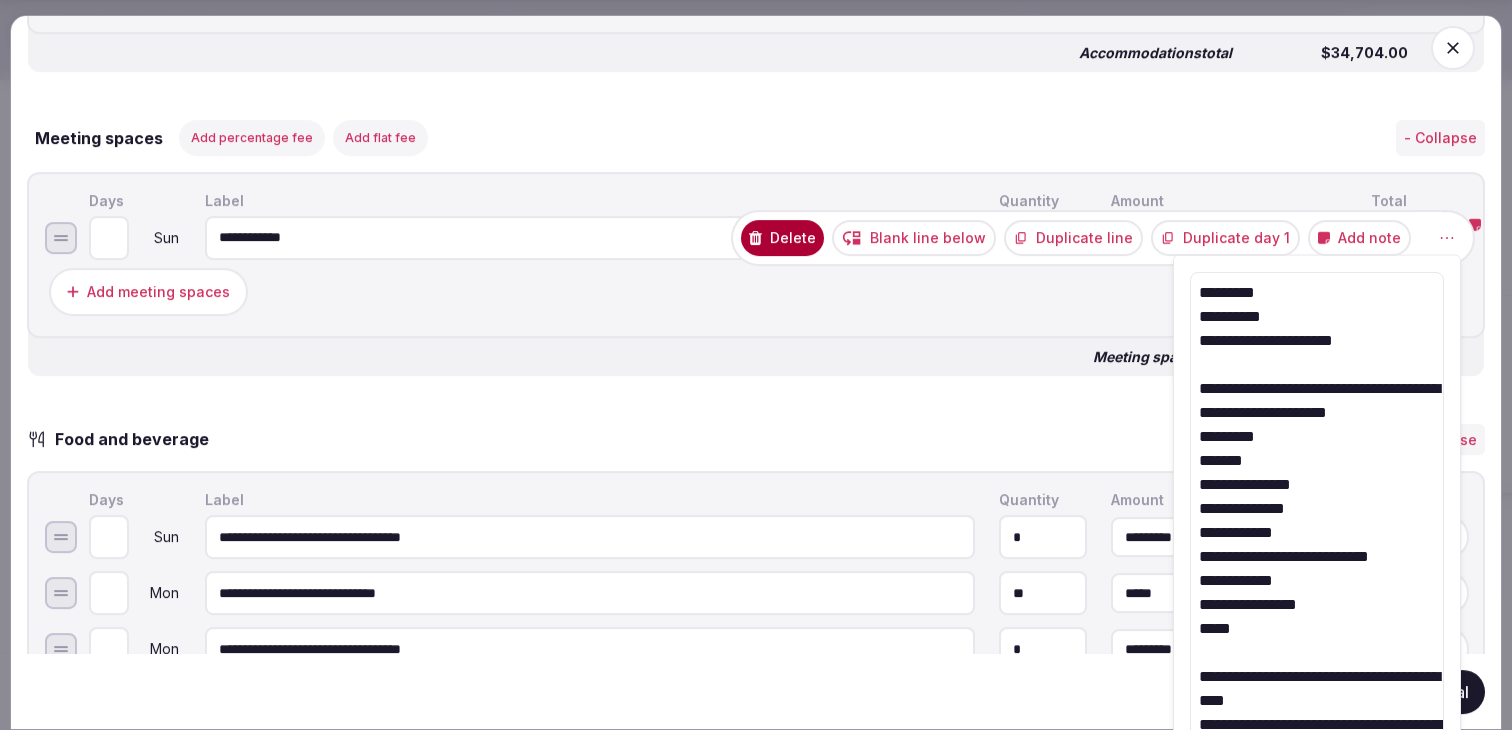 drag, startPoint x: 1229, startPoint y: 607, endPoint x: 1328, endPoint y: 573, distance: 104.67569 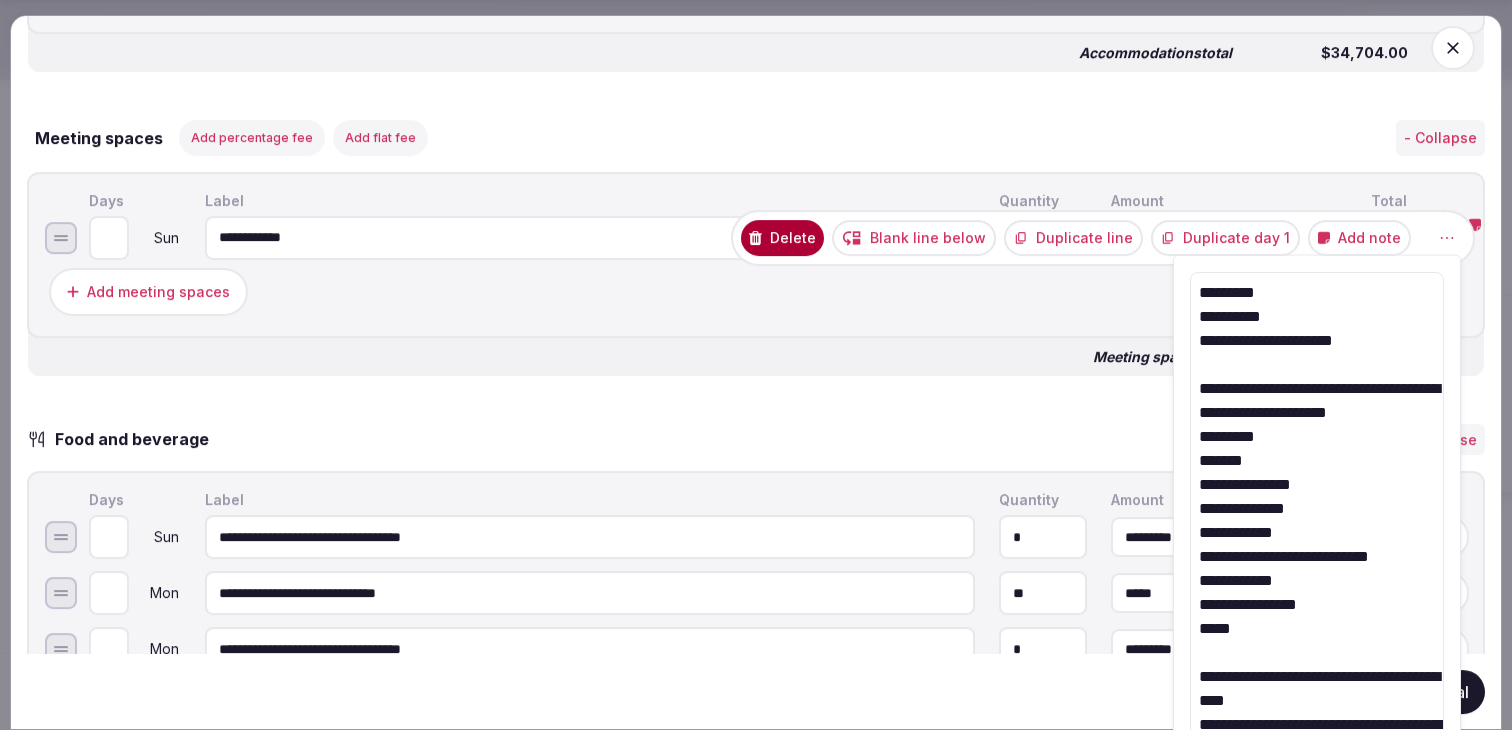 click on "**********" at bounding box center (1317, 616) 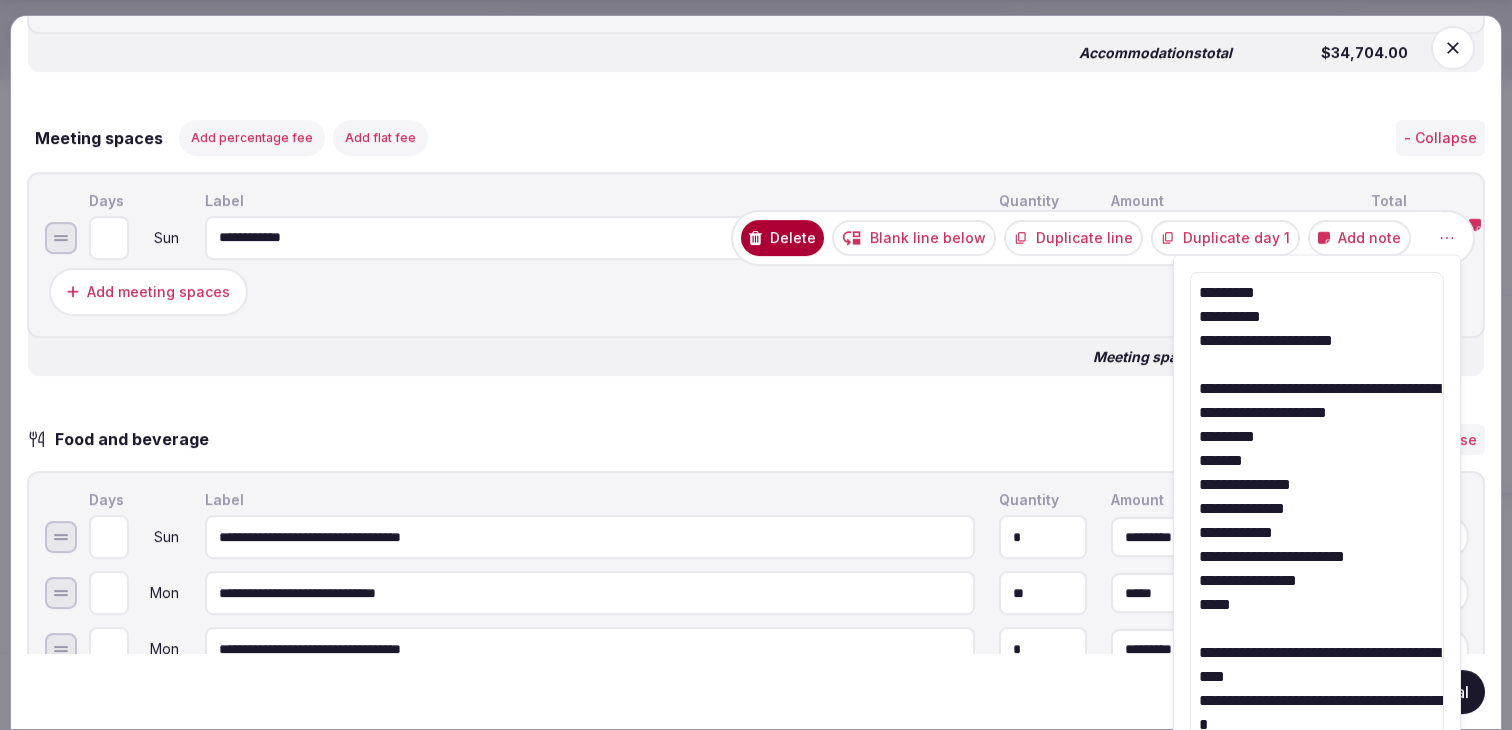 drag, startPoint x: 1323, startPoint y: 618, endPoint x: 1323, endPoint y: 582, distance: 36 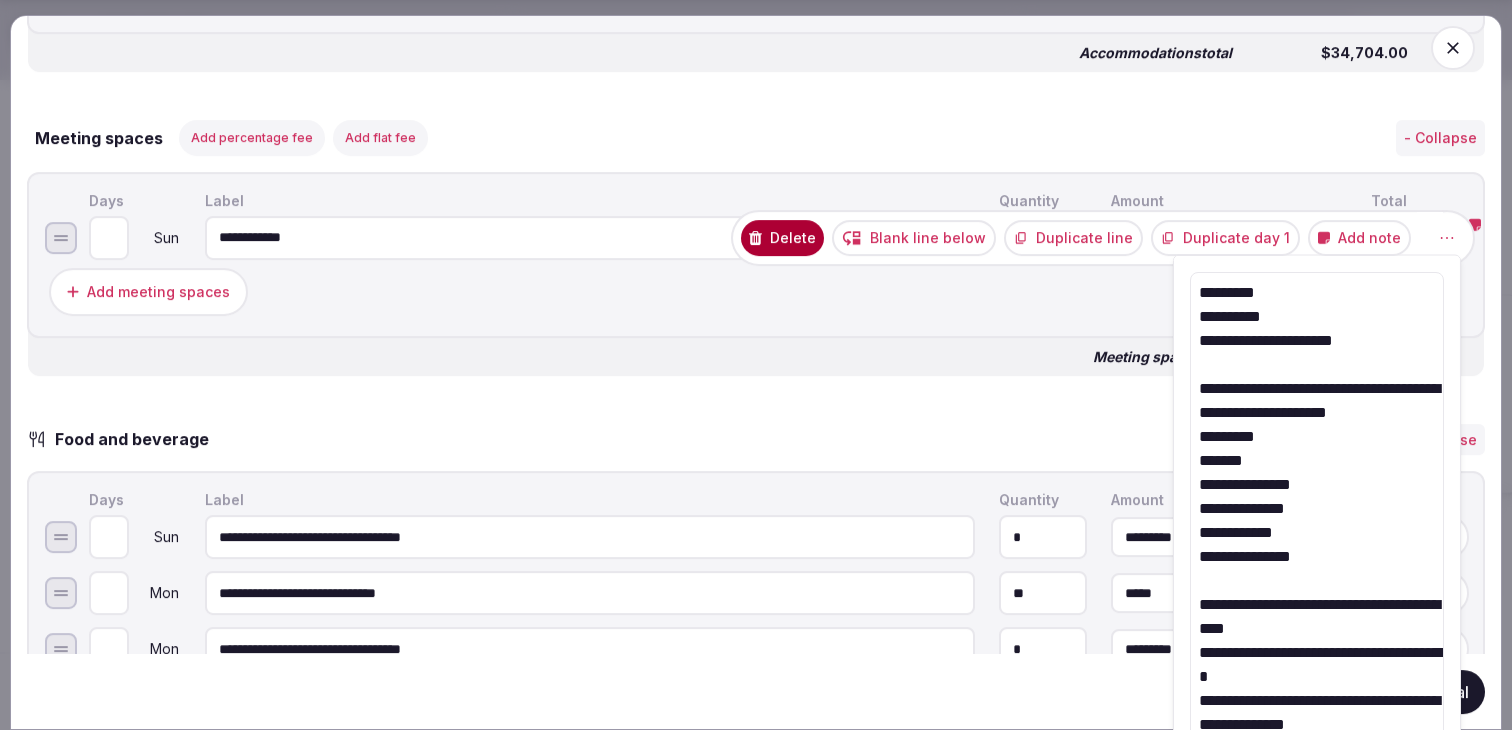 click on "**********" at bounding box center [1317, 580] 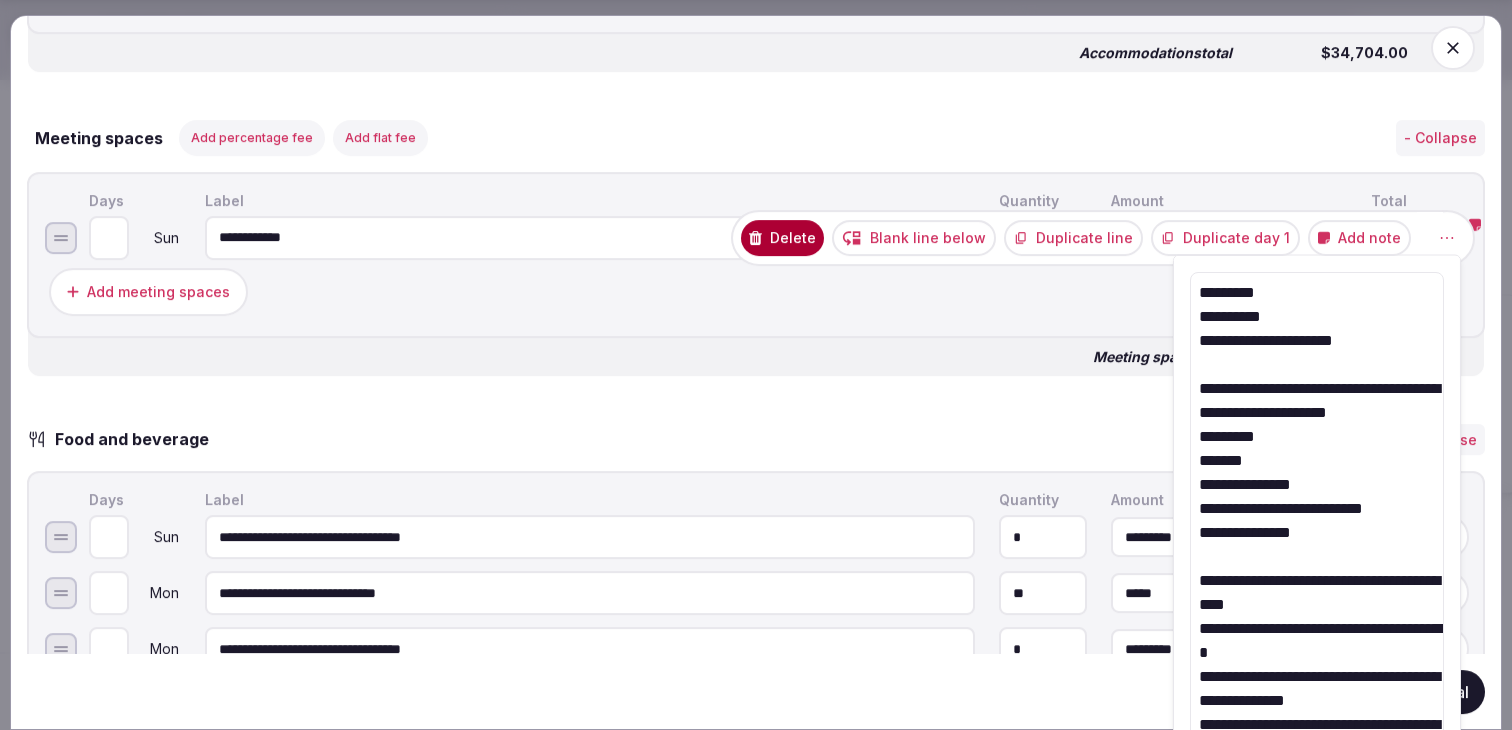 click on "**********" at bounding box center [1317, 568] 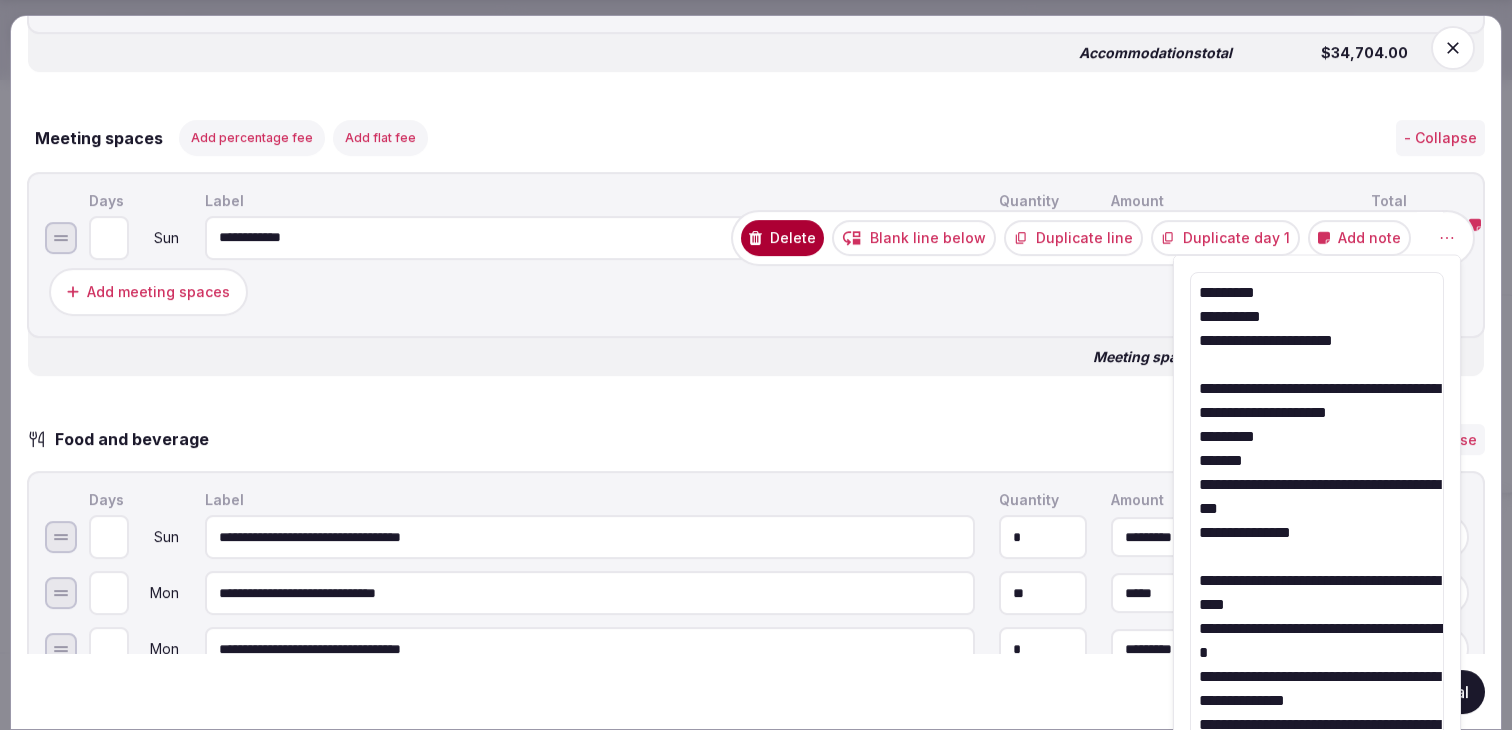click on "**********" at bounding box center [1317, 568] 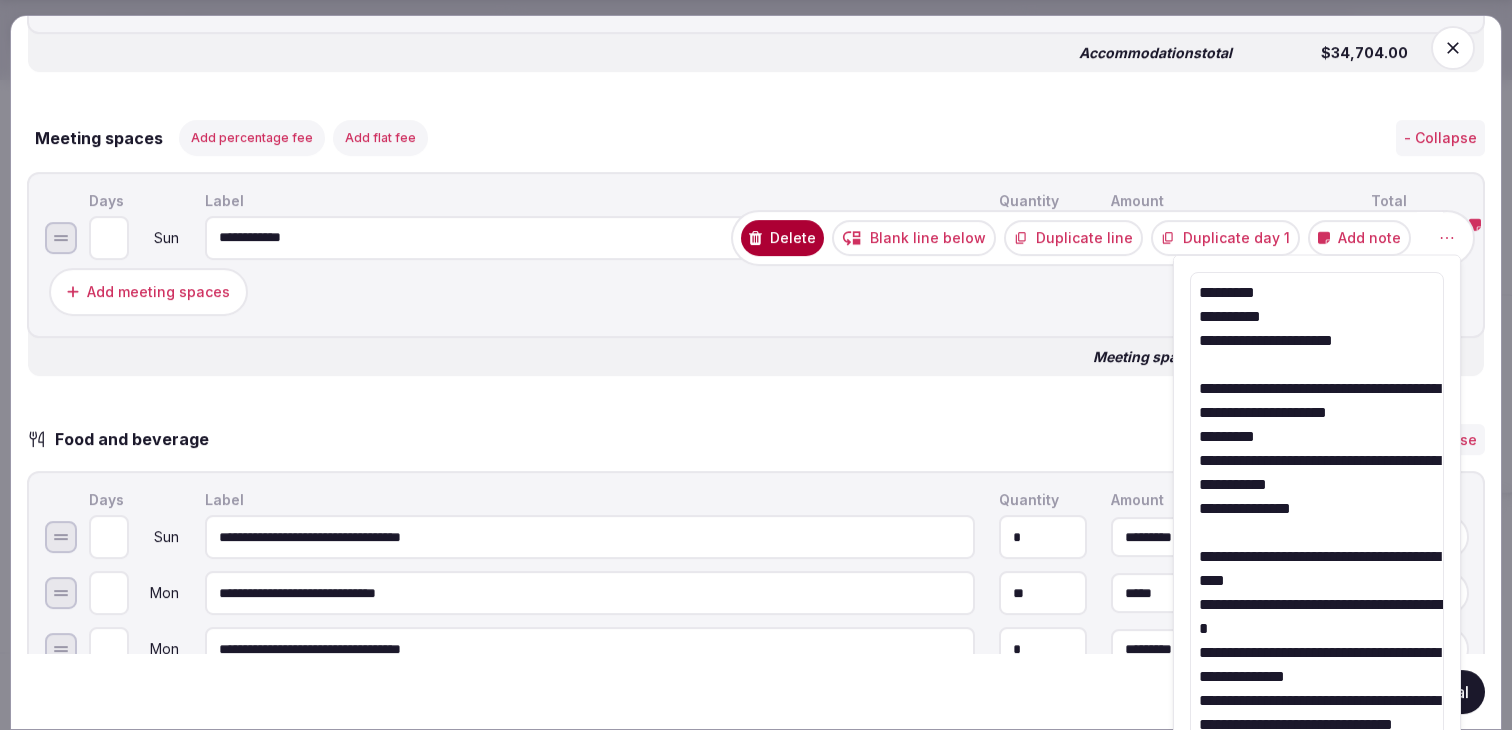 click on "**********" at bounding box center (1317, 556) 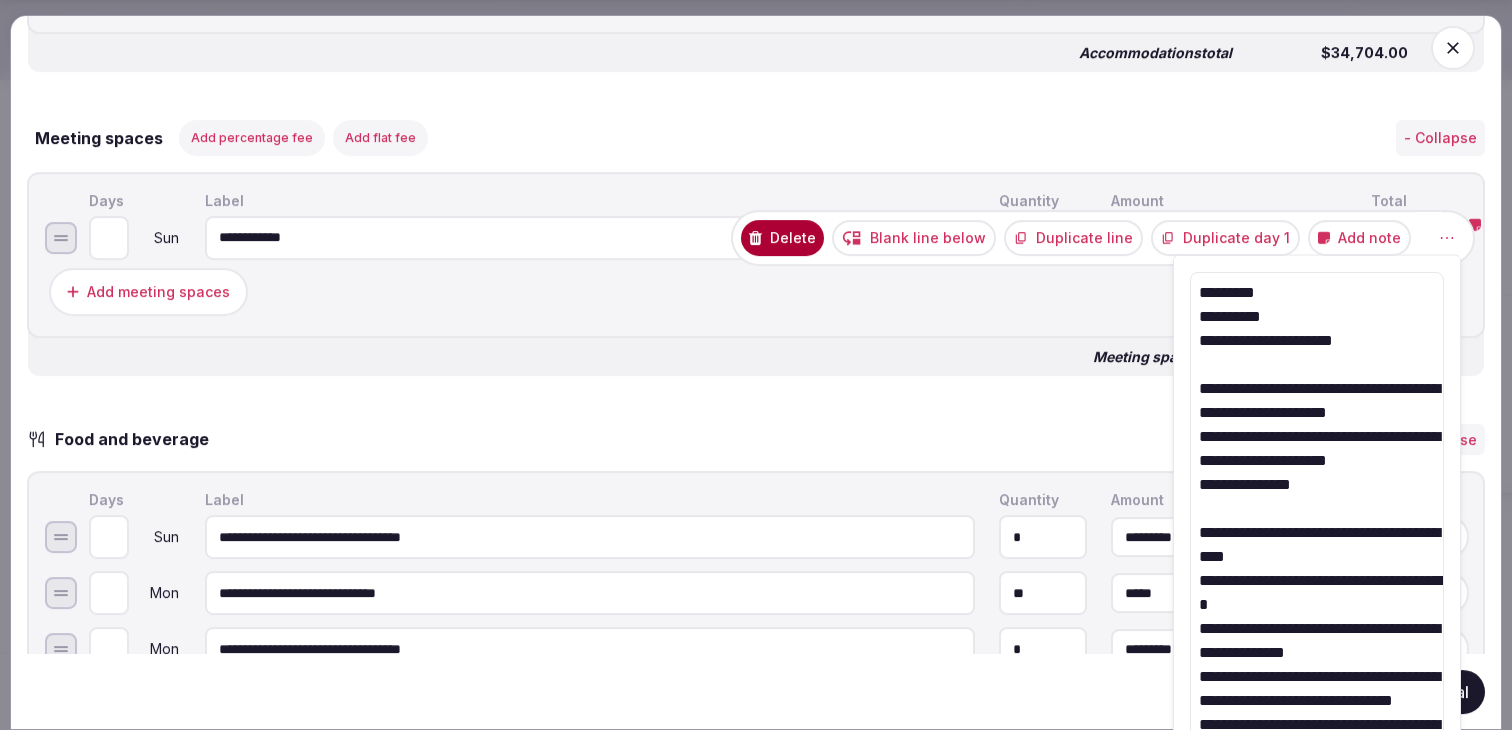click on "**********" at bounding box center (1317, 556) 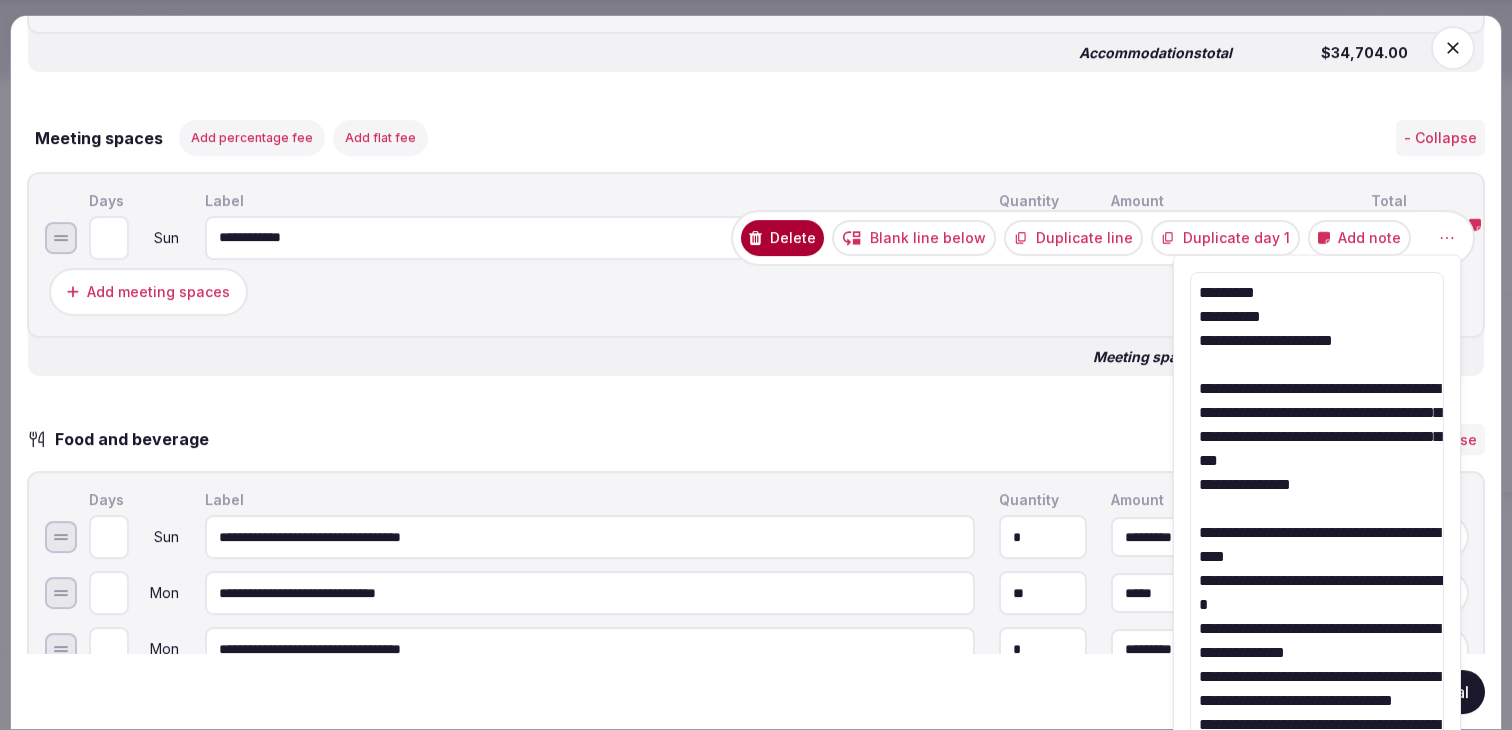 click on "**********" at bounding box center [1317, 544] 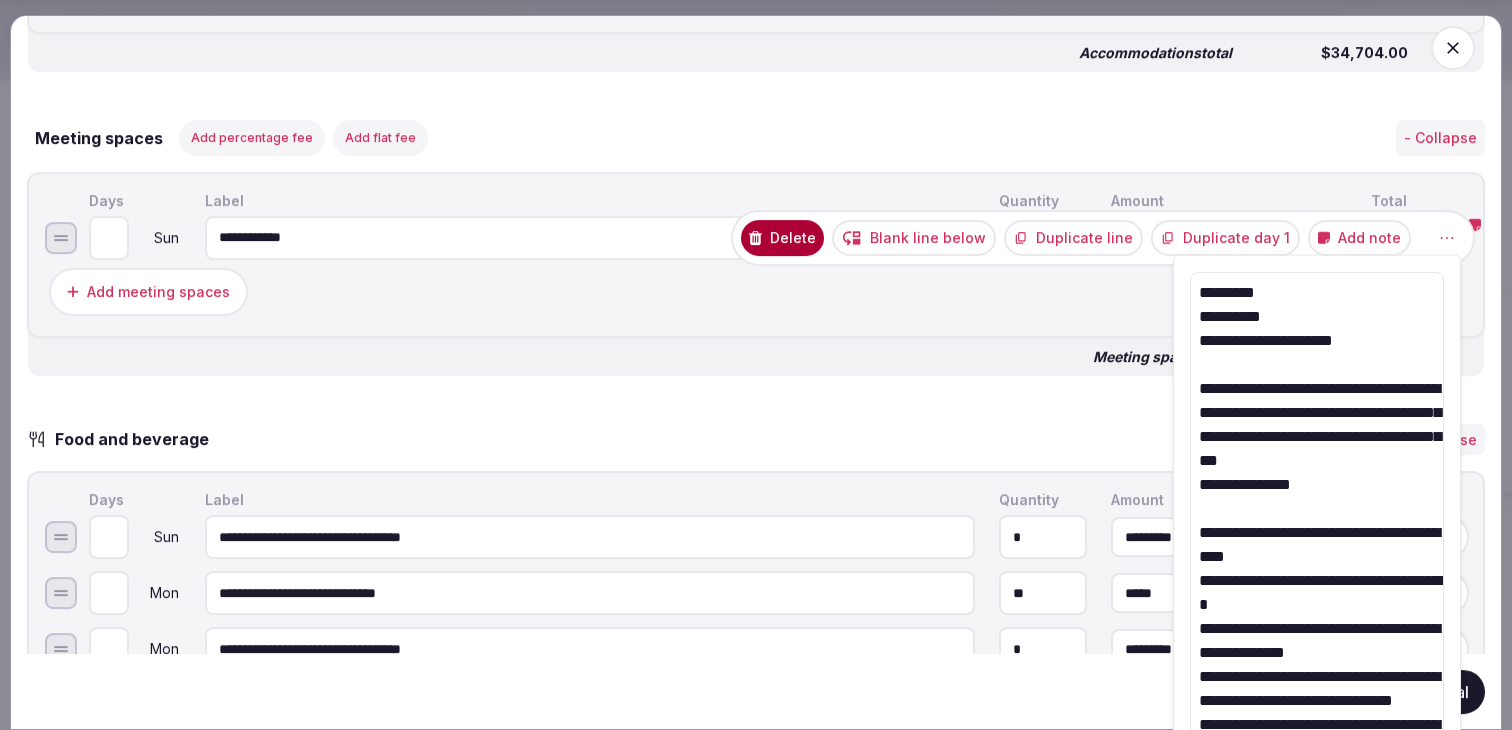 drag, startPoint x: 1200, startPoint y: 554, endPoint x: 1254, endPoint y: 798, distance: 249.90398 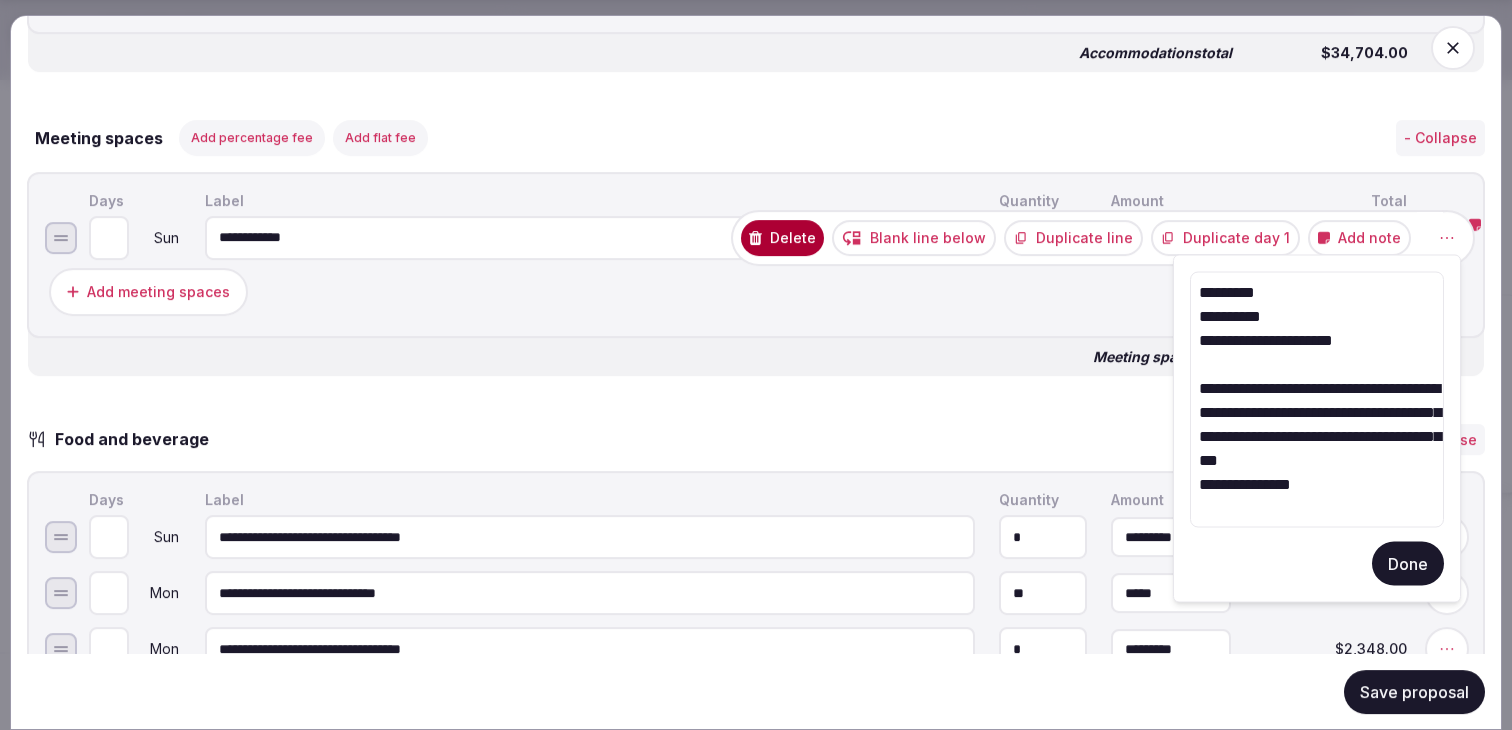 type on "**********" 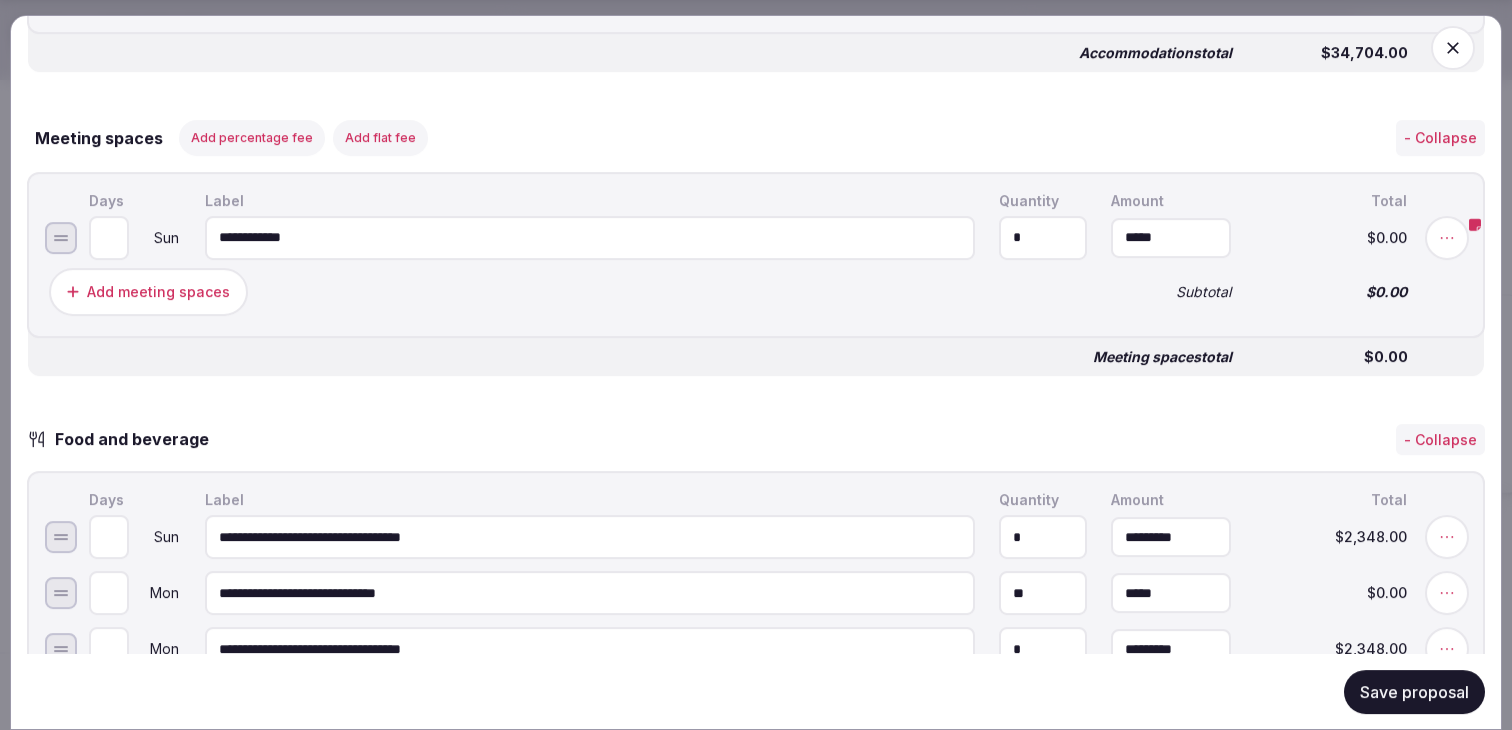click on "Save proposal" at bounding box center [1414, 691] 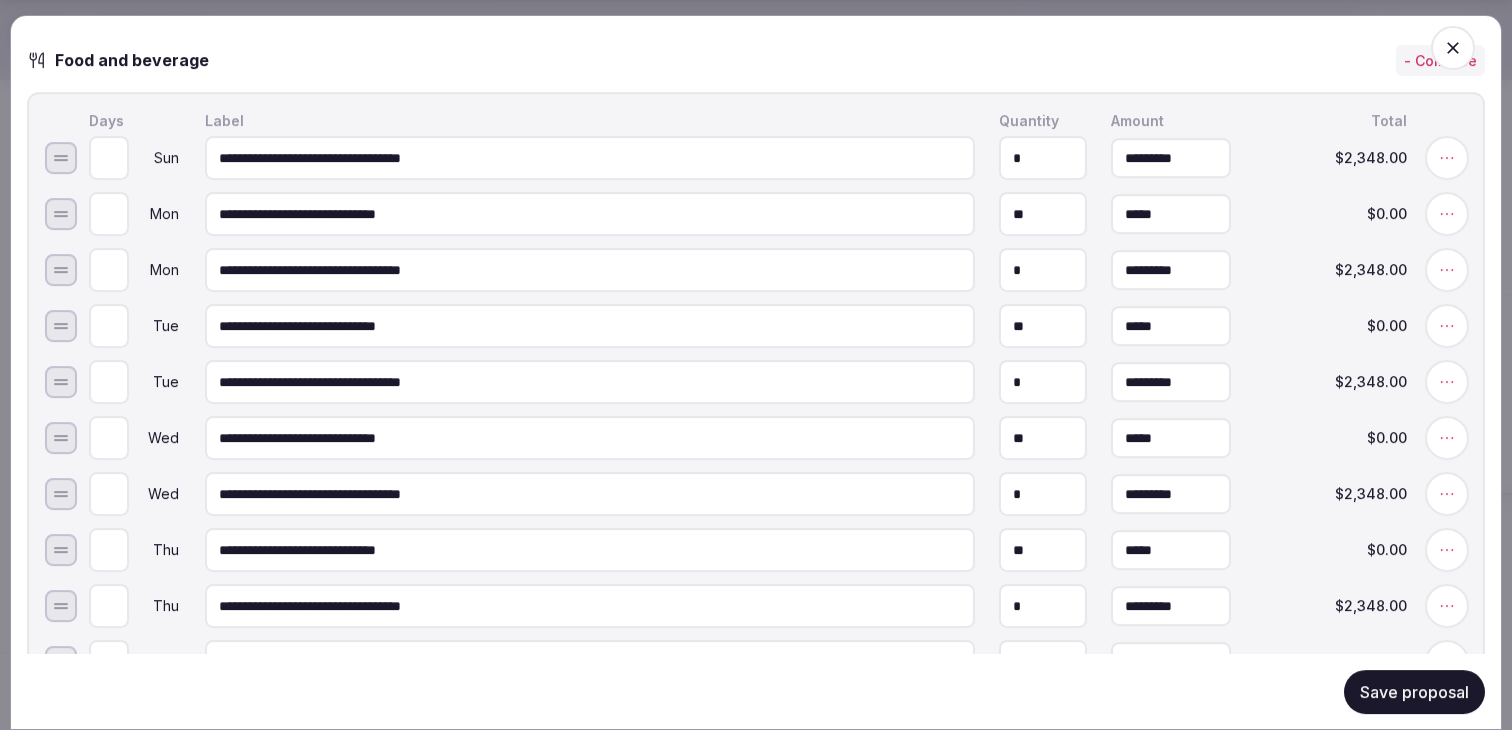 scroll, scrollTop: 1841, scrollLeft: 0, axis: vertical 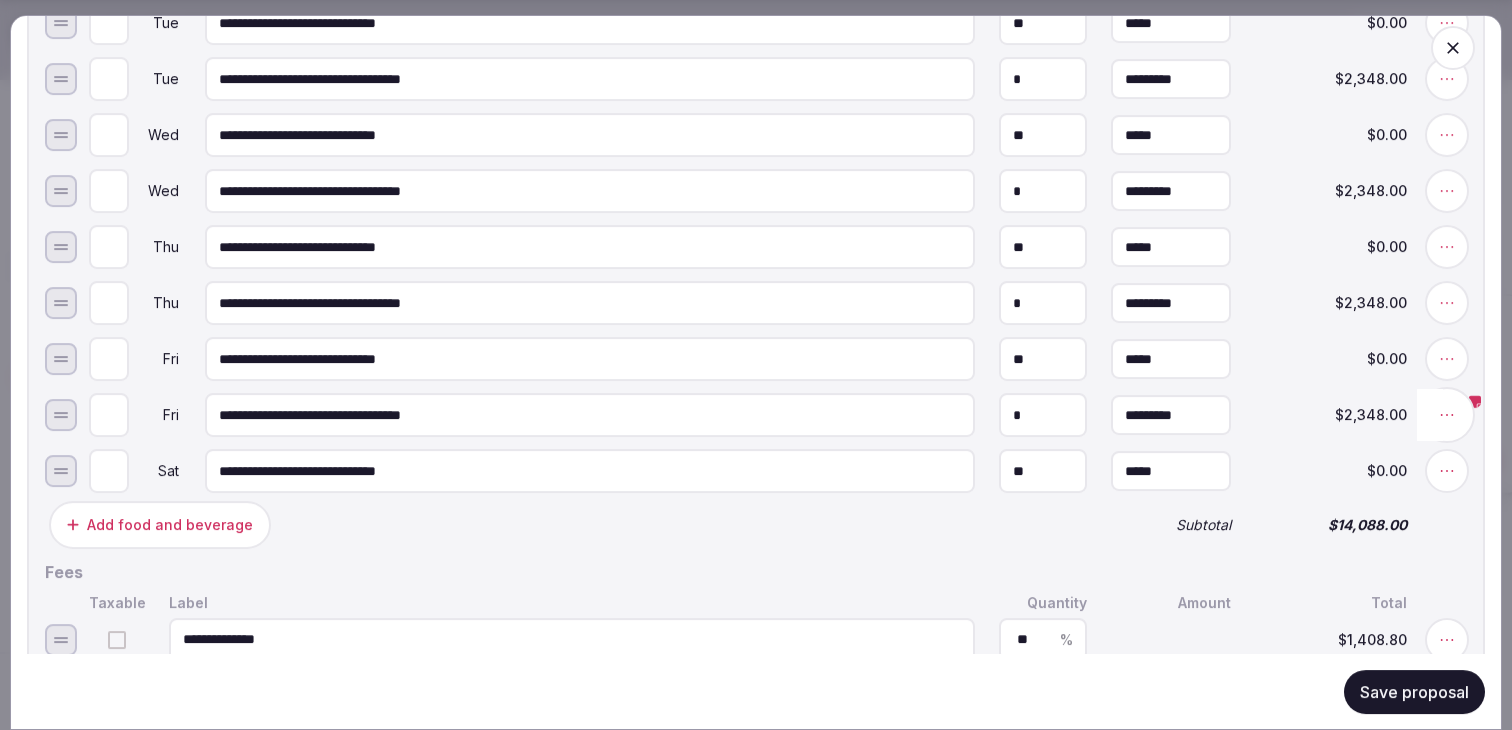 click 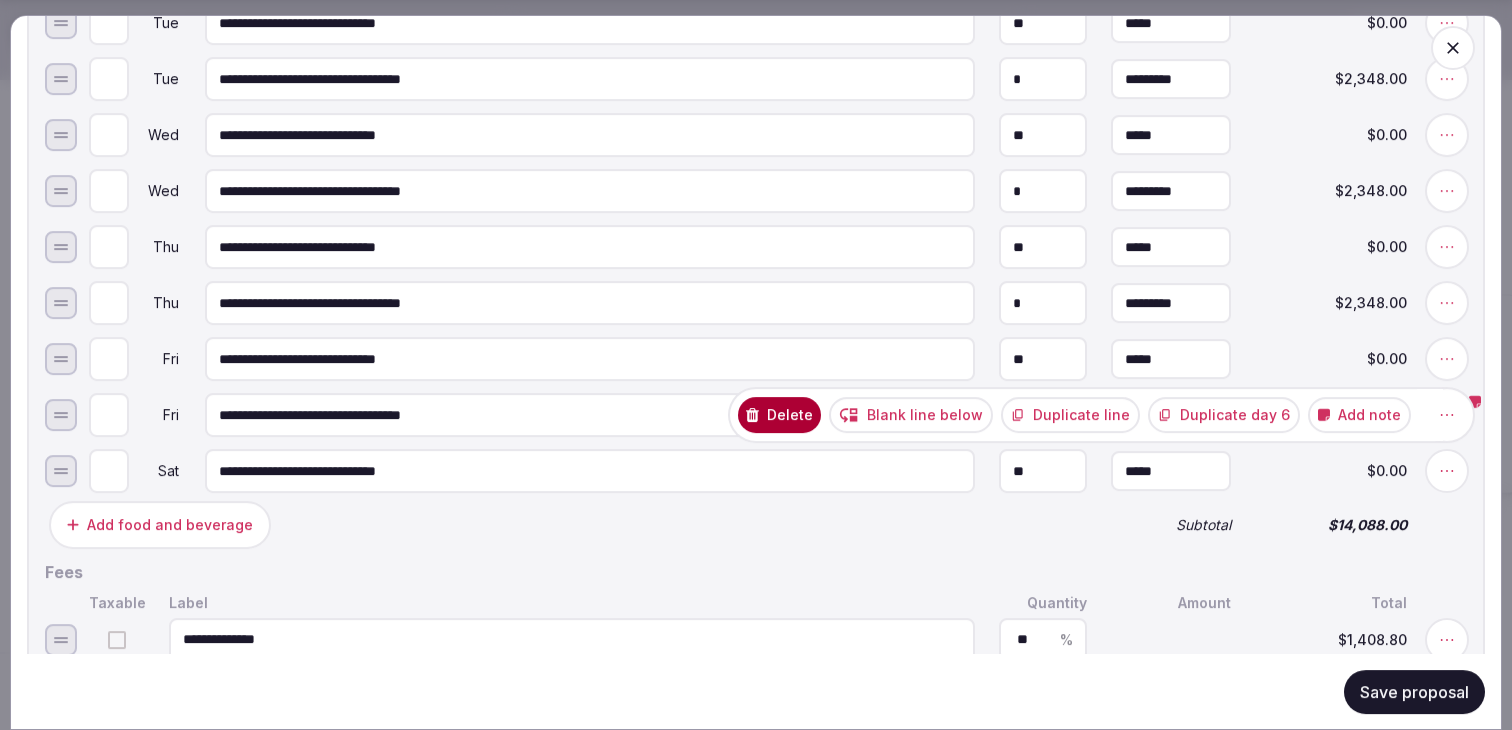 click on "Add note" at bounding box center (1359, 415) 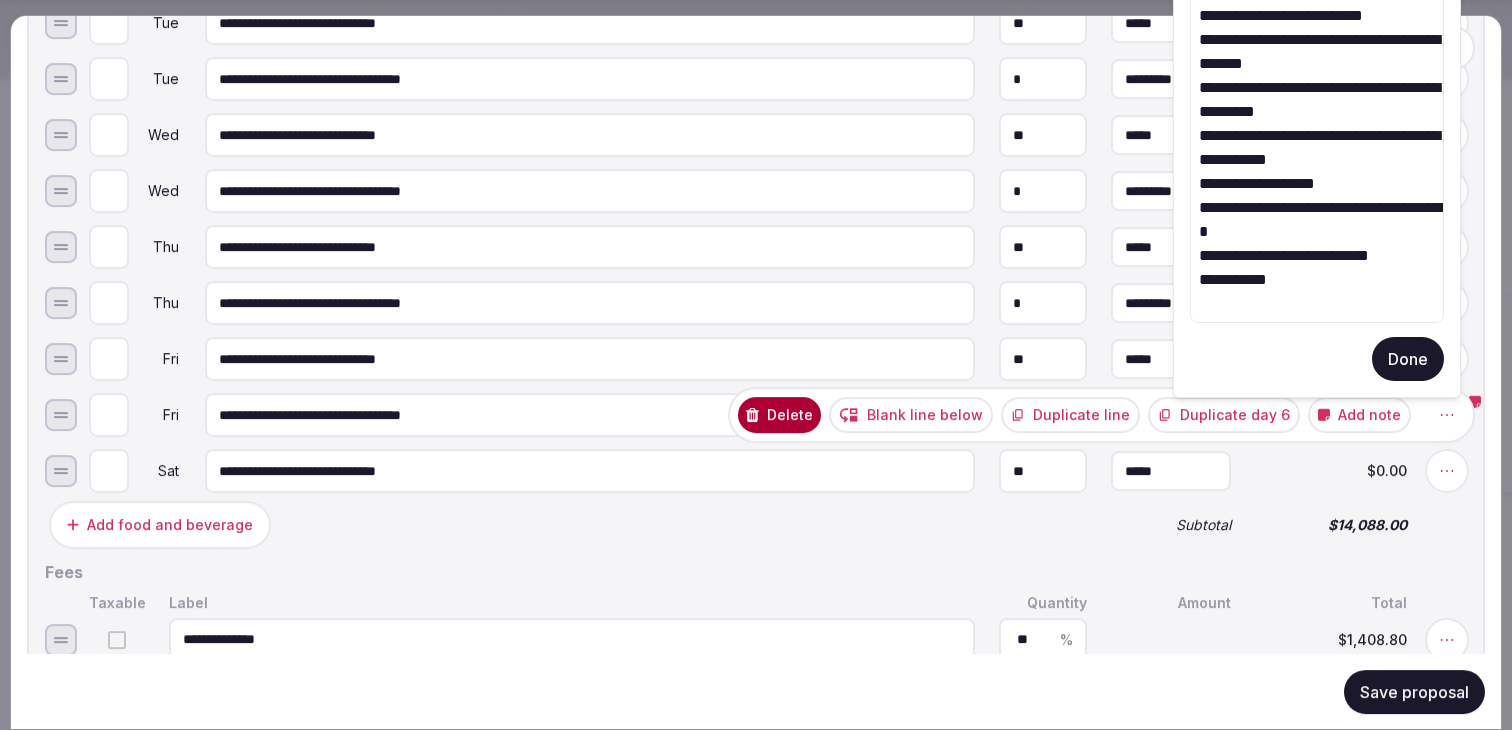 drag, startPoint x: 1296, startPoint y: 307, endPoint x: 1193, endPoint y: 40, distance: 286.17825 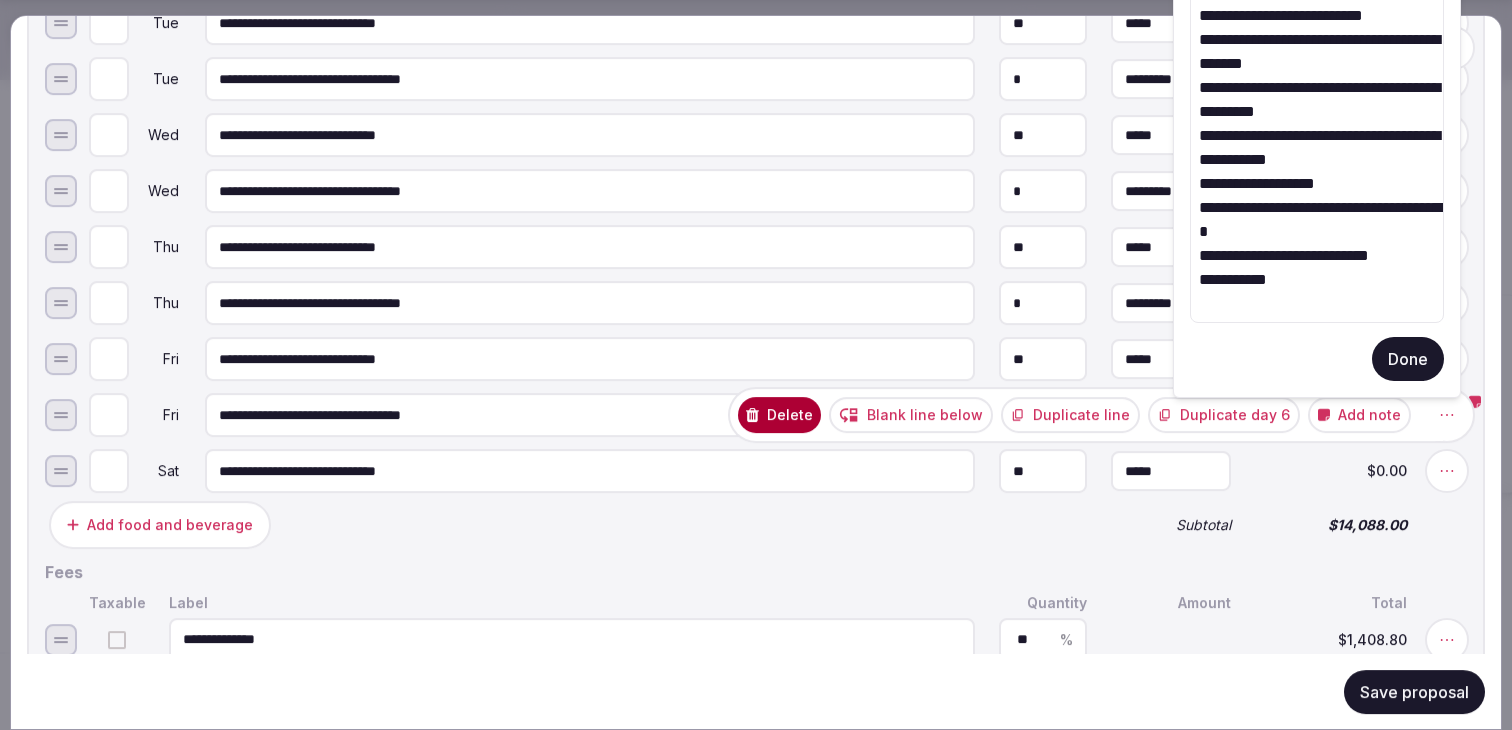 click on "**********" at bounding box center [1317, 111] 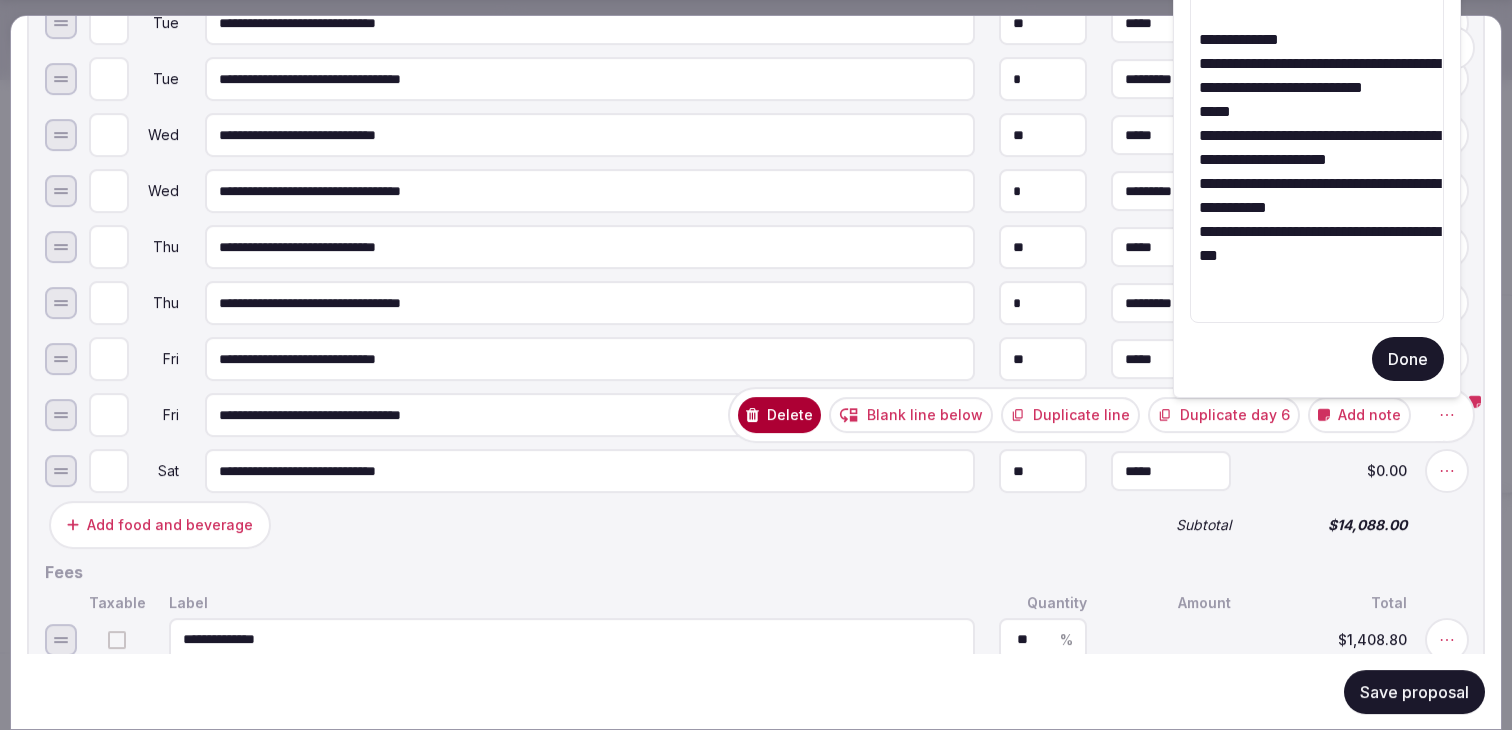 click on "**********" at bounding box center (1317, 123) 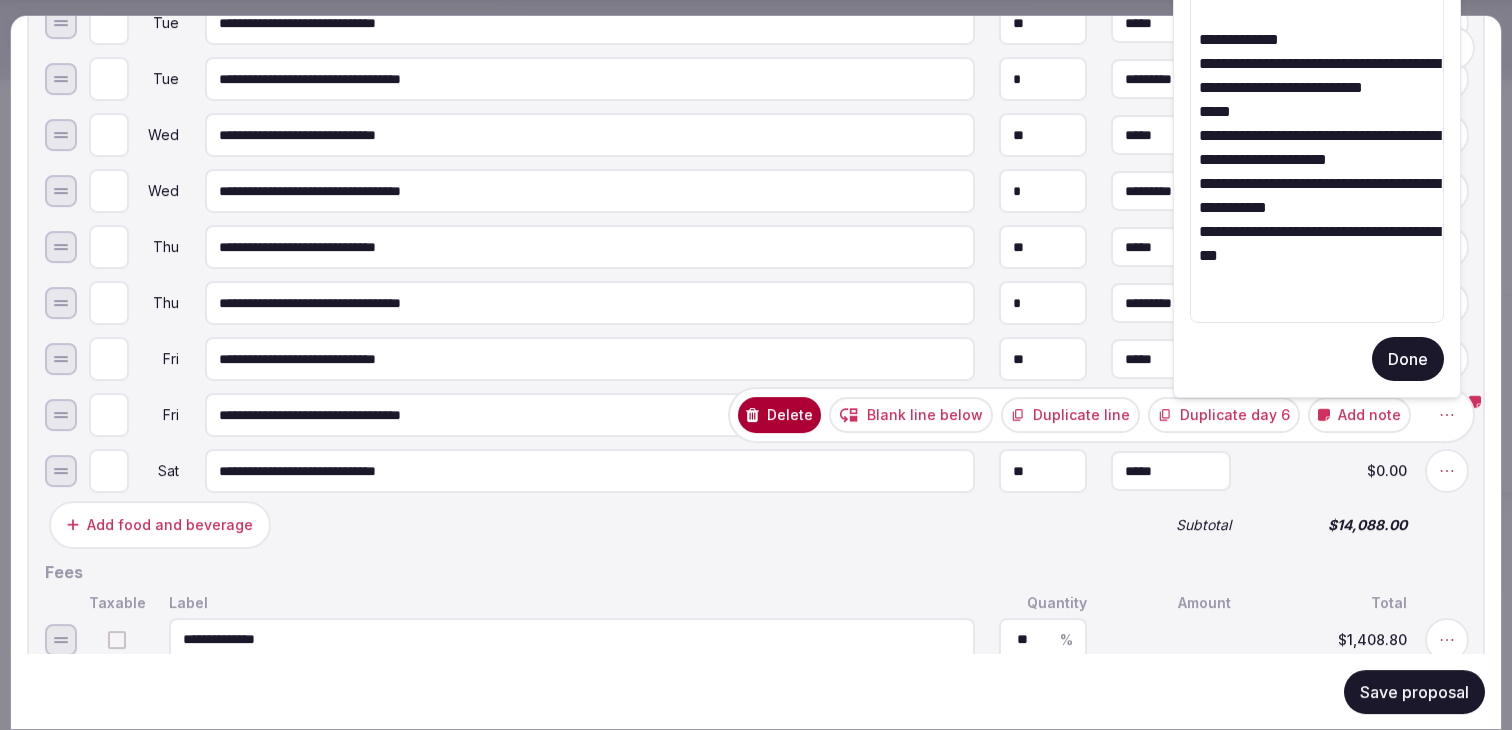 drag, startPoint x: 1272, startPoint y: 92, endPoint x: 1191, endPoint y: -90, distance: 199.21094 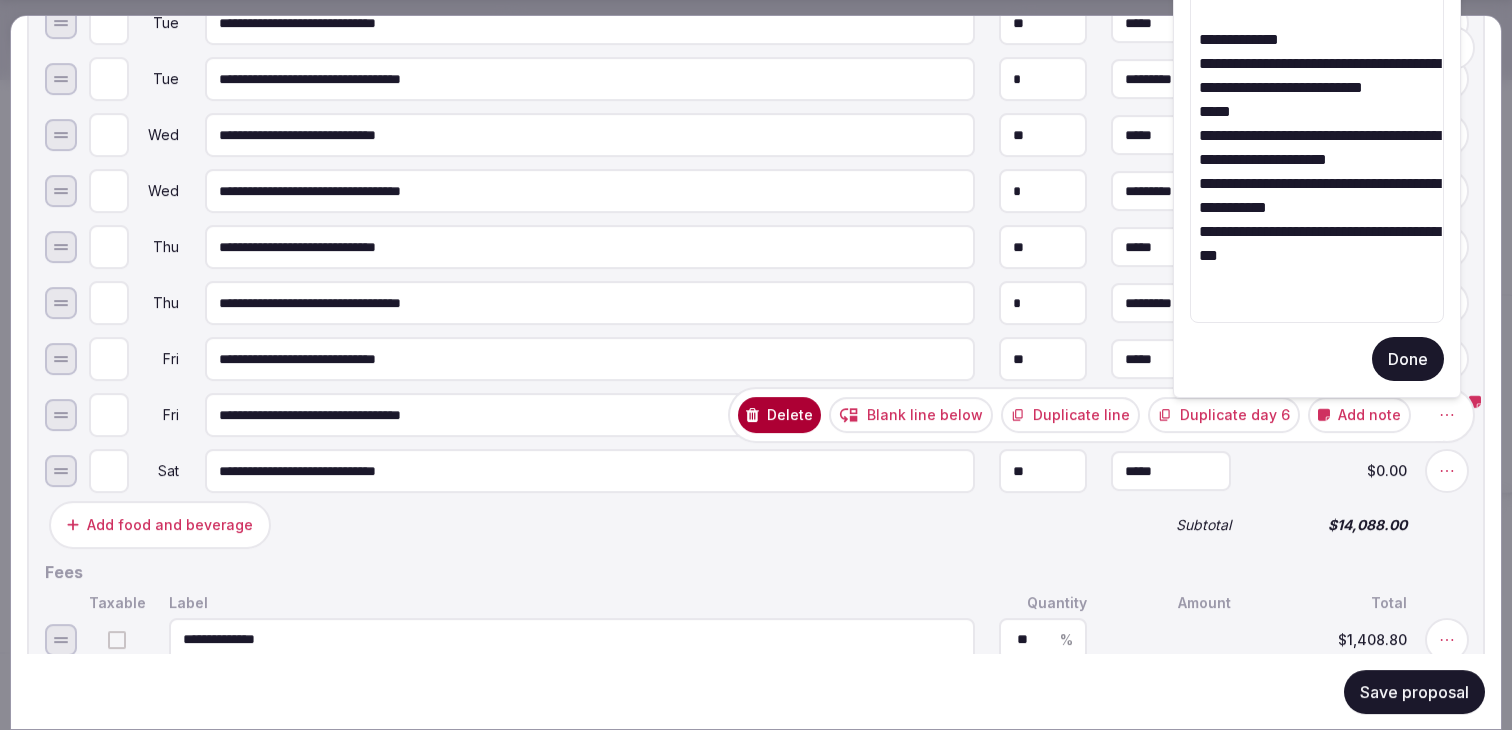 click on "Recent searches Greece Italy Madrid, Spain England, UK Egnach, Switzerland Search Popular Destinations Toscana, Italy Riviera Maya, Mexico Indonesia, Bali California, USA New York, USA Napa Valley, USA Beja, Portugal Canarias, Spain Explore  destinations My retreats julen Account My venue listings My retreats Group flight planner Logout logged in as  julen Account My venue listings My retreats Group flight planner Logout Token2049 Singapore My Retreats Next steps Explore venues Retreat details Compare & book Shortlisted venues (13) Proposal requests (8) Proposals (4) Contracts Notifications Collapse Sidebar Shortlisted venues 13 Proposal requests 8 Proposals 4 Contracts 0 Proposals received Rates and availability are subject to change,  based on proposal , until contracted and signed by all parties Export shortlist & proposals Novotel Singapore on Kitchener Singapore SIN (20 min) AL | Novotel Kitchener | Sept 28-Oct 4 2025 Expire s   Aug 2nd, 2025 Sep 28th - Oct 4th, 2025 ( 6  night s ) 12  Br 12  Guests 1 0" at bounding box center (756, -183) 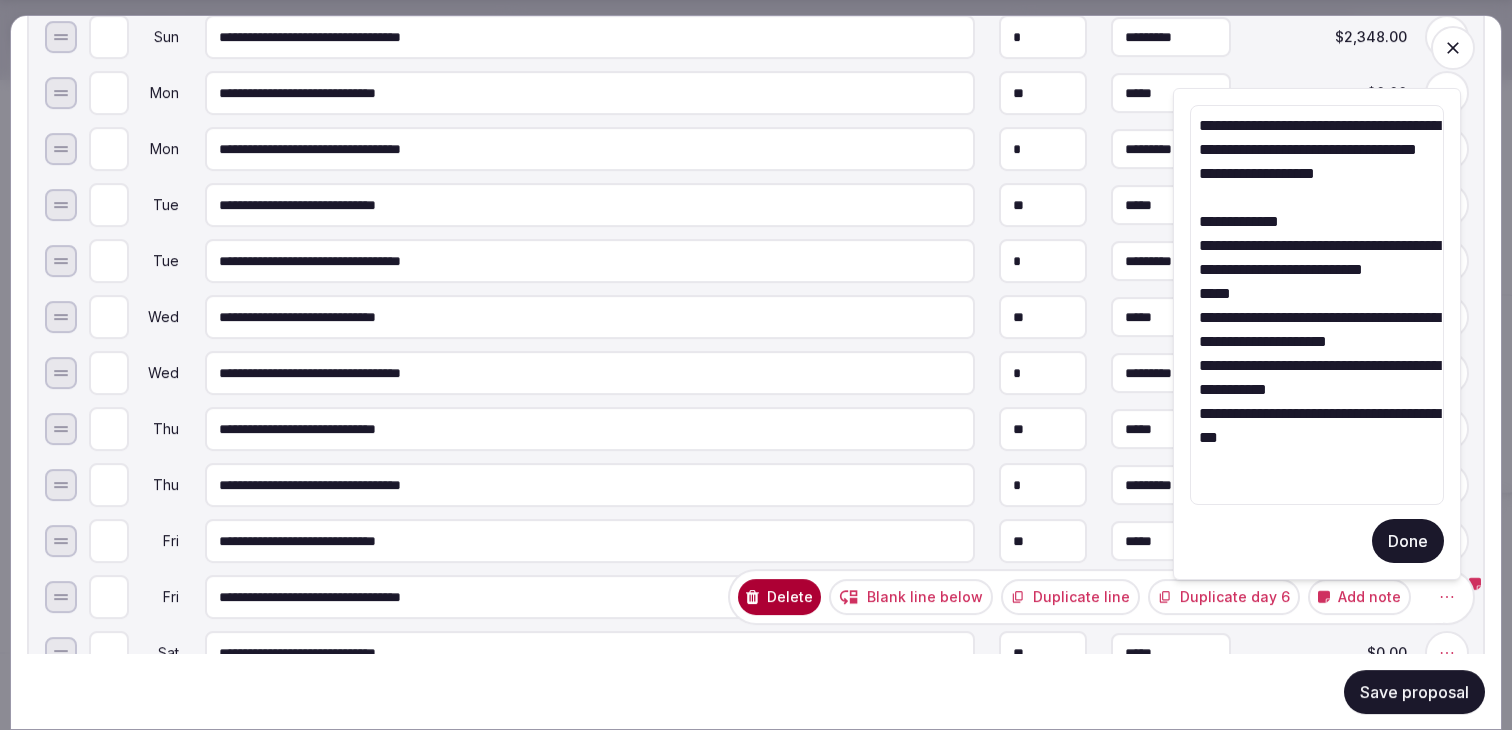 scroll, scrollTop: 1912, scrollLeft: 0, axis: vertical 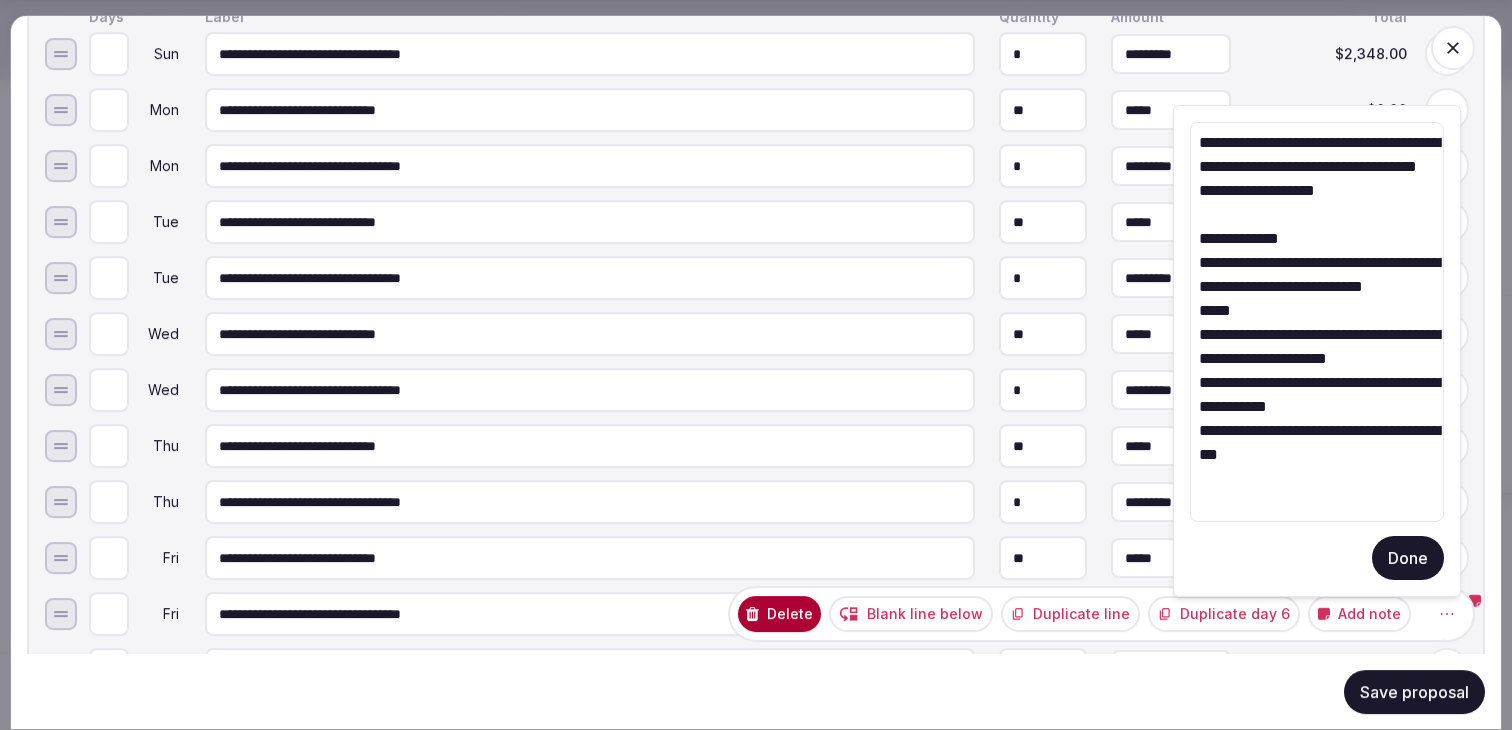 drag, startPoint x: 1379, startPoint y: 219, endPoint x: 1189, endPoint y: 132, distance: 208.97128 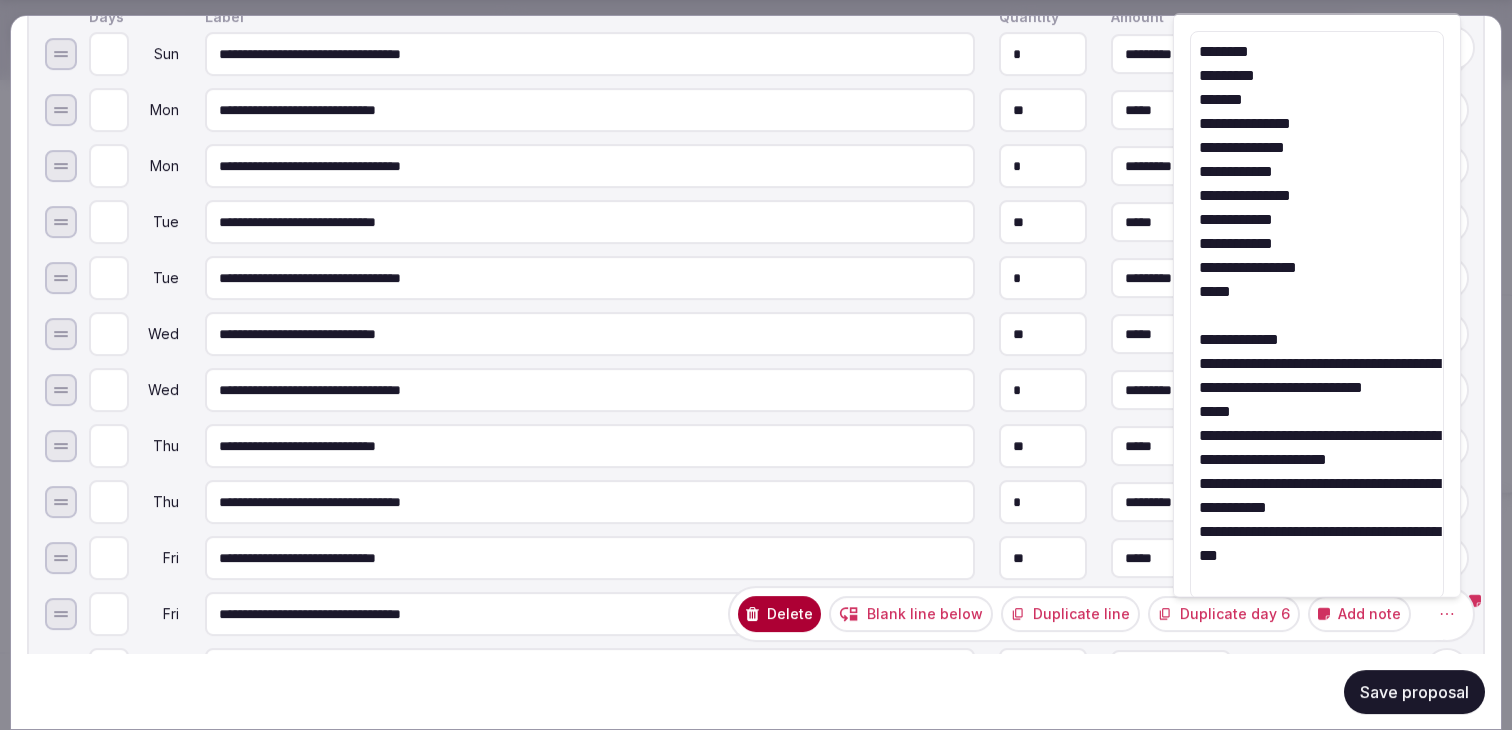 click on "**********" at bounding box center (1317, 315) 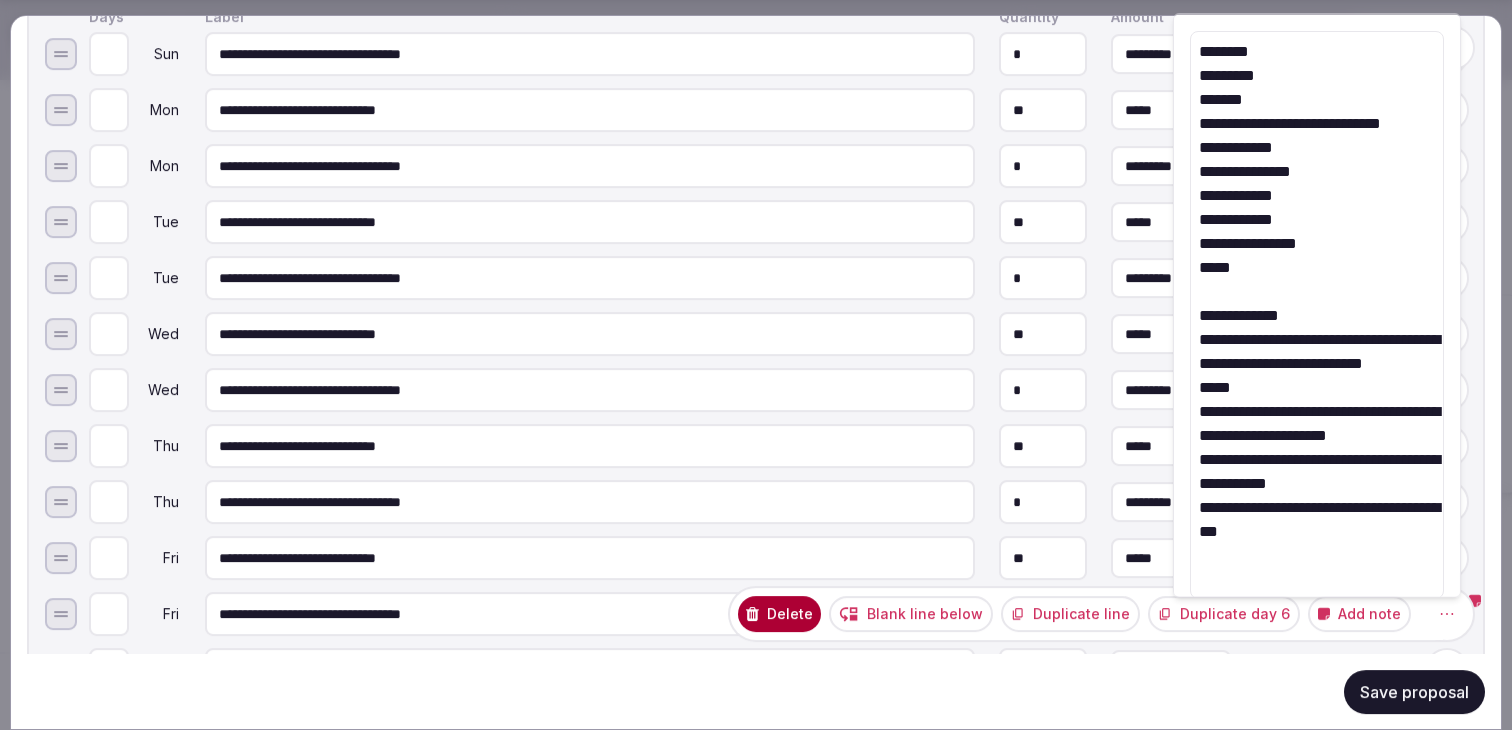 click on "**********" at bounding box center (1317, 315) 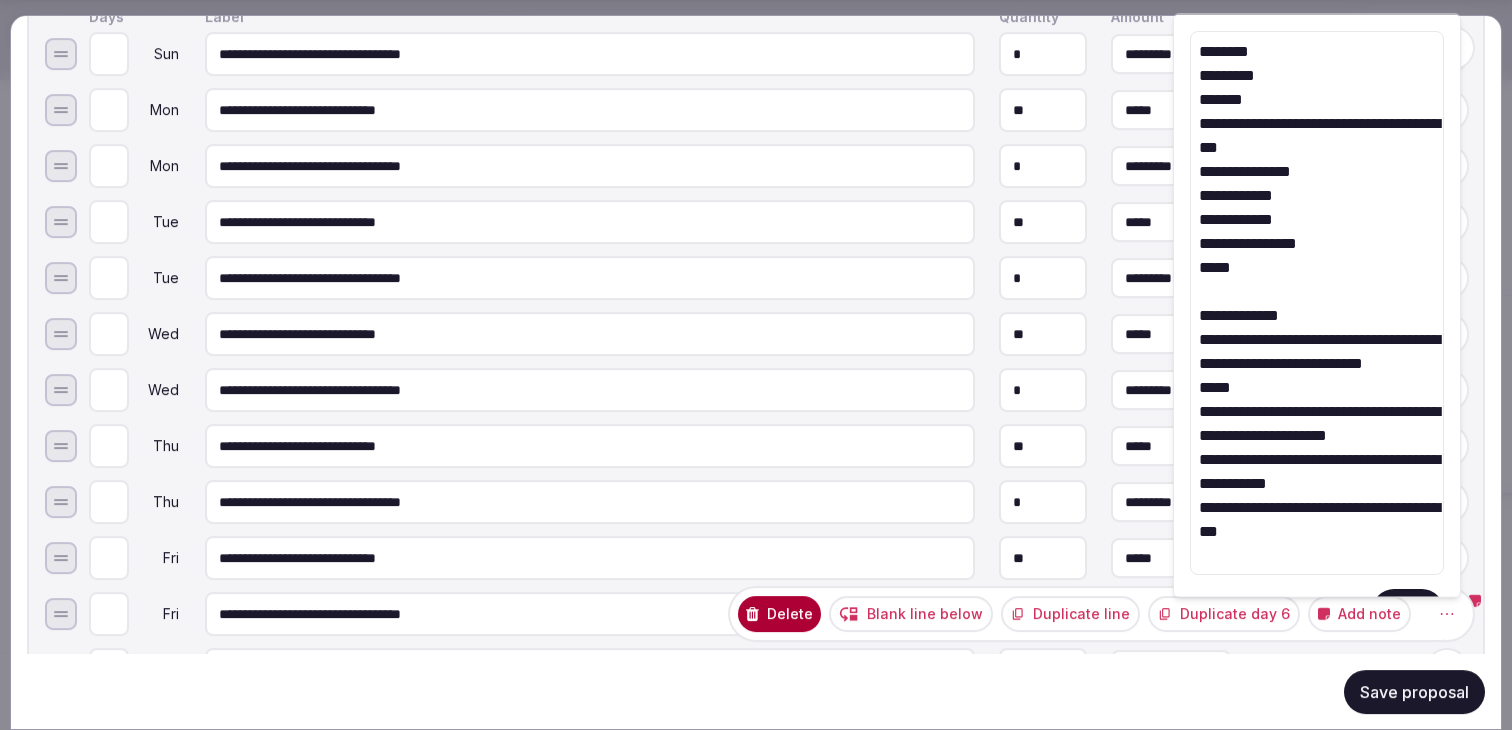 click on "**********" at bounding box center (1317, 303) 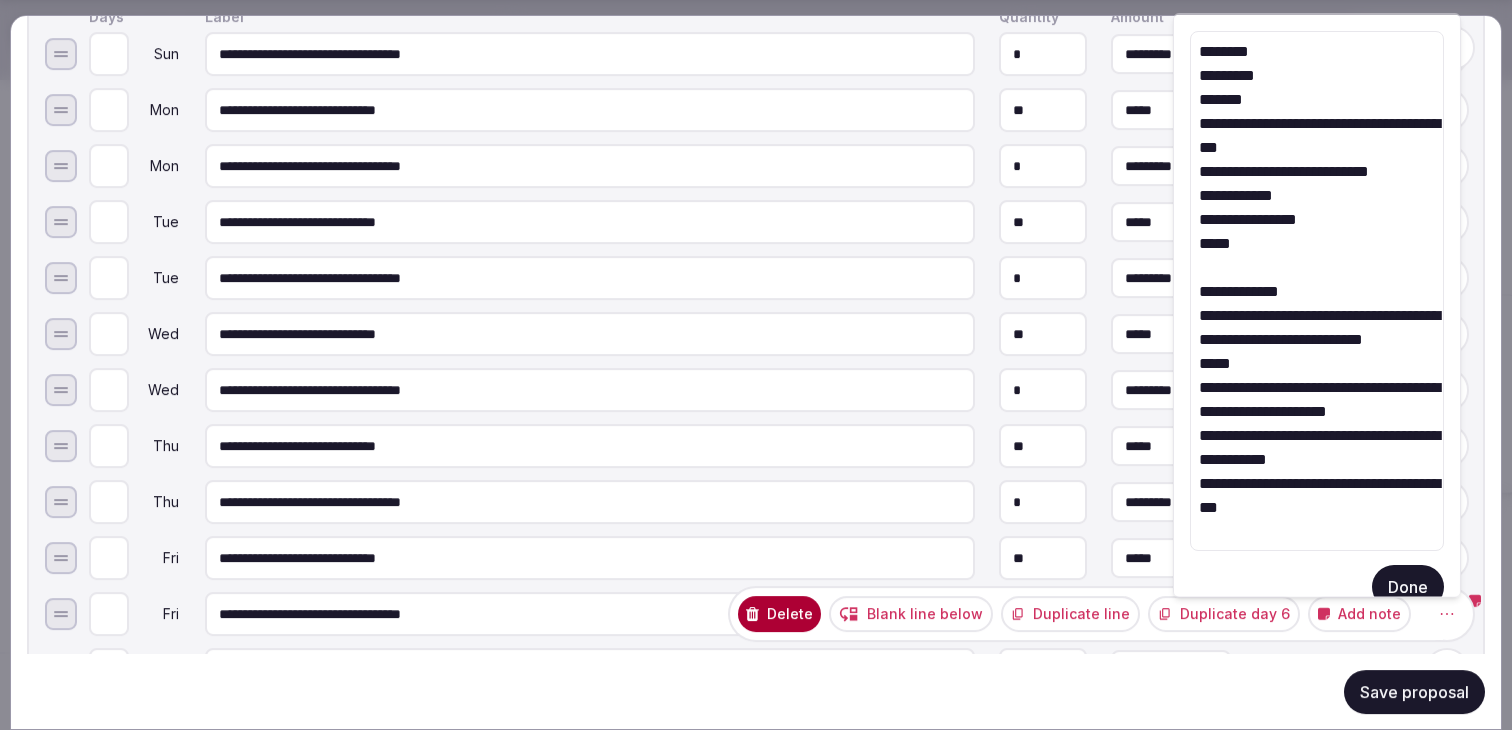 click on "**********" at bounding box center (1317, 291) 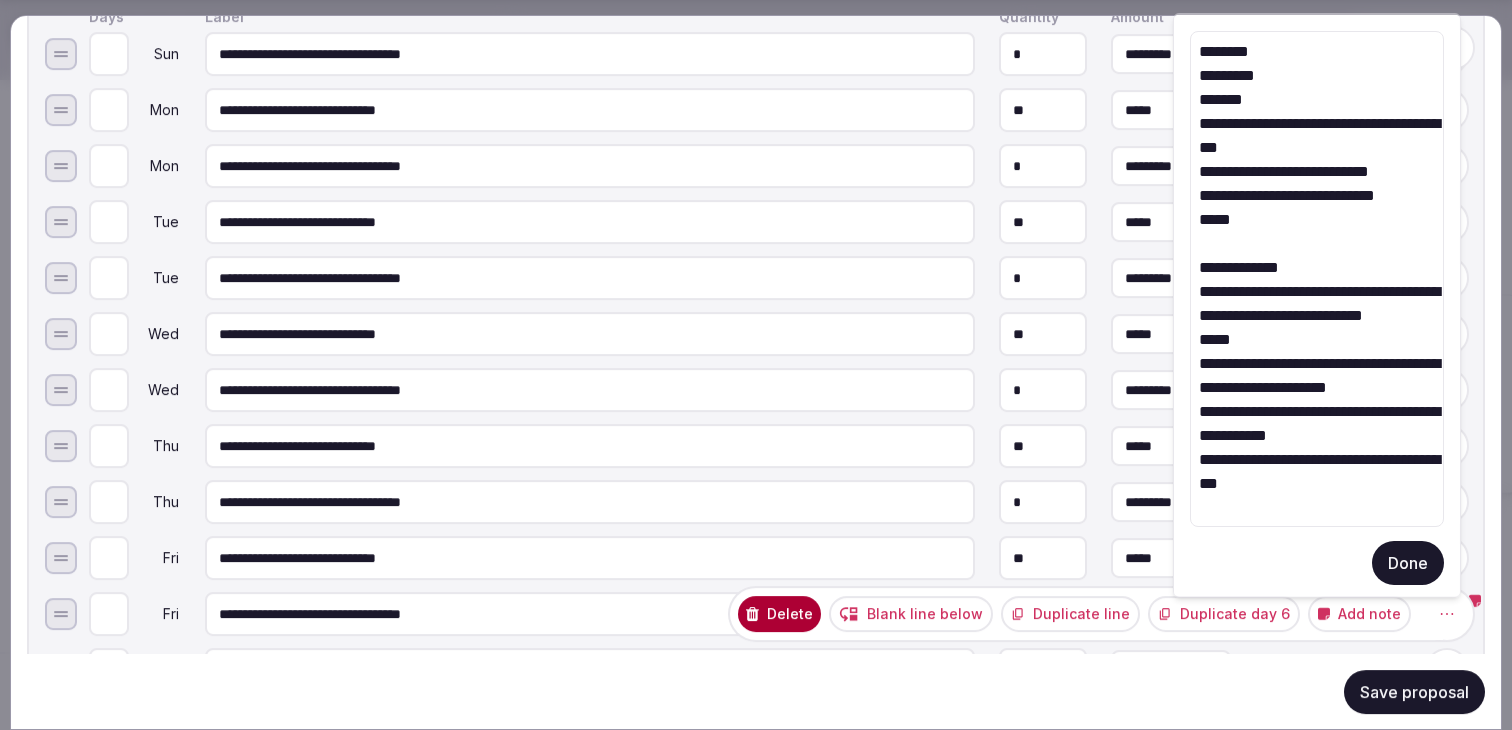 click on "**********" at bounding box center [1317, 279] 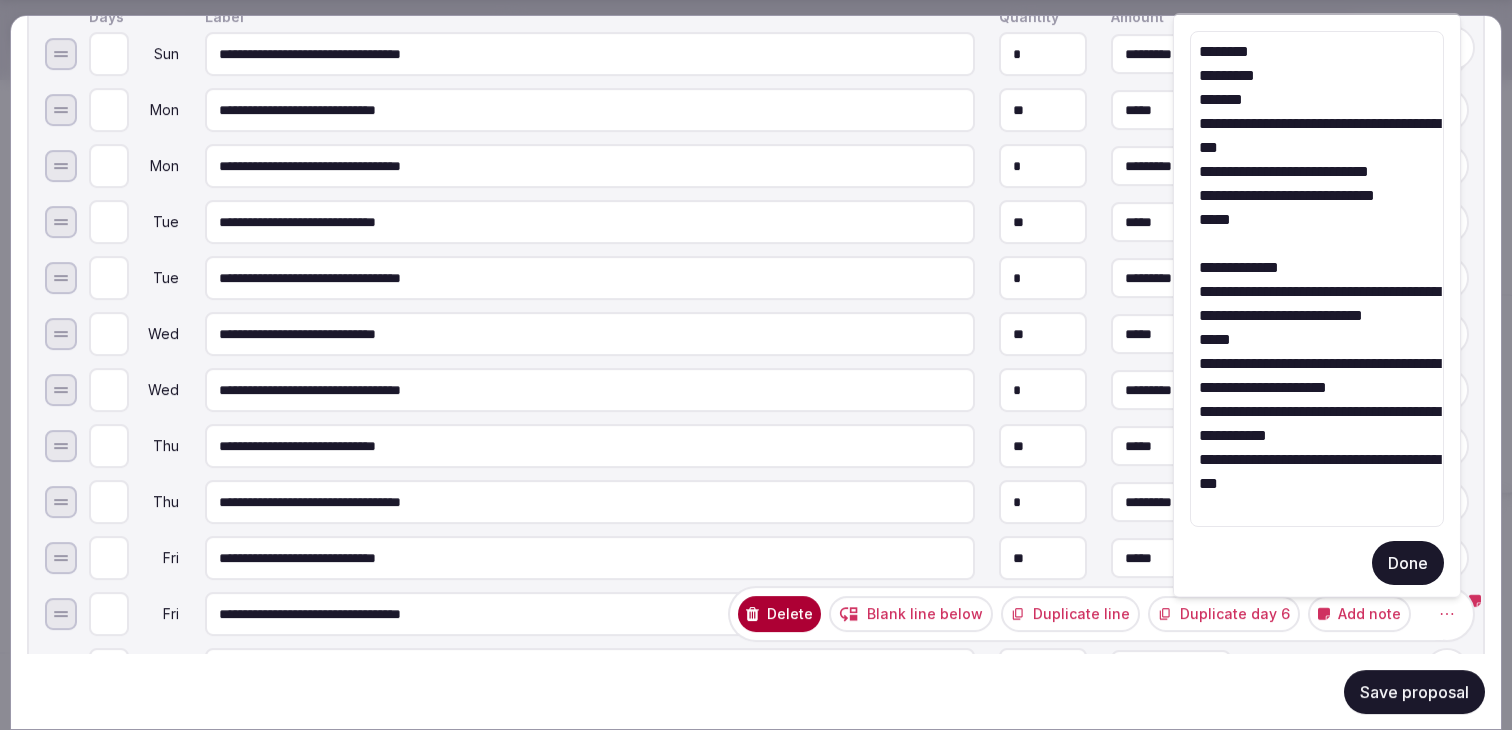 click on "**********" at bounding box center [1317, 279] 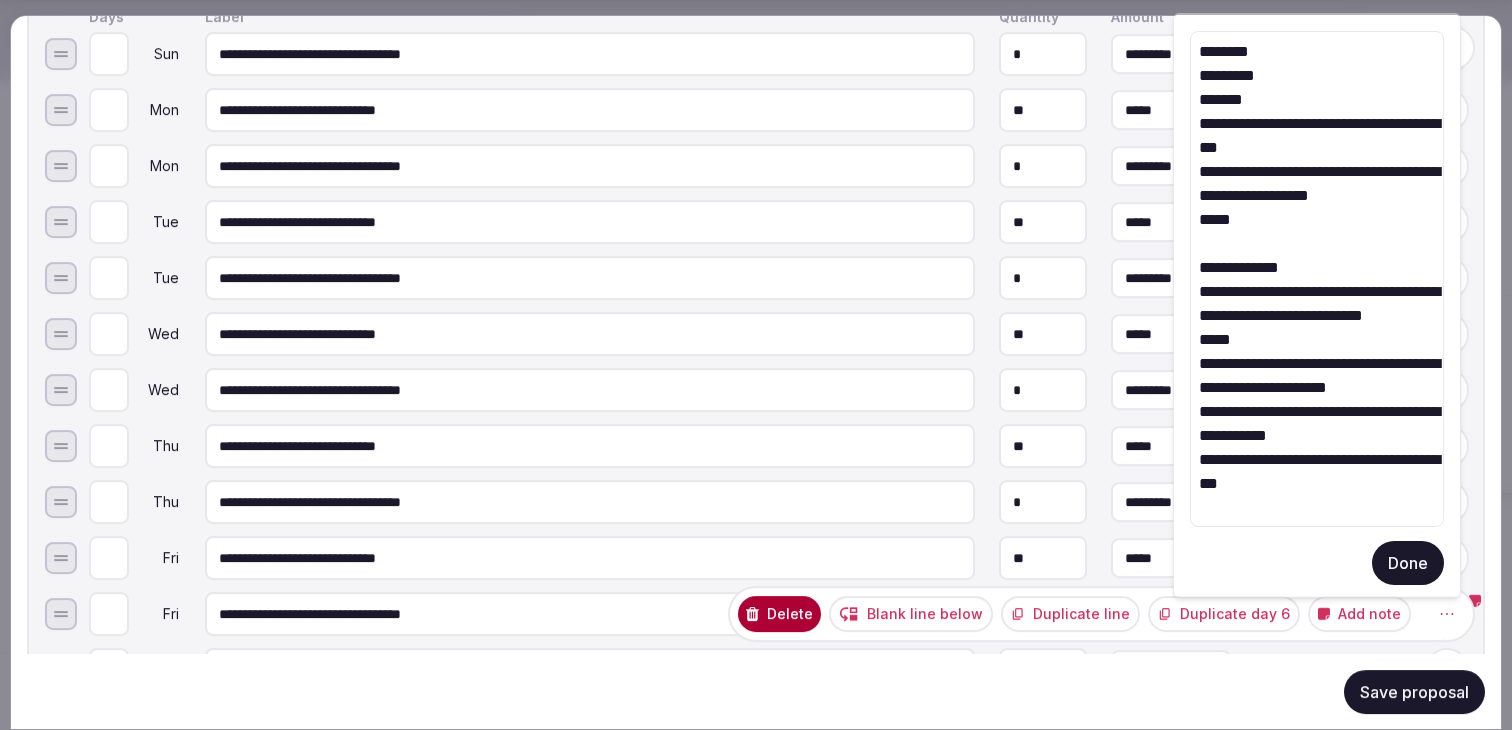 click on "**********" at bounding box center [1317, 279] 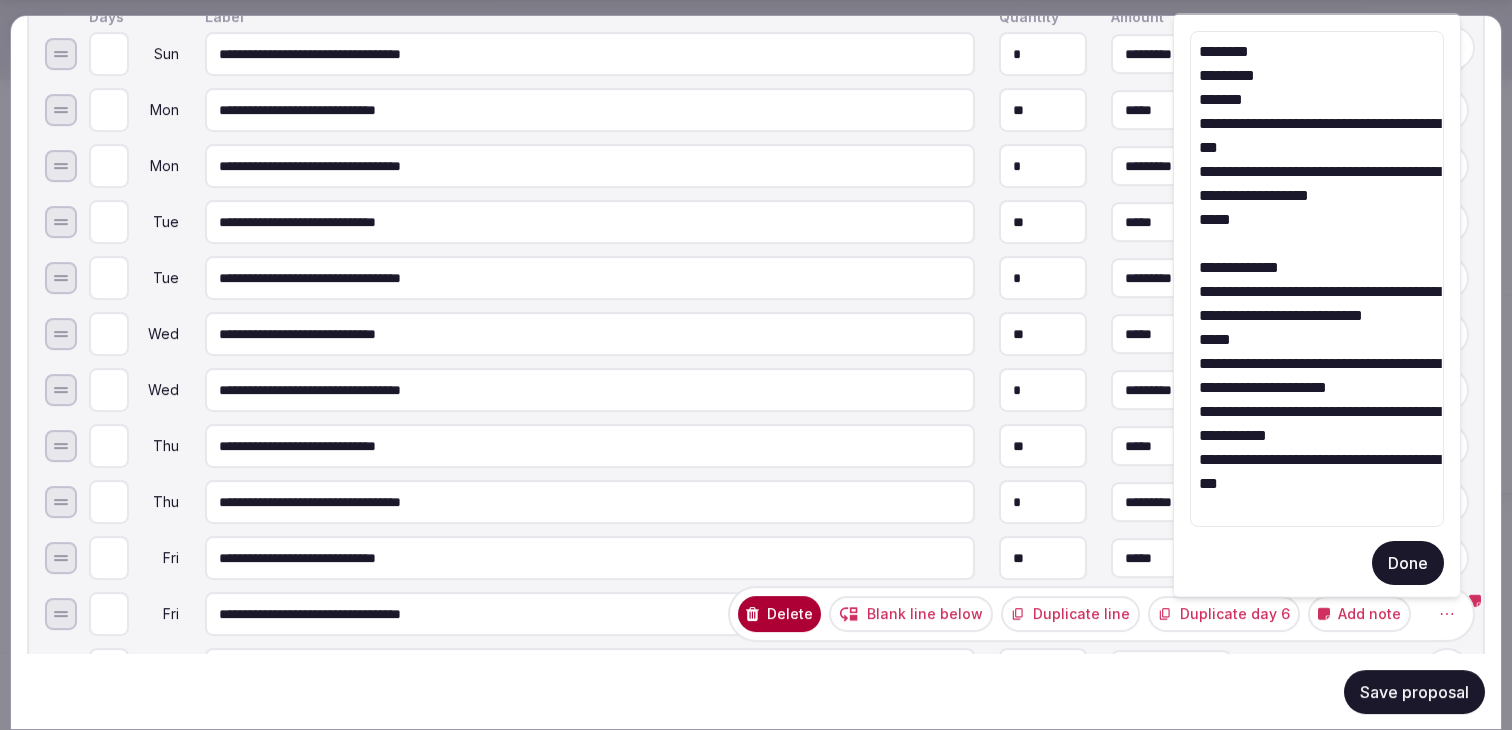click on "**********" at bounding box center [1317, 279] 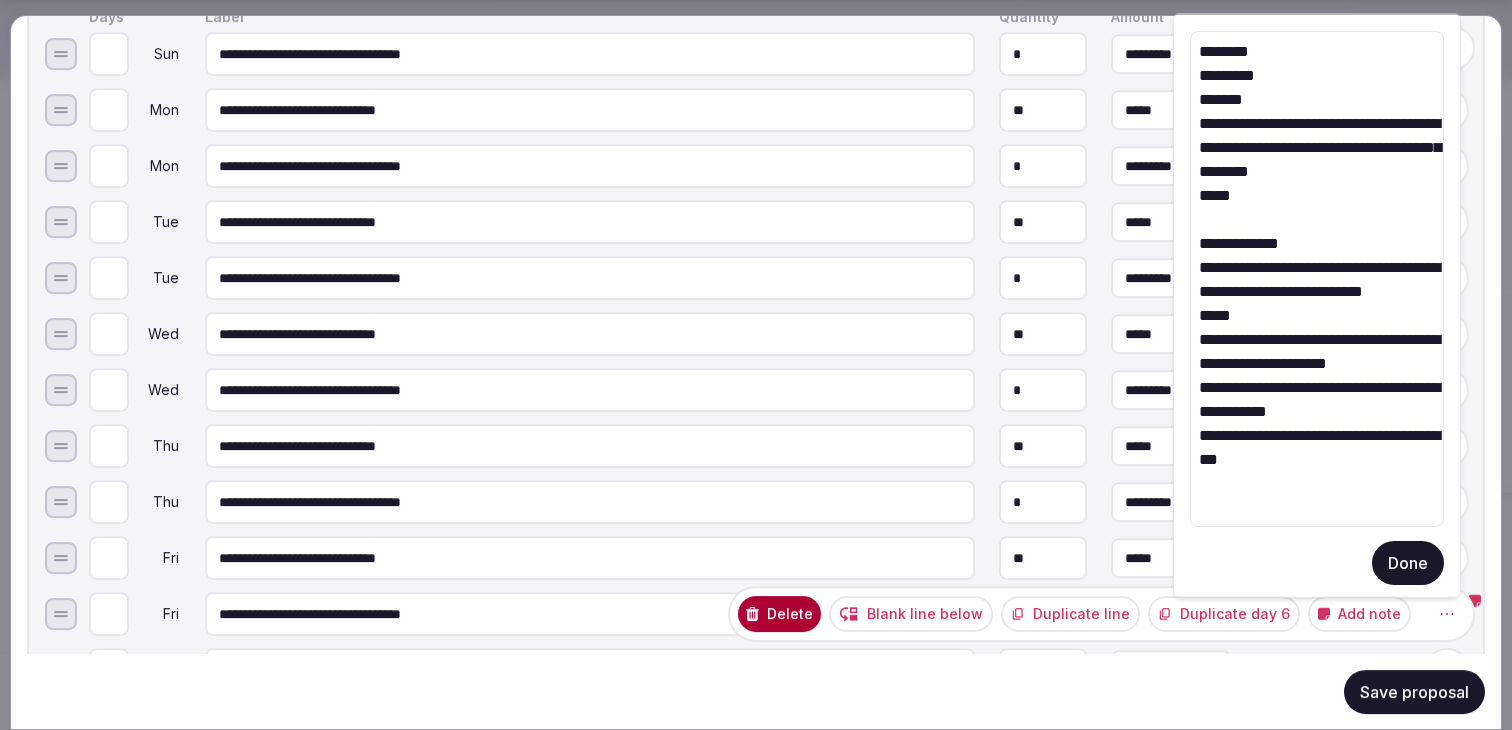 drag, startPoint x: 1284, startPoint y: 124, endPoint x: 1206, endPoint y: 100, distance: 81.608826 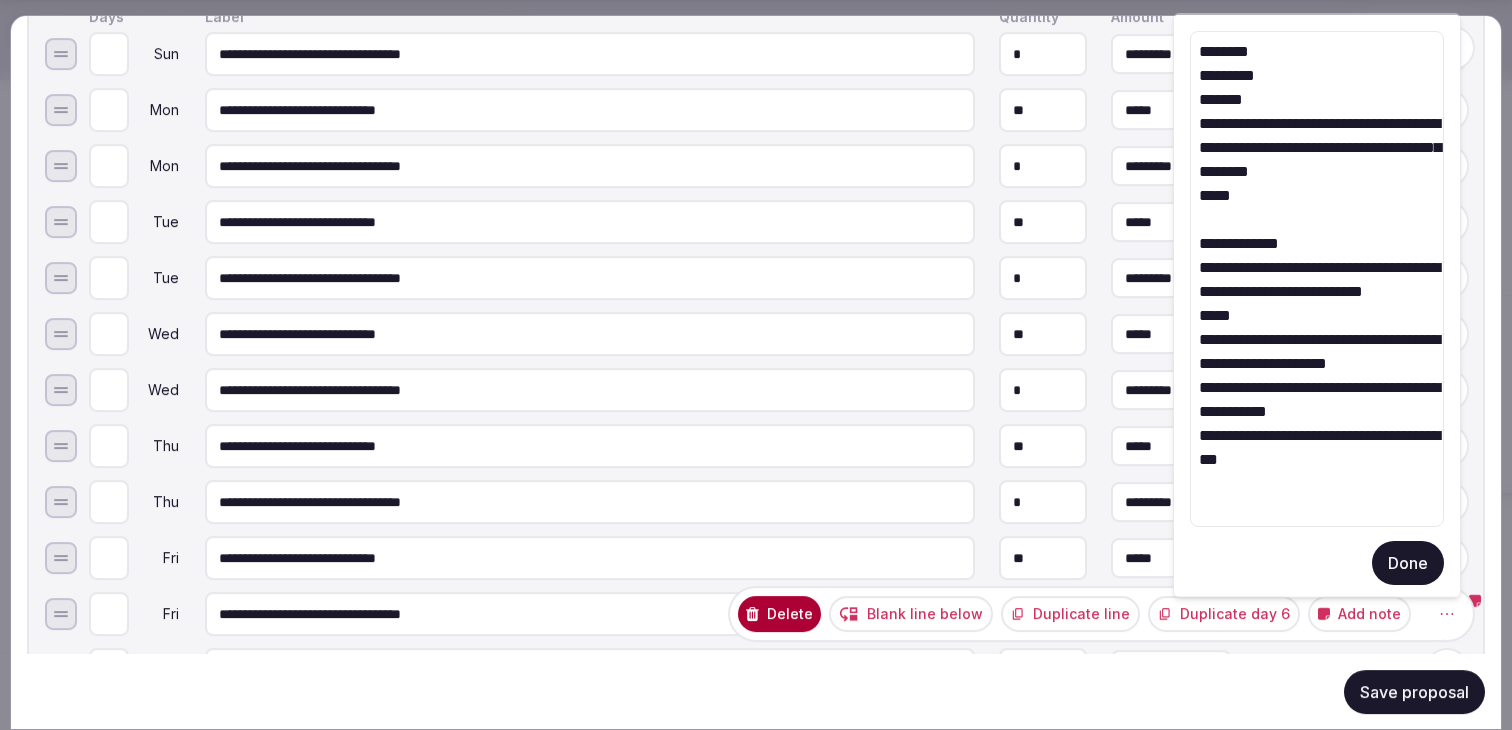 click on "**********" at bounding box center (1317, 279) 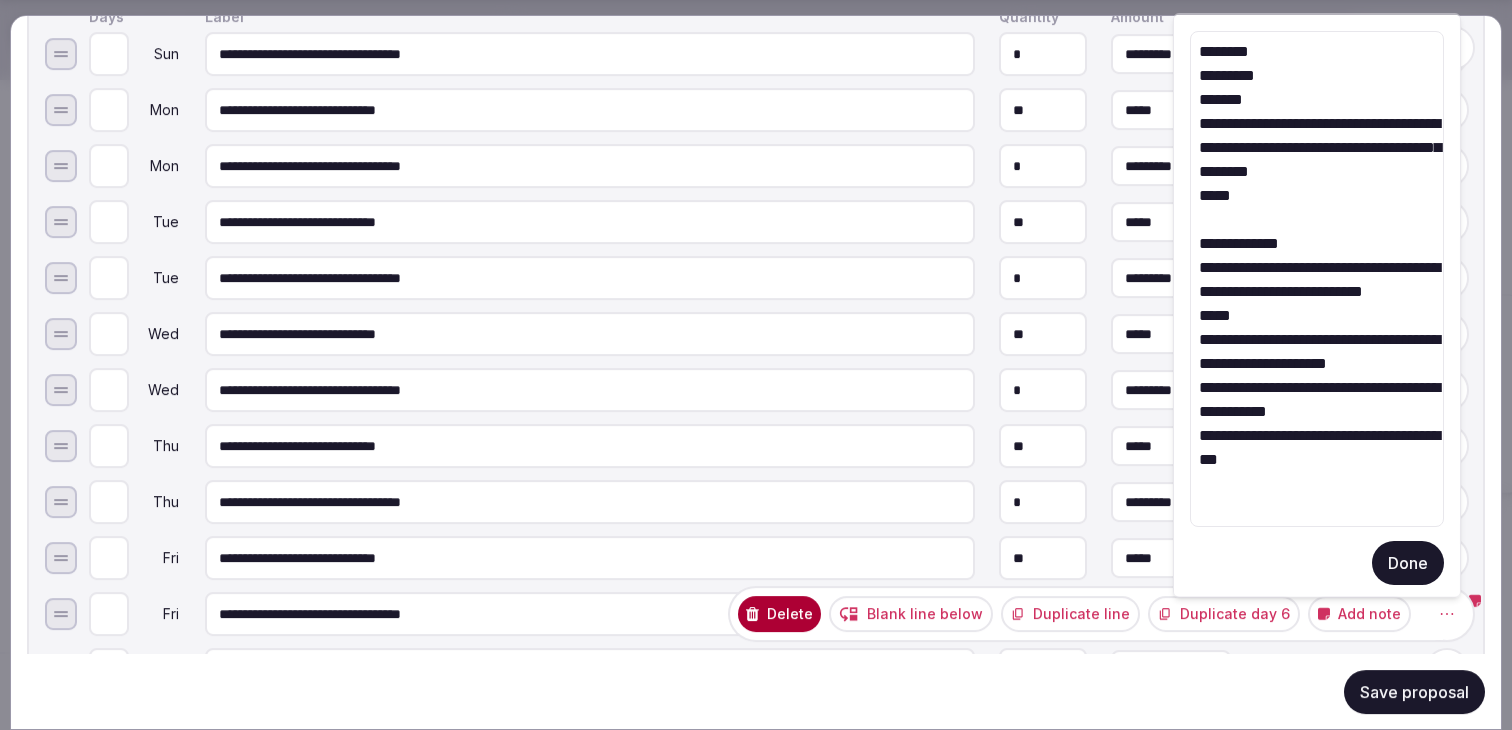 drag, startPoint x: 1287, startPoint y: 121, endPoint x: 1194, endPoint y: 95, distance: 96.56604 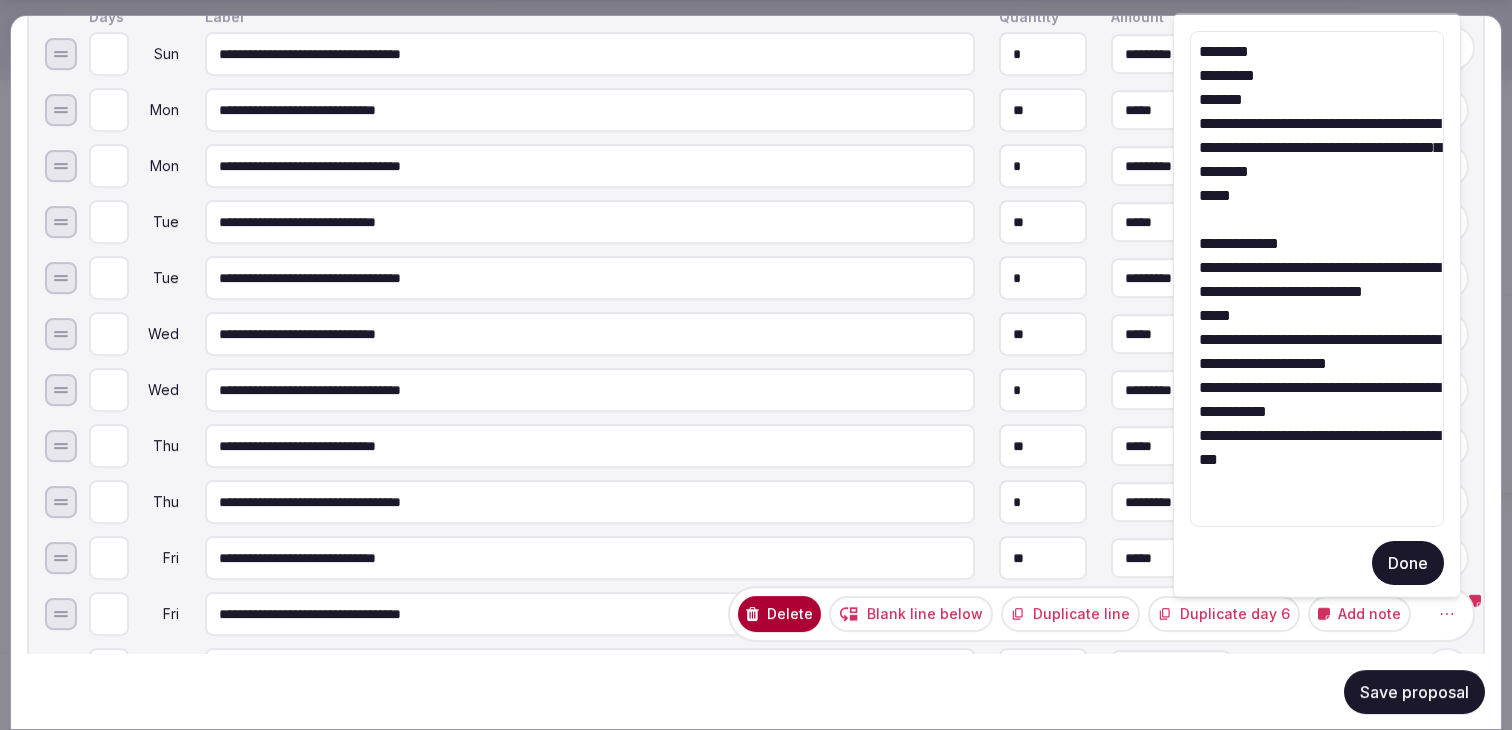 click on "**********" at bounding box center (1317, 279) 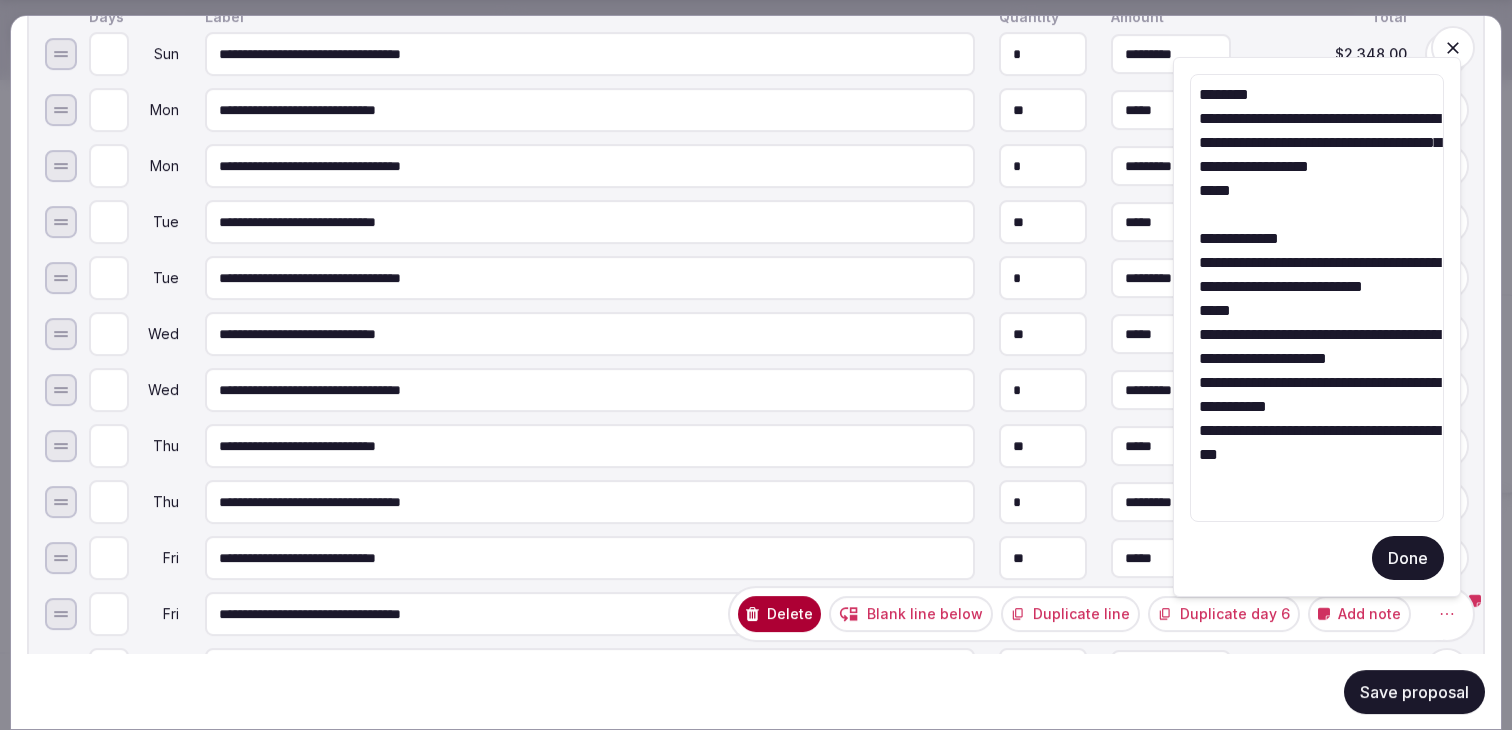 click on "**********" at bounding box center [1317, 298] 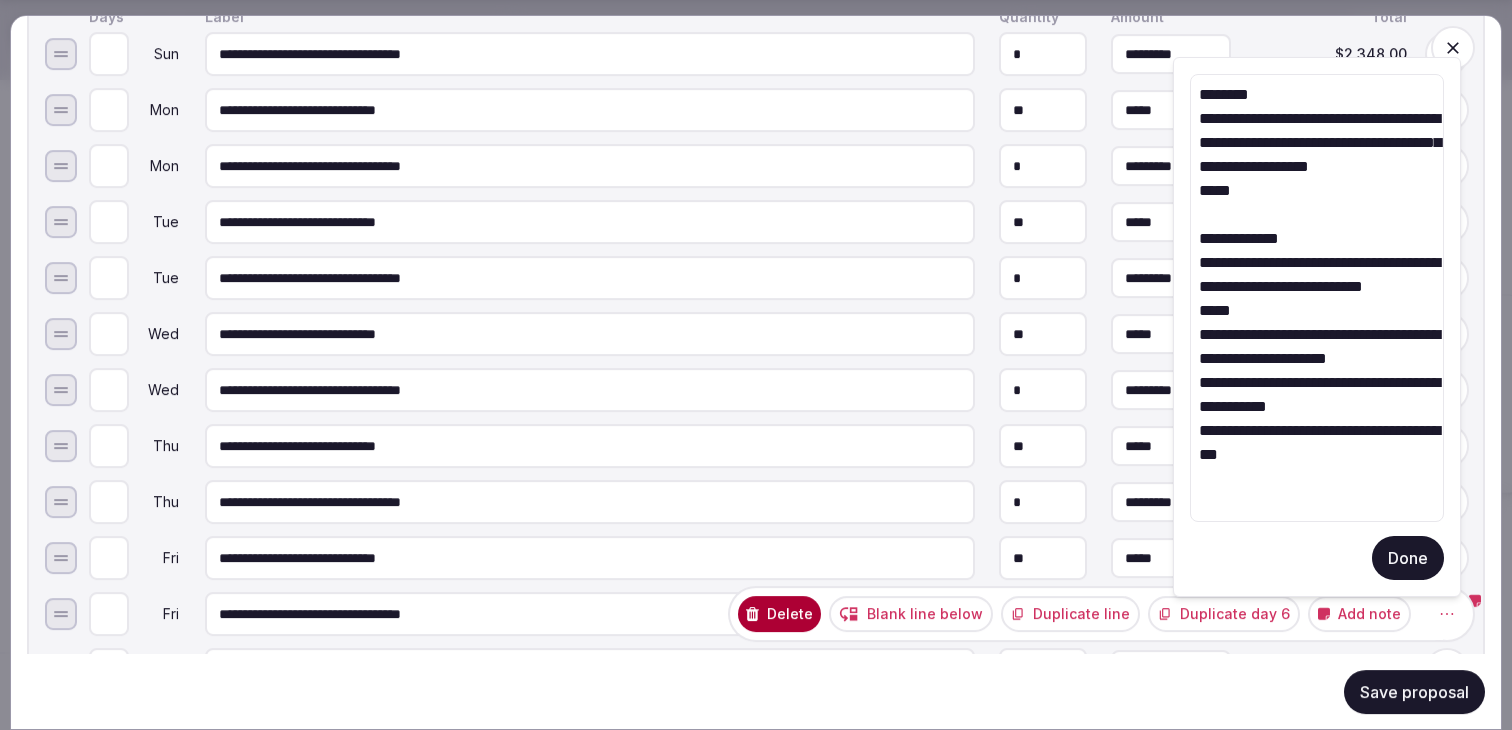 click on "**********" at bounding box center (1317, 298) 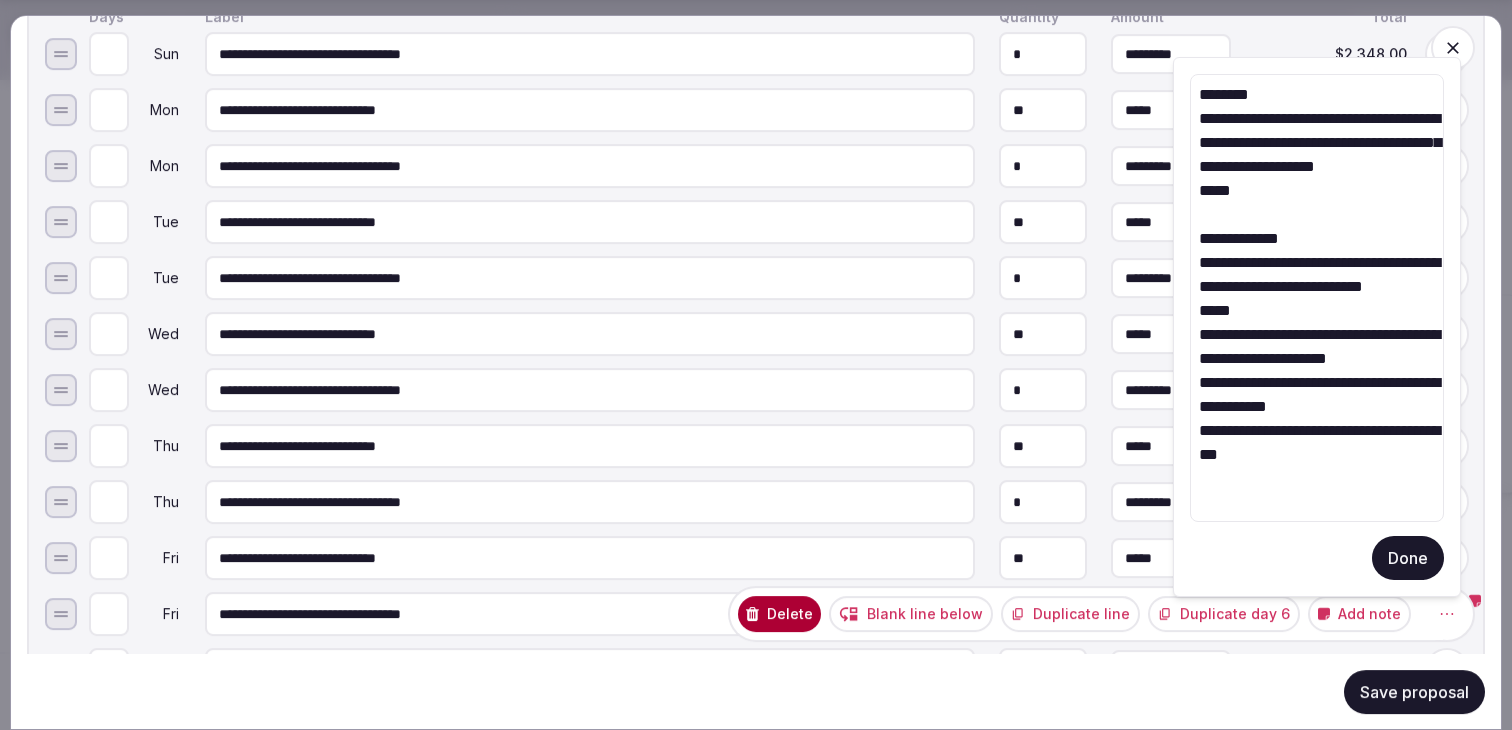 click on "**********" at bounding box center [1317, 298] 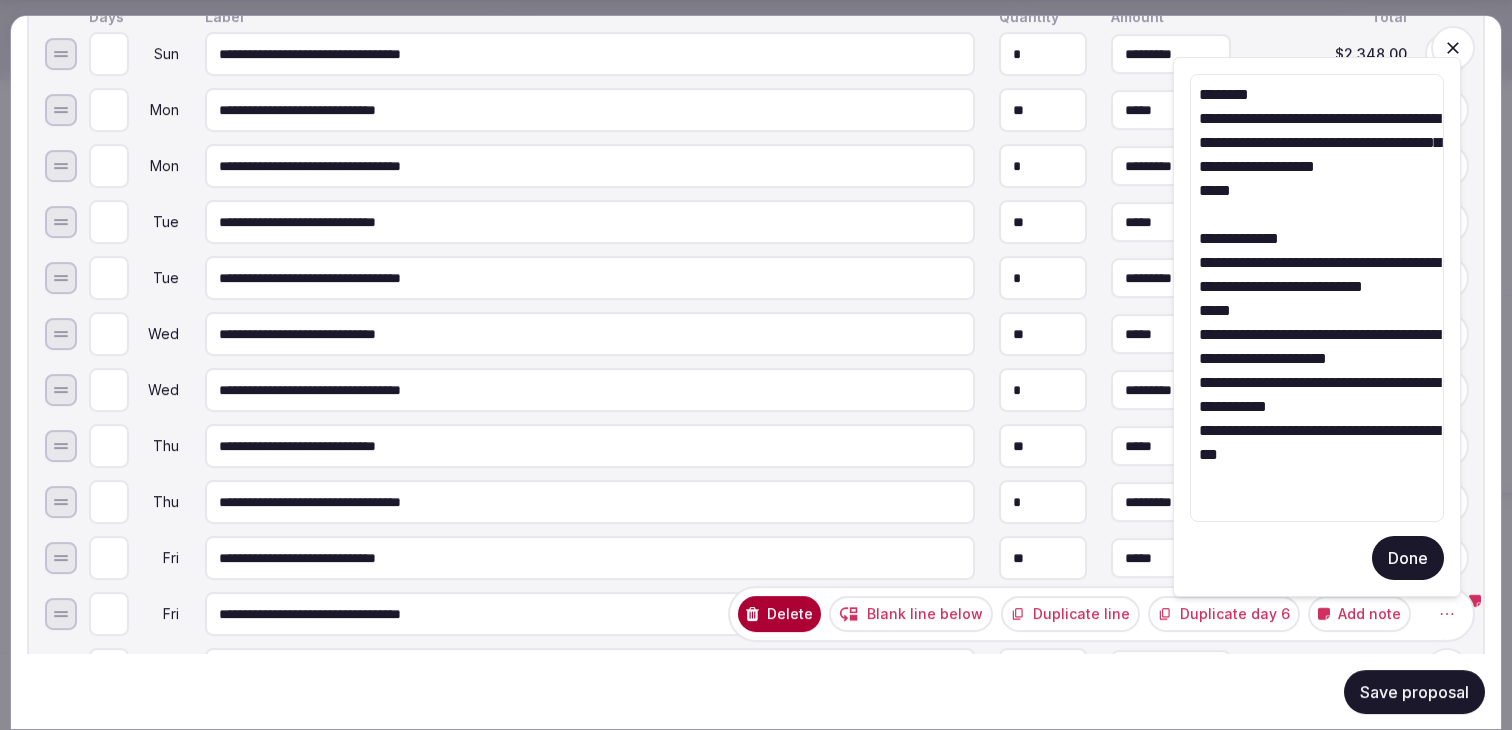 type on "**********" 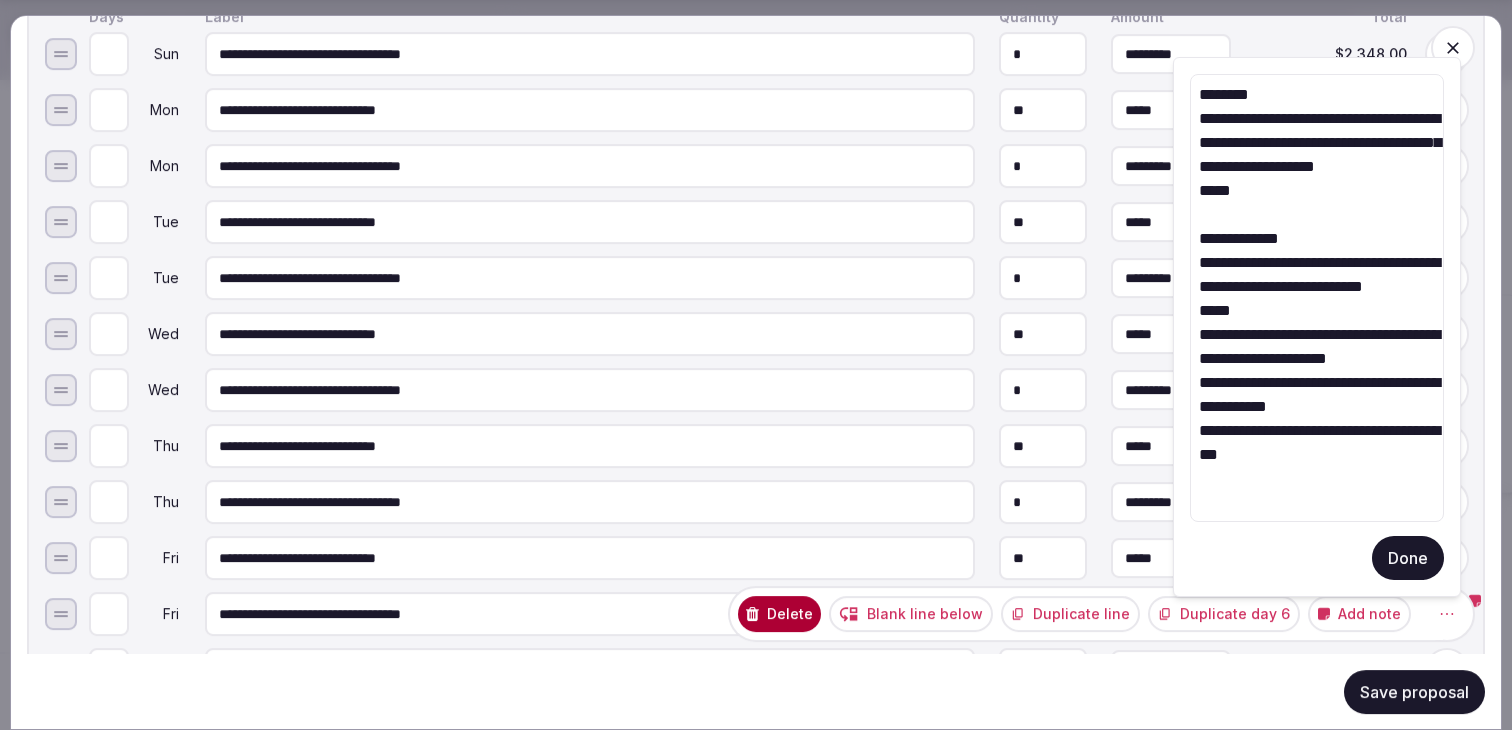 click on "Done" at bounding box center [1408, 558] 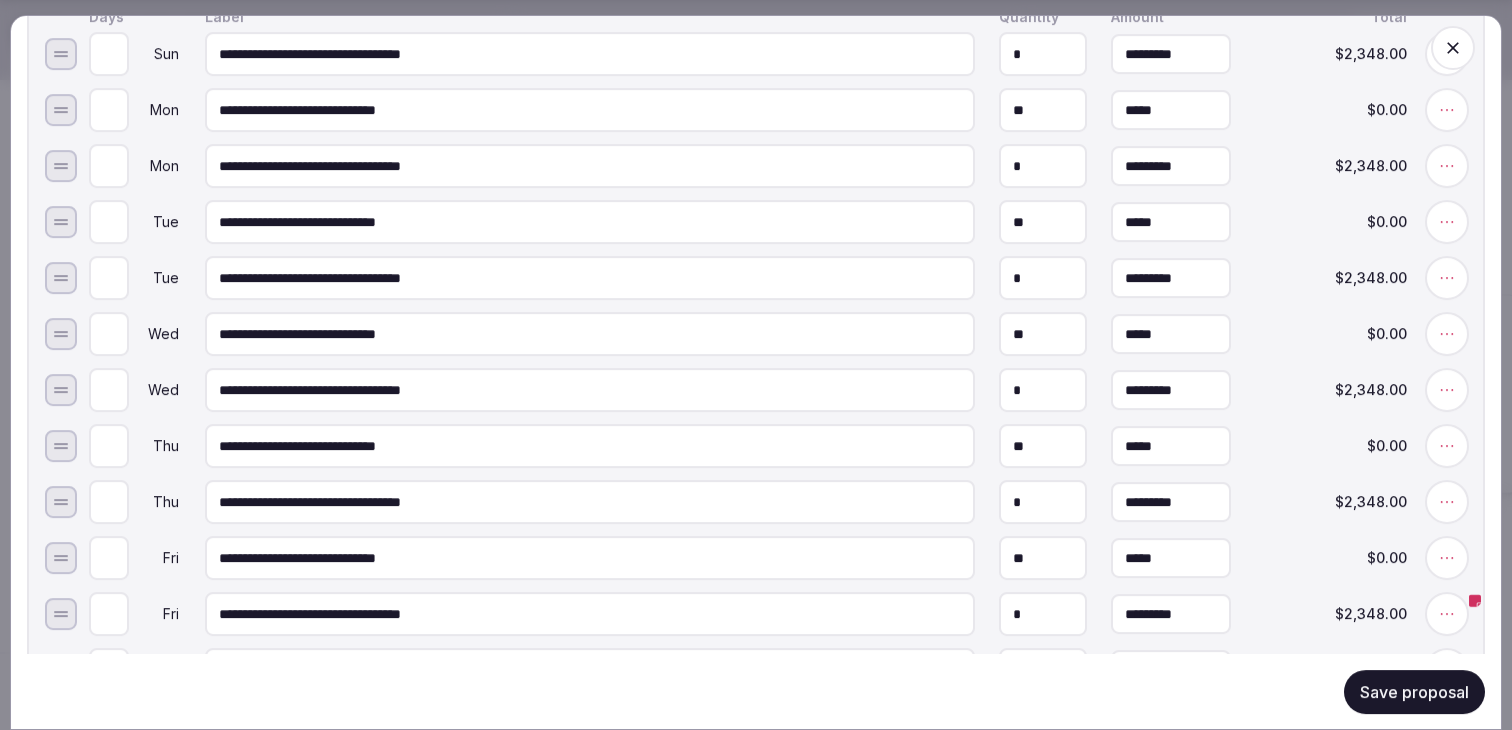 click on "Save proposal" at bounding box center [1414, 691] 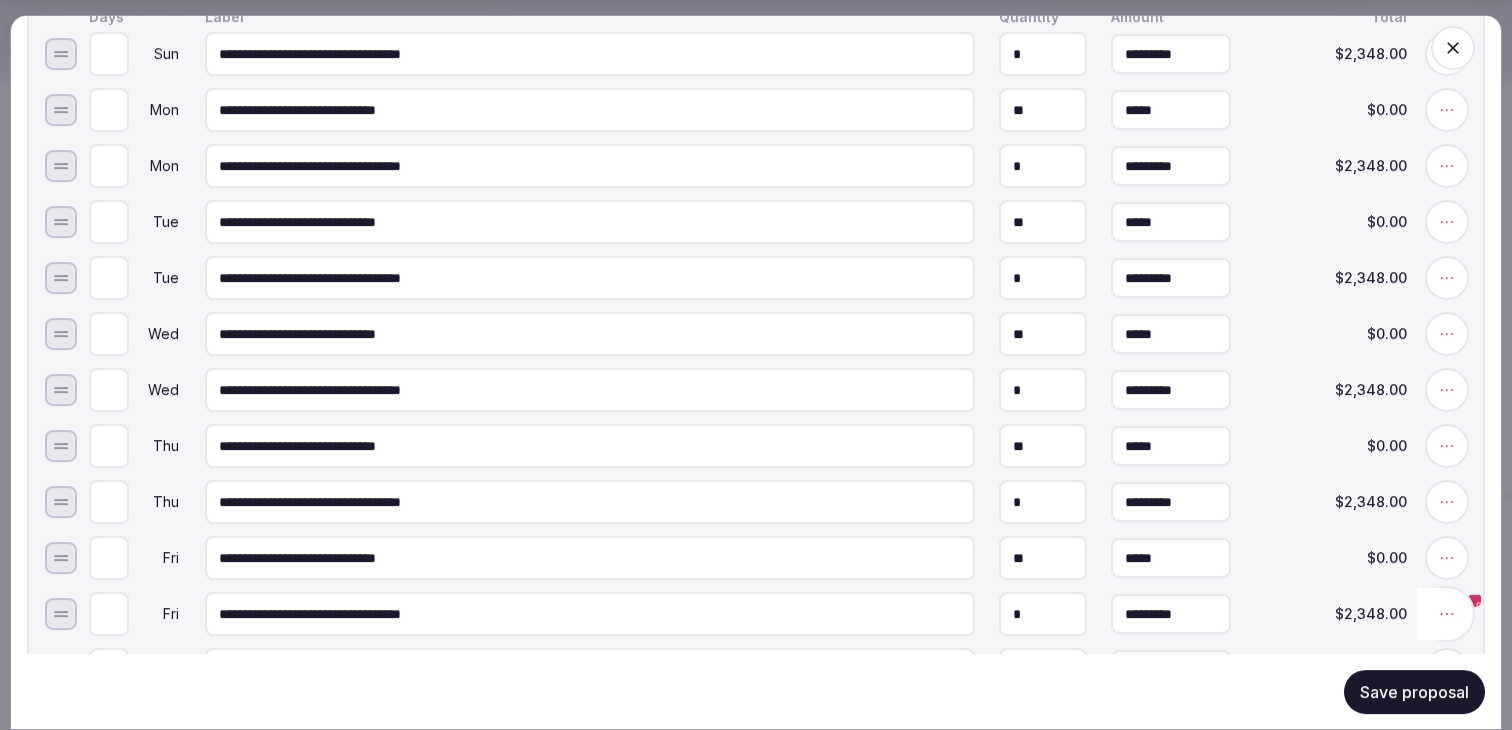 click 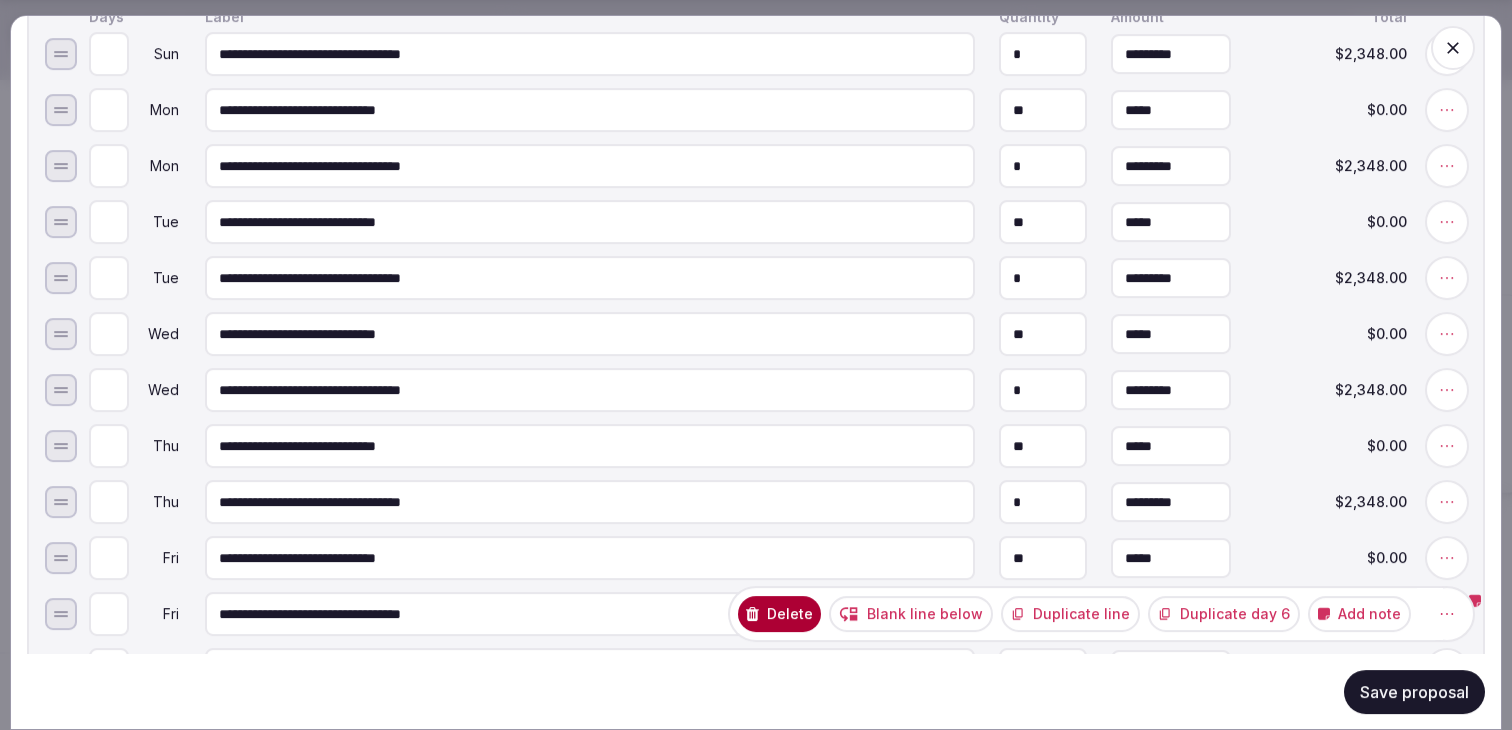 click on "Add note" at bounding box center [1359, 614] 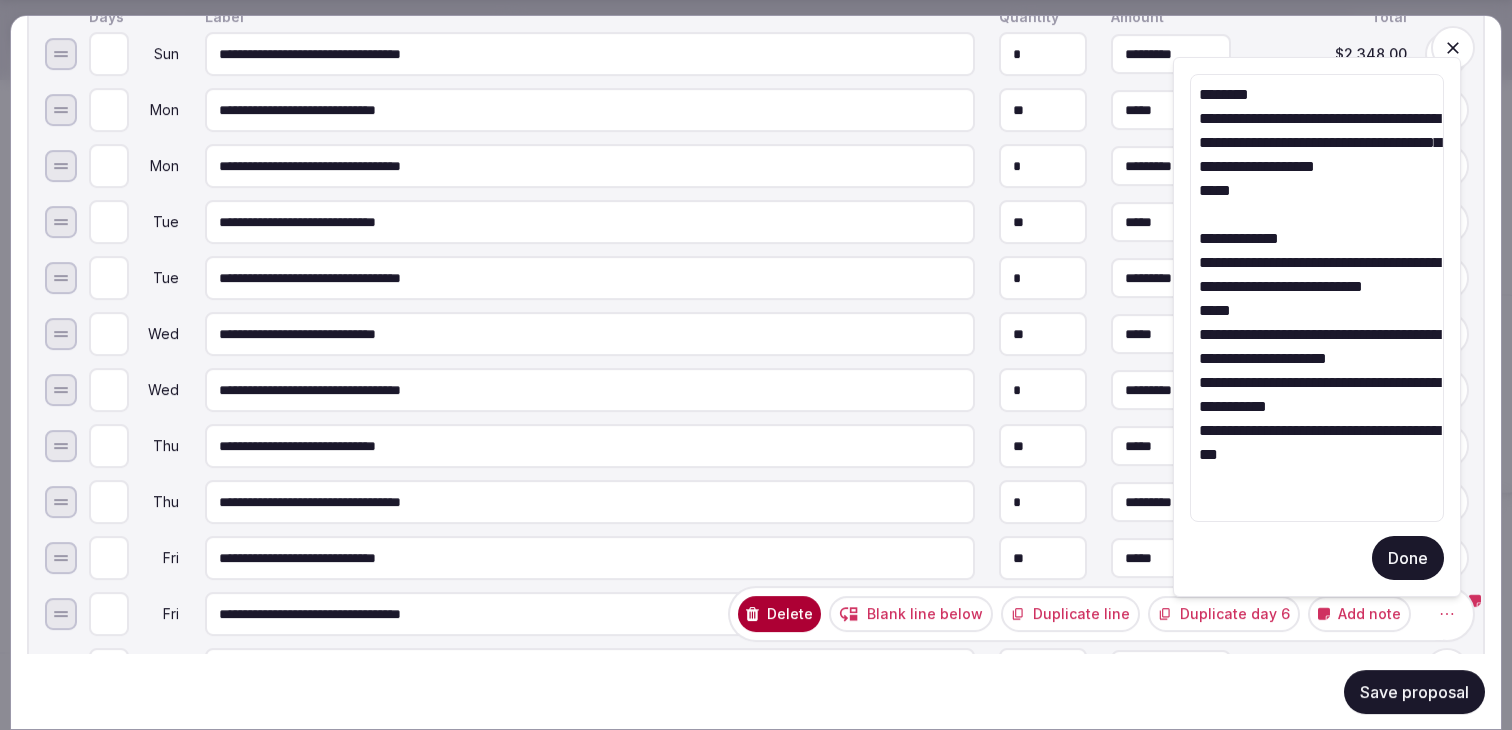 click on "**********" at bounding box center (1317, 298) 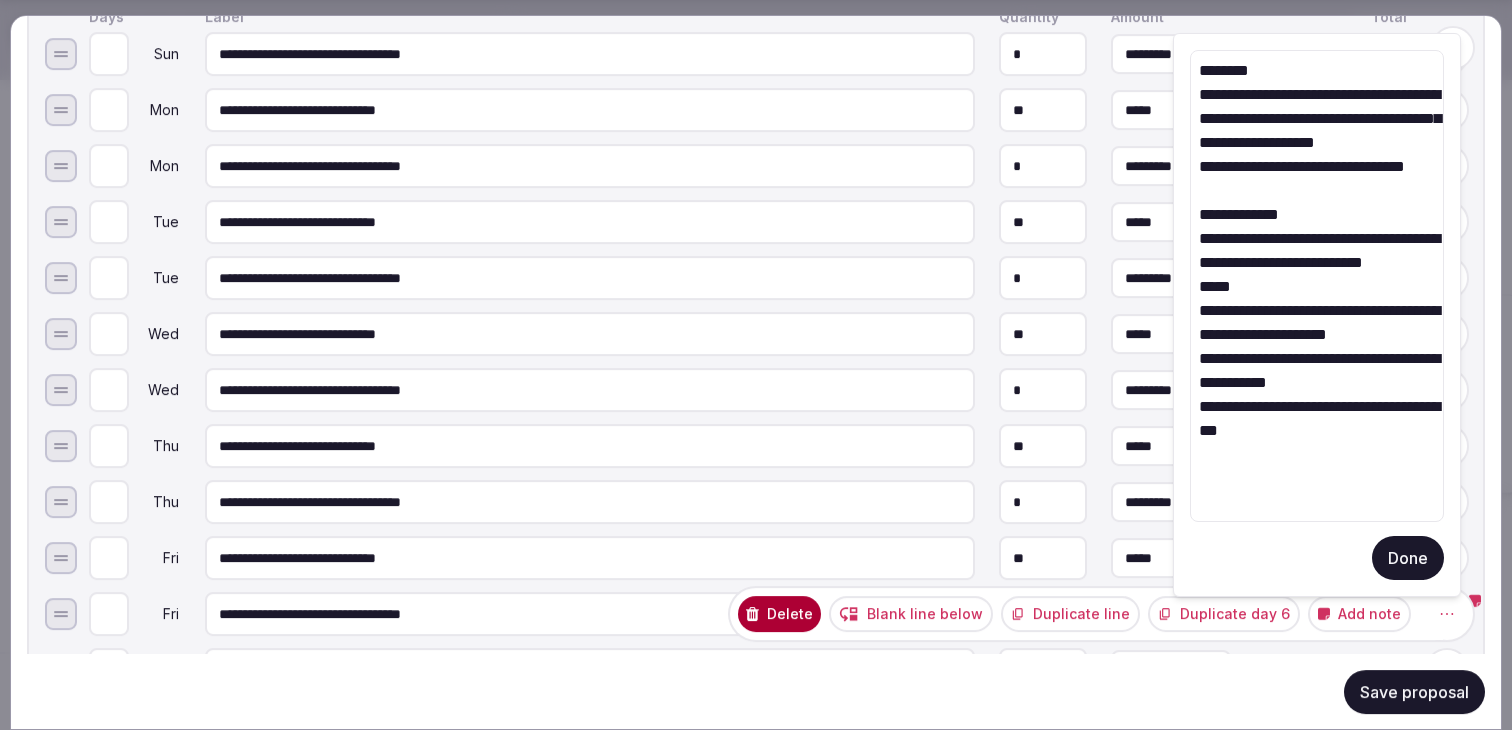 type on "**********" 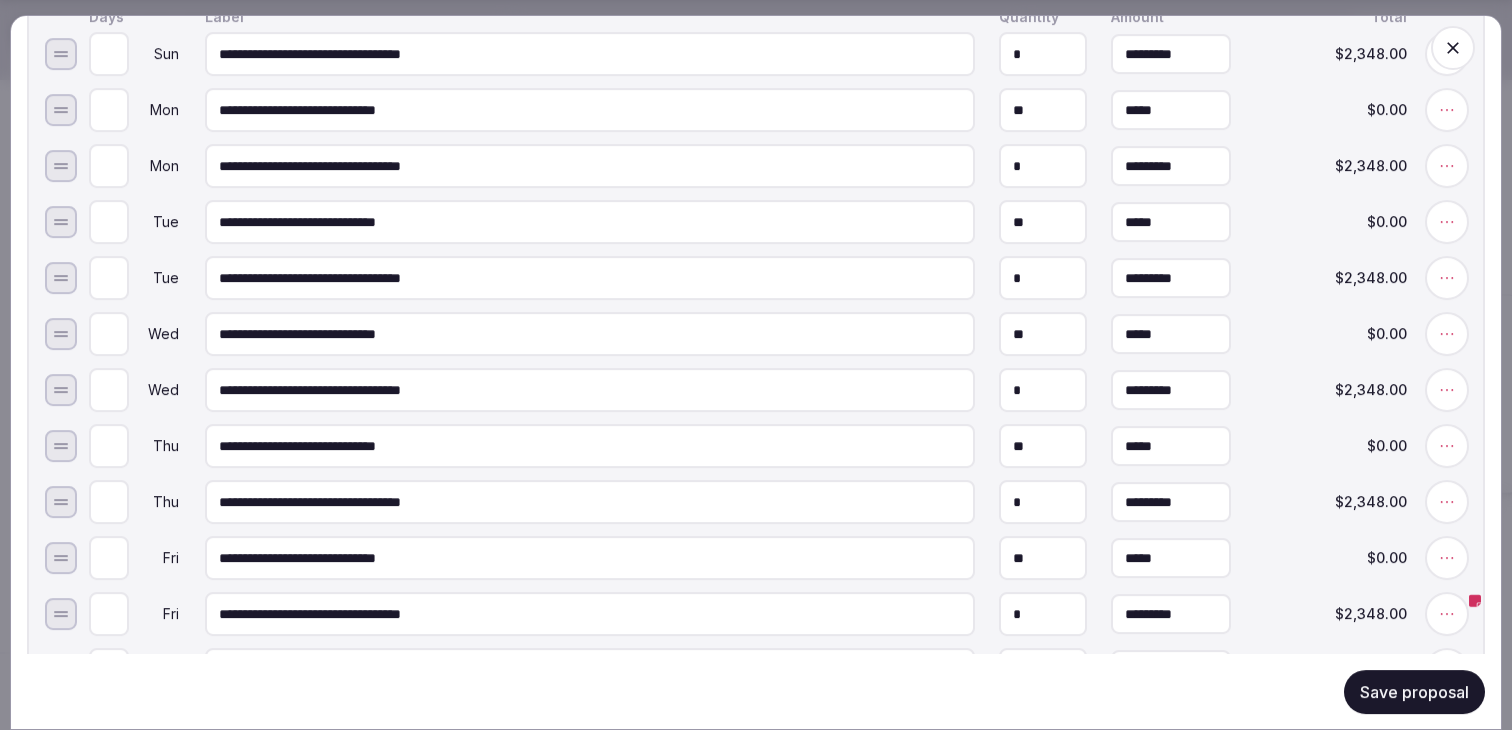 click on "Save proposal" at bounding box center [1414, 691] 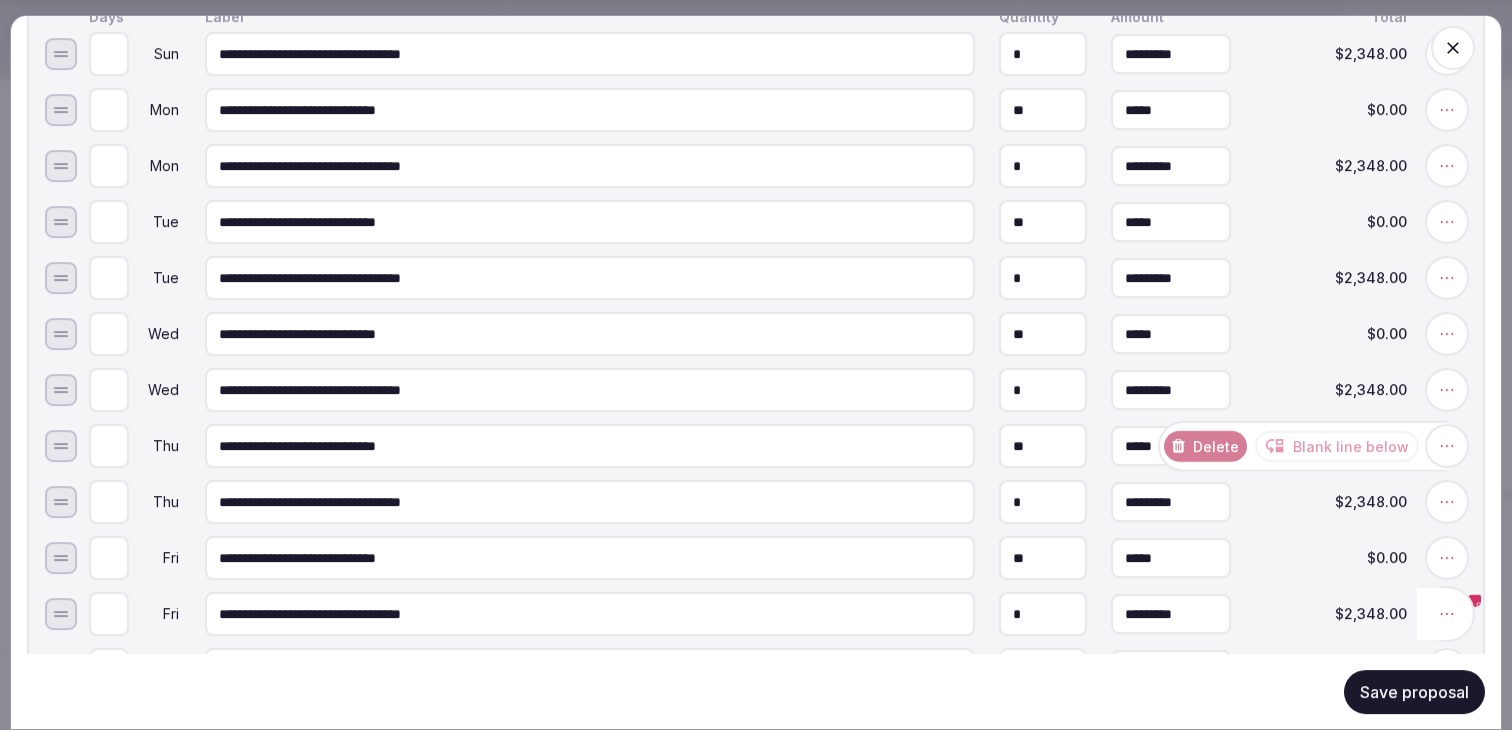 click 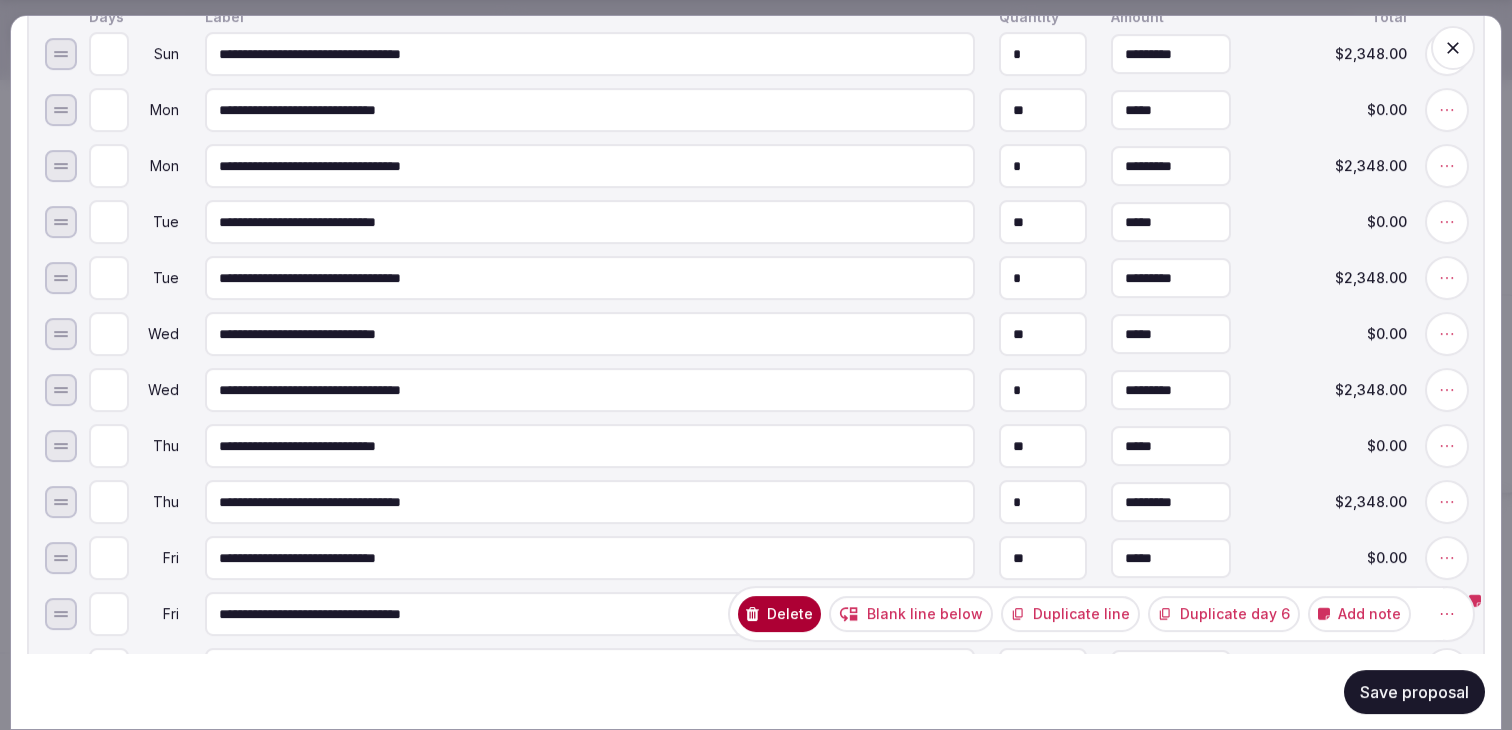 click on "Add note" at bounding box center [1359, 614] 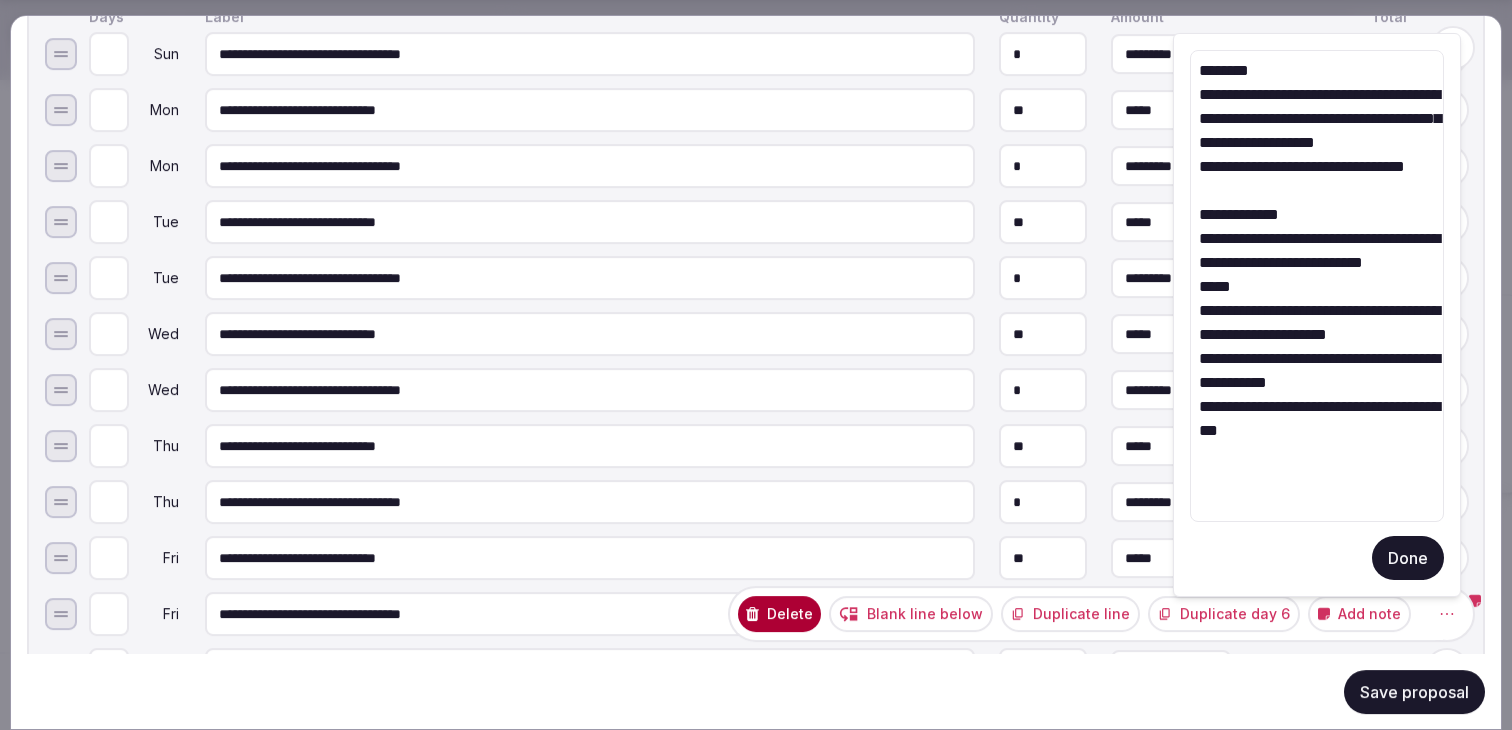 drag, startPoint x: 1371, startPoint y: 118, endPoint x: 1341, endPoint y: 118, distance: 30 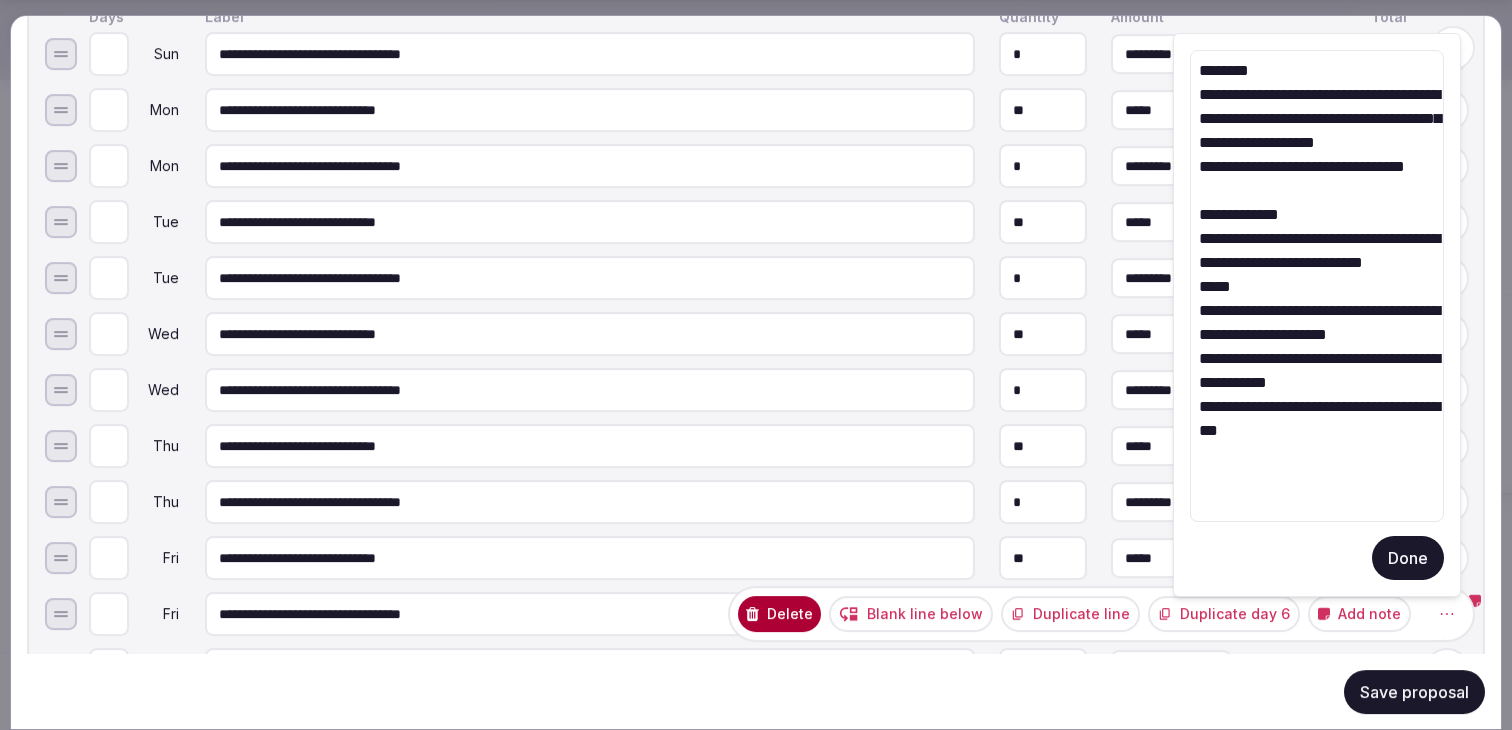 click on "**********" at bounding box center [1317, 286] 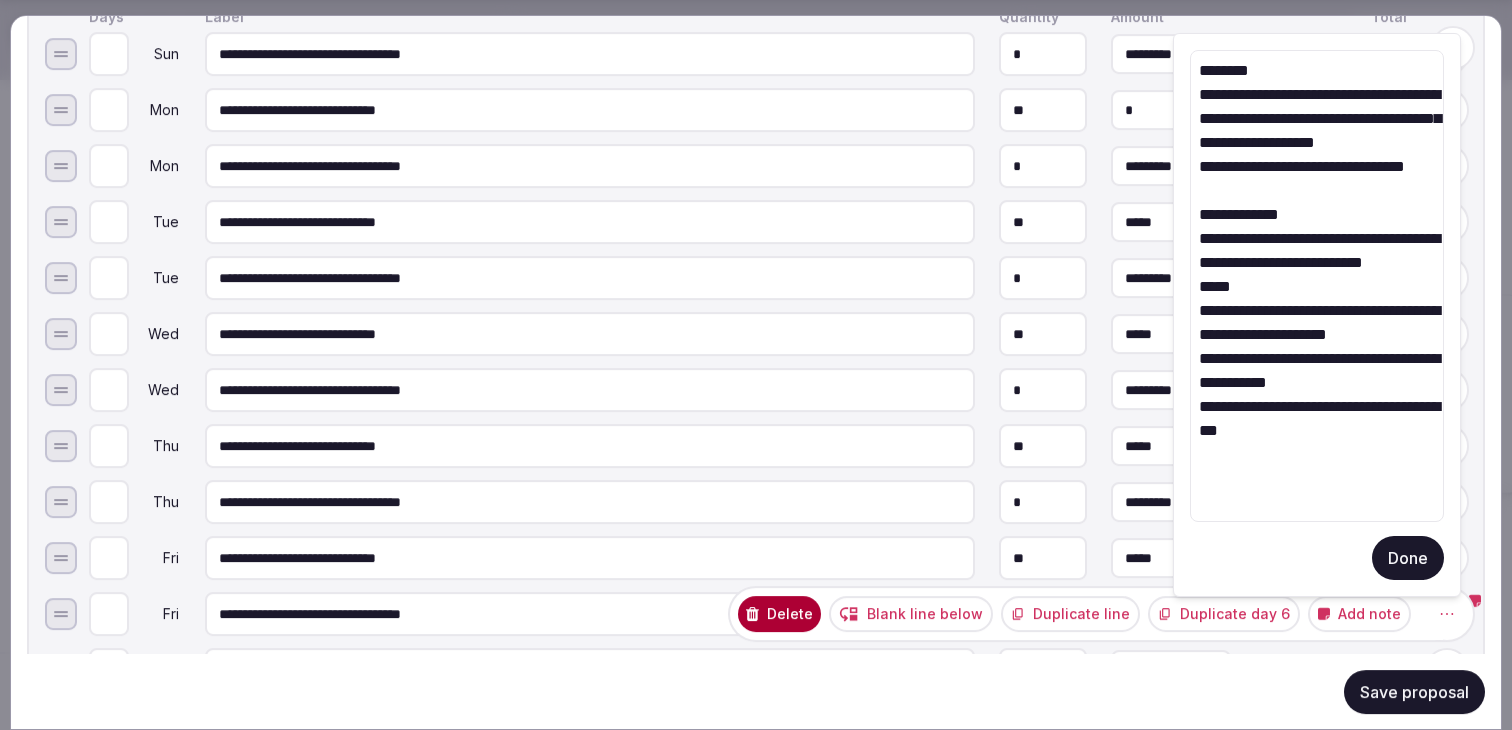 click on "*" at bounding box center (1171, 110) 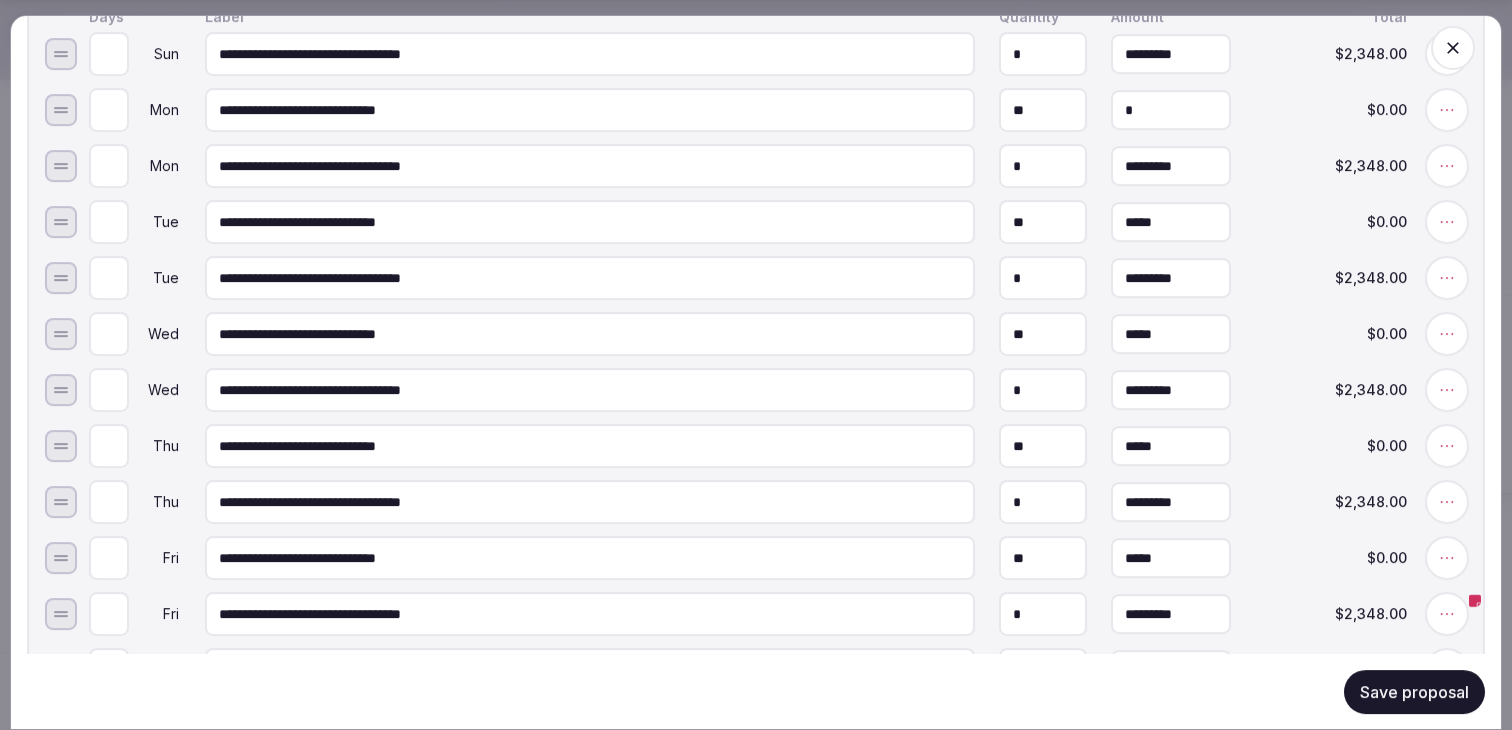 click on "*********" at bounding box center [1171, 54] 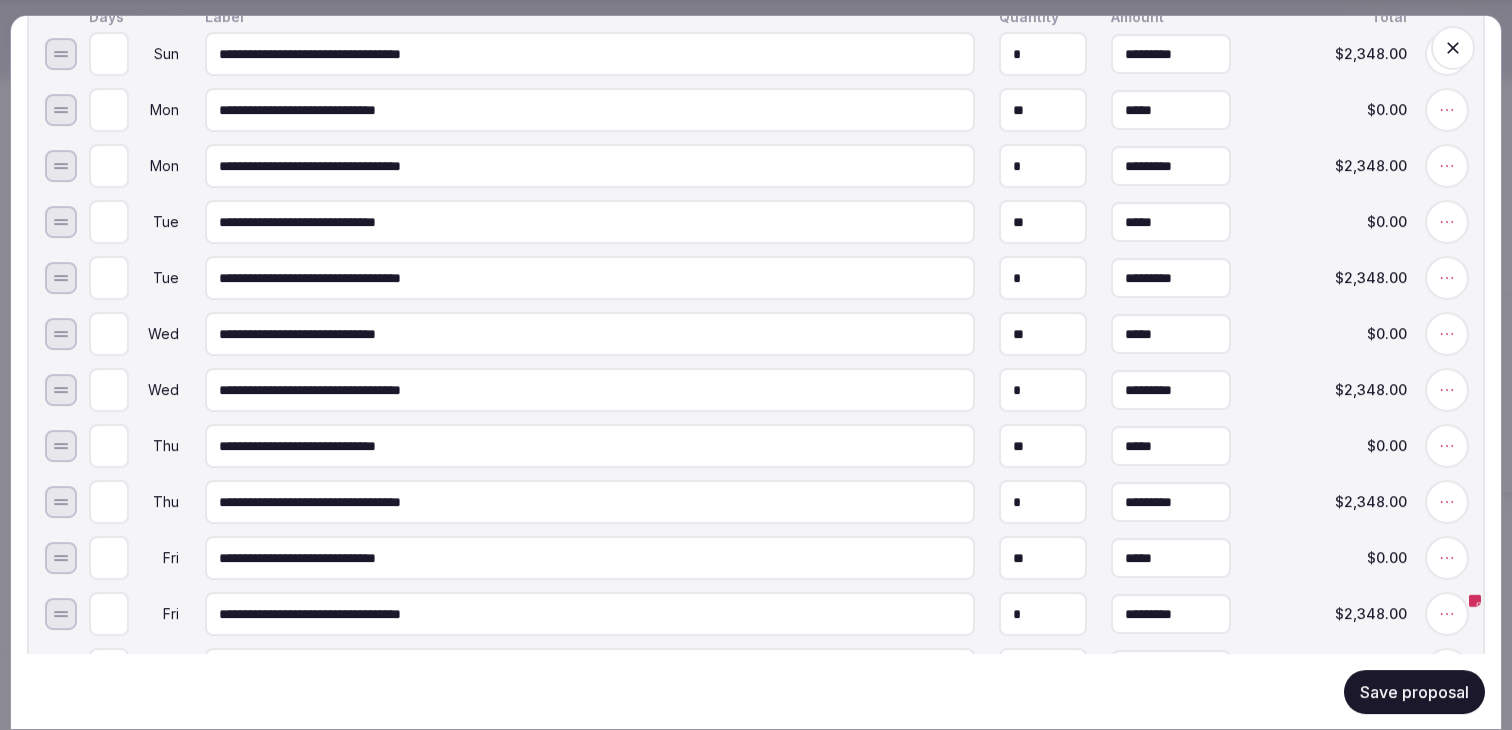 click on "*********" at bounding box center [1171, 54] 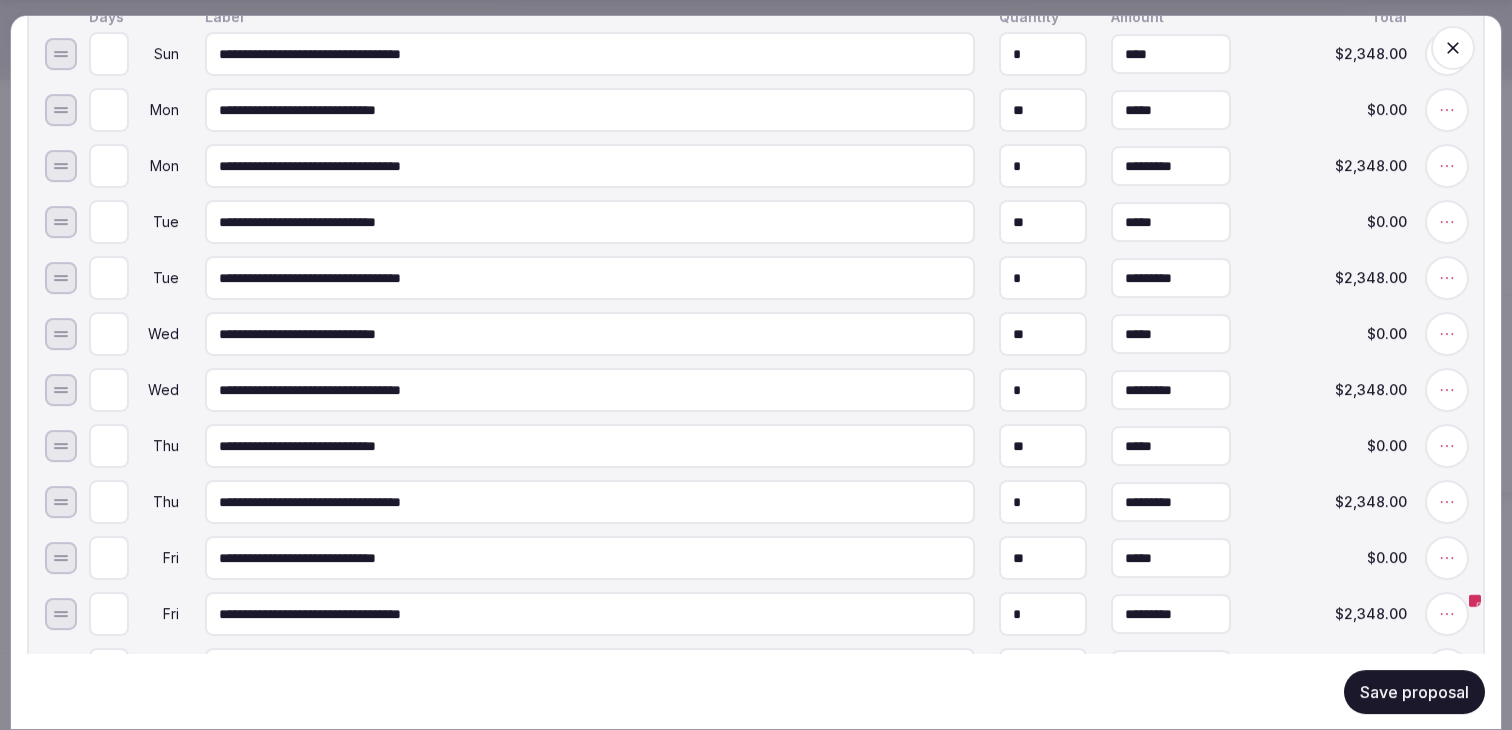 click on "****" at bounding box center [1171, 54] 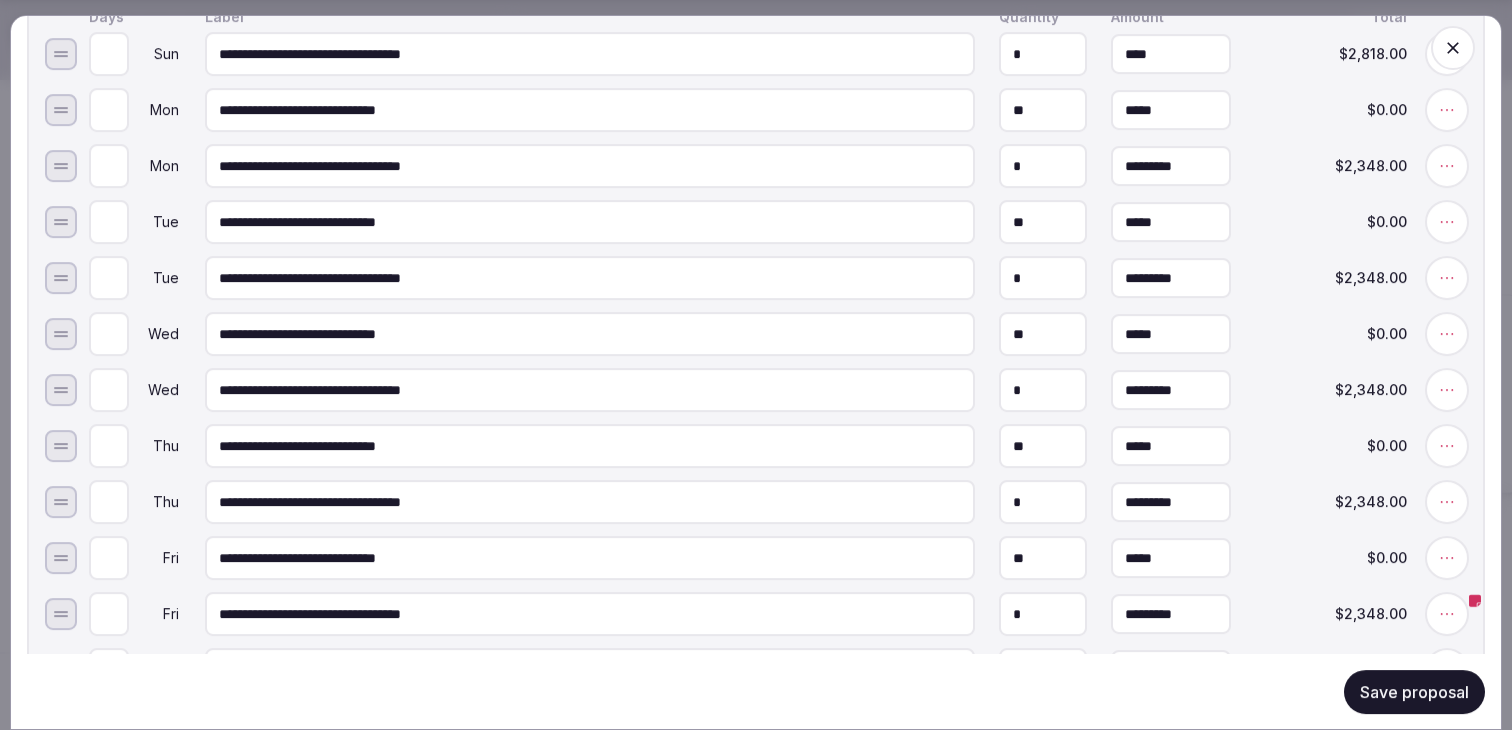click on "*********" at bounding box center (1171, 166) 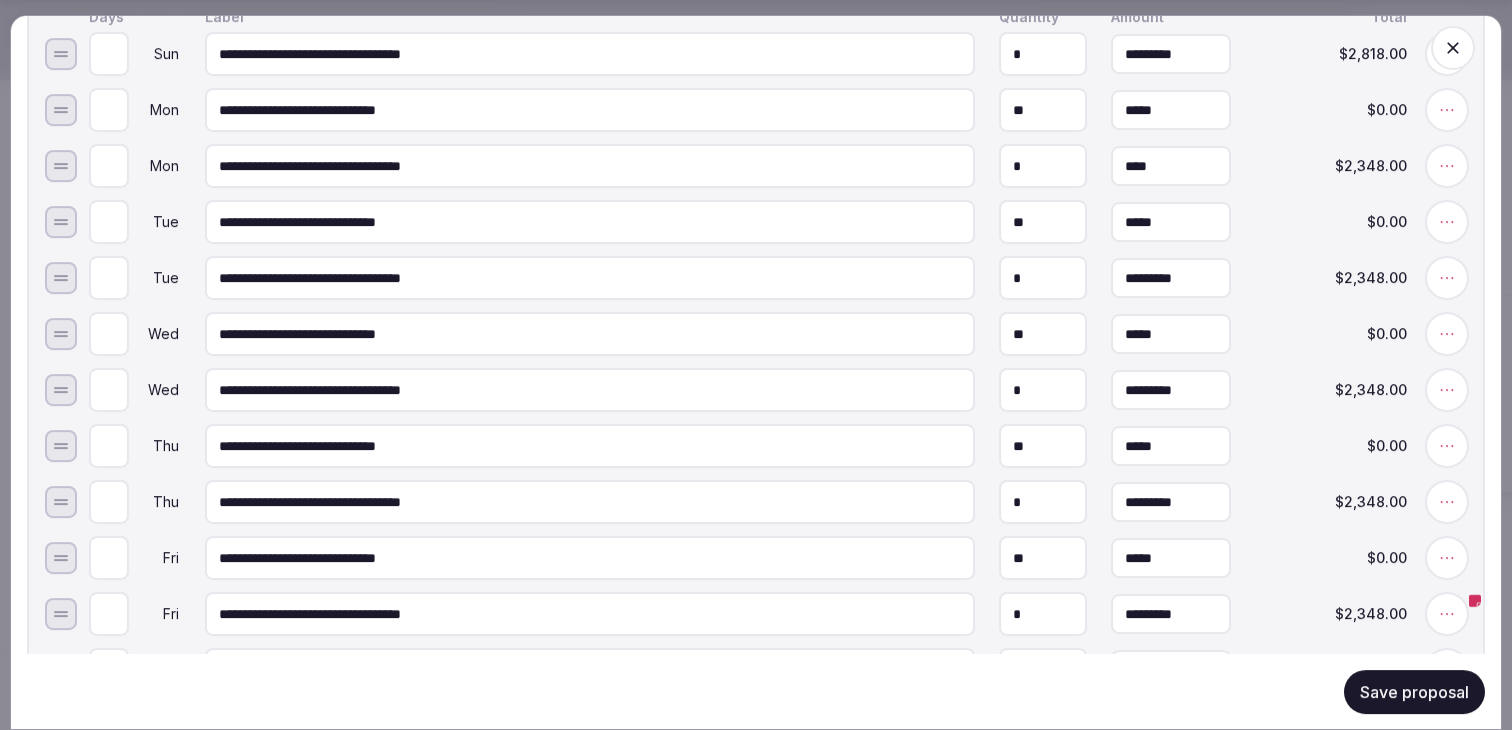 click on "****" at bounding box center (1171, 166) 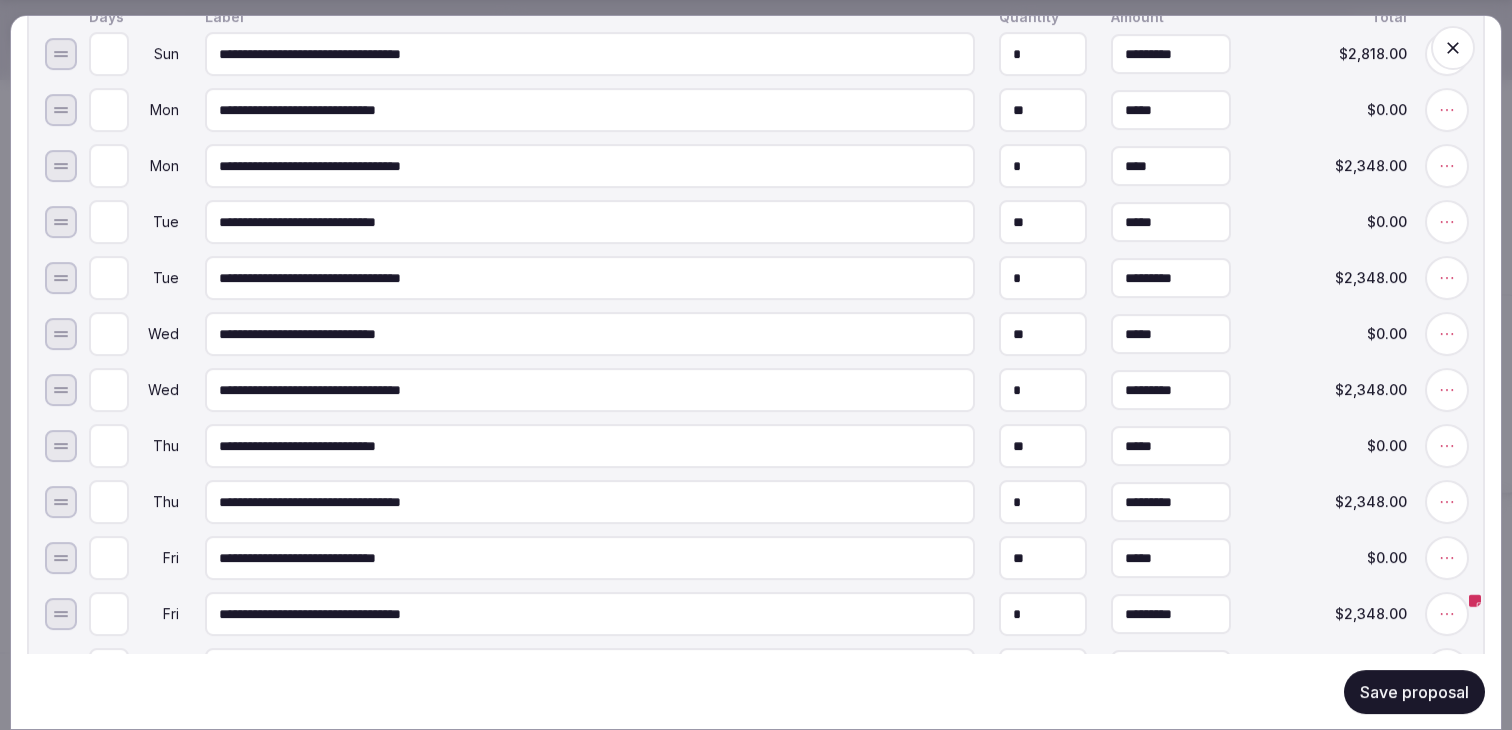 click on "****" at bounding box center [1171, 166] 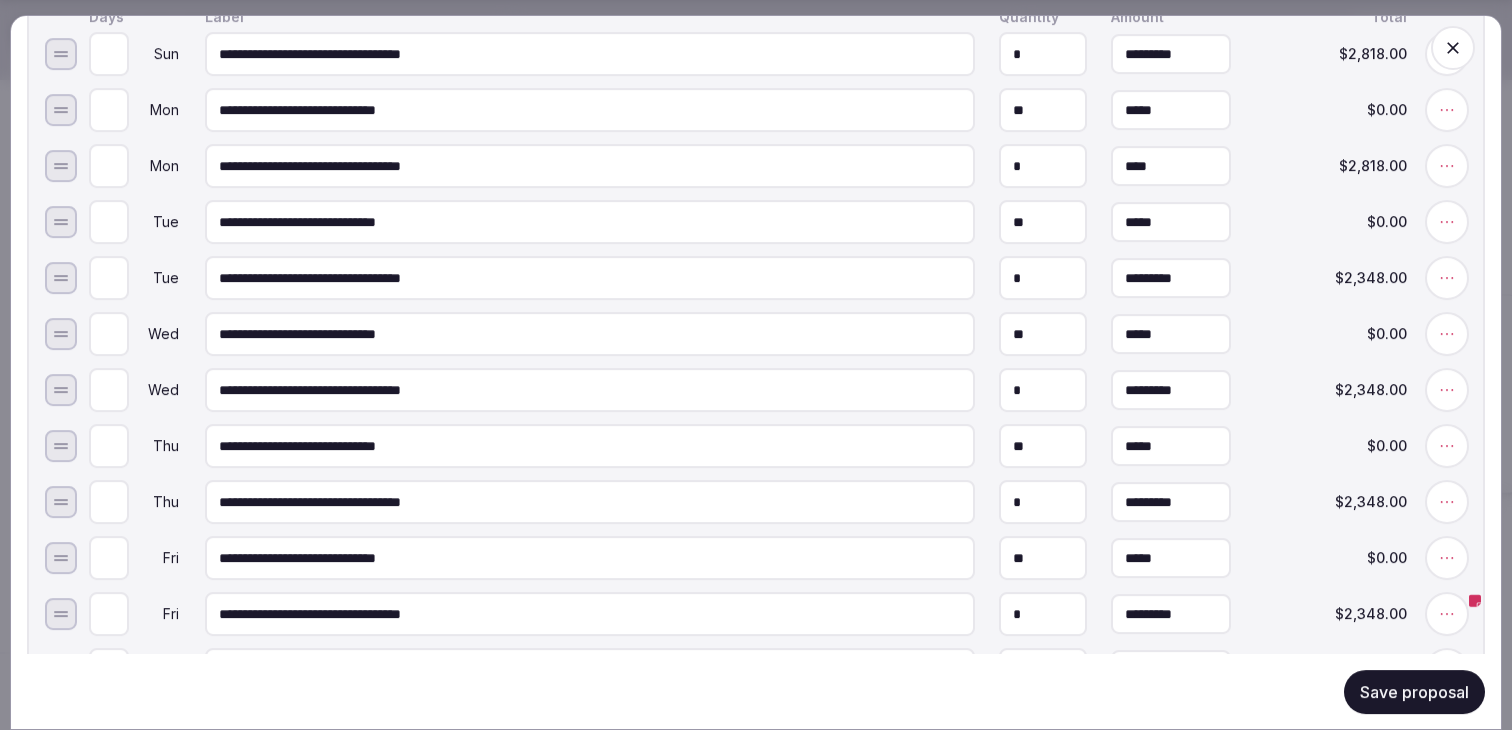 click on "*********" at bounding box center [1171, 278] 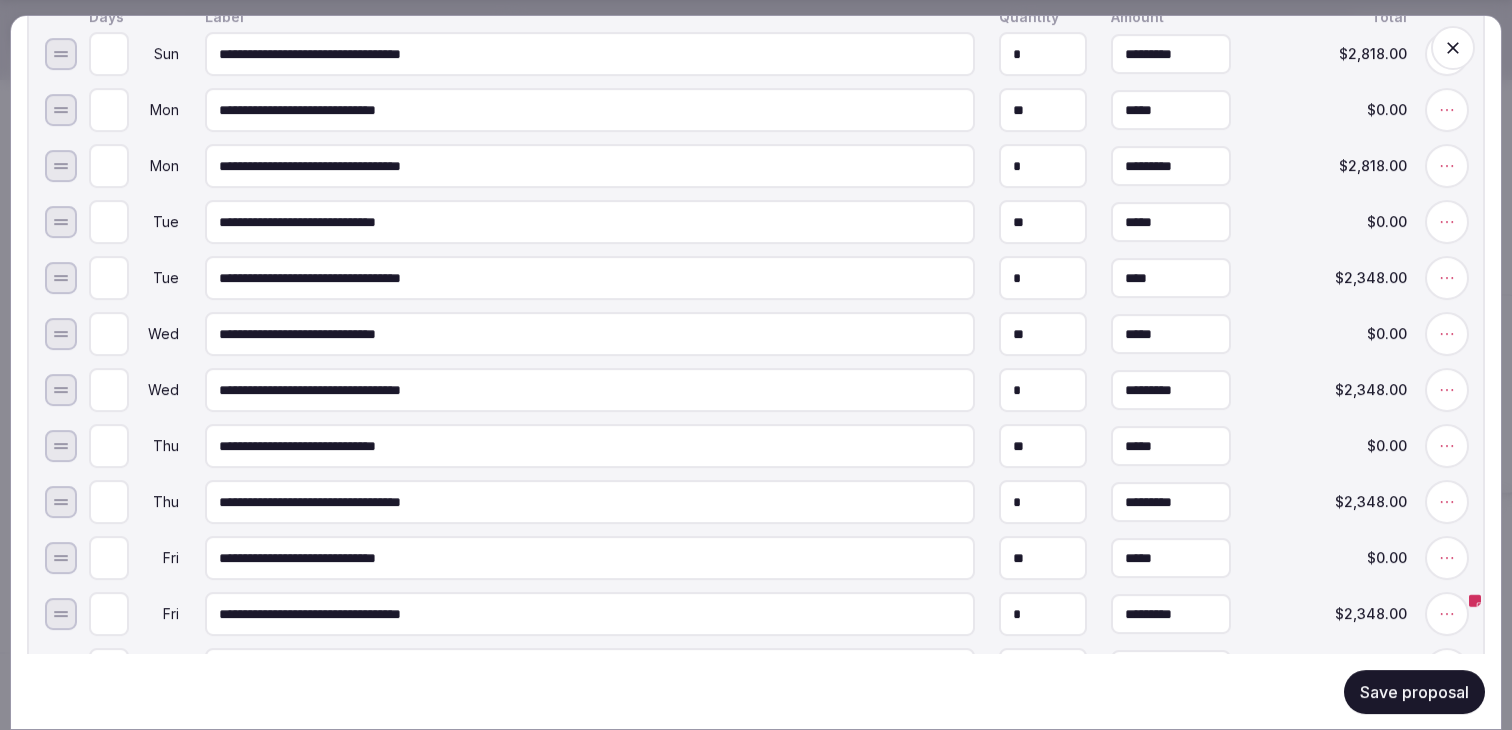 click on "****" at bounding box center [1171, 278] 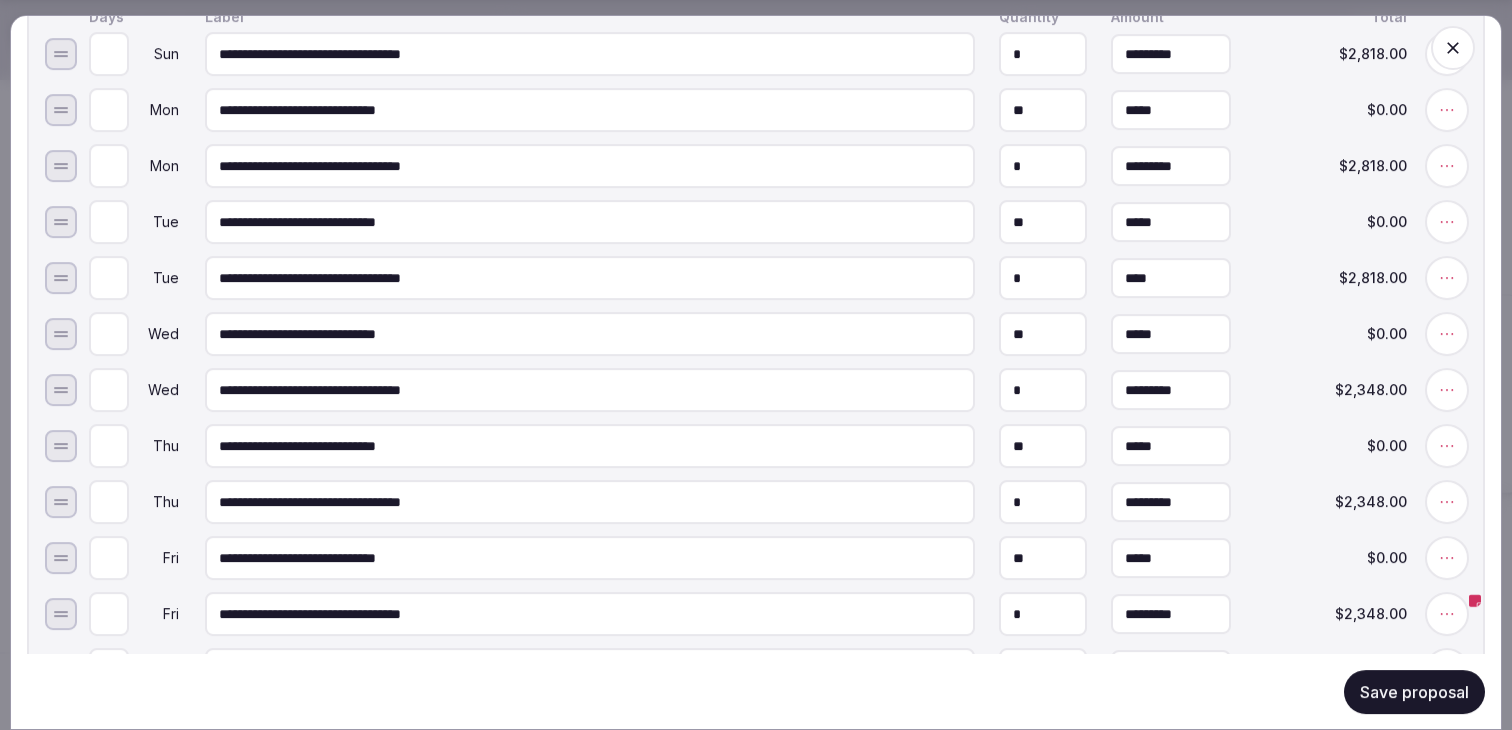 click on "*********" at bounding box center (1171, 390) 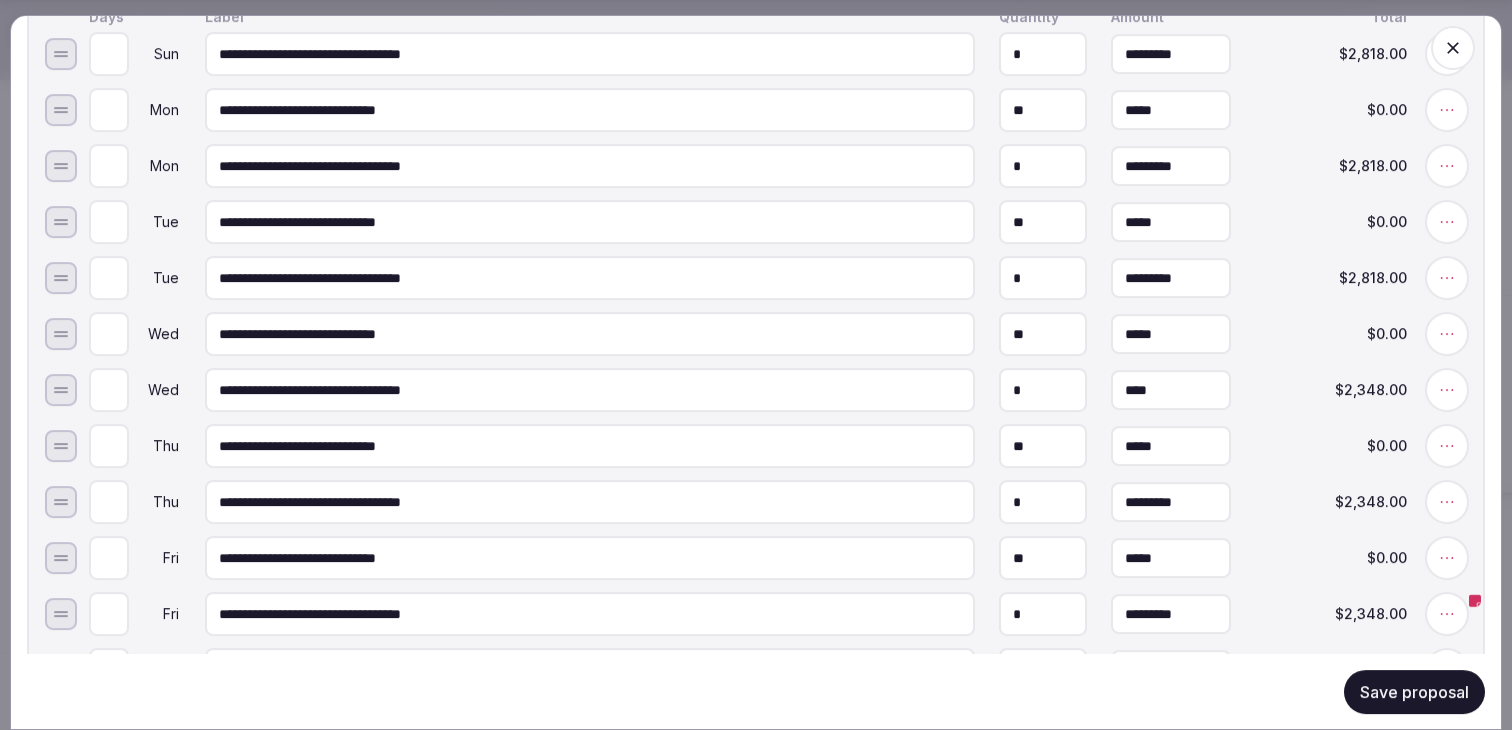 click on "****" at bounding box center (1171, 390) 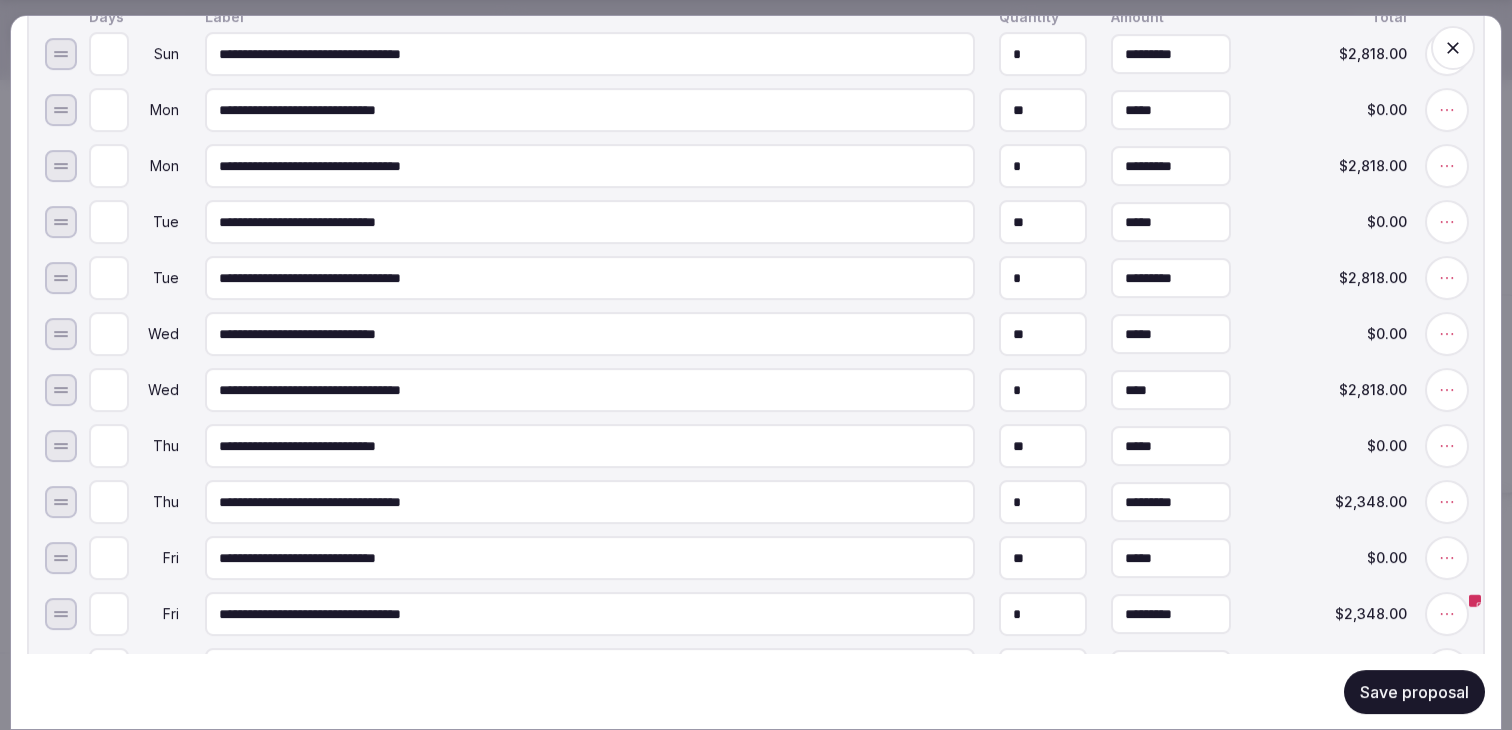 click on "*********" at bounding box center (1171, 502) 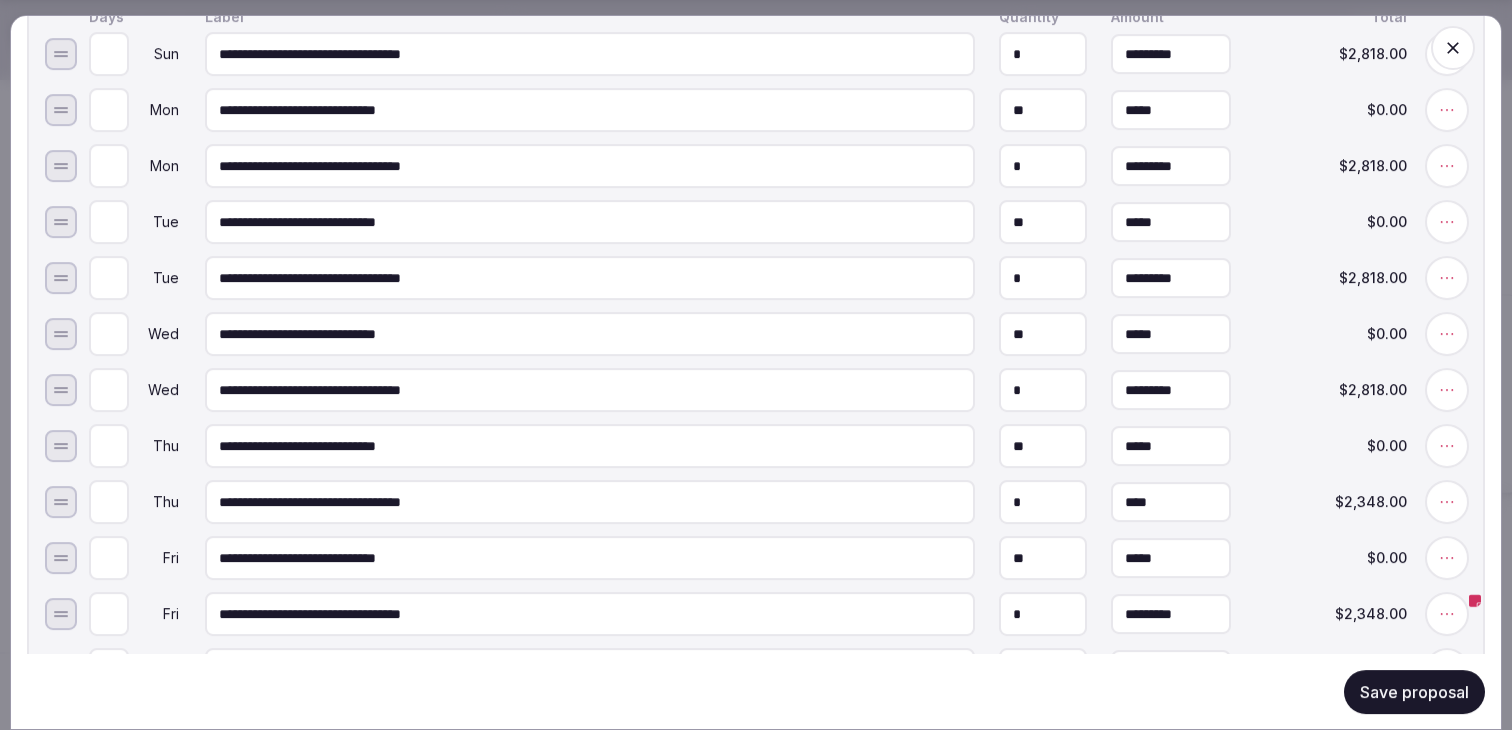 click on "****" at bounding box center [1171, 502] 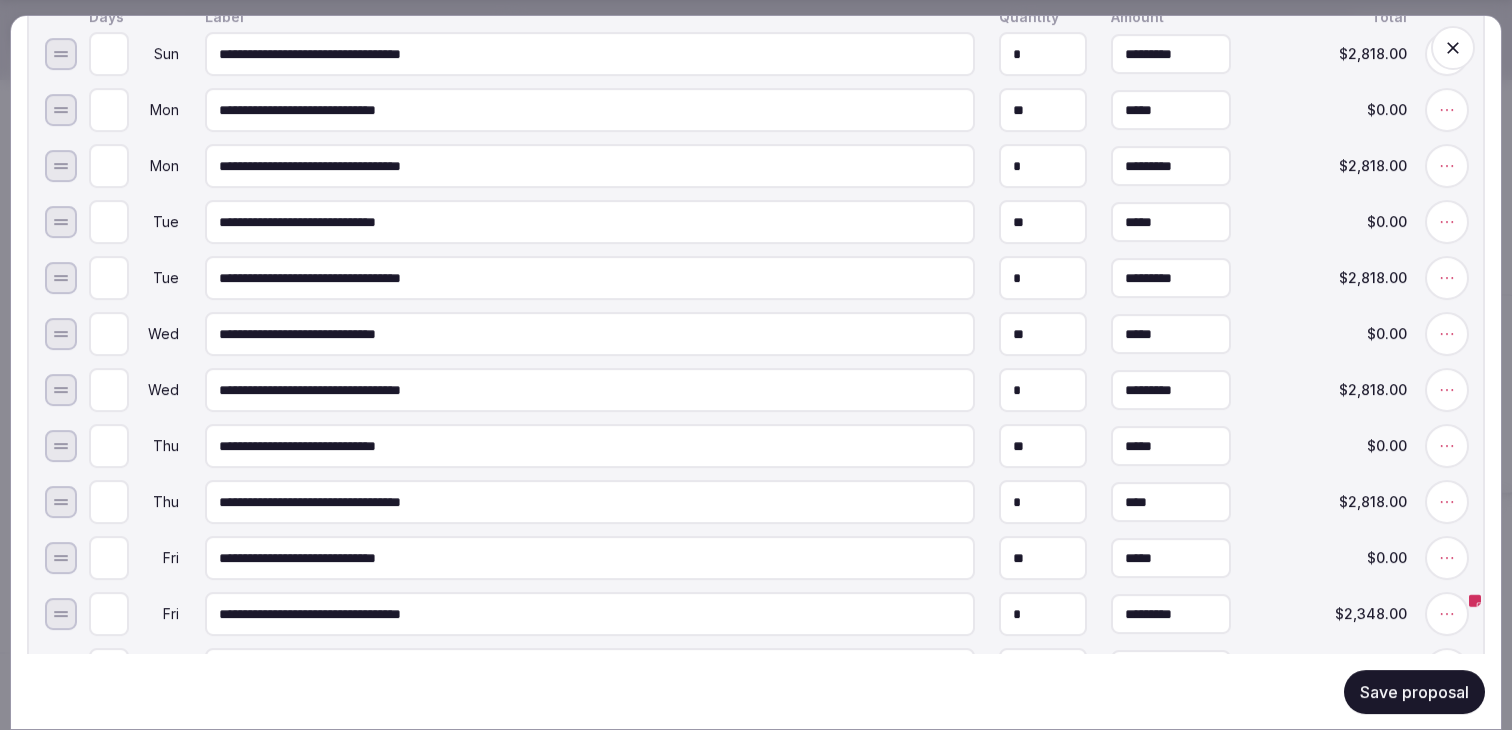 click on "*********" at bounding box center [1171, 614] 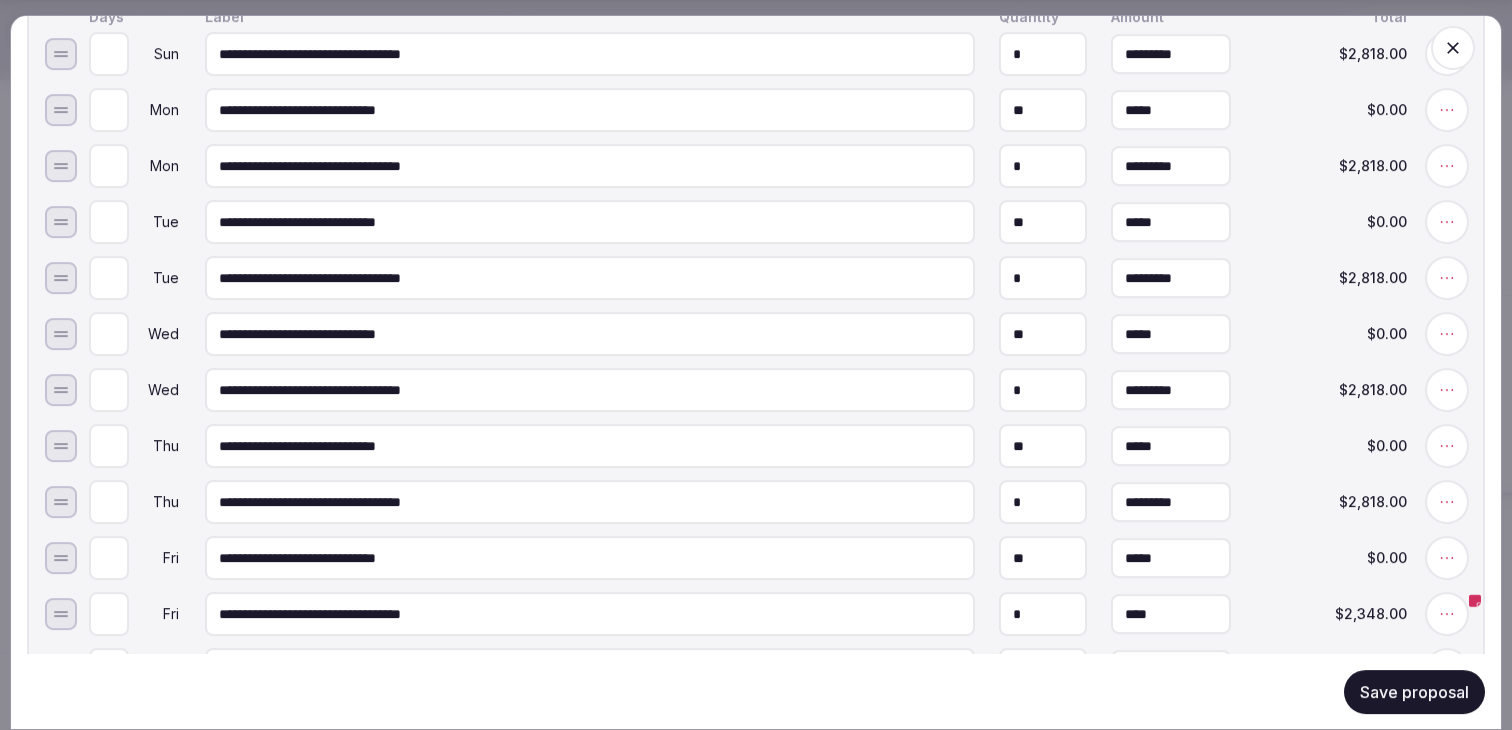 click on "****" at bounding box center [1171, 614] 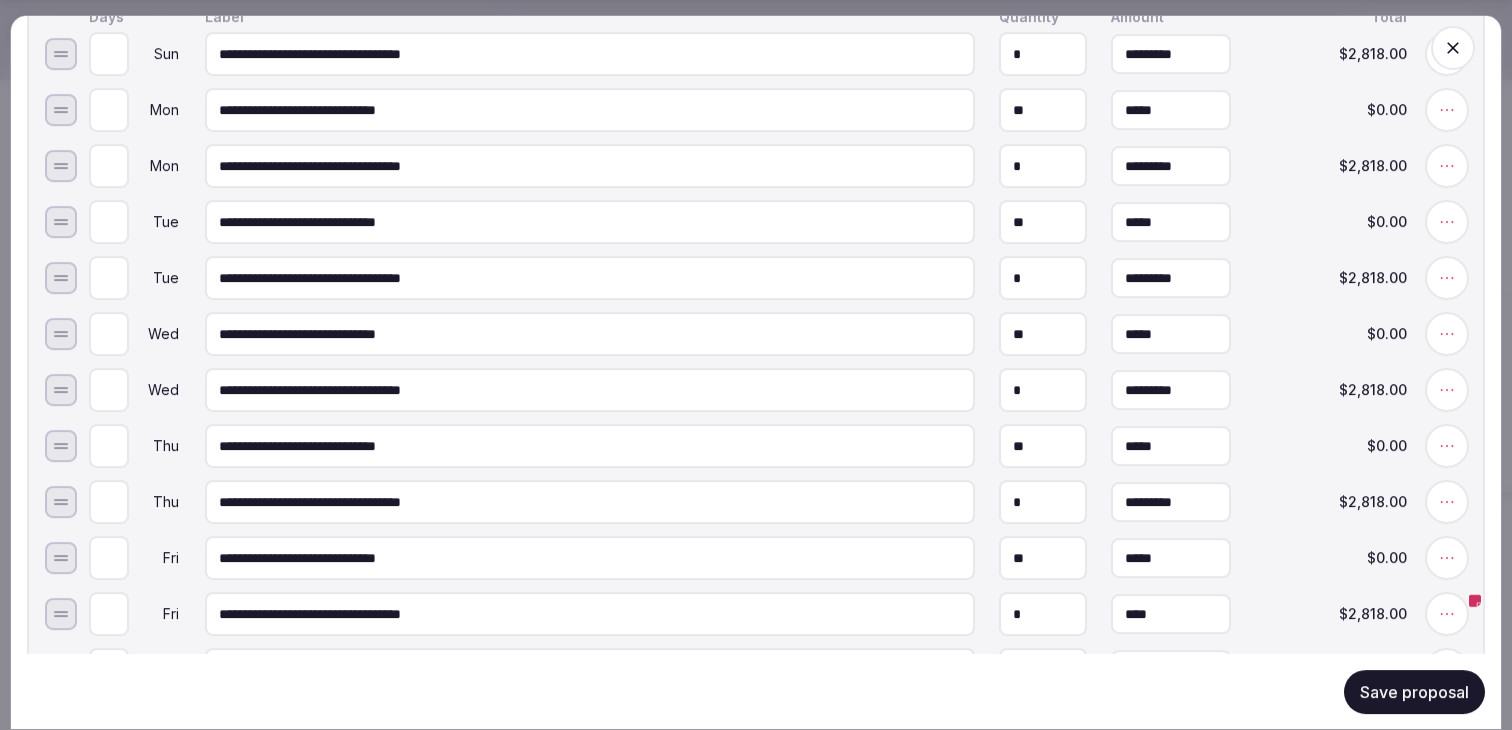 type on "*********" 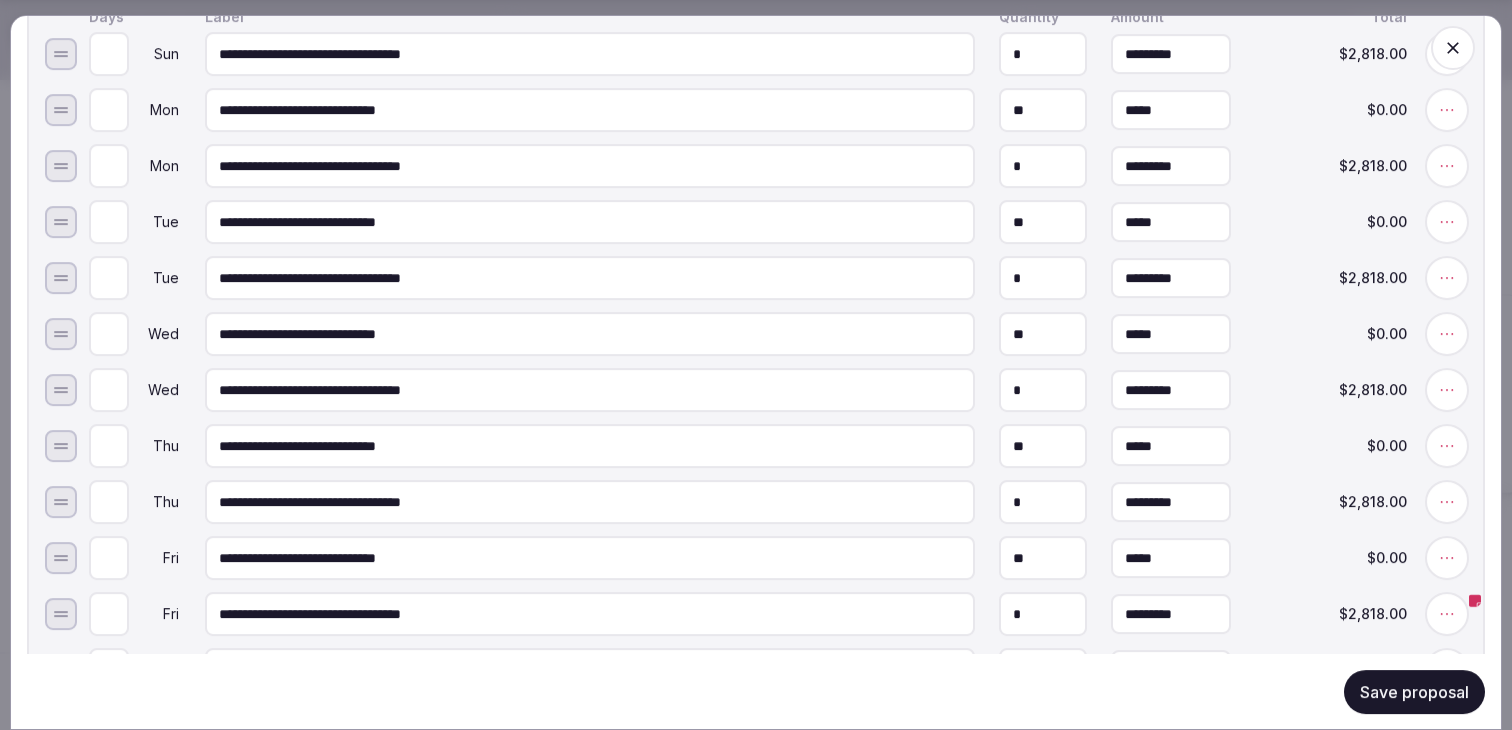 click on "**********" at bounding box center [776, 614] 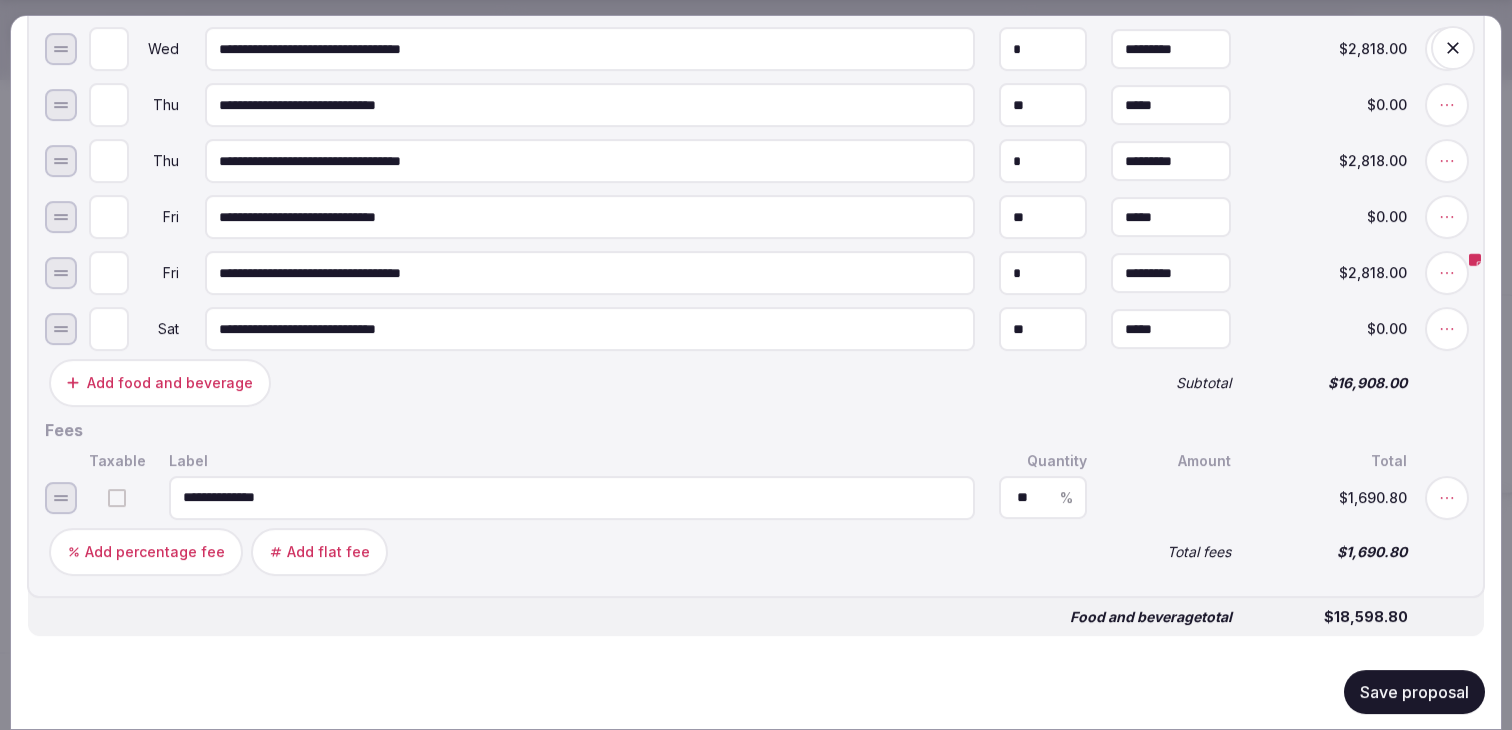 scroll, scrollTop: 2329, scrollLeft: 0, axis: vertical 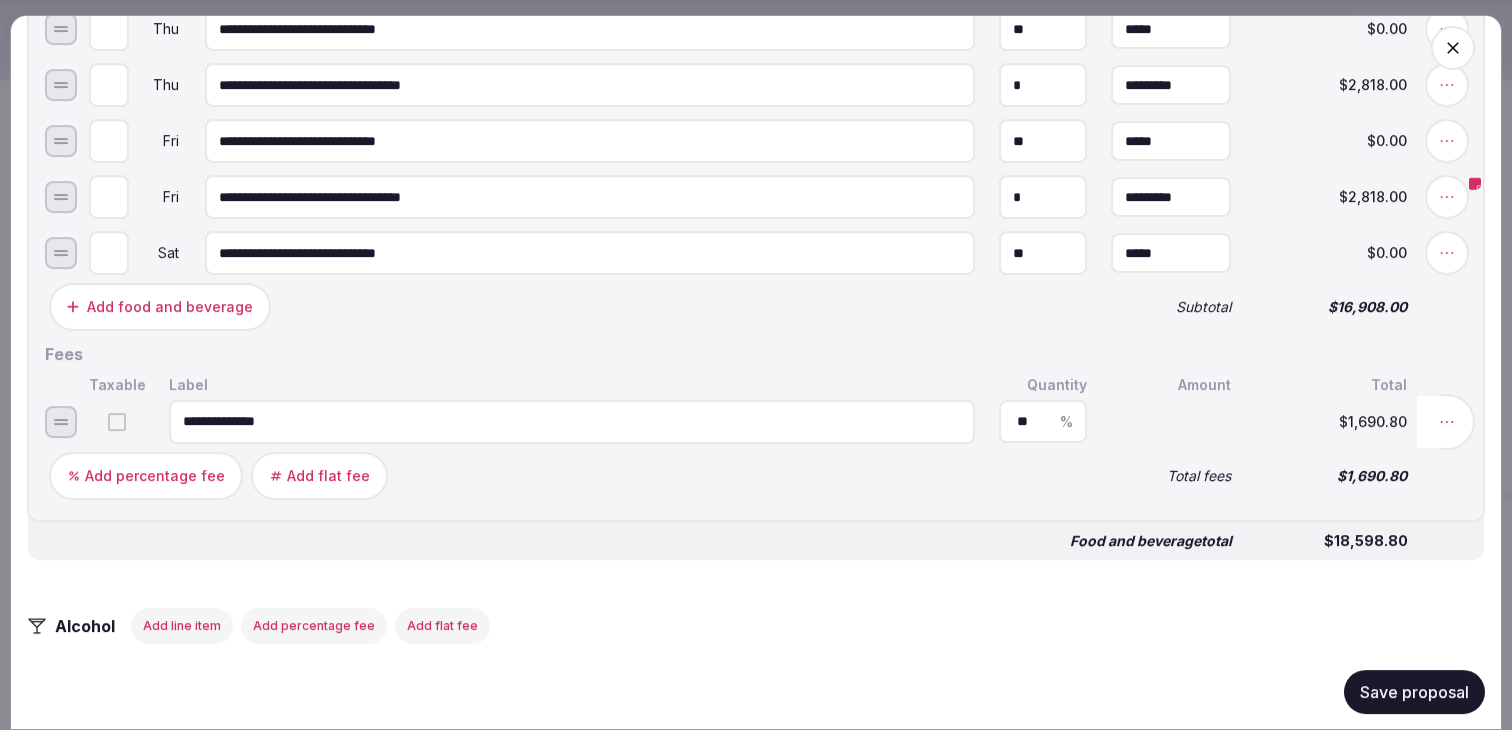 click on "**********" at bounding box center [776, 421] 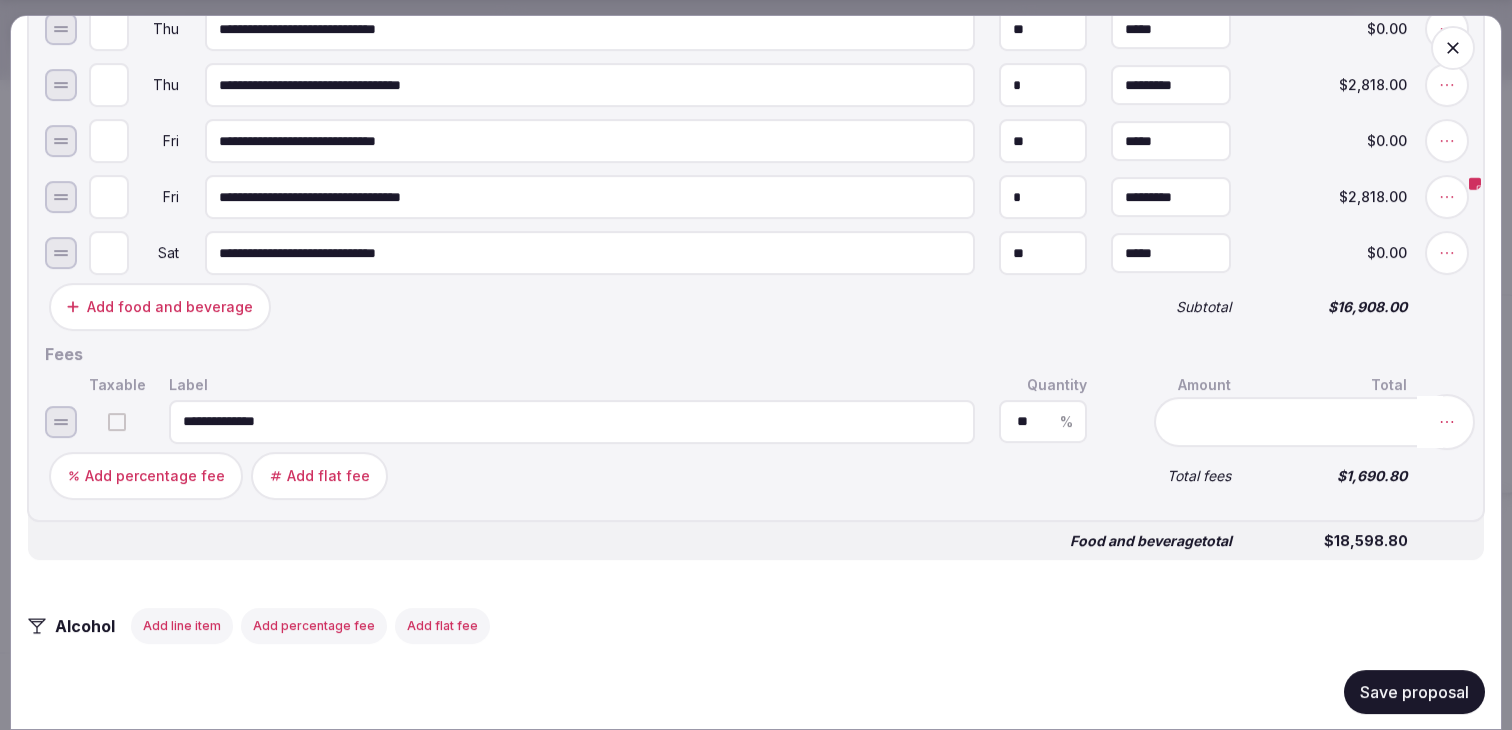 click 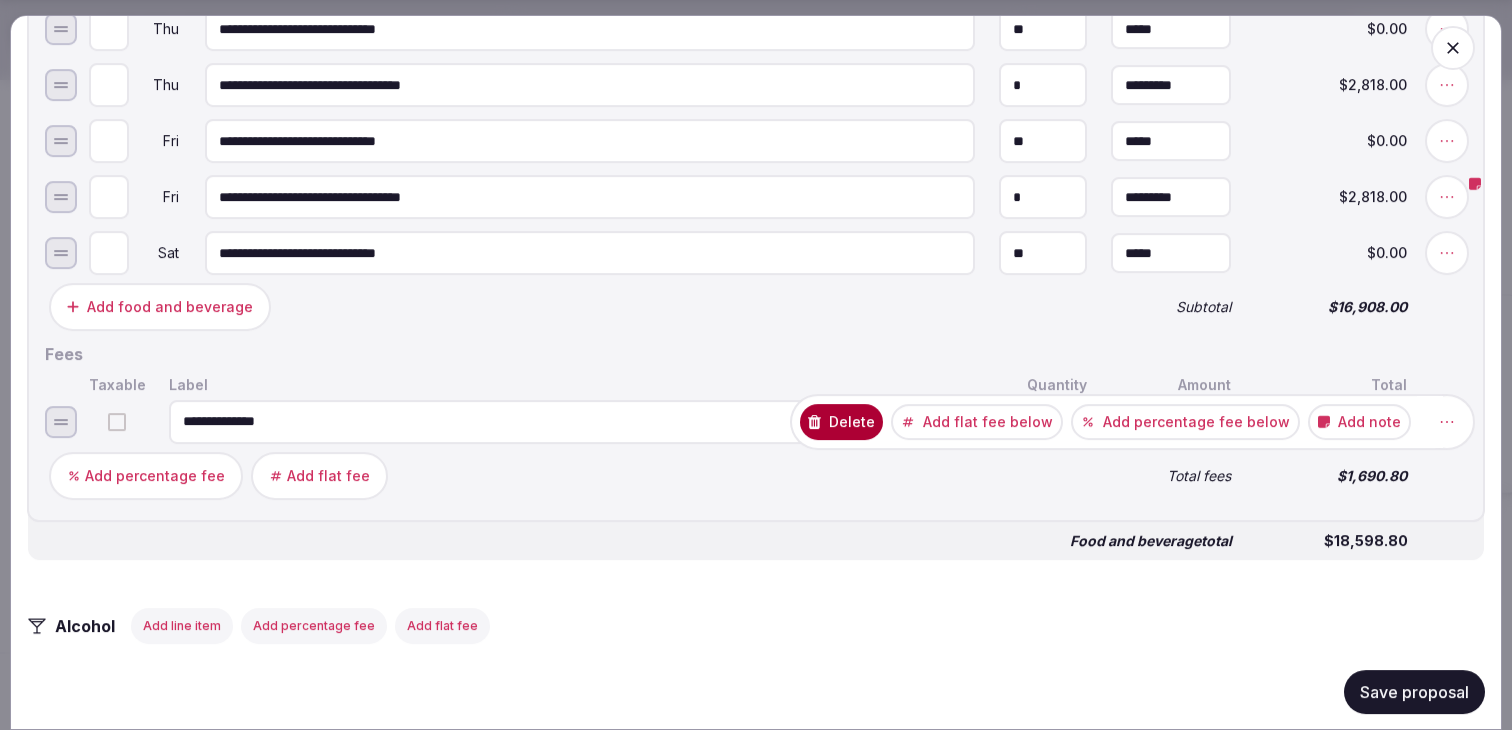 click on "Delete" at bounding box center [841, 421] 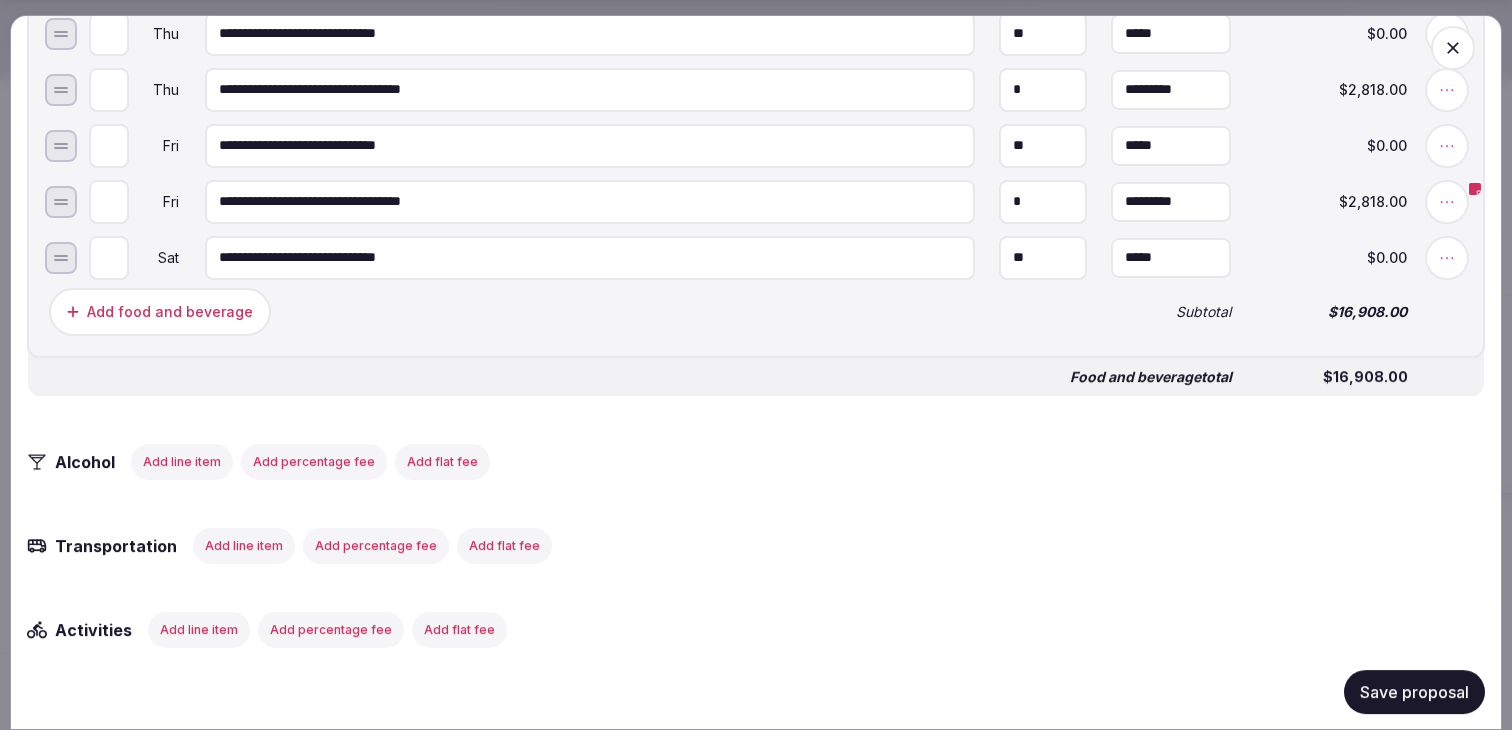 scroll, scrollTop: 2334, scrollLeft: 0, axis: vertical 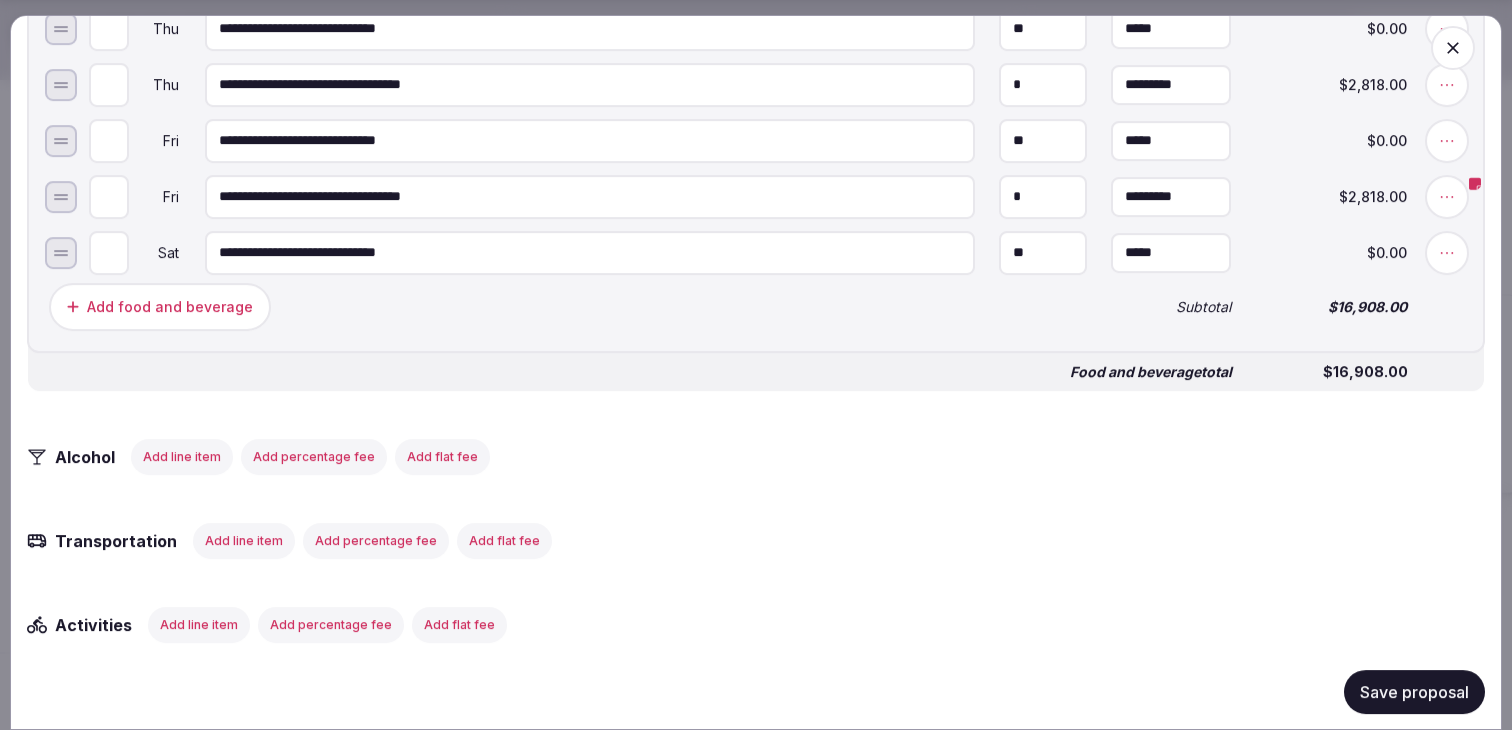 click on "Save proposal" at bounding box center (1414, 691) 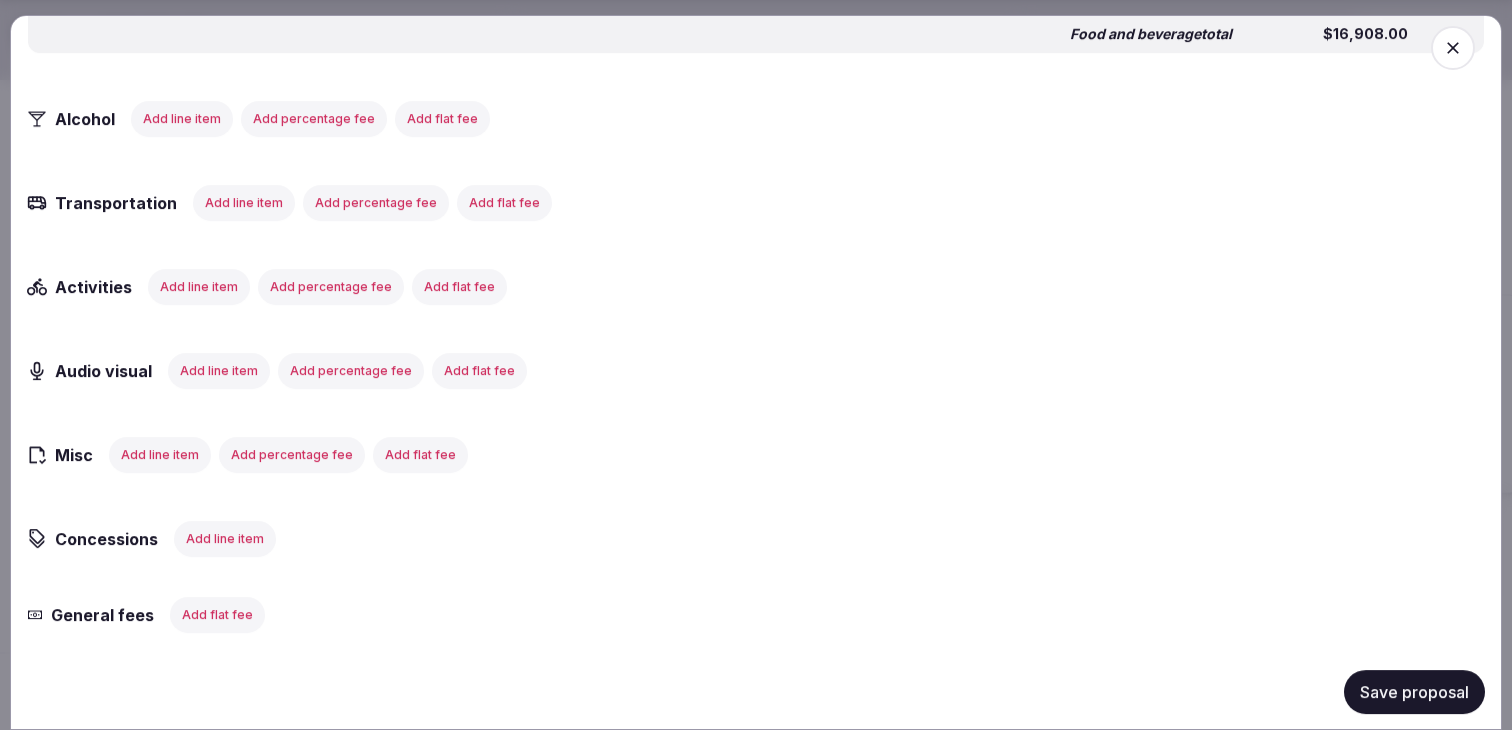 scroll, scrollTop: 2699, scrollLeft: 0, axis: vertical 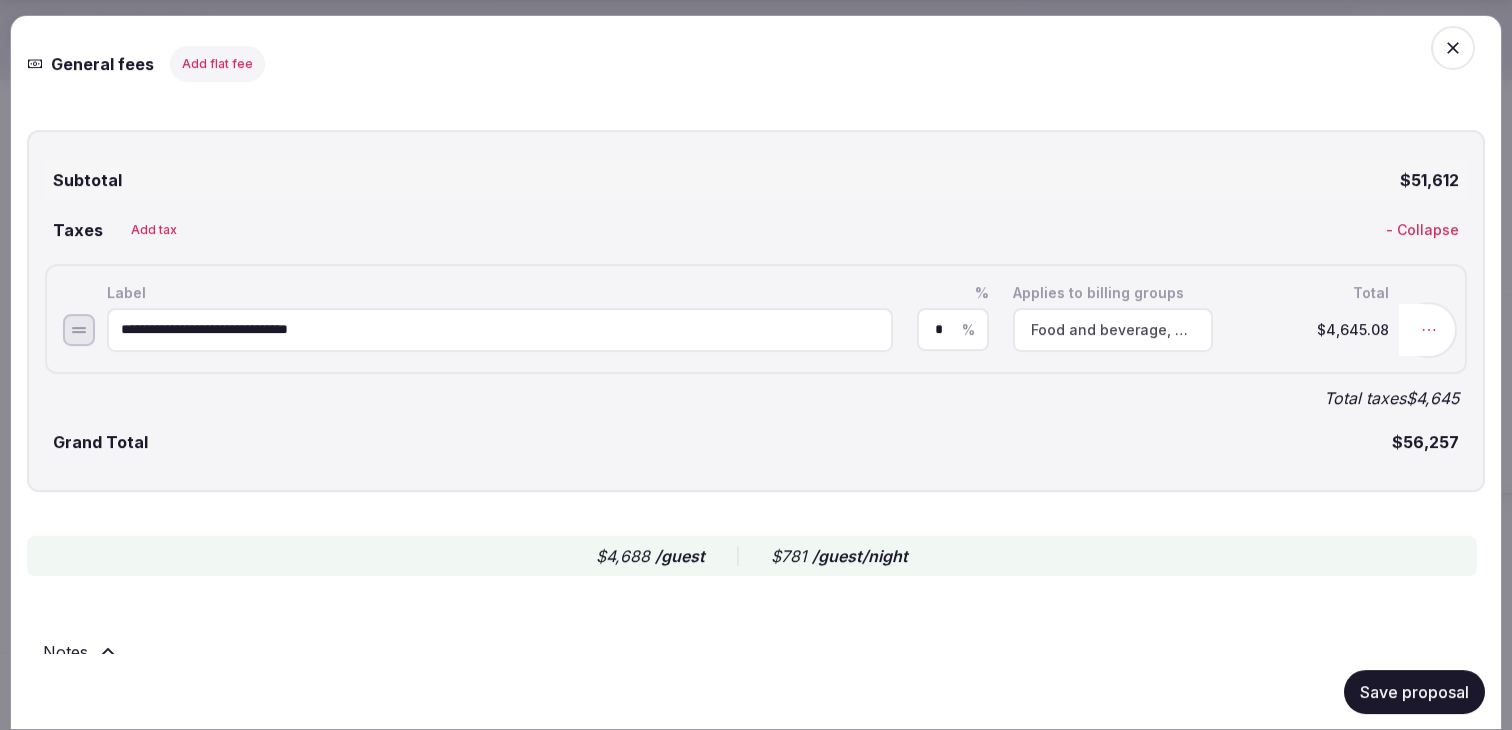 click 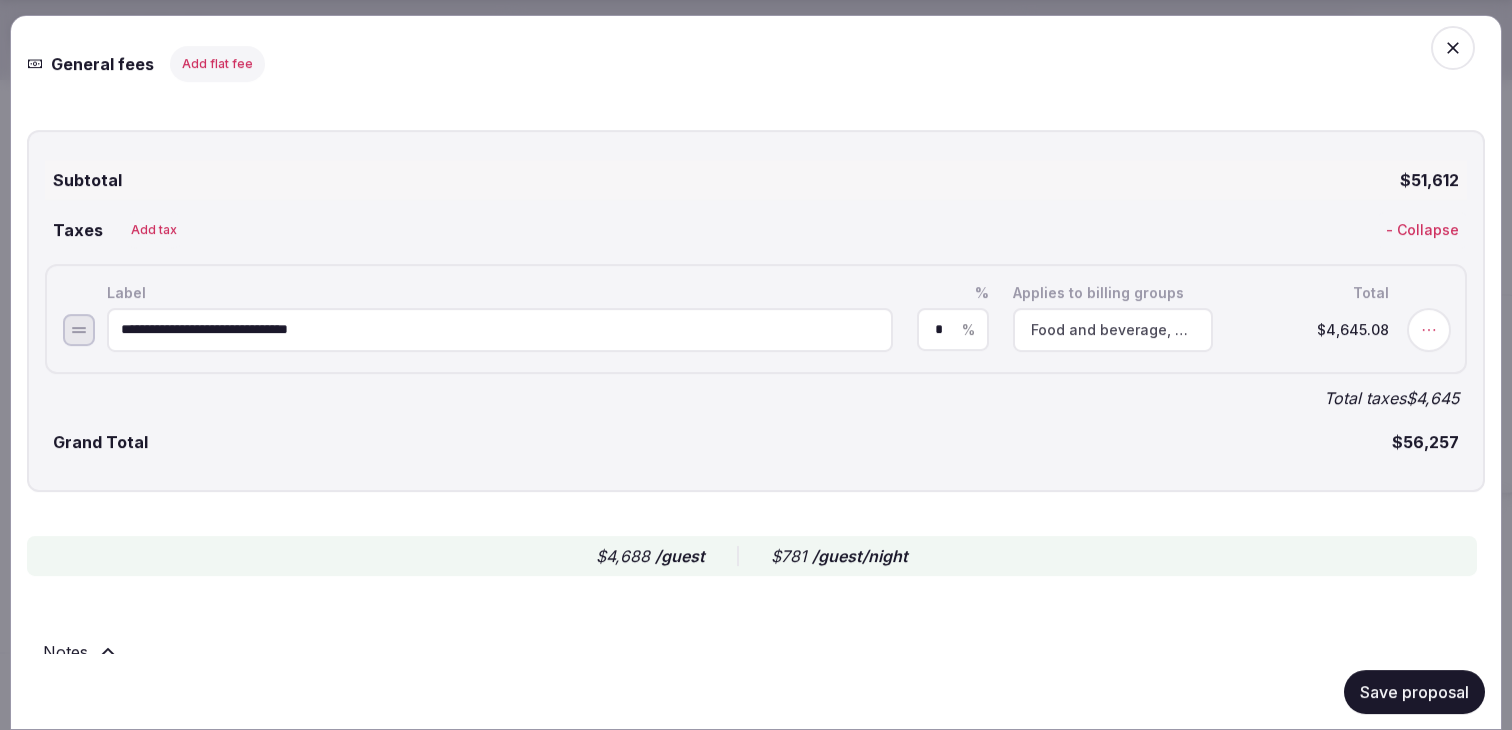 click on "Food and beverage, Meeting spaces, Accommodations" at bounding box center [1113, 329] 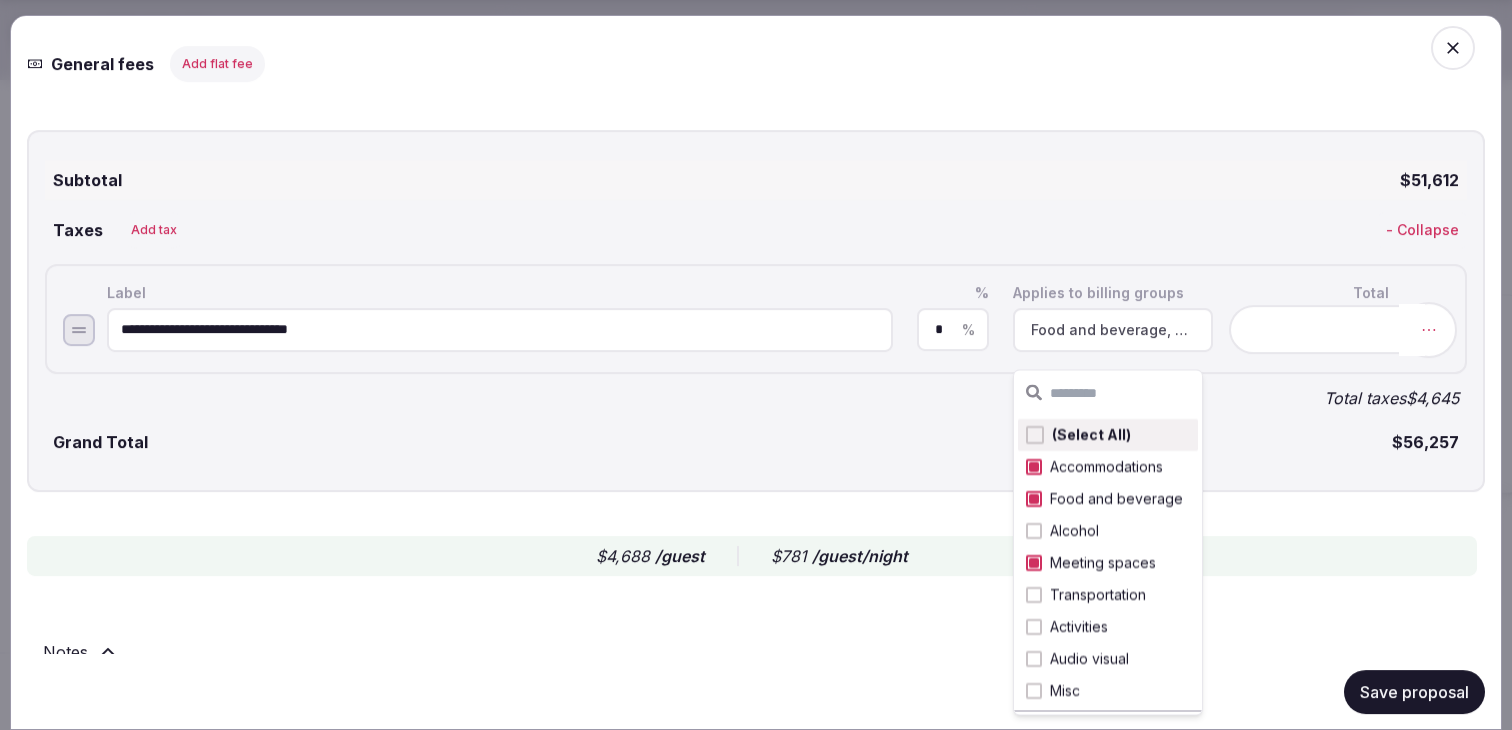 click at bounding box center (1429, 329) 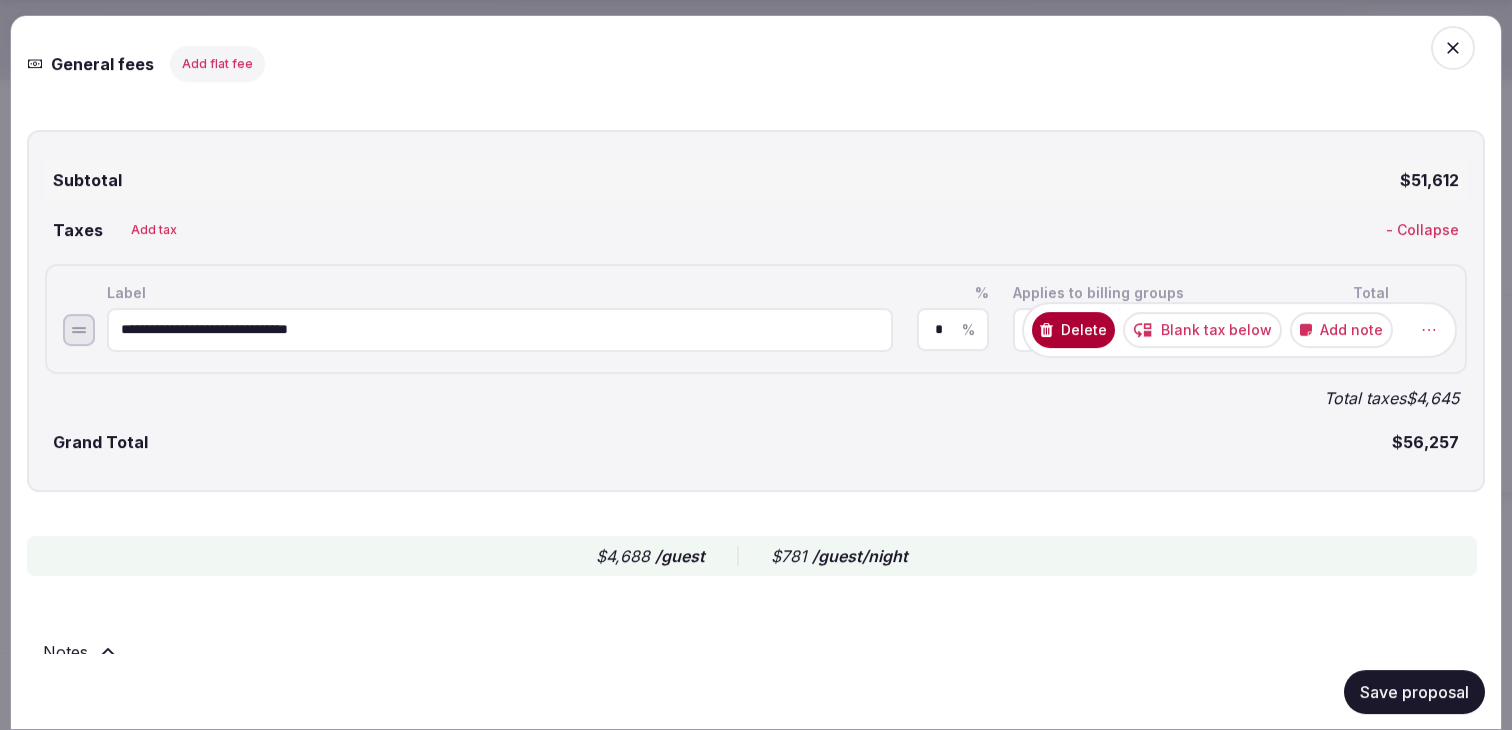 click on "Delete" at bounding box center [1073, 329] 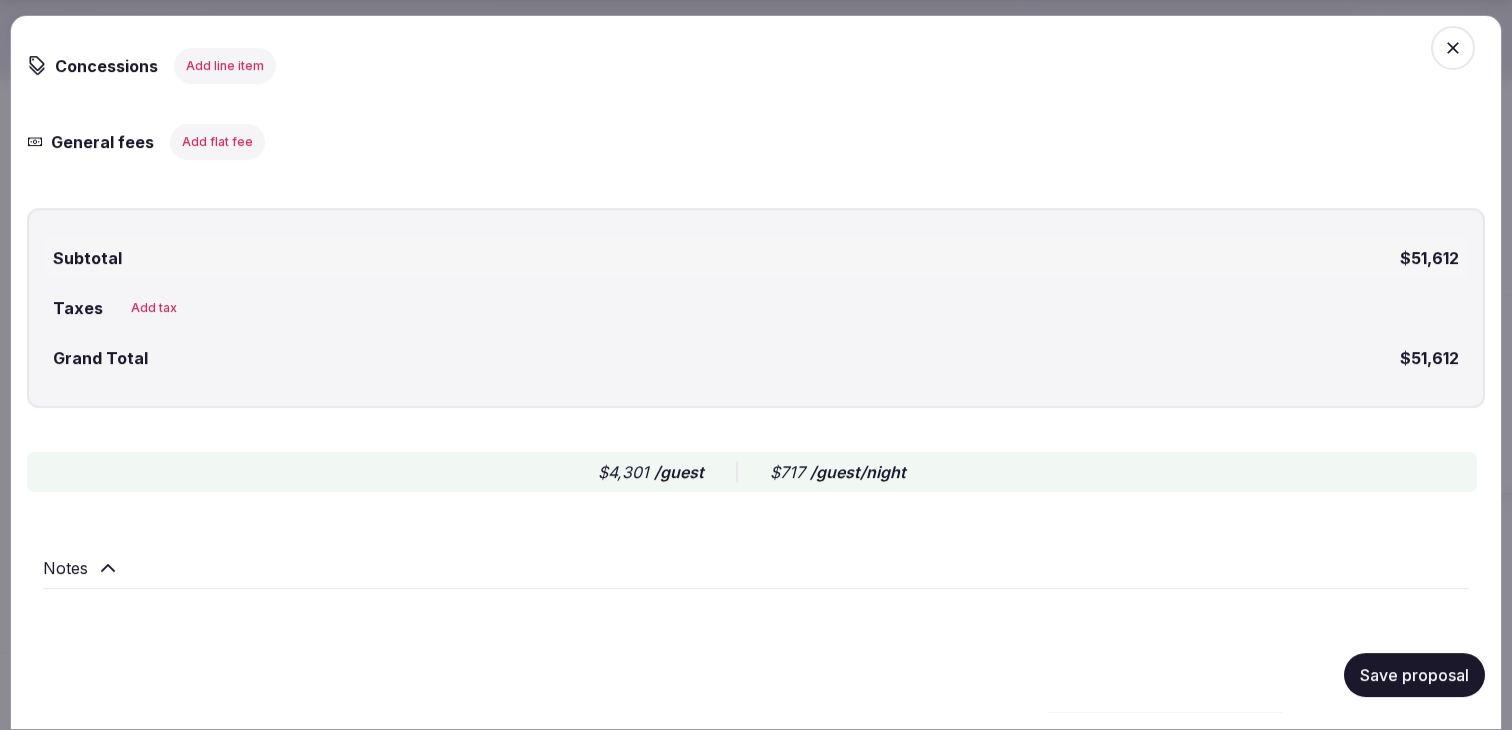click on "Save proposal" at bounding box center [1414, 674] 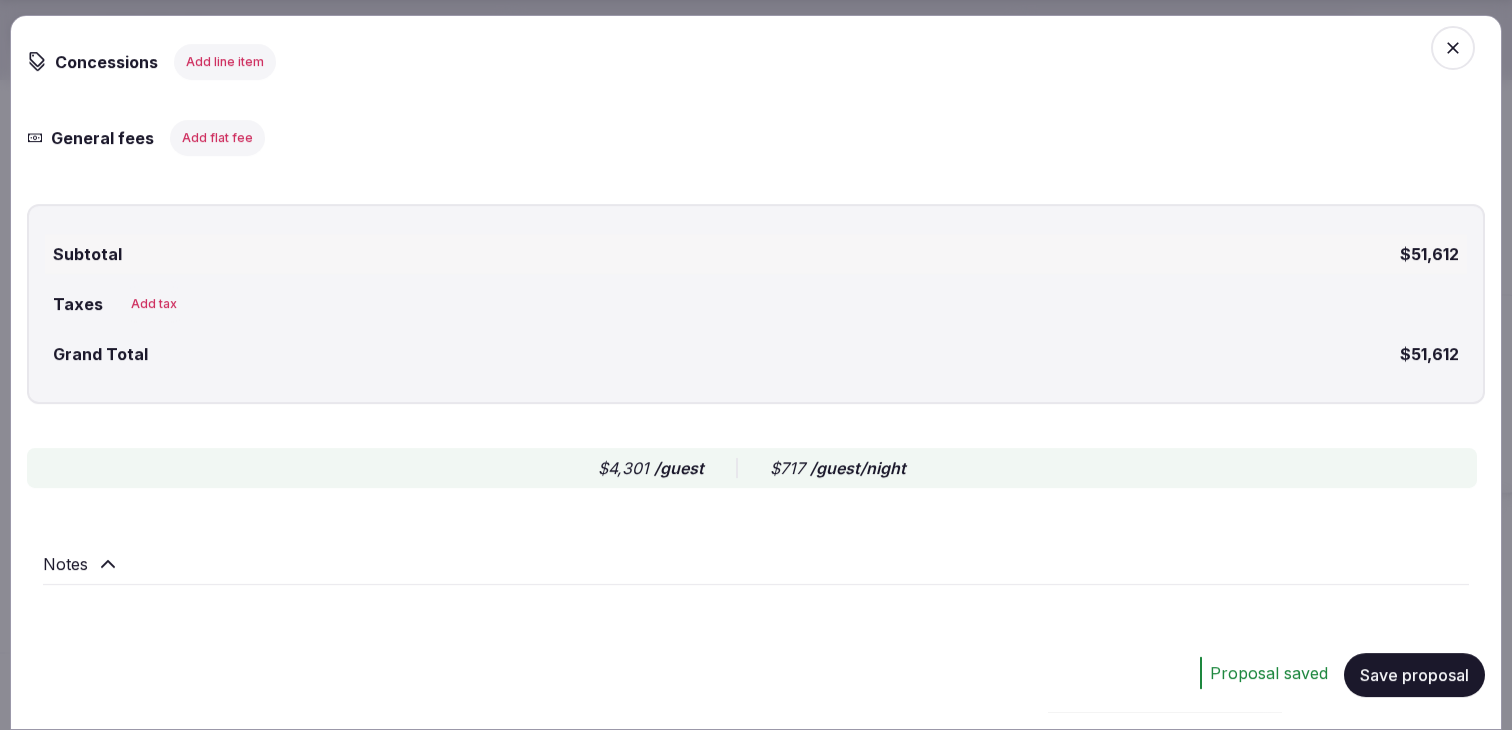 click on "Save proposal" at bounding box center [1414, 674] 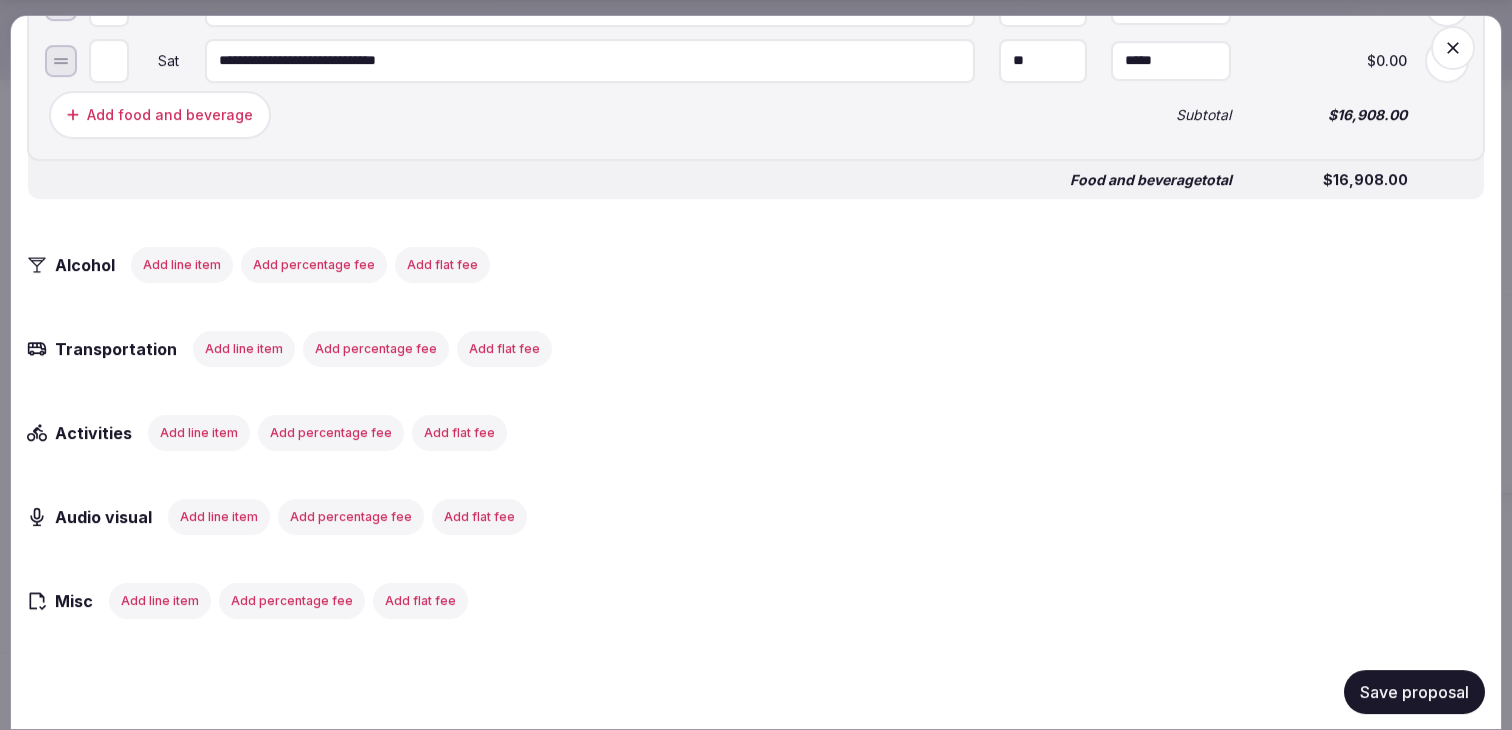 scroll, scrollTop: 3158, scrollLeft: 0, axis: vertical 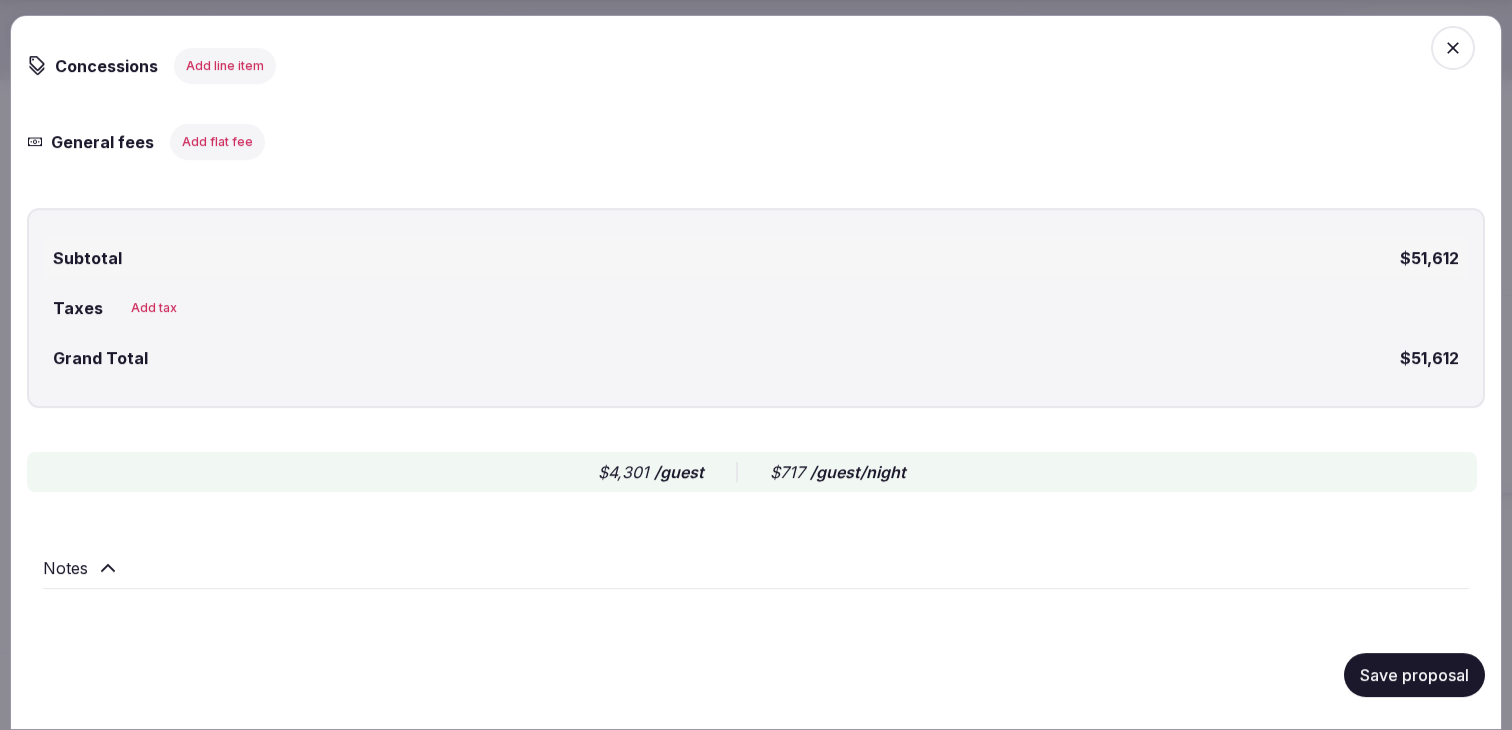 click on "Save proposal" at bounding box center [1414, 674] 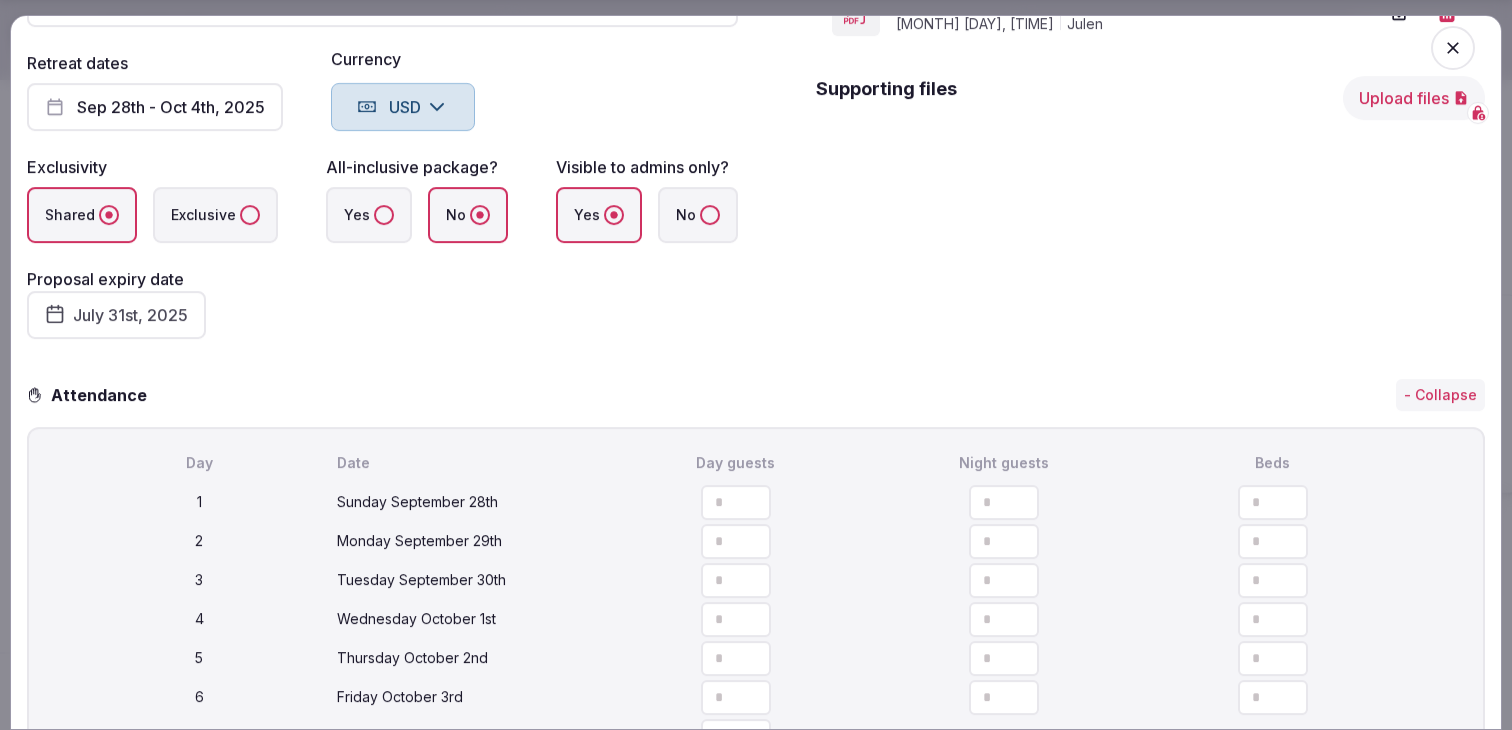 scroll, scrollTop: 0, scrollLeft: 0, axis: both 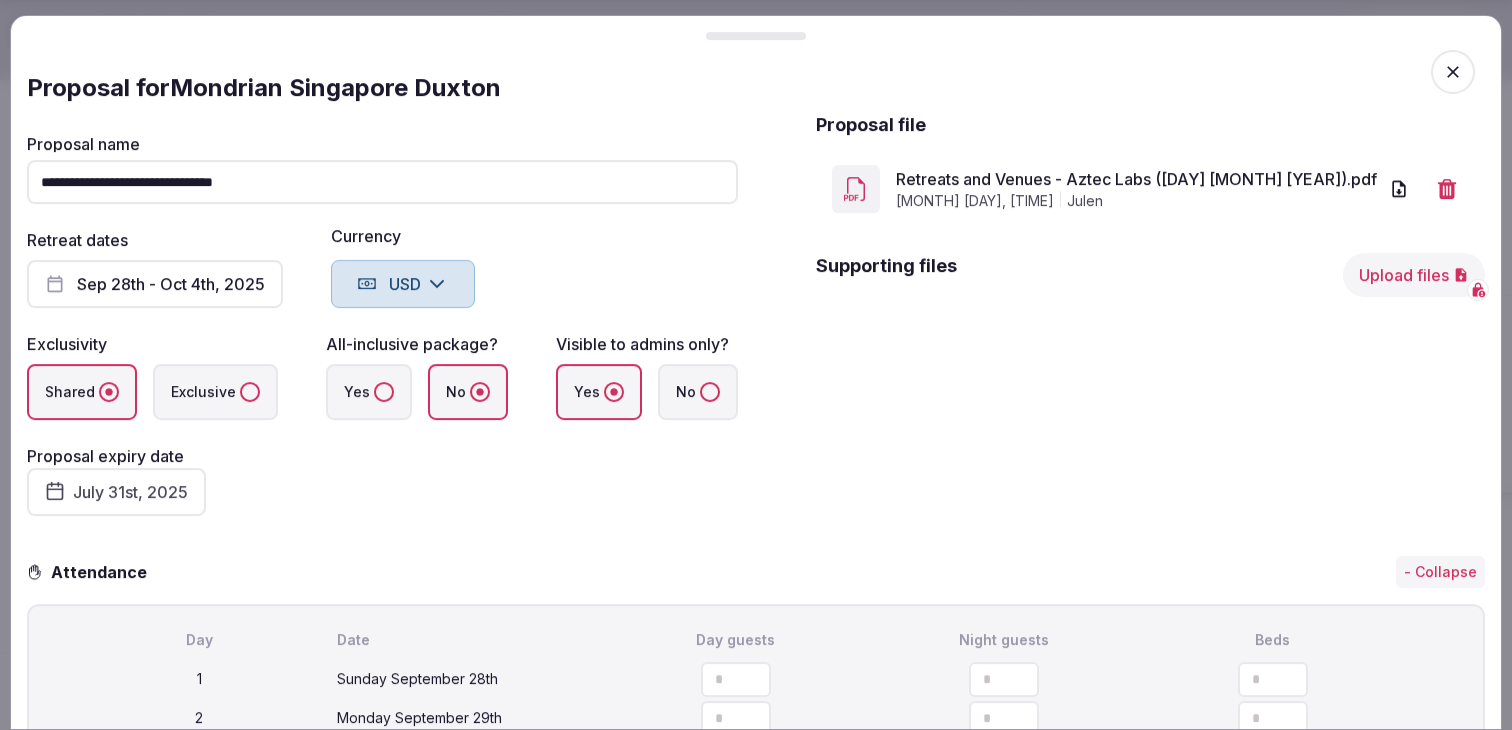 click on "Proposal file Retreats and Venues - Aztec Labs (28 Sept-4 Oct 2025).pdf July 24th, 2025, 2:25pm julen Supporting files Upload files" at bounding box center [1150, 326] 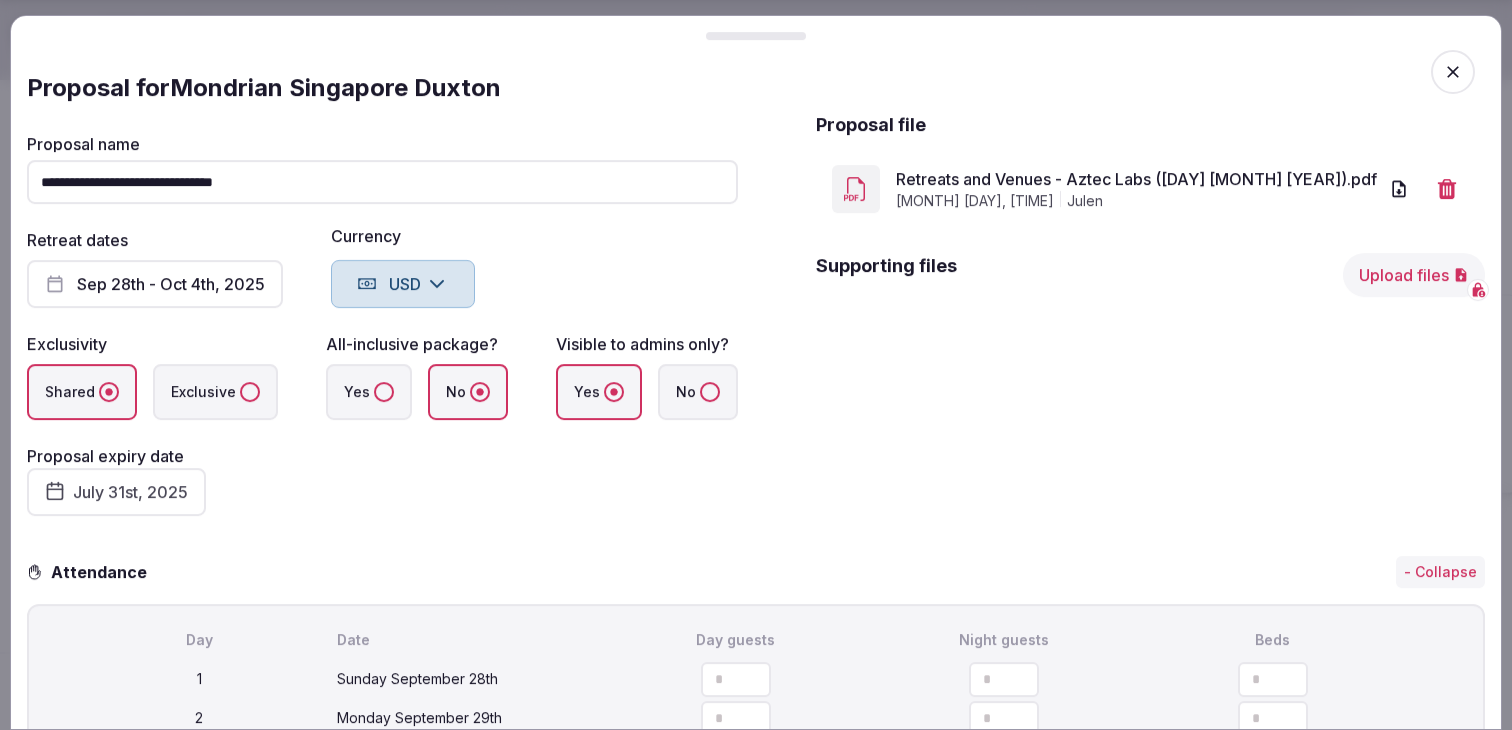click at bounding box center [1453, 72] 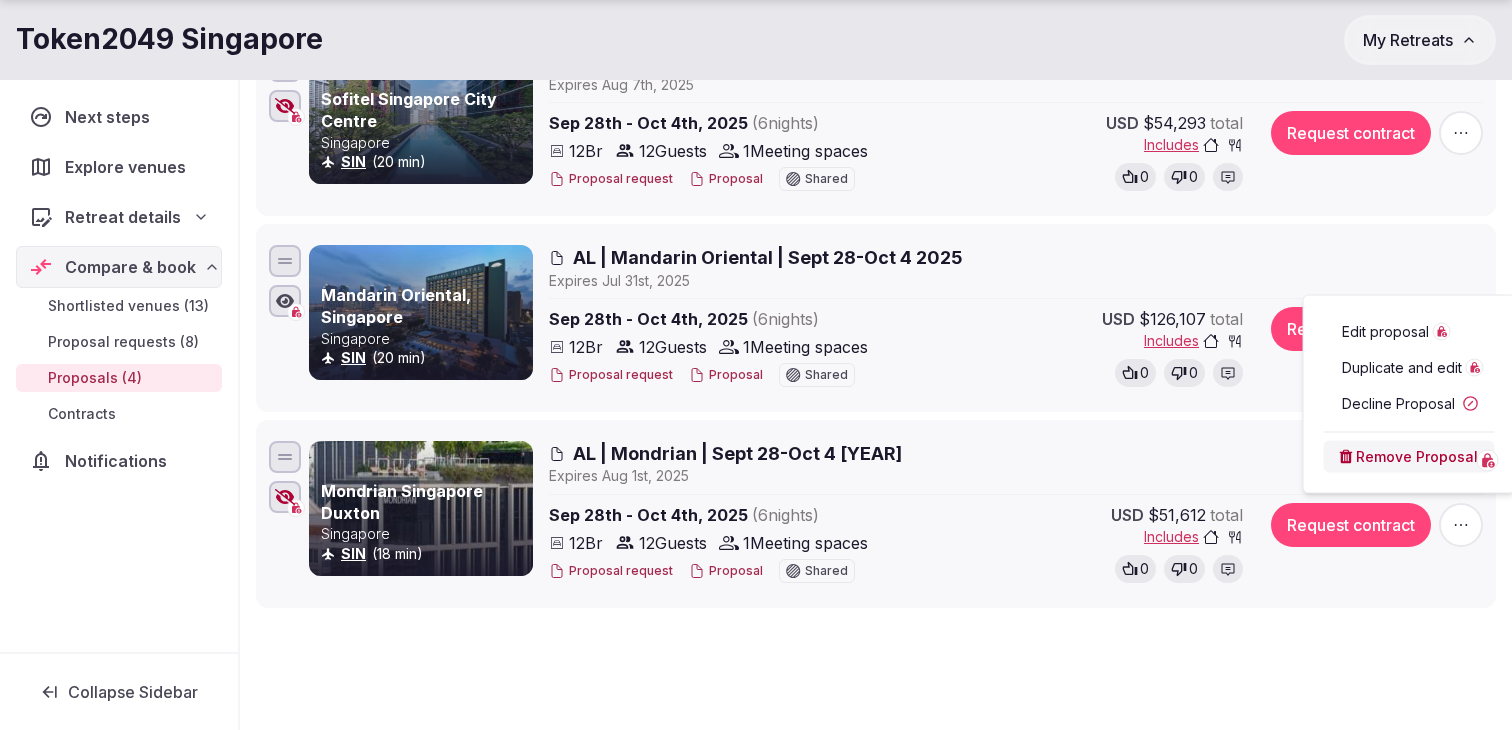 click on "Shortlisted venues 13 Proposal requests 8 Proposals 4 Contracts 0 Proposals received Rates and availability are subject to change,  based on proposal , until contracted and signed by all parties Export shortlist & proposals Novotel Singapore on Kitchener Singapore SIN (20 min) AL | Novotel Kitchener | Sept 28-Oct 4 2025 Expire s   Aug 2nd, 2025 Sep 28th - Oct 4th, 2025 ( 6  night s ) 12  Br 12  Guests 1  Meeting spaces Proposal request Proposal Shared USD $24,187 total Includes 0 0 Request contract Sofitel Singapore City Centre Singapore SIN (20 min) AL | Sofitel City Centre | Sept 28-Oct 4 2025 Expire s   Aug 7th, 2025 Sep 28th - Oct 4th, 2025 ( 6  night s ) 12  Br 12  Guests 1  Meeting spaces Proposal request Proposal Shared USD $54,293 total Includes 0 0 Request contract Mandarin Oriental, Singapore Singapore SIN (20 min) AL | Mandarin Oriental | Sept 28-Oct 4 2025 Expire s   Jul 31st, 2025 Sep 28th - Oct 4th, 2025 ( 6  night s ) 12  Br 12  Guests 1  Meeting spaces Proposal request Proposal Shared USD 0 0" at bounding box center [876, 204] 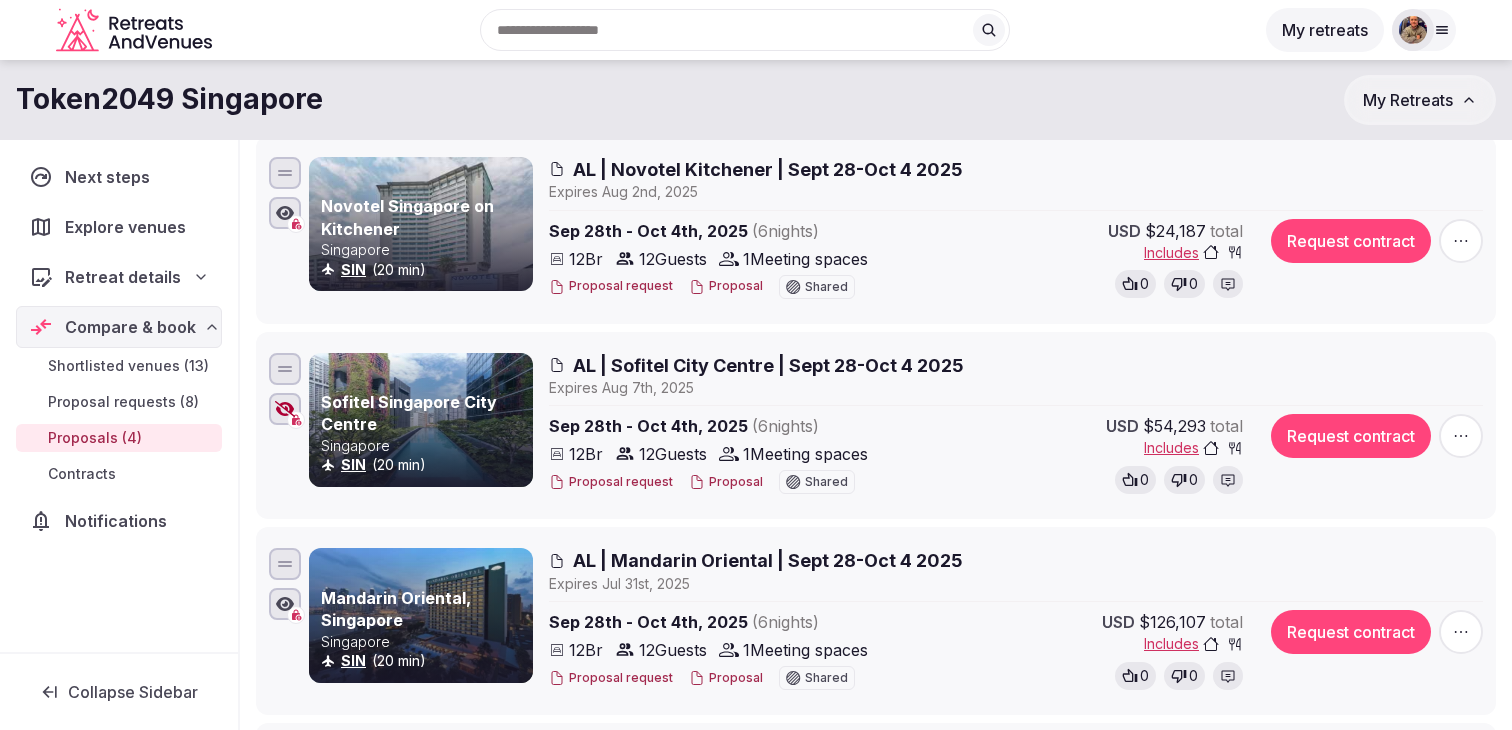 scroll, scrollTop: 208, scrollLeft: 0, axis: vertical 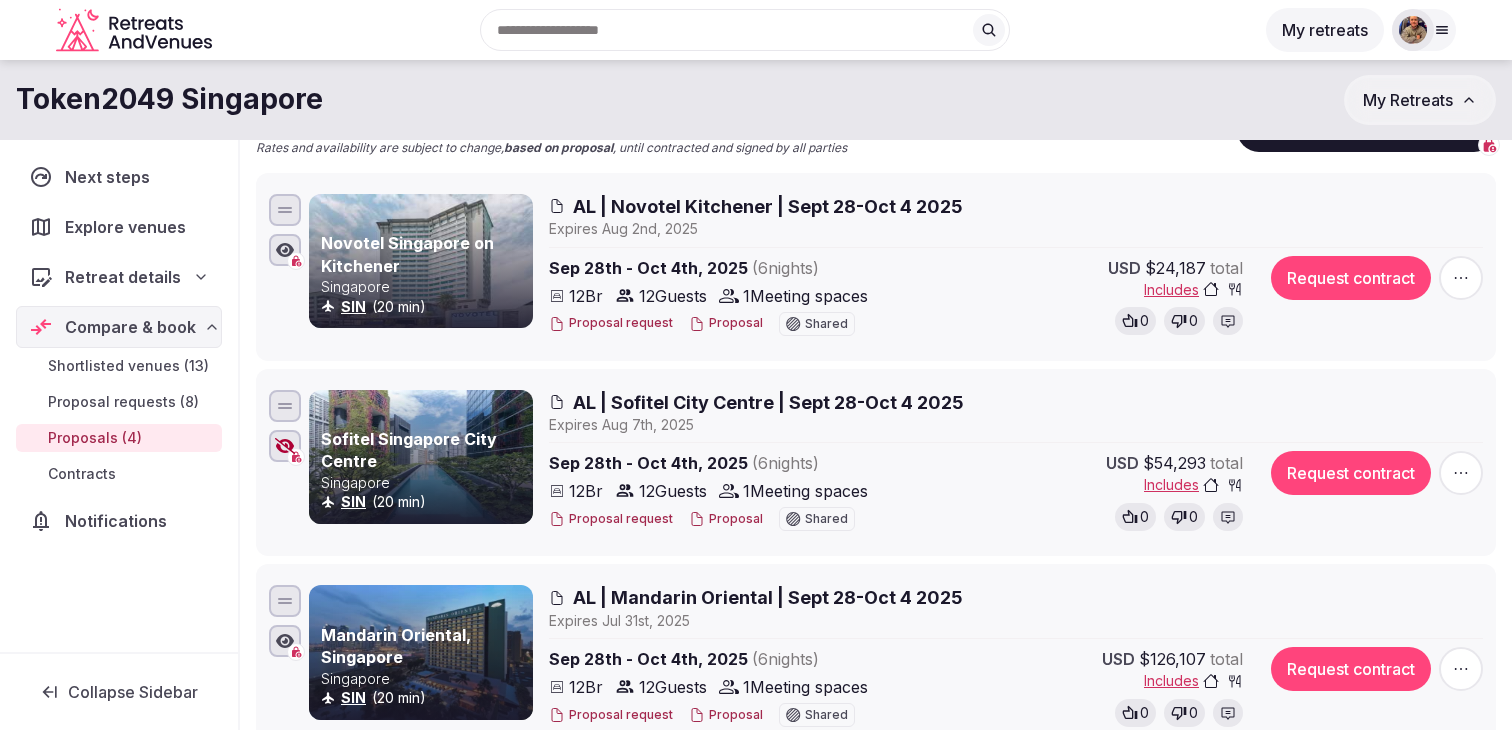 click at bounding box center (285, 446) 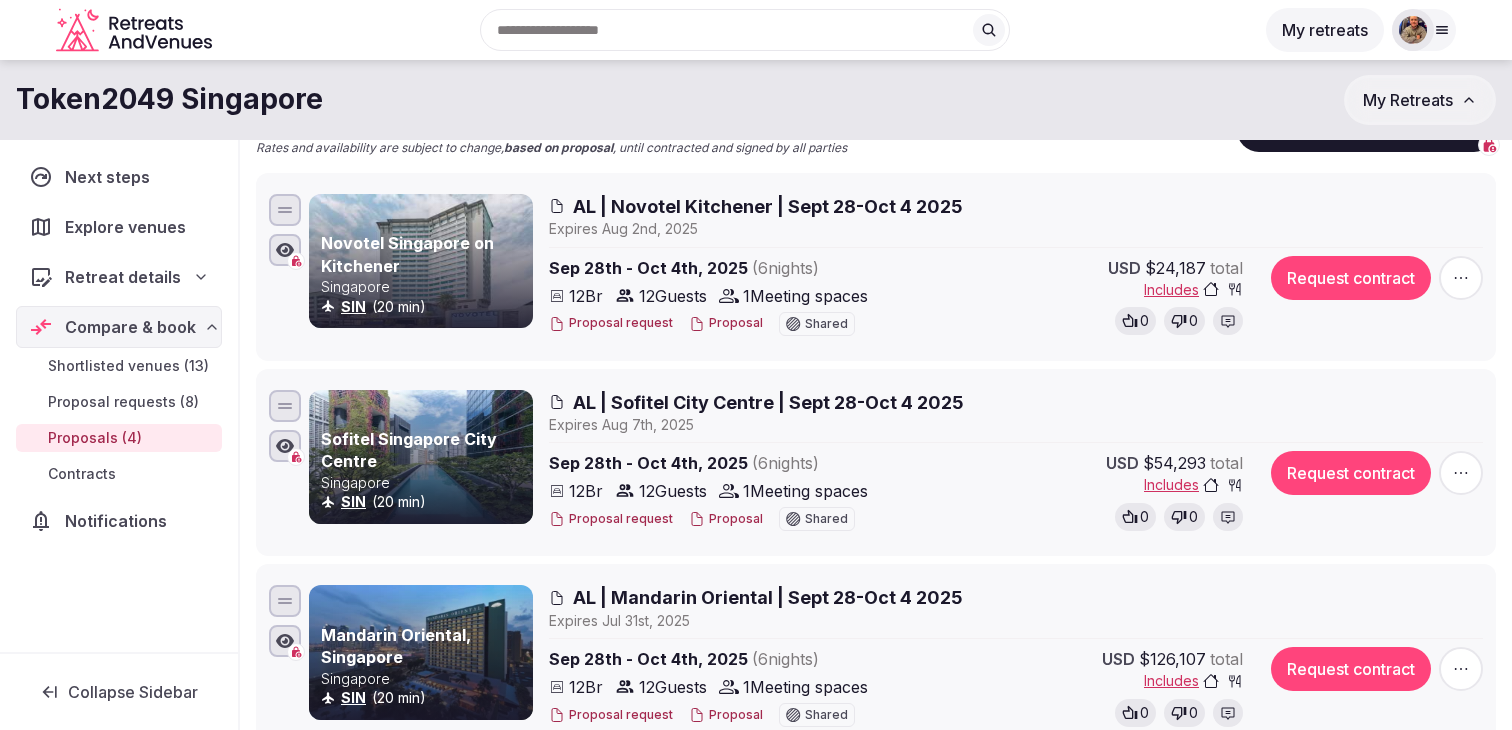click at bounding box center (285, 446) 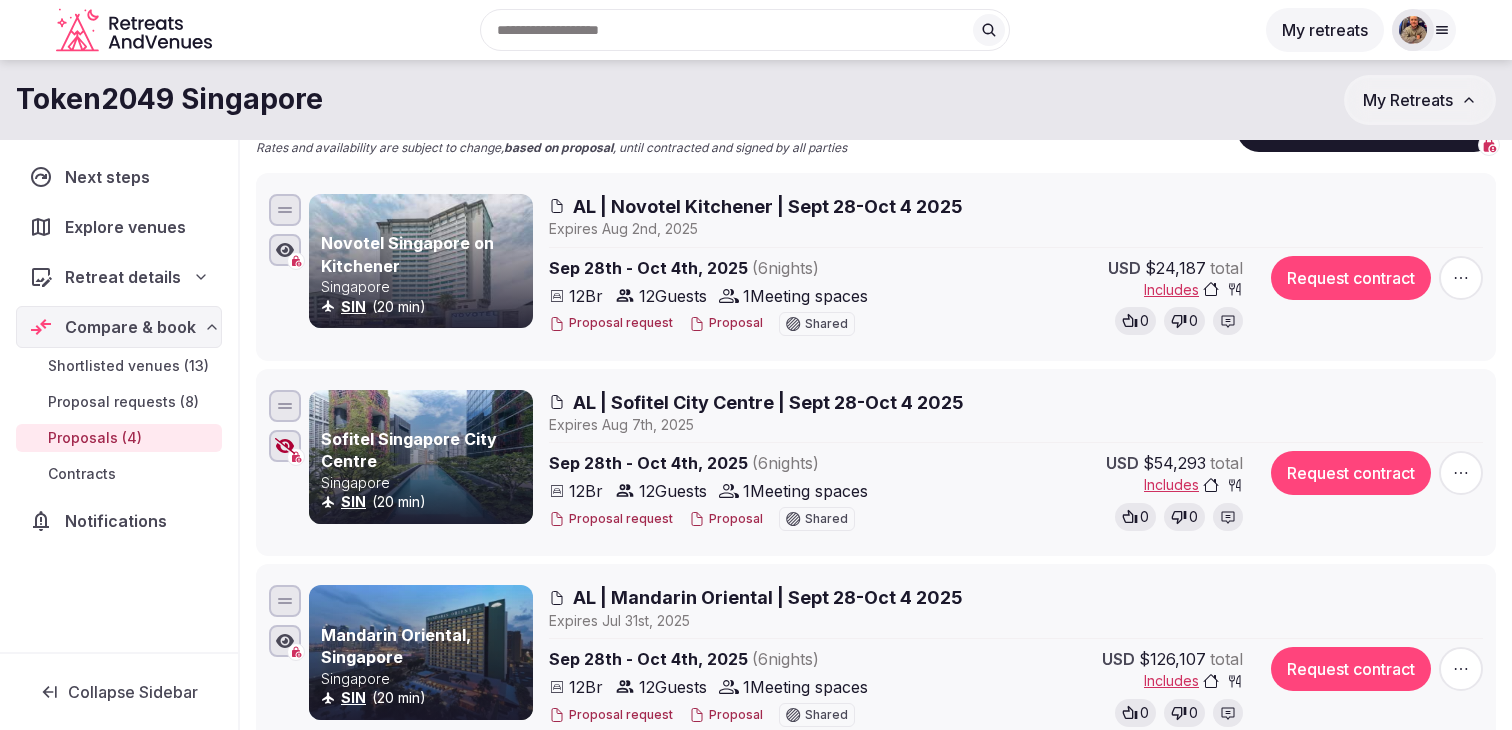 click at bounding box center [285, 446] 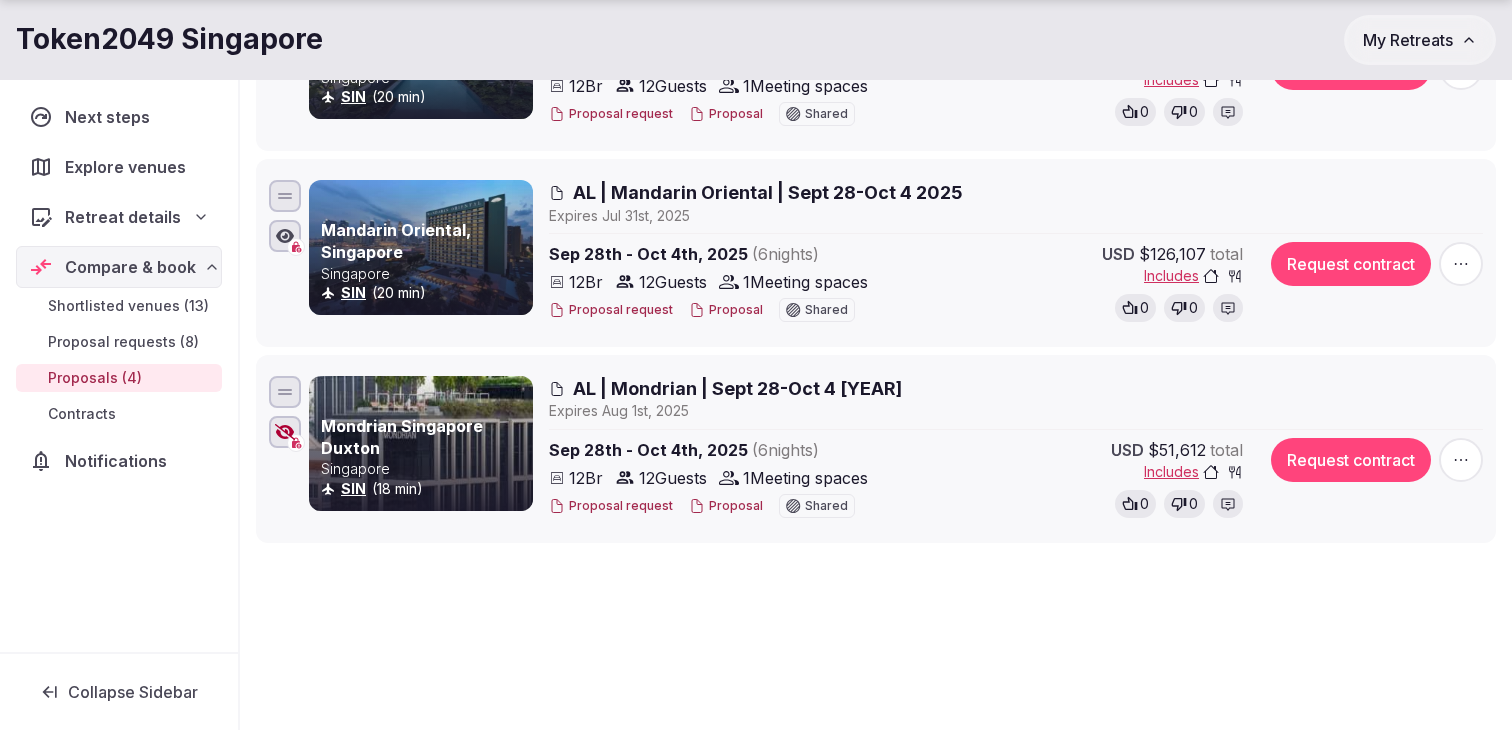 scroll, scrollTop: 618, scrollLeft: 0, axis: vertical 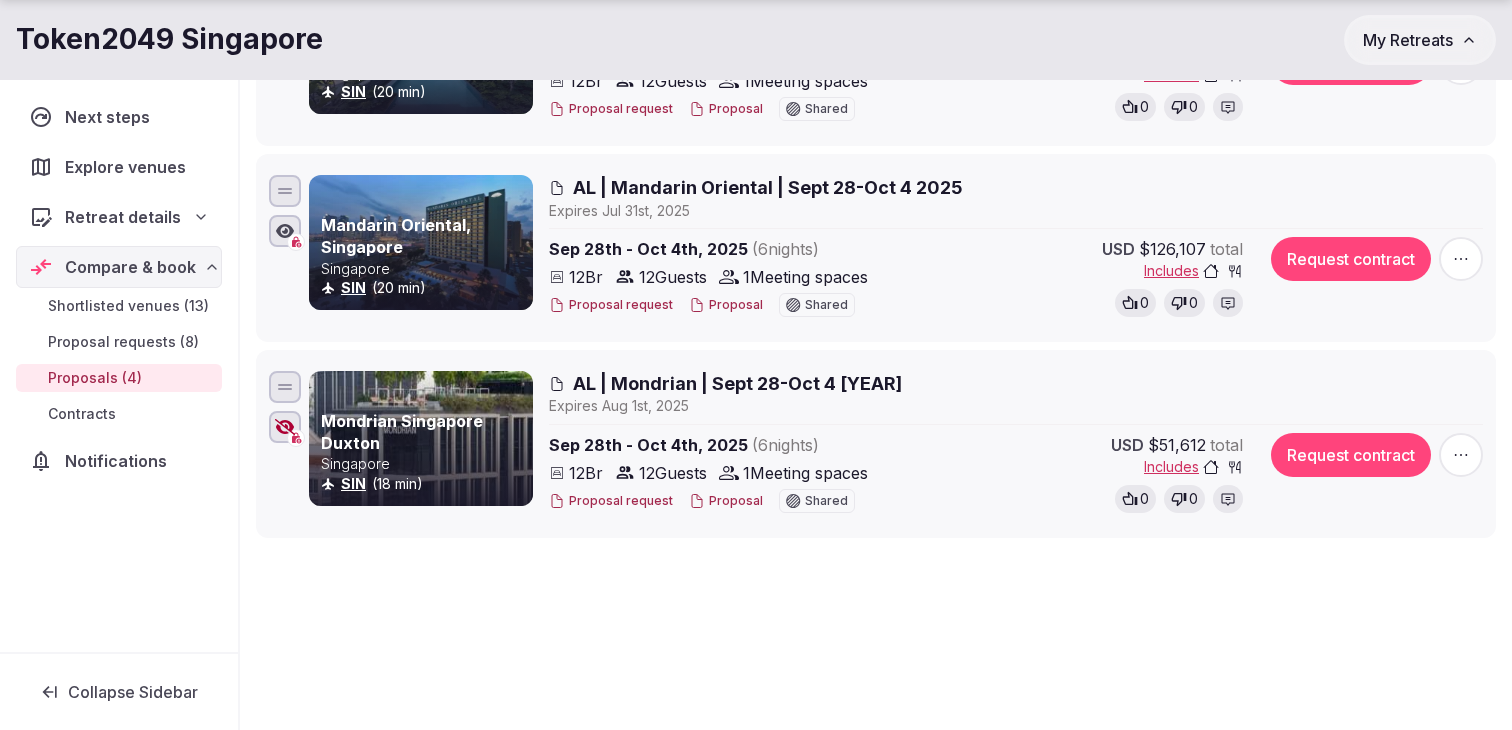 click on "Shortlisted venues 13 Proposal requests 8 Proposals 4 Contracts 0 Proposals received Rates and availability are subject to change,  based on proposal , until contracted and signed by all parties Export shortlist & proposals Novotel Singapore on Kitchener Singapore SIN (20 min) AL | Novotel Kitchener | Sept 28-Oct 4 2025 Expire s   Aug 2nd, 2025 Sep 28th - Oct 4th, 2025 ( 6  night s ) 12  Br 12  Guests 1  Meeting spaces Proposal request Proposal Shared USD $24,187 total Includes 0 0 Request contract Sofitel Singapore City Centre Singapore SIN (20 min) AL | Sofitel City Centre | Sept 28-Oct 4 2025 Expire s   Aug 7th, 2025 Sep 28th - Oct 4th, 2025 ( 6  night s ) 12  Br 12  Guests 1  Meeting spaces Proposal request Proposal Shared USD $54,293 total Includes 0 0 Request contract Mandarin Oriental, Singapore Singapore SIN (20 min) AL | Mandarin Oriental | Sept 28-Oct 4 2025 Expire s   Jul 31st, 2025 Sep 28th - Oct 4th, 2025 ( 6  night s ) 12  Br 12  Guests 1  Meeting spaces Proposal request Proposal Shared USD 0 0" at bounding box center [876, 134] 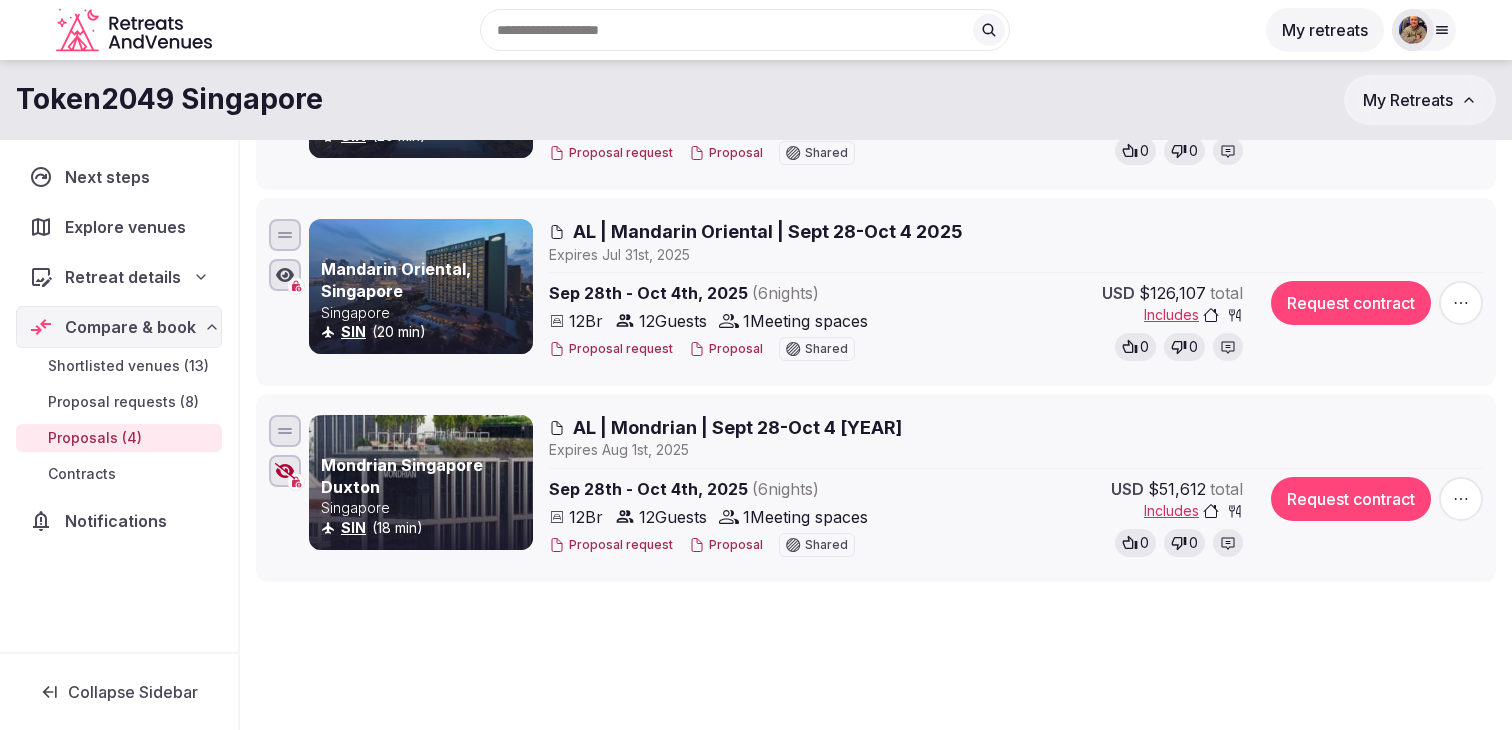 scroll, scrollTop: 571, scrollLeft: 0, axis: vertical 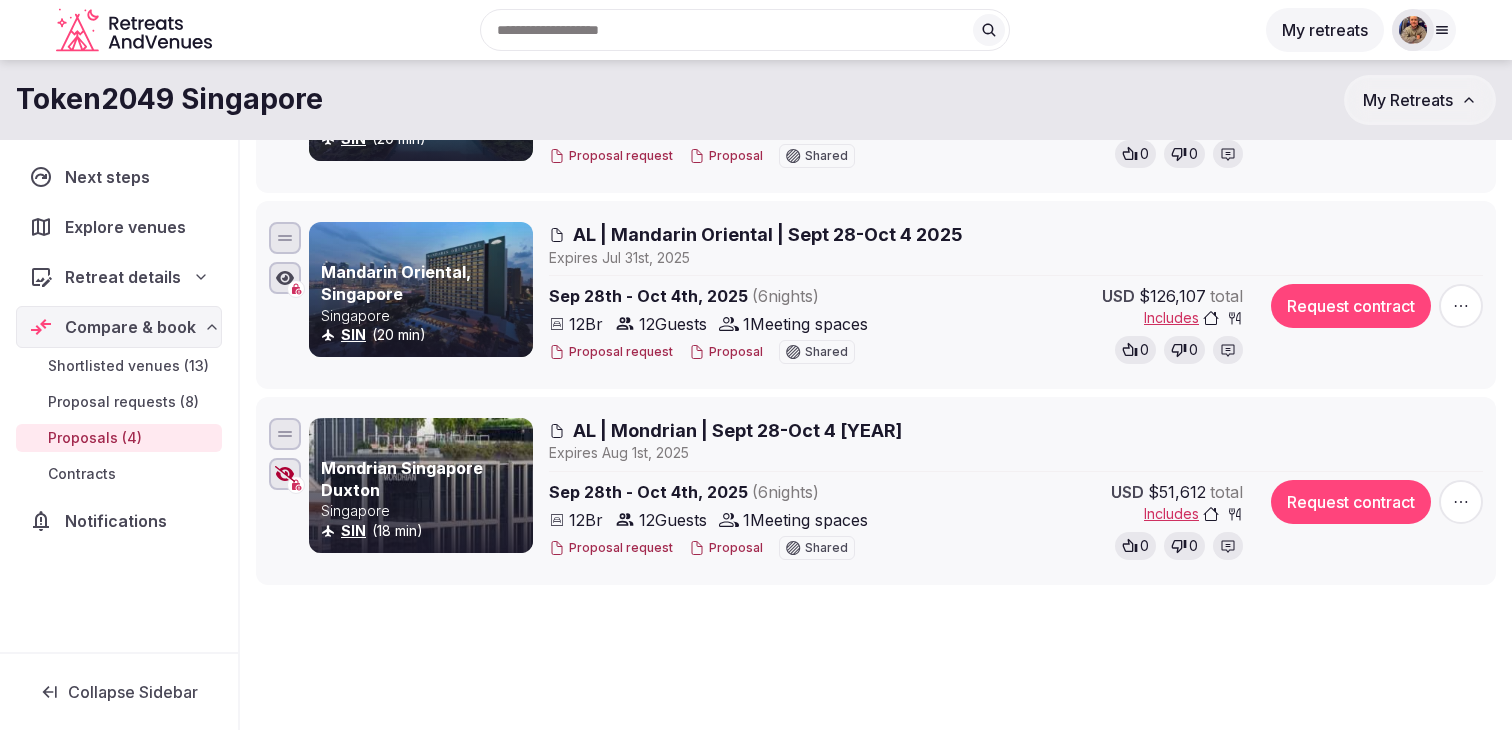 click 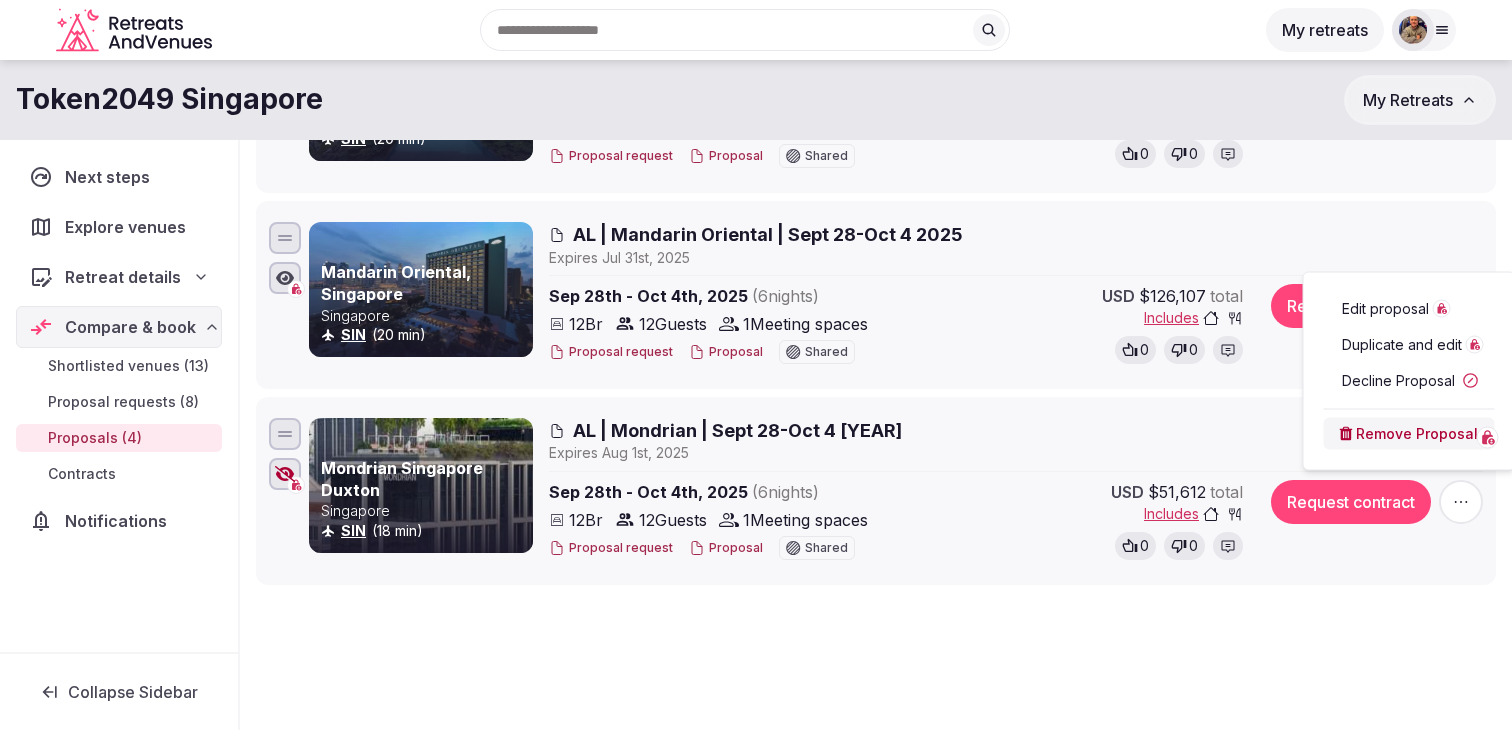 click on "Edit proposal" at bounding box center [1385, 309] 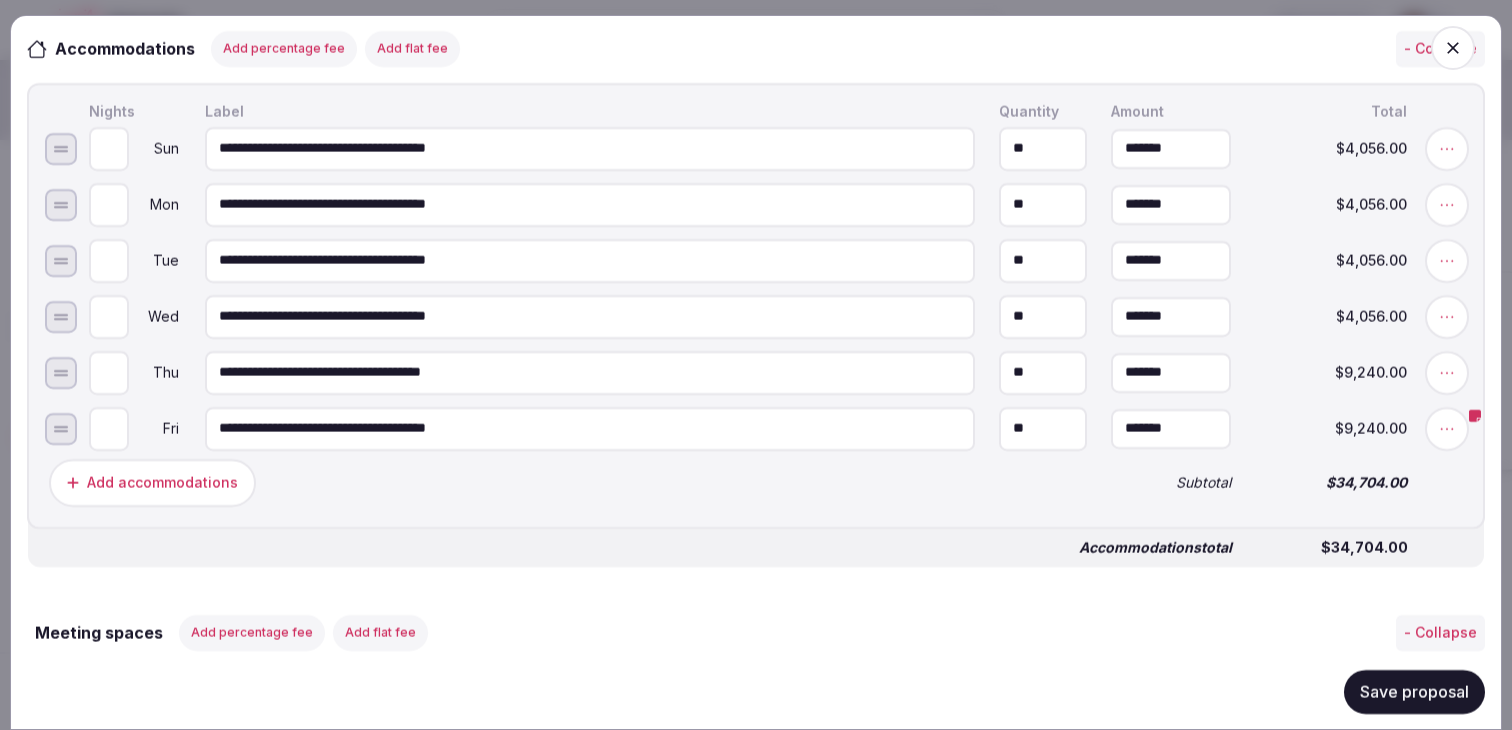 scroll, scrollTop: 963, scrollLeft: 0, axis: vertical 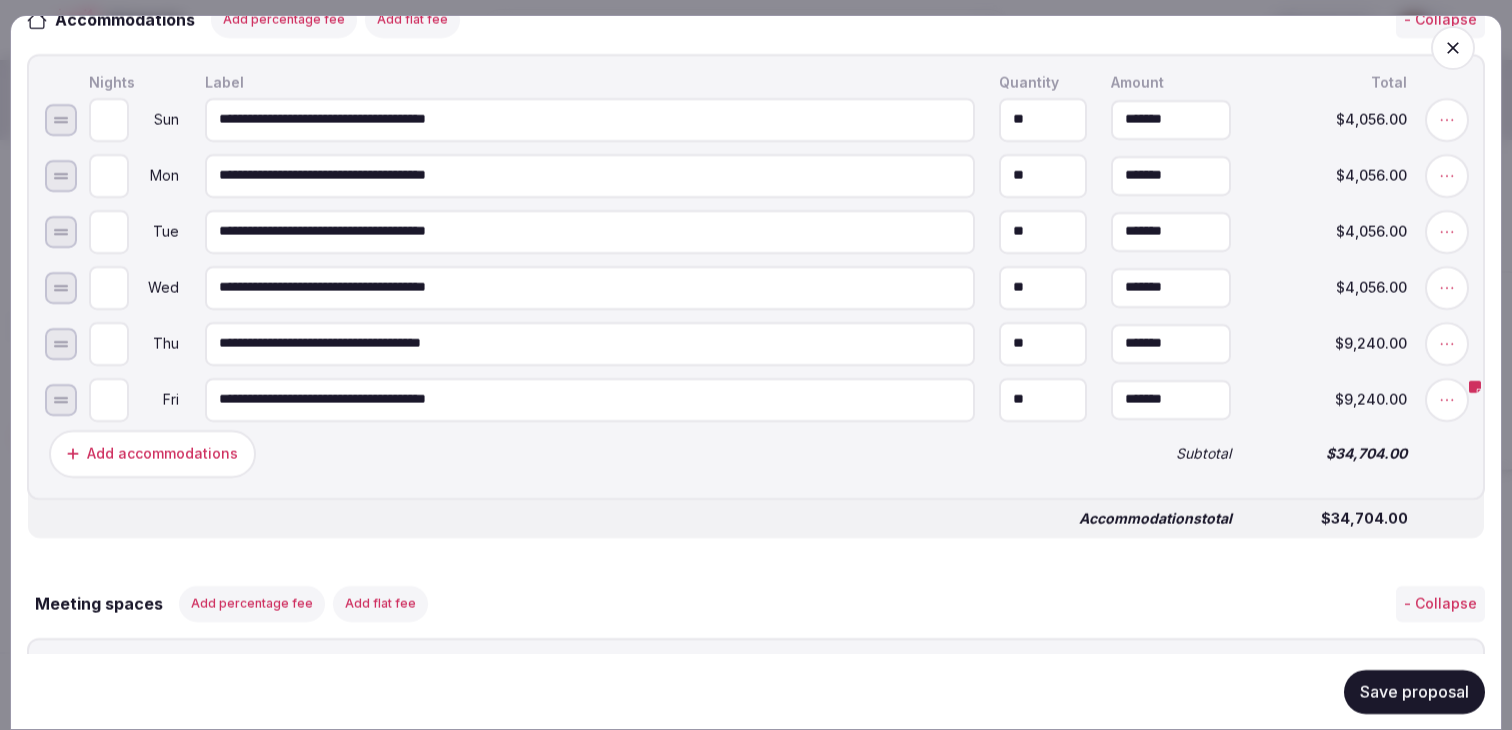 click on "Save proposal" at bounding box center [1414, 691] 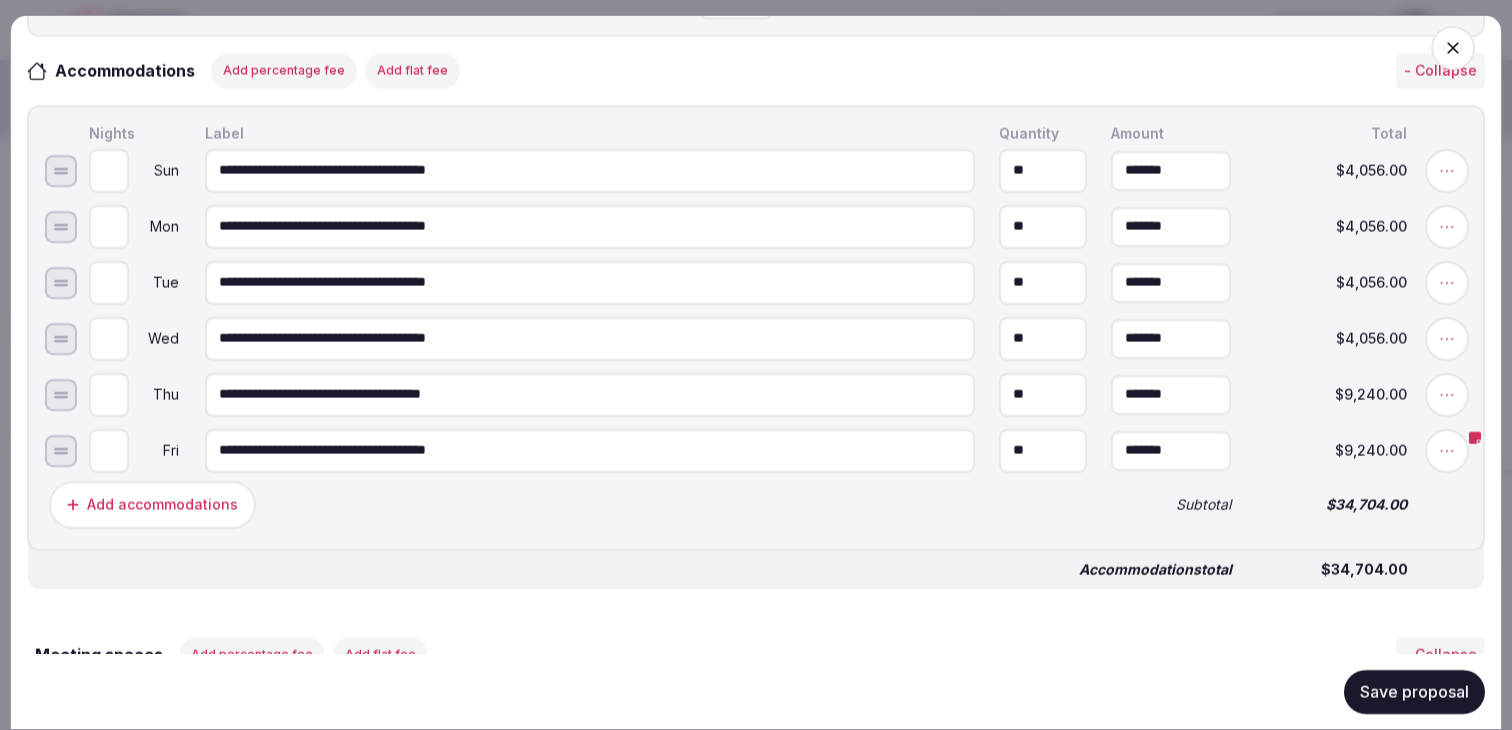 scroll, scrollTop: 887, scrollLeft: 0, axis: vertical 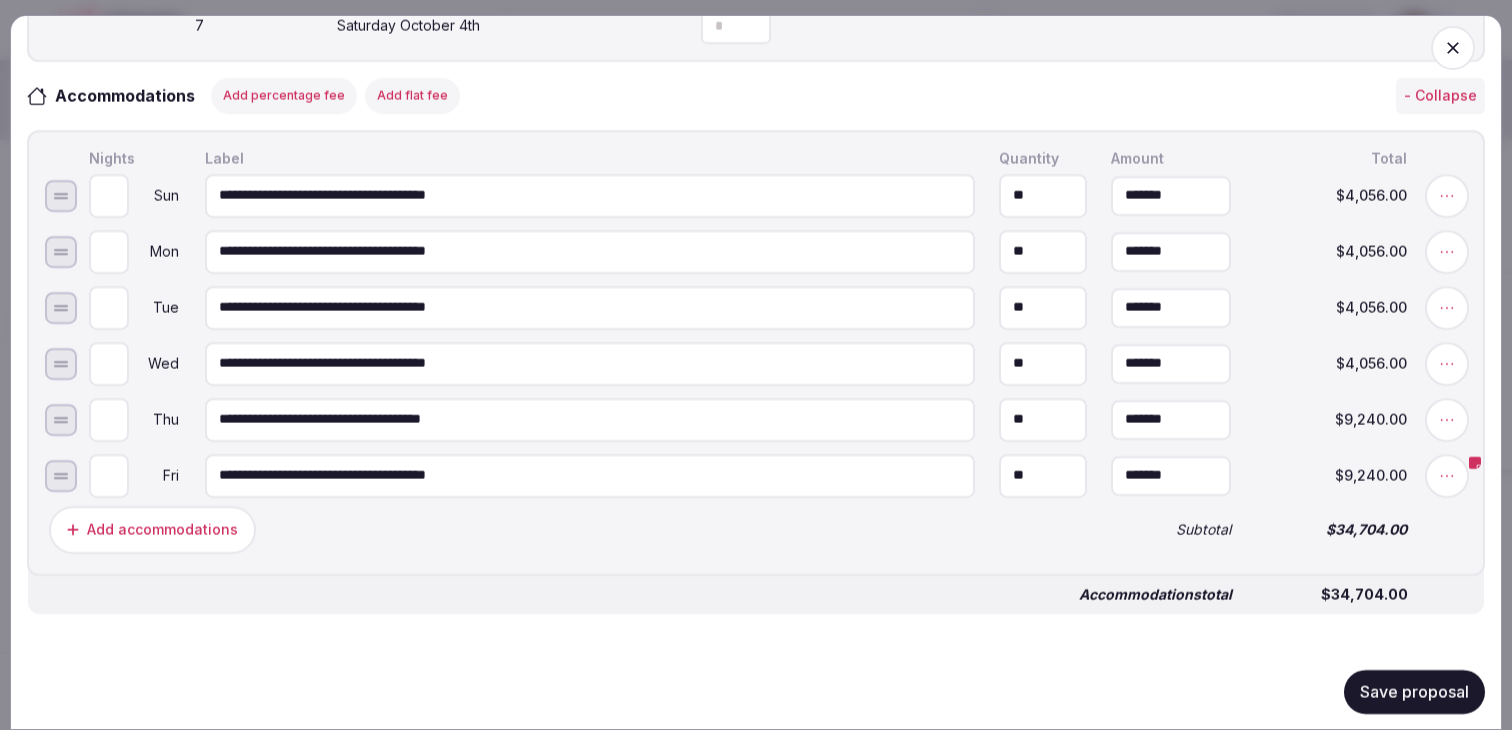 click on "Save proposal" at bounding box center [756, 691] 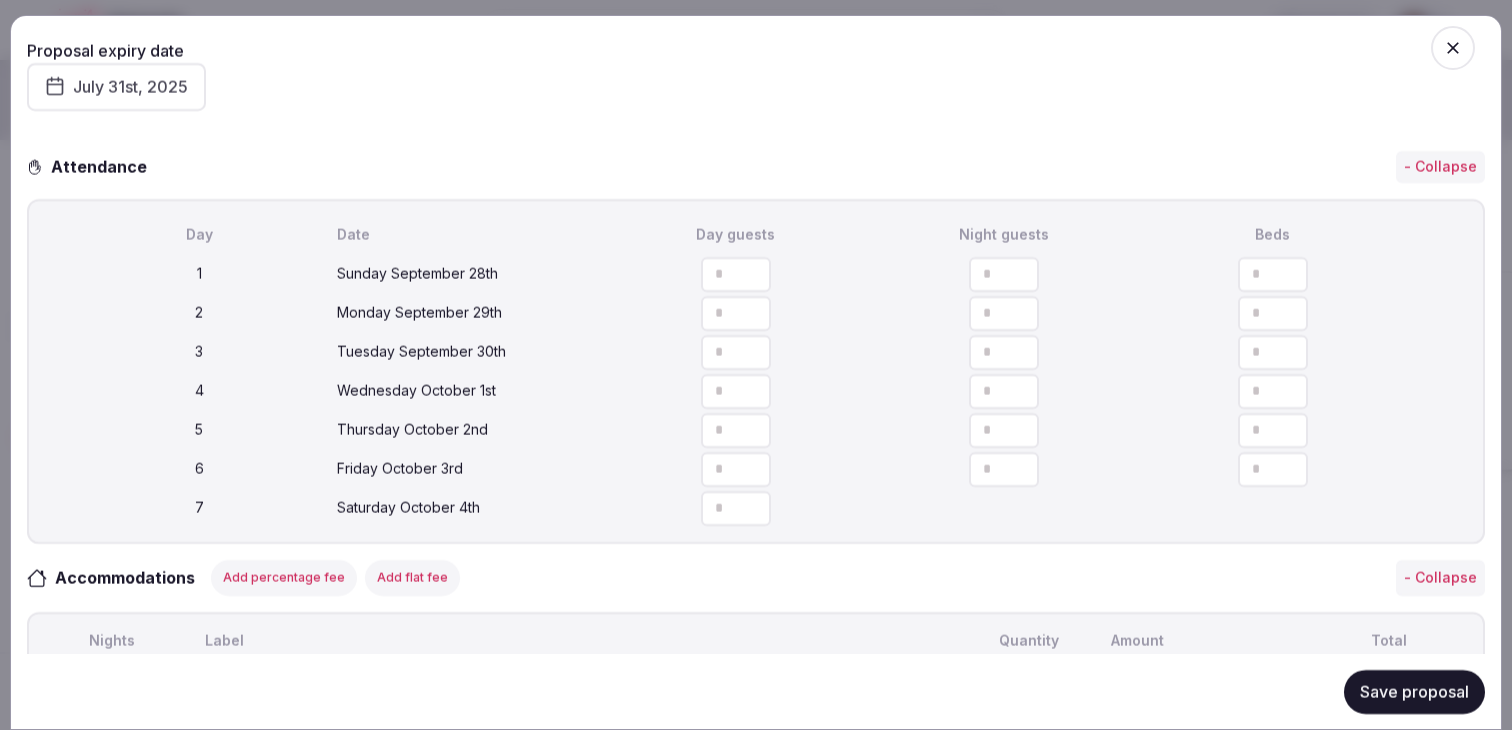 scroll, scrollTop: 281, scrollLeft: 0, axis: vertical 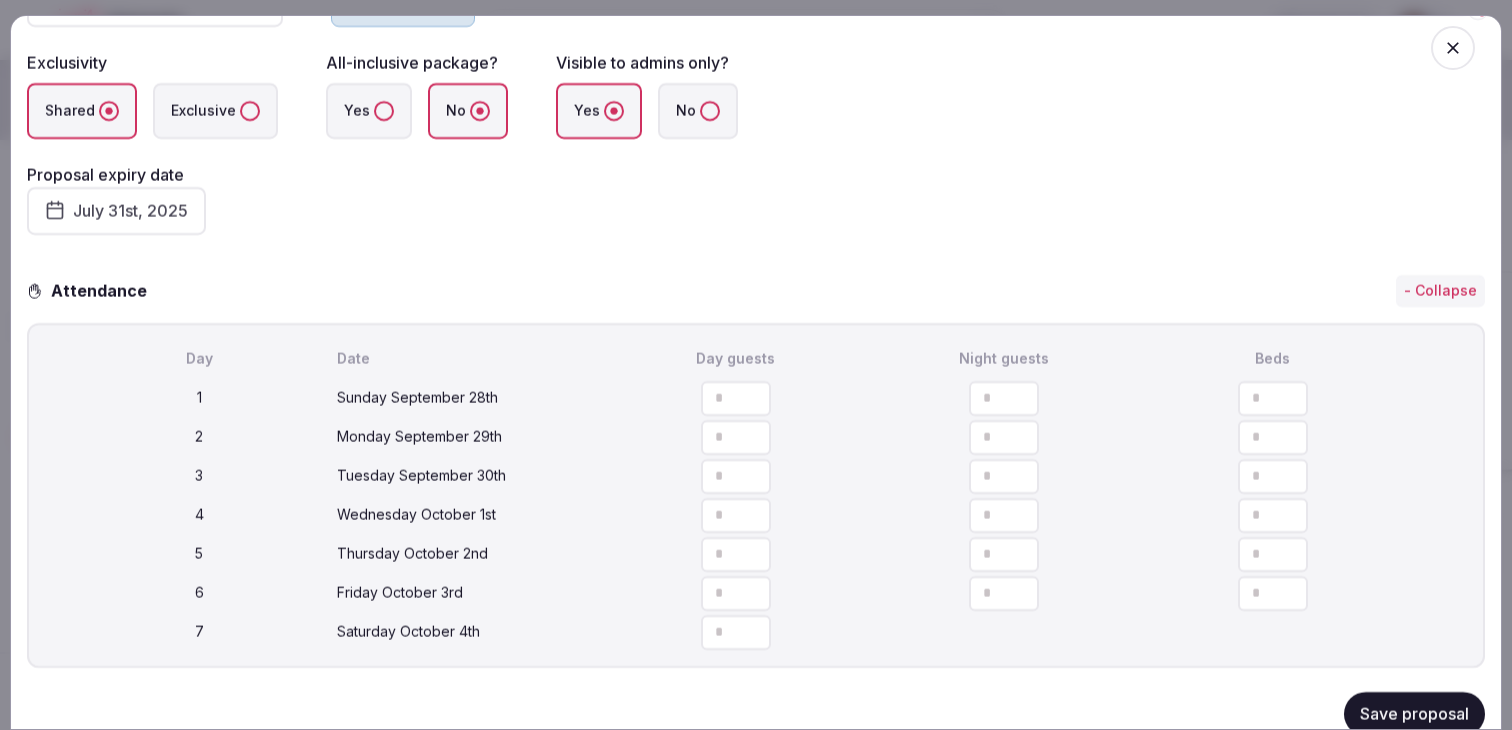 click 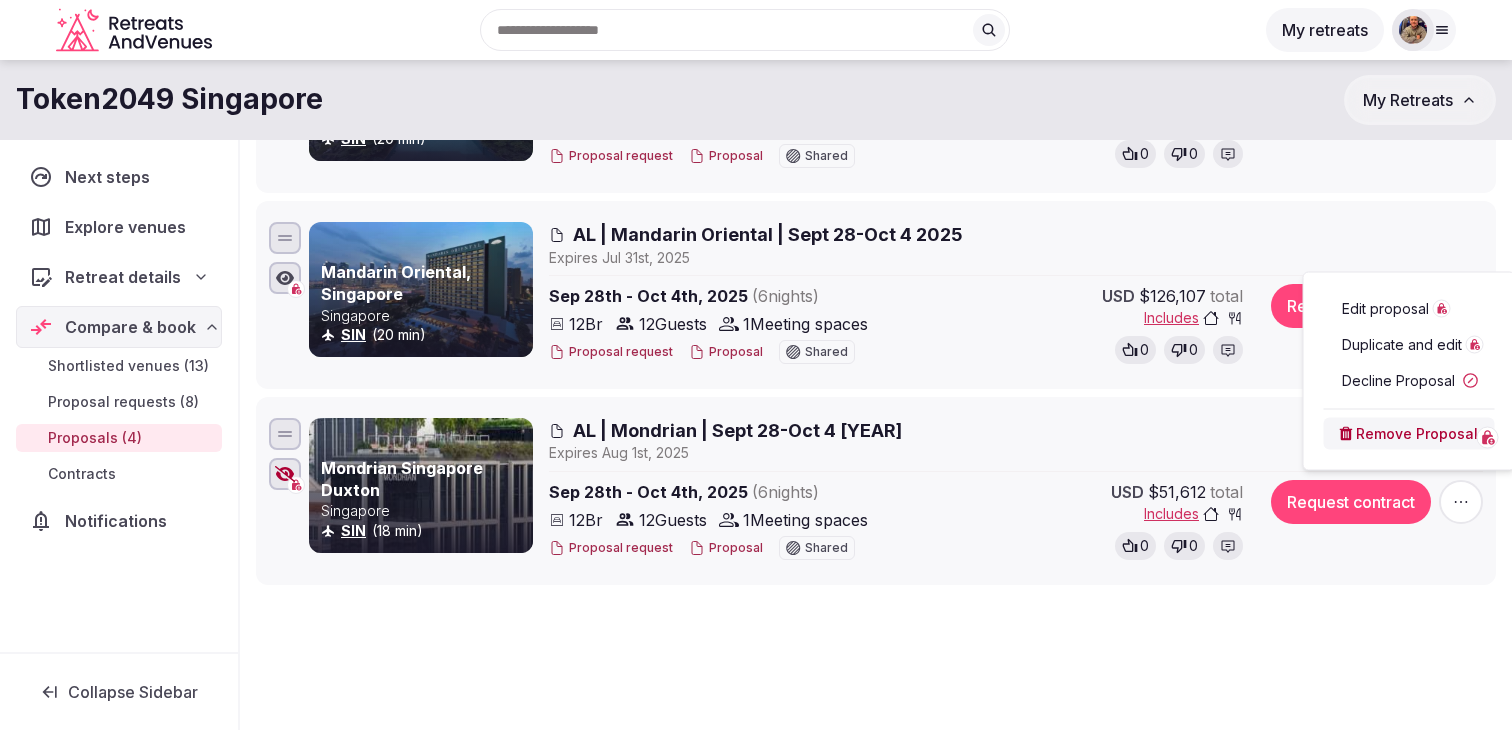 click on "Shortlisted venues 13 Proposal requests 8 Proposals 4 Contracts 0 Proposals received Rates and availability are subject to change,  based on proposal , until contracted and signed by all parties Export shortlist & proposals Novotel Singapore on Kitchener Singapore SIN (20 min) AL | Novotel Kitchener | Sept 28-Oct 4 2025 Expire s   Aug 2nd, 2025 Sep 28th - Oct 4th, 2025 ( 6  night s ) 12  Br 12  Guests 1  Meeting spaces Proposal request Proposal Shared USD $24,187 total Includes 0 0 Request contract Sofitel Singapore City Centre Singapore SIN (20 min) AL | Sofitel City Centre | Sept 28-Oct 4 2025 Expire s   Aug 7th, 2025 Sep 28th - Oct 4th, 2025 ( 6  night s ) 12  Br 12  Guests 1  Meeting spaces Proposal request Proposal Shared USD $54,293 total Includes 0 0 Request contract Mandarin Oriental, Singapore Singapore SIN (20 min) AL | Mandarin Oriental | Sept 28-Oct 4 2025 Expire s   Jul 31st, 2025 Sep 28th - Oct 4th, 2025 ( 6  night s ) 12  Br 12  Guests 1  Meeting spaces Proposal request Proposal Shared USD 0 0" at bounding box center [876, 181] 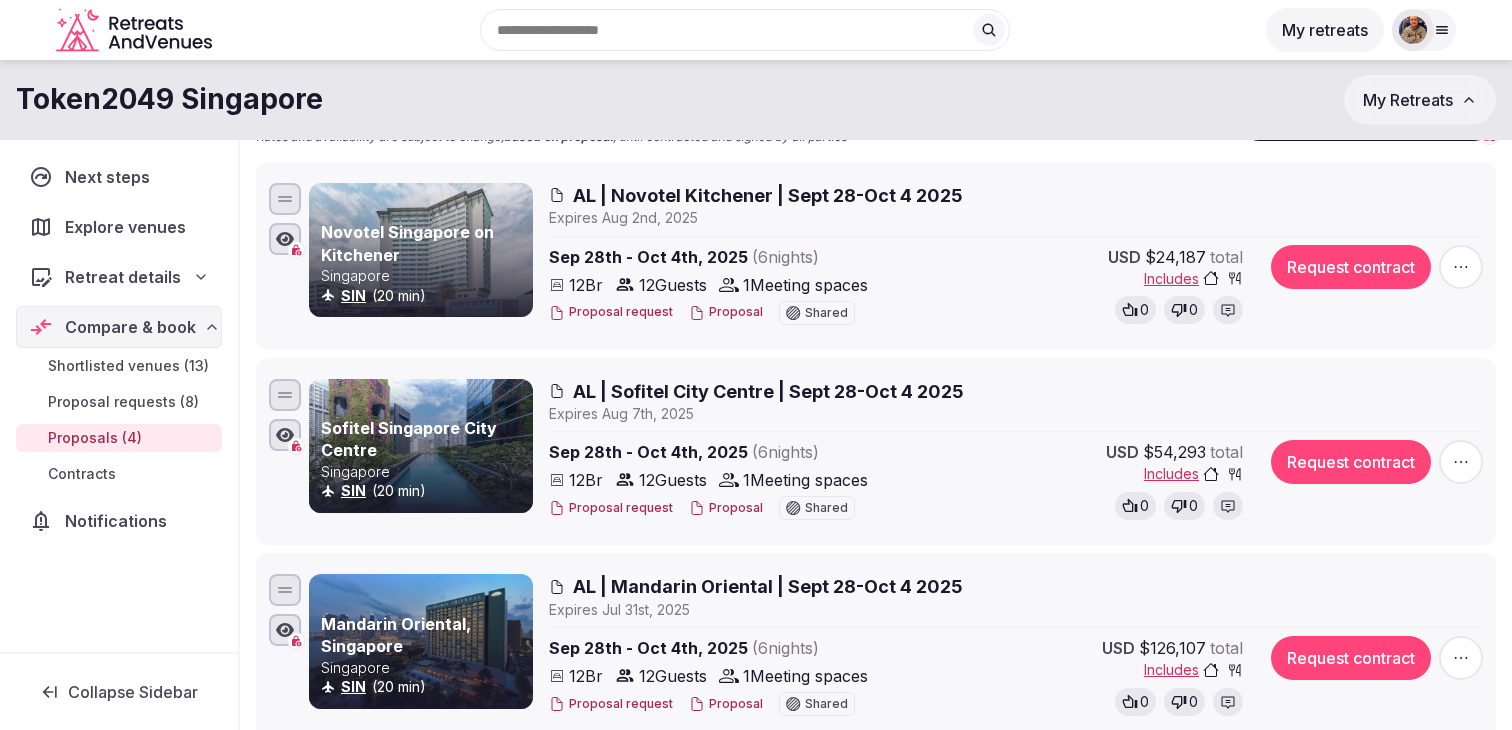 scroll, scrollTop: 0, scrollLeft: 0, axis: both 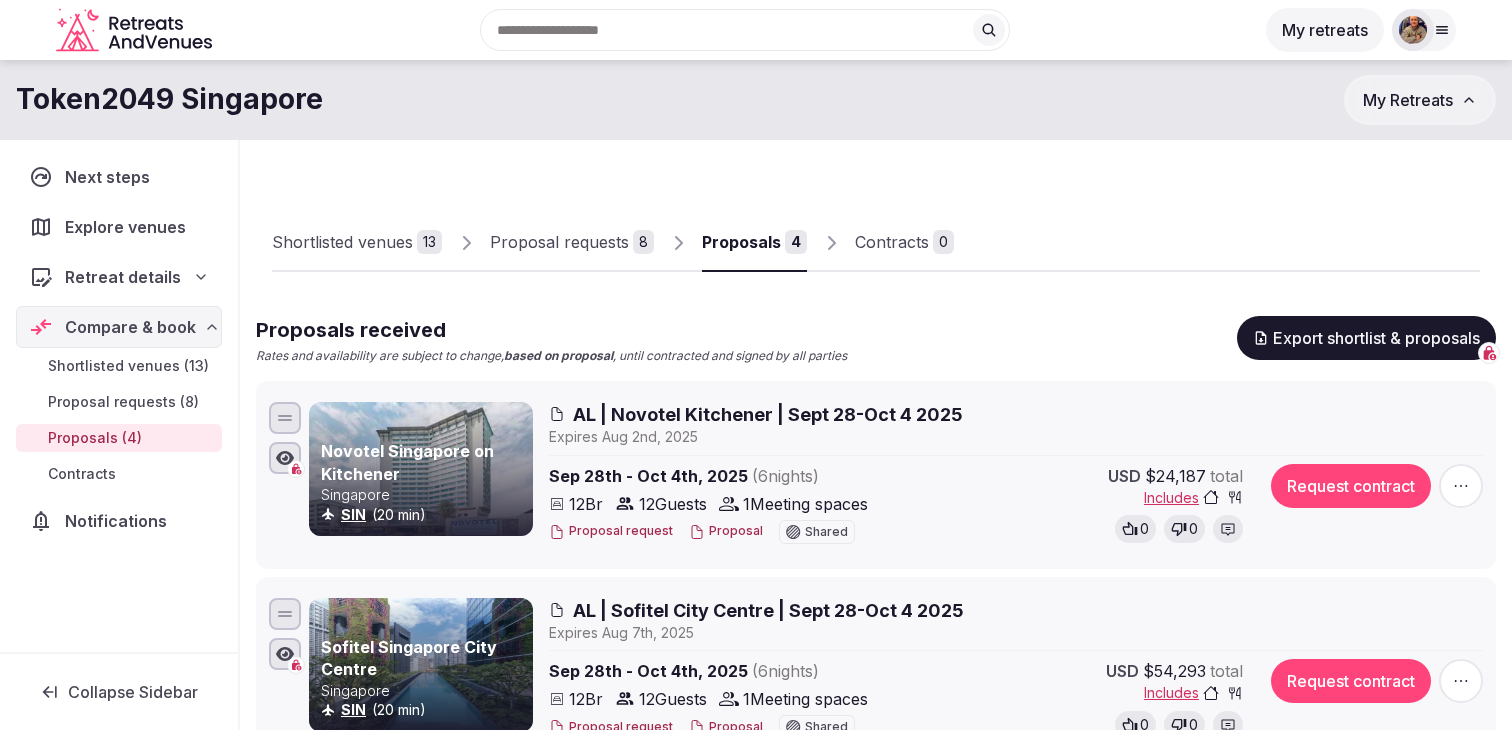 click on "Proposal requests" at bounding box center [559, 242] 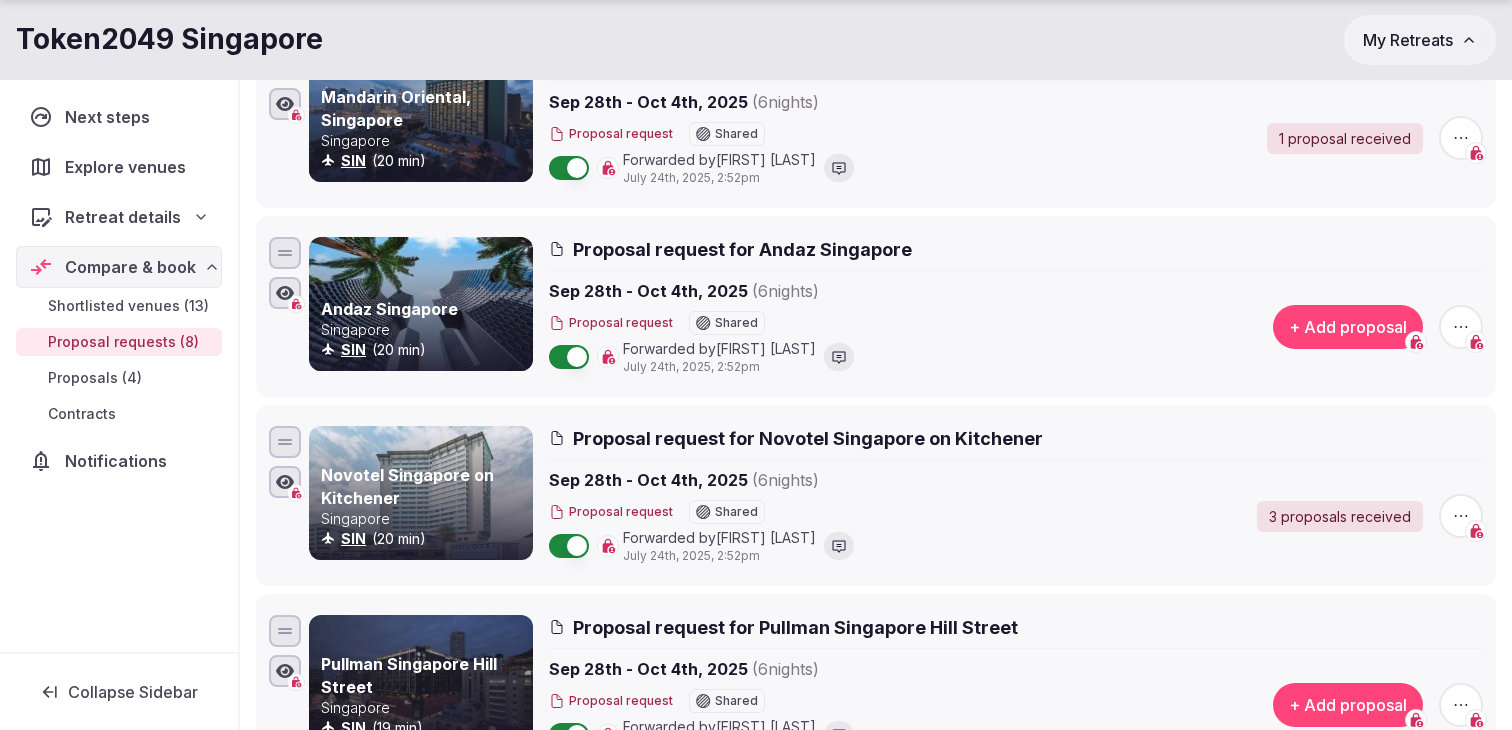 scroll, scrollTop: 768, scrollLeft: 0, axis: vertical 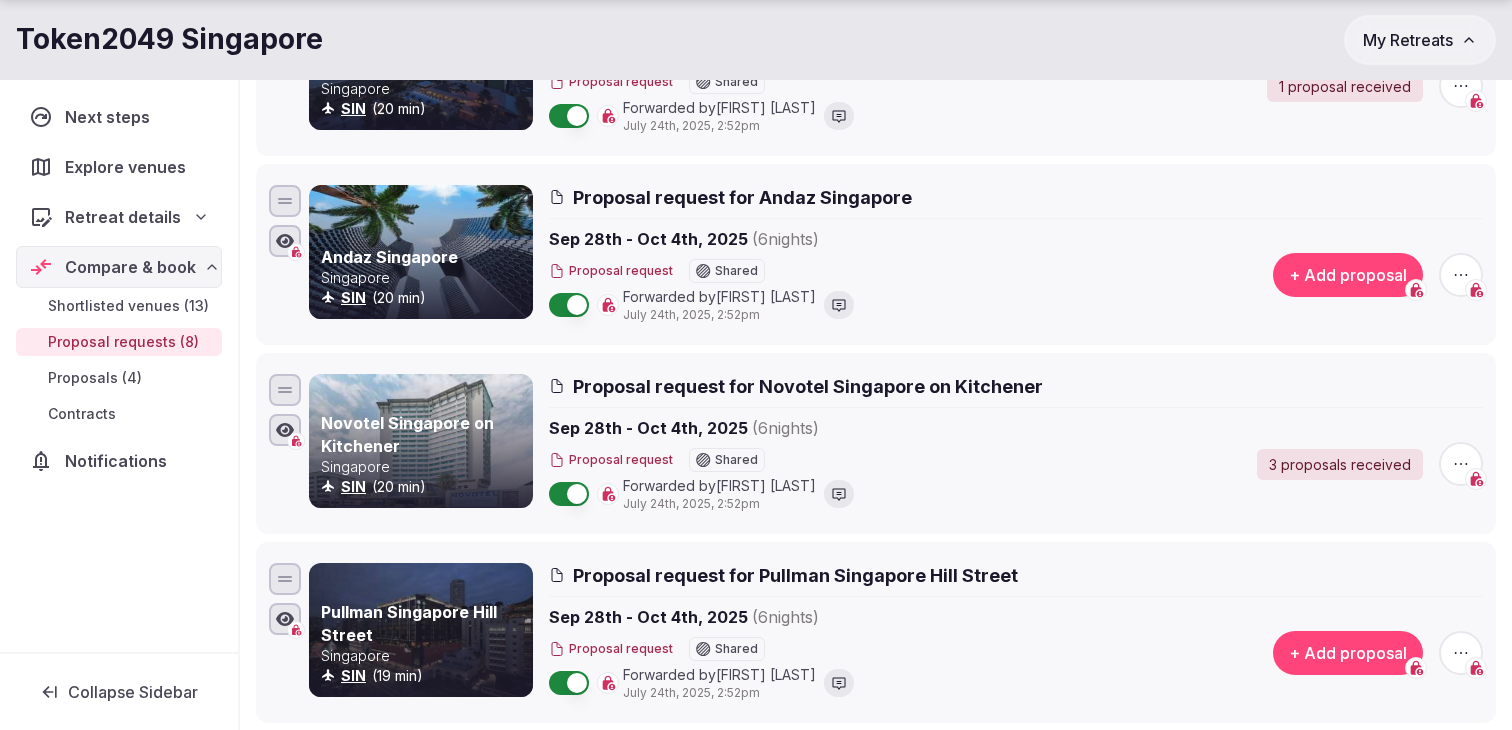 click on "+ Add proposal" at bounding box center (1348, 275) 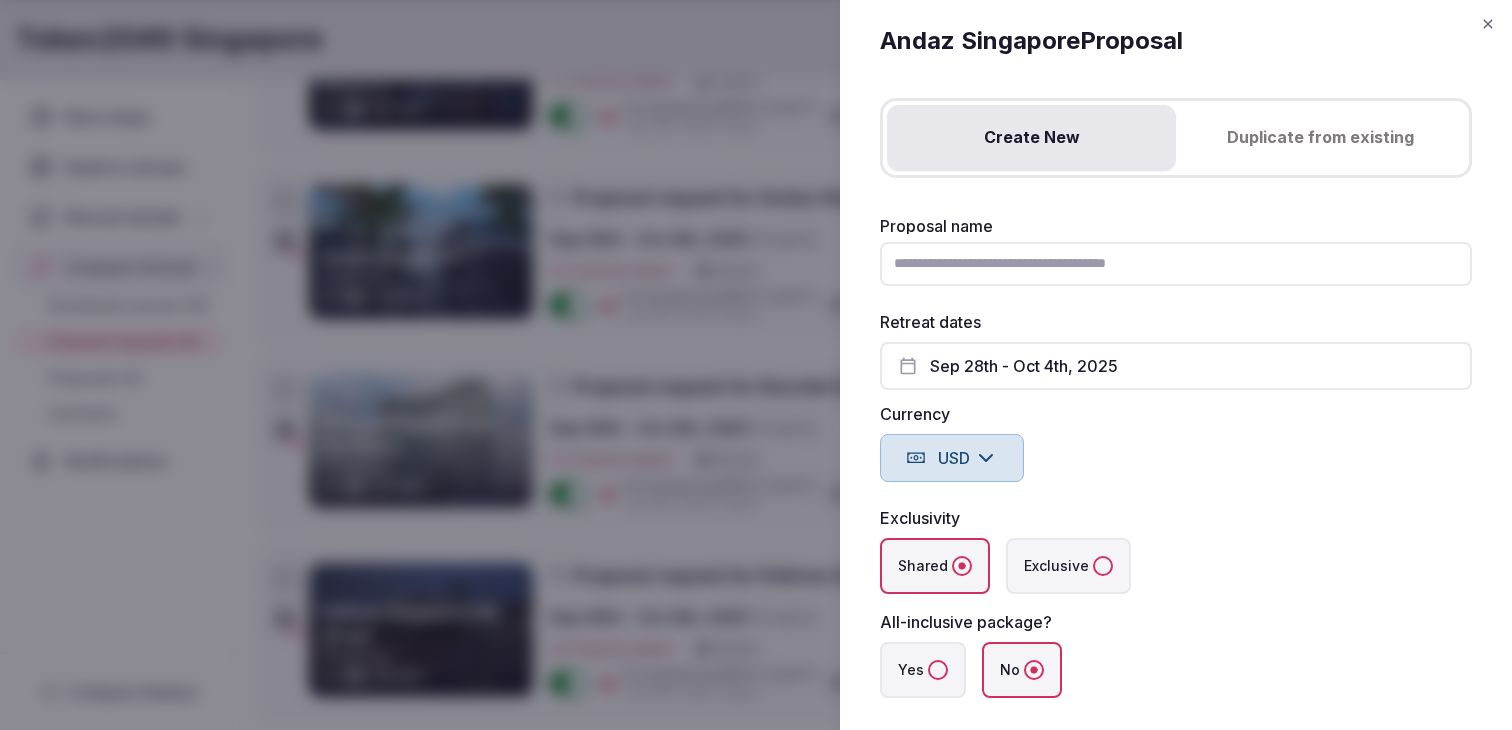 click on "Proposal name" at bounding box center [1176, 264] 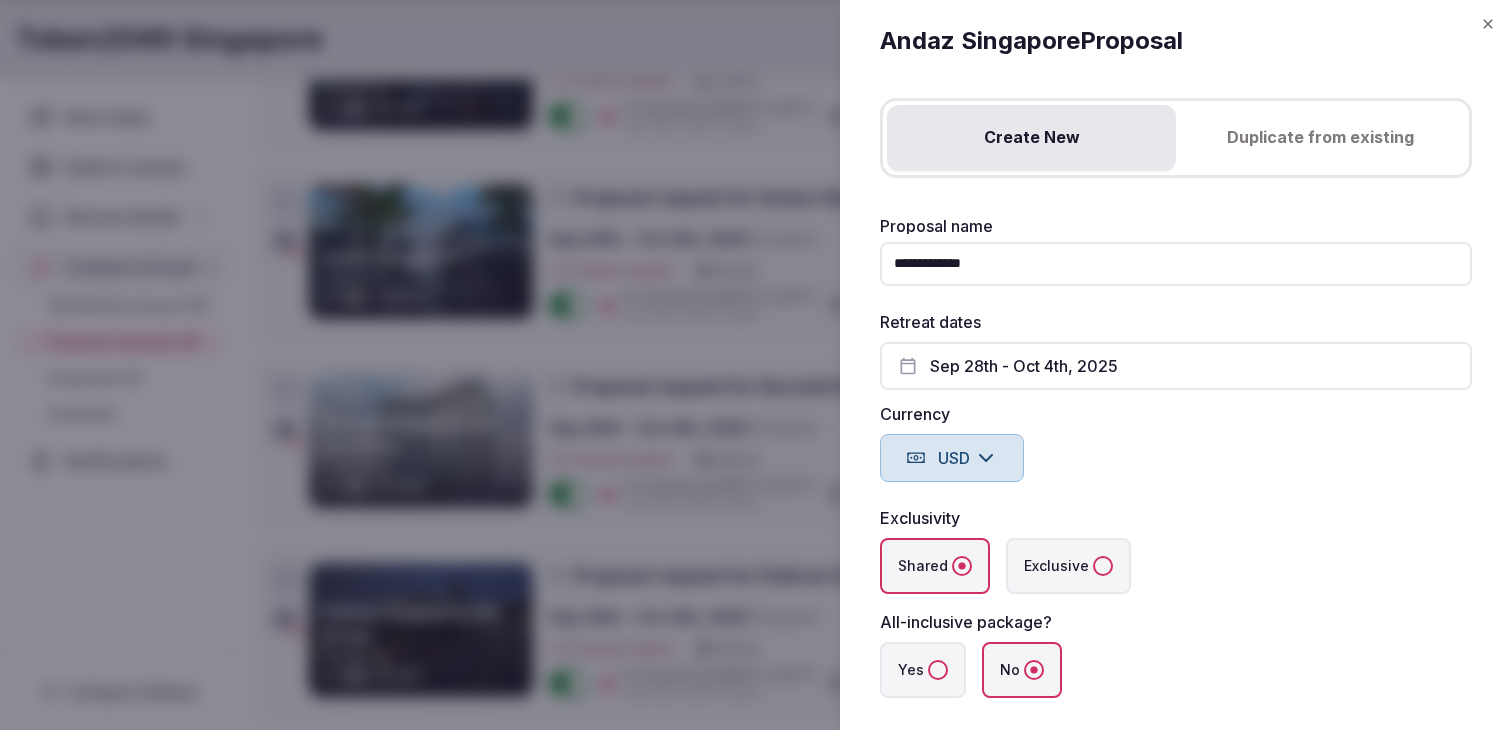 click on "**********" at bounding box center [1176, 264] 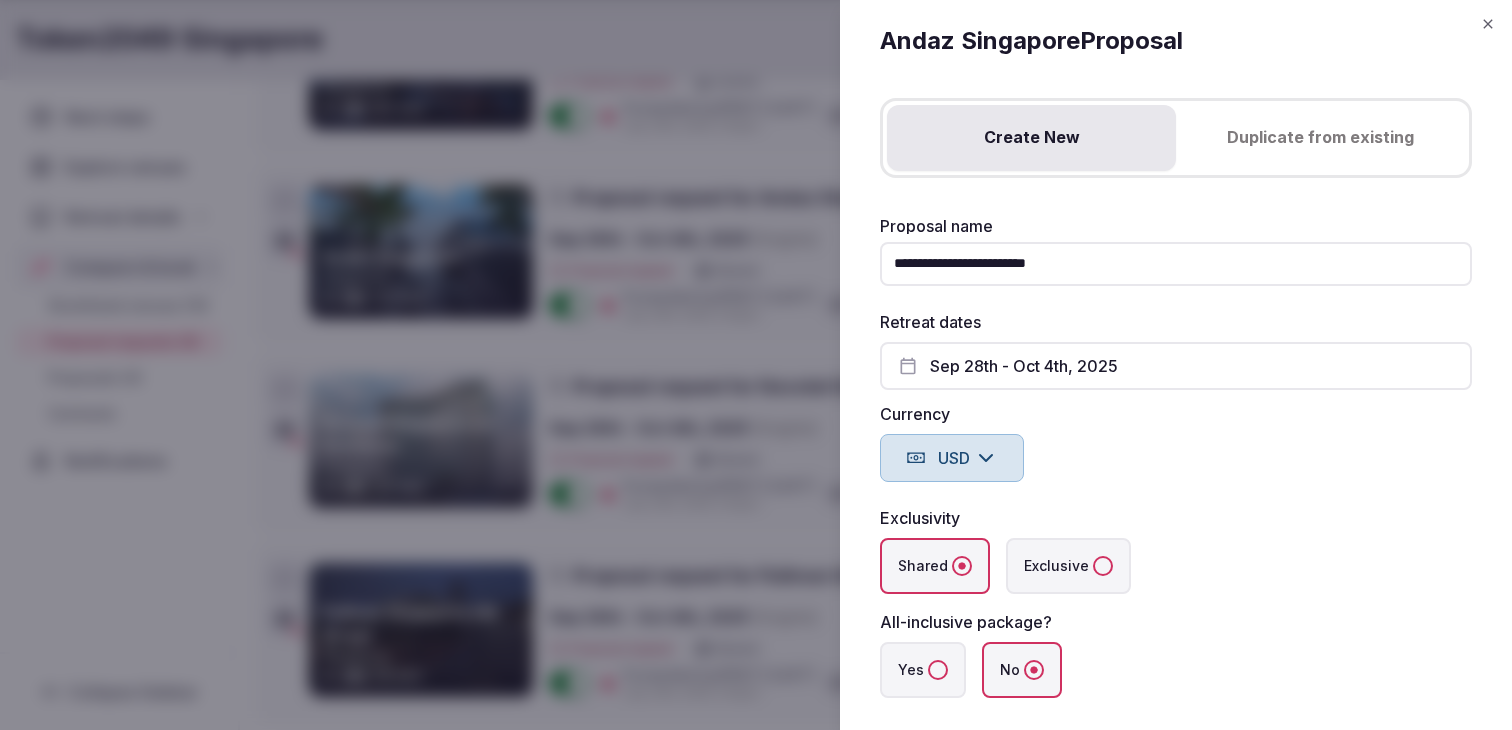 click on "**********" at bounding box center [1176, 264] 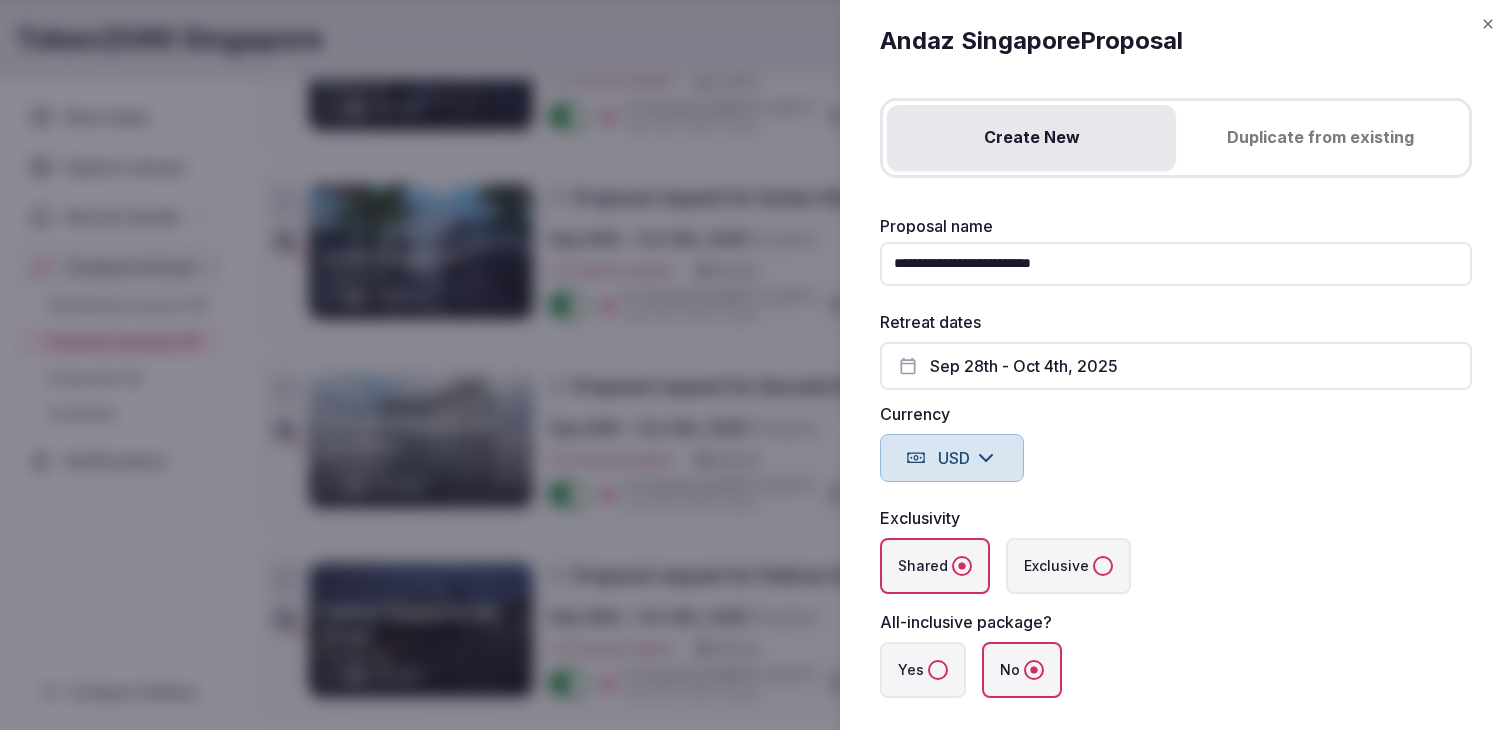 click on "**********" at bounding box center (1176, 264) 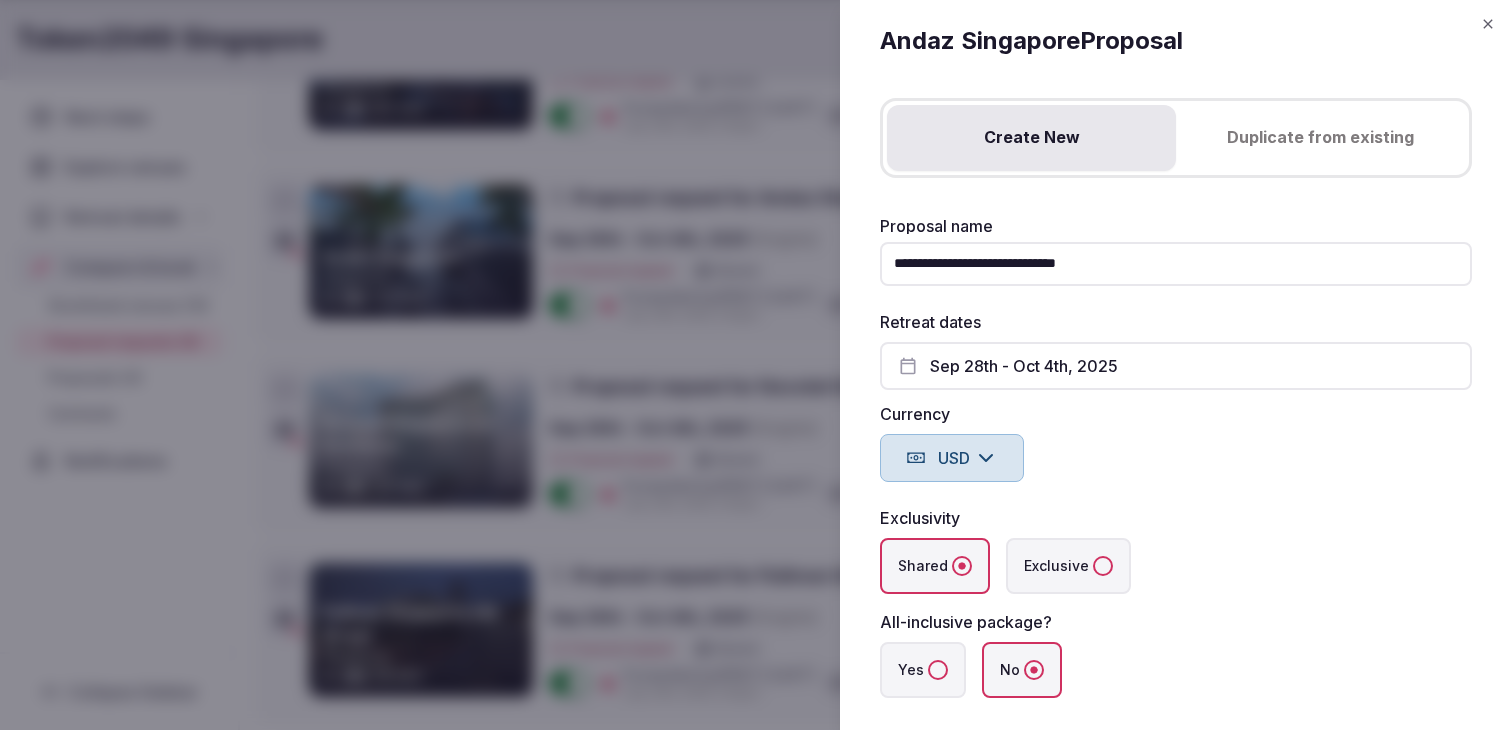 type on "**********" 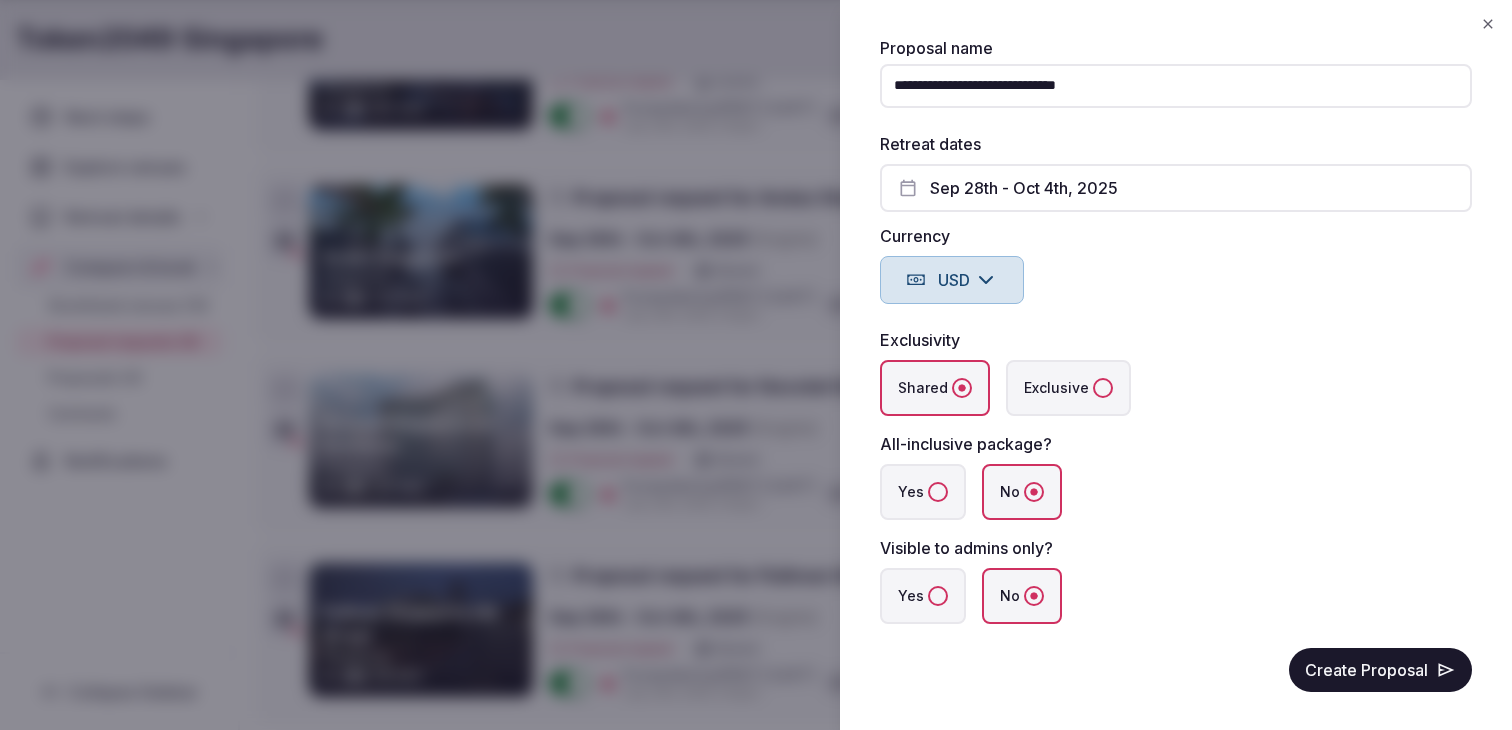 scroll, scrollTop: 183, scrollLeft: 0, axis: vertical 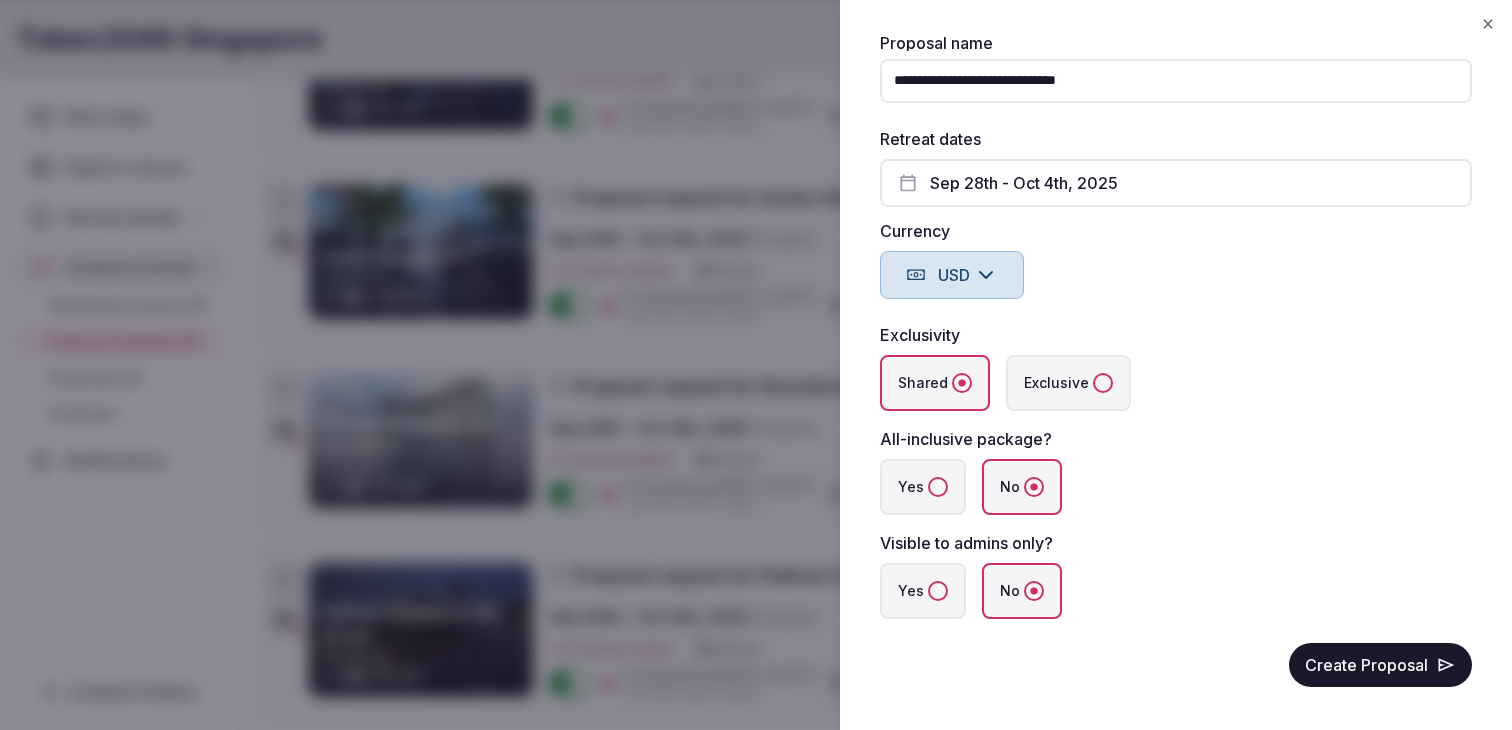 click on "Yes" at bounding box center [923, 591] 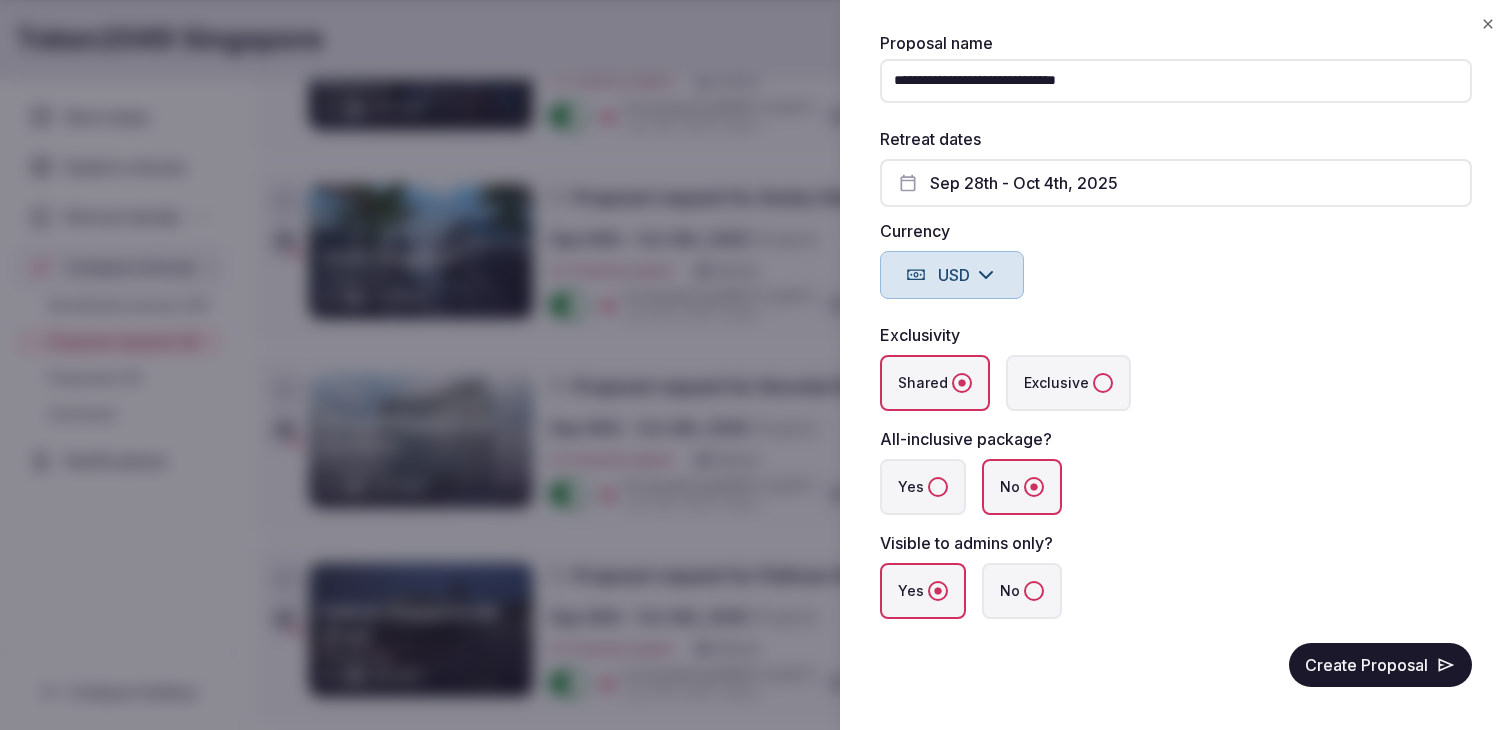 click on "Create Proposal" at bounding box center [1380, 665] 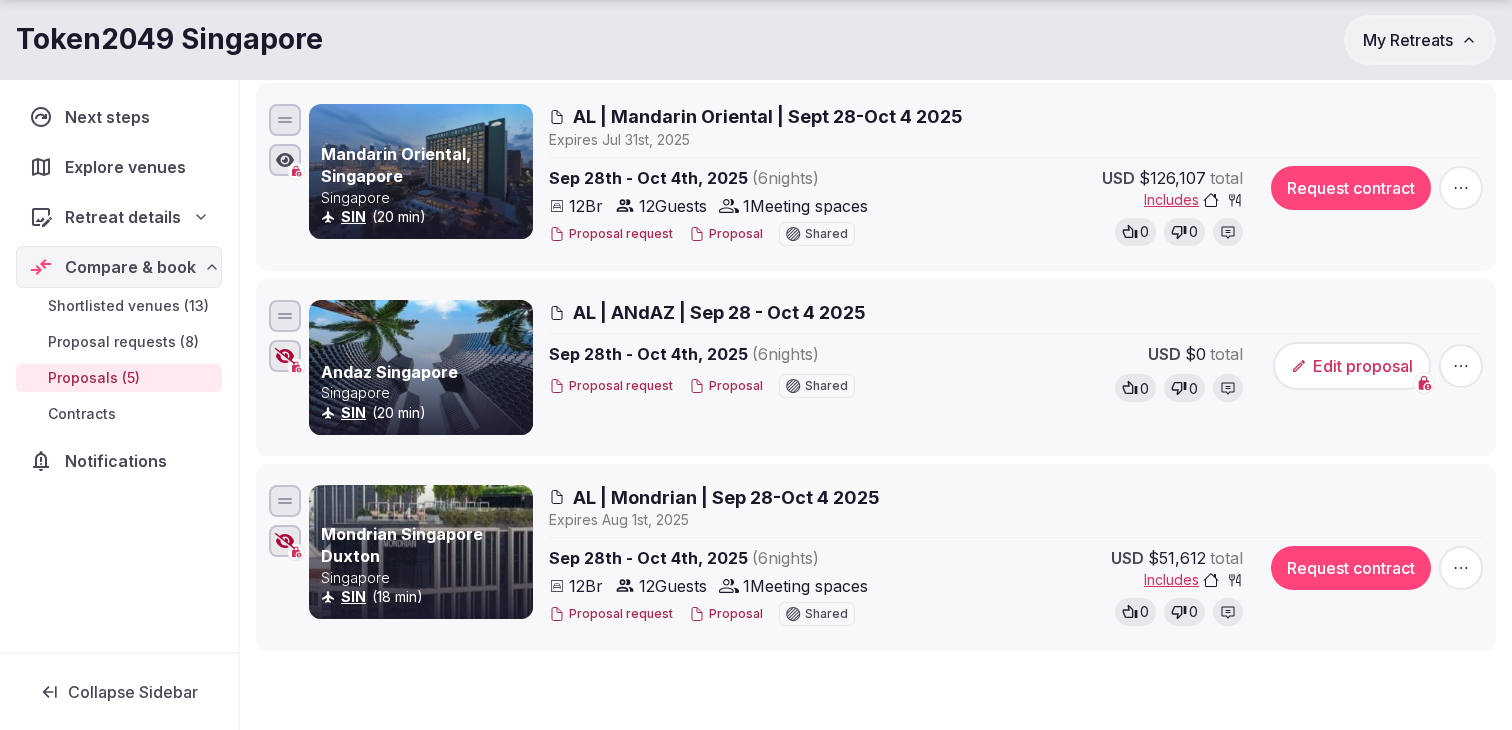 scroll, scrollTop: 655, scrollLeft: 0, axis: vertical 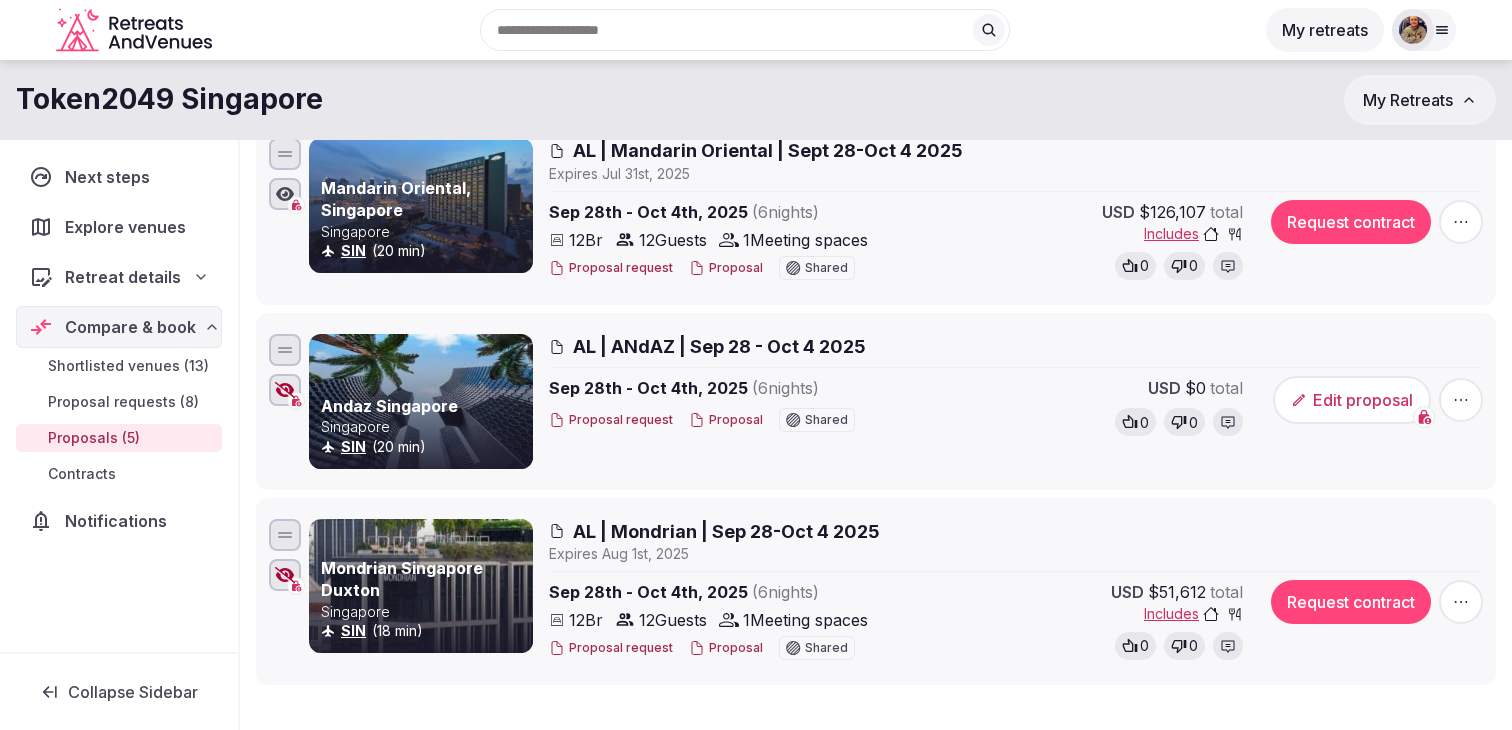 click 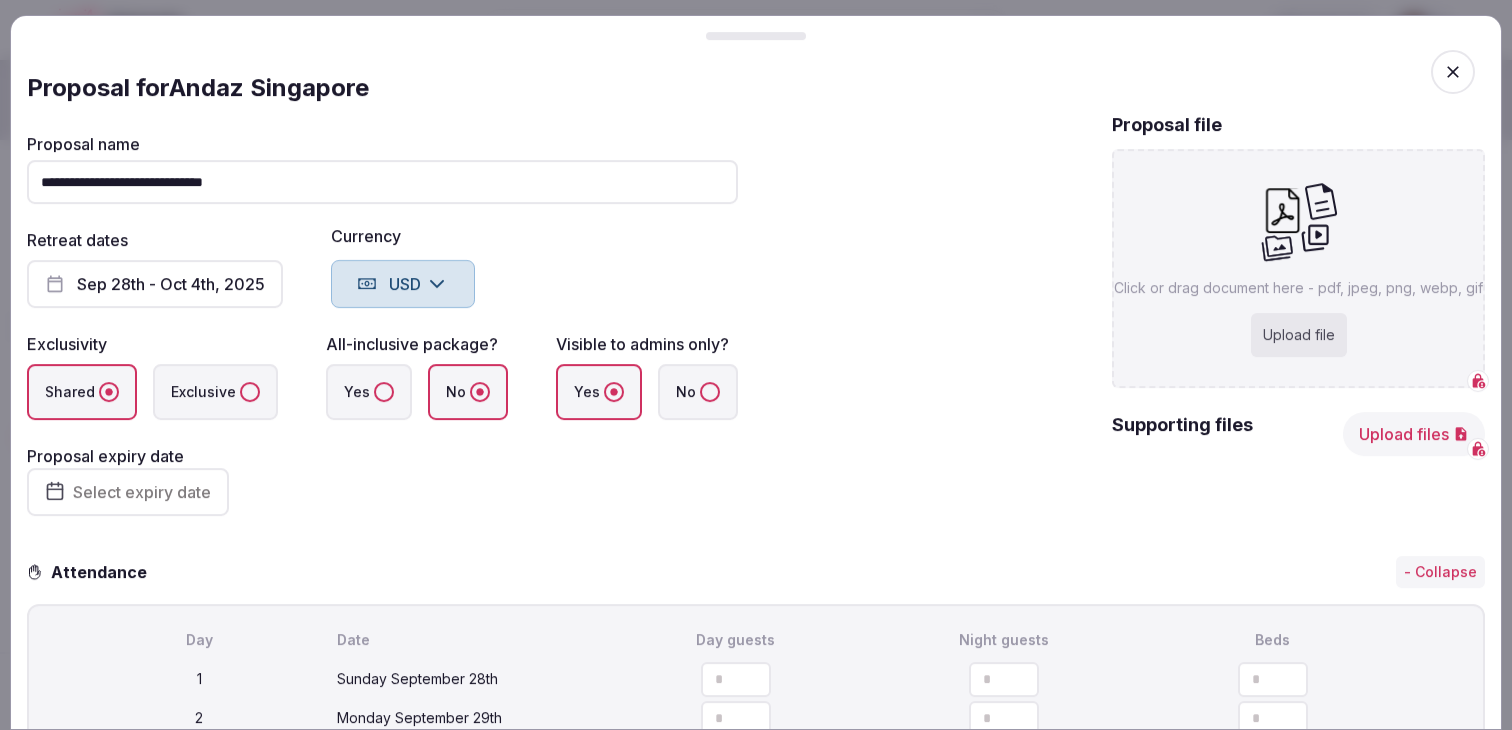 click on "**********" at bounding box center [382, 182] 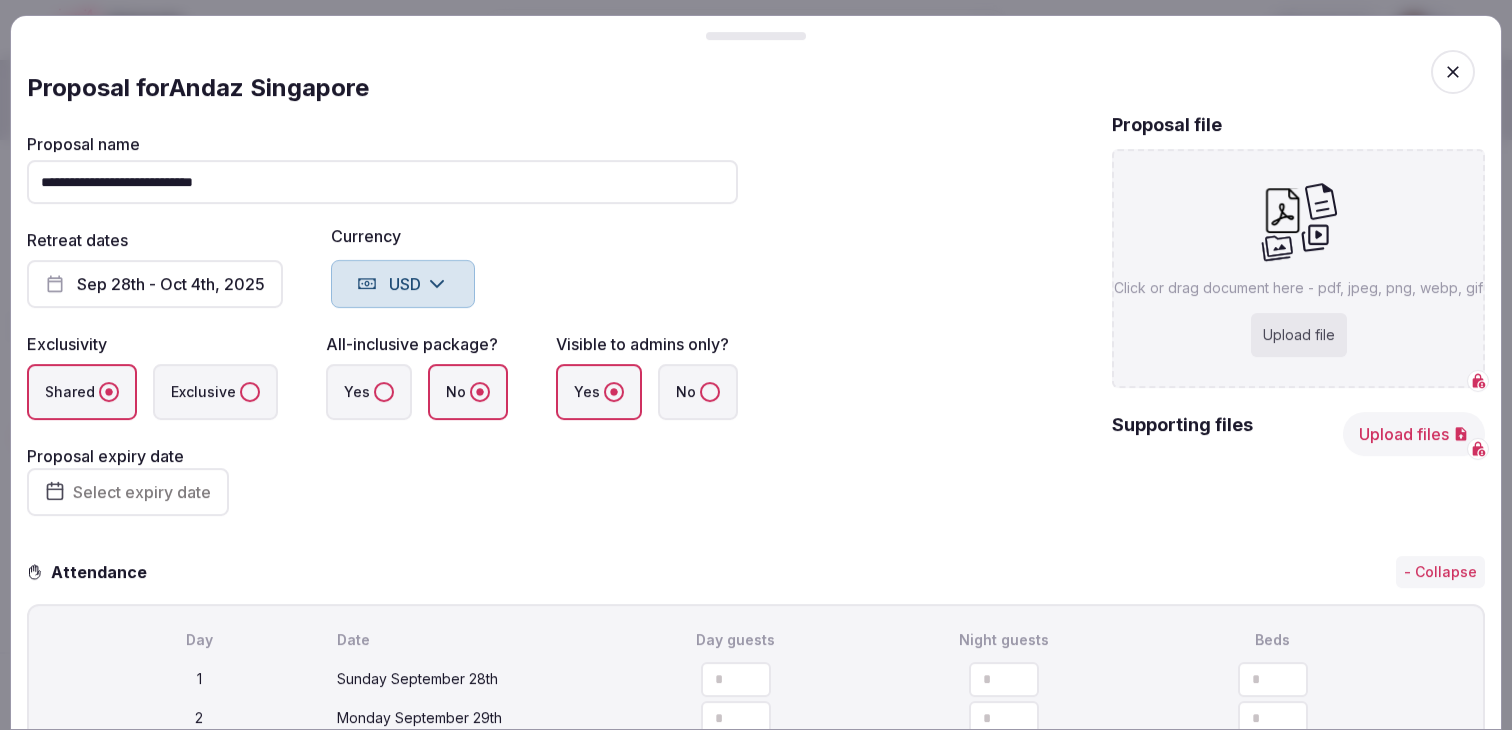type on "**********" 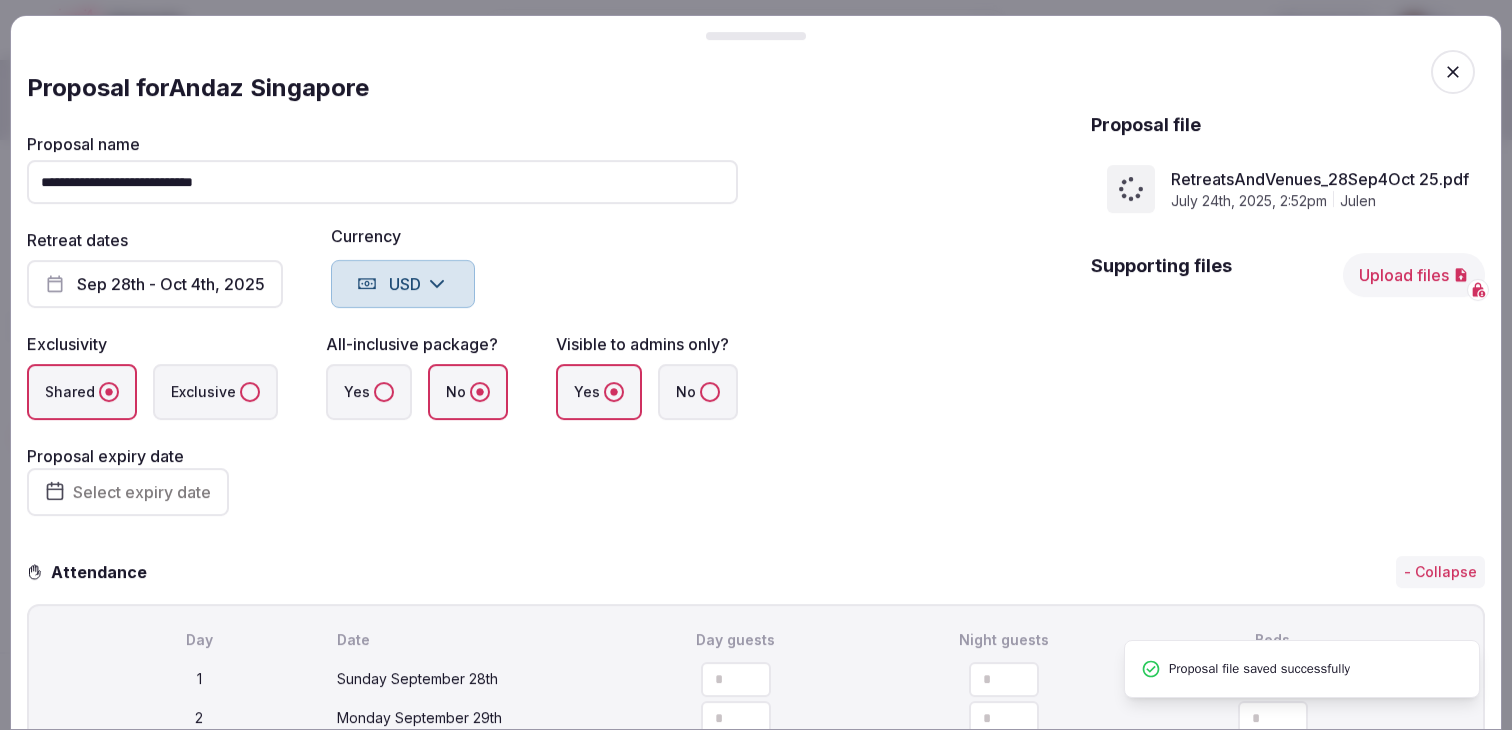 click on "**********" at bounding box center (382, 326) 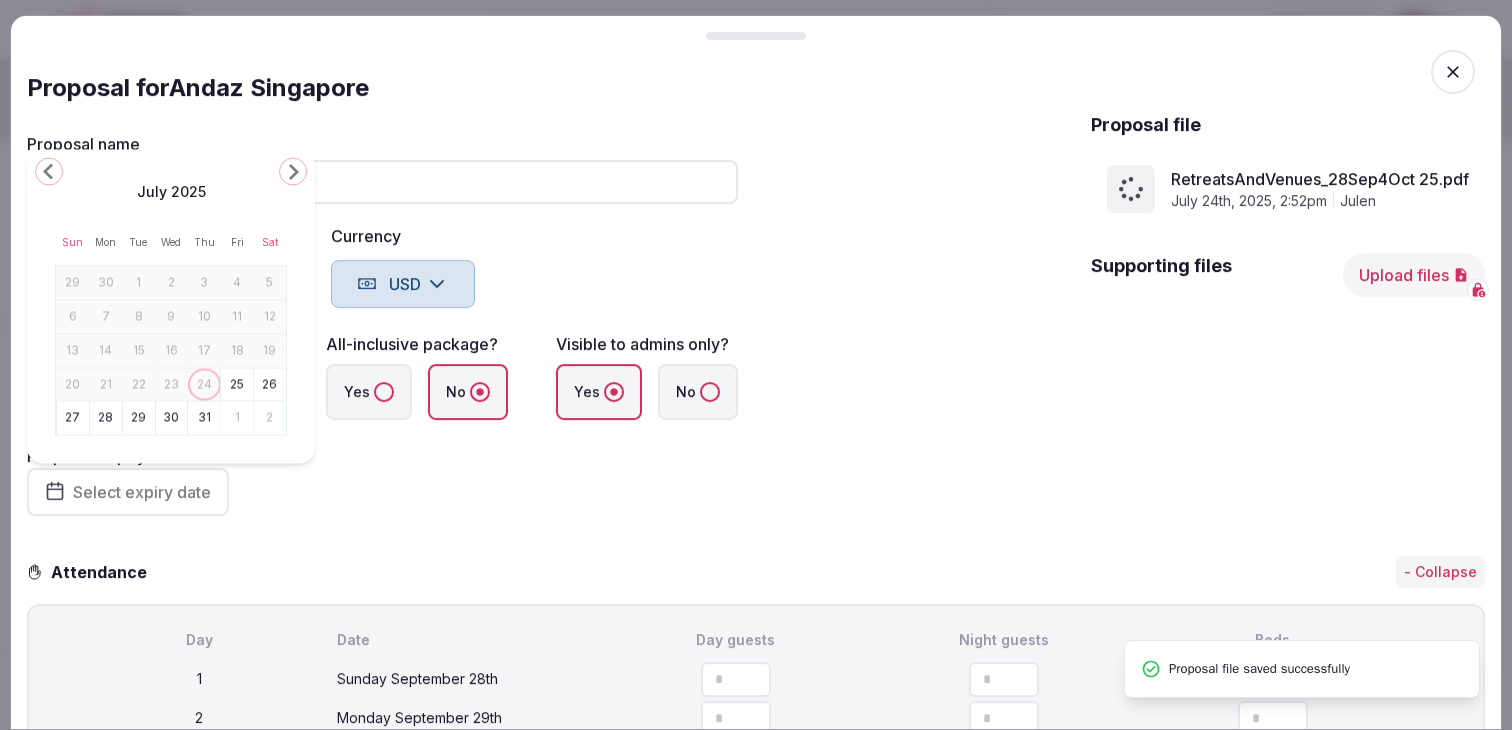 click on "1" at bounding box center [237, 418] 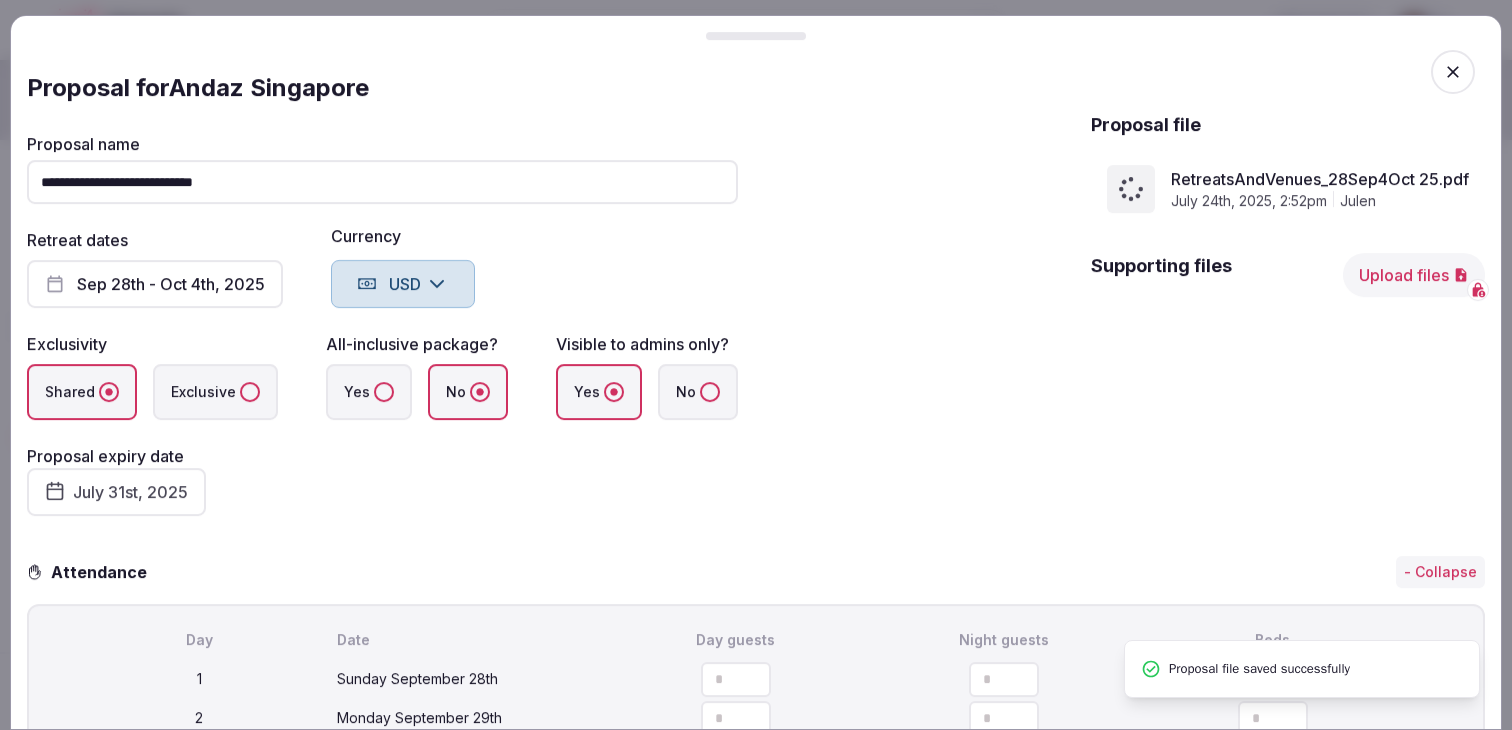 click on "**********" at bounding box center (382, 326) 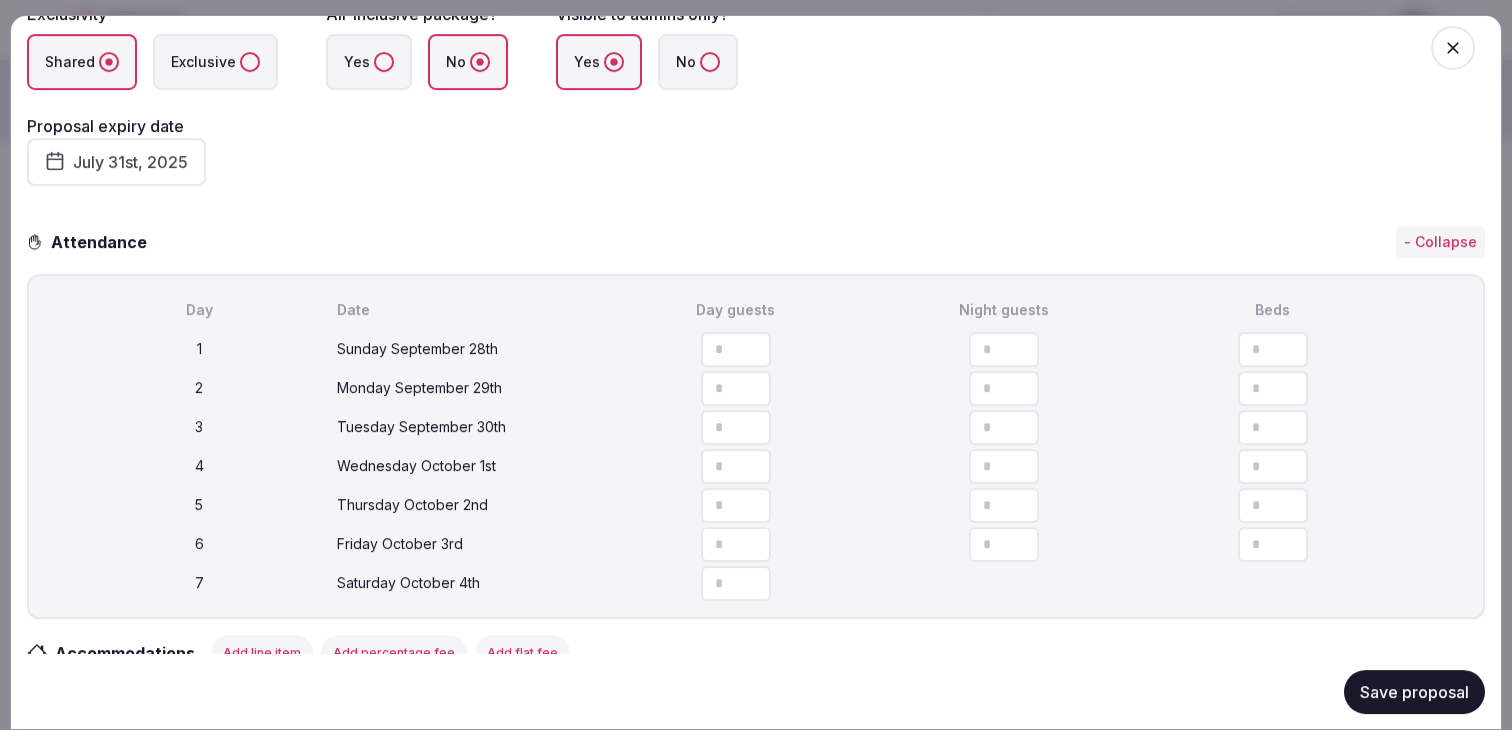 scroll, scrollTop: 350, scrollLeft: 0, axis: vertical 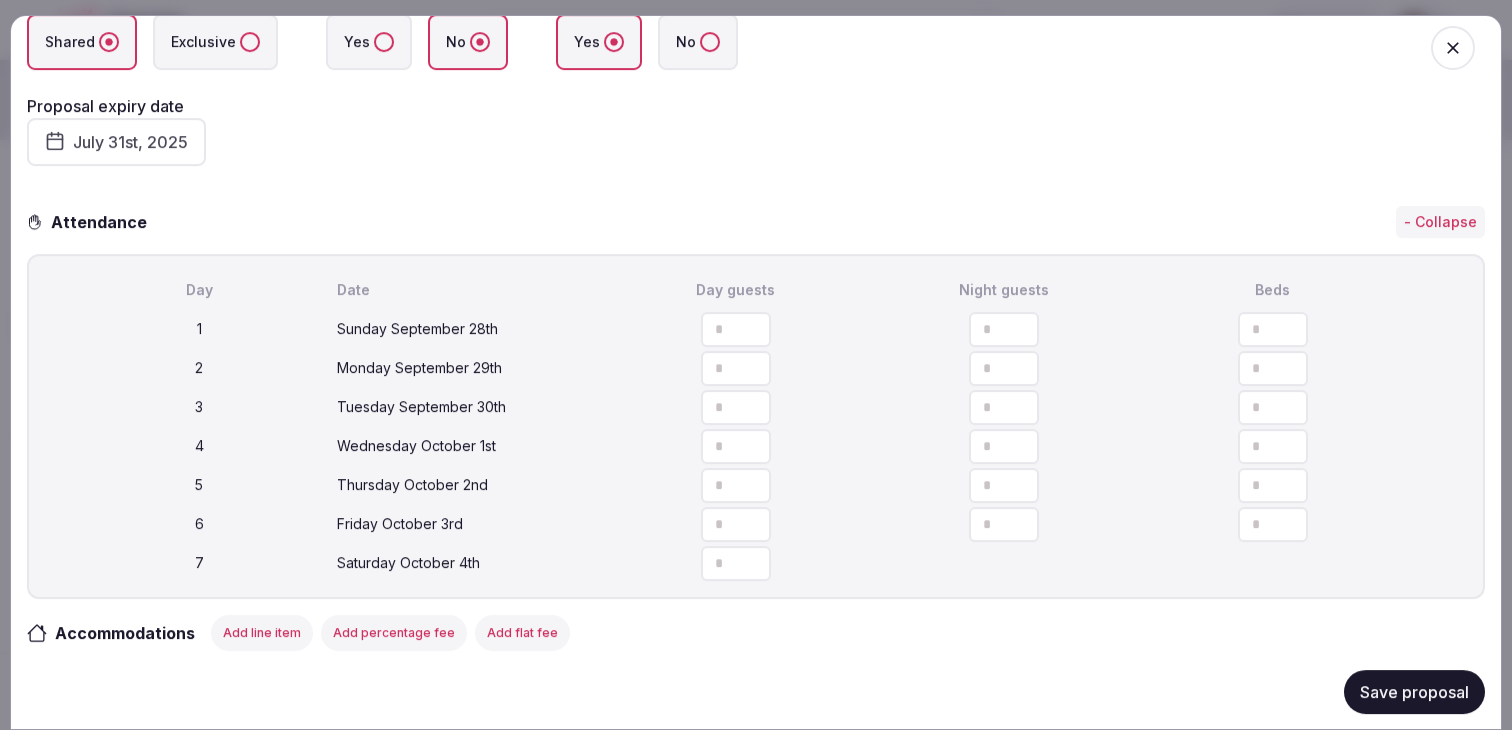 click at bounding box center (736, 328) 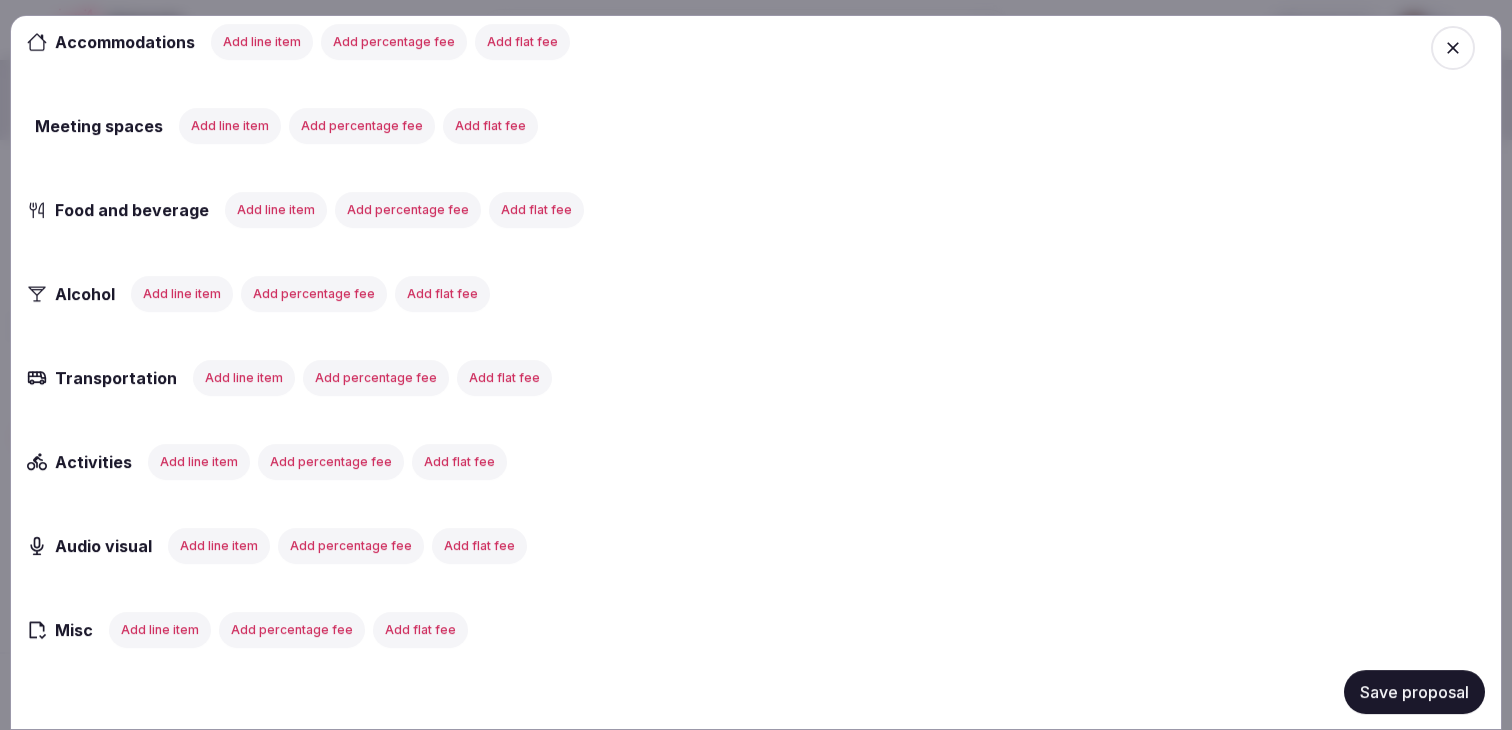 scroll, scrollTop: 877, scrollLeft: 0, axis: vertical 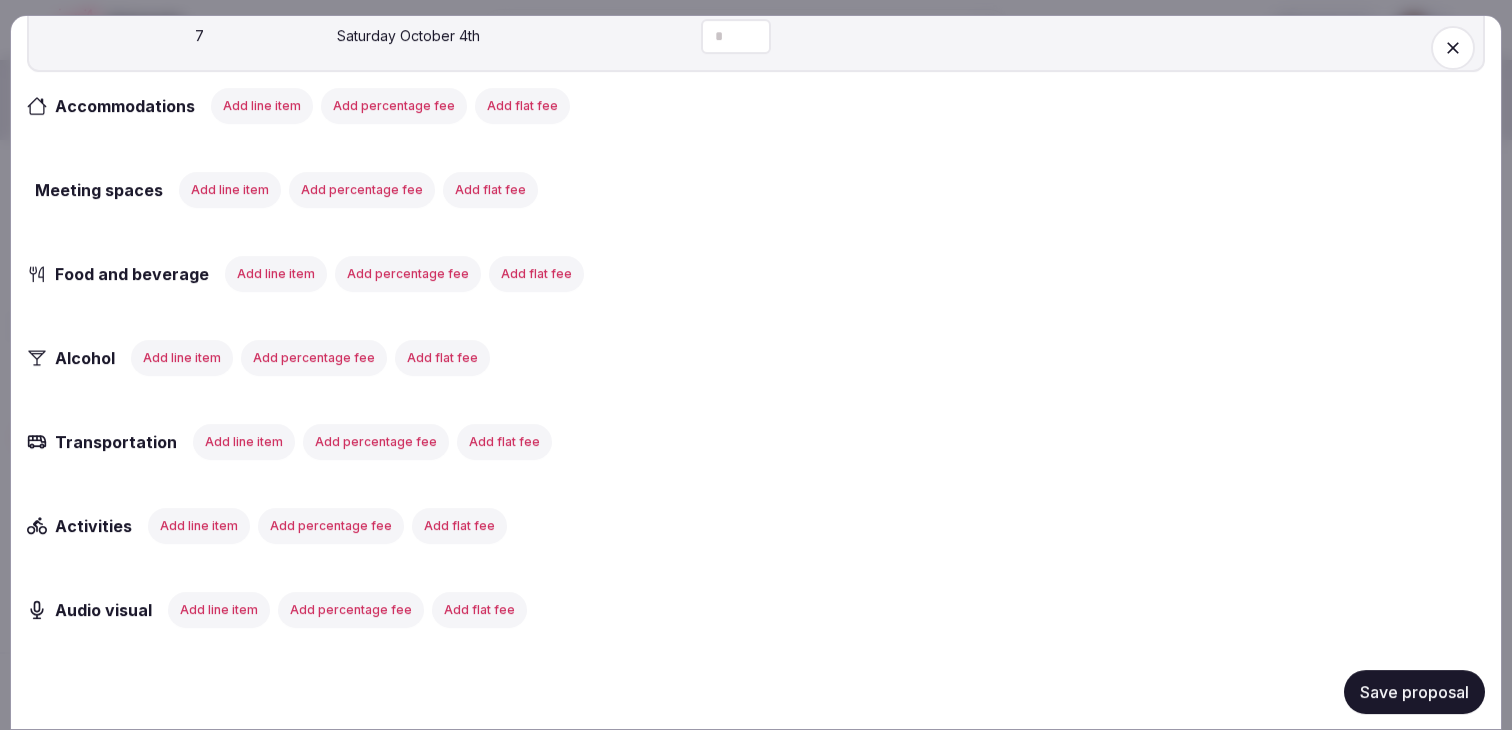 click on "Add line item" at bounding box center [262, 105] 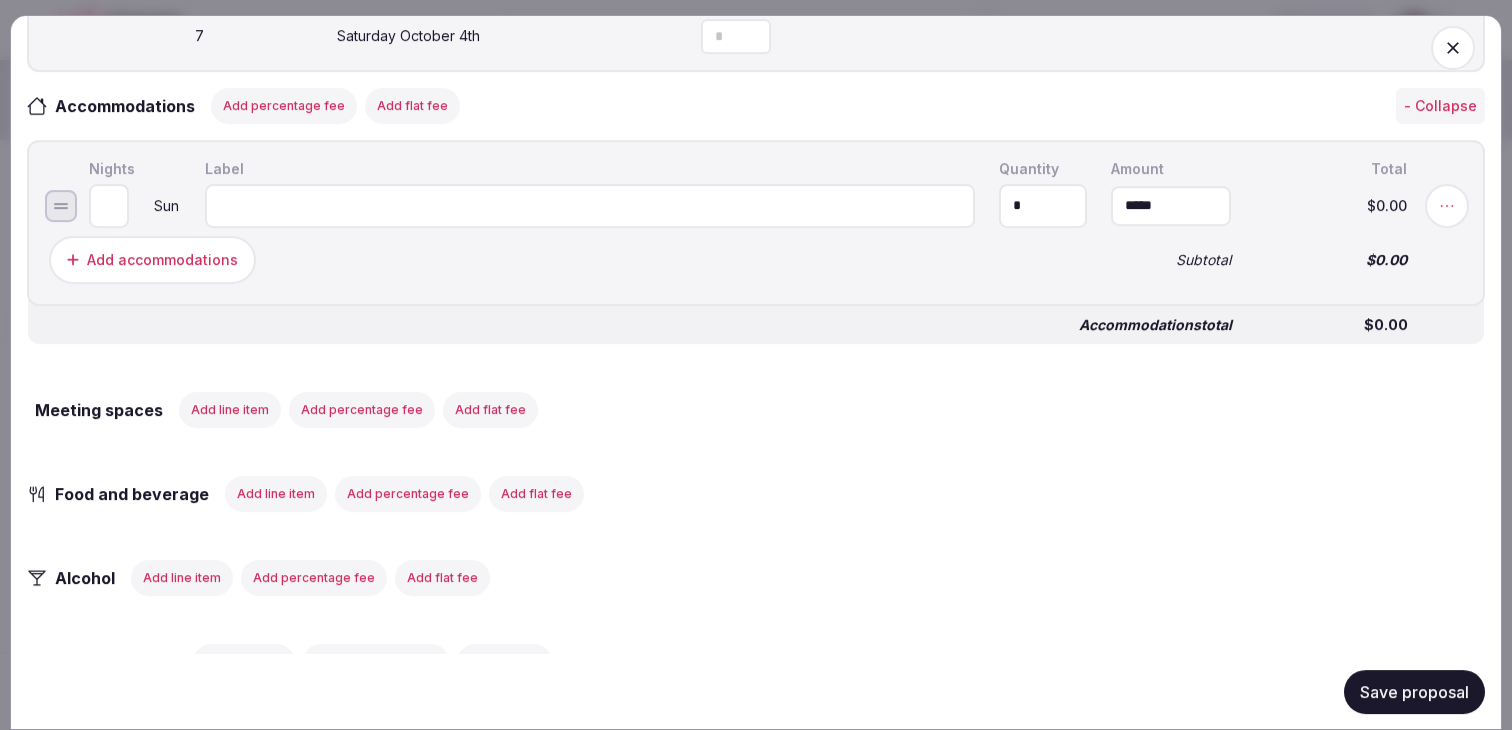click at bounding box center [590, 205] 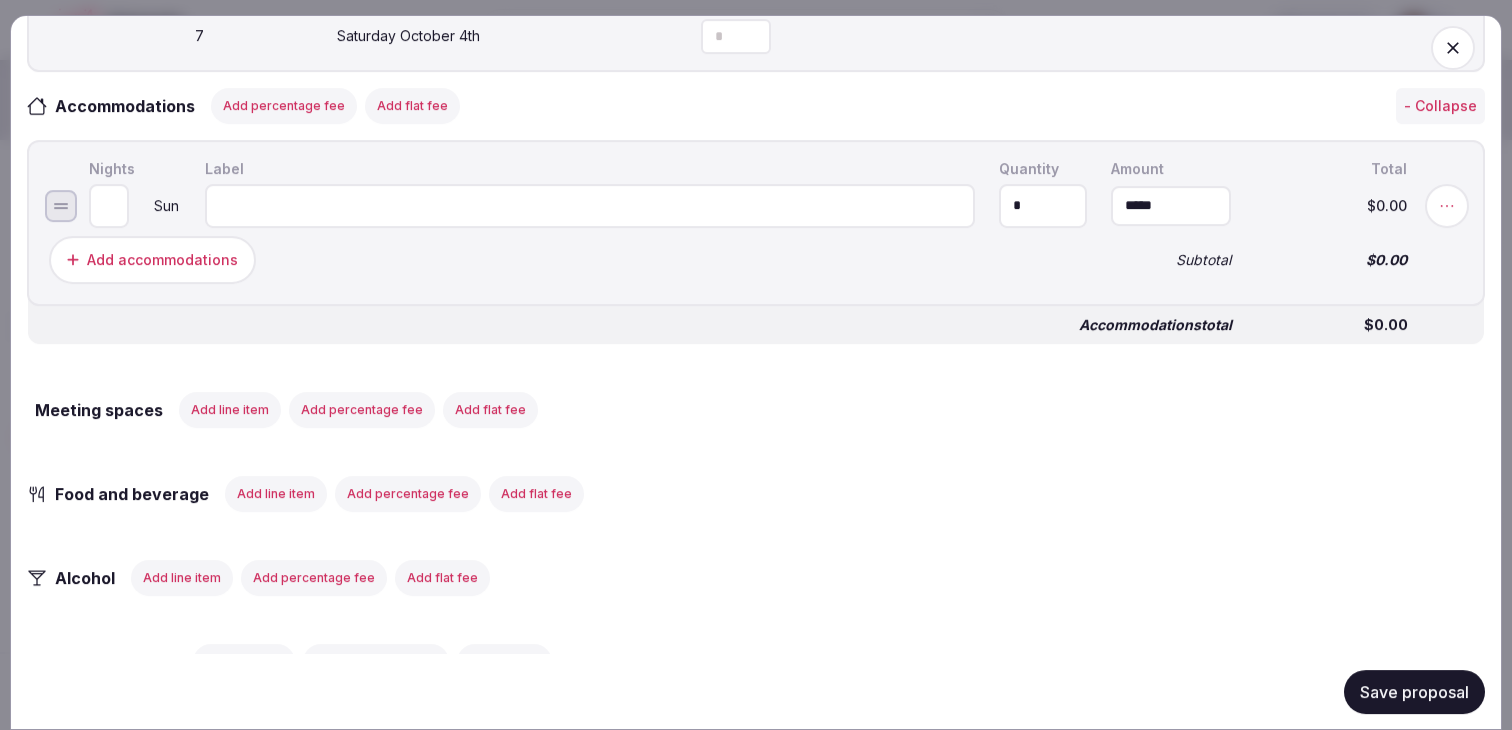 click at bounding box center [590, 205] 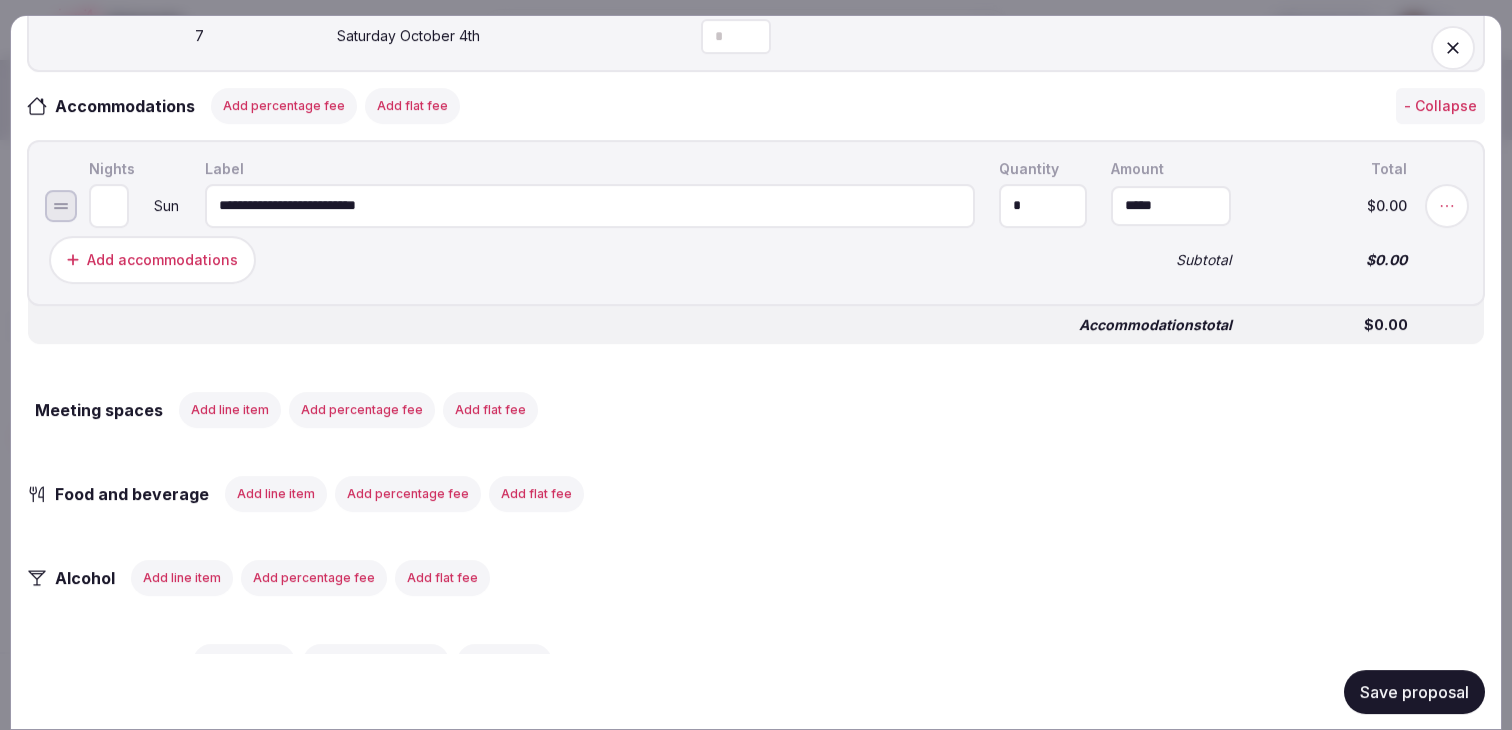 type on "**********" 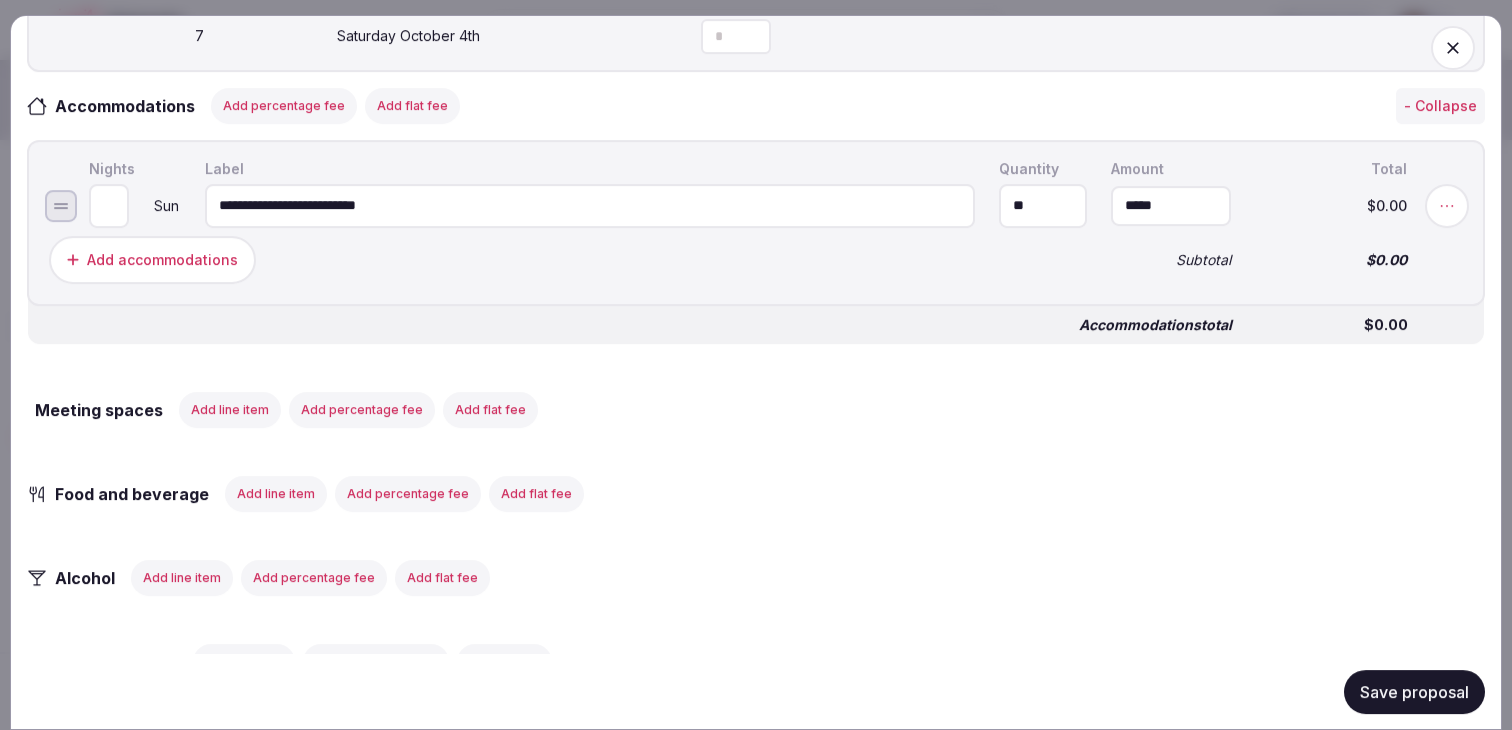 type on "**" 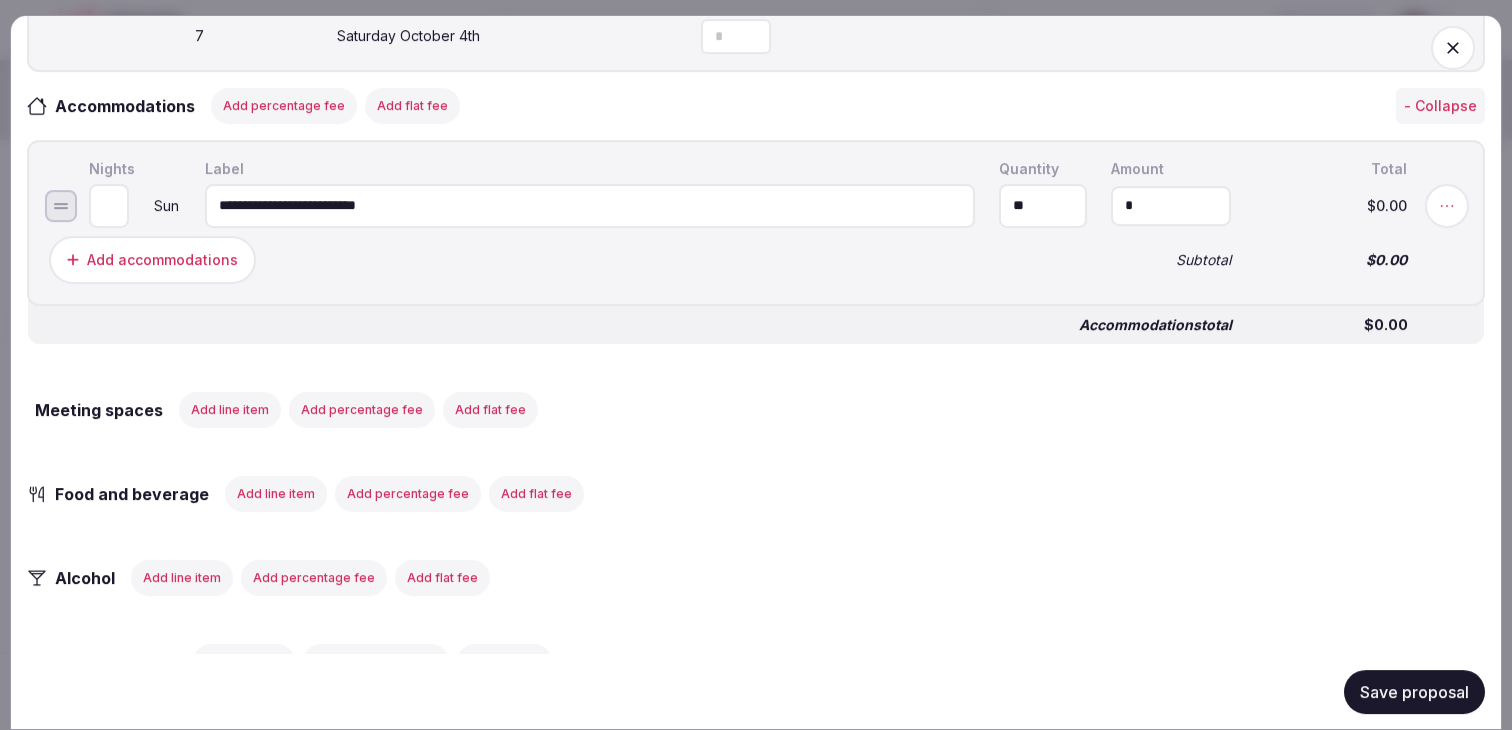 click on "*" at bounding box center (1171, 205) 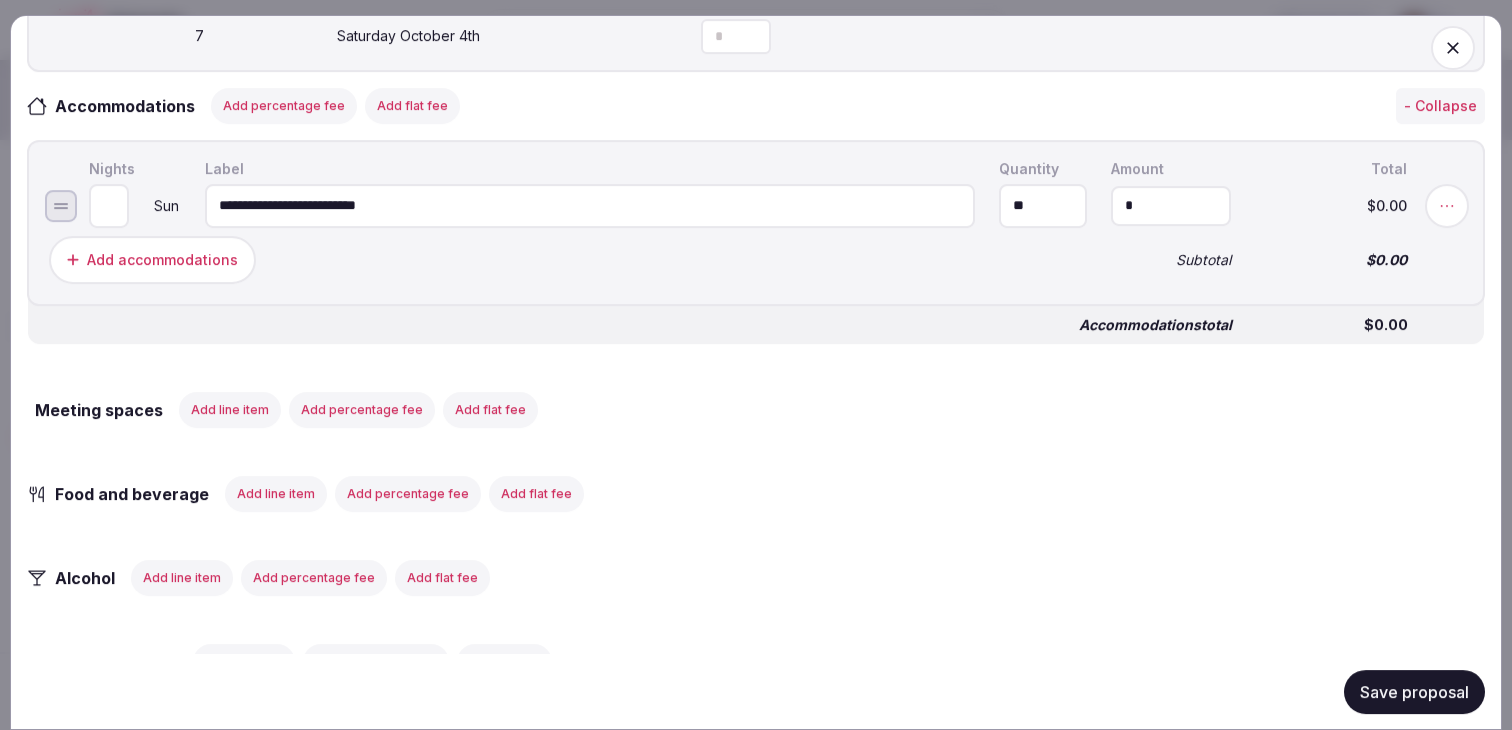 click on "*" at bounding box center (1171, 205) 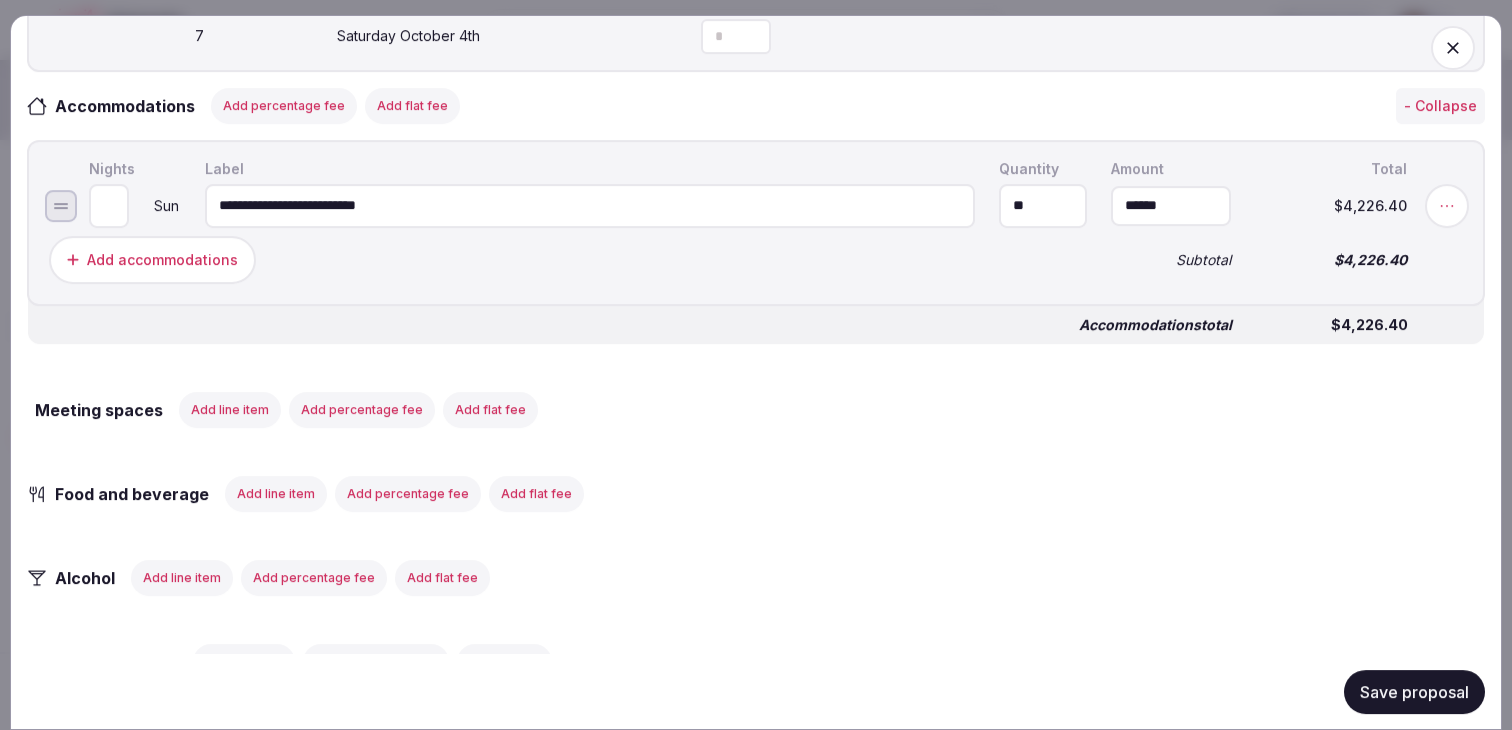 type on "*******" 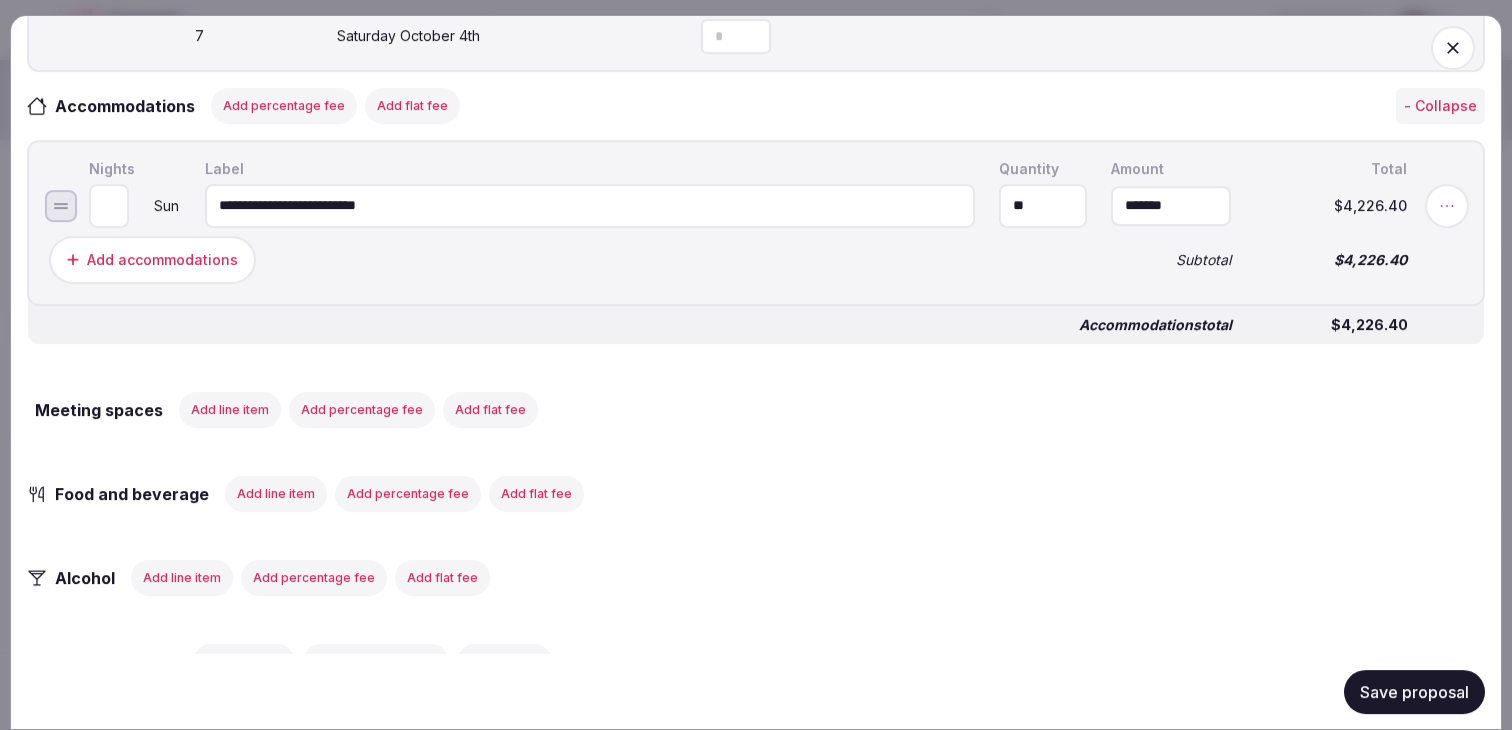 click on "Add accommodations Subtotal $4,226.40" at bounding box center (756, 259) 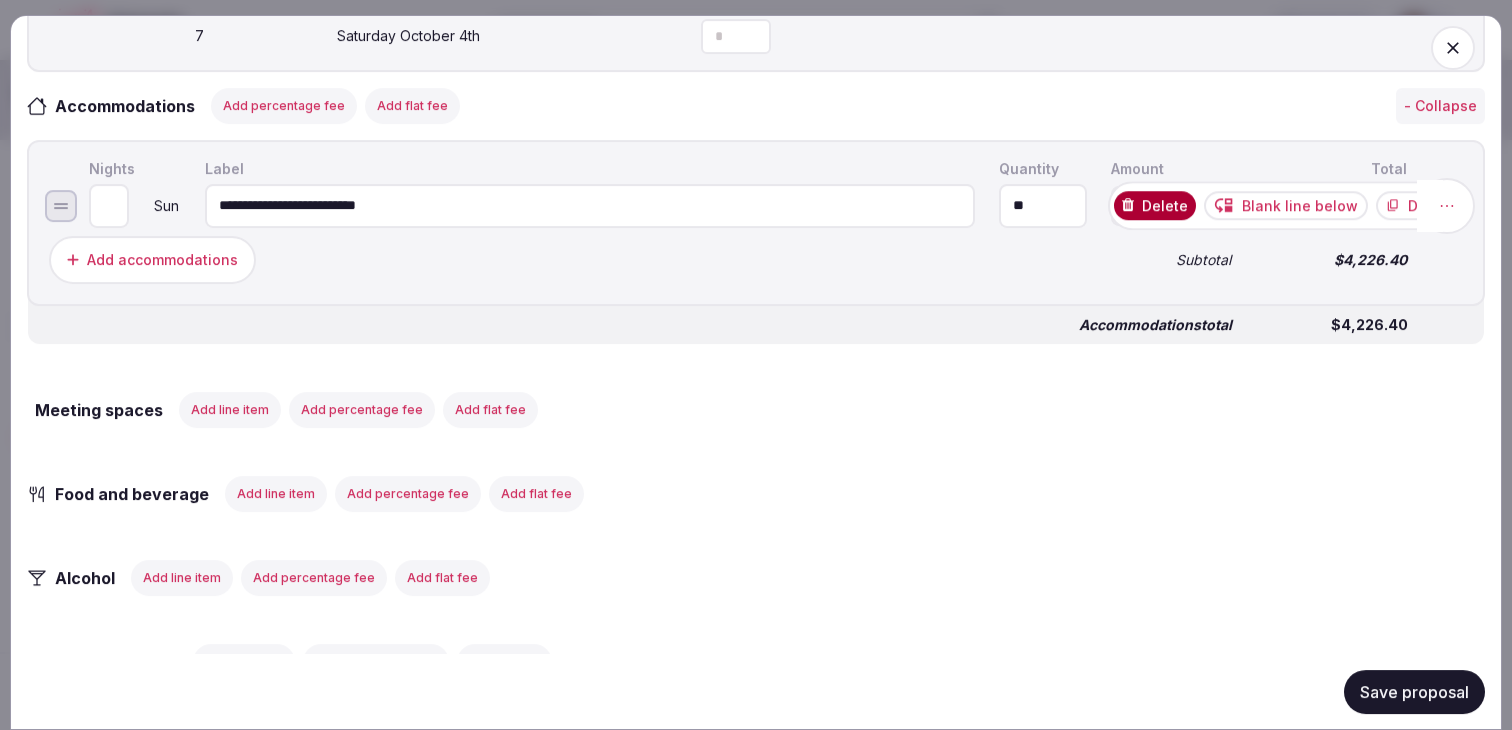 click at bounding box center (1447, 205) 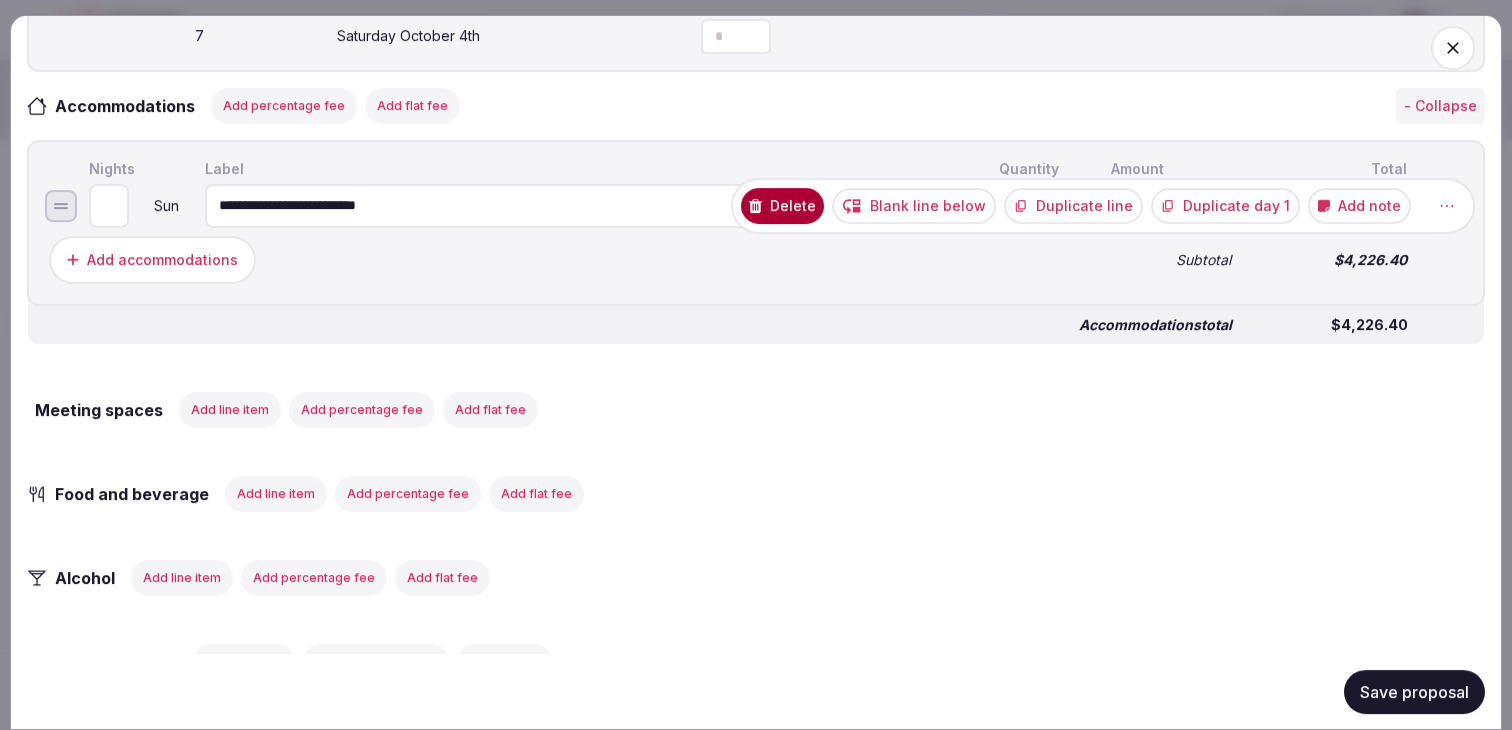 click on "Duplicate day 1" at bounding box center (1225, 205) 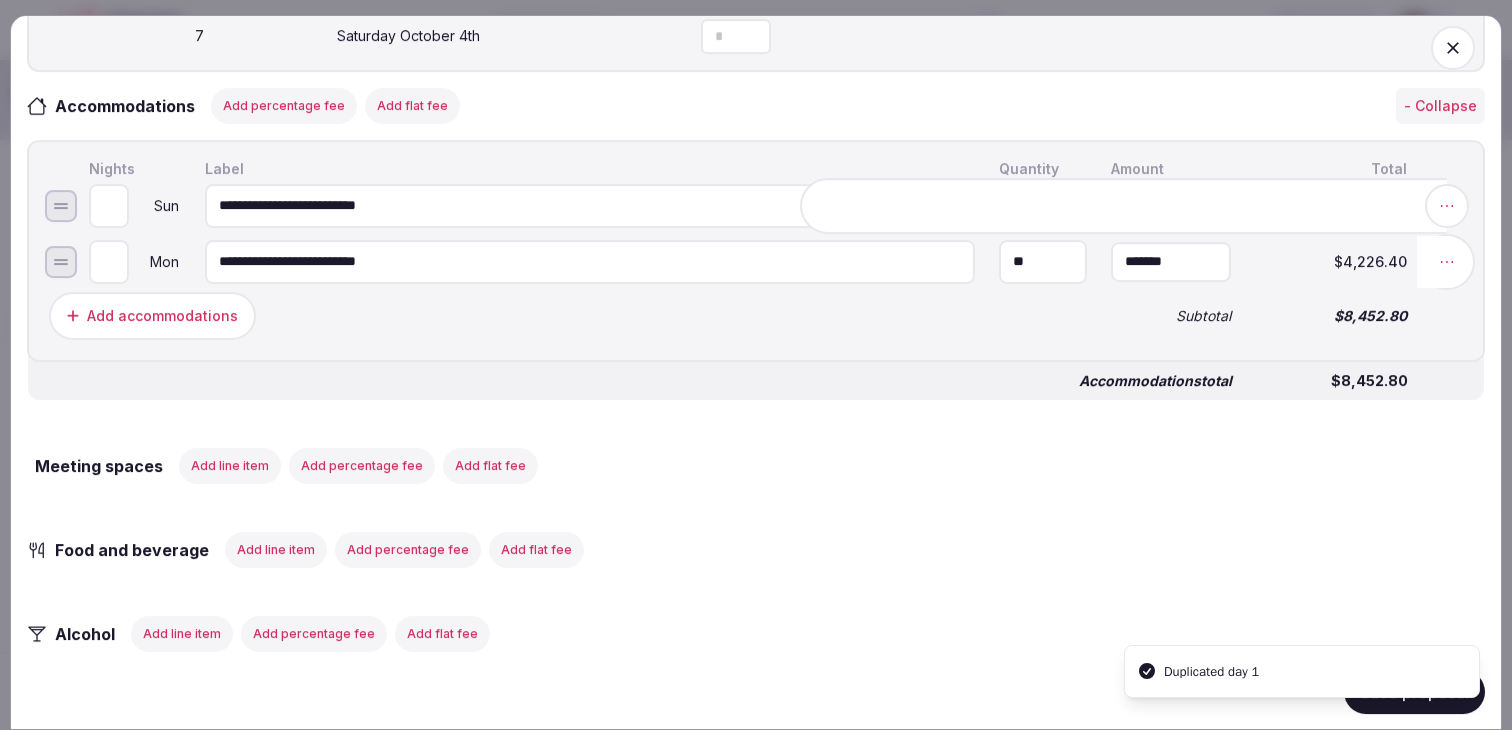 click at bounding box center [1447, 261] 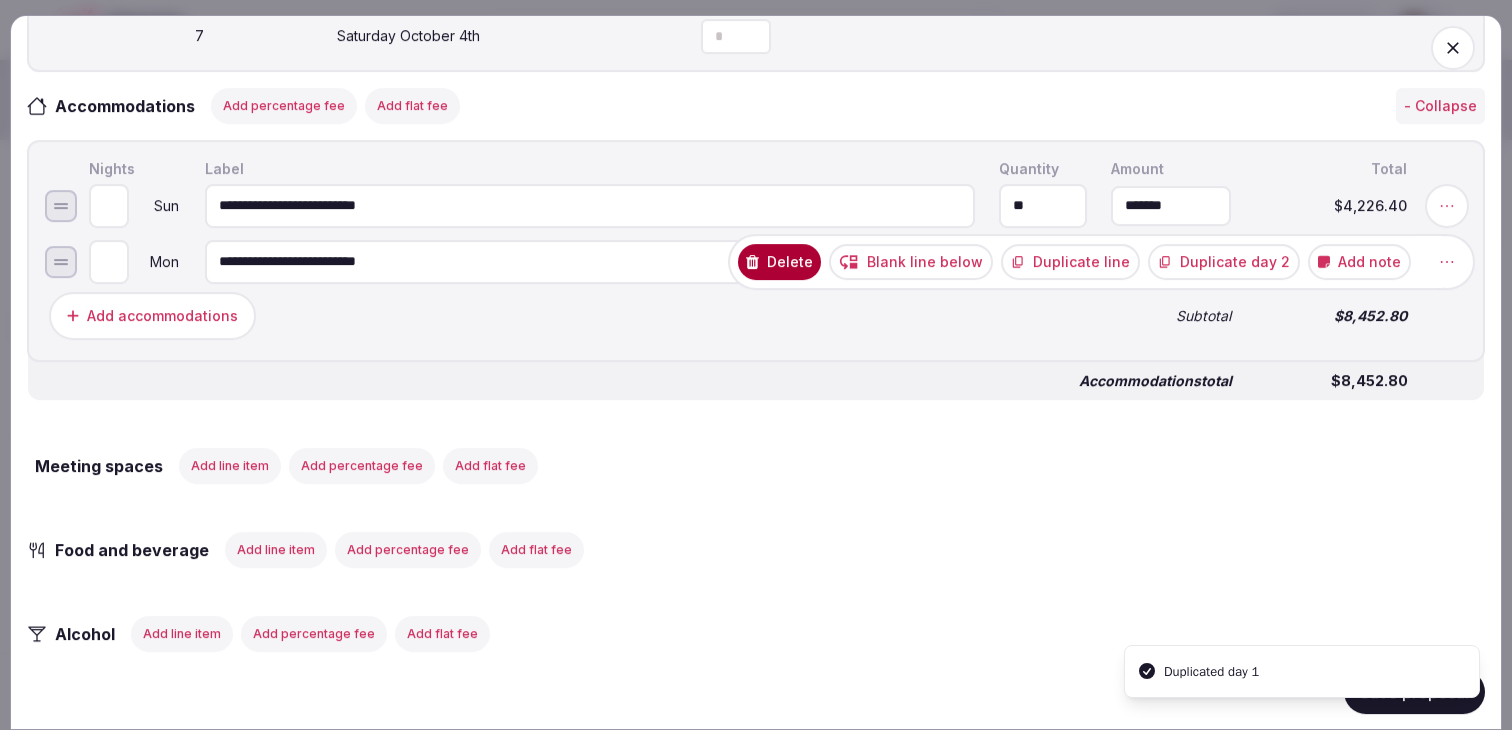 click on "Duplicate day 2" at bounding box center (1224, 261) 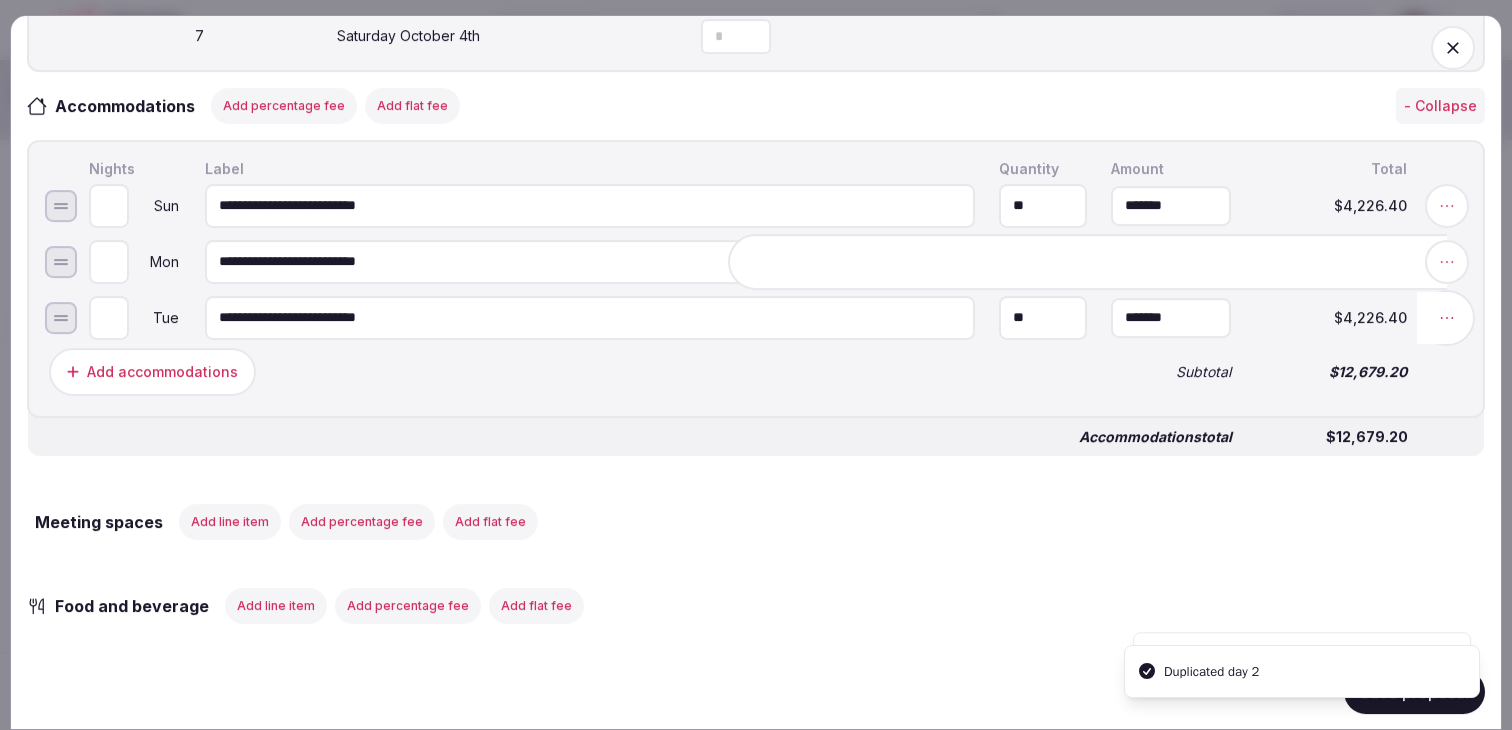 click 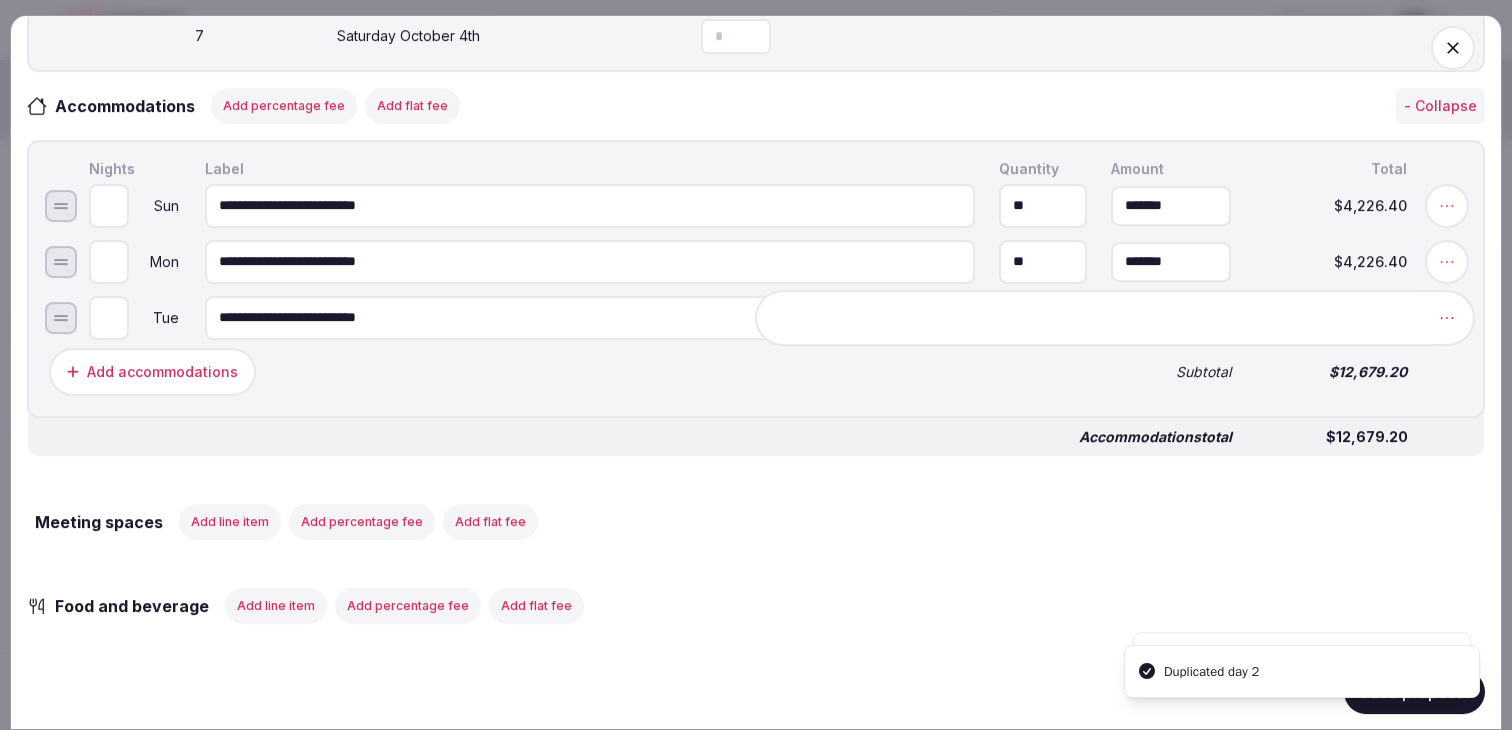 click on "Duplicate day 3" at bounding box center (1251, 317) 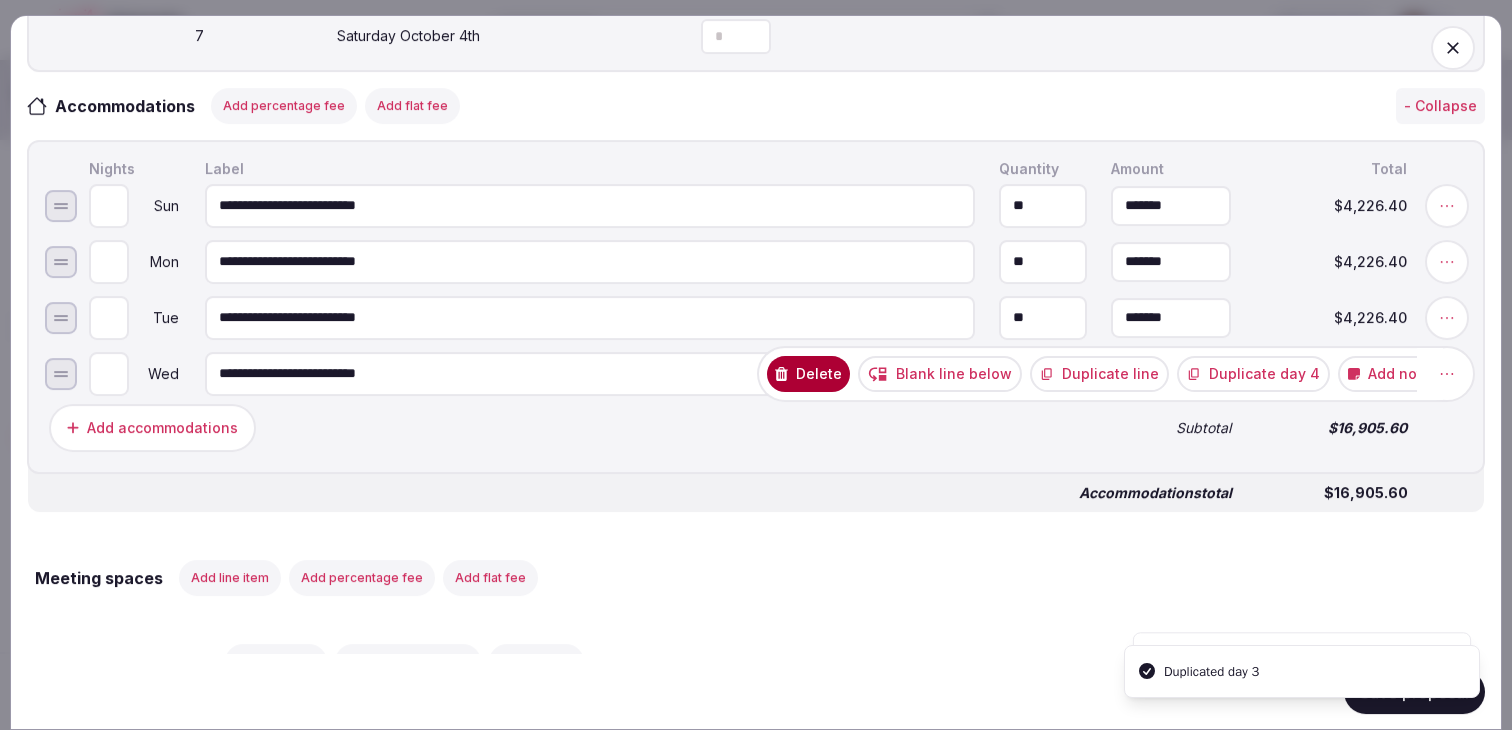 click 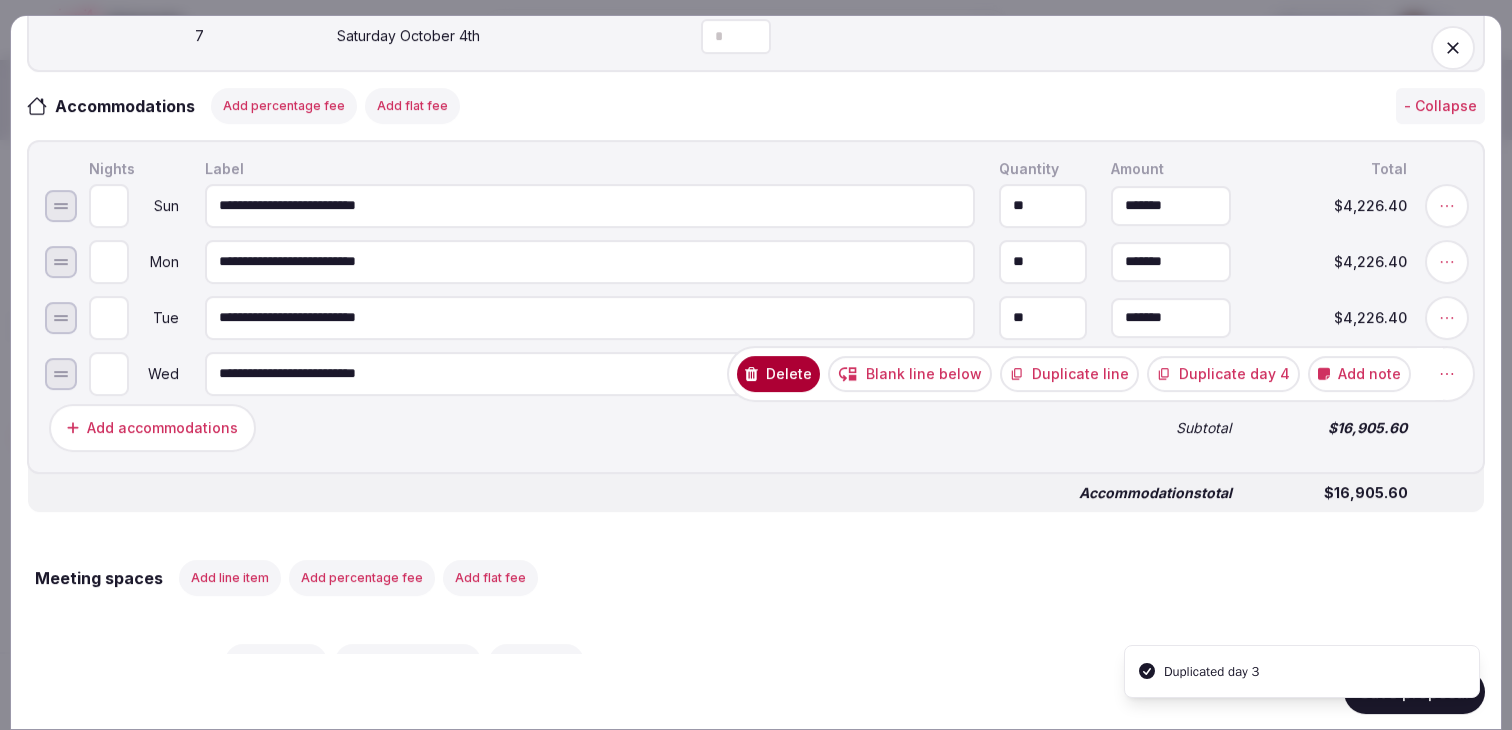click on "Duplicate day 4" at bounding box center (1223, 373) 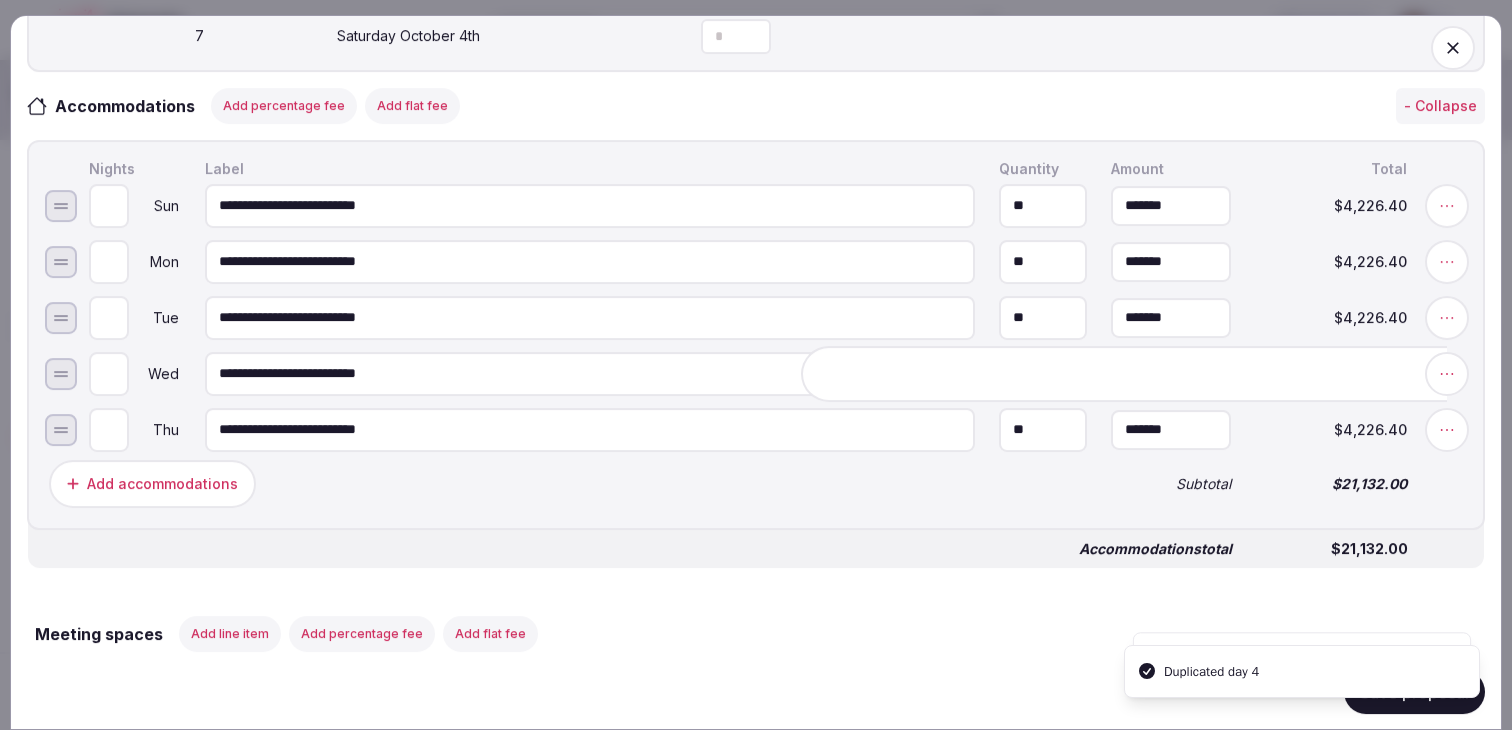click on "Add accommodations" at bounding box center [568, 483] 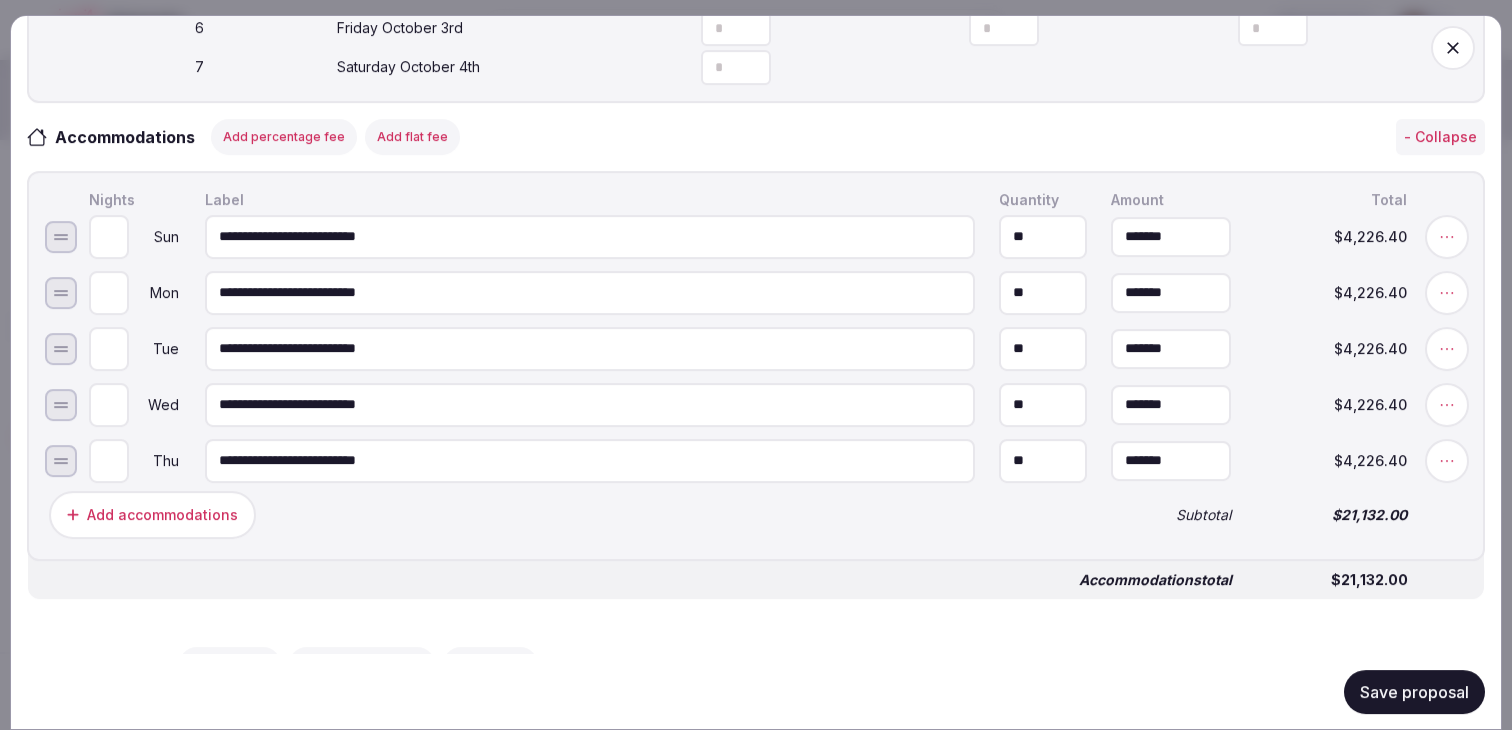 scroll, scrollTop: 850, scrollLeft: 0, axis: vertical 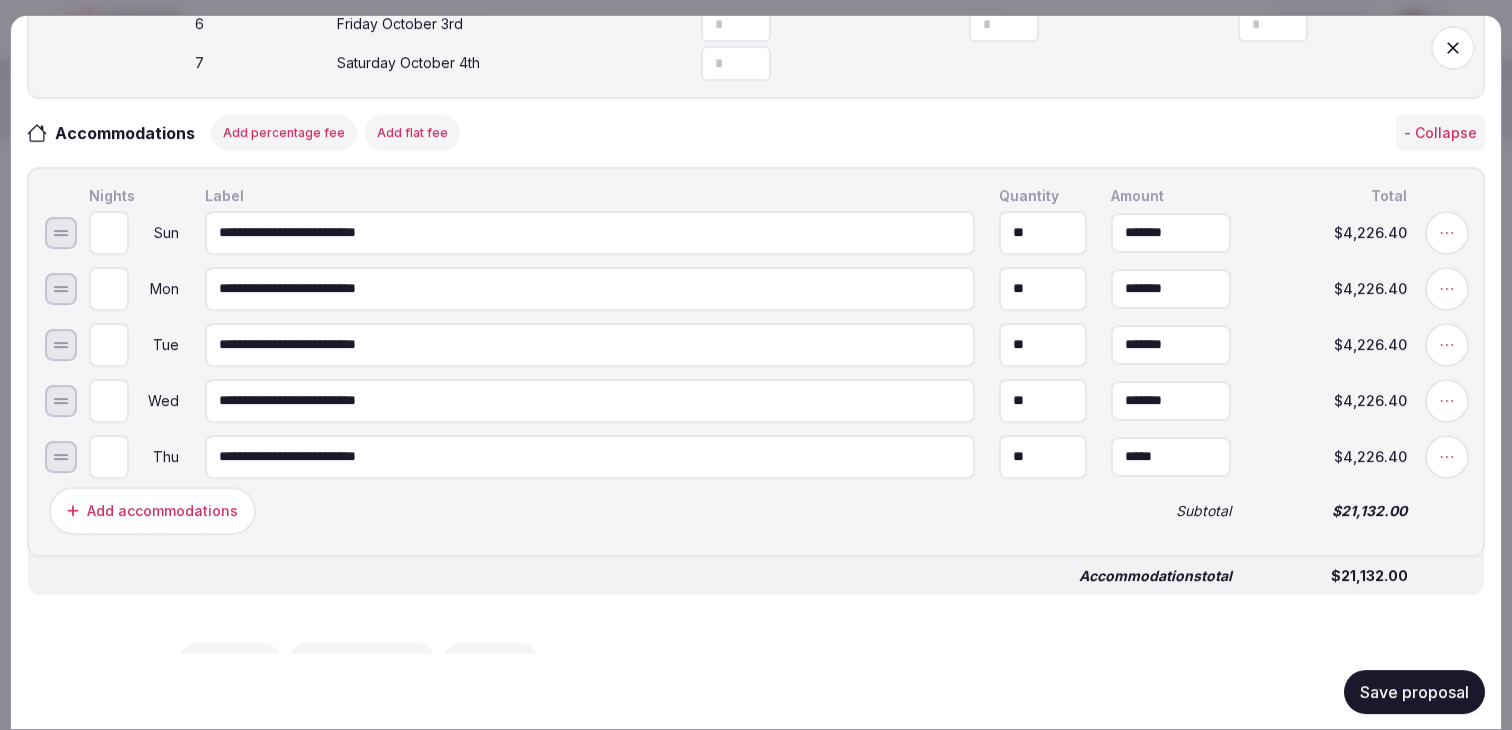 click on "*****" at bounding box center (1171, 456) 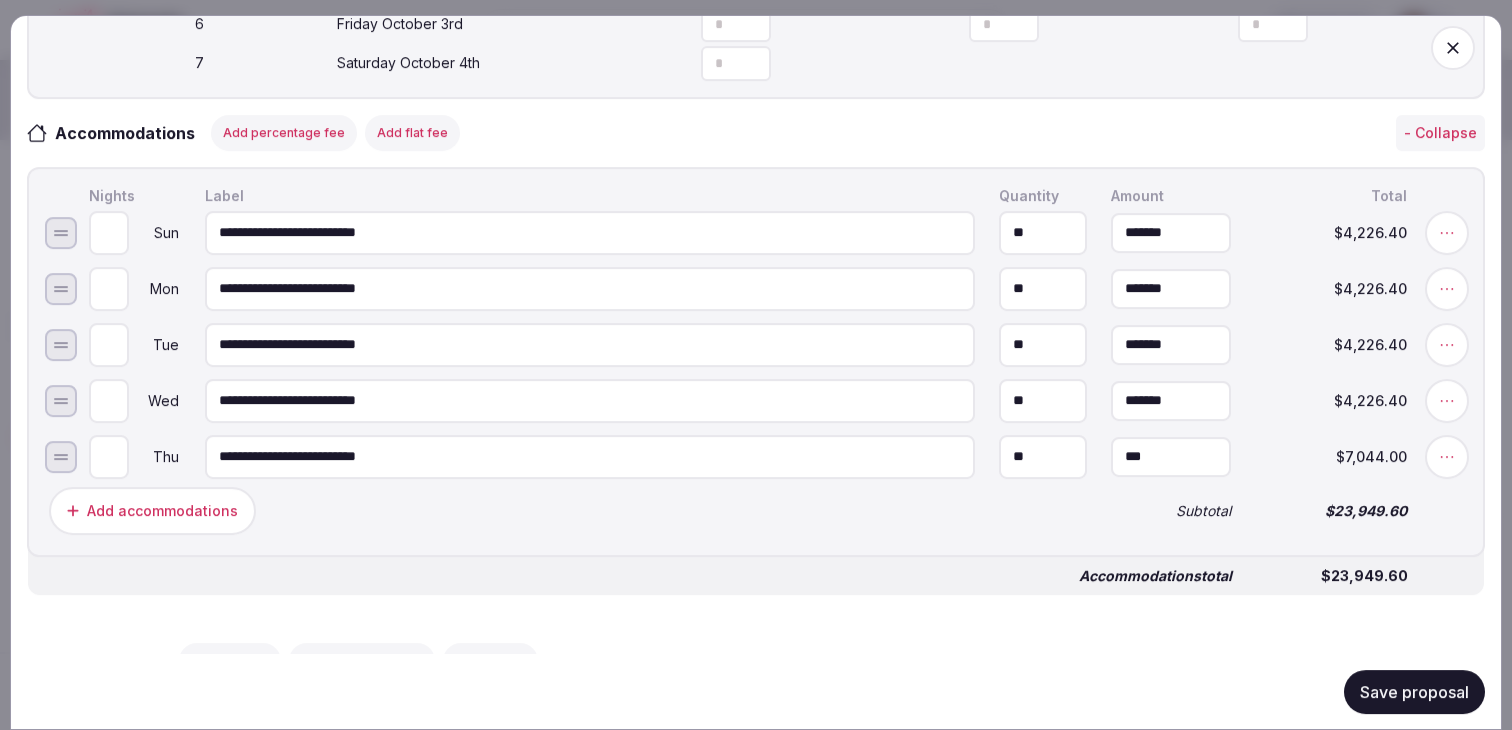 type on "*******" 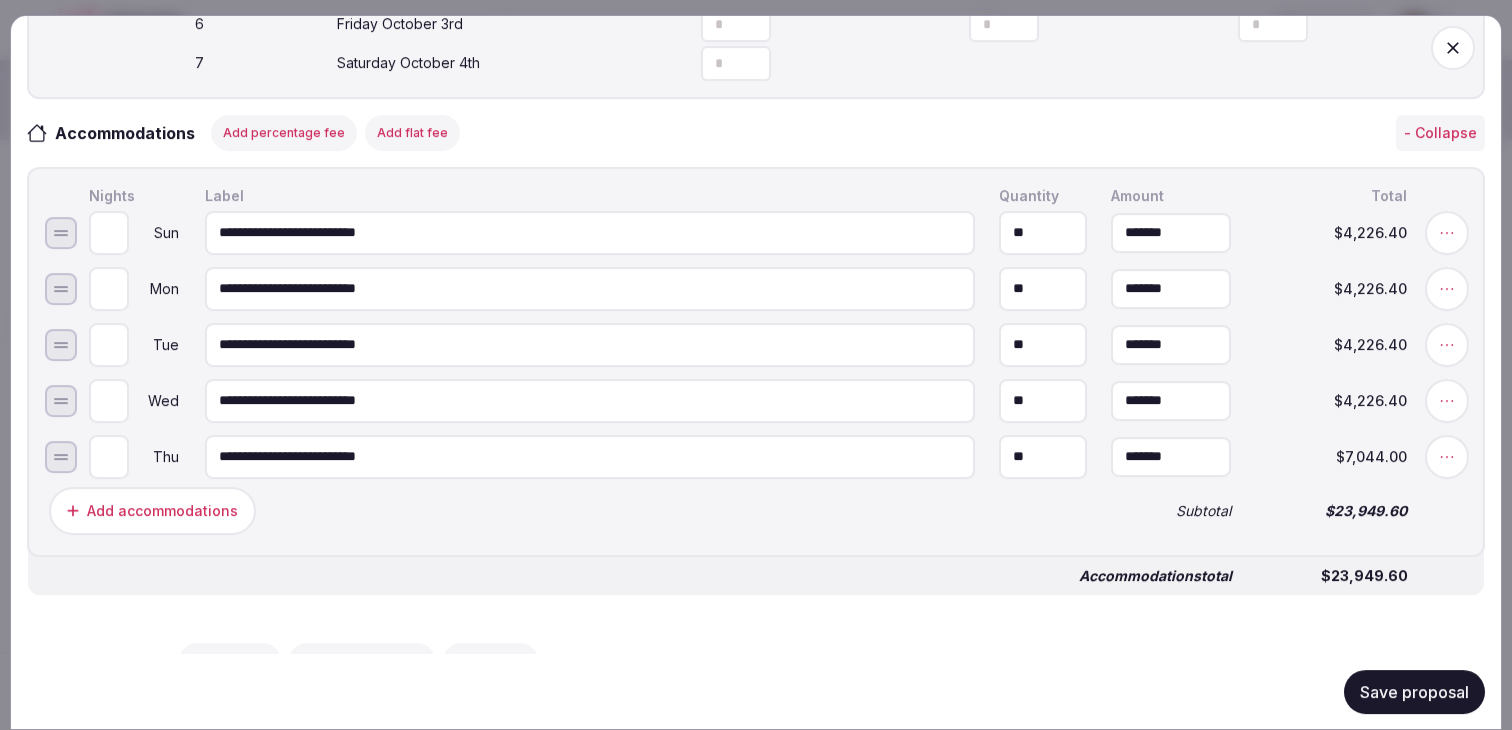 click on "Add accommodations Subtotal $23,949.60" at bounding box center (756, 510) 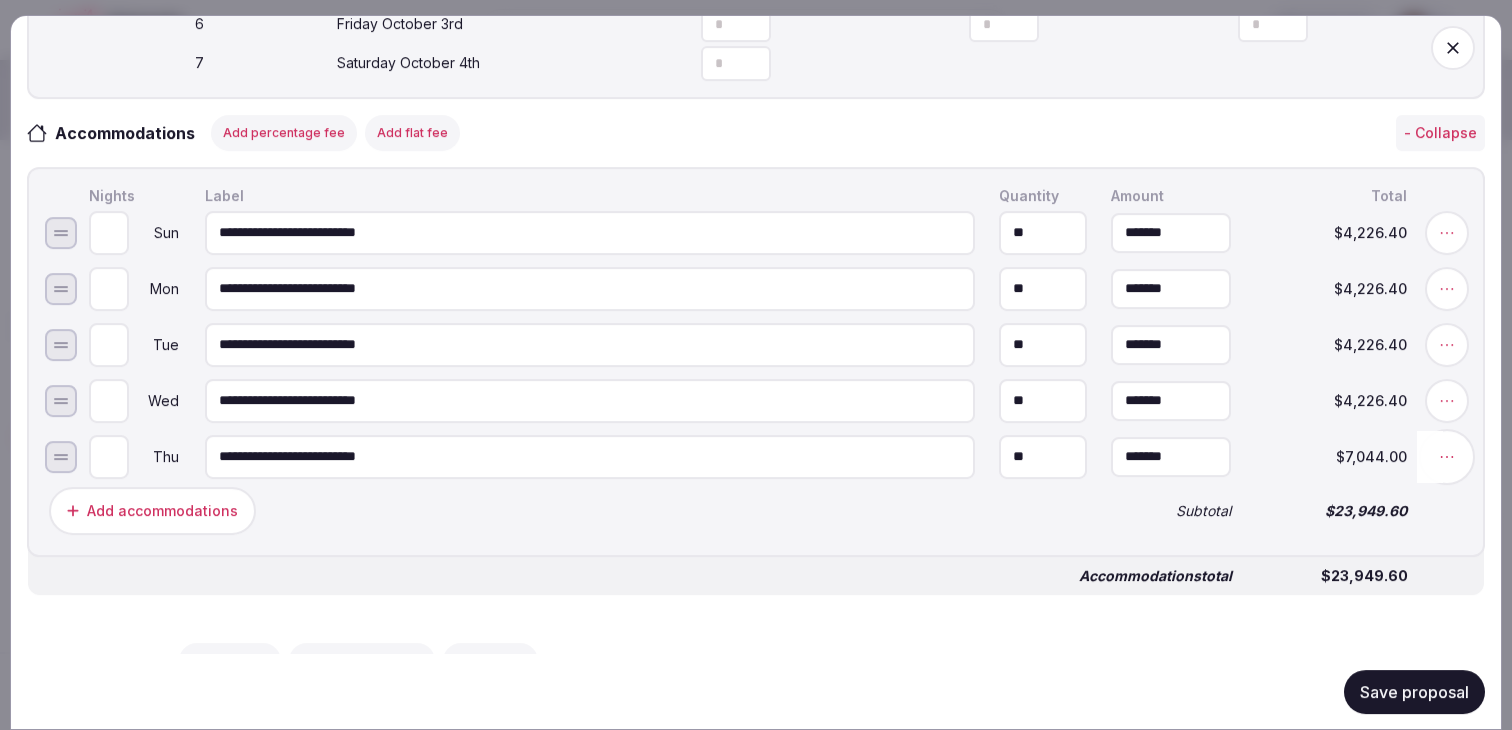 click 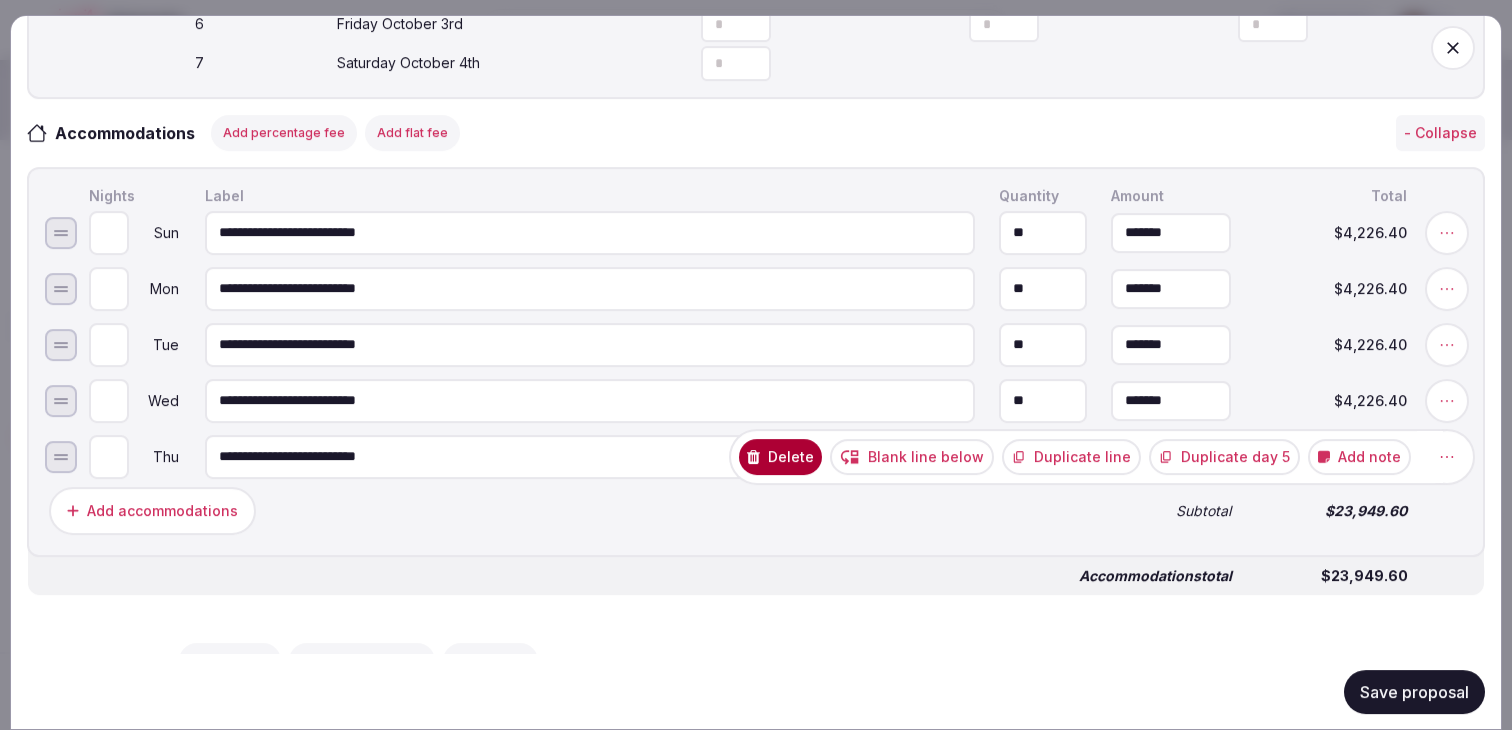click on "Duplicate day 5" at bounding box center (1224, 456) 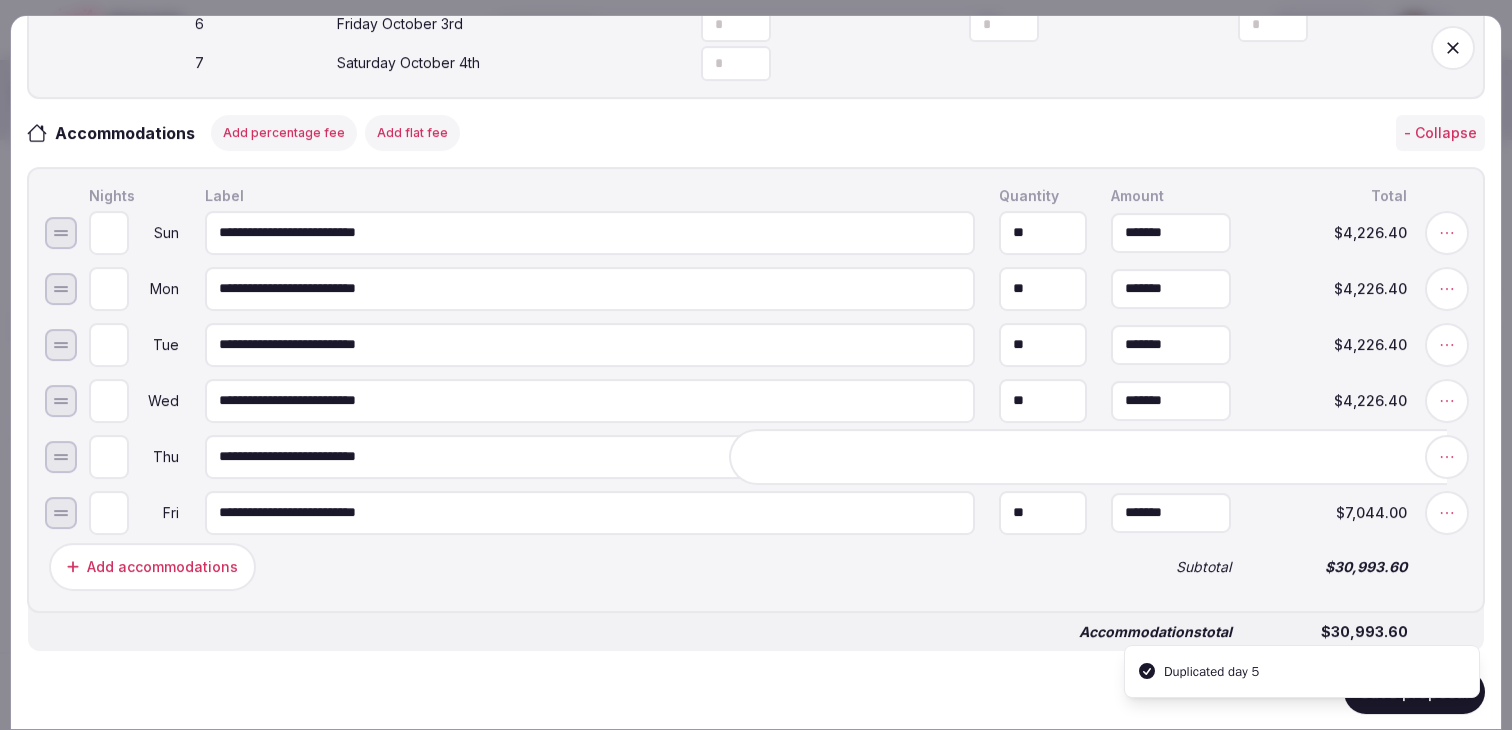 click on "Add accommodations" at bounding box center (568, 566) 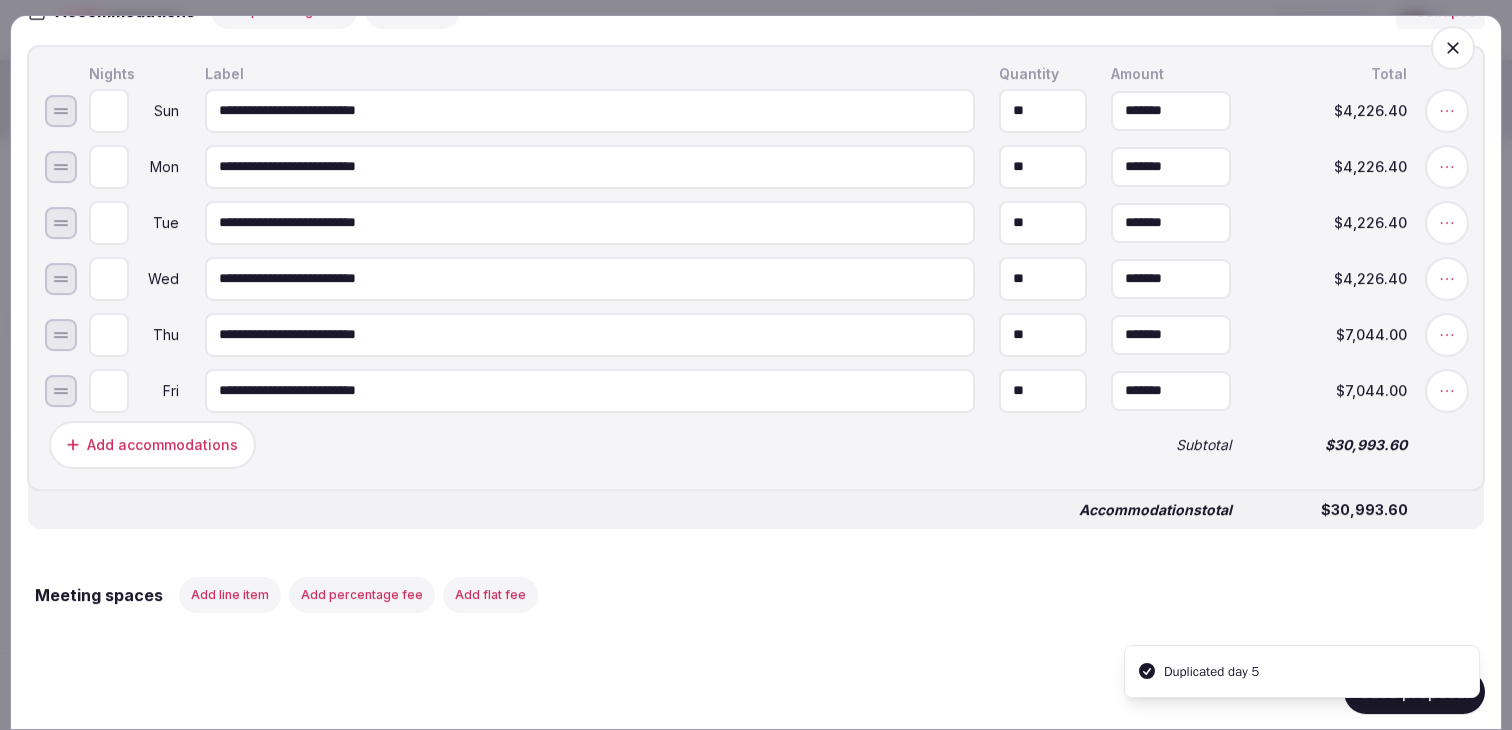 scroll, scrollTop: 1012, scrollLeft: 0, axis: vertical 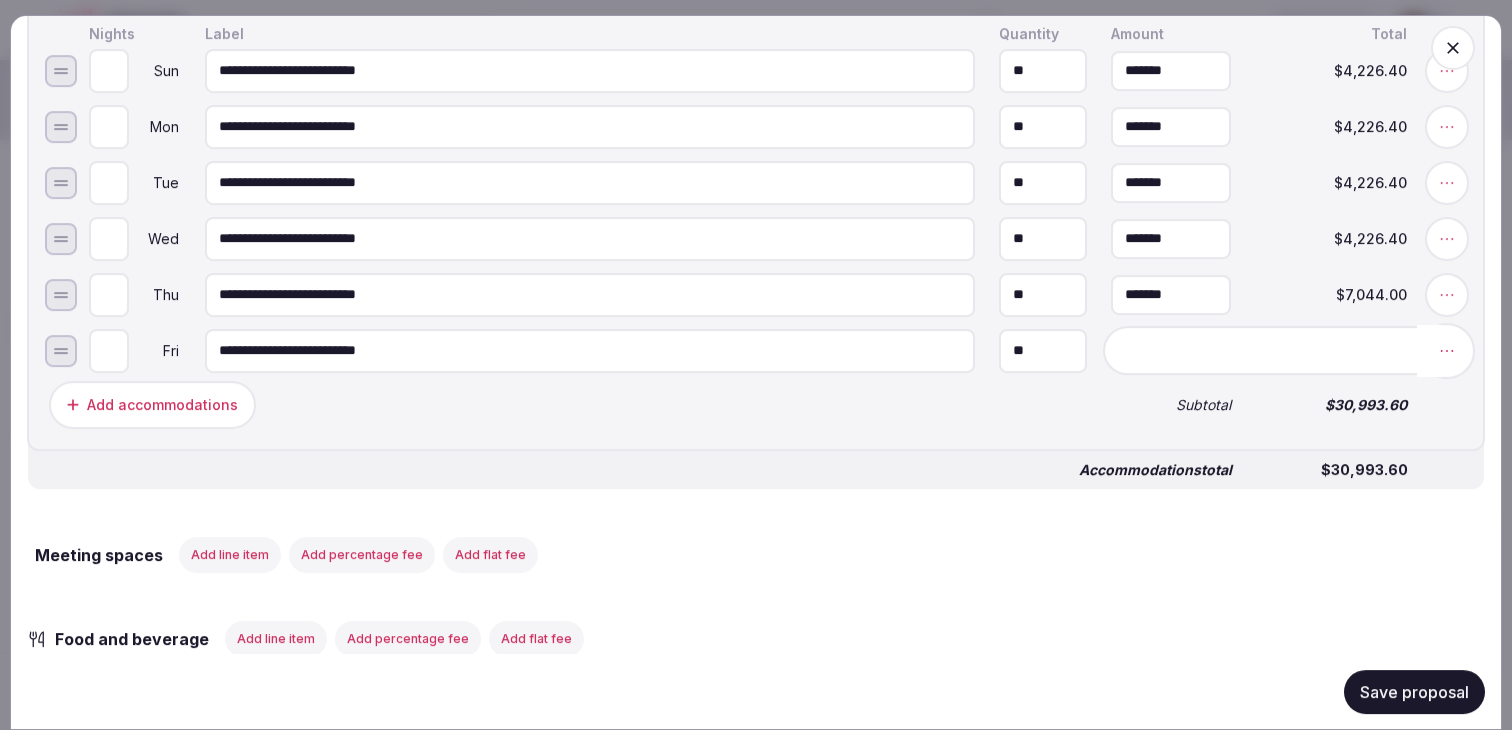 click at bounding box center [1447, 350] 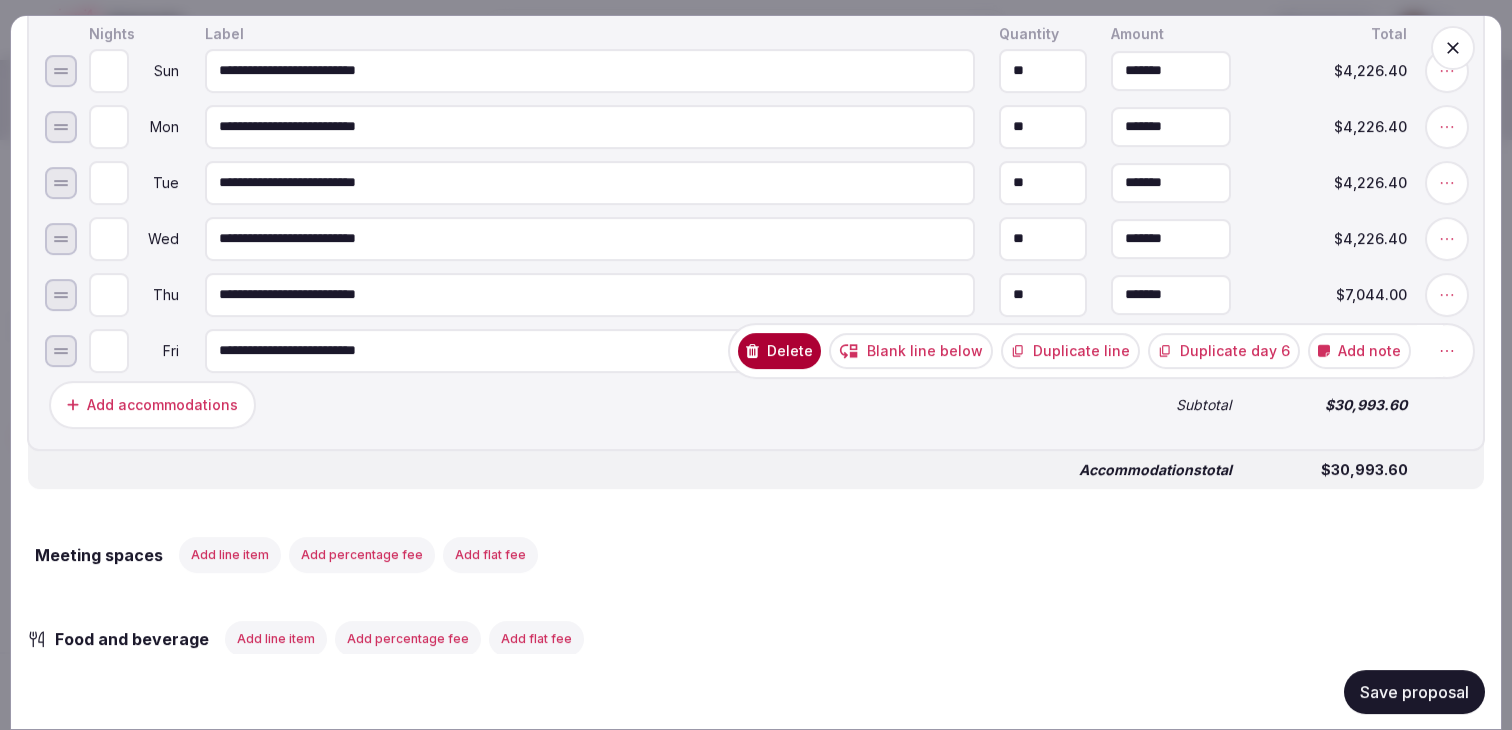 click on "Duplicate day 6" at bounding box center (1224, 350) 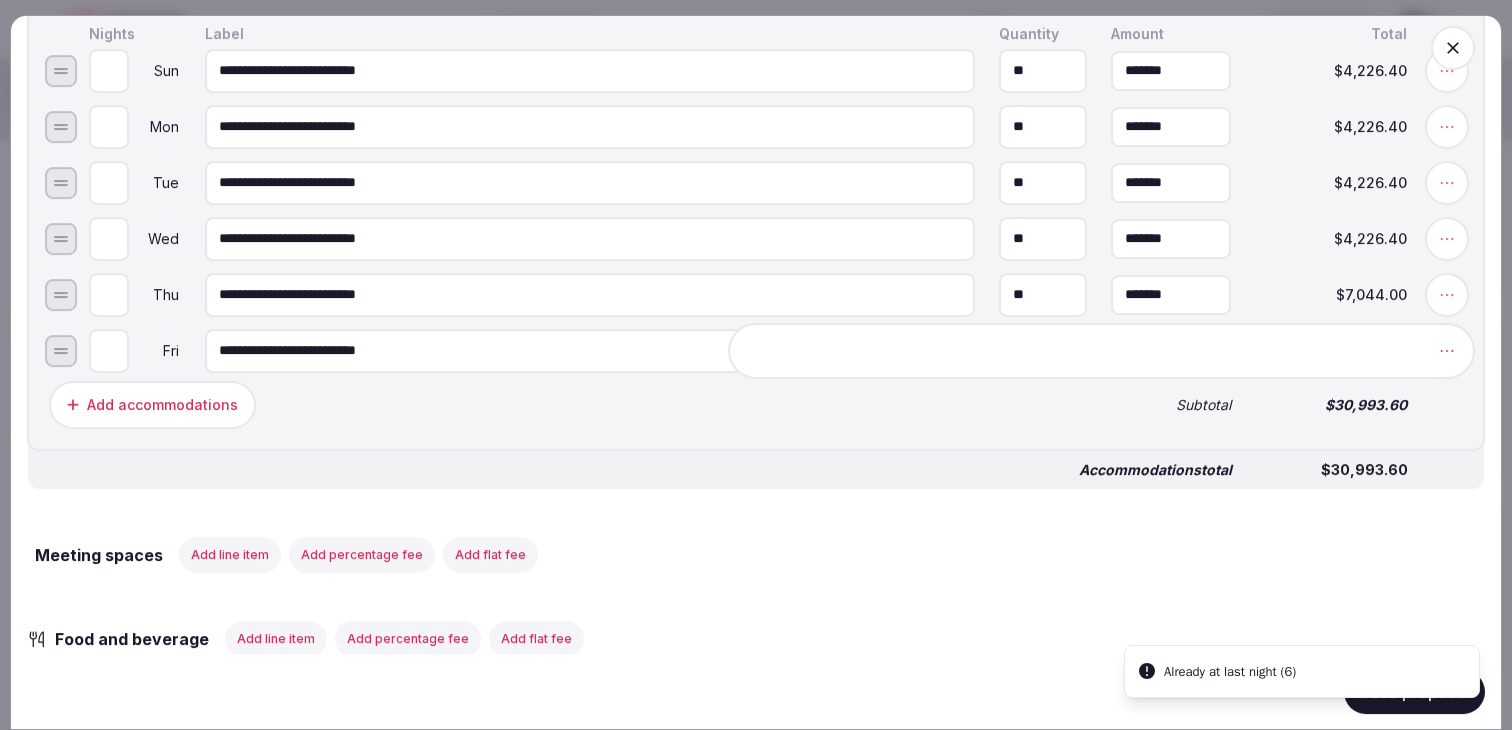click on "Accommodations total $30,993.60" at bounding box center (756, 461) 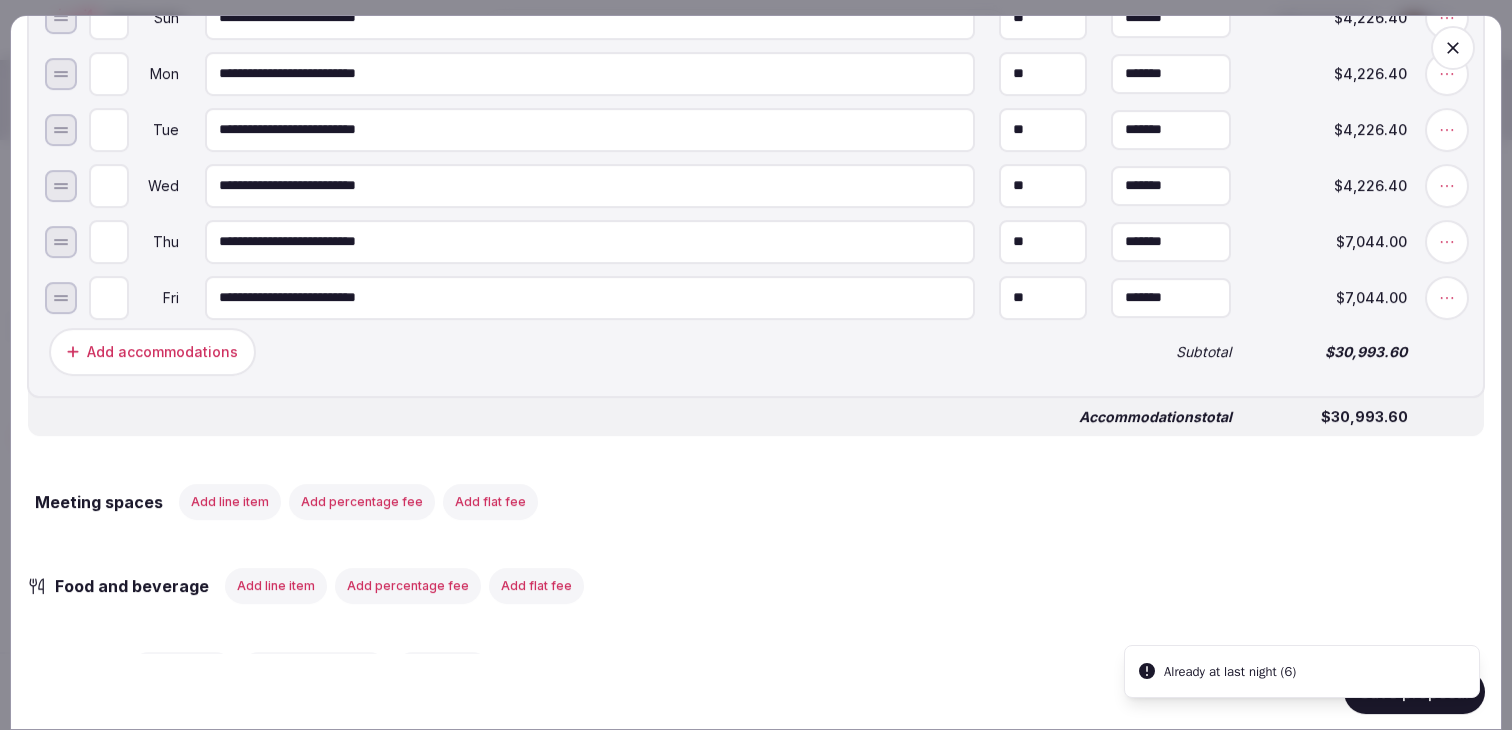 scroll, scrollTop: 1068, scrollLeft: 0, axis: vertical 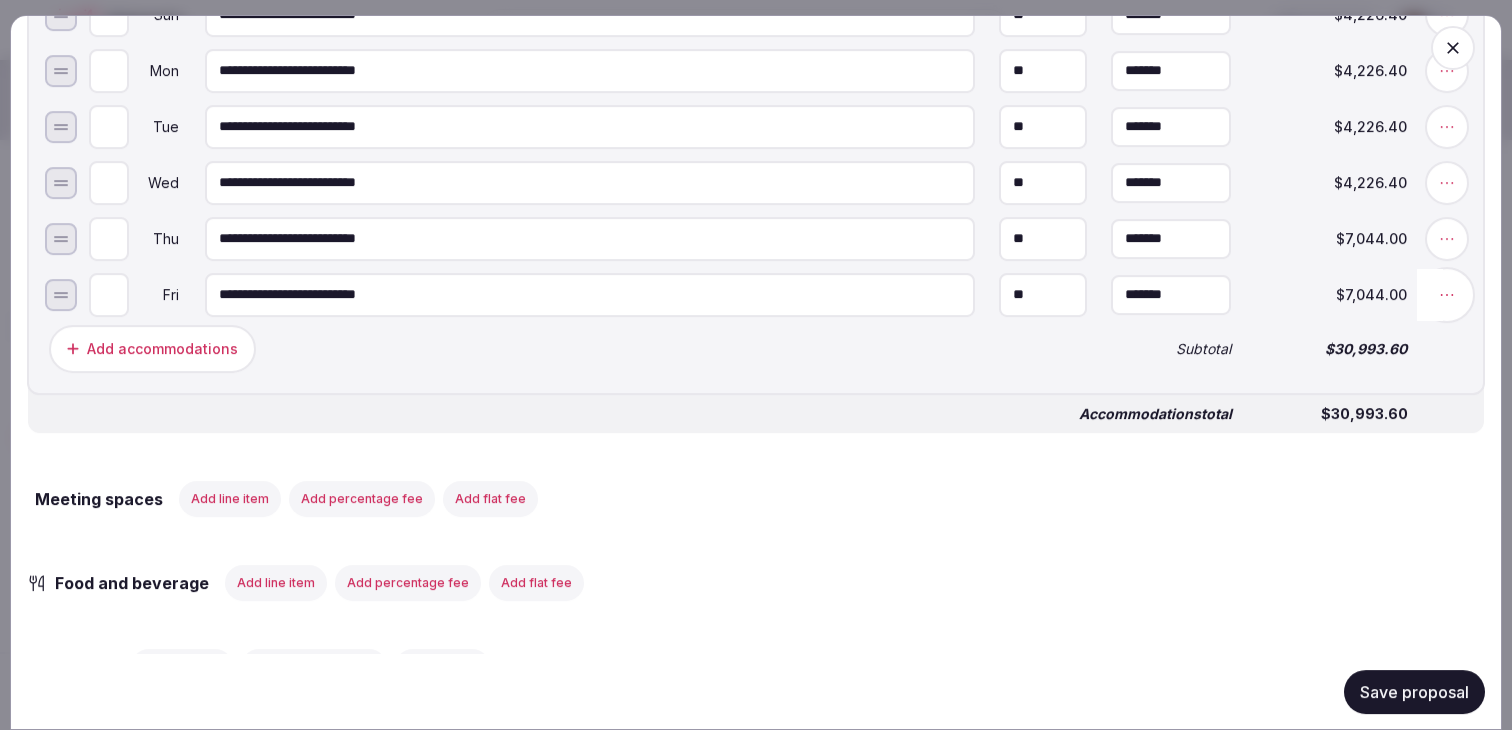 click 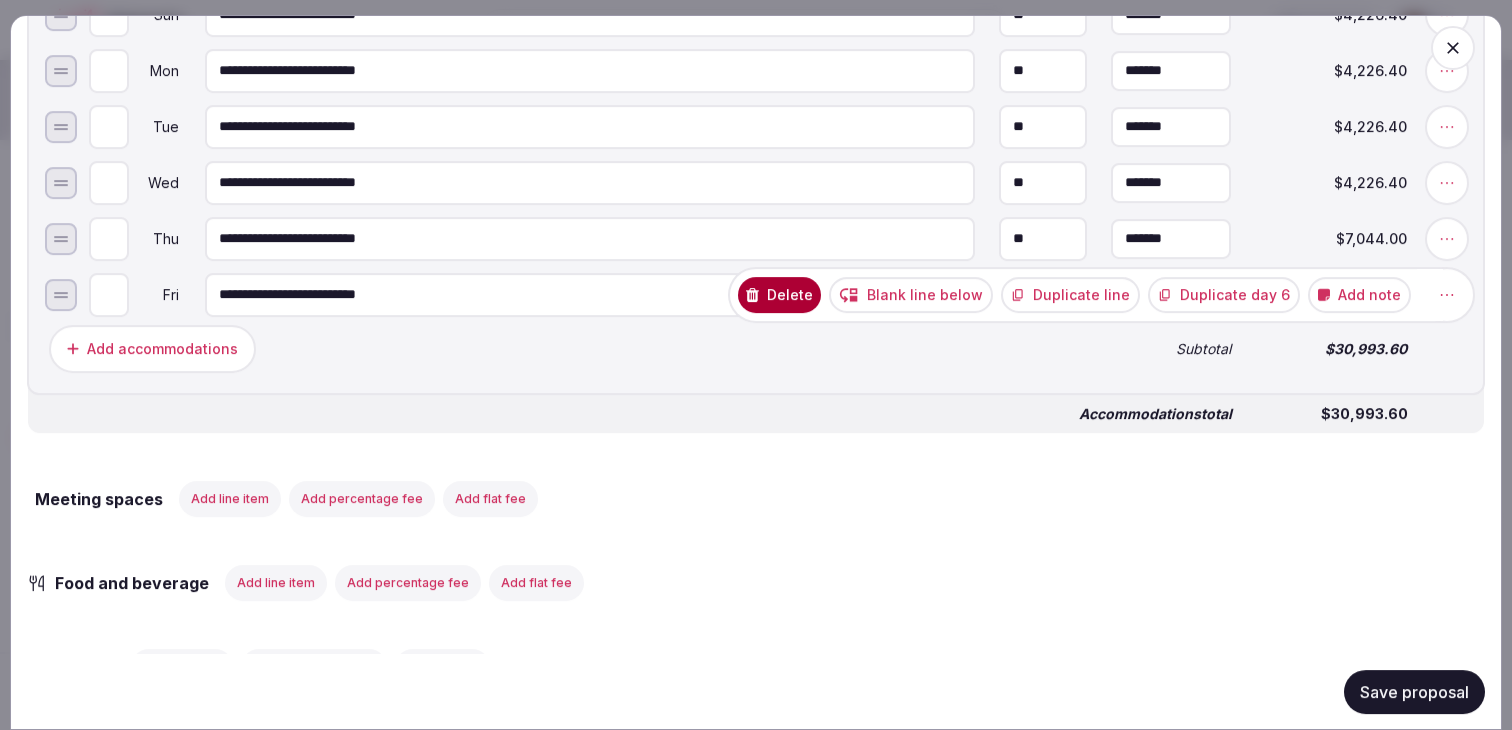 click on "Add note" at bounding box center (1359, 294) 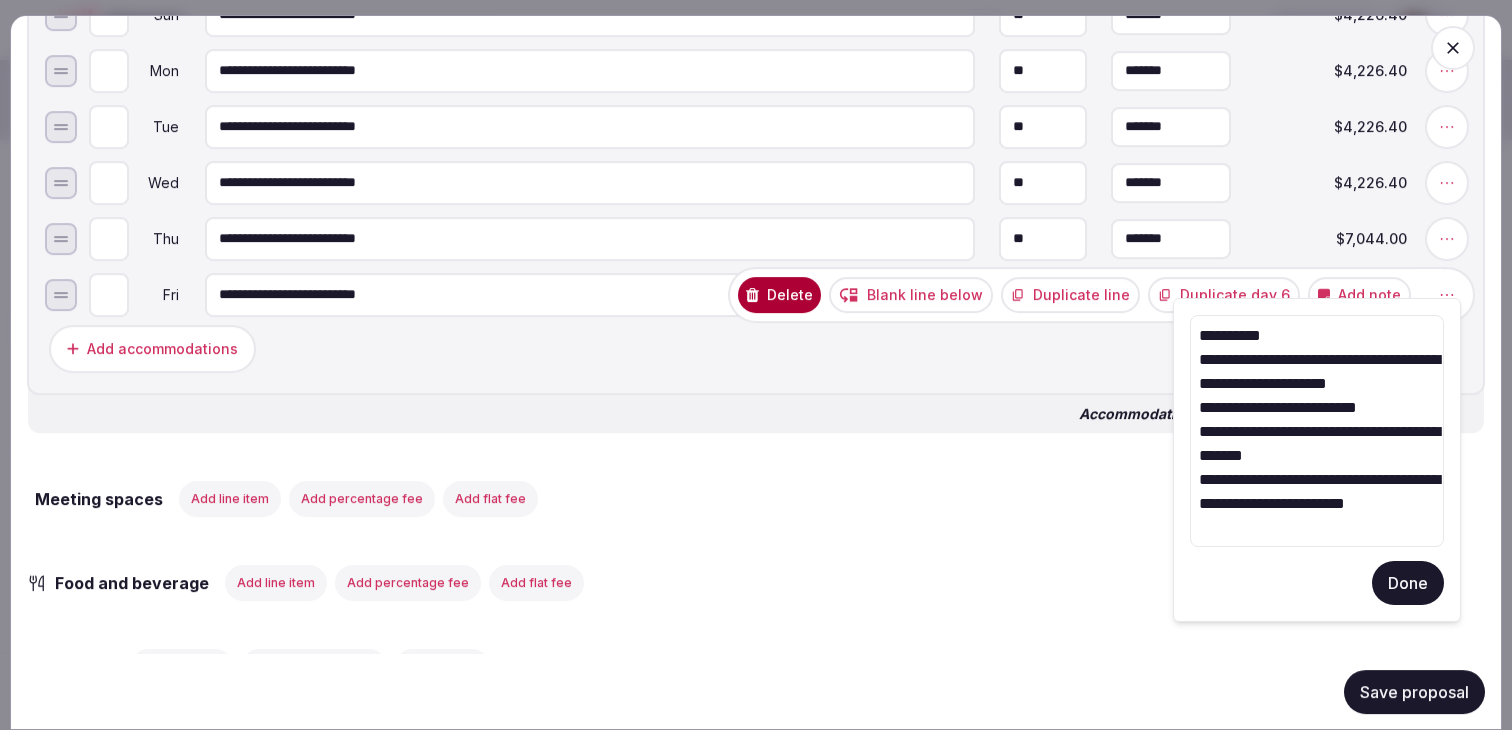 type on "**********" 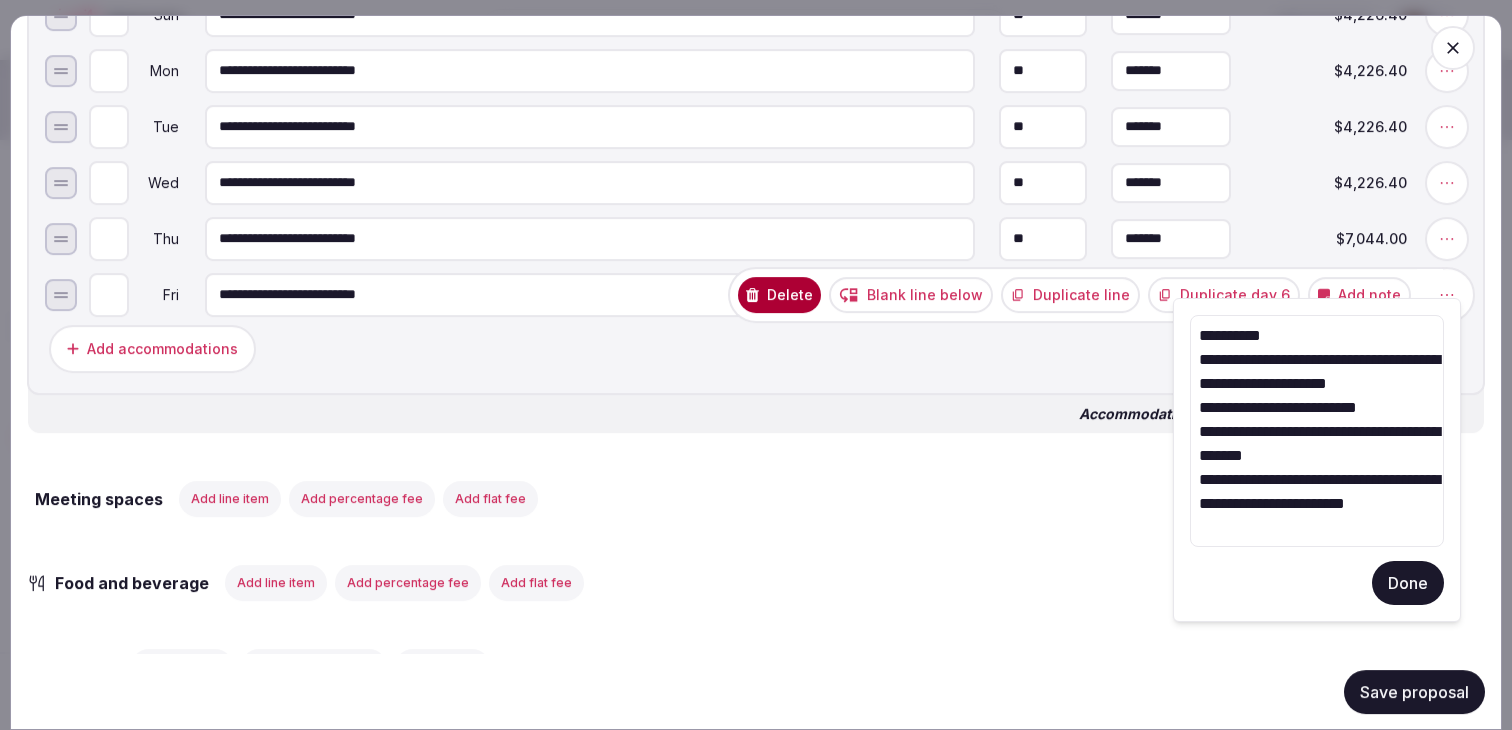 click on "Done" at bounding box center [1408, 583] 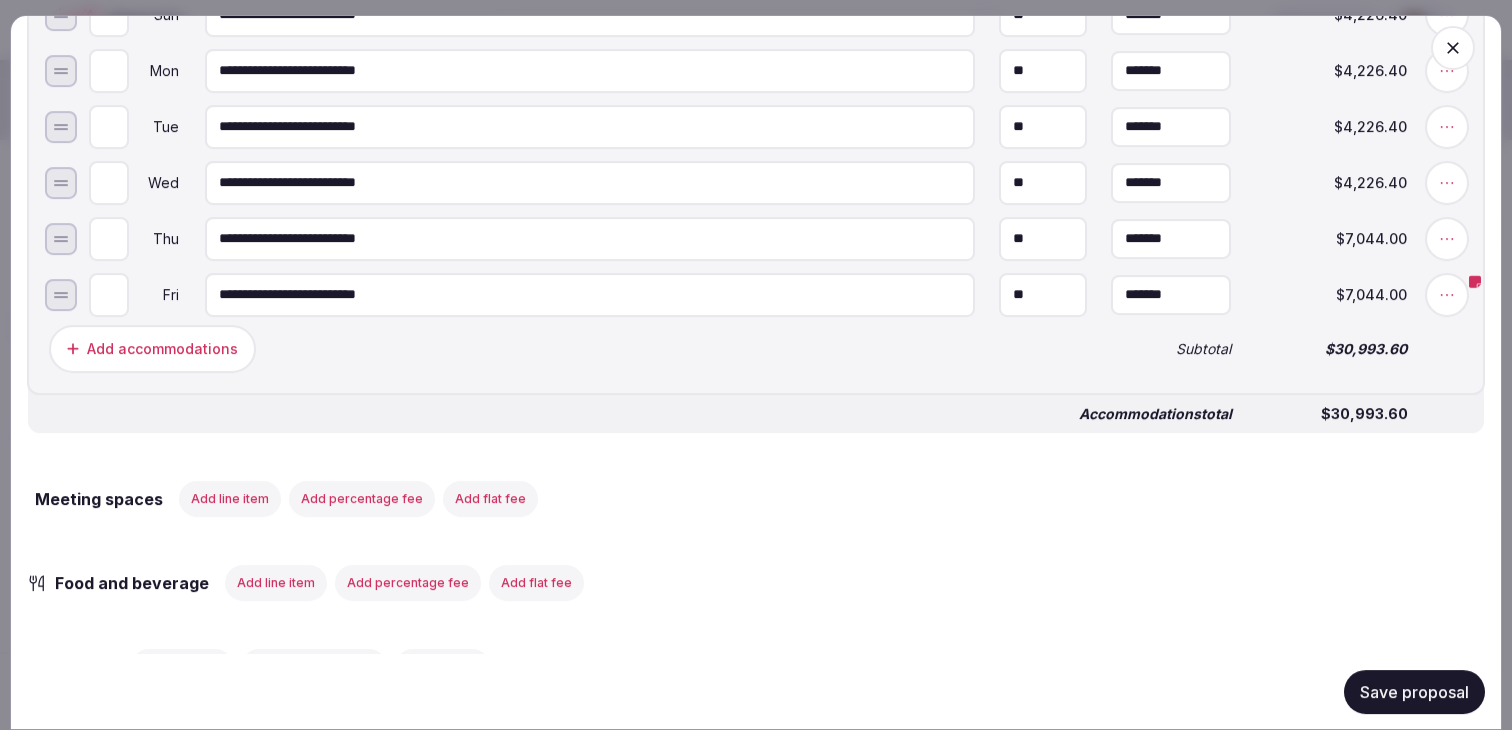 click on "Save proposal" at bounding box center (1414, 691) 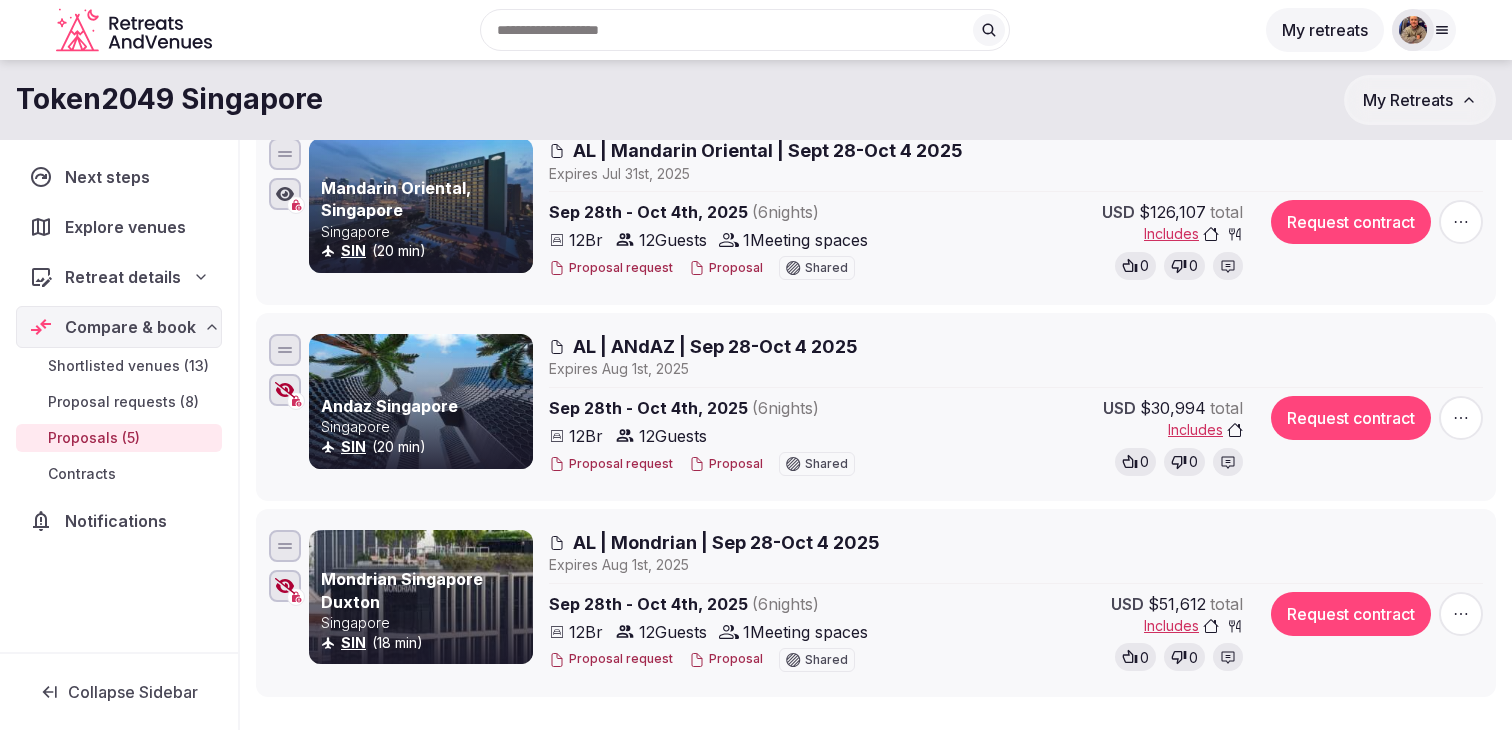 click on "Request contract" at bounding box center [1371, 418] 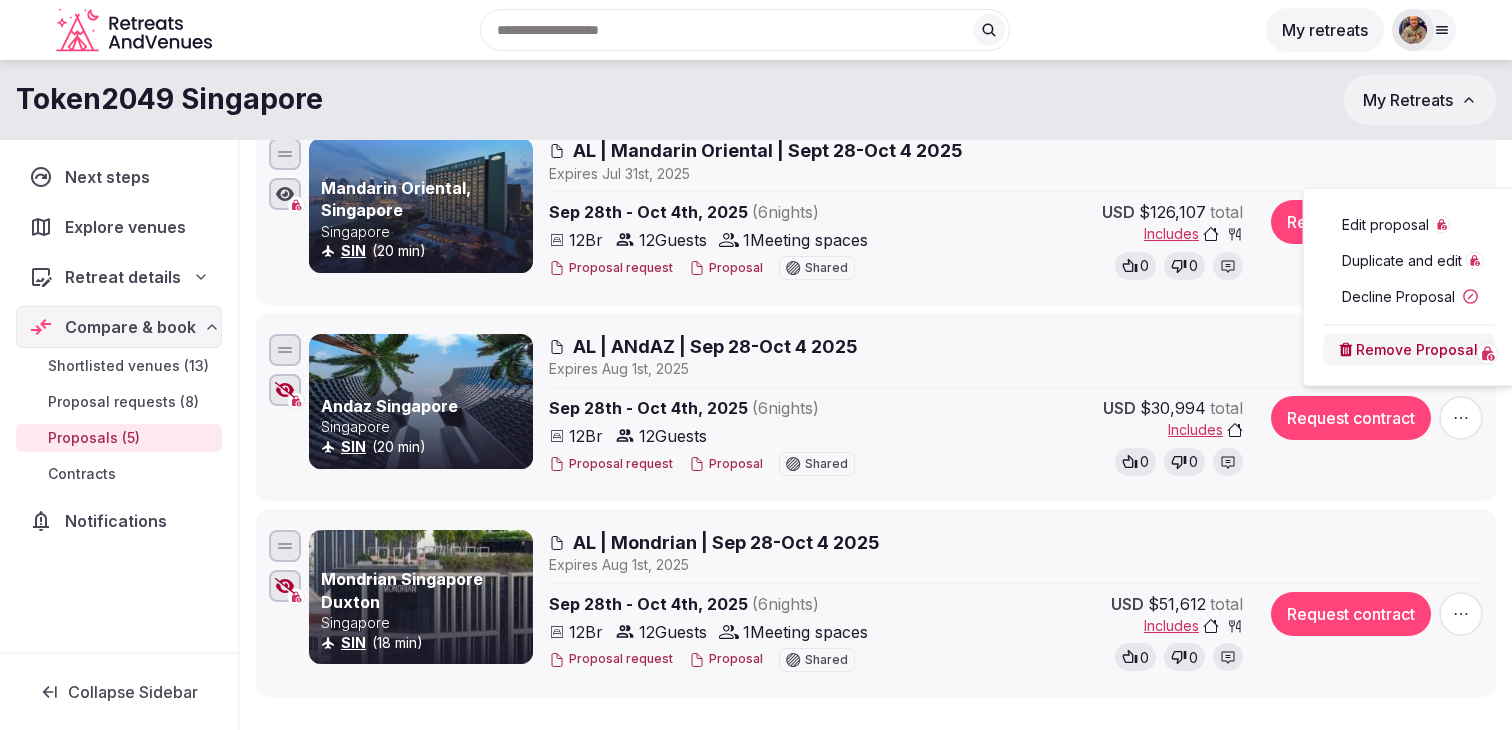click on "Edit proposal" at bounding box center [1385, 225] 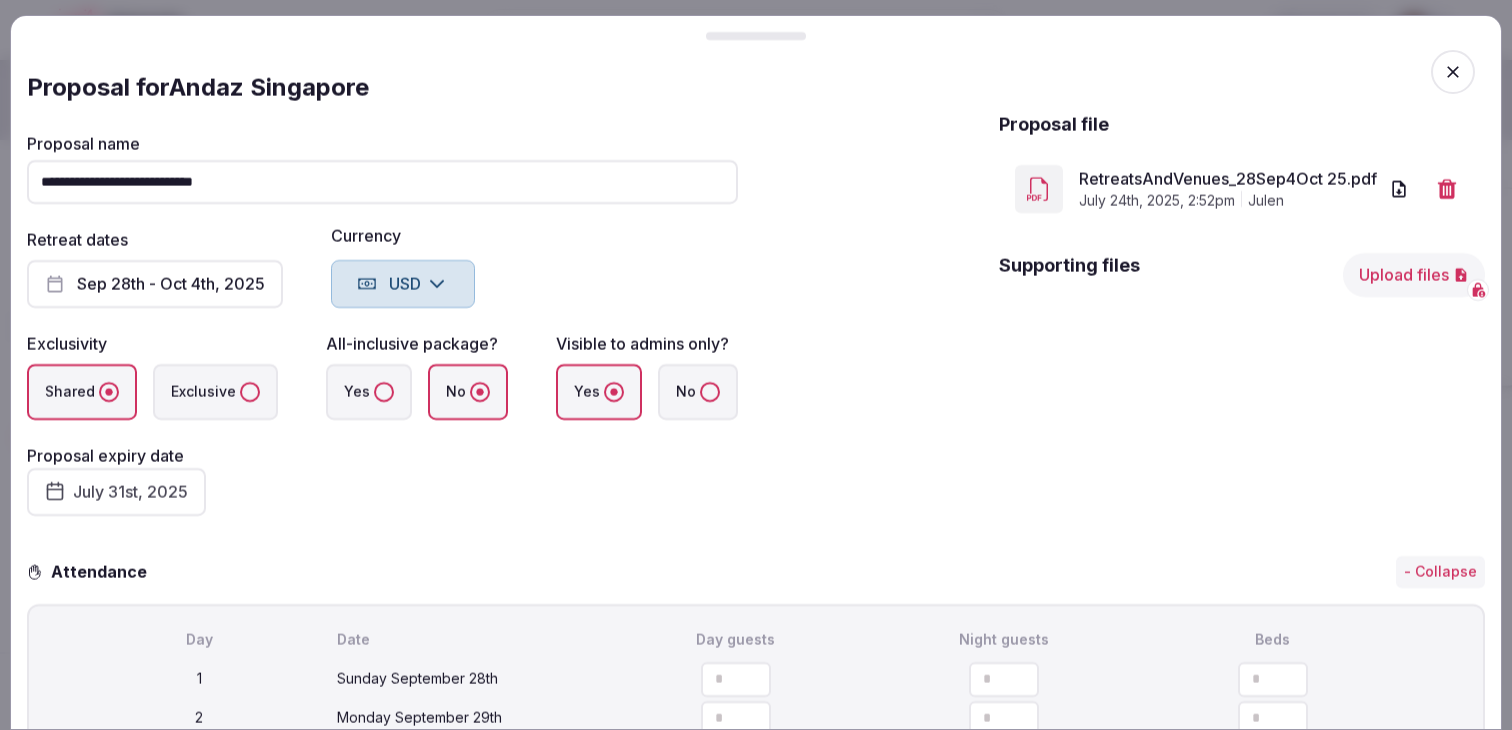 click on "Proposal file RetreatsAndVenues_28Sep4Oct 25.pdf July 24th, 2025, 2:52pm [NAME] Supporting files Upload files" at bounding box center [1242, 326] 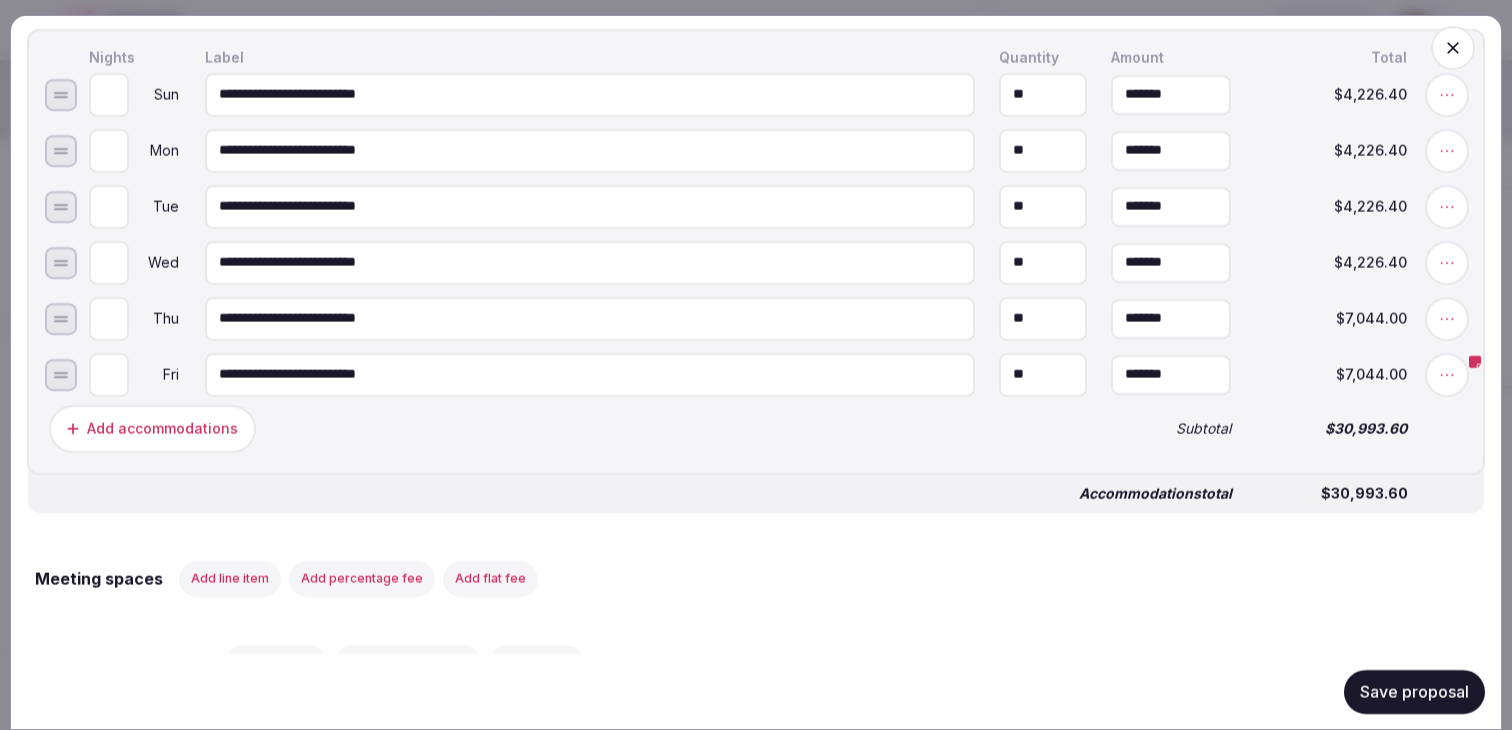 scroll, scrollTop: 1012, scrollLeft: 0, axis: vertical 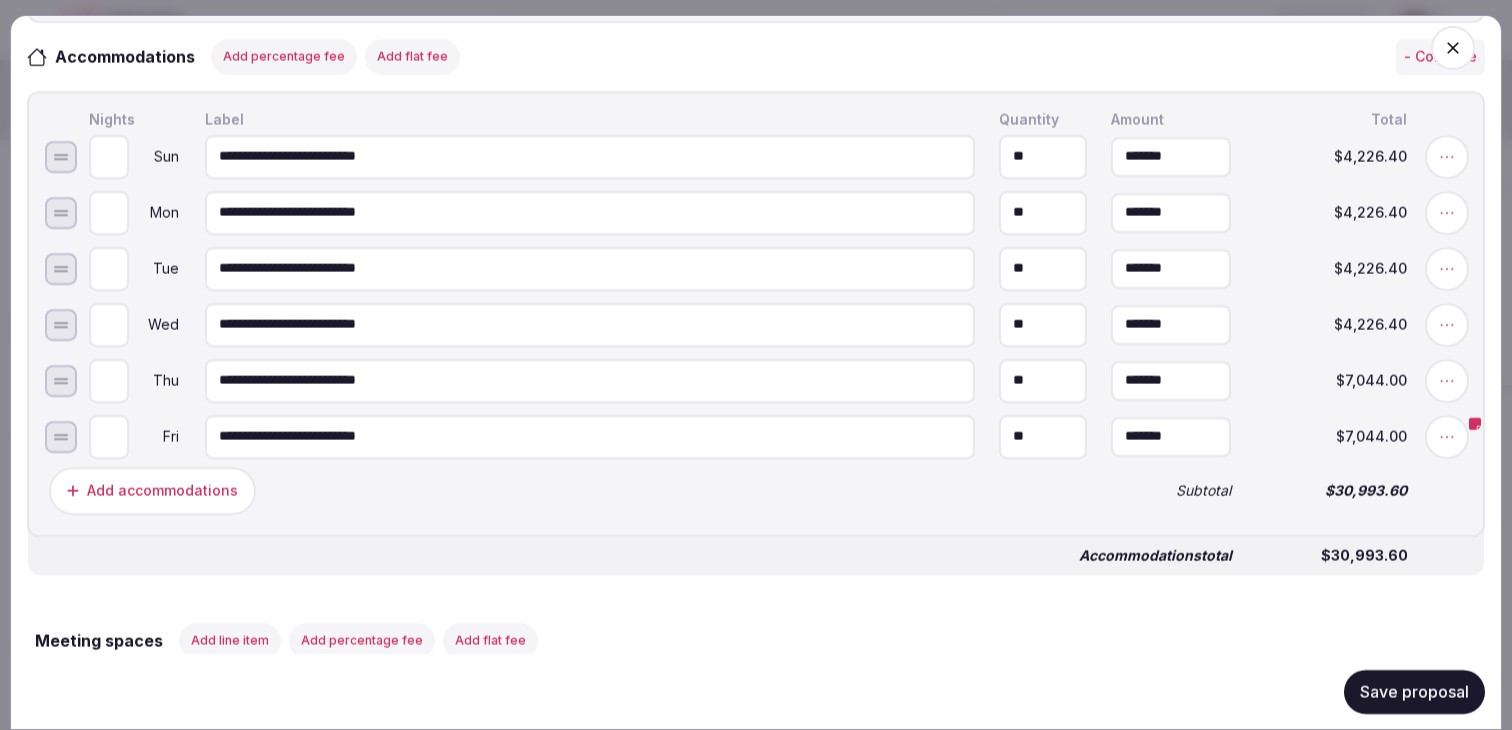 click on "Add percentage fee" at bounding box center (284, 56) 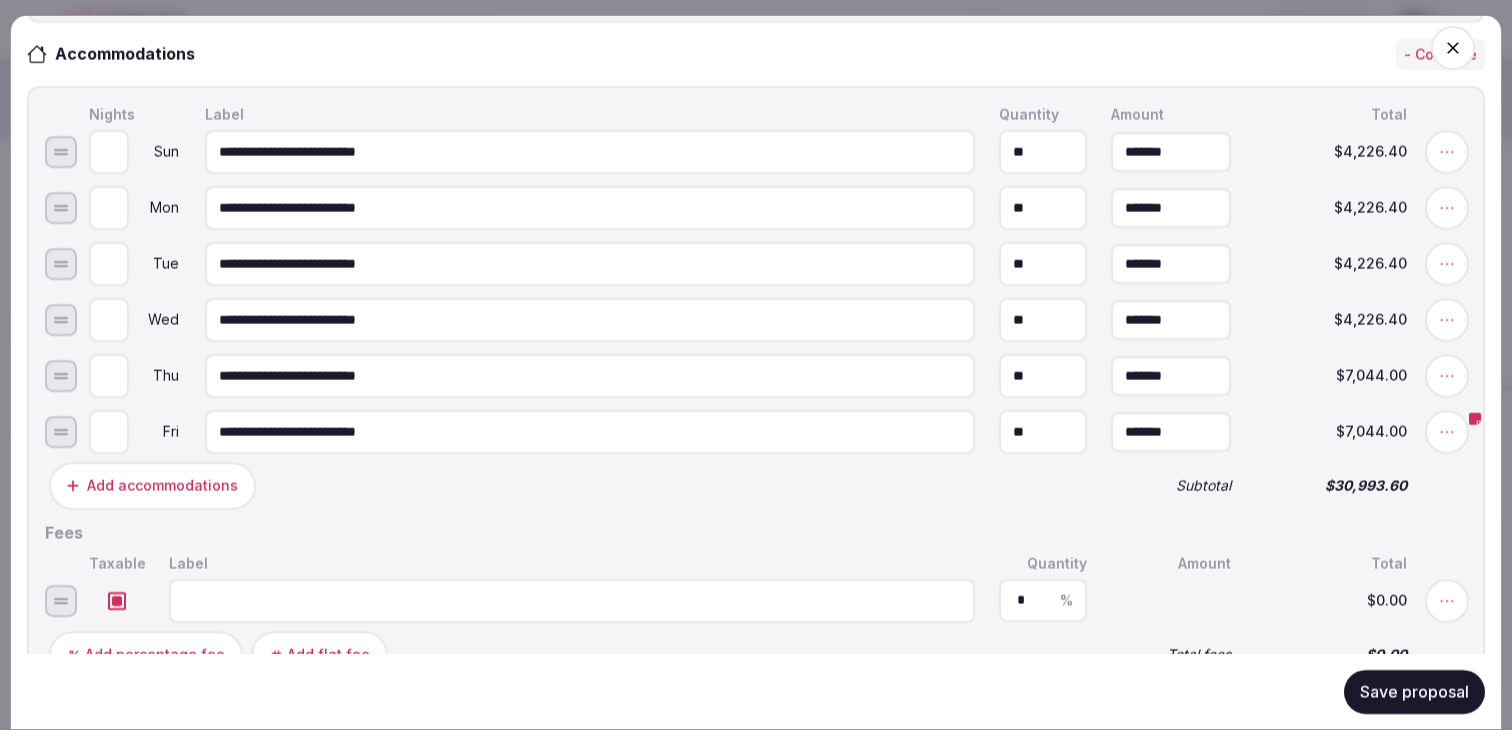 click at bounding box center [117, 600] 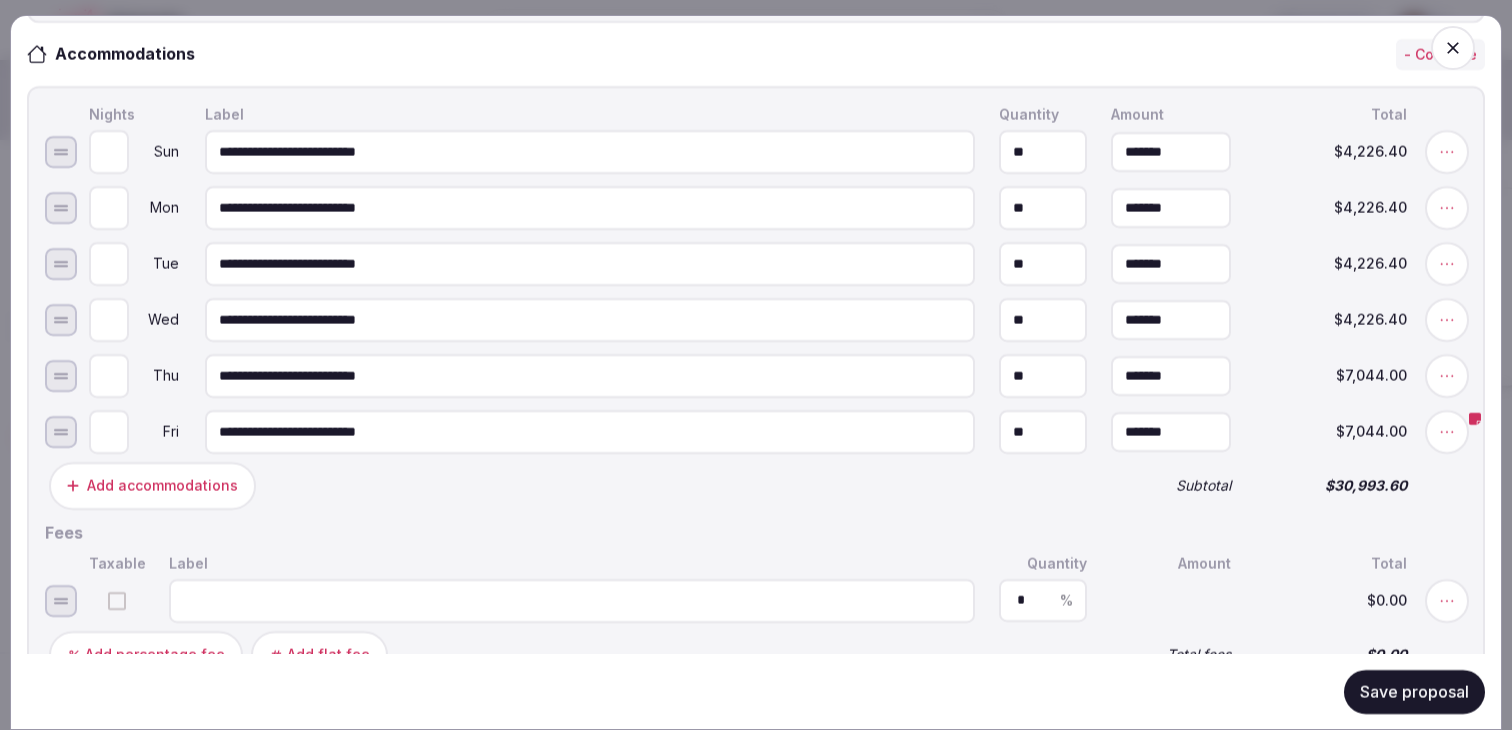 click at bounding box center [572, 600] 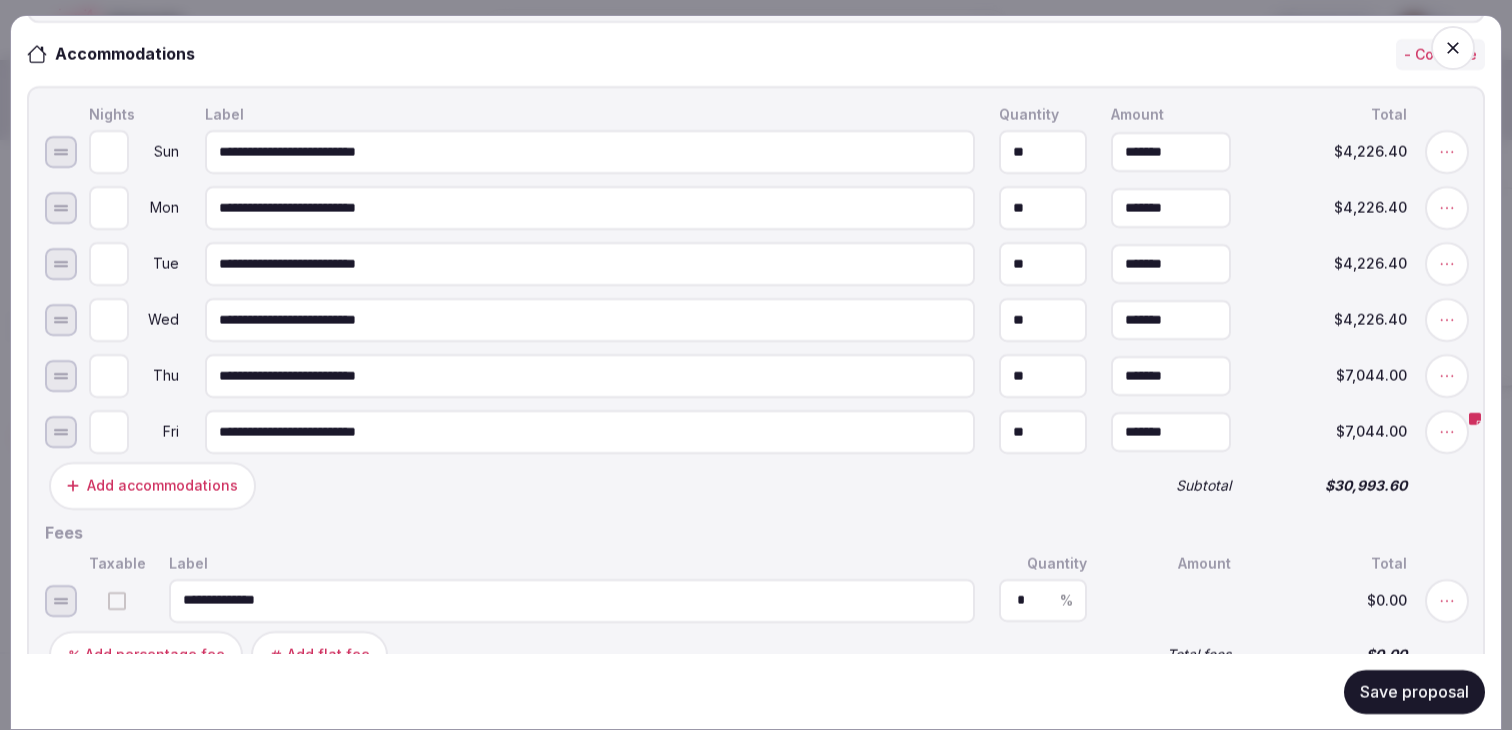 type on "**********" 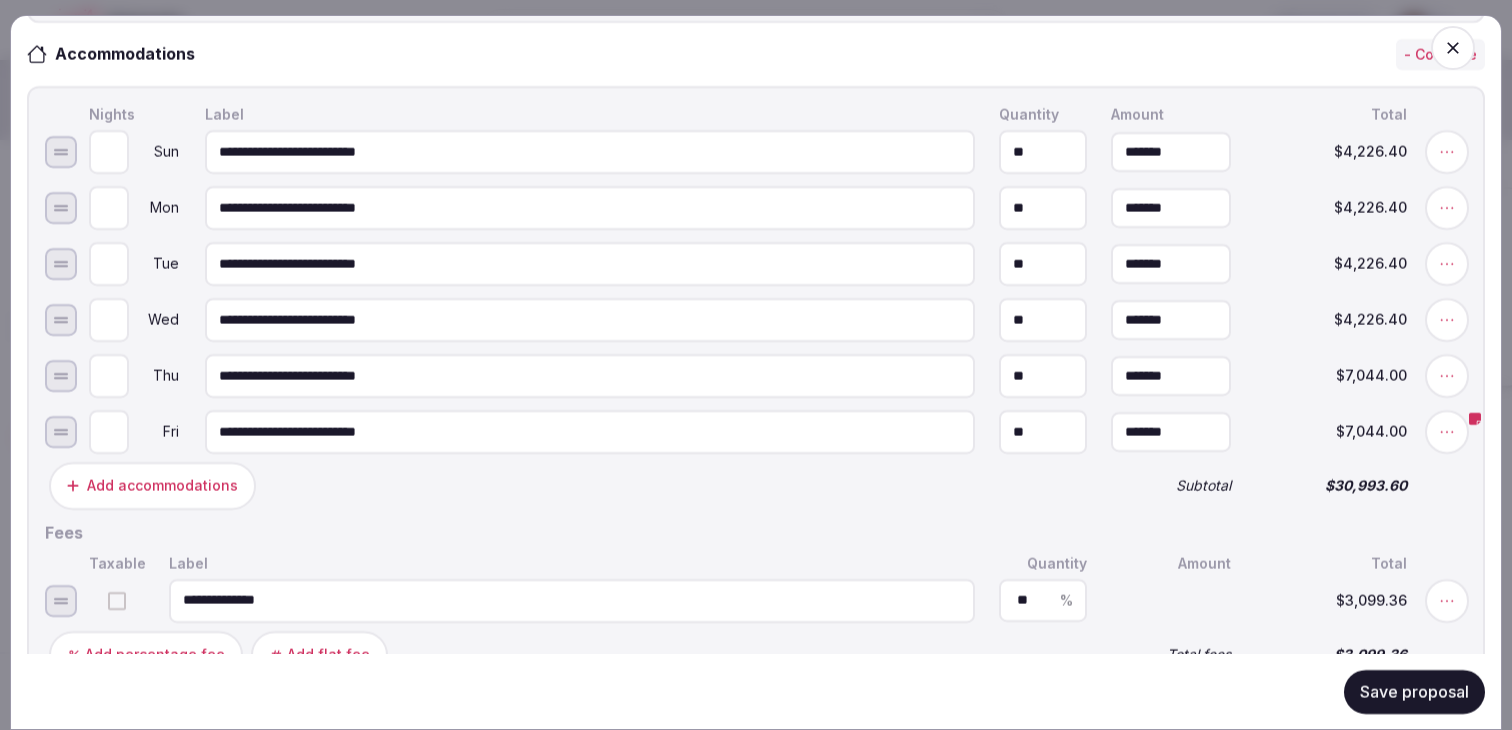 type on "**" 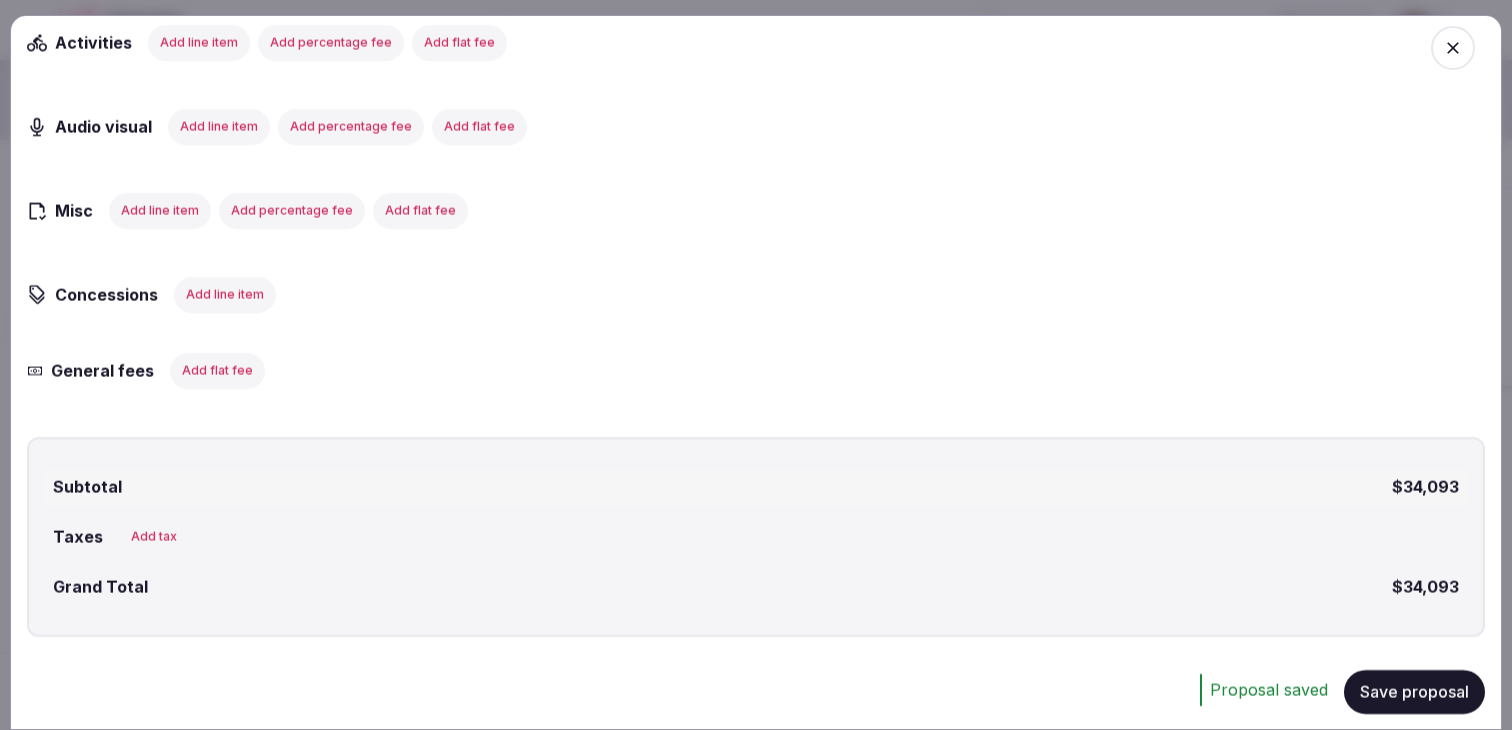 scroll, scrollTop: 2028, scrollLeft: 0, axis: vertical 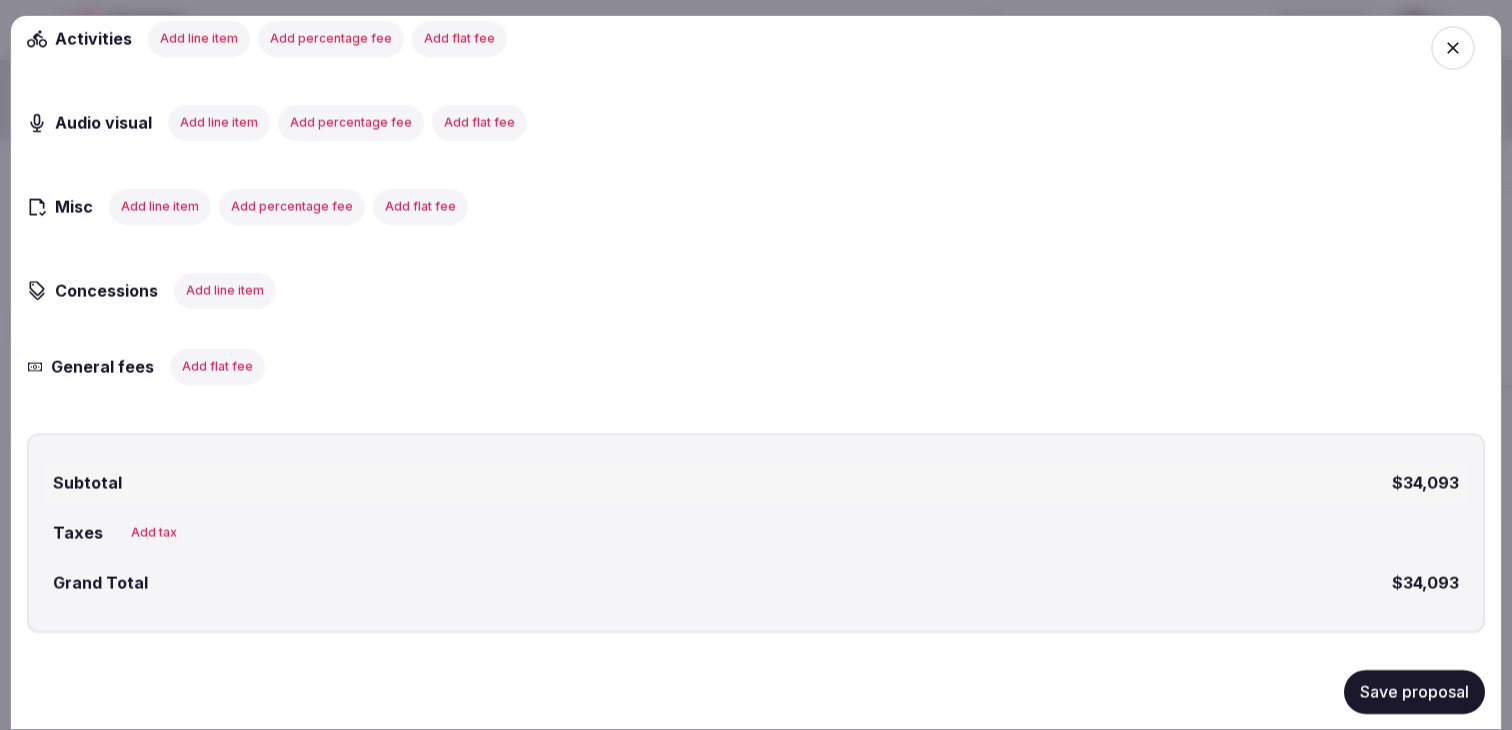 click on "Add tax" at bounding box center [154, 532] 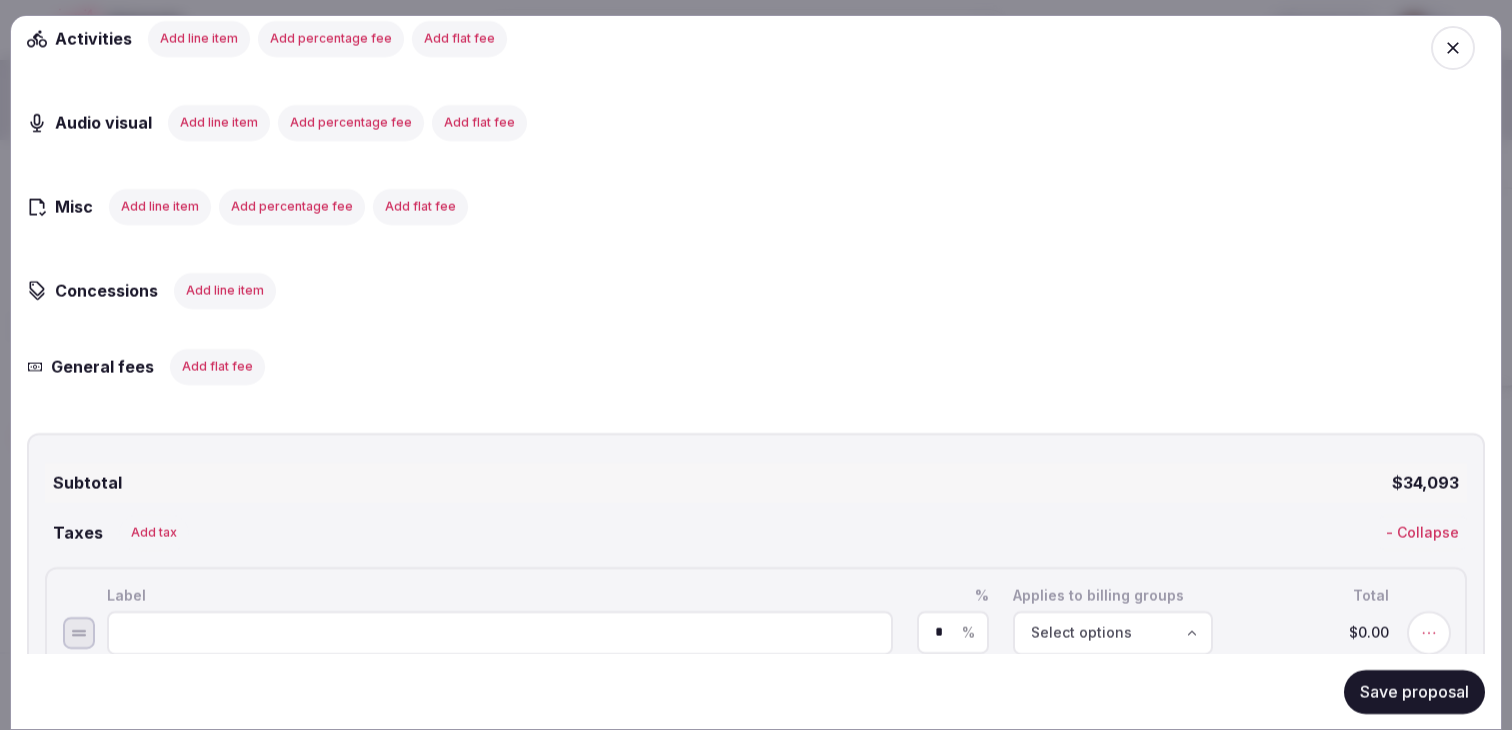 click at bounding box center (500, 632) 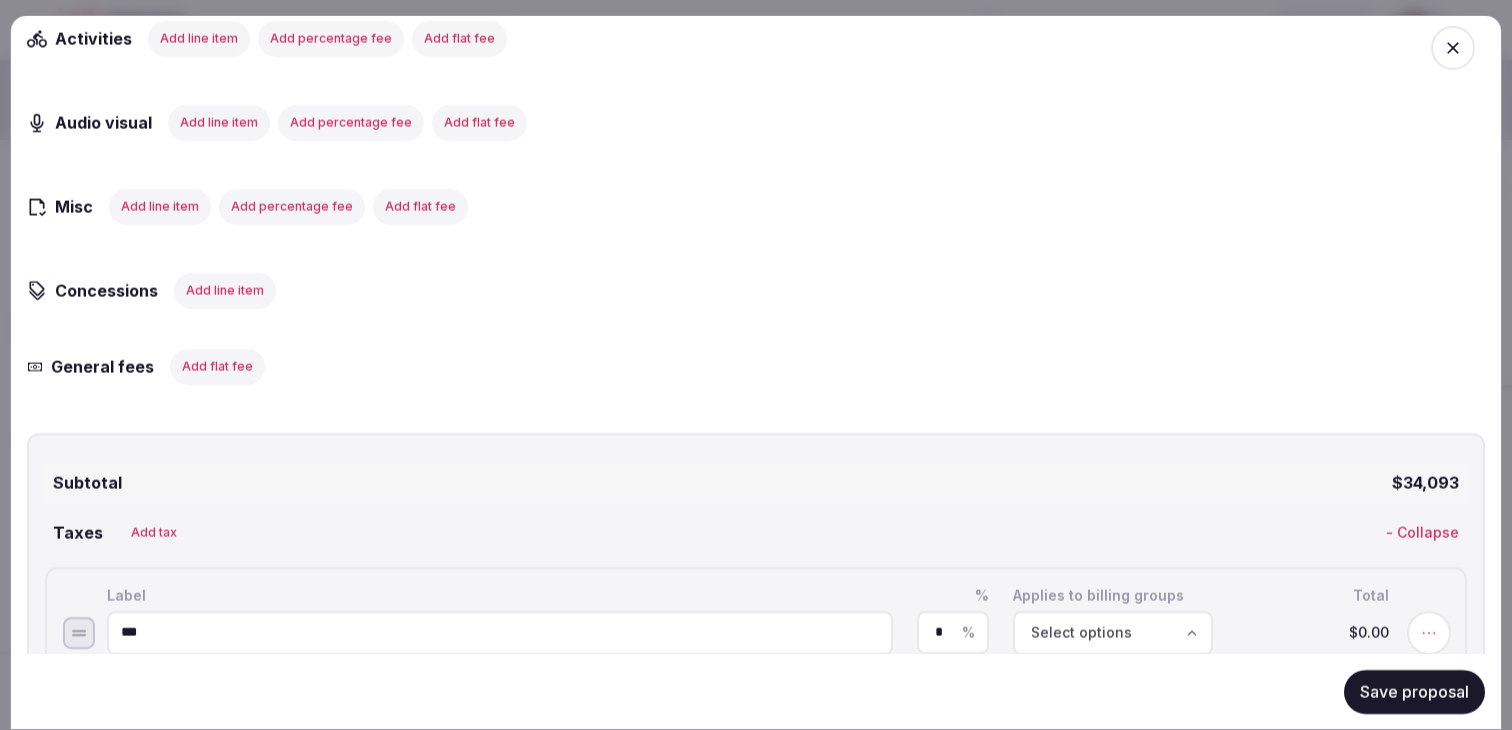 type on "***" 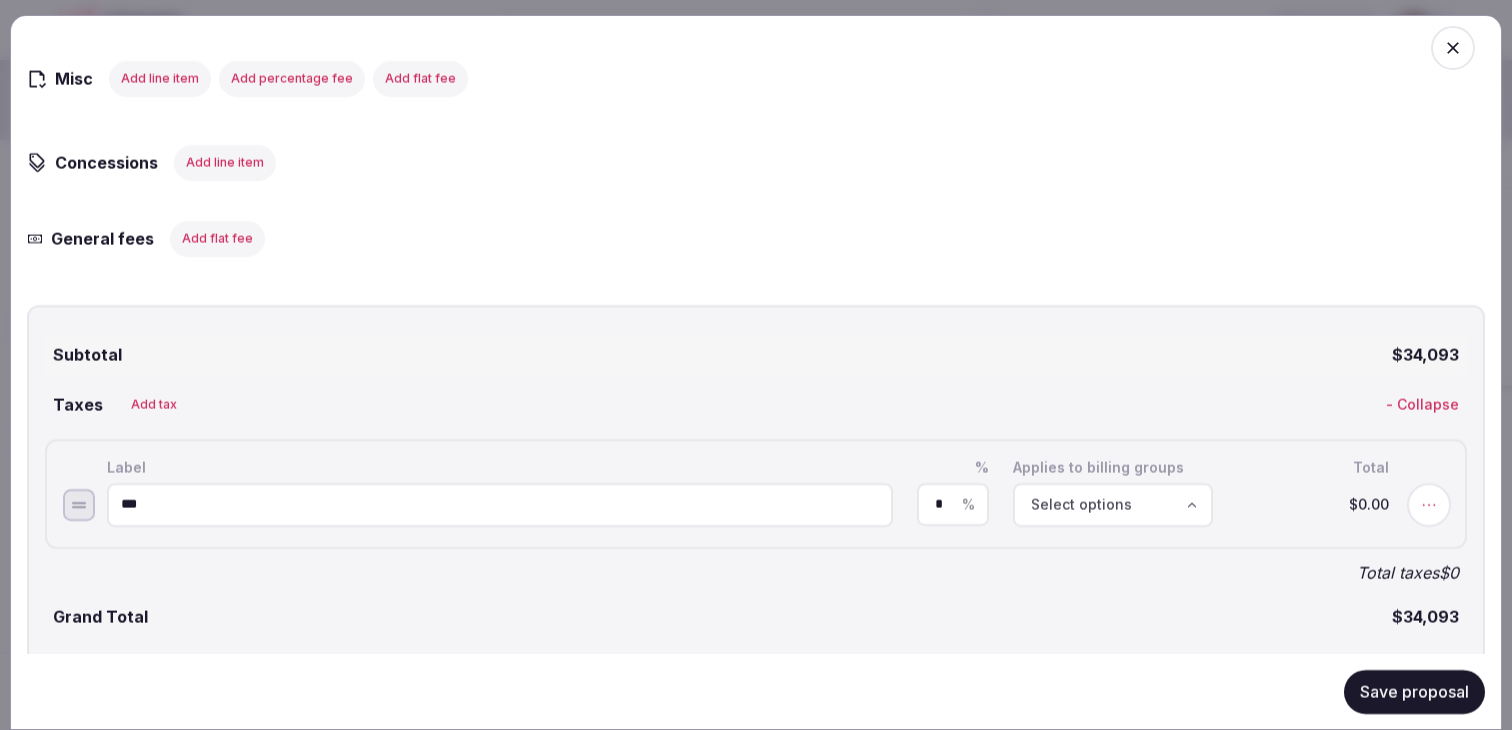 scroll, scrollTop: 2196, scrollLeft: 0, axis: vertical 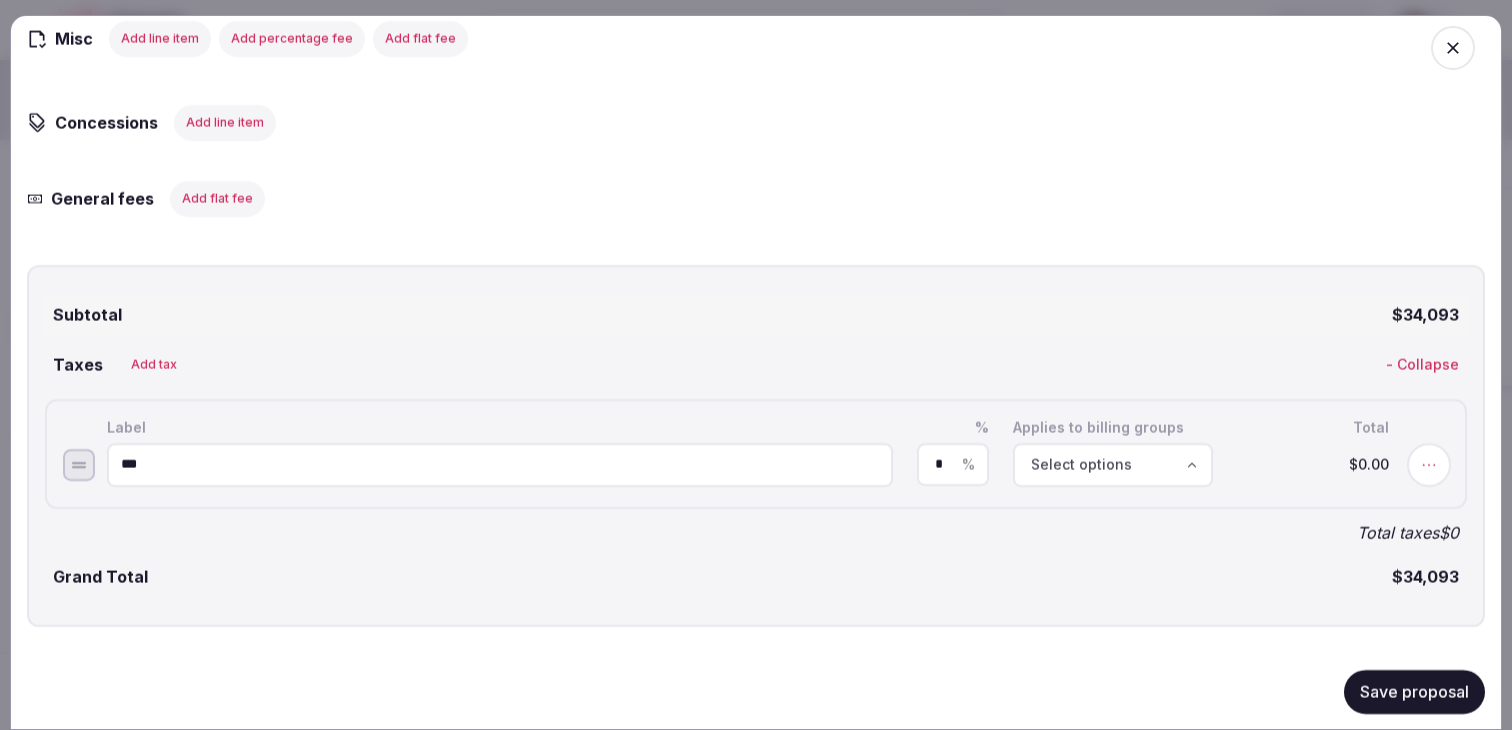 click on "* %" at bounding box center (953, 464) 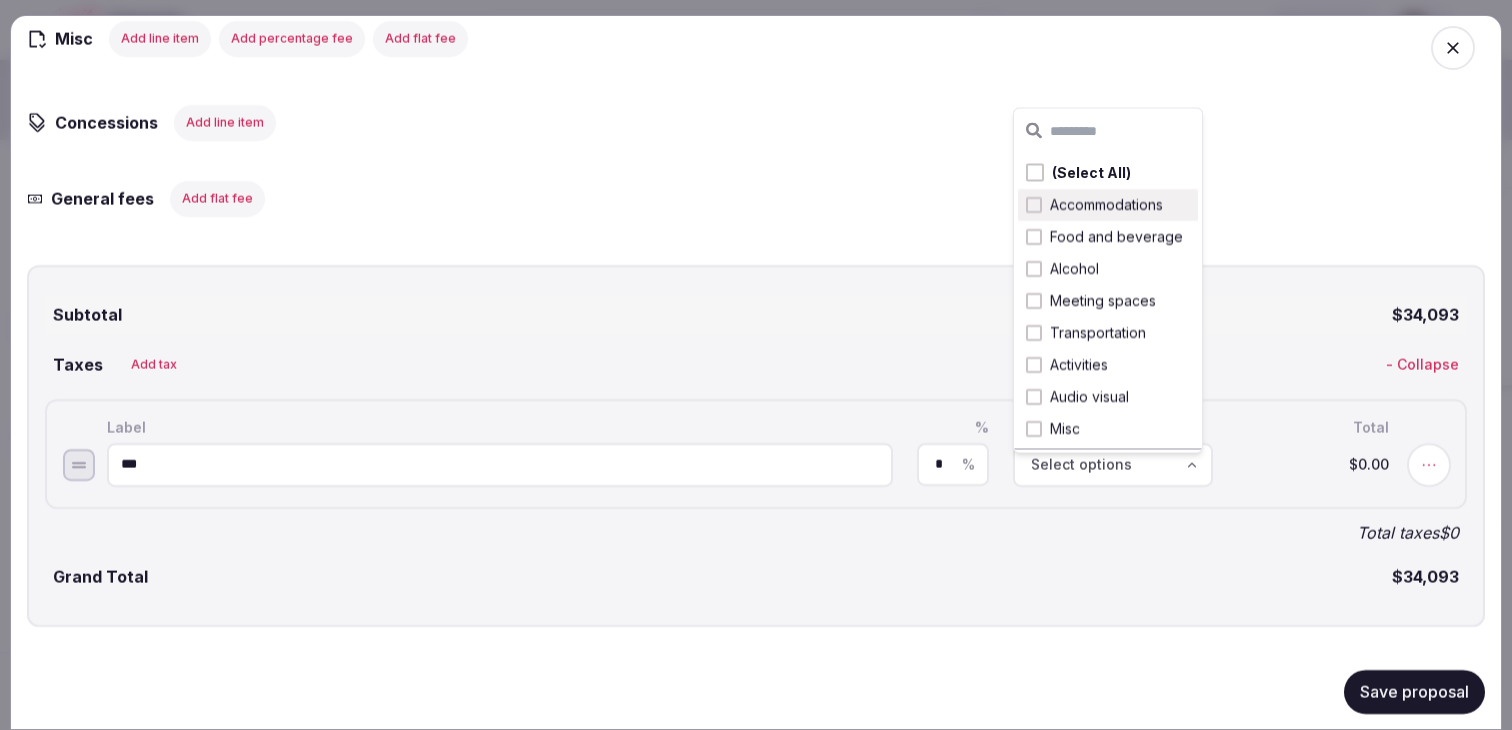 click at bounding box center [1034, 205] 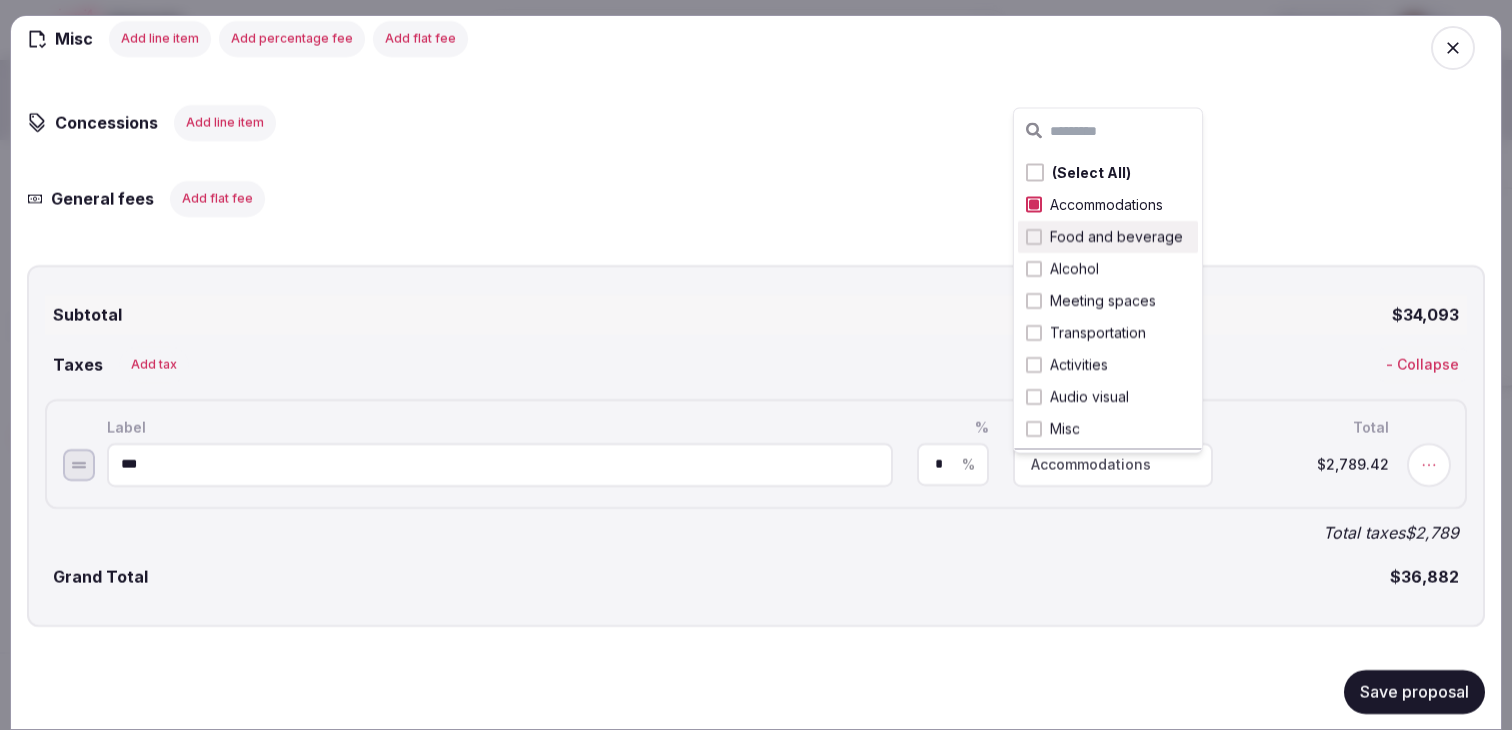 click at bounding box center [1034, 237] 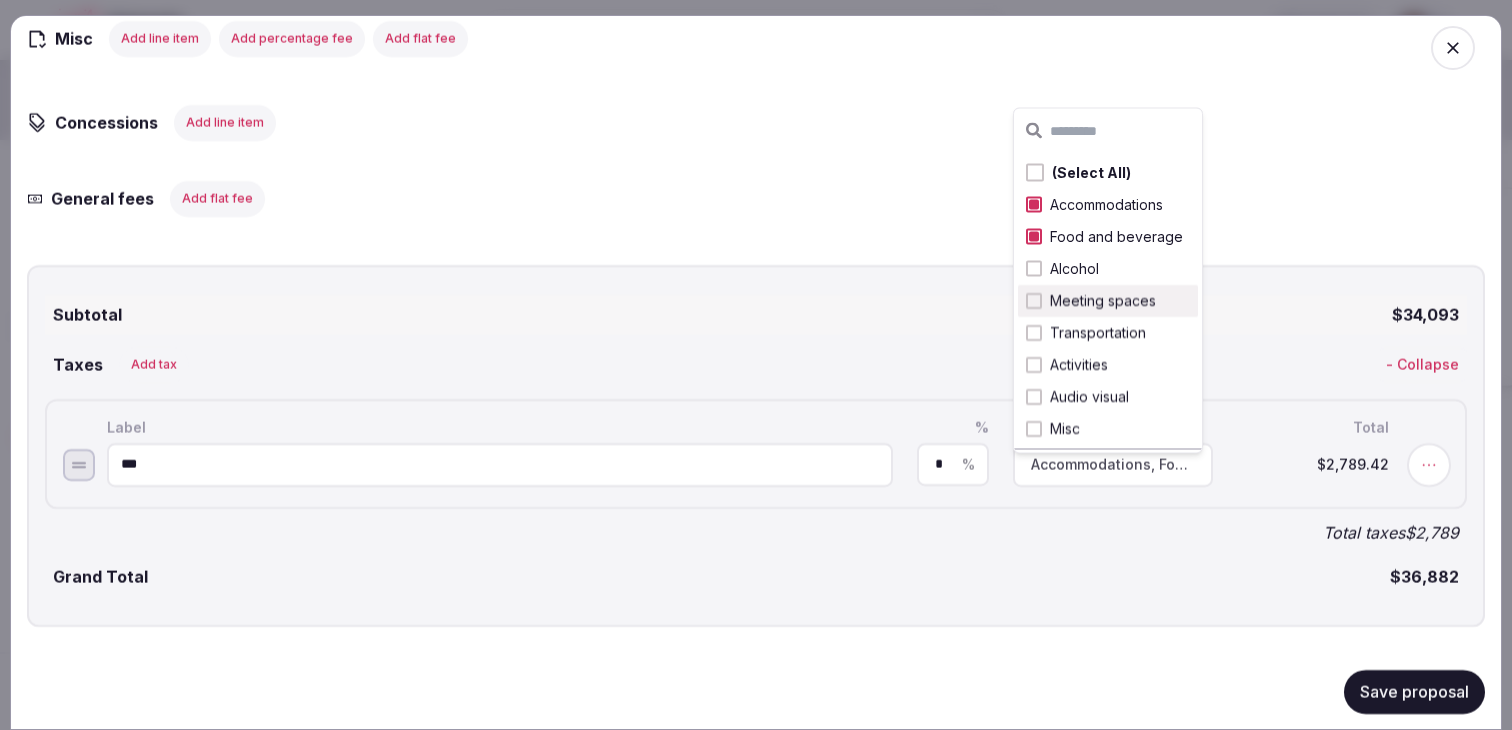 click at bounding box center [1034, 301] 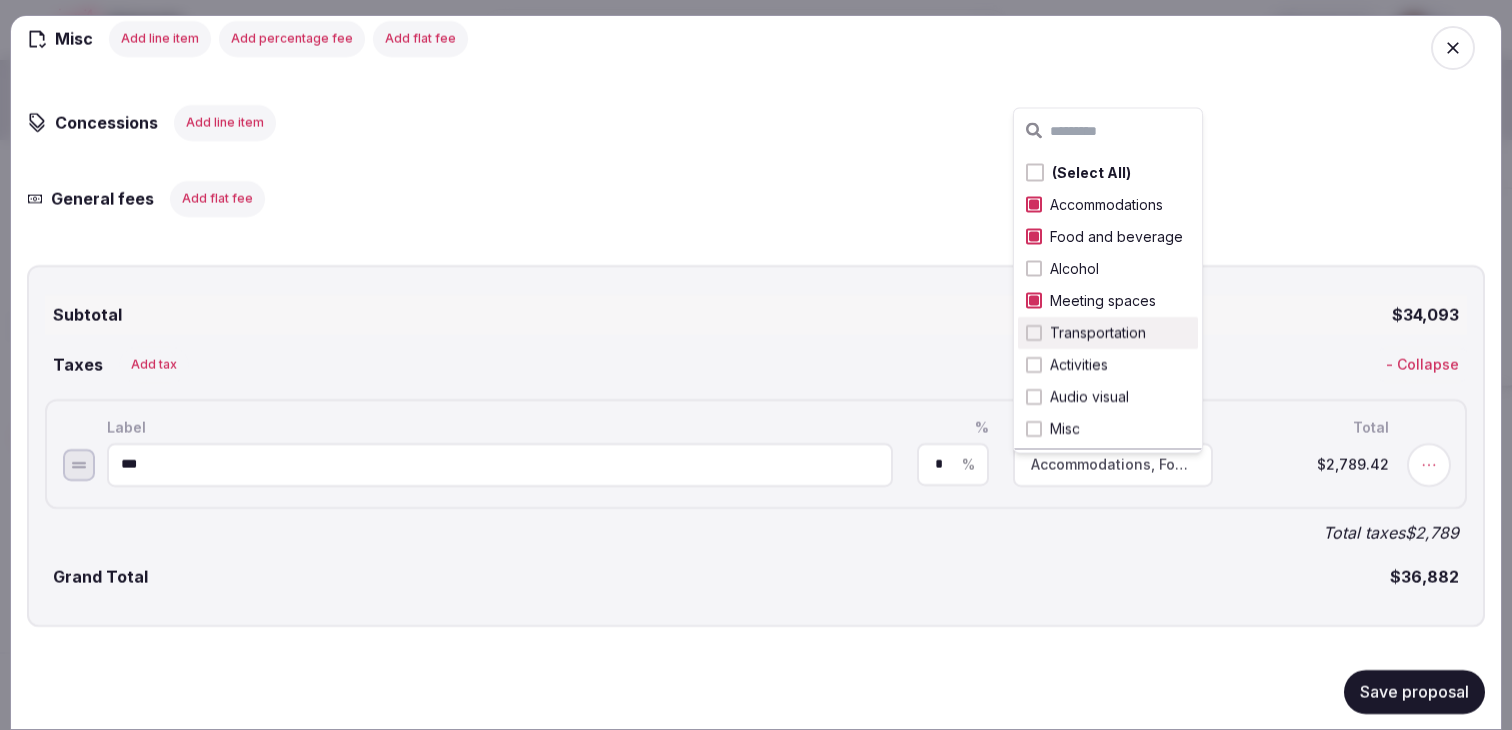 click on "Save proposal" at bounding box center [1414, 691] 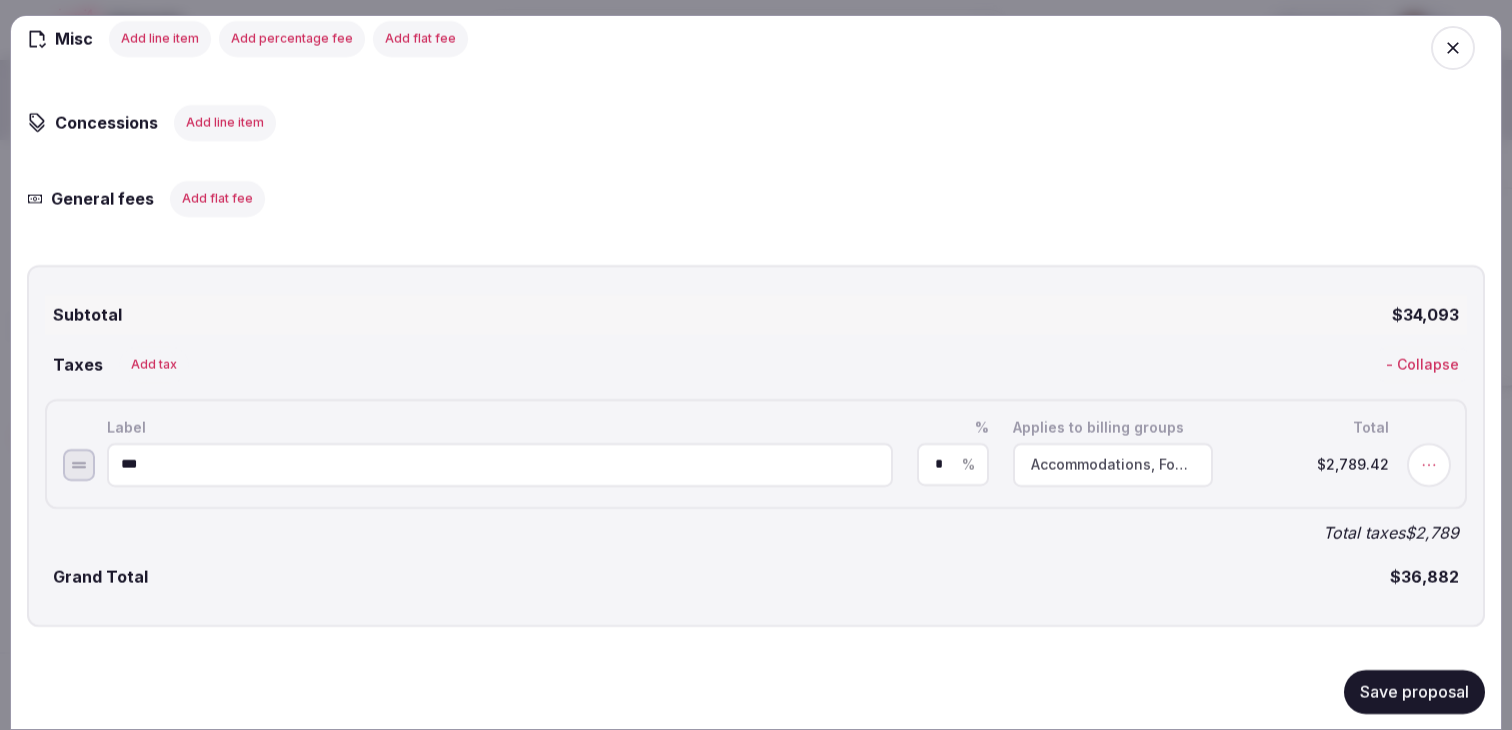 click on "Save proposal" at bounding box center (756, 691) 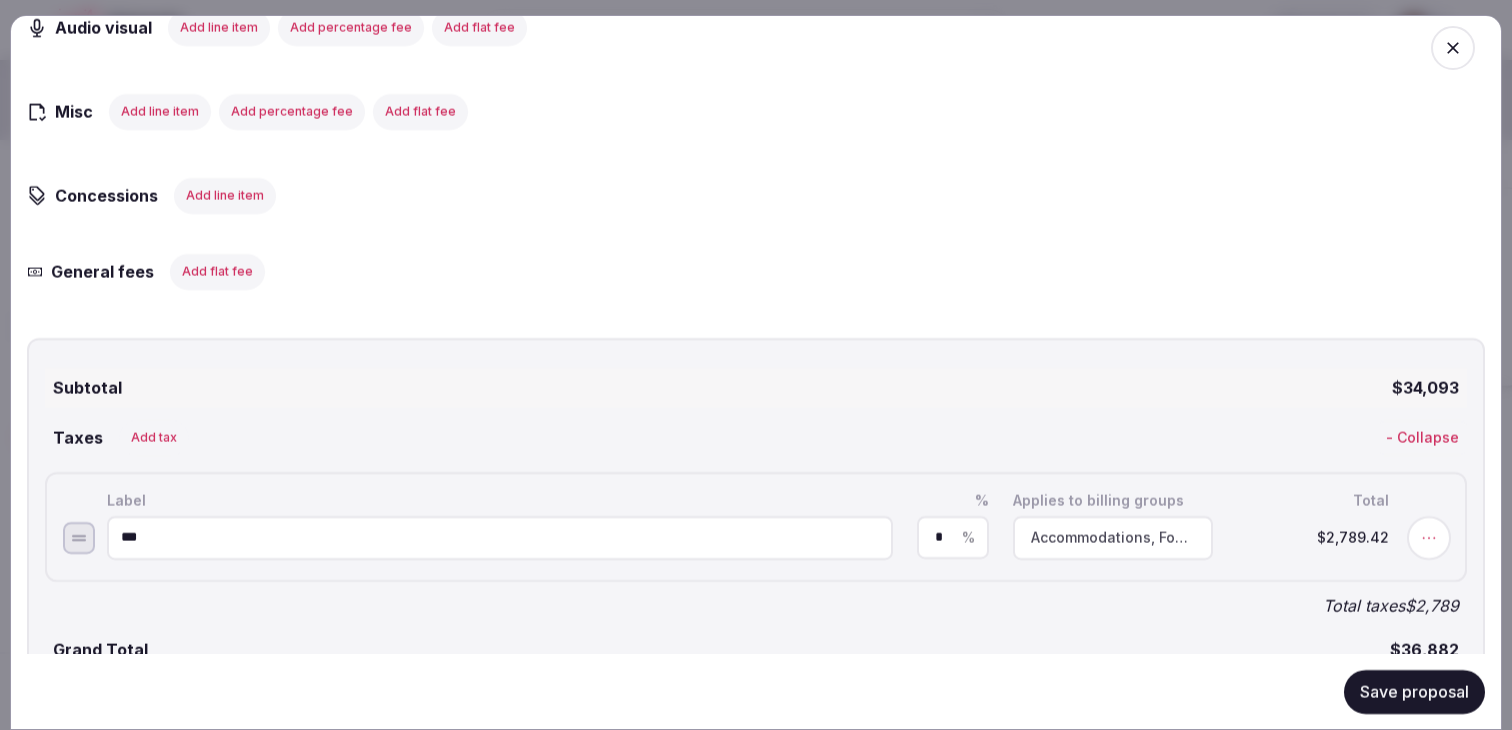 scroll, scrollTop: 2121, scrollLeft: 0, axis: vertical 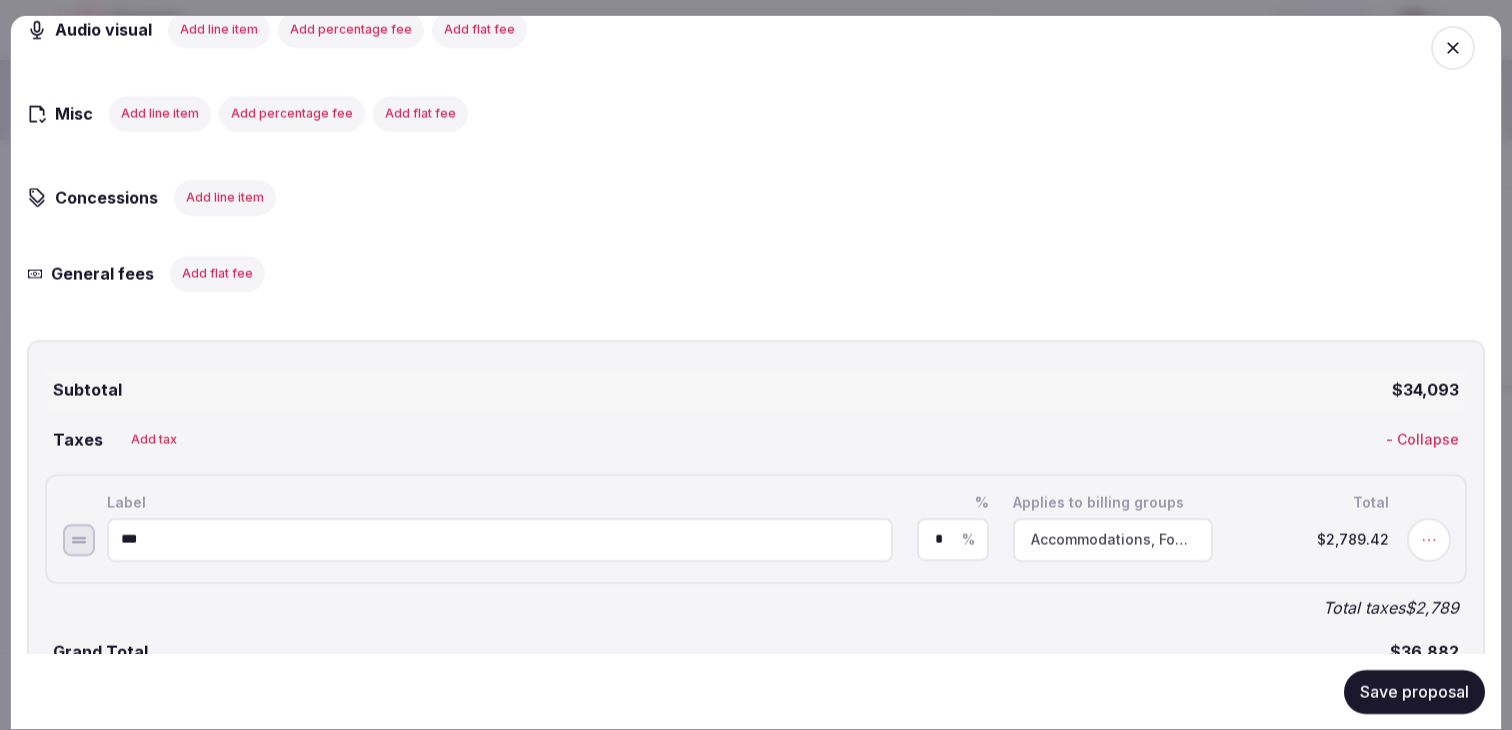 click on "Save proposal" at bounding box center (1414, 691) 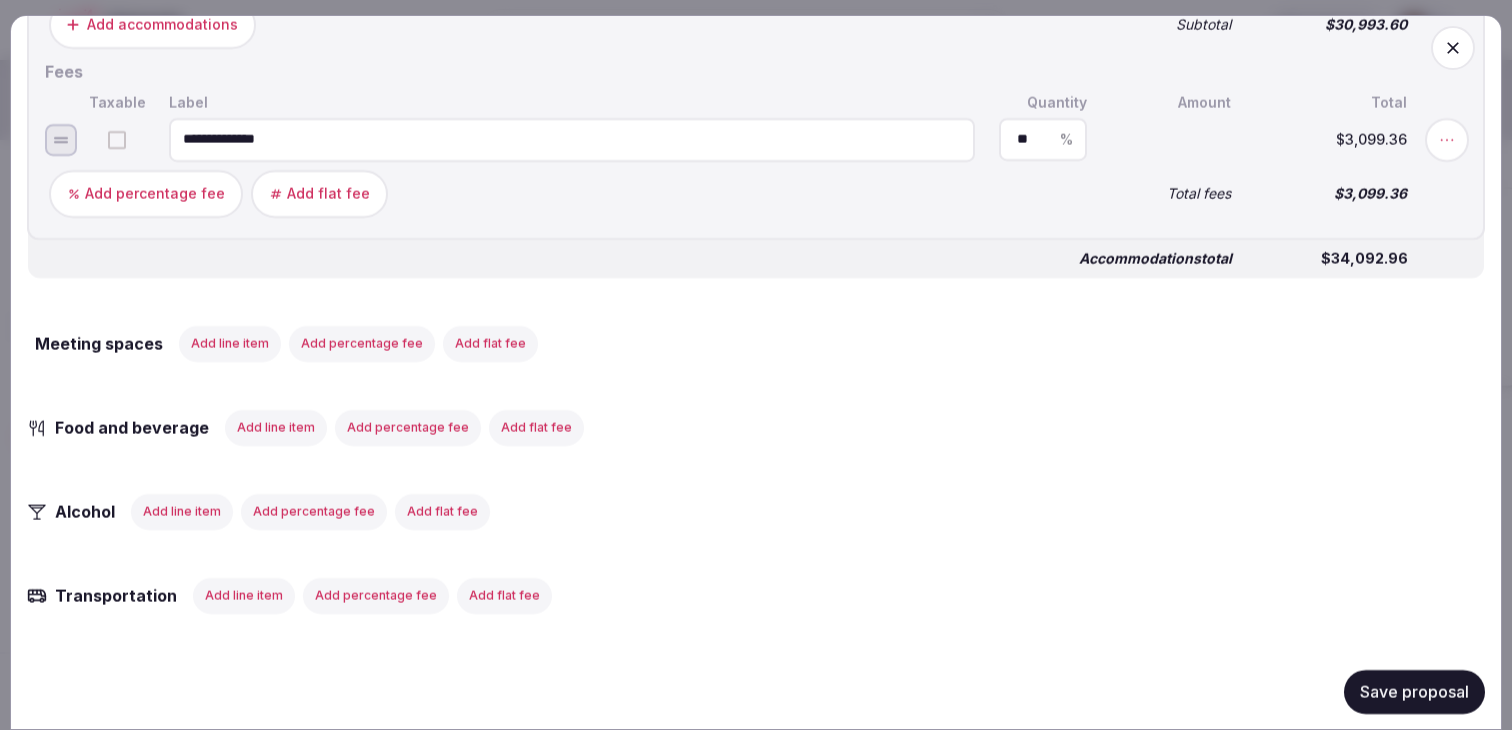 scroll, scrollTop: 1385, scrollLeft: 0, axis: vertical 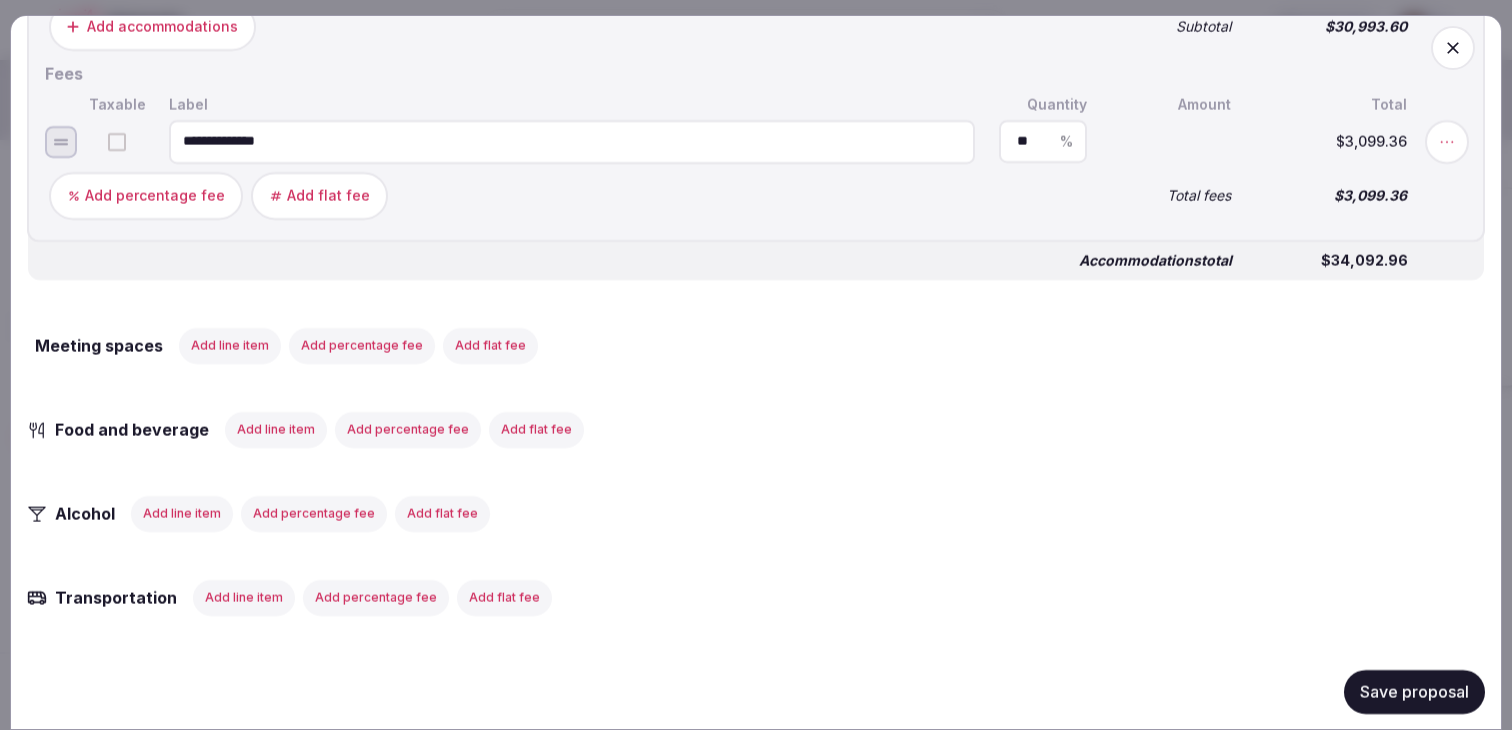 click on "Add line item" at bounding box center [230, 345] 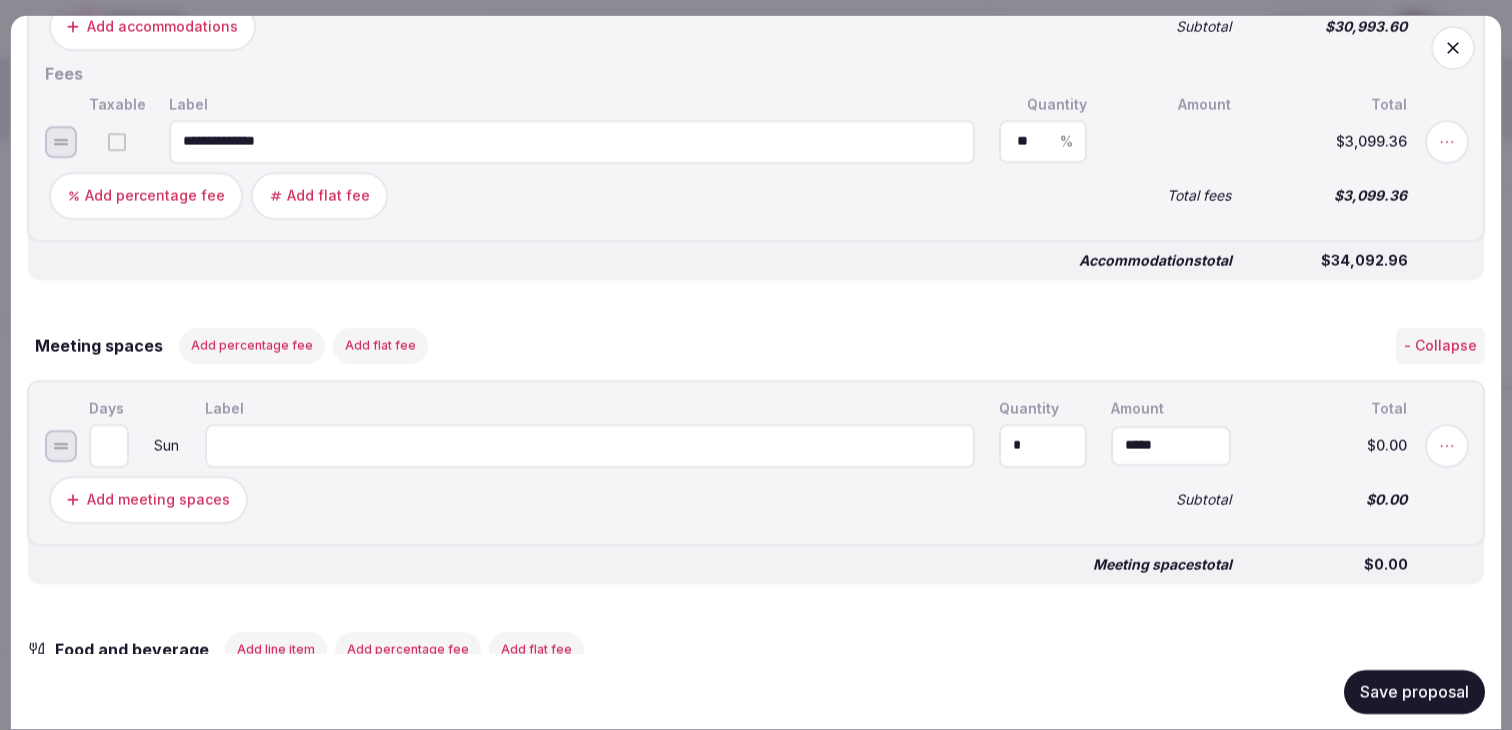 click at bounding box center [590, 445] 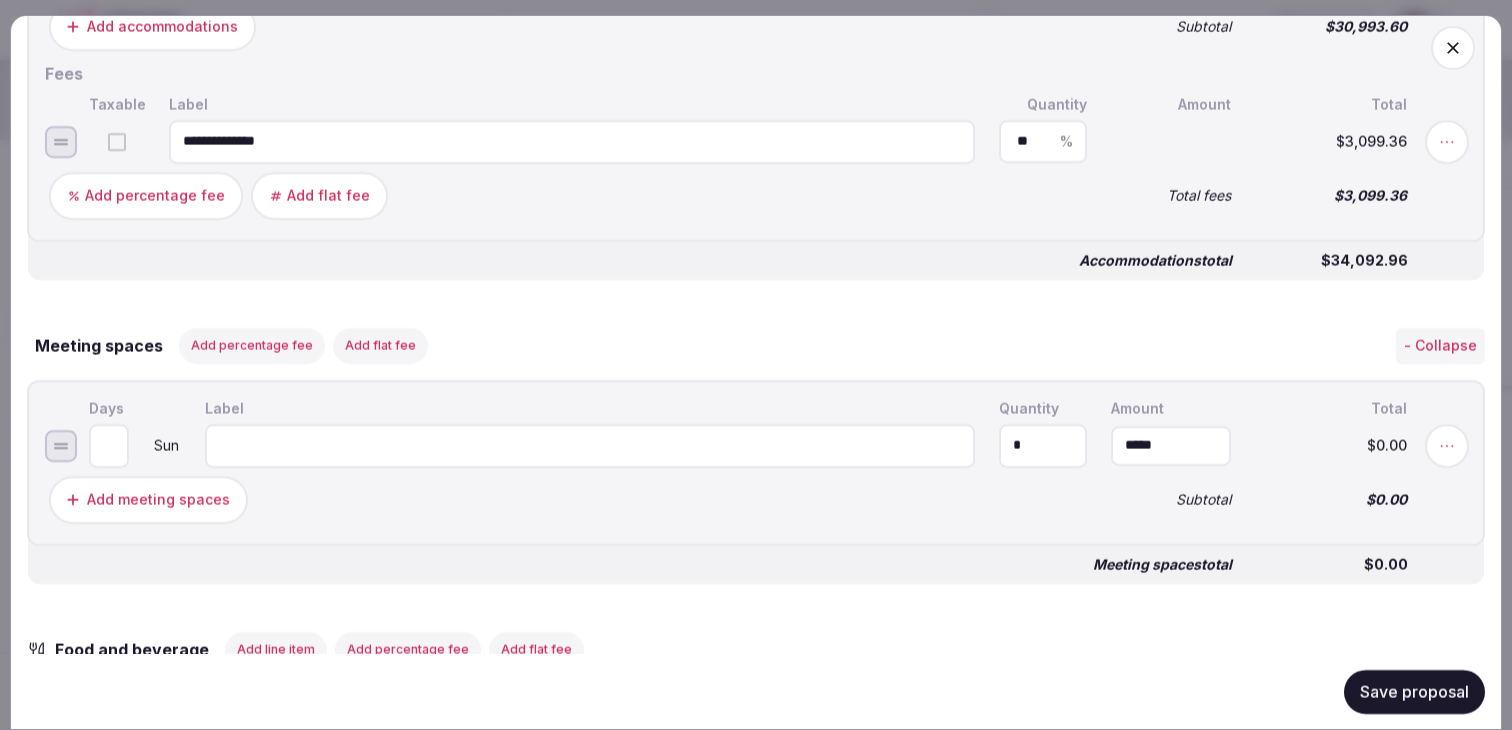paste on "**********" 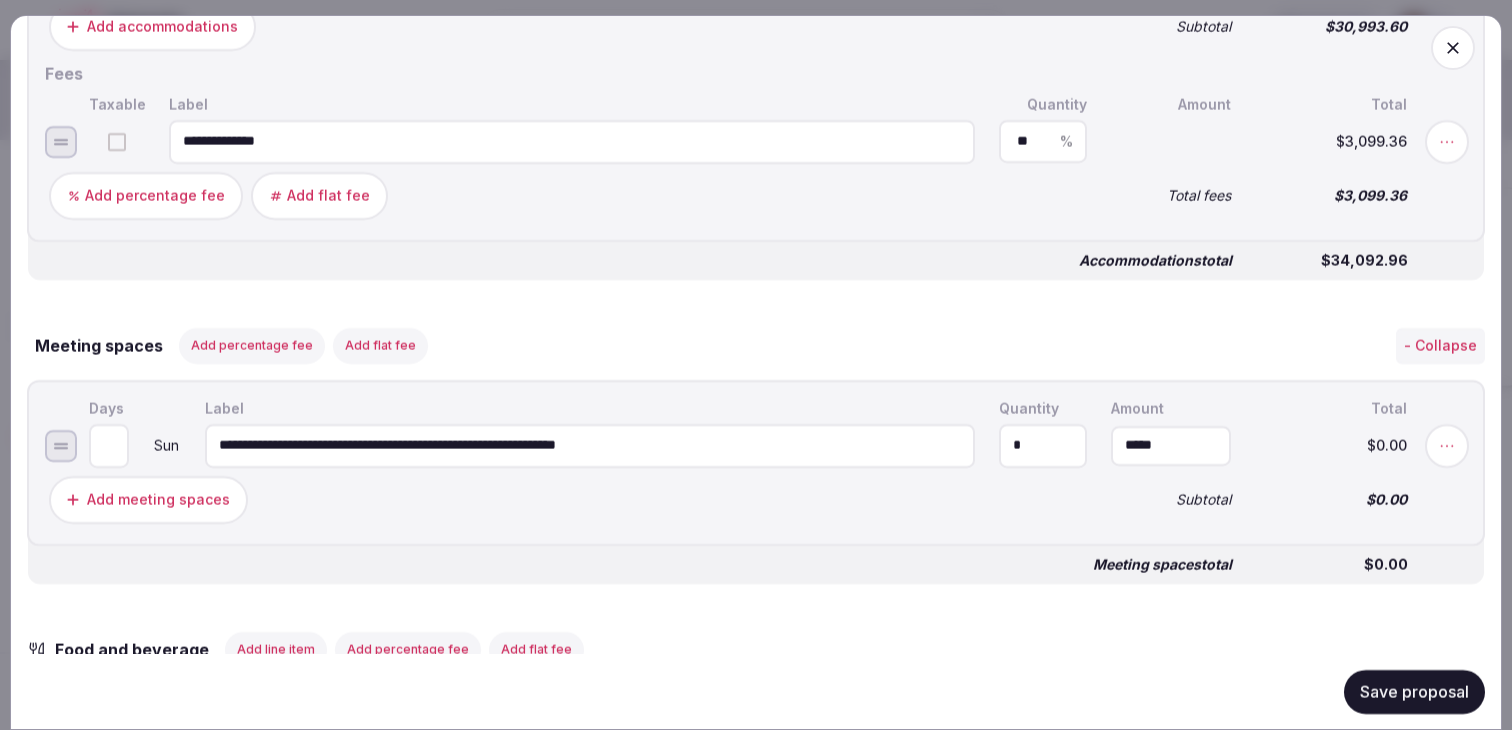 drag, startPoint x: 256, startPoint y: 459, endPoint x: 190, endPoint y: 459, distance: 66 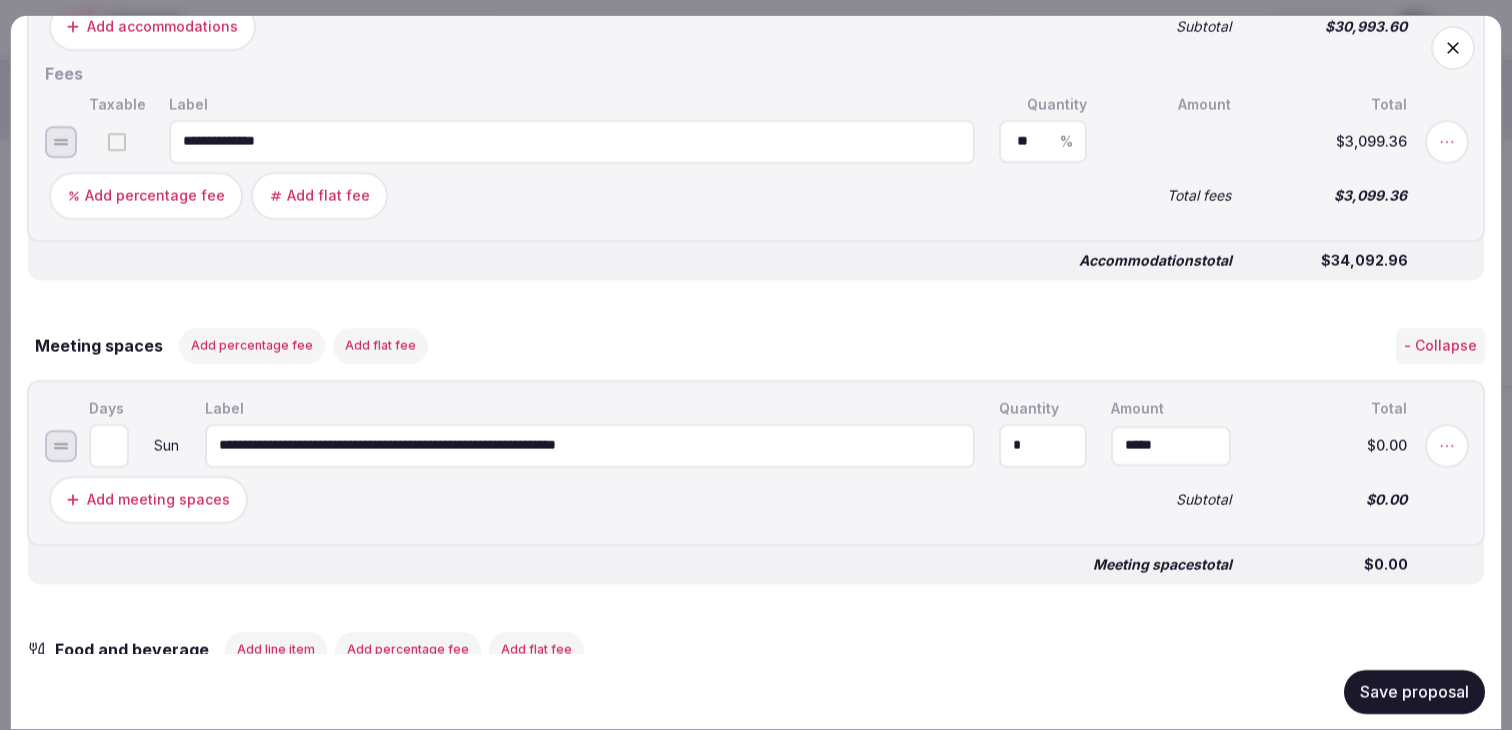 click on "**********" at bounding box center [590, 445] 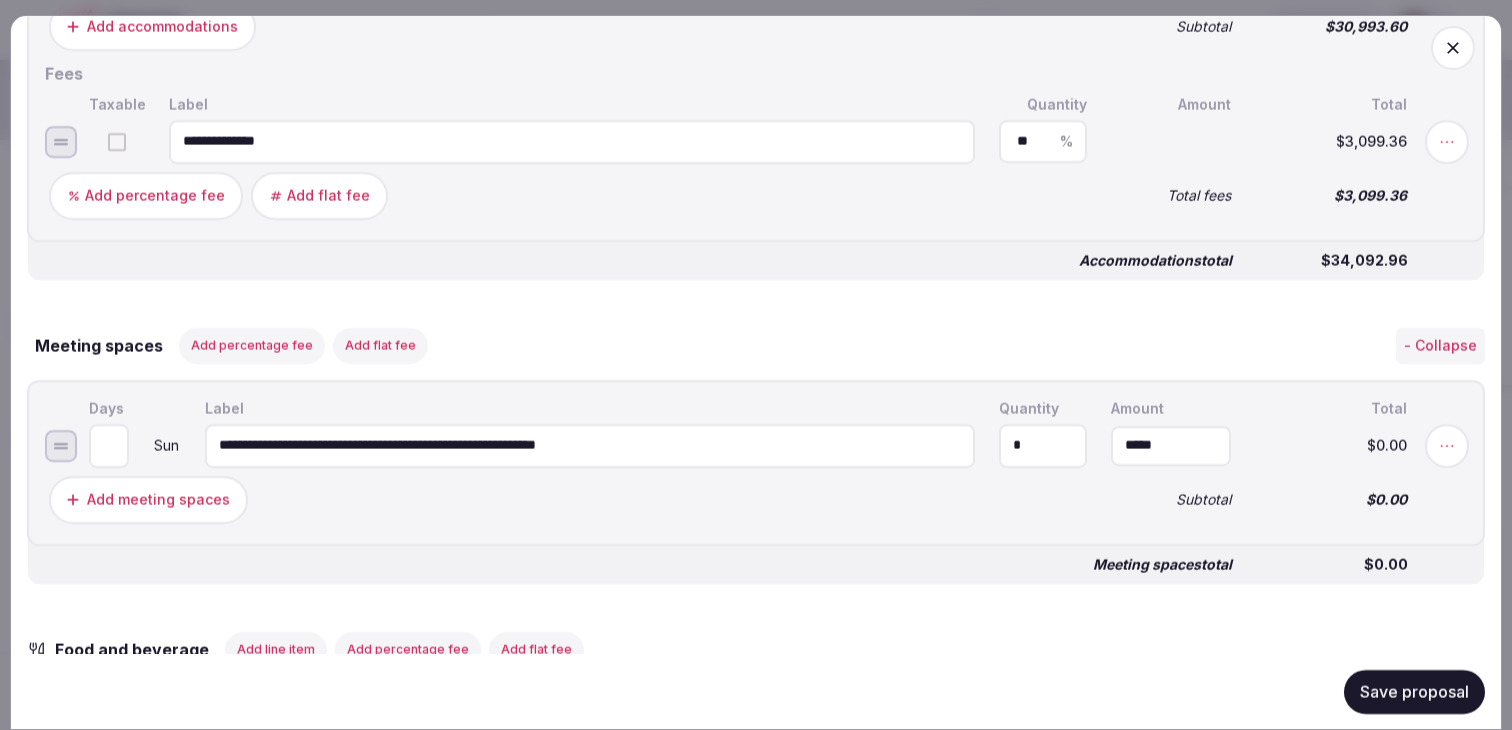 click on "Add meeting spaces" at bounding box center [568, 499] 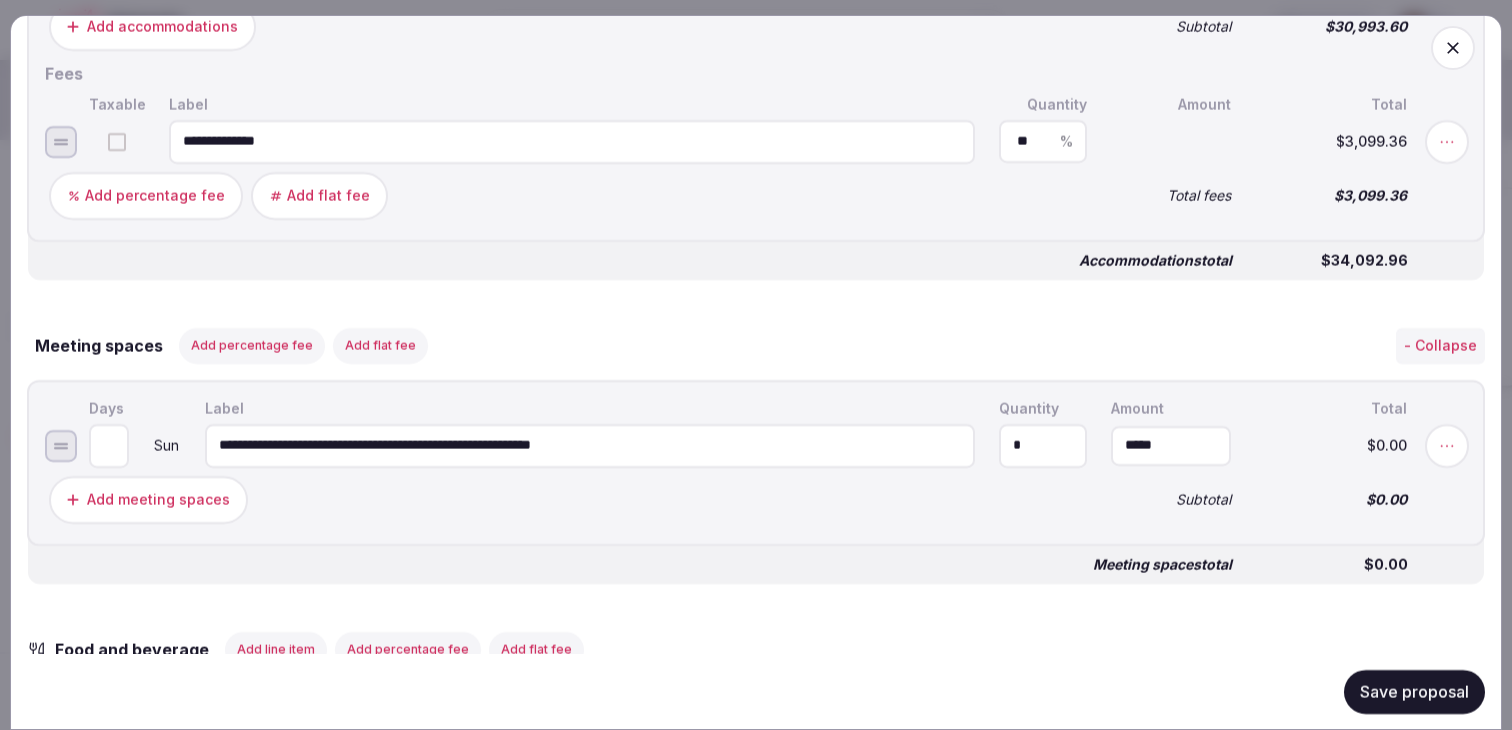 type on "**********" 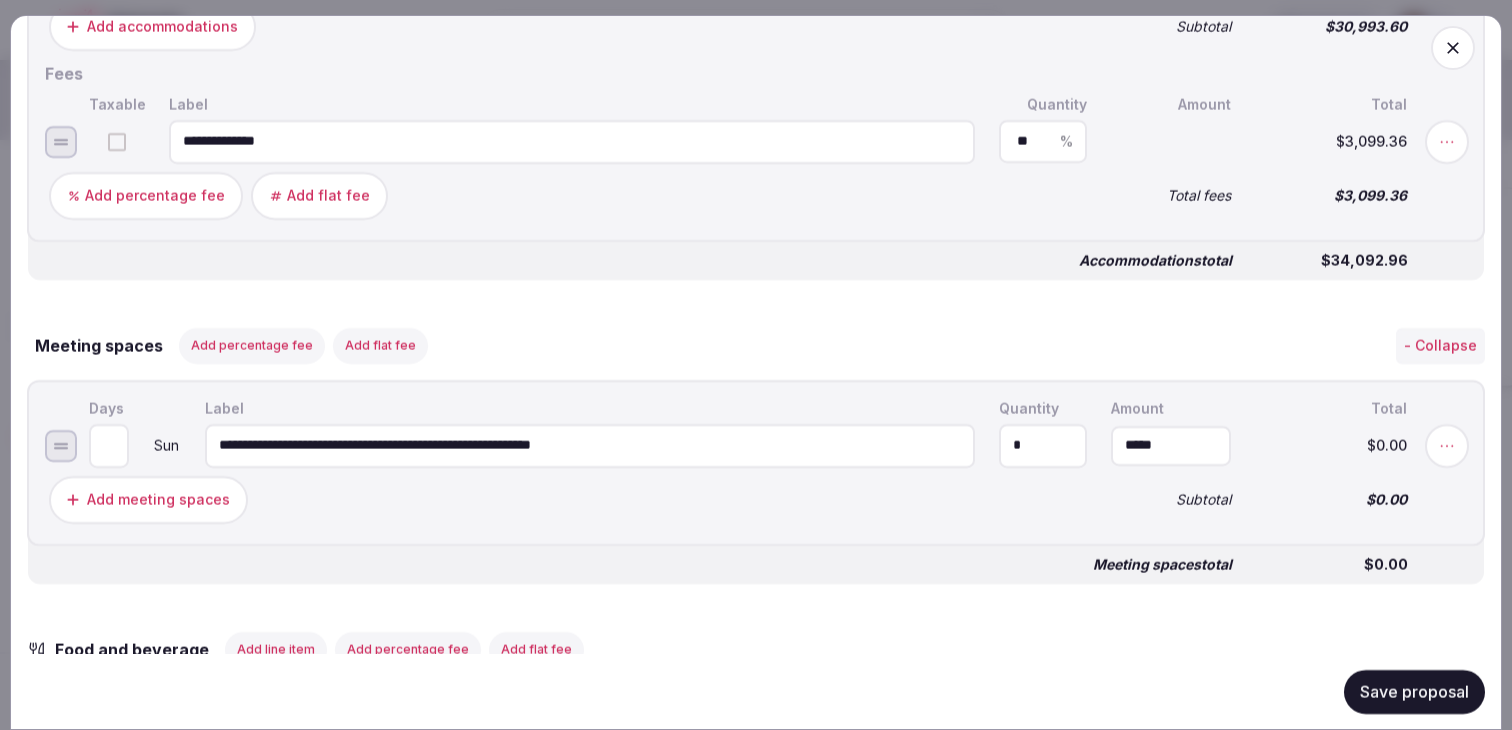 click on "*" at bounding box center [1043, 445] 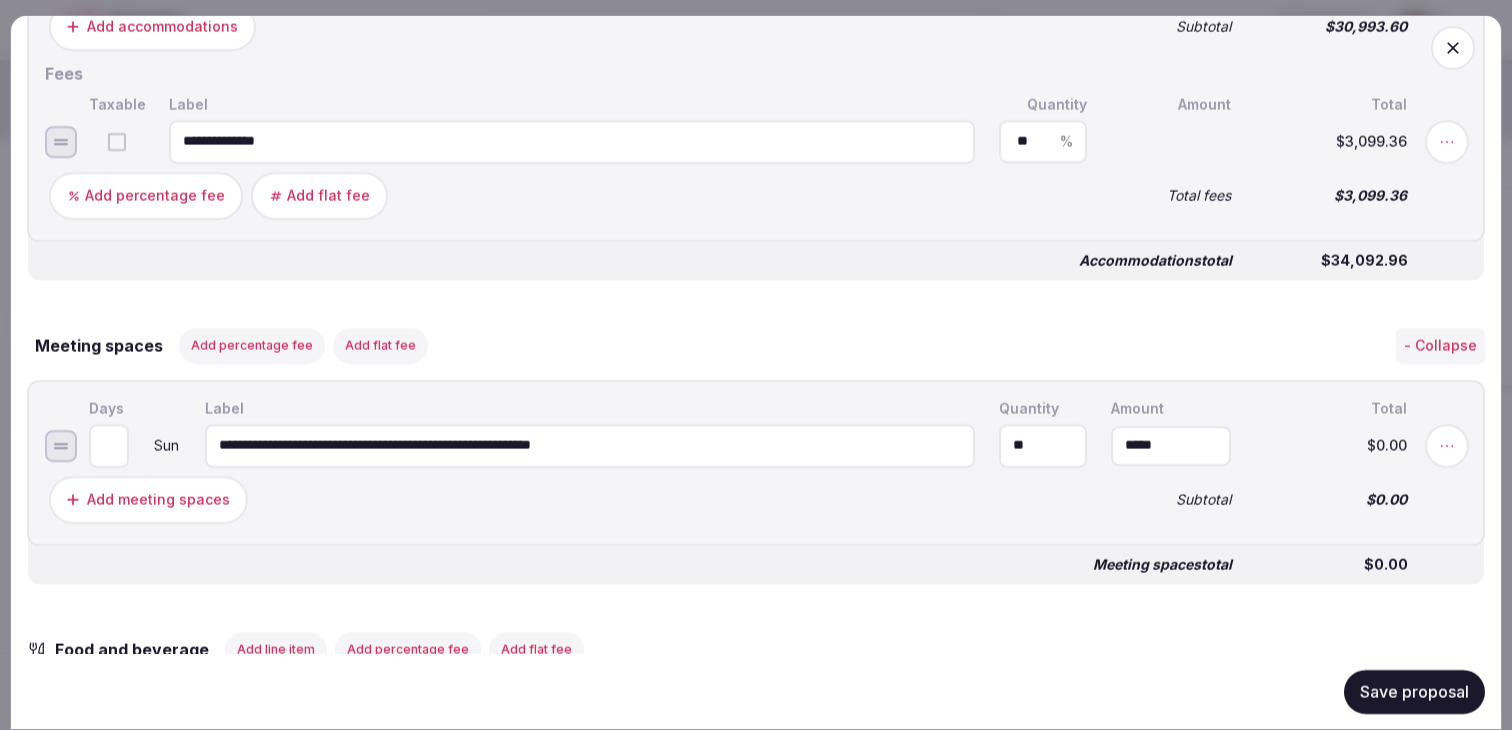 click on "**" at bounding box center [1043, 445] 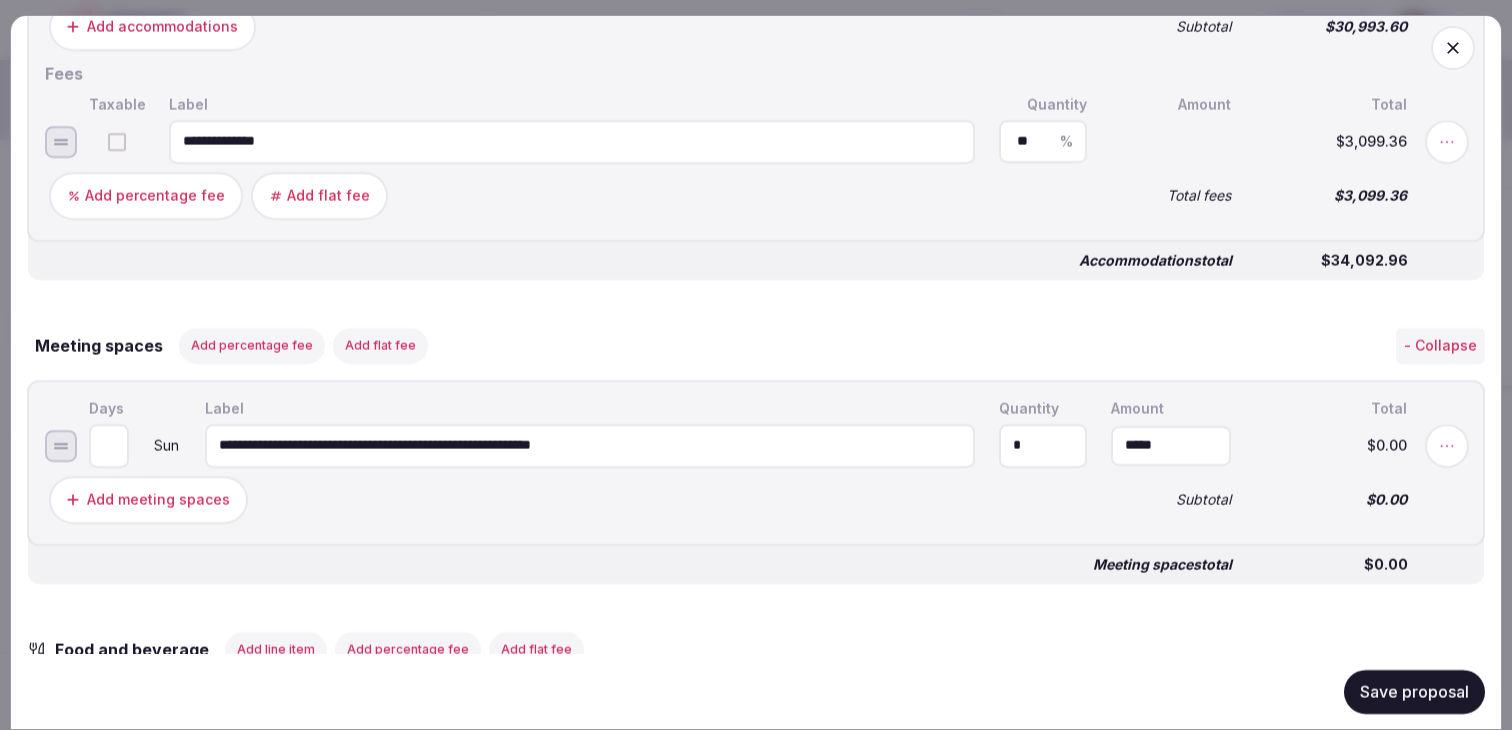 click on "*" at bounding box center [1043, 445] 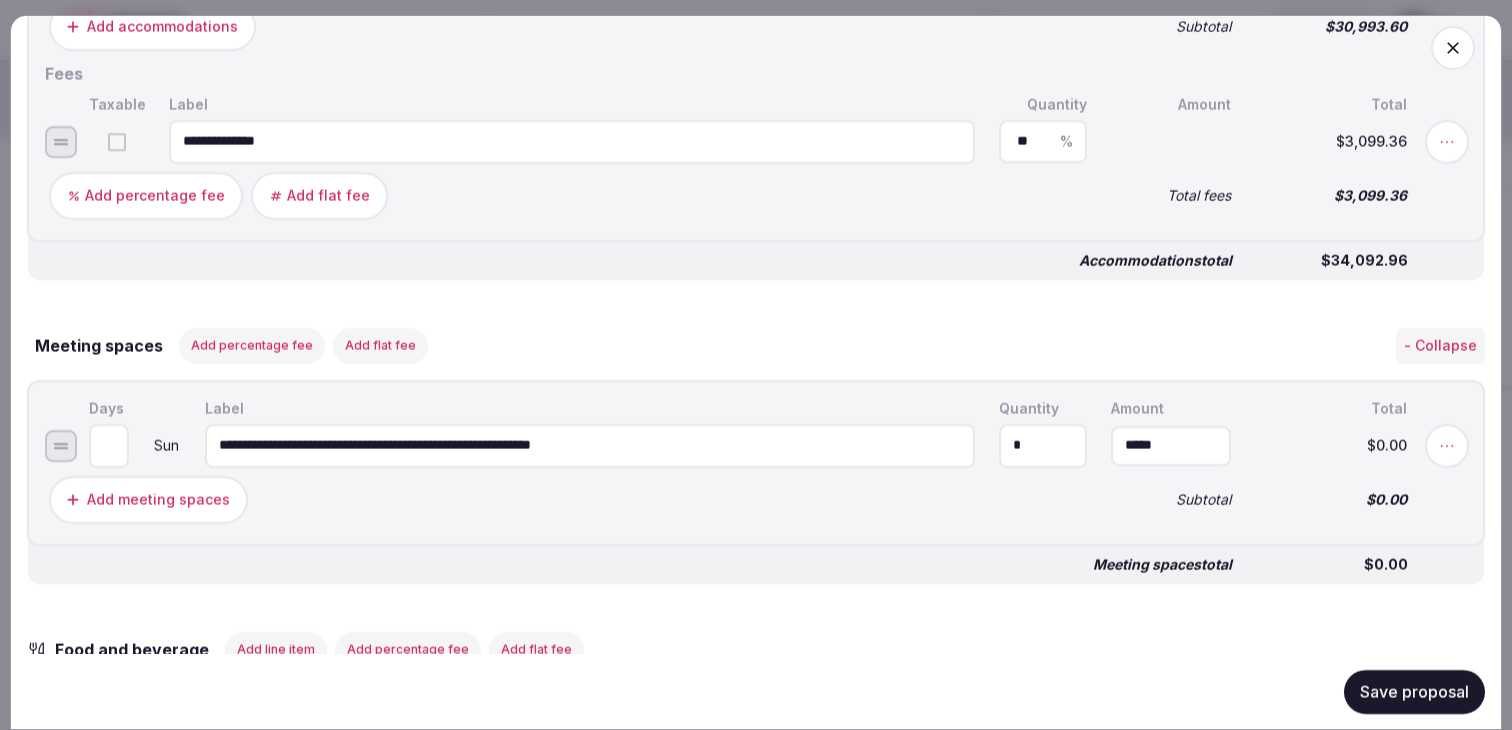 type on "*" 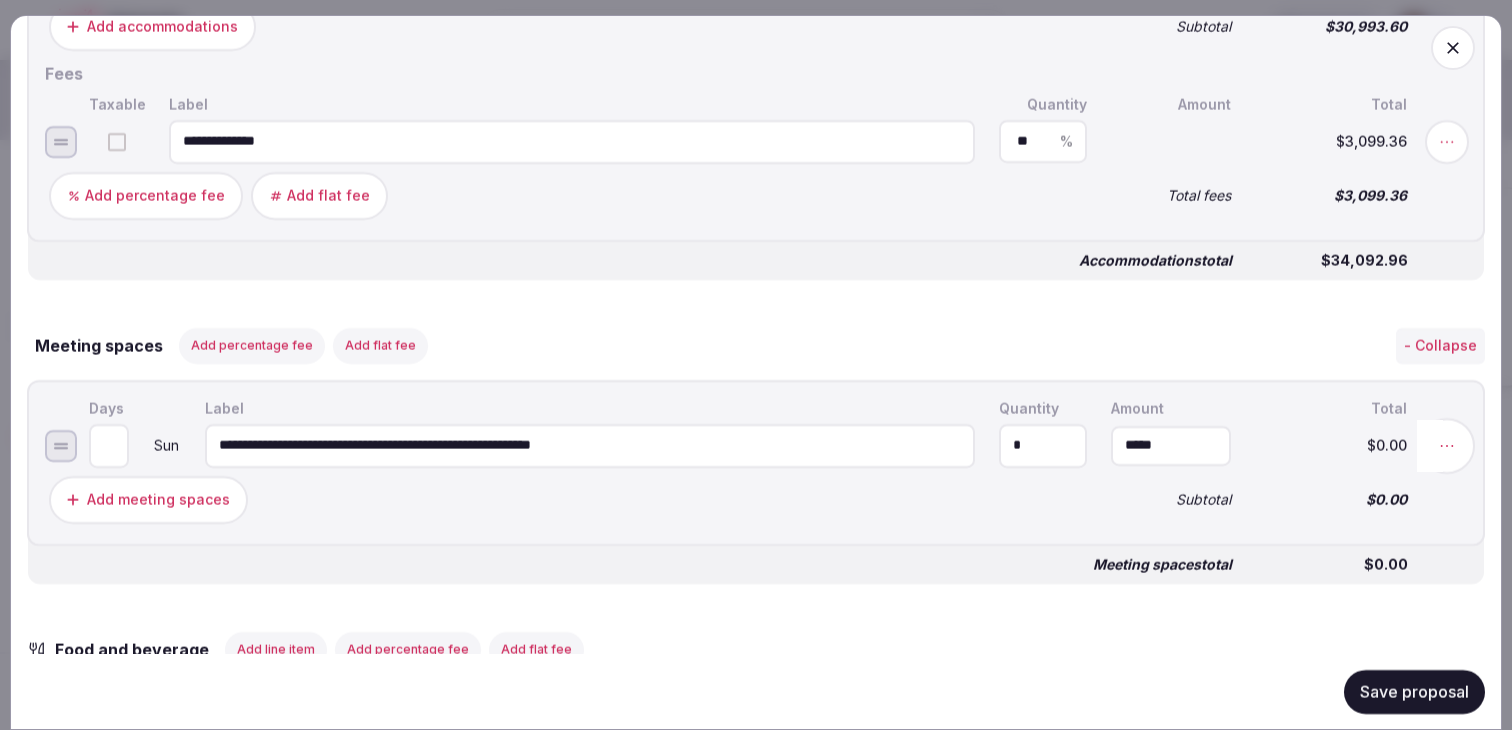 click on "**********" at bounding box center [756, 462] 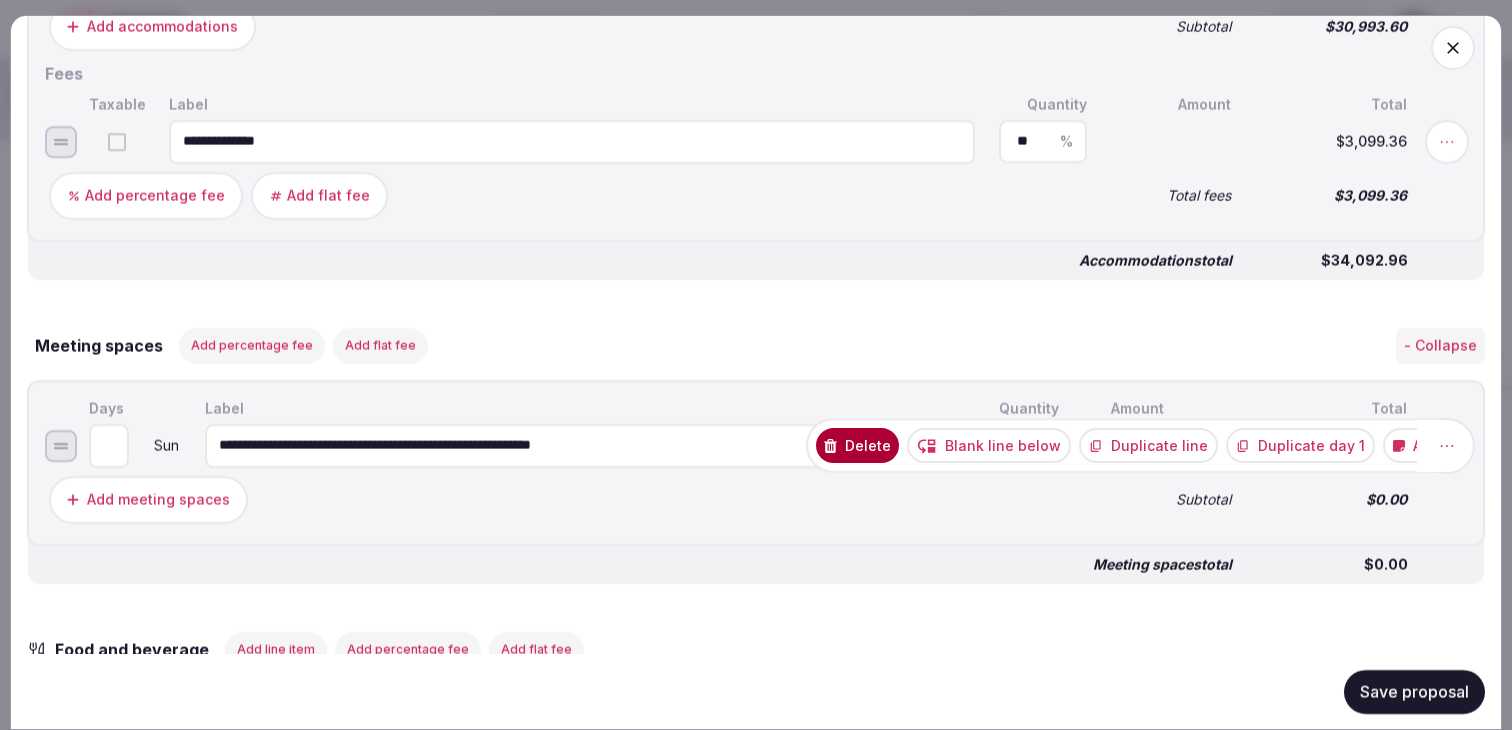 click at bounding box center [1447, 445] 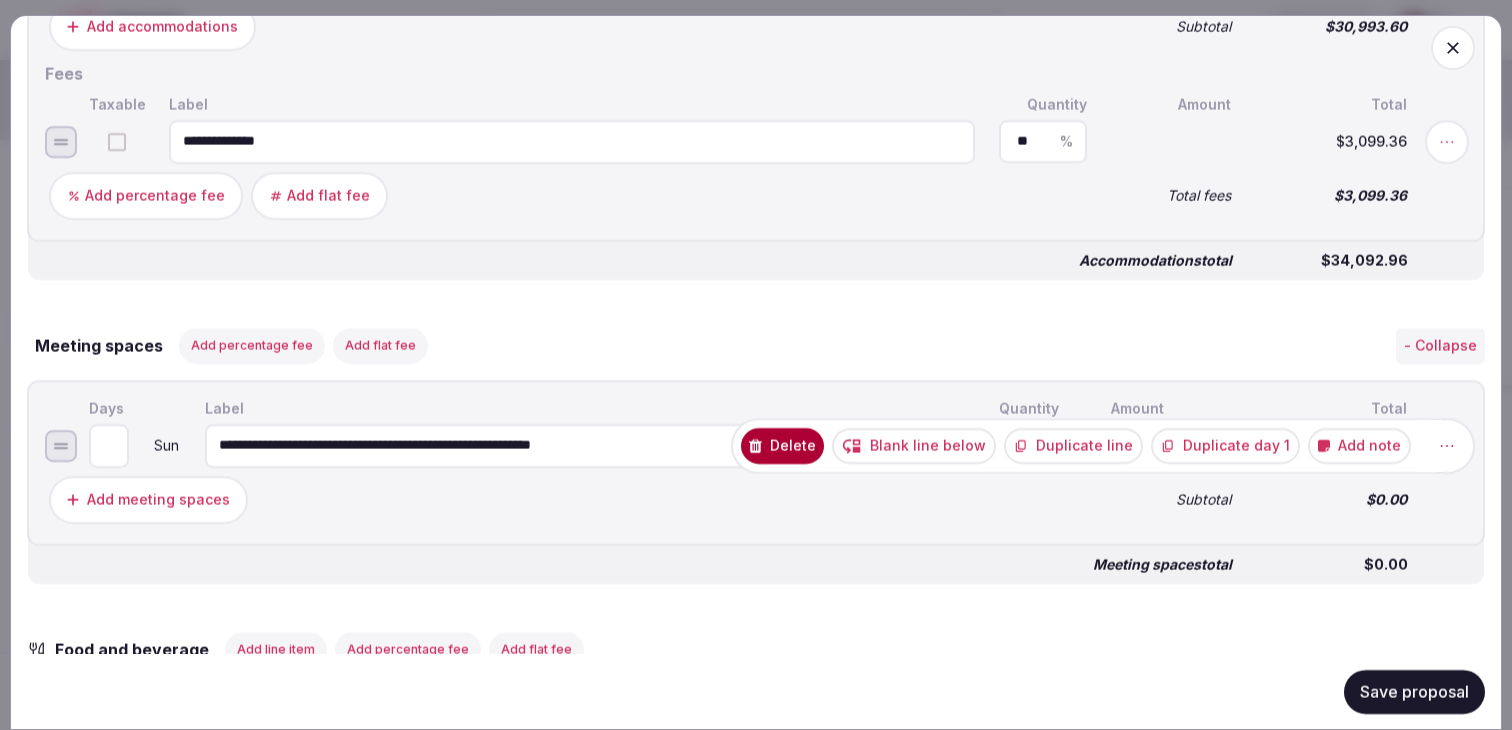 click on "Add note" at bounding box center [1359, 445] 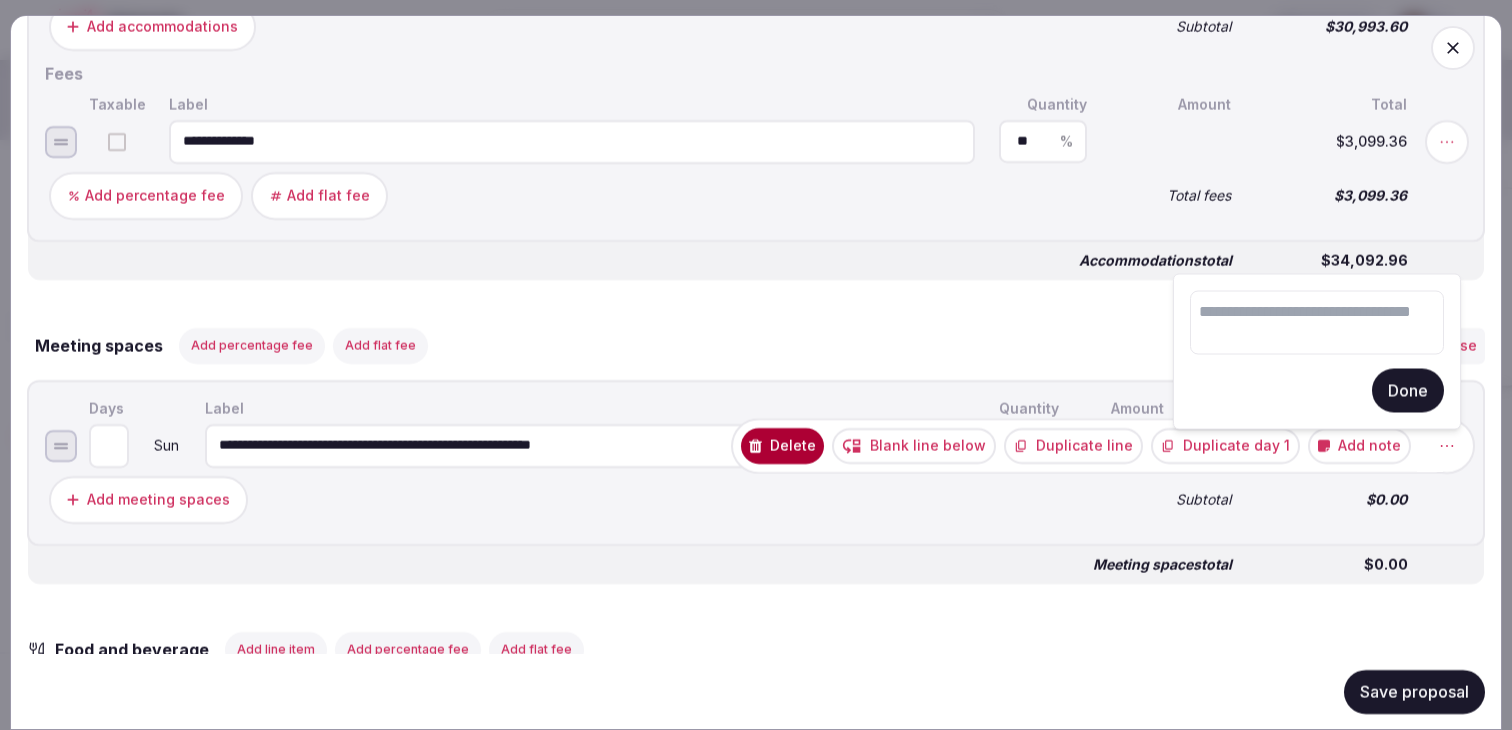 click at bounding box center (1317, 323) 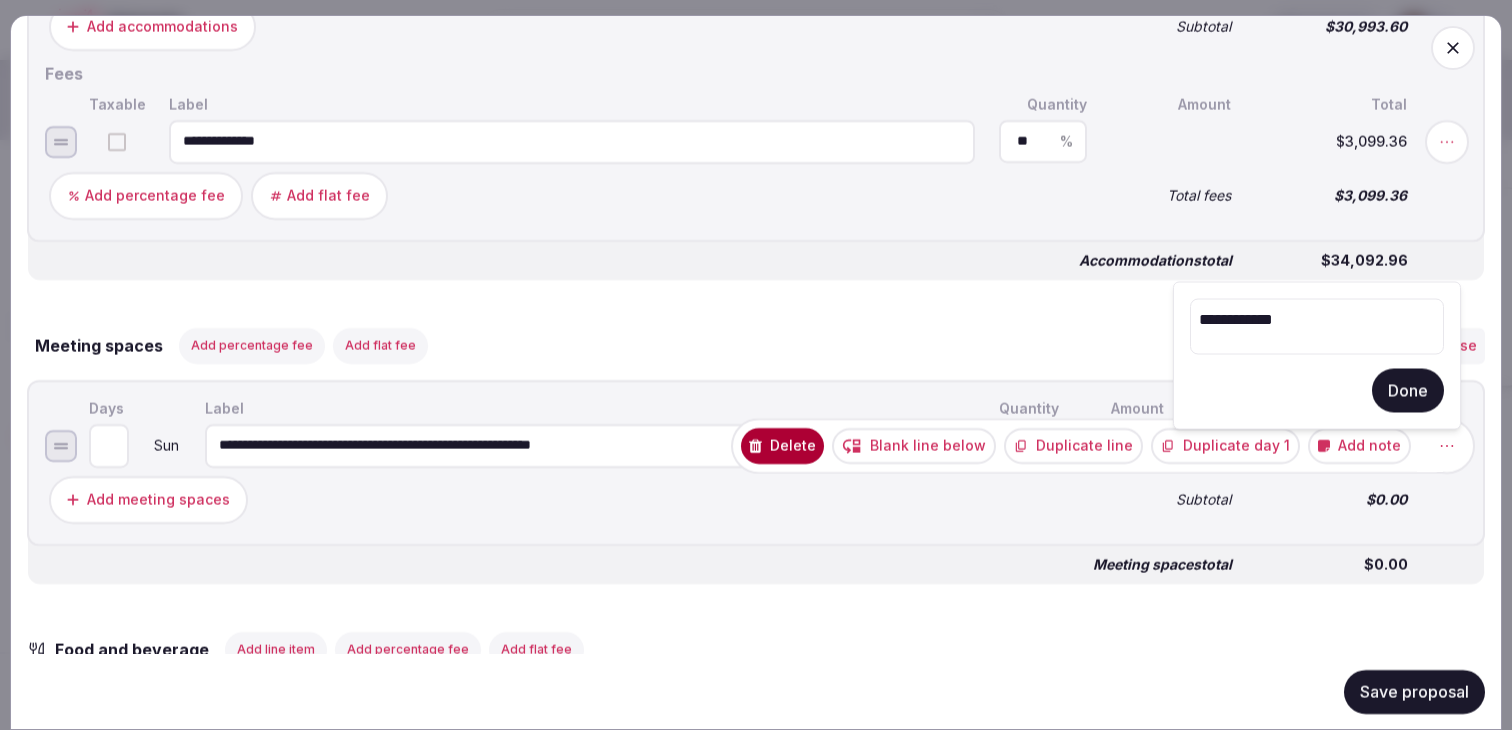 type on "**********" 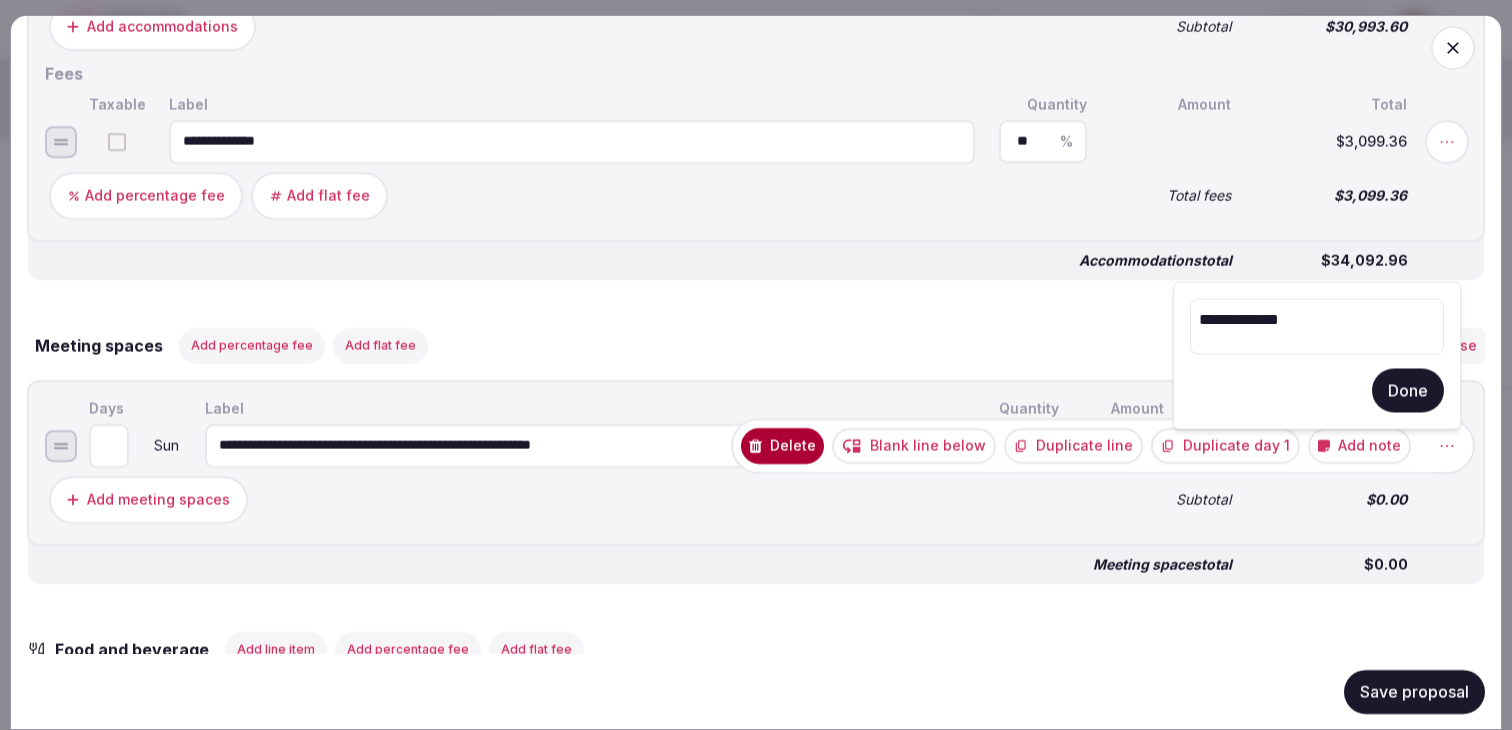drag, startPoint x: 1319, startPoint y: 327, endPoint x: 1197, endPoint y: 323, distance: 122.06556 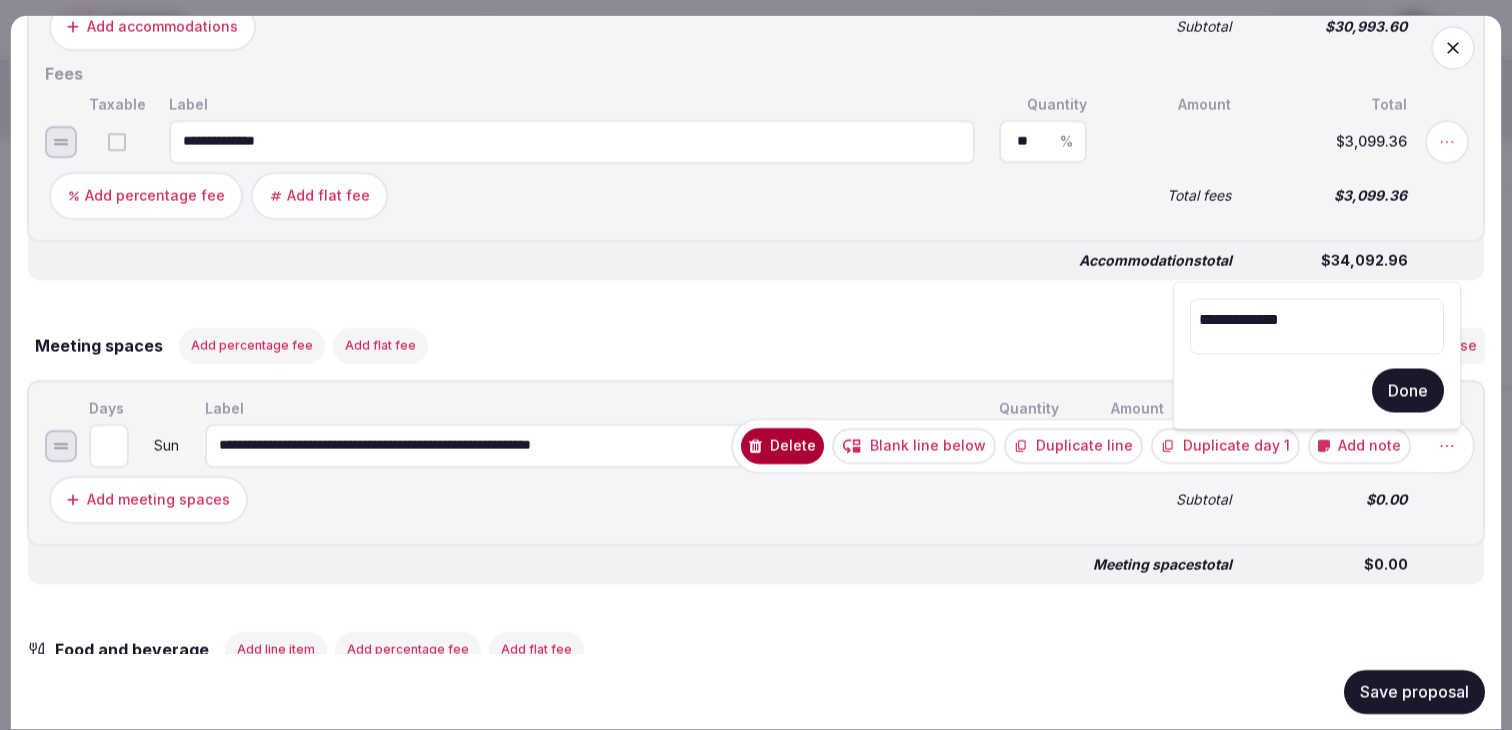 click on "**********" at bounding box center (1317, 327) 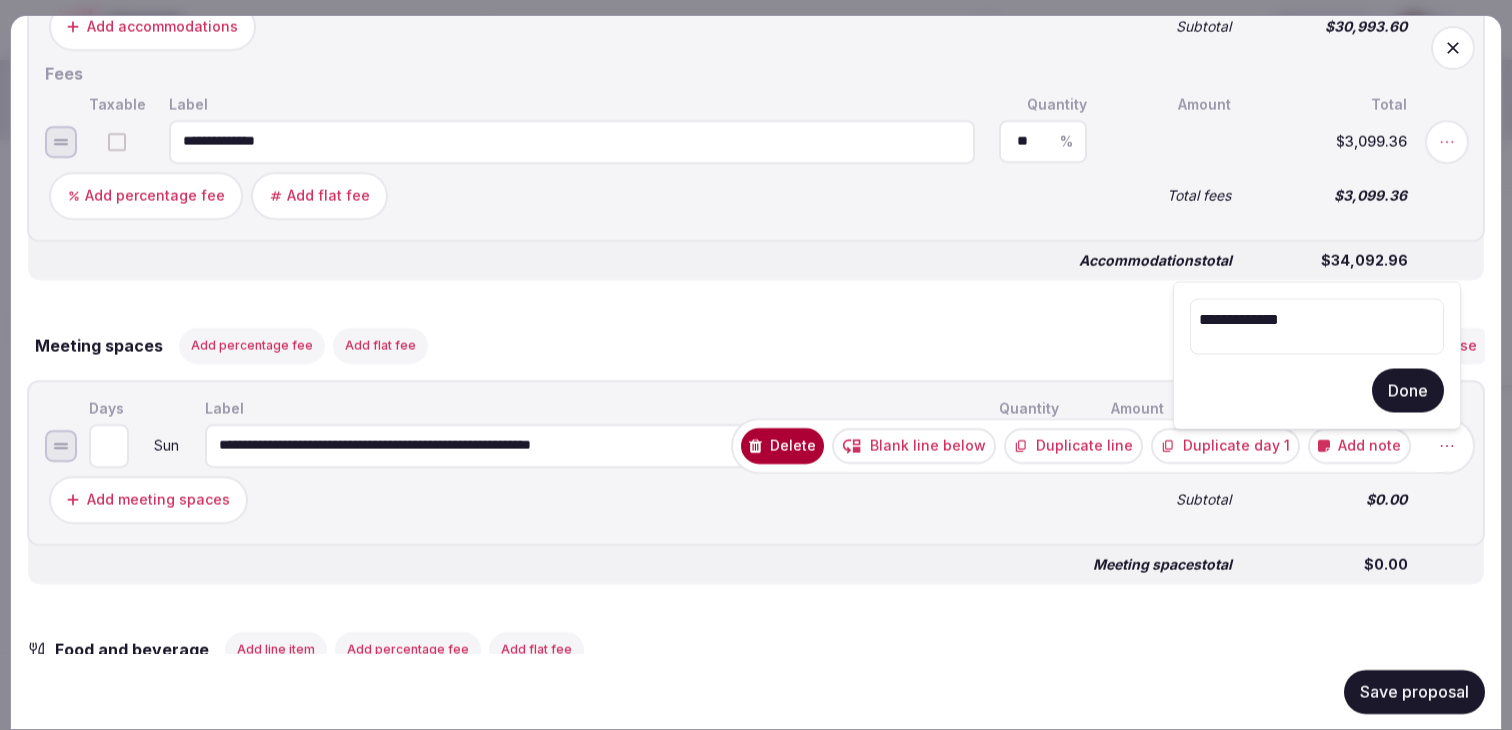 type 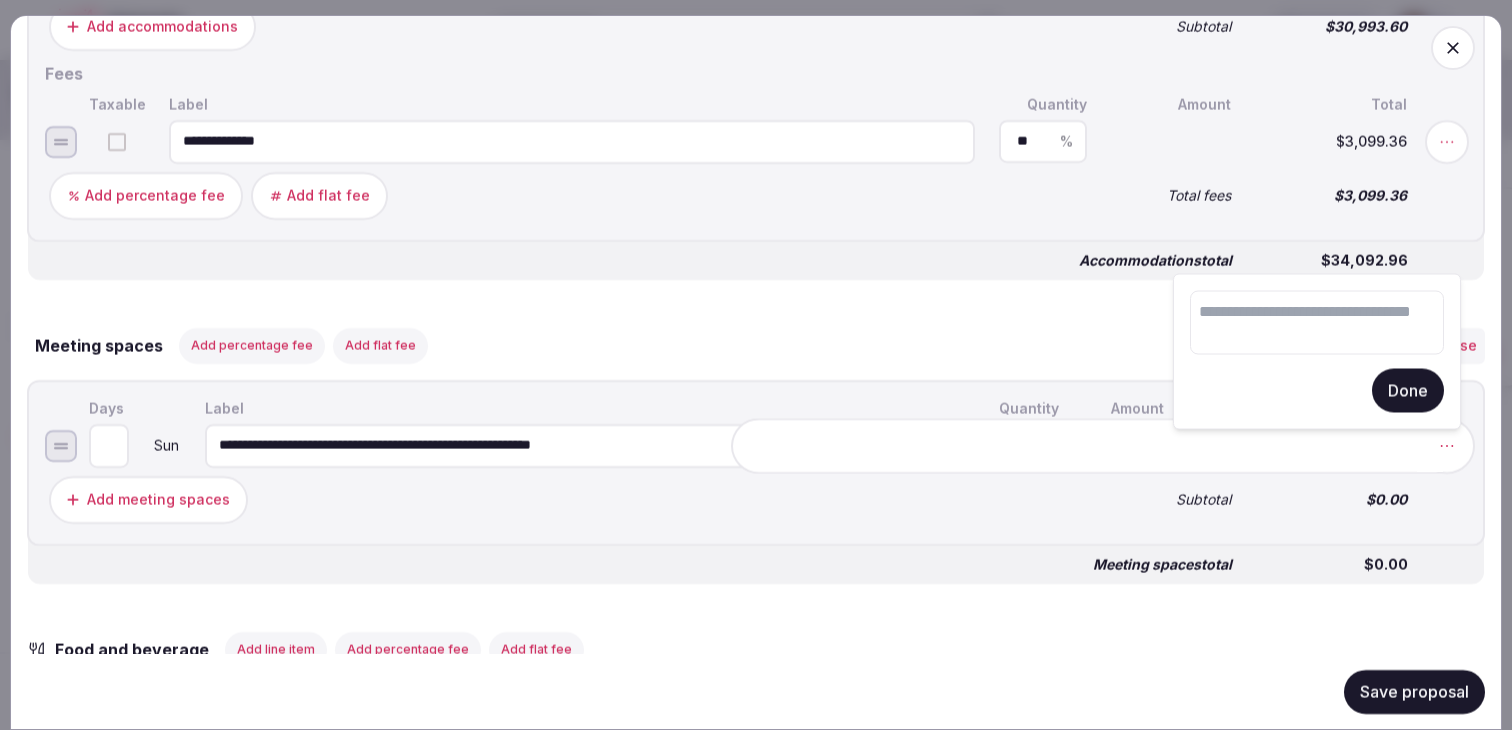 click on "Meeting spaces  total $0.00" at bounding box center (756, 564) 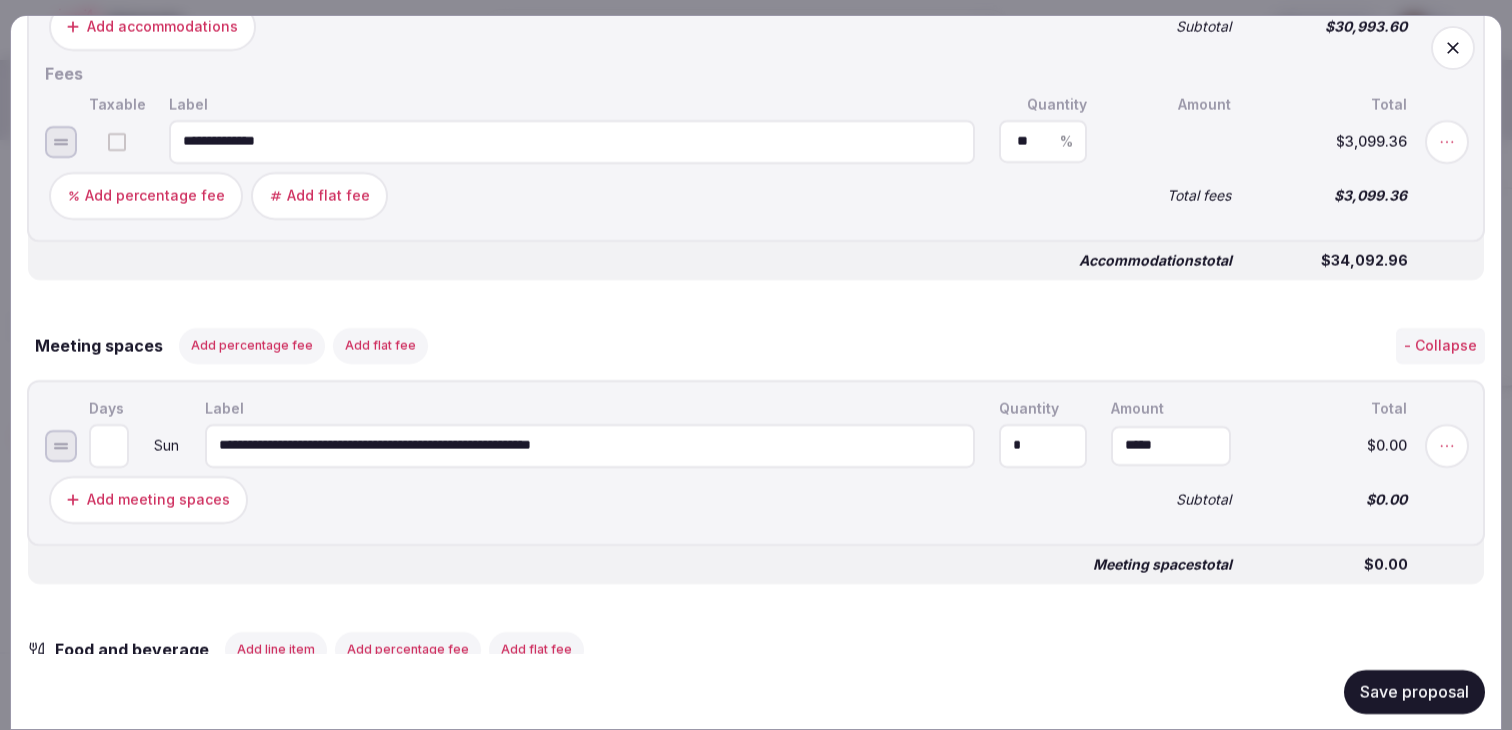click on "**********" at bounding box center [590, 445] 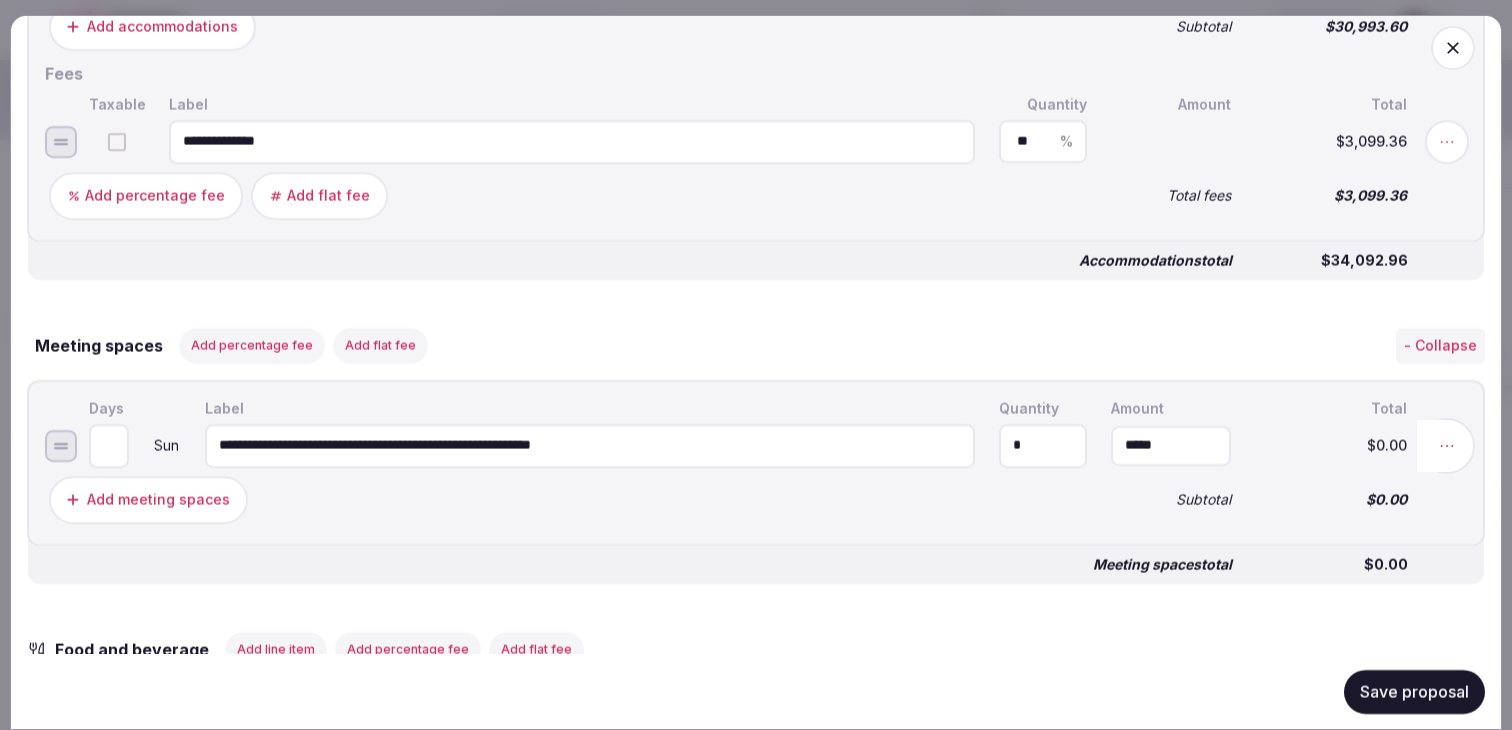 click at bounding box center (1447, 445) 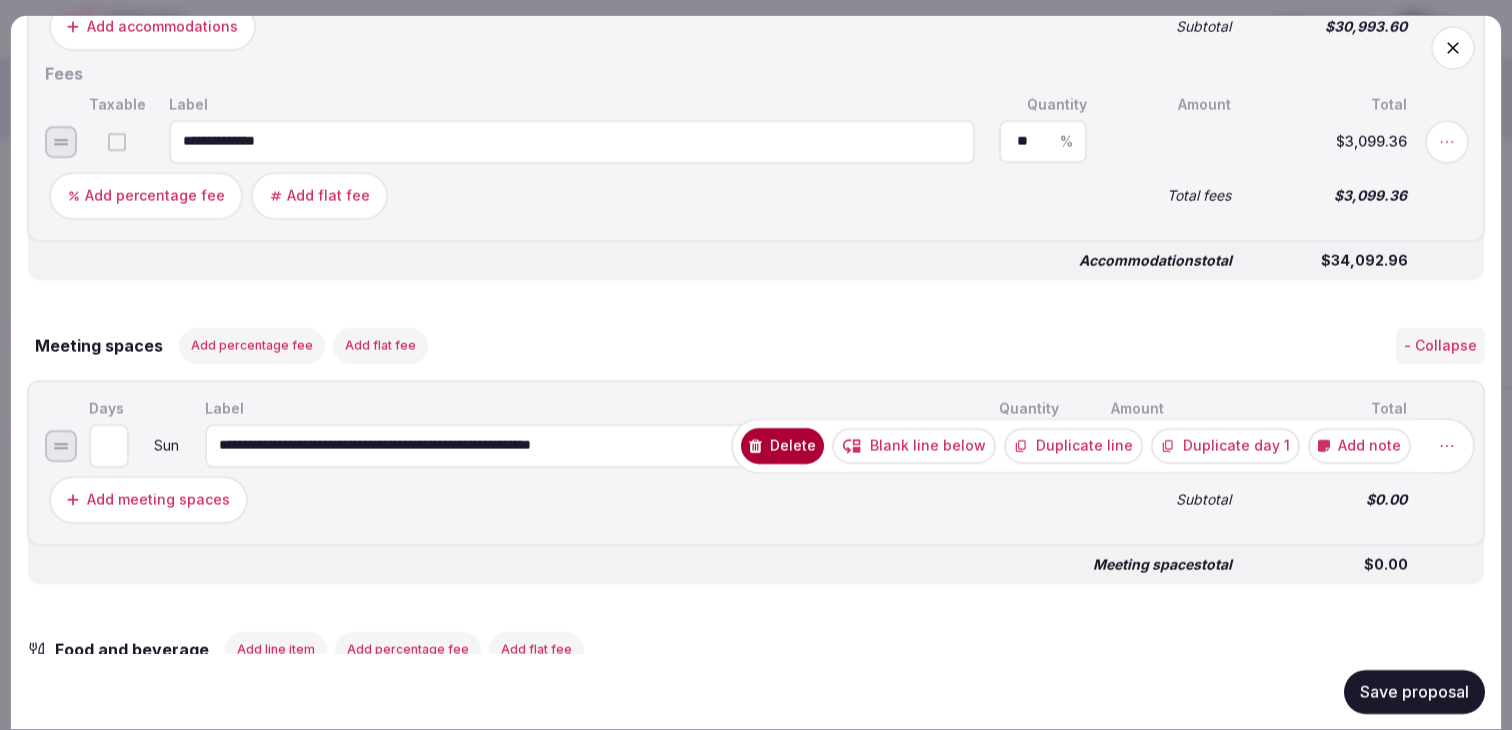 click on "Delete" at bounding box center (782, 445) 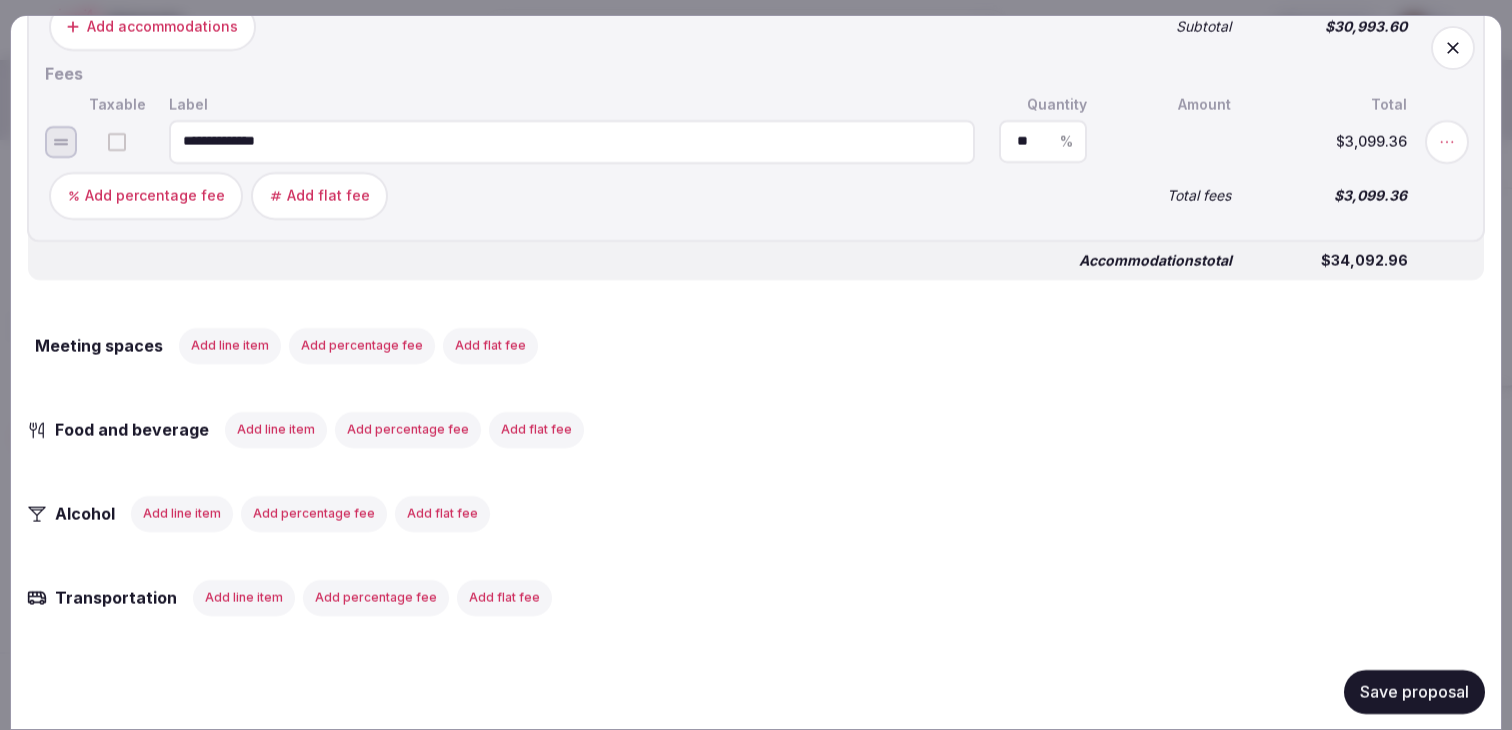 click on "Save proposal" at bounding box center (1414, 691) 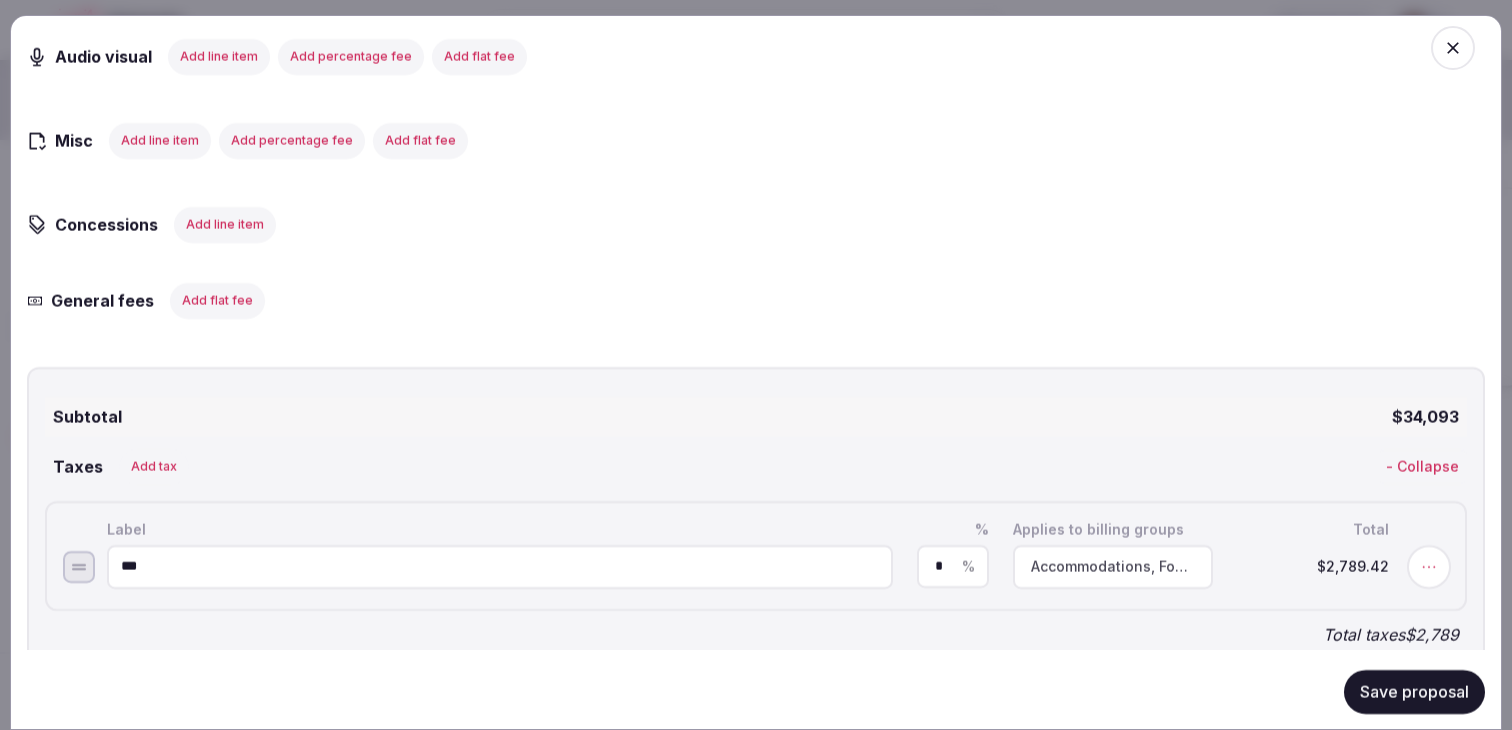 scroll, scrollTop: 2434, scrollLeft: 0, axis: vertical 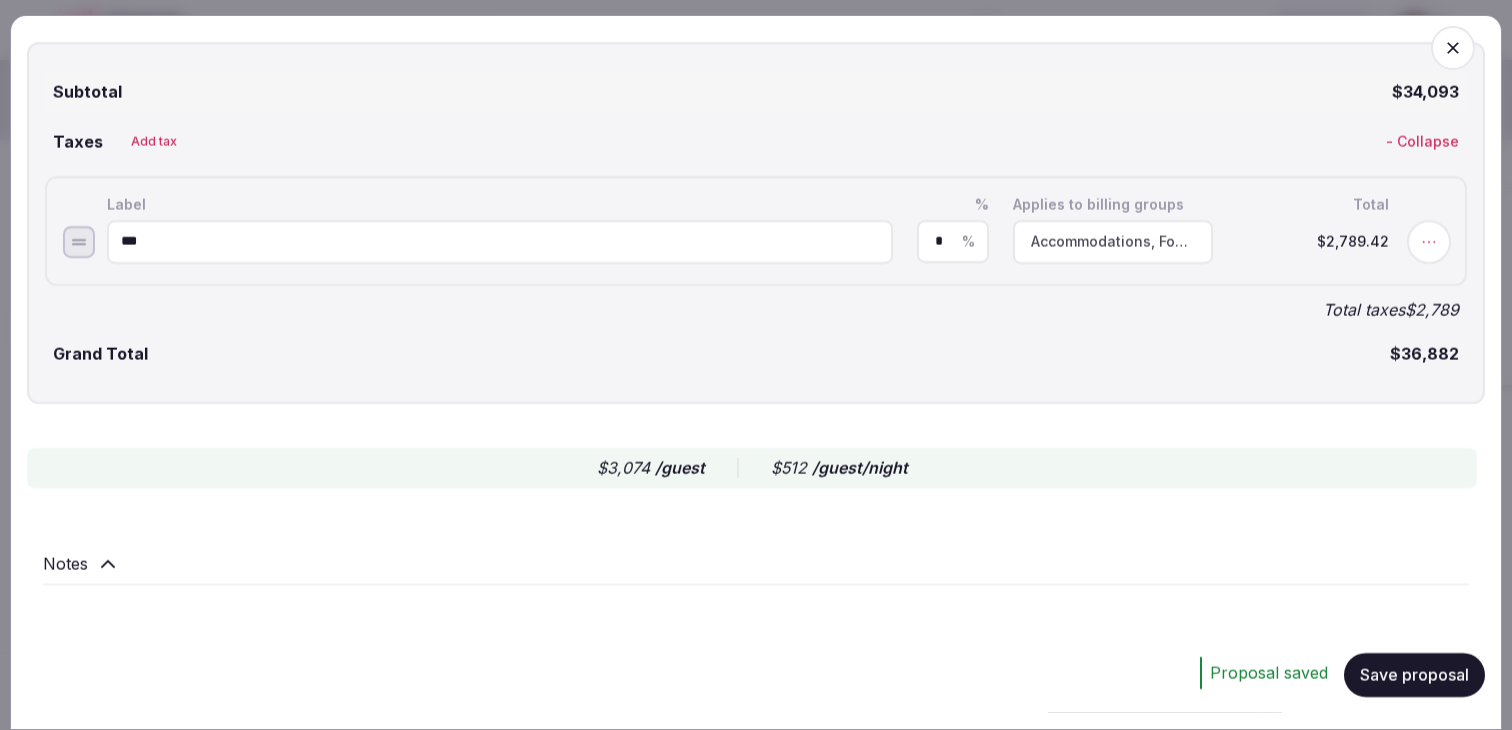 click on "Notes" at bounding box center (756, 567) 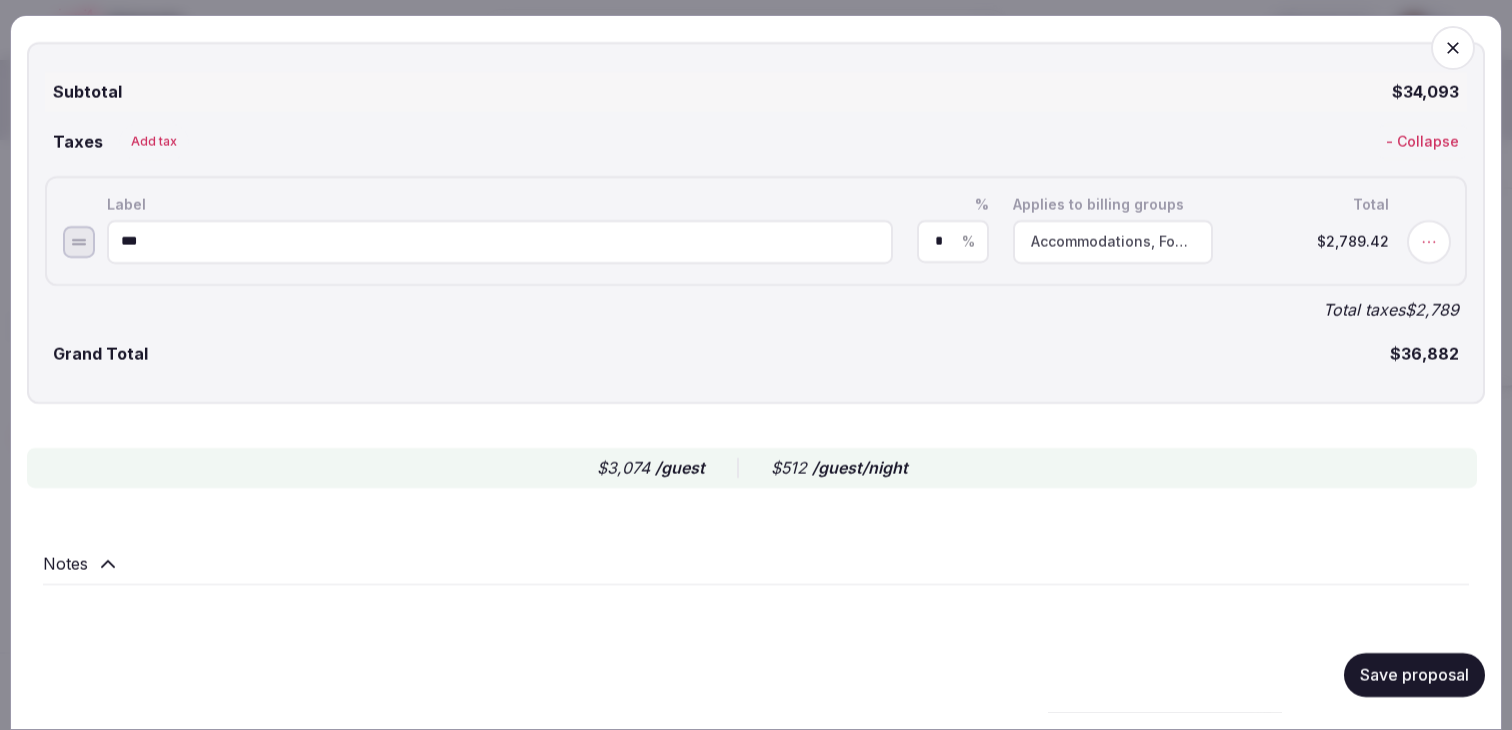 click 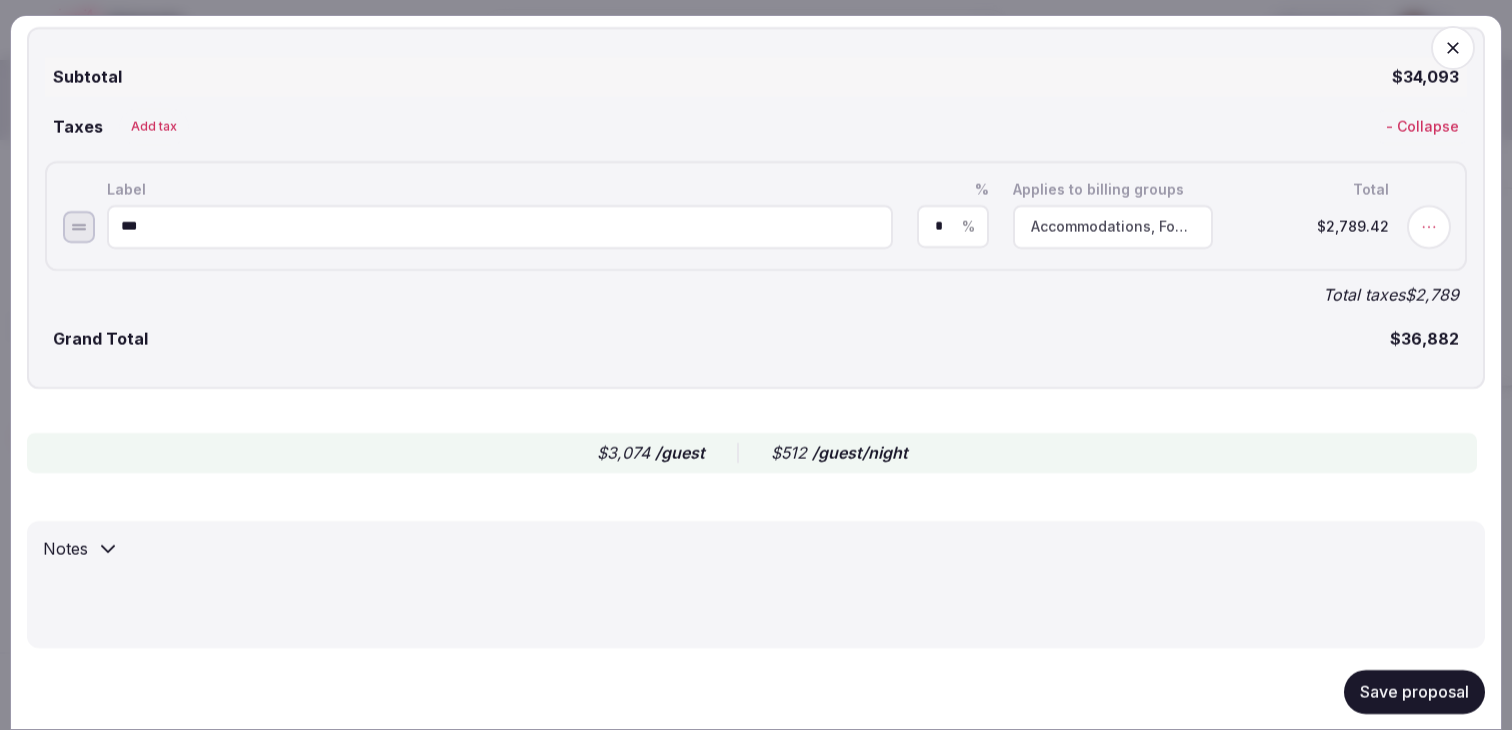 click at bounding box center [756, 597] 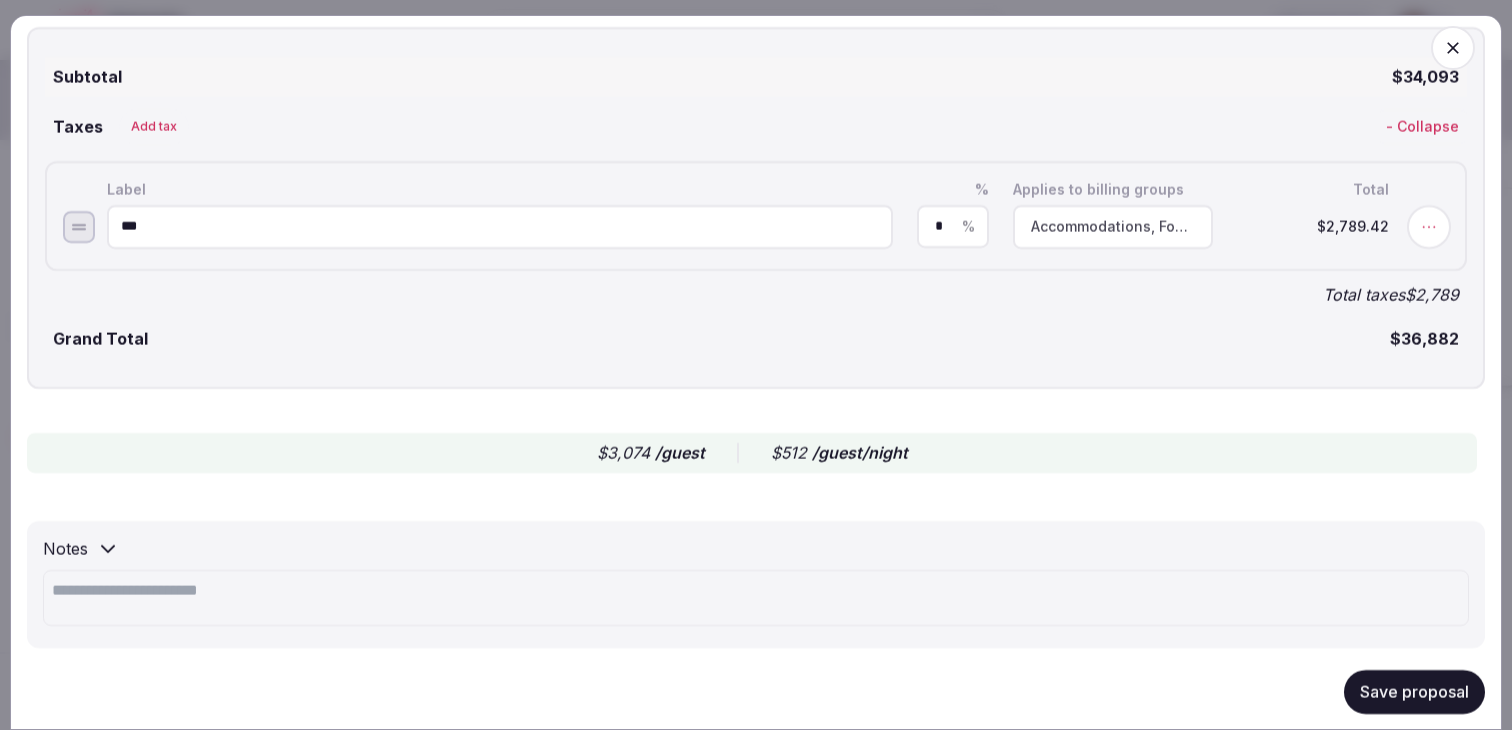 paste on "**********" 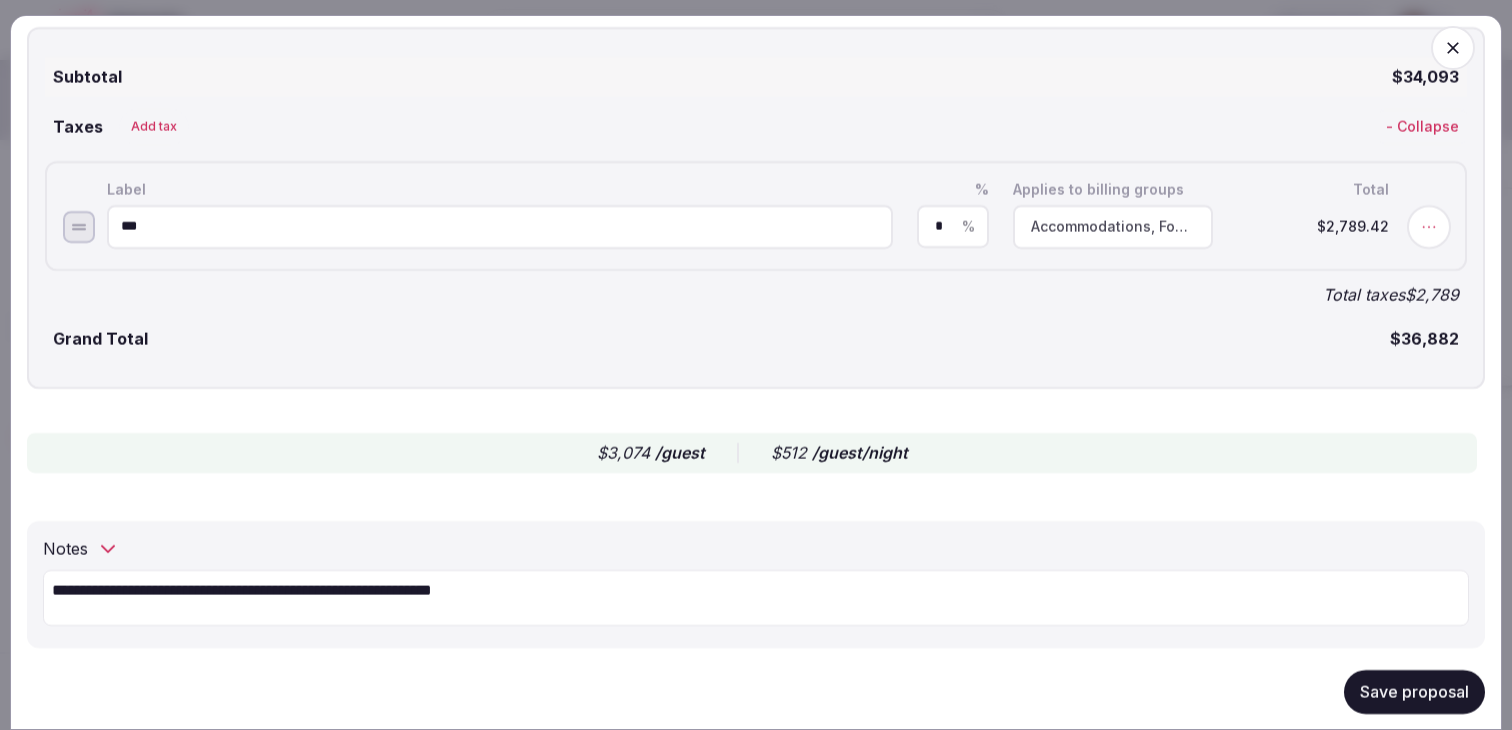 type on "**********" 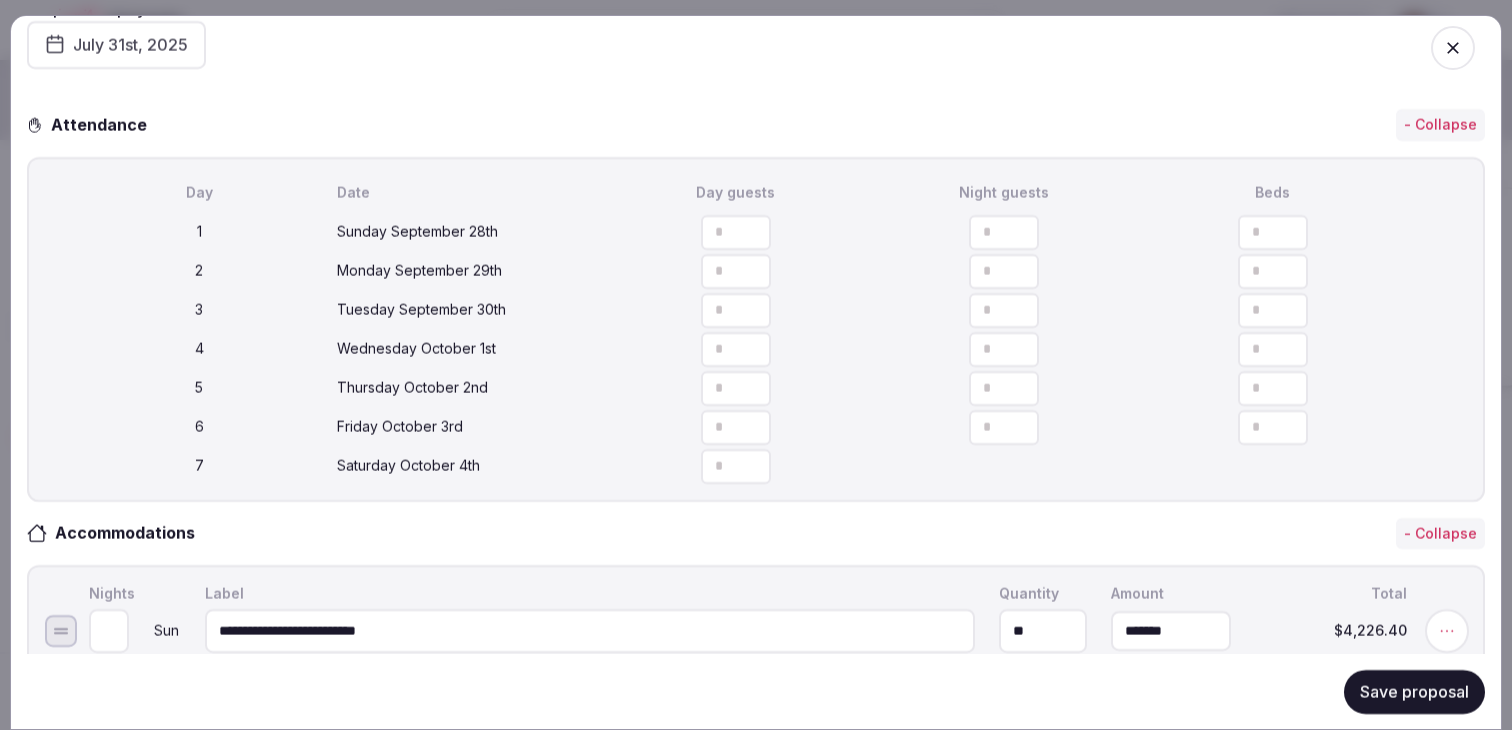 scroll, scrollTop: 0, scrollLeft: 0, axis: both 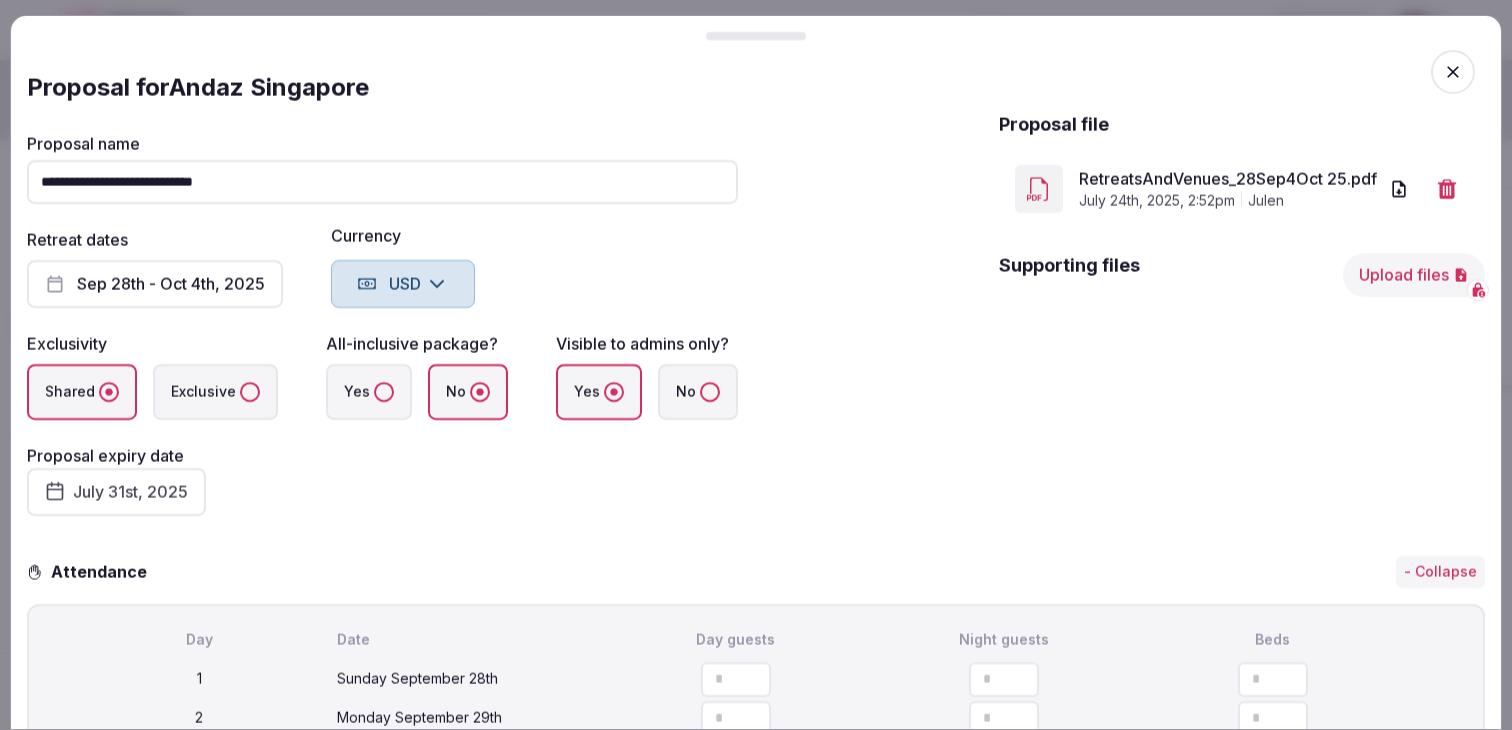 click 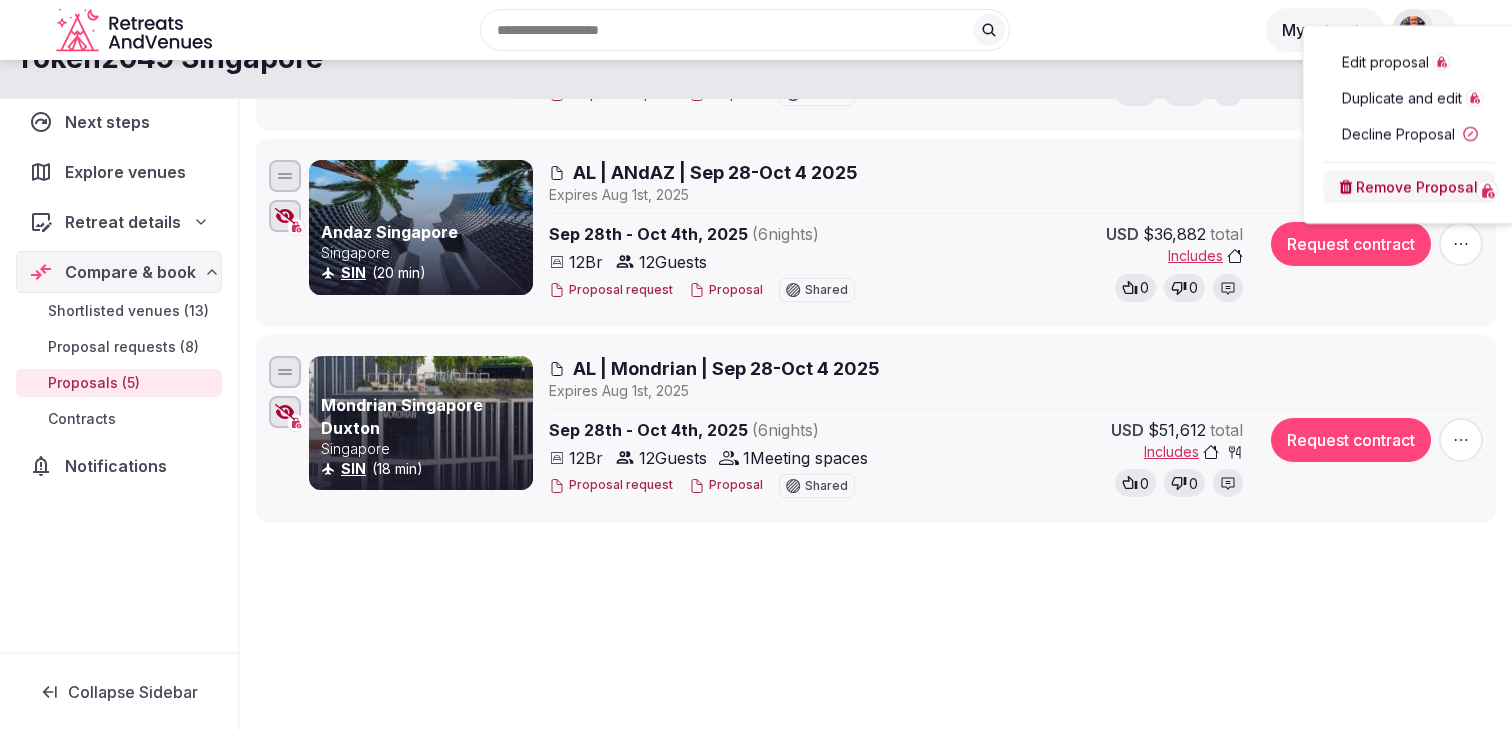 scroll, scrollTop: 784, scrollLeft: 0, axis: vertical 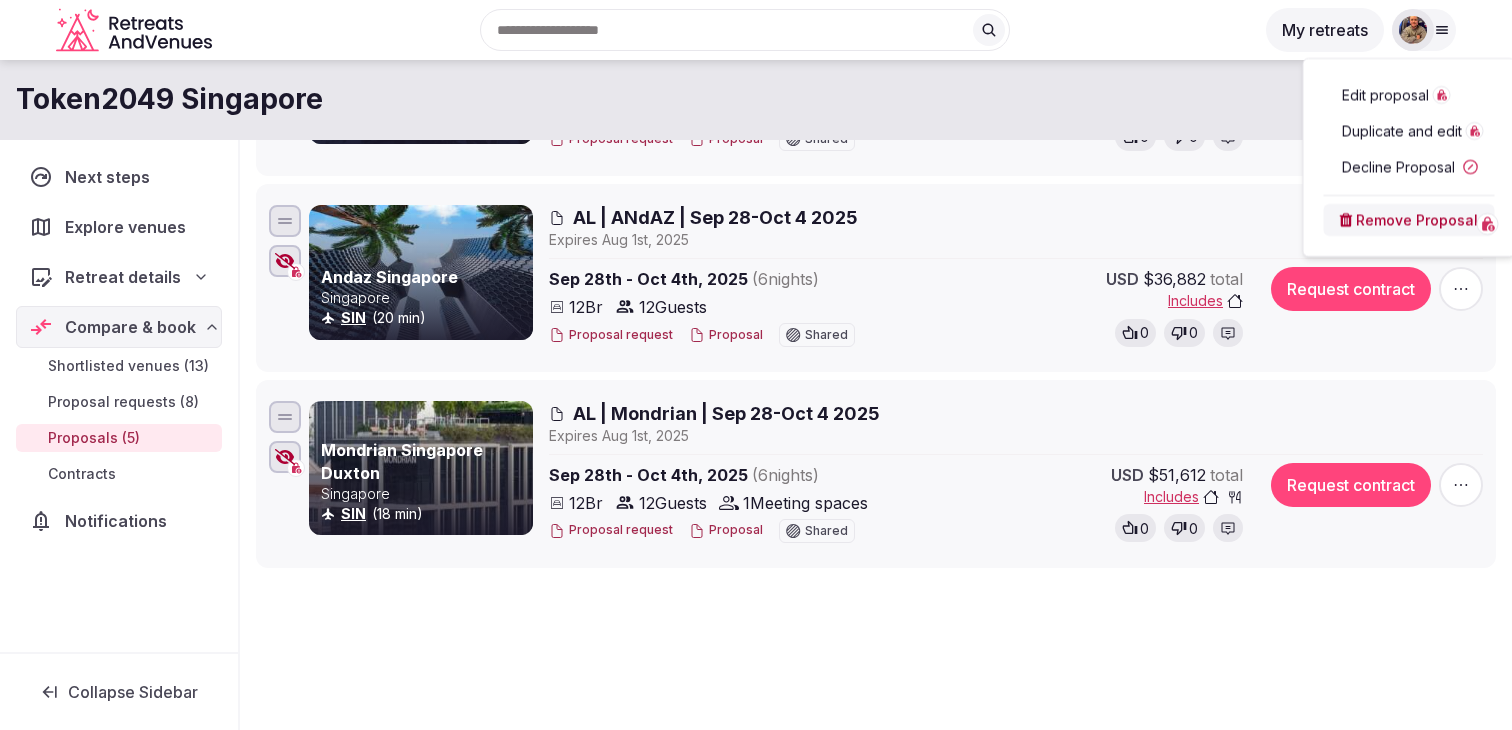 click on "Proposal" at bounding box center [726, 335] 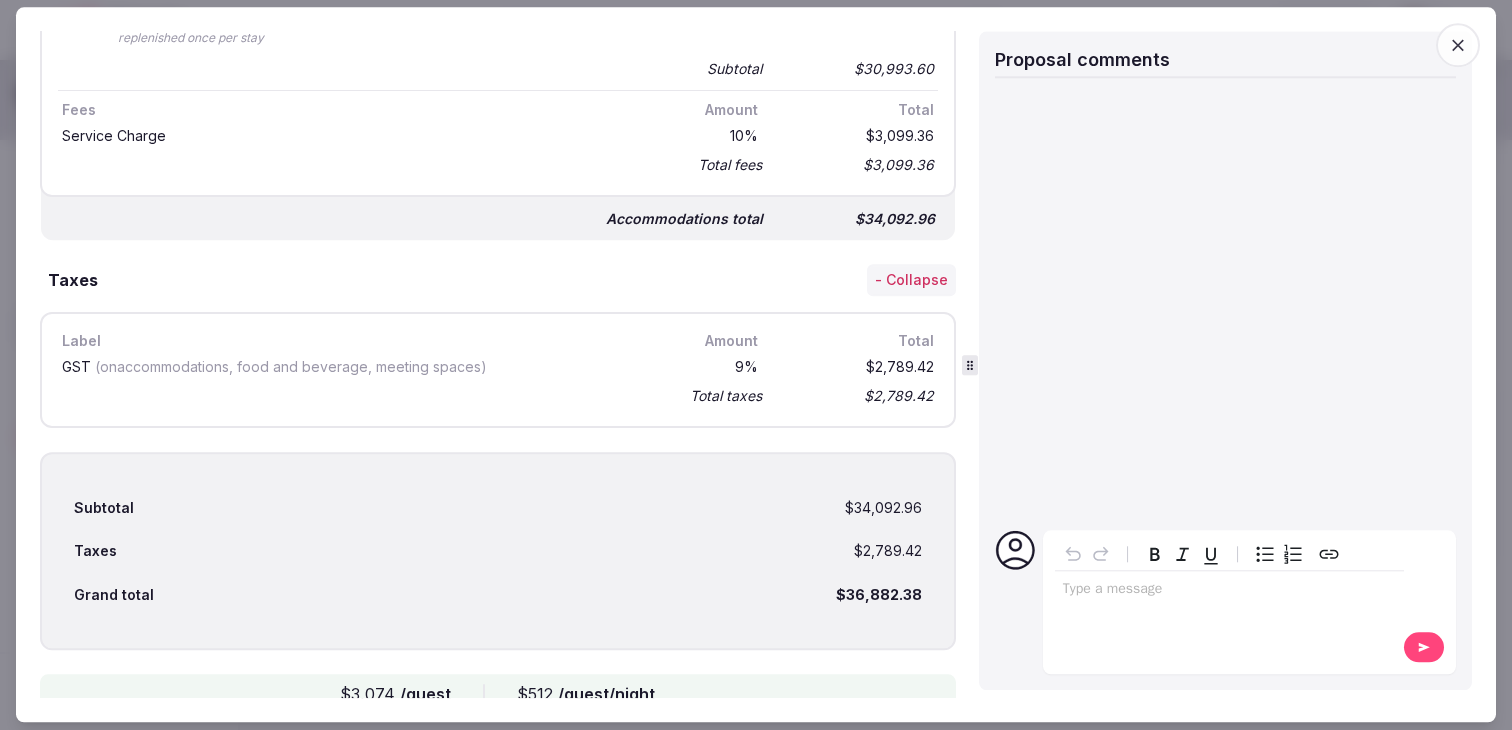 scroll, scrollTop: 1348, scrollLeft: 0, axis: vertical 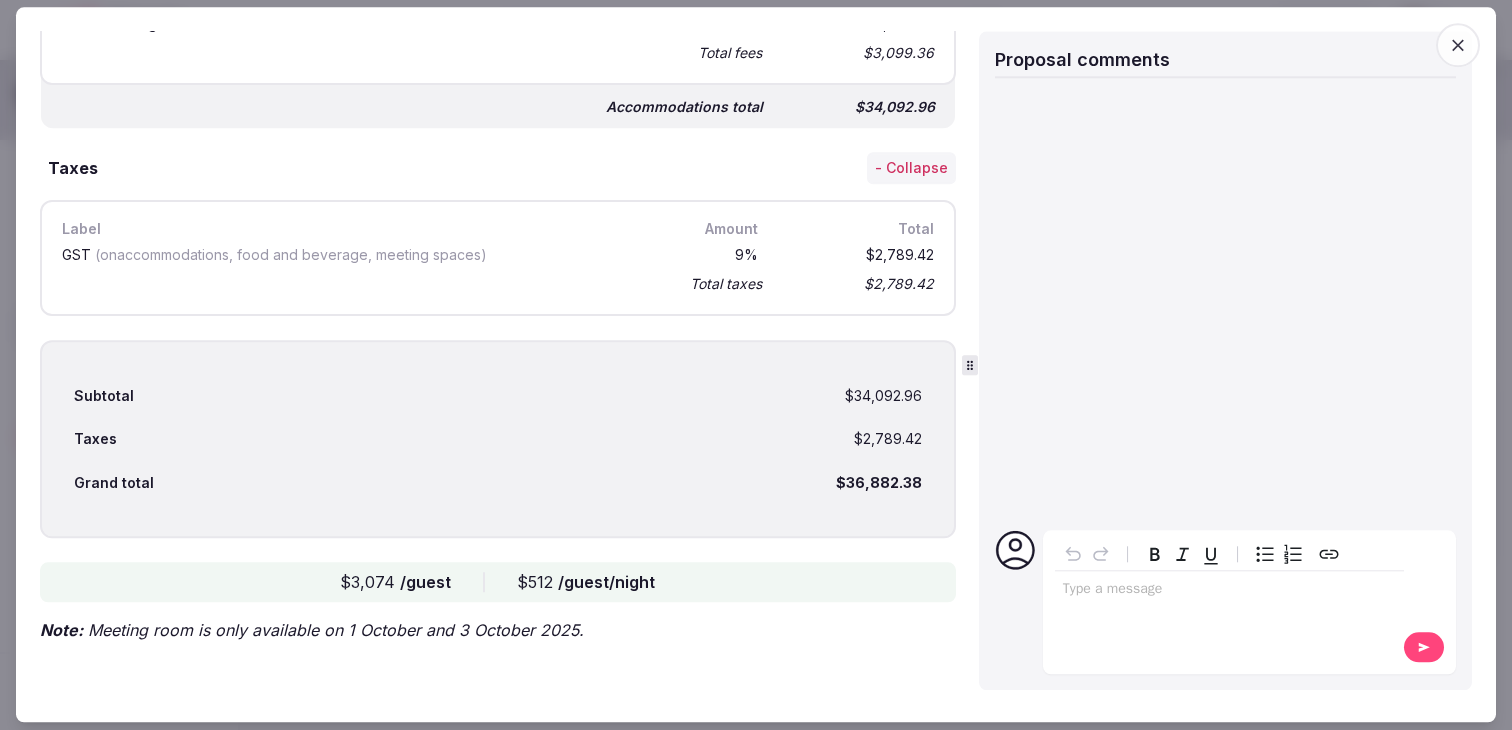 click 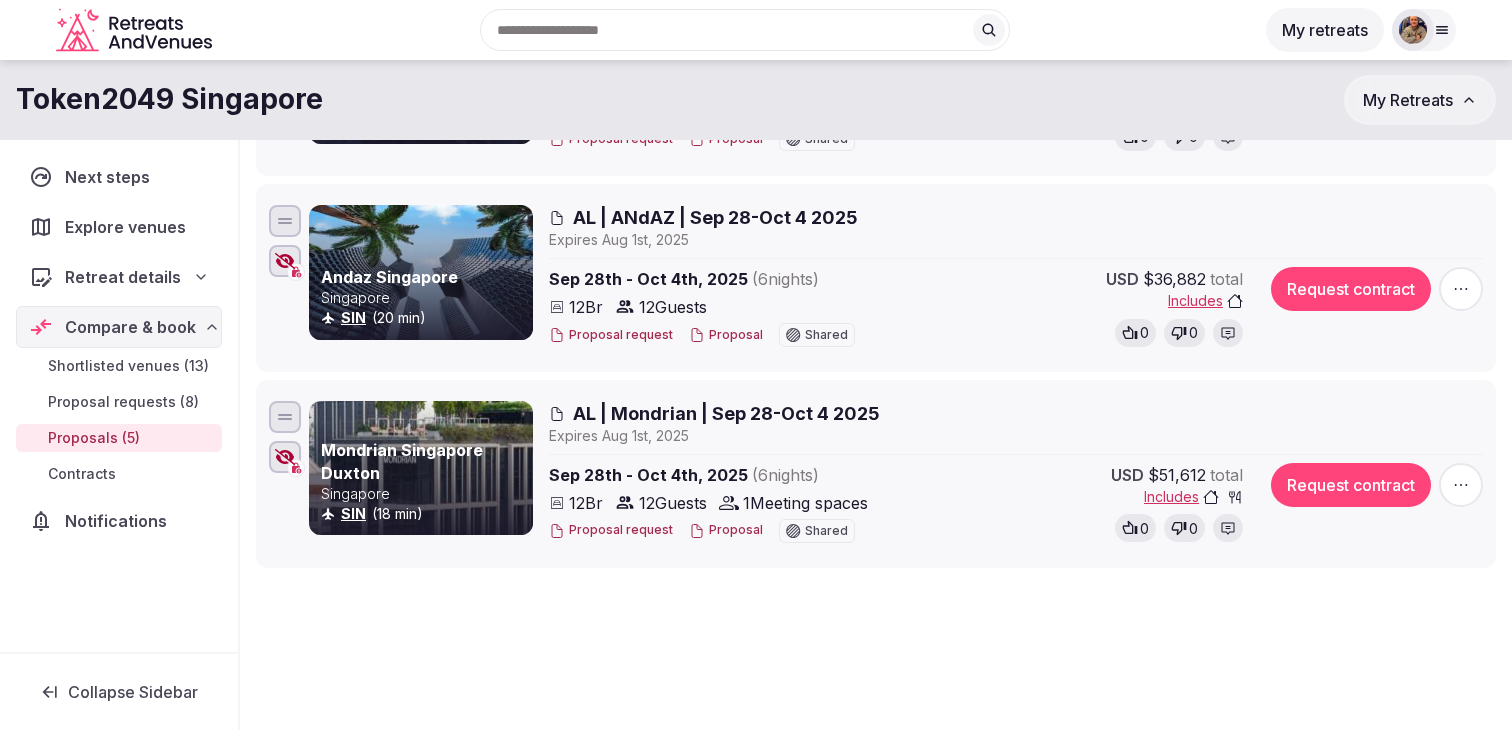 click on "Proposal" at bounding box center [726, 335] 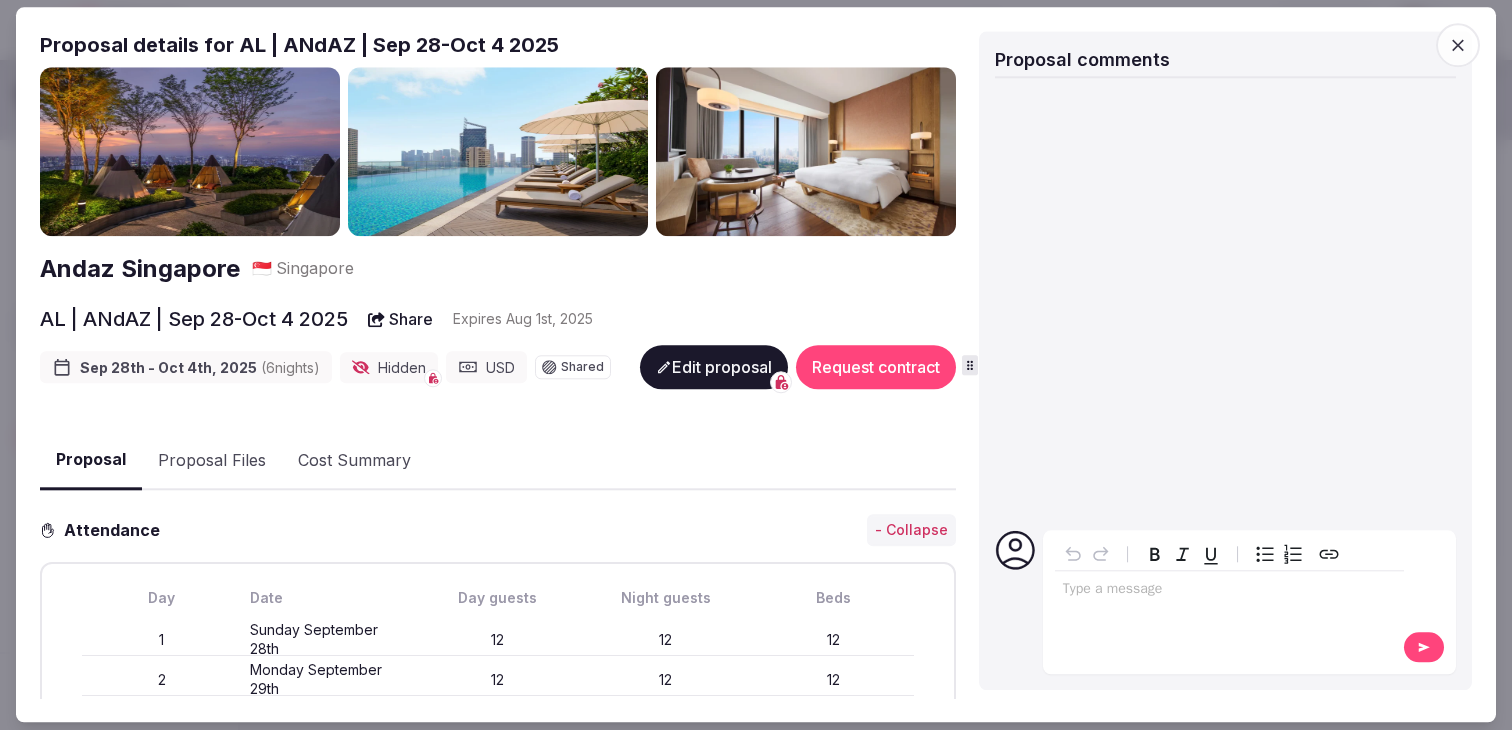 click on "Edit proposal" at bounding box center [714, 368] 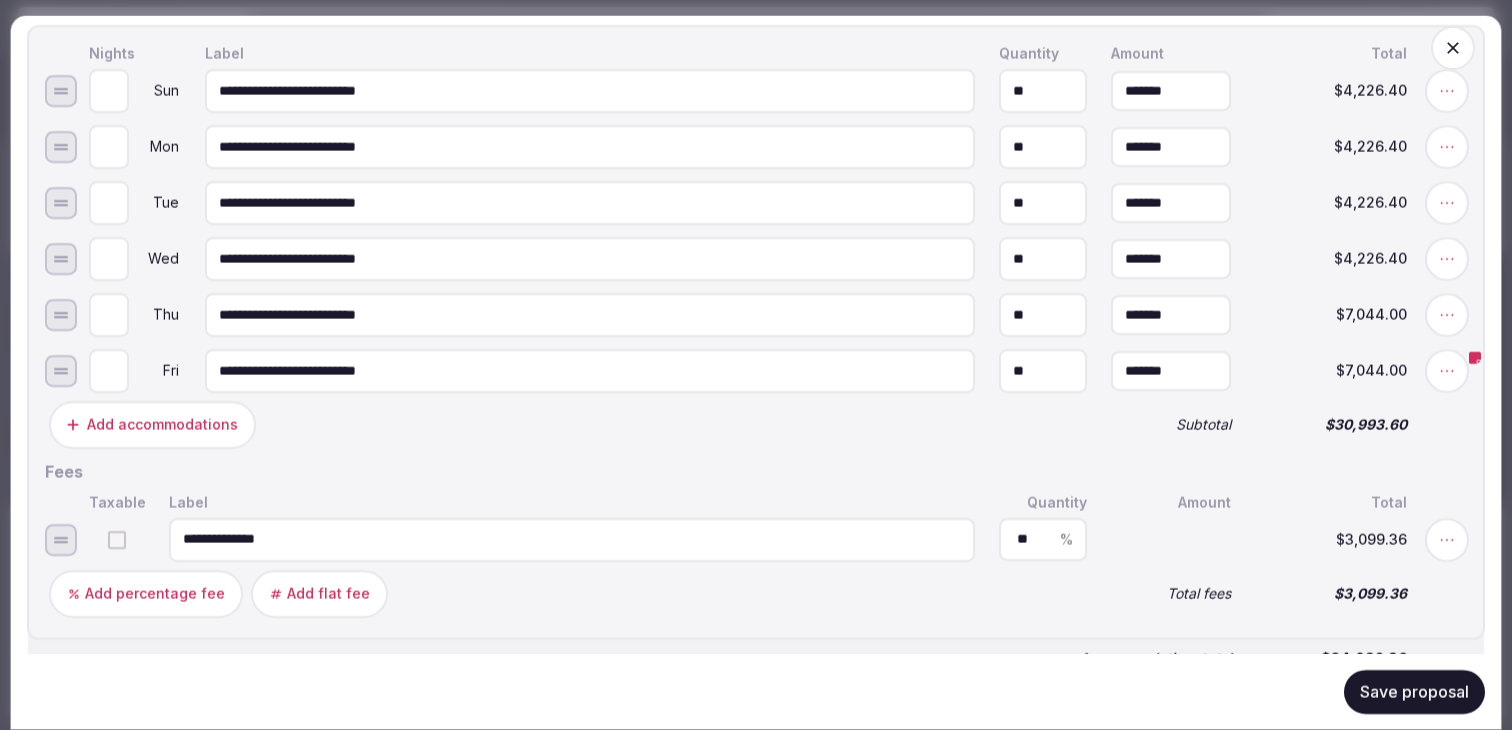 scroll, scrollTop: 996, scrollLeft: 0, axis: vertical 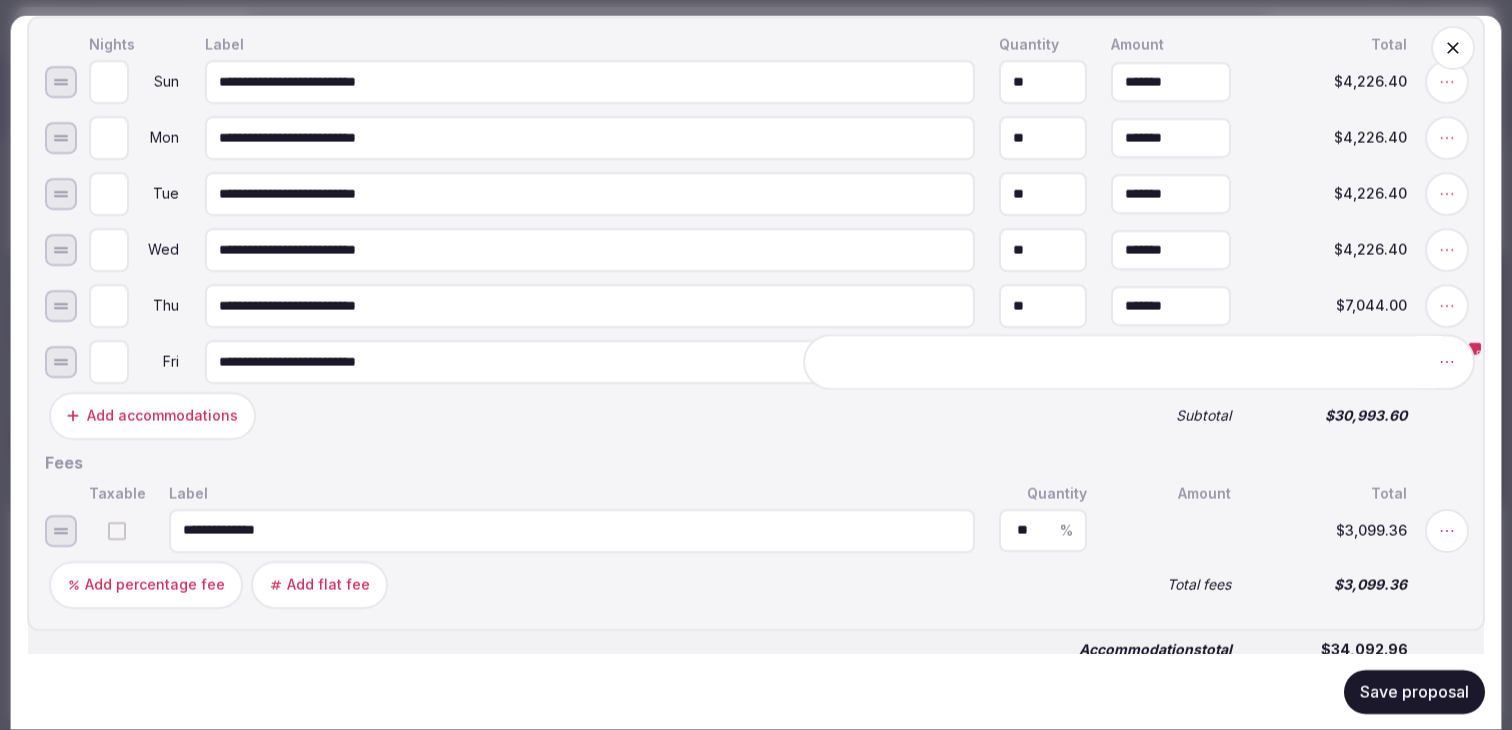 click 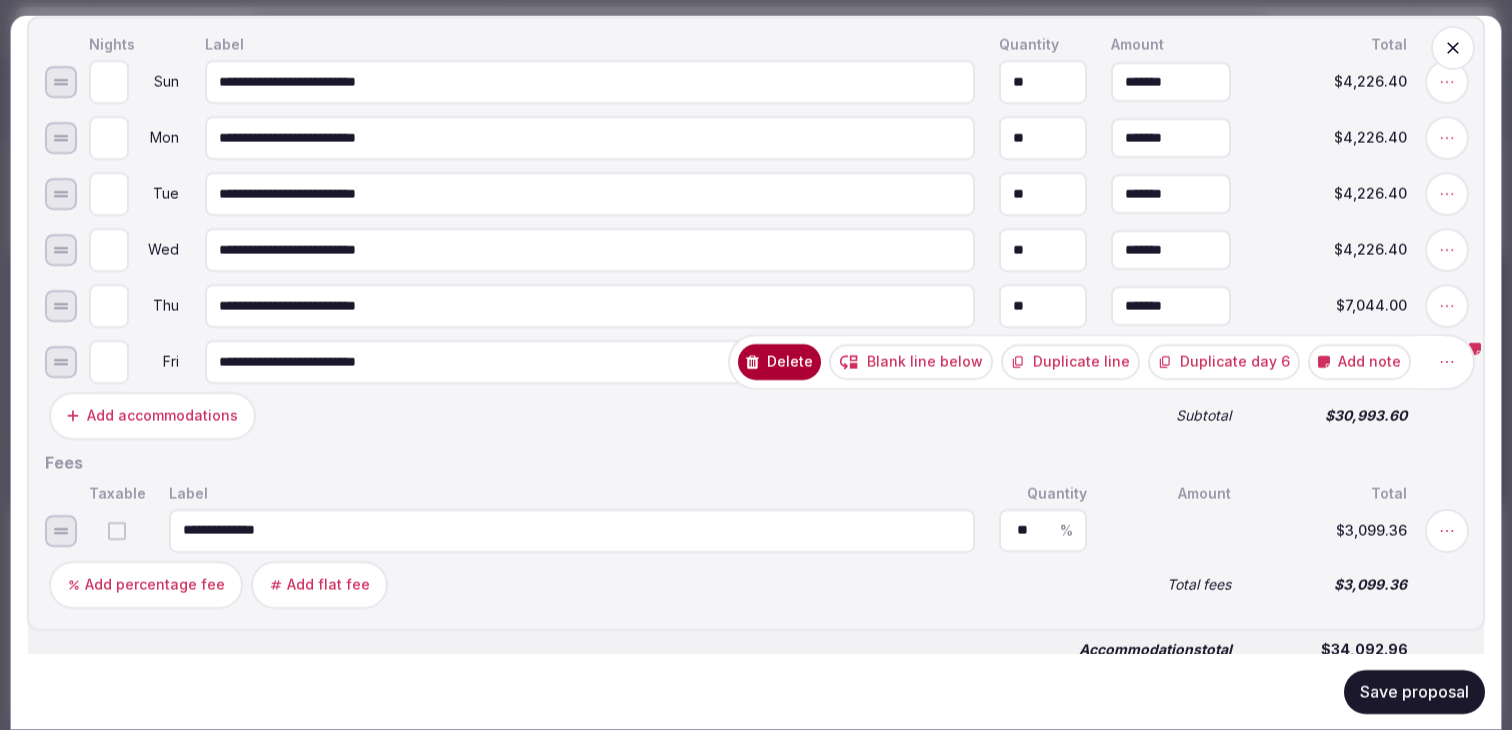 click on "Add note" at bounding box center [1359, 362] 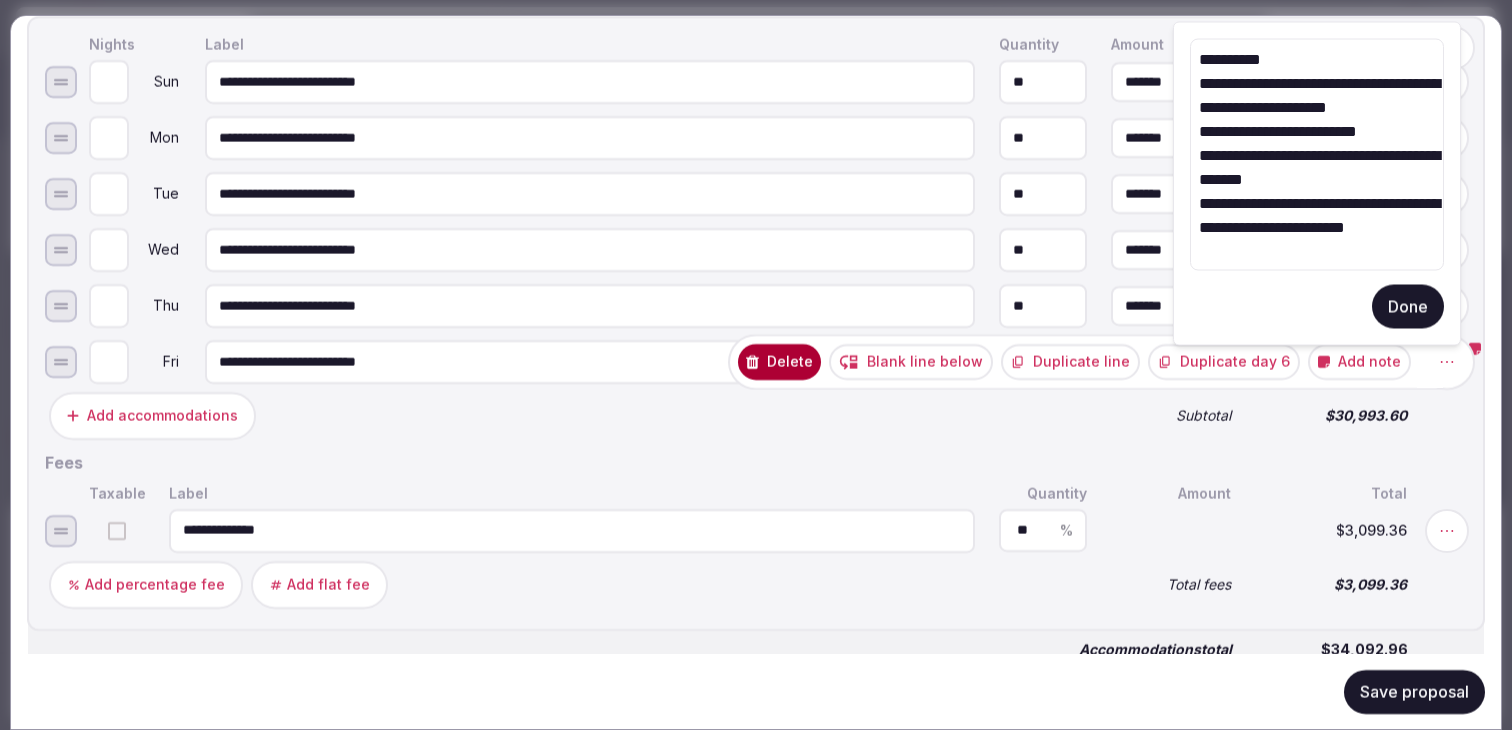 drag, startPoint x: 1394, startPoint y: 176, endPoint x: 1217, endPoint y: 157, distance: 178.01685 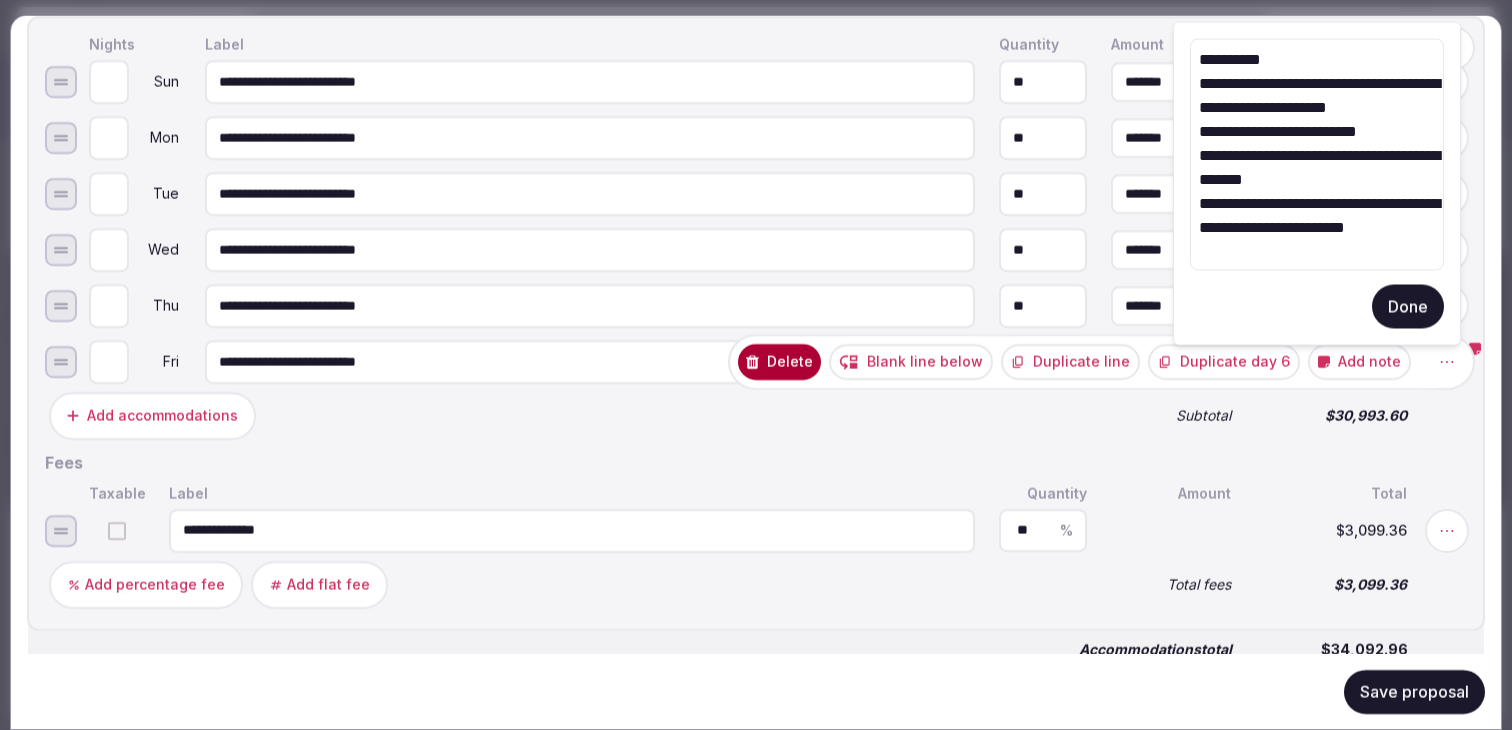 click on "**********" at bounding box center [1317, 155] 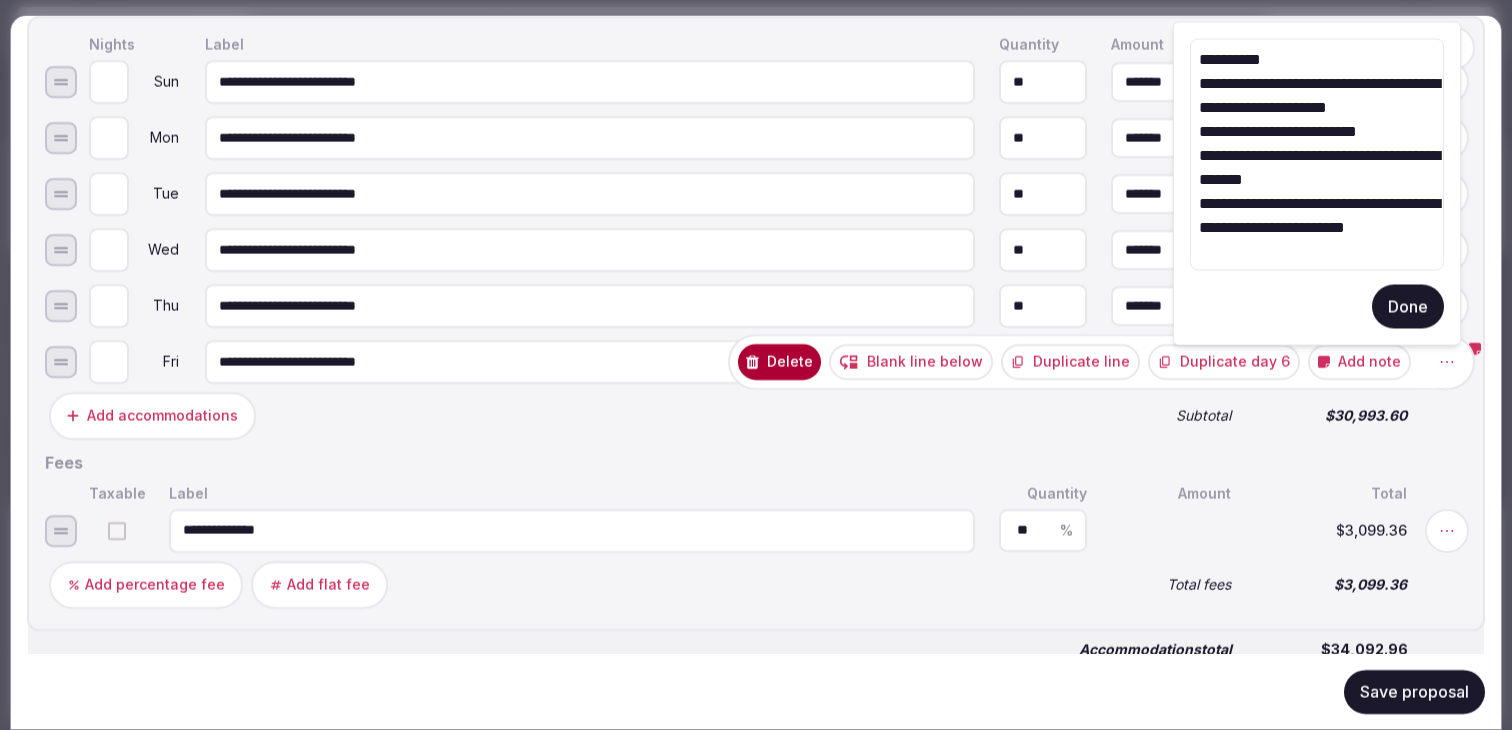drag, startPoint x: 1415, startPoint y: 104, endPoint x: 1303, endPoint y: 104, distance: 112 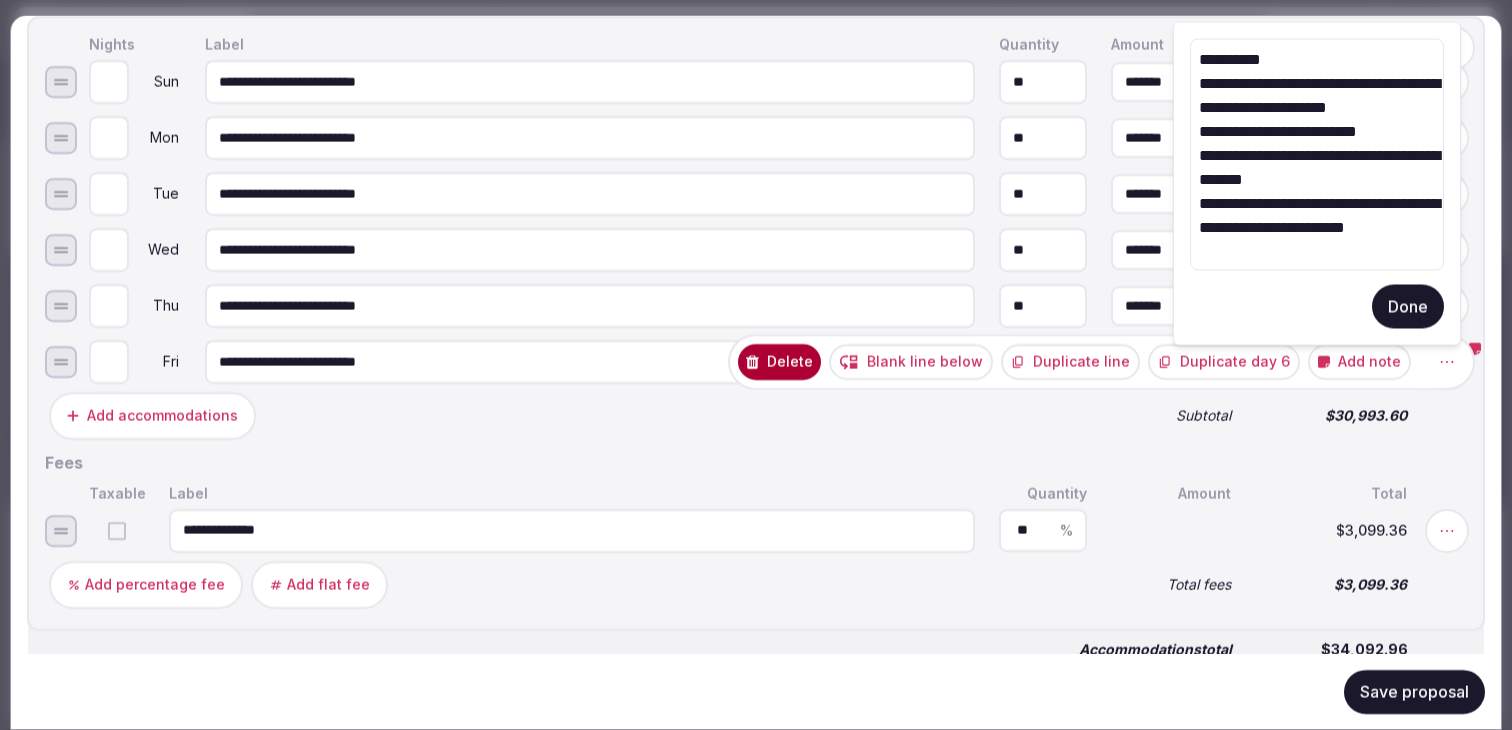 click on "**********" at bounding box center (1317, 155) 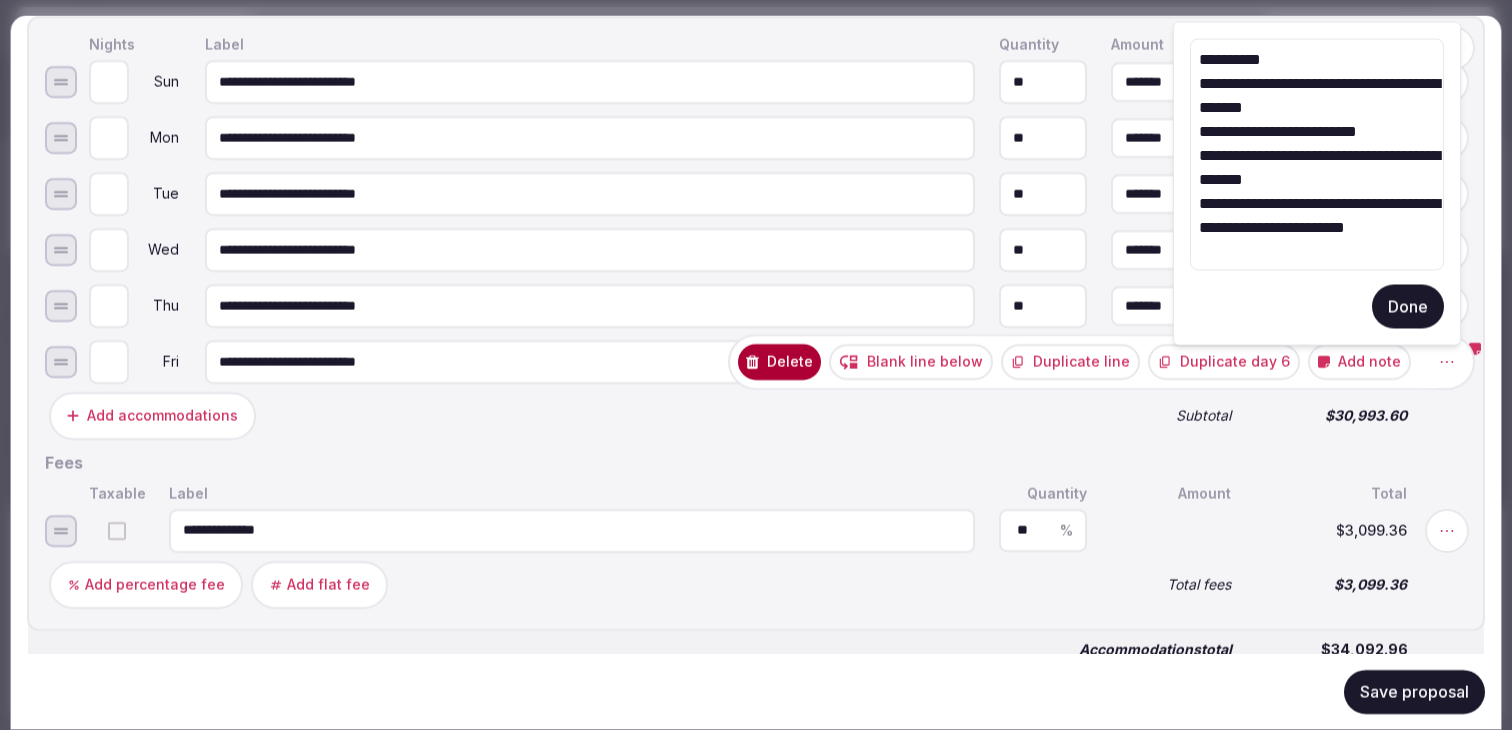type on "**********" 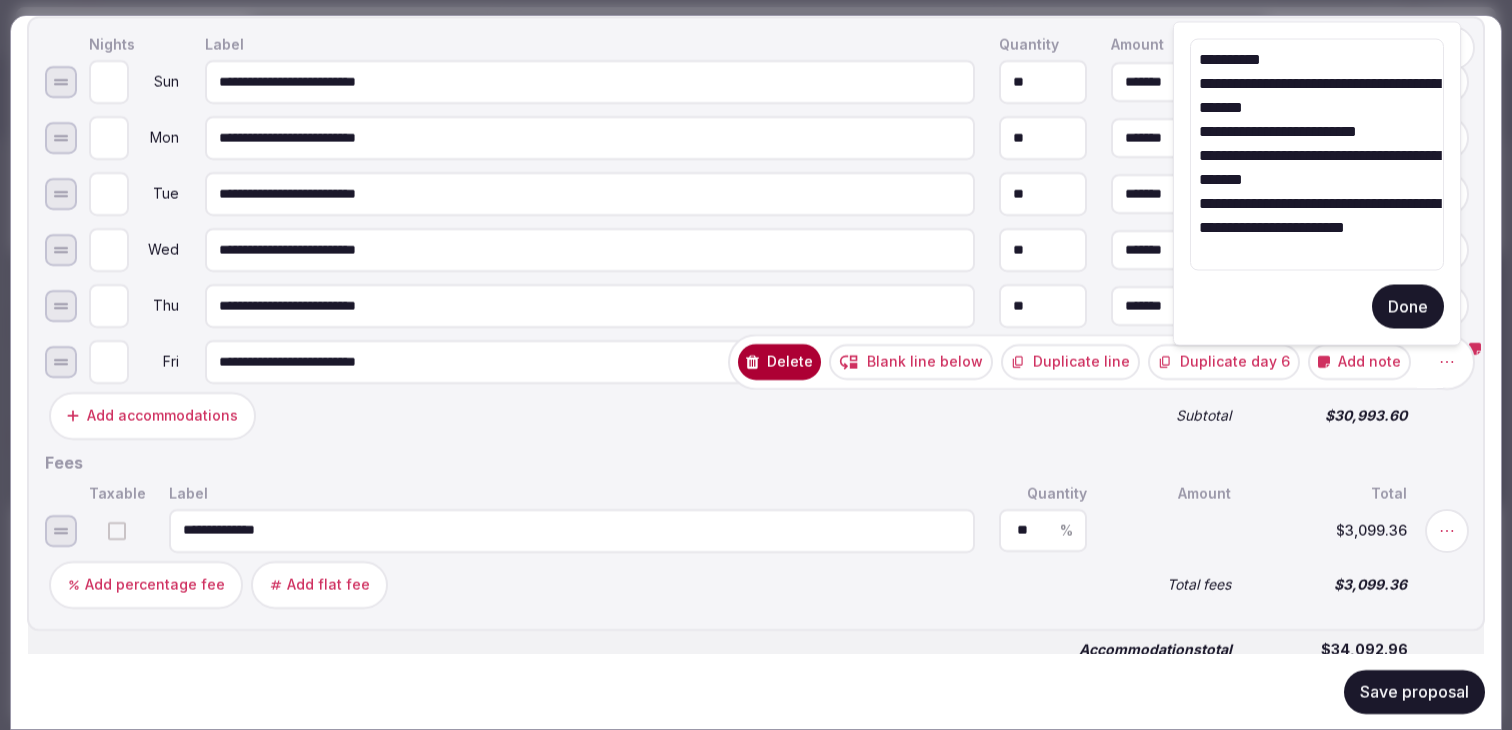 click on "Done" at bounding box center [1408, 307] 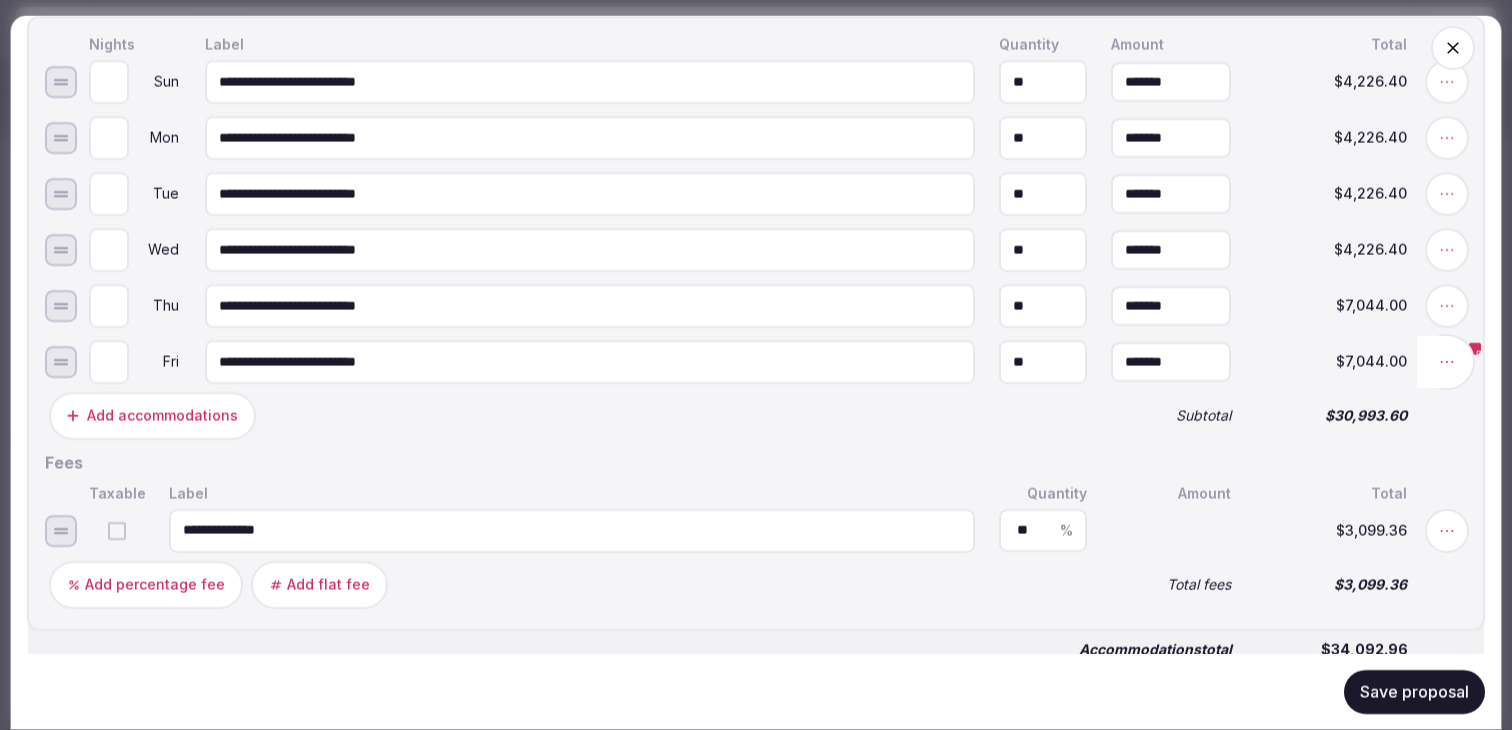 click 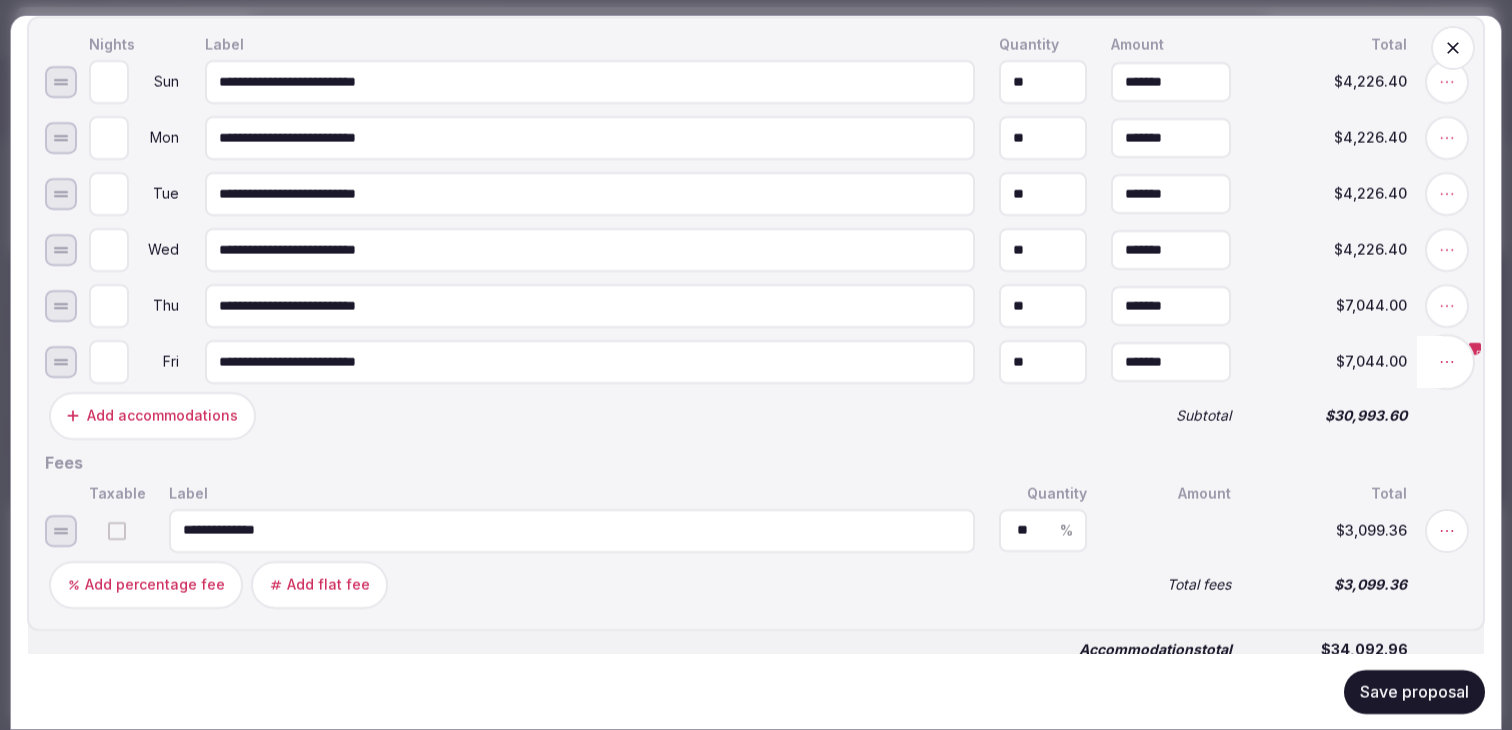 click 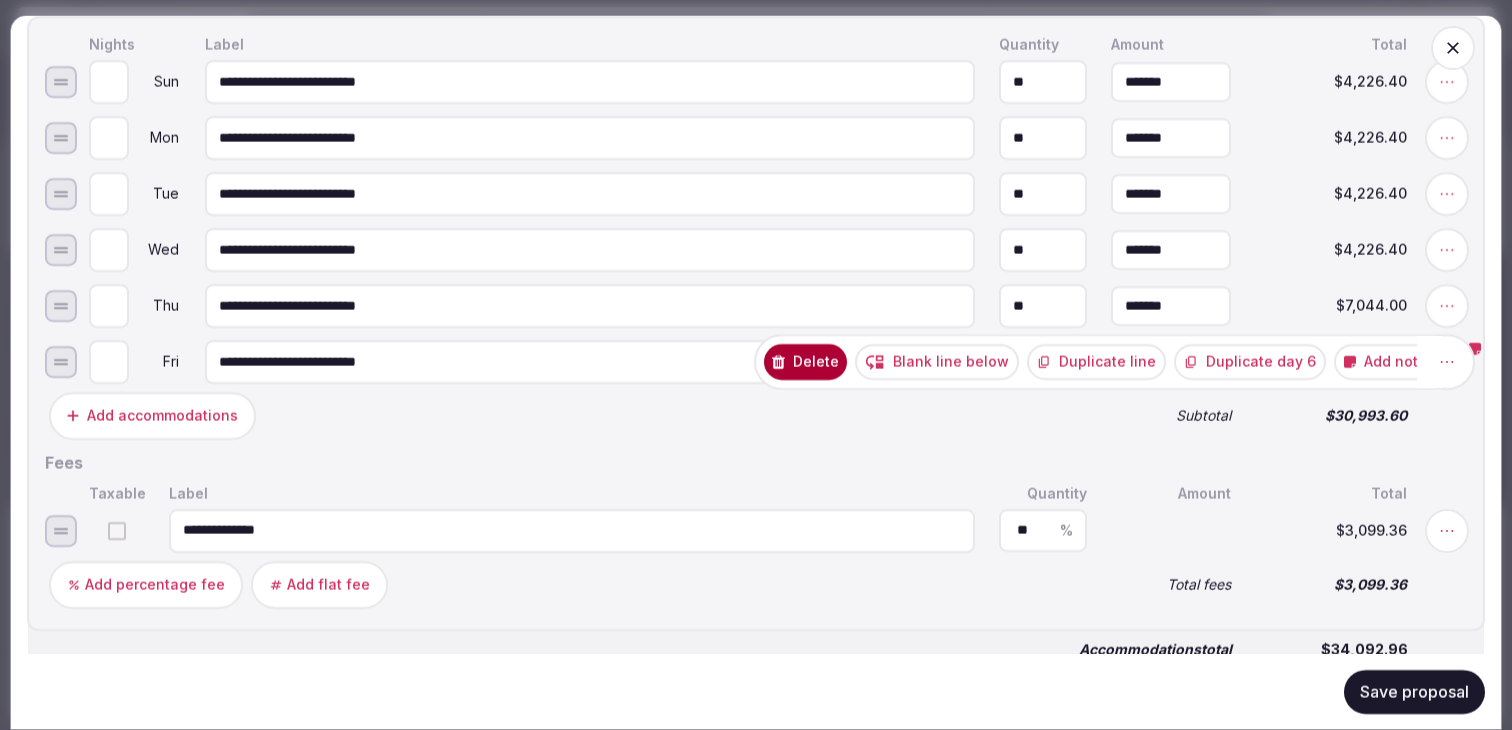 click on "Add note" at bounding box center (1385, 362) 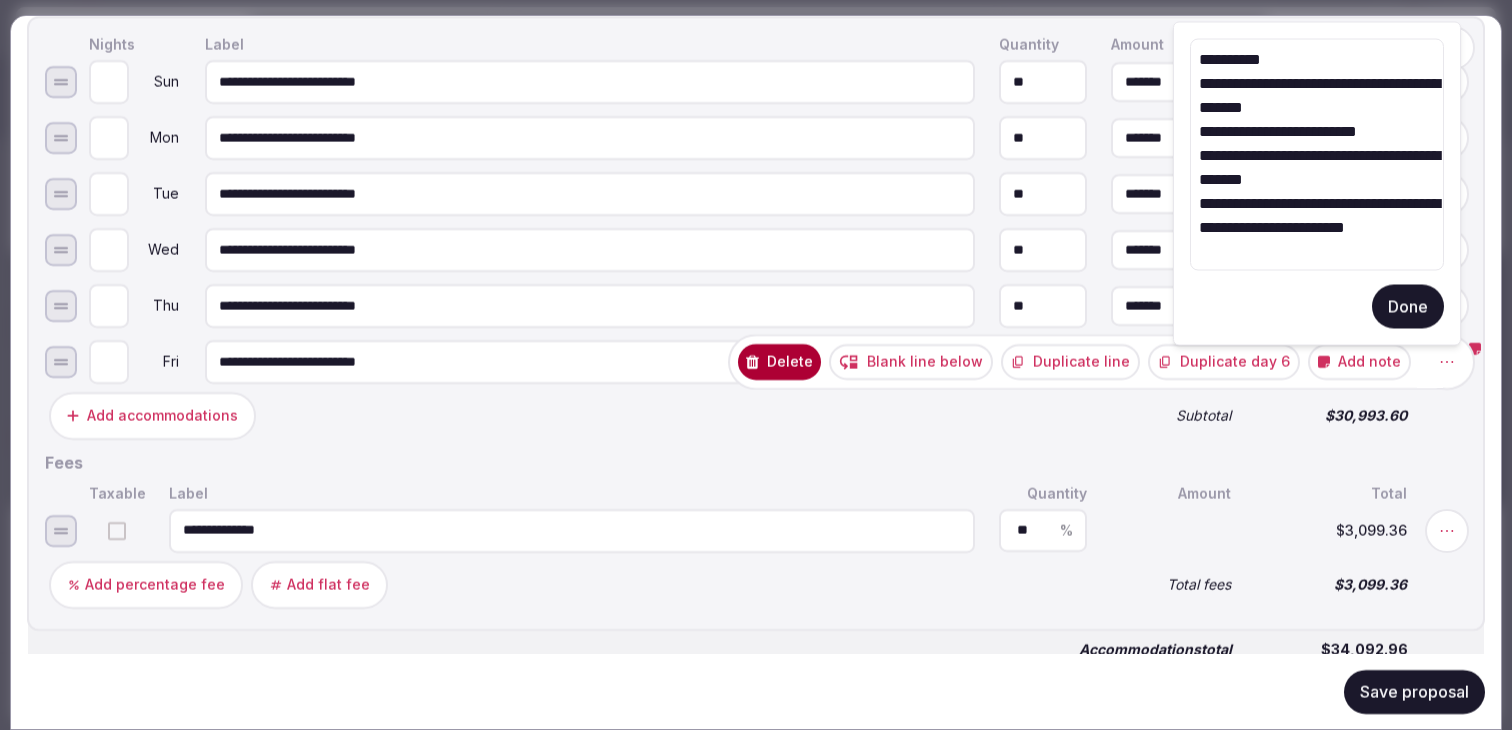 drag, startPoint x: 1391, startPoint y: 181, endPoint x: 1216, endPoint y: 153, distance: 177.22585 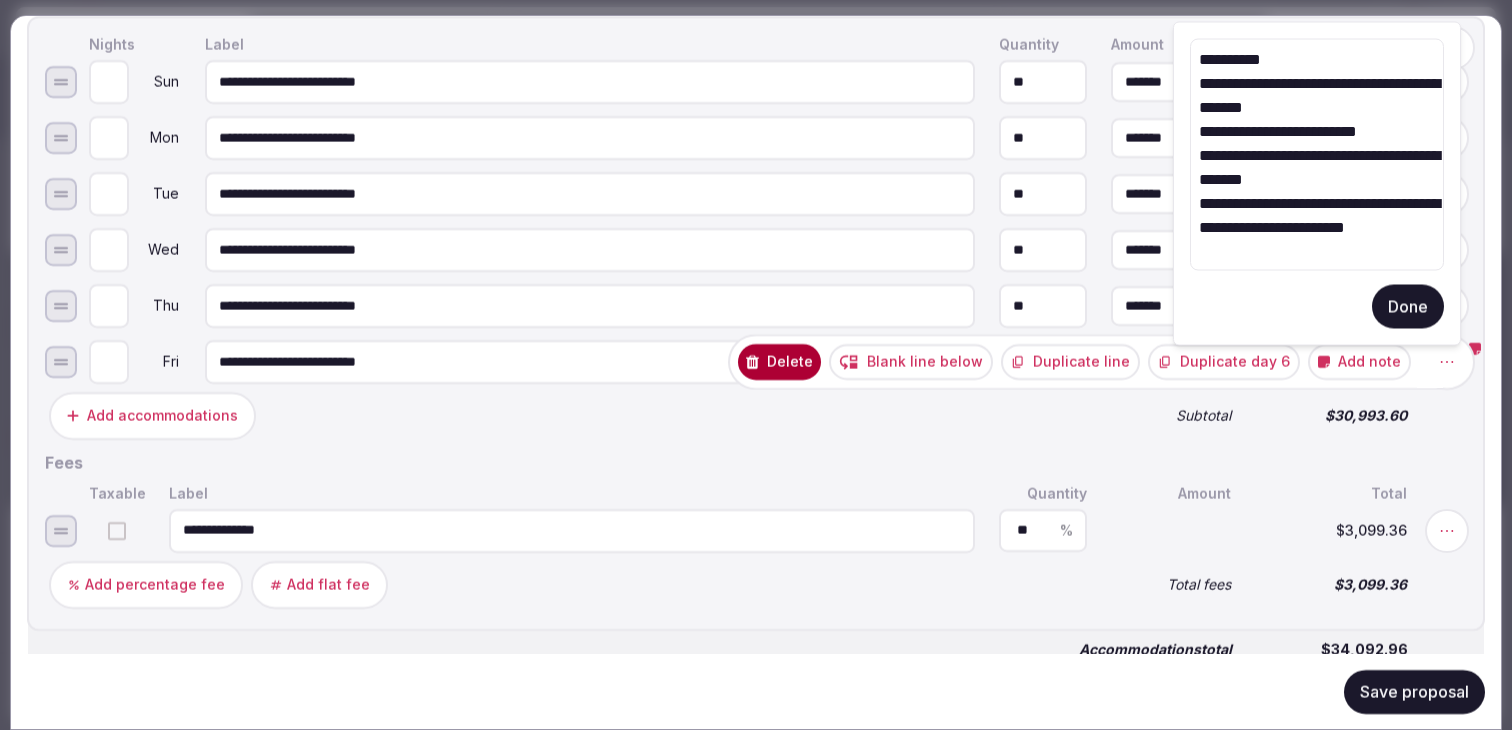 click on "**********" at bounding box center (1317, 155) 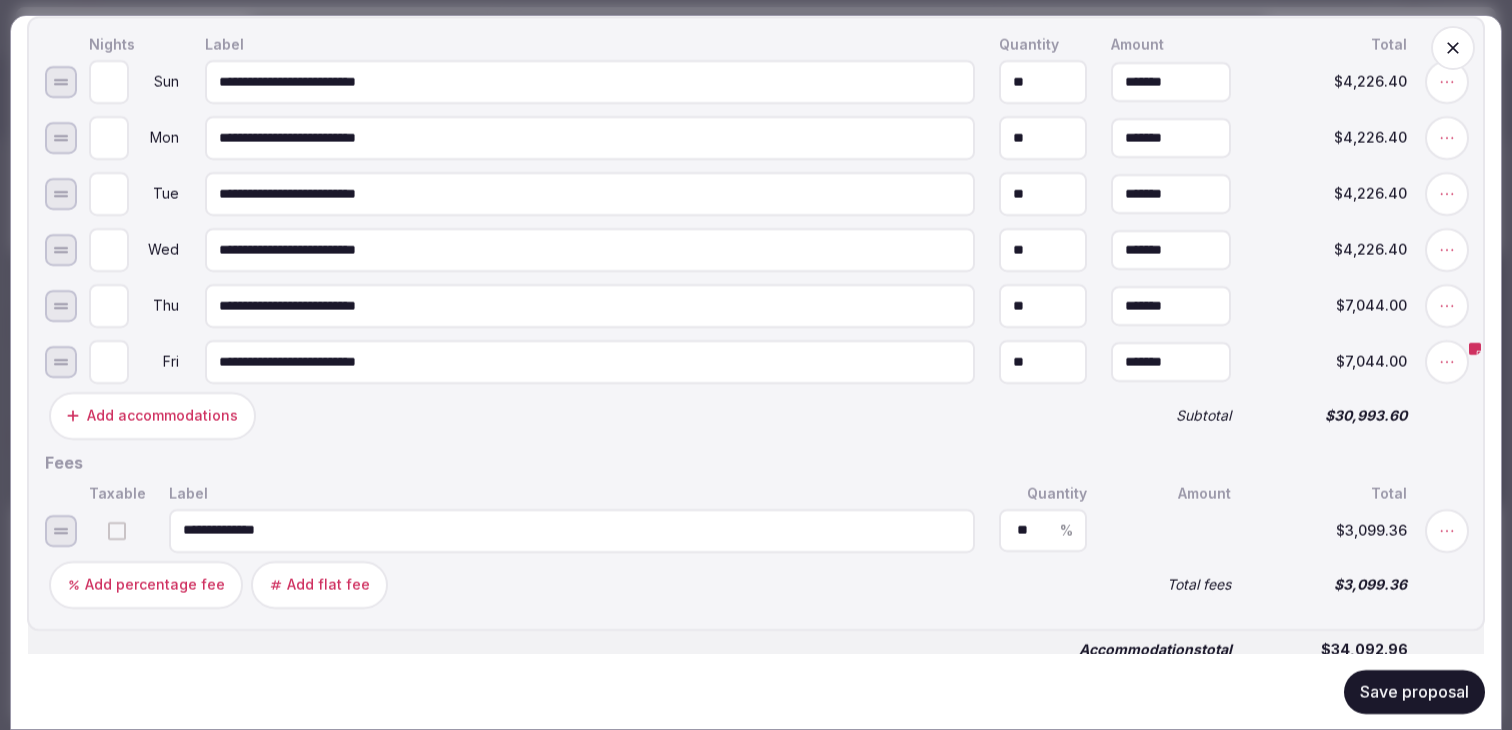 click on "**********" at bounding box center [756, 323] 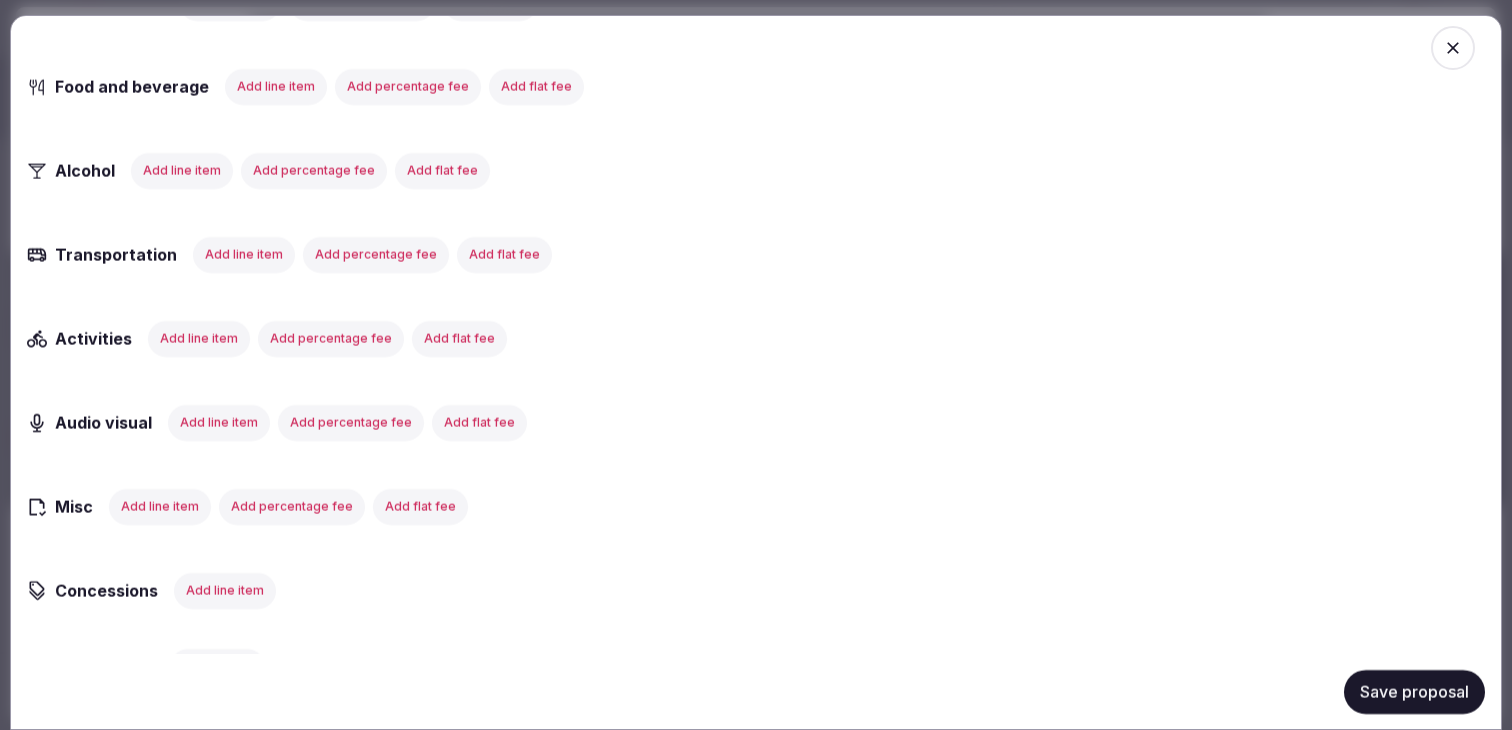 scroll, scrollTop: 1632, scrollLeft: 0, axis: vertical 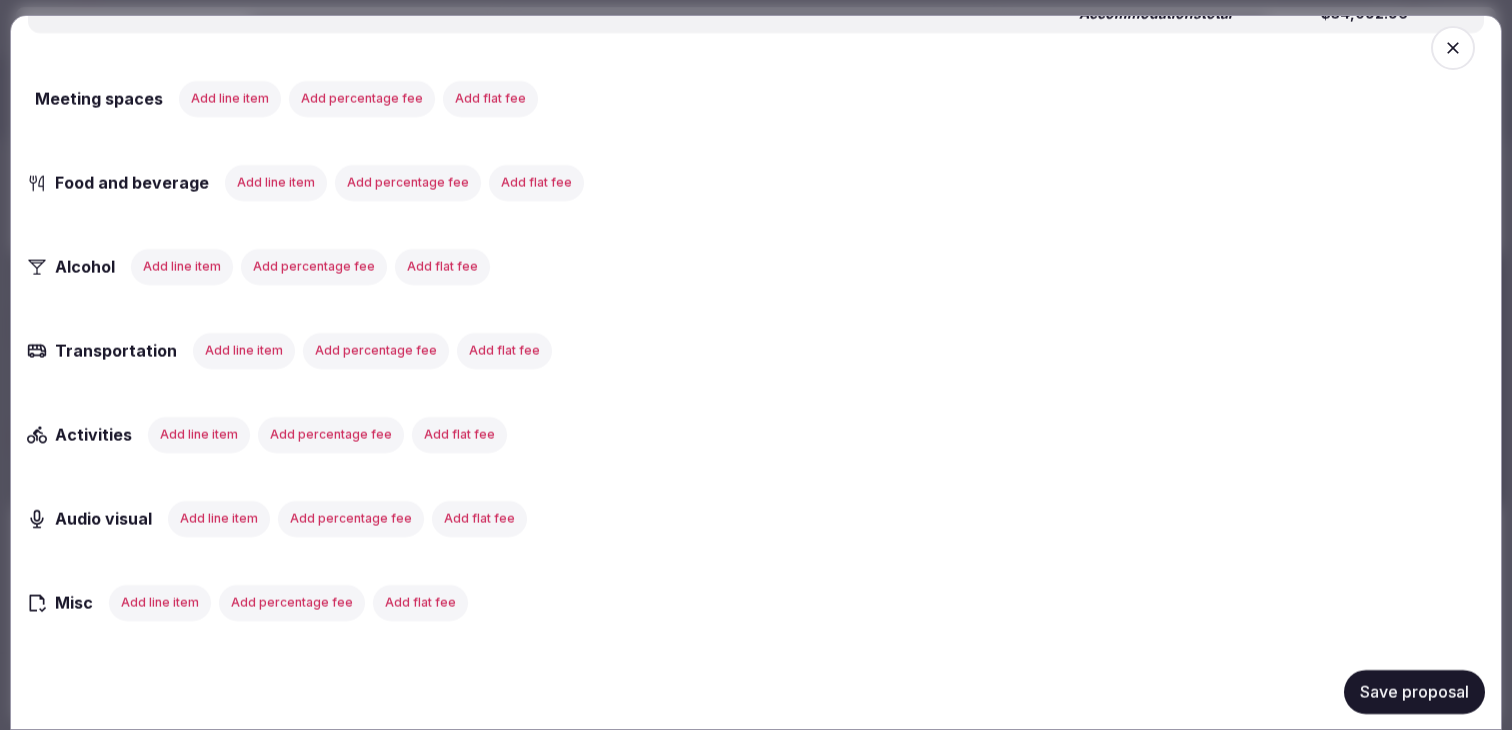 click on "Add line item" at bounding box center (276, 182) 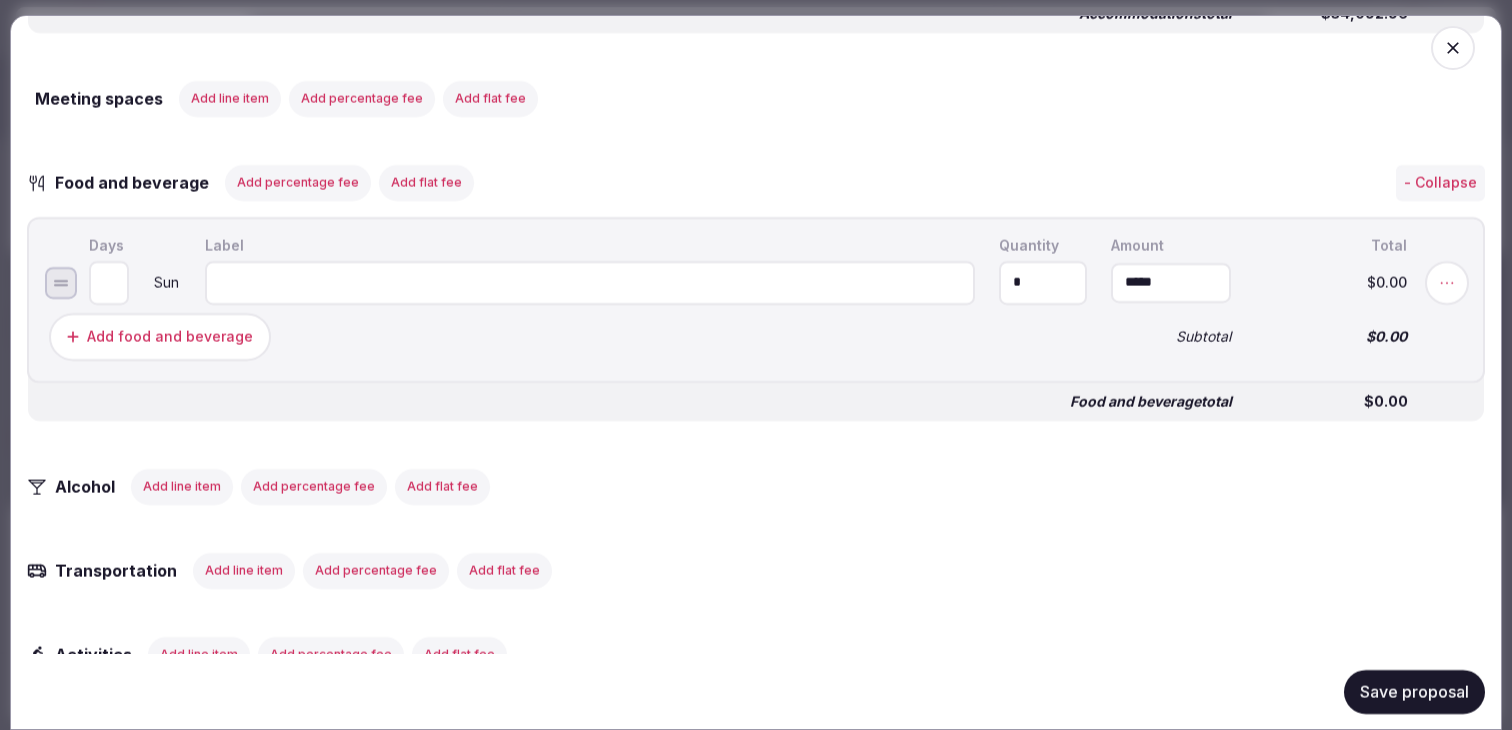 click at bounding box center (590, 282) 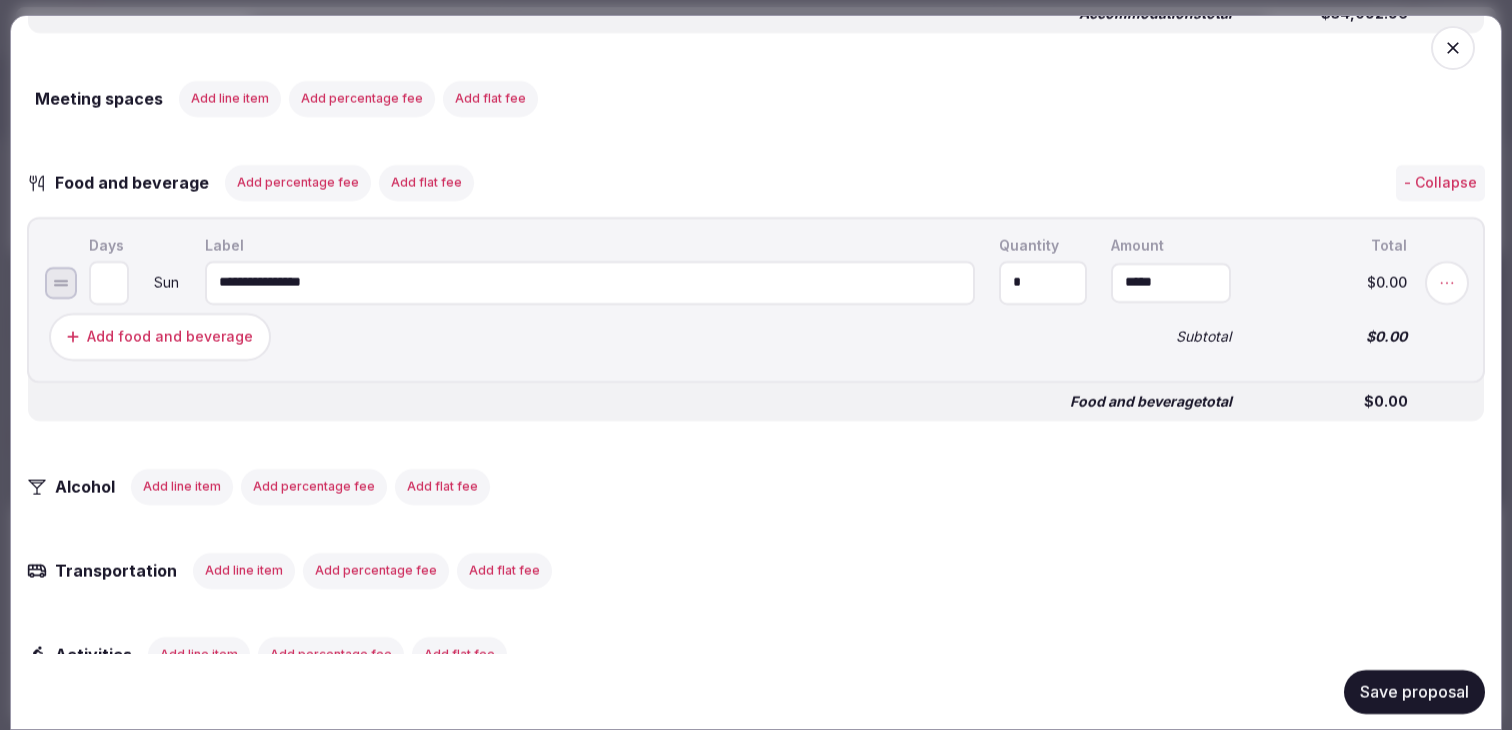 type on "**********" 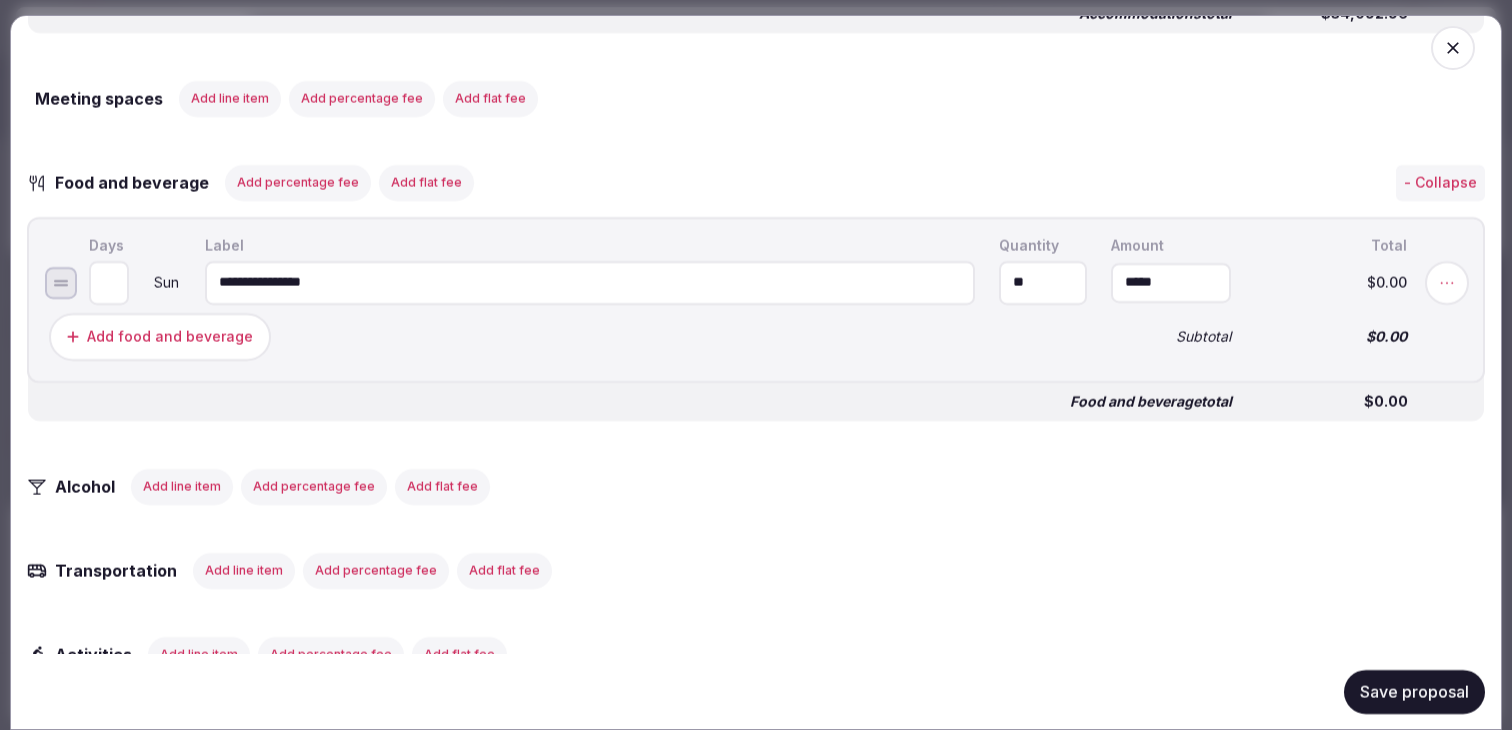 type on "**" 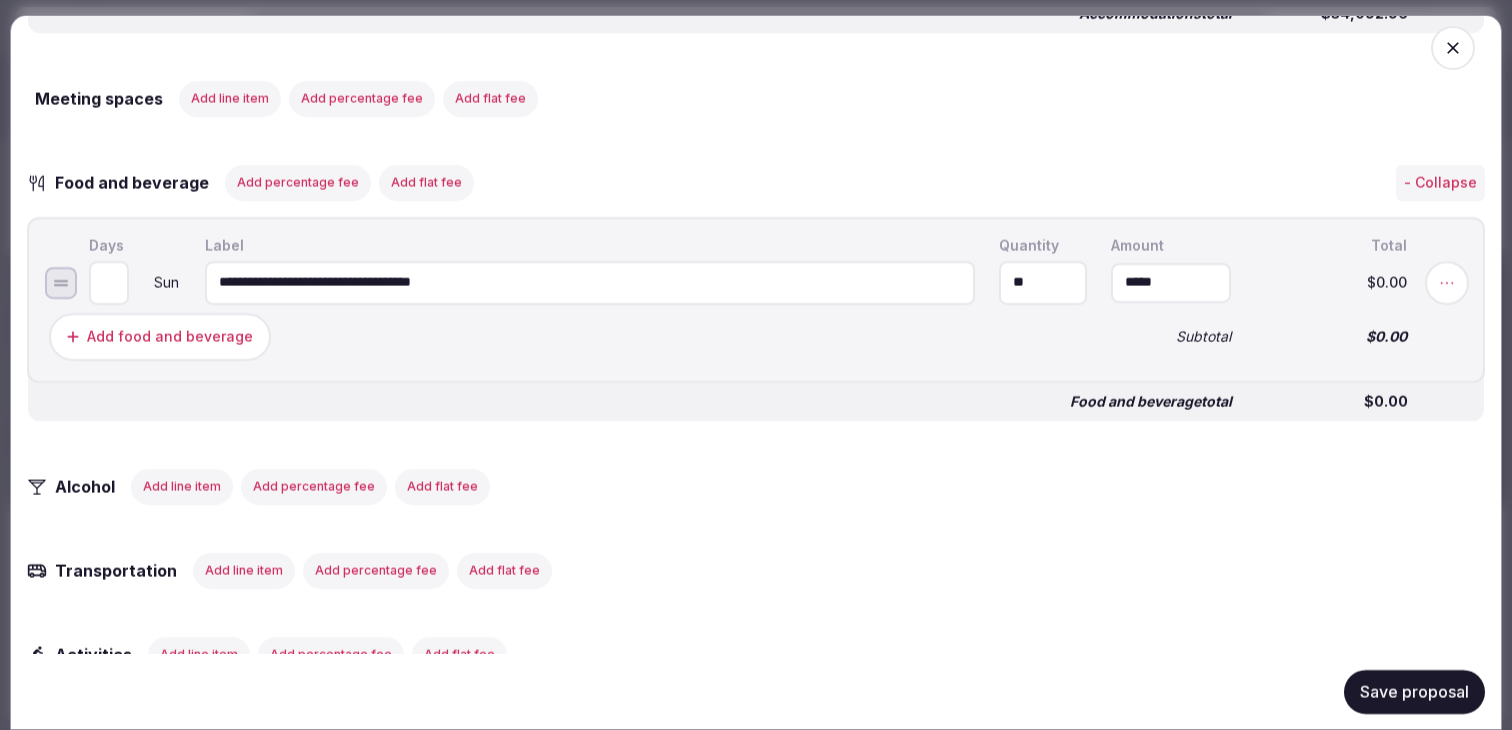 type on "**********" 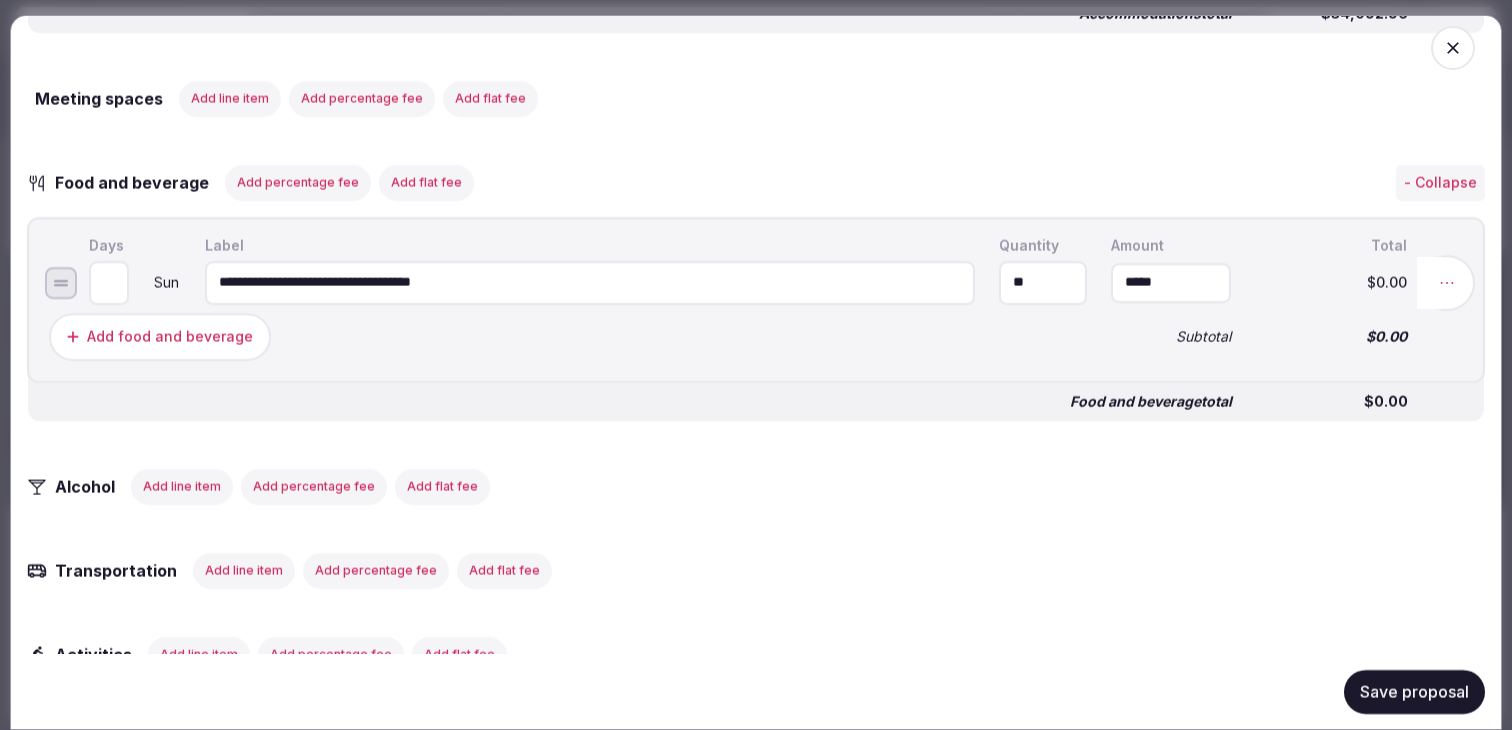 click 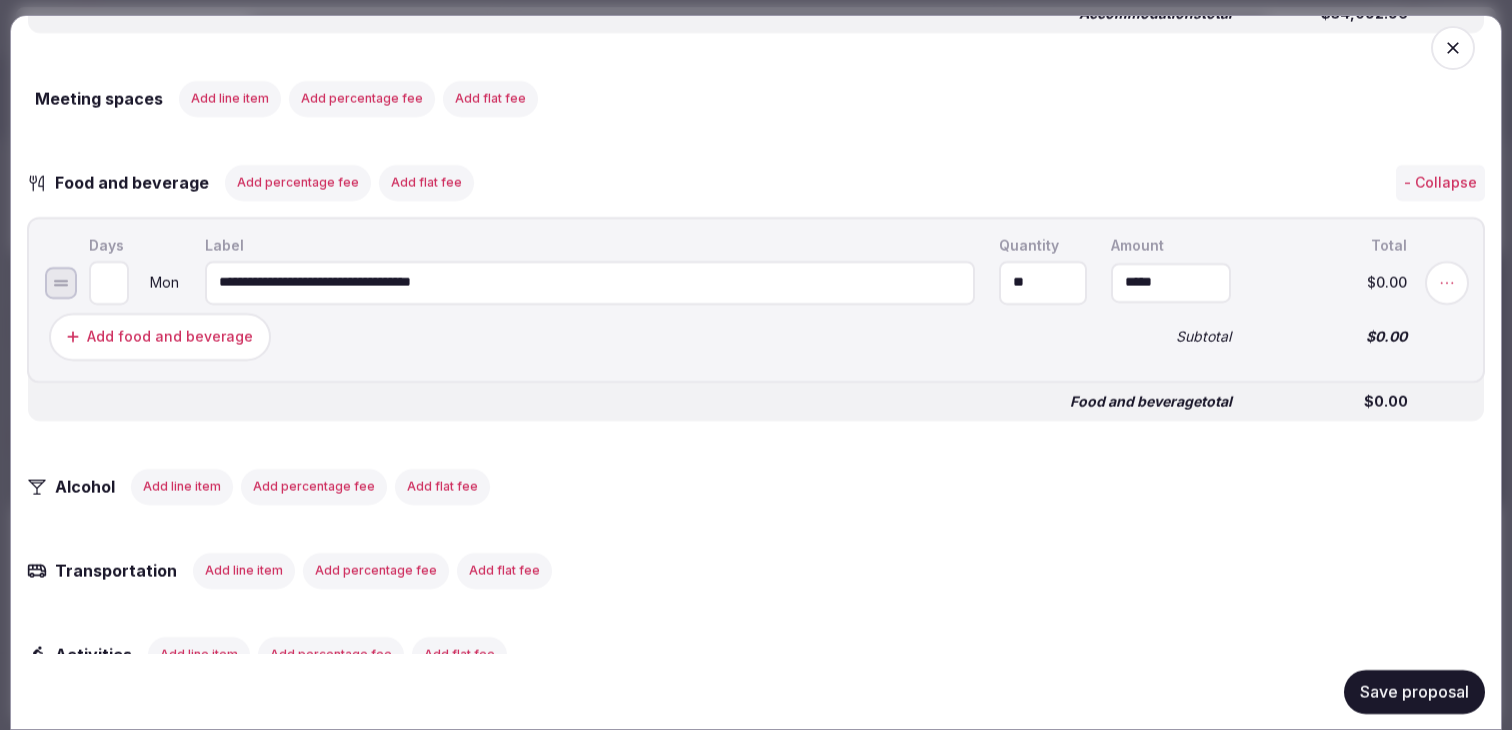 type on "*" 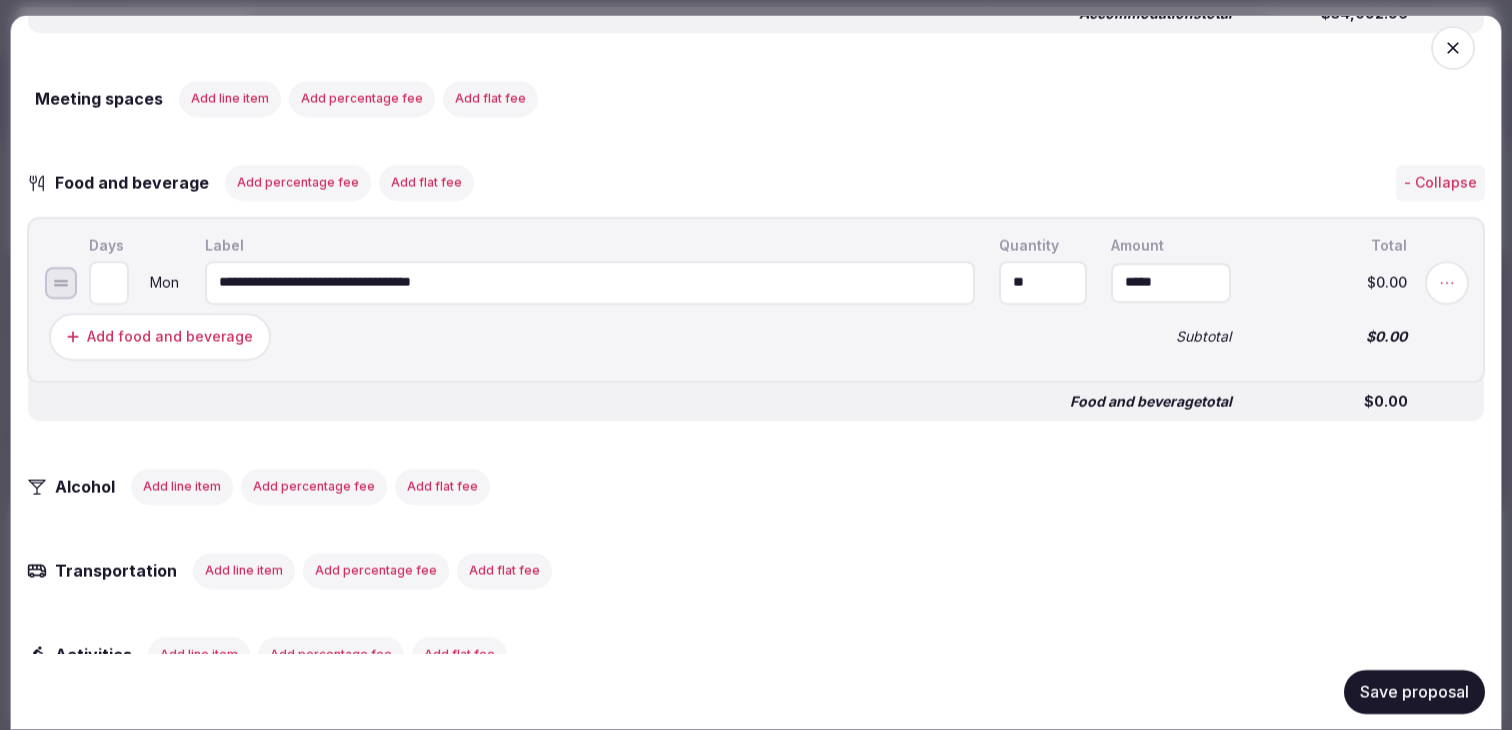 click 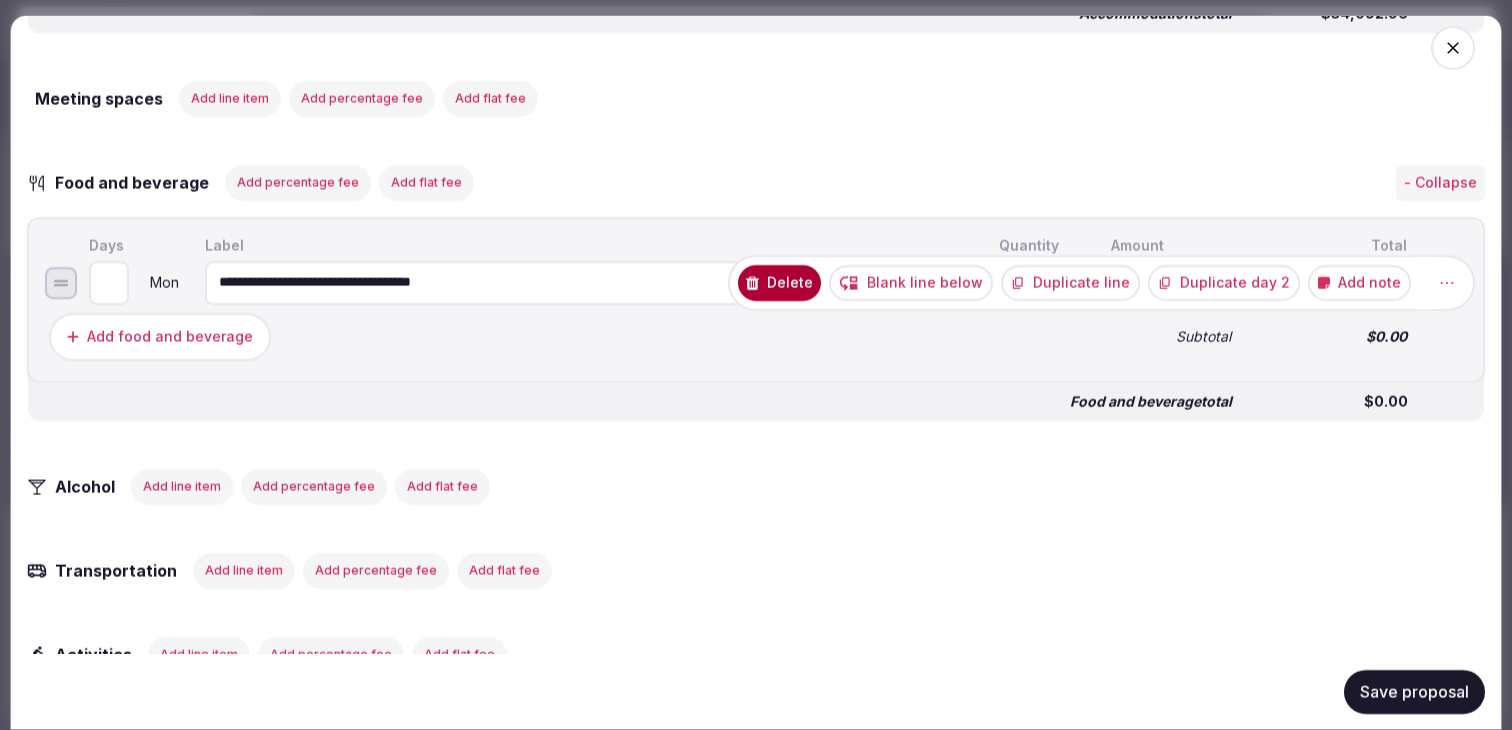 click on "Duplicate day 2" at bounding box center [1224, 282] 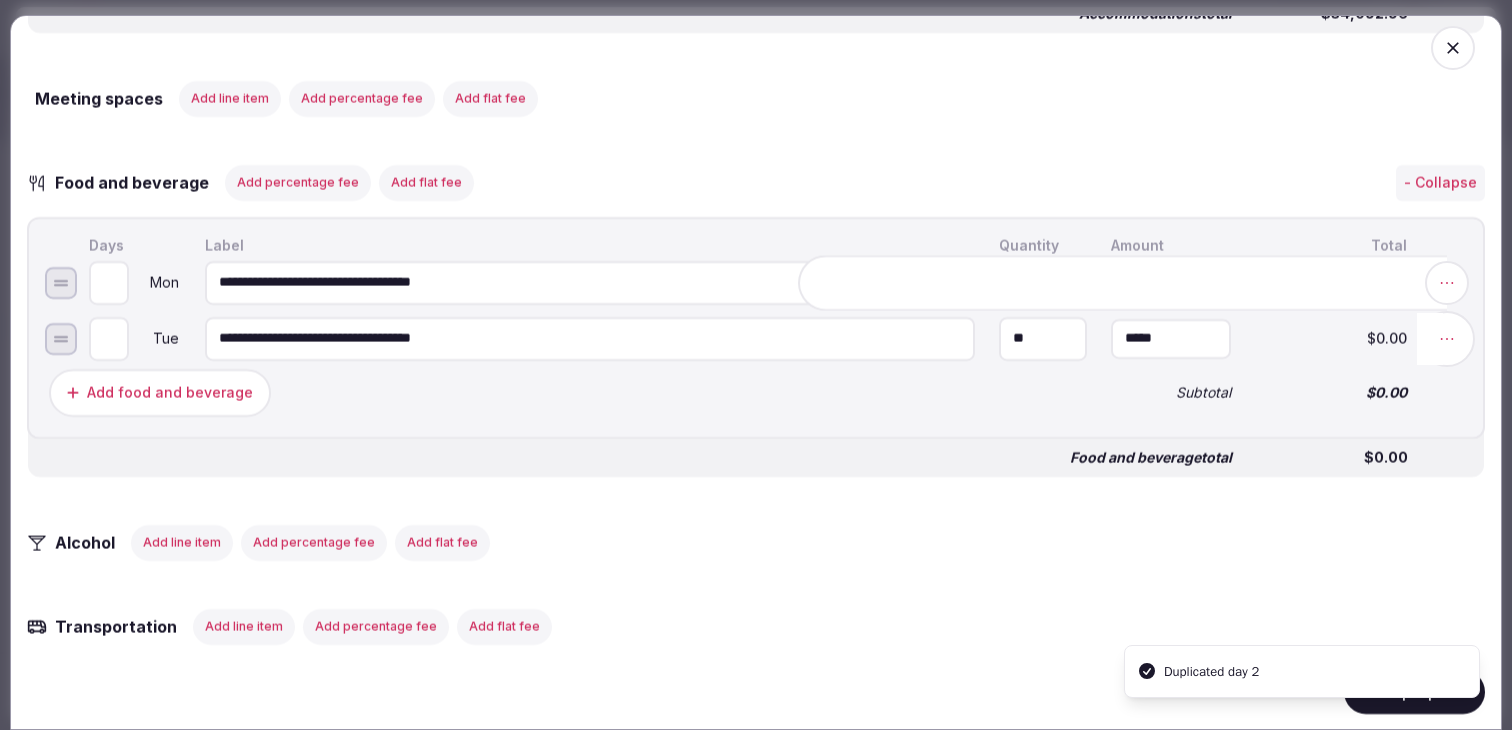 click 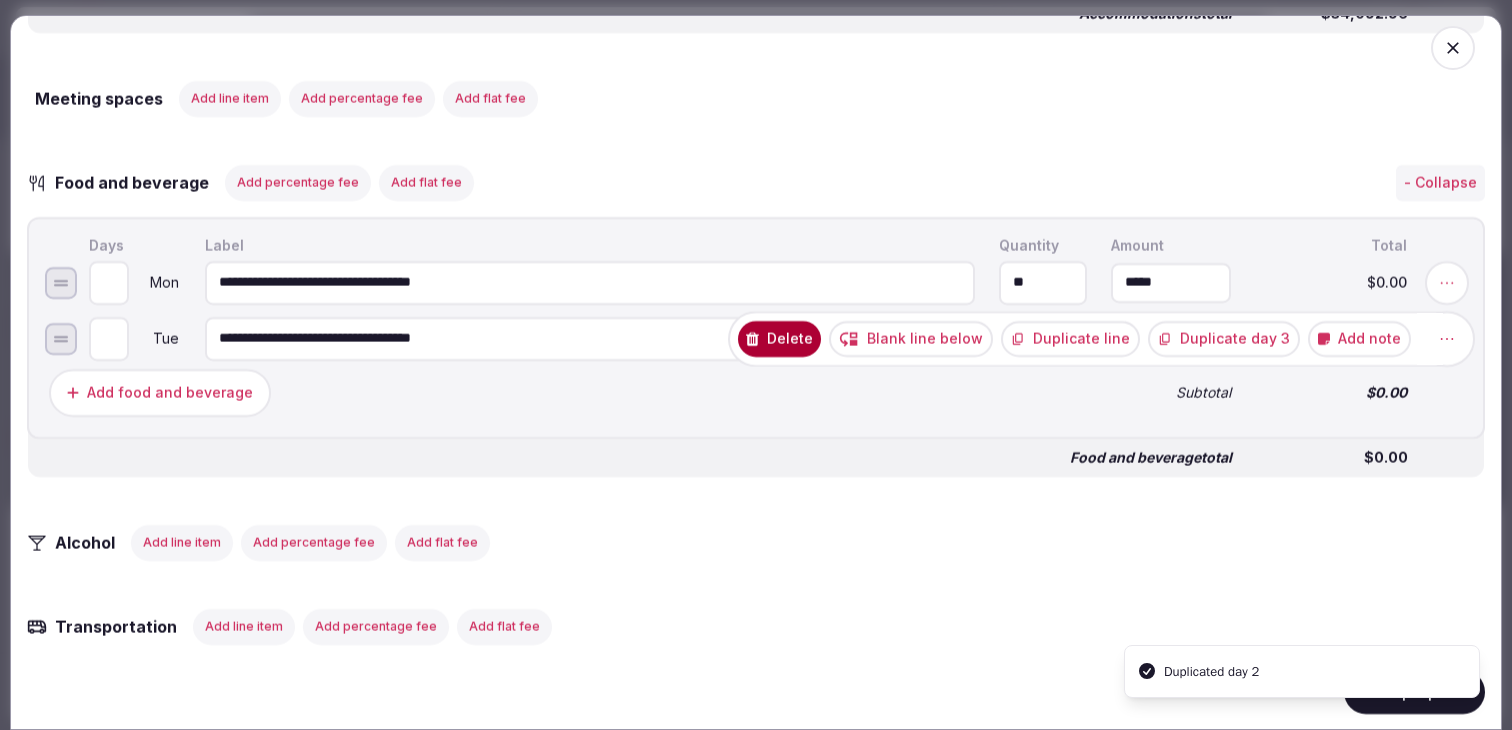 click on "Duplicate day 3" at bounding box center [1224, 338] 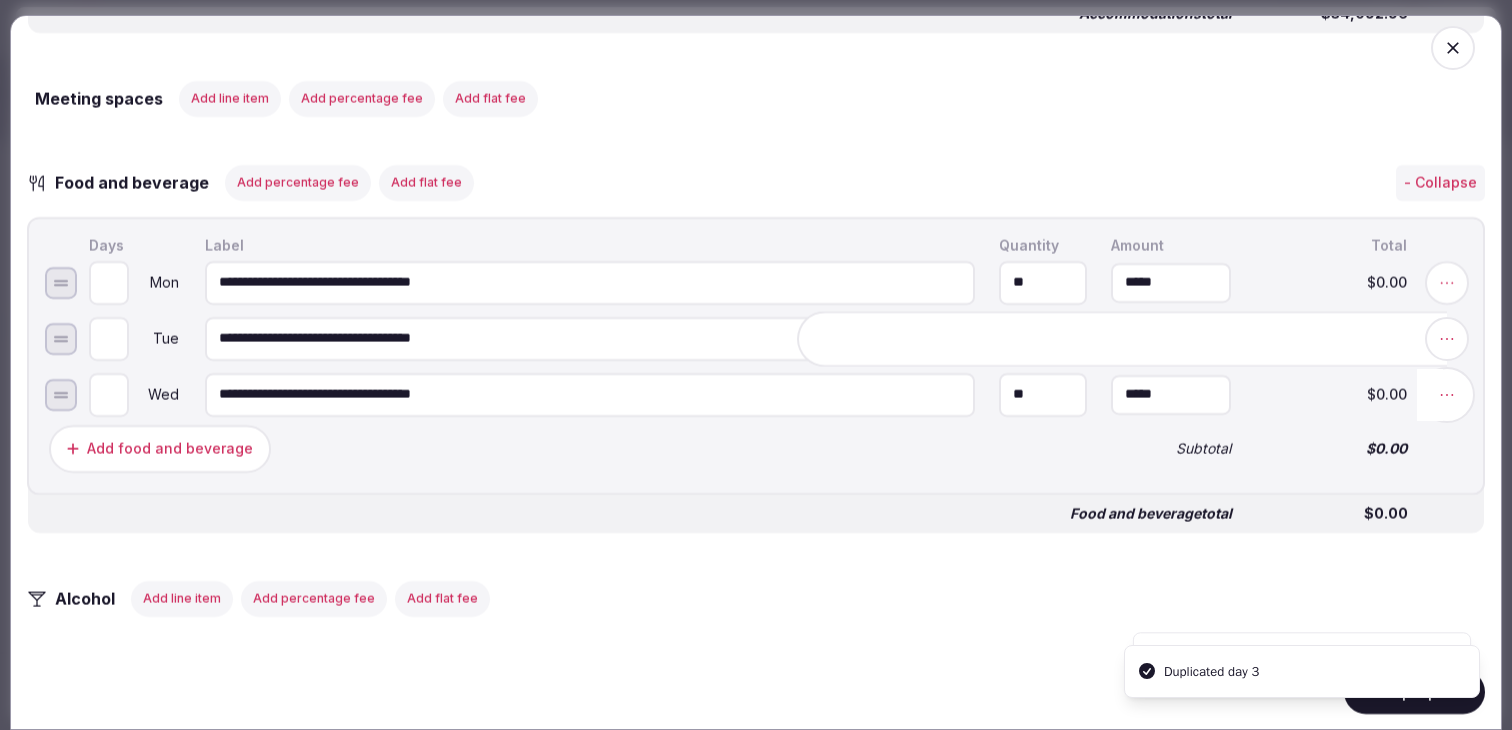click 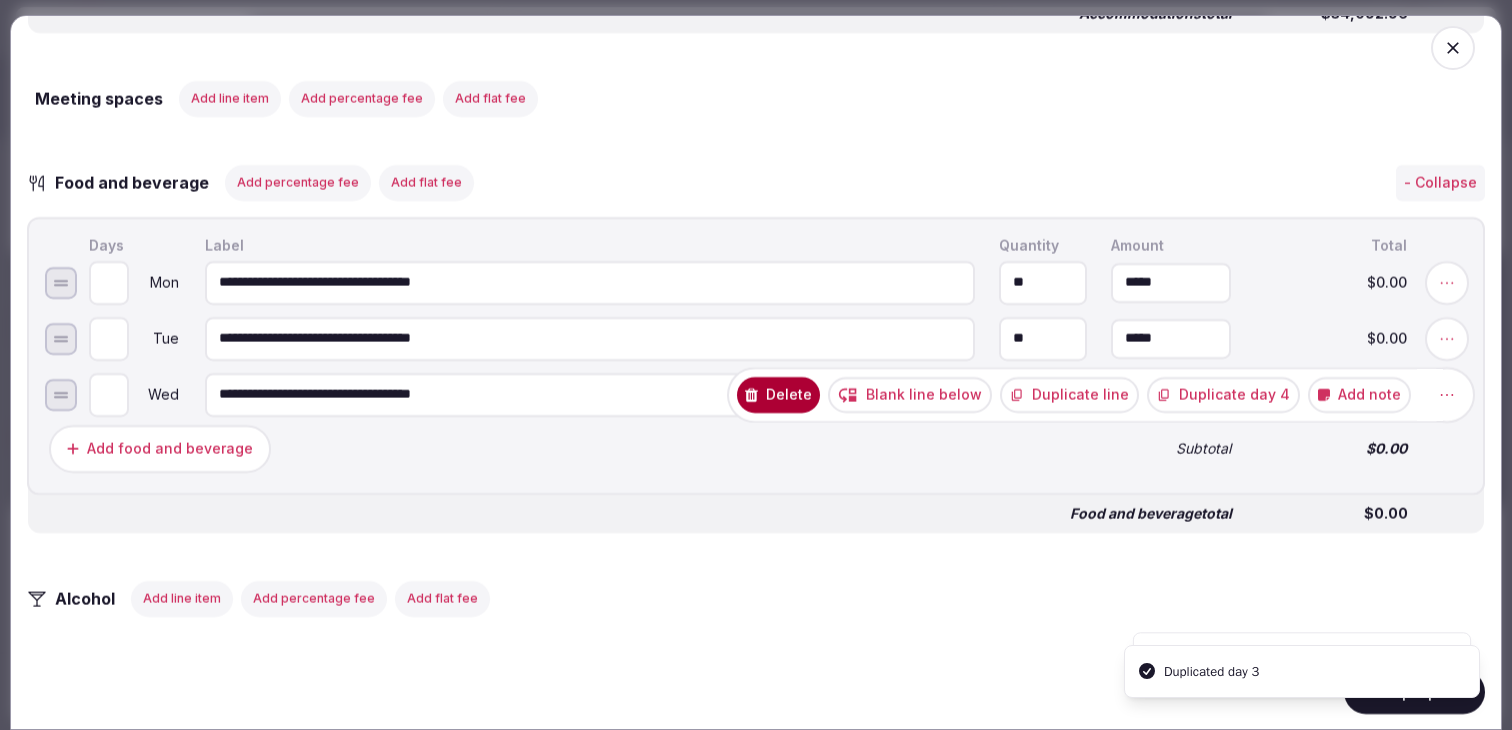 click on "Duplicate day 4" at bounding box center [1223, 394] 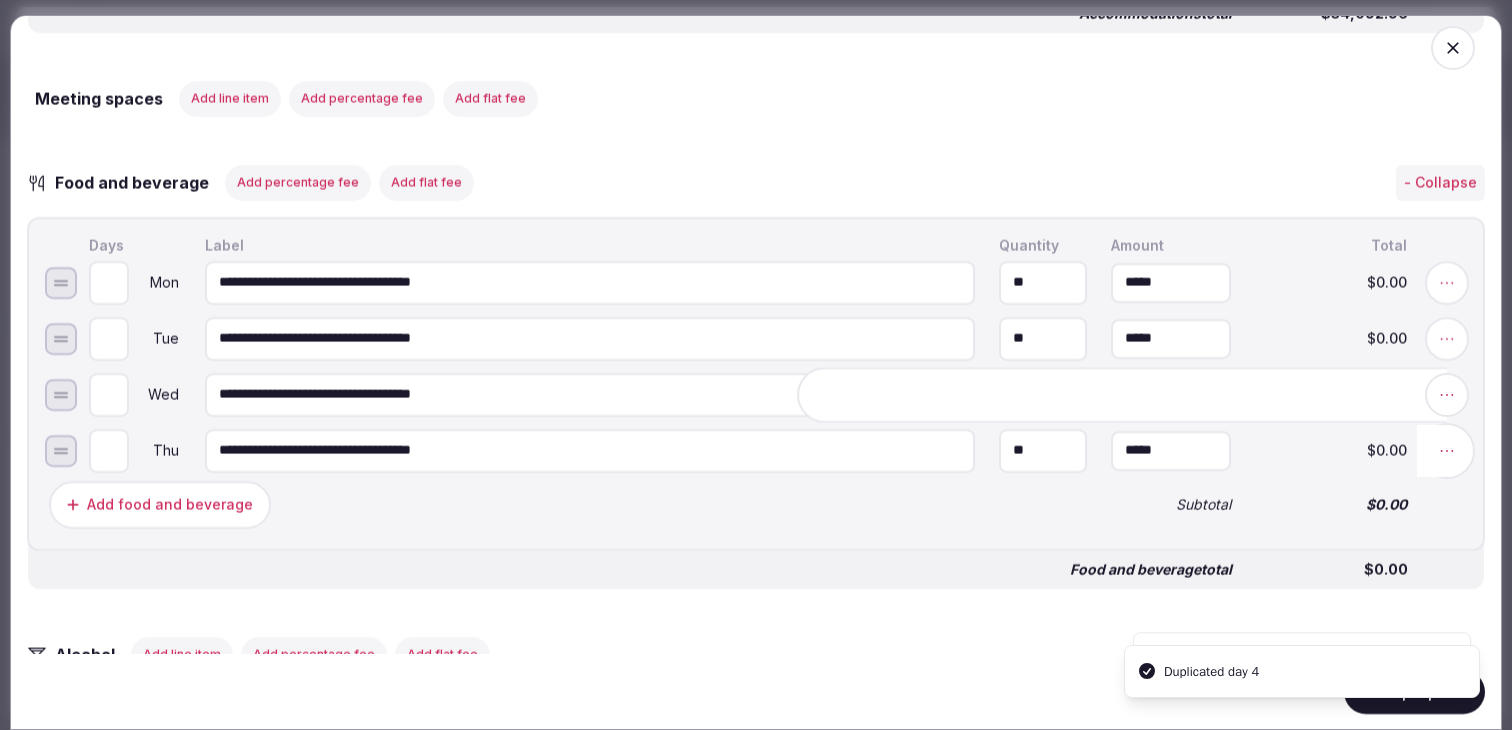 click 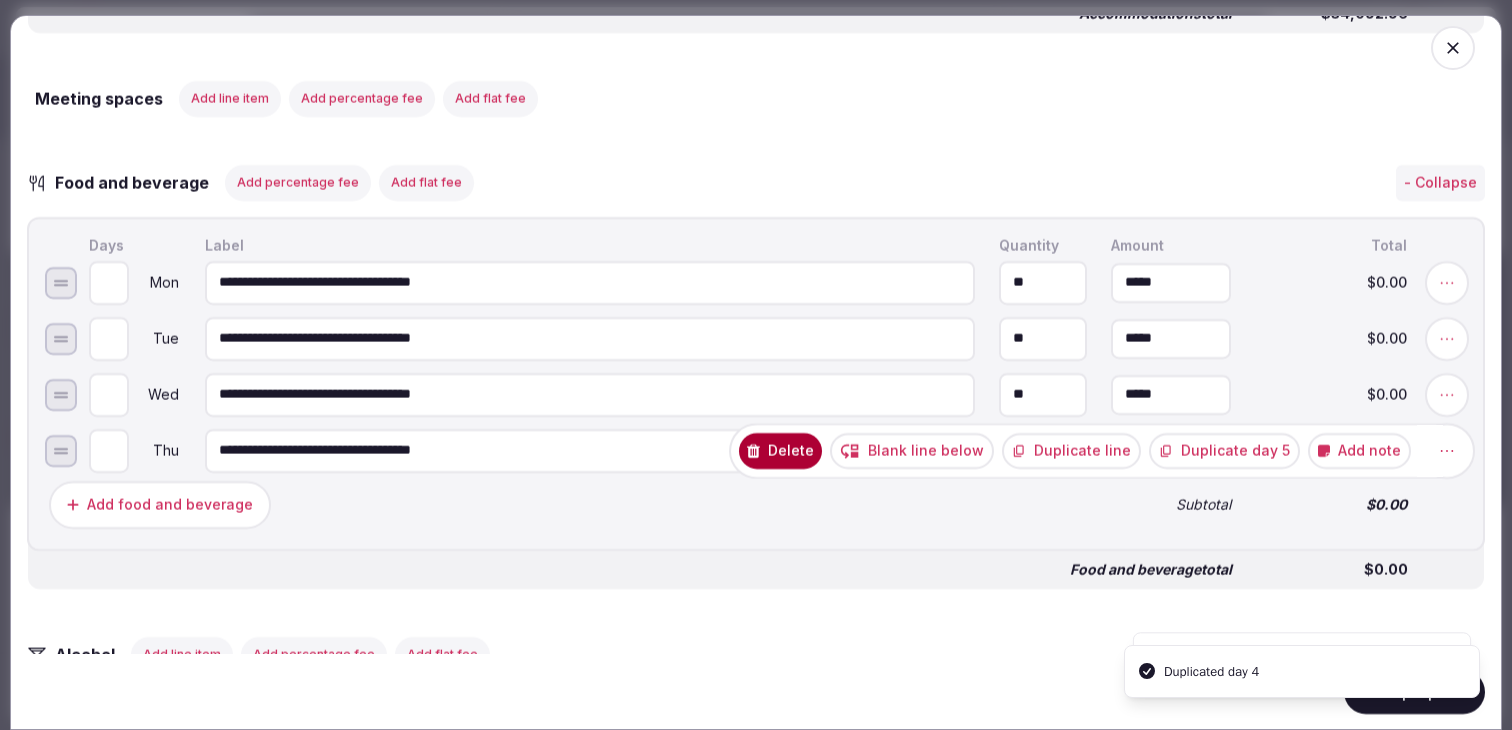 click on "Duplicate day 5" at bounding box center (1224, 450) 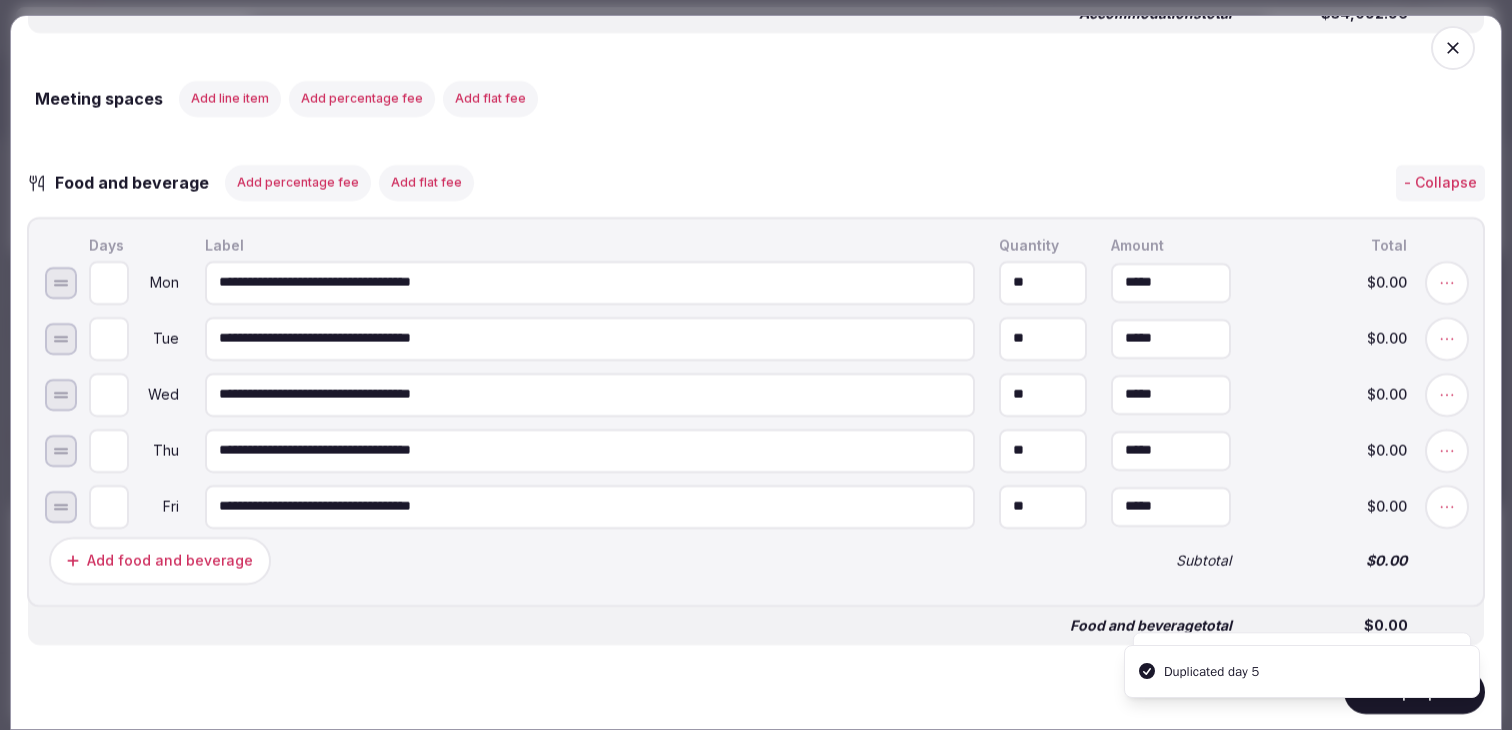 click on "Add food and beverage" at bounding box center (568, 560) 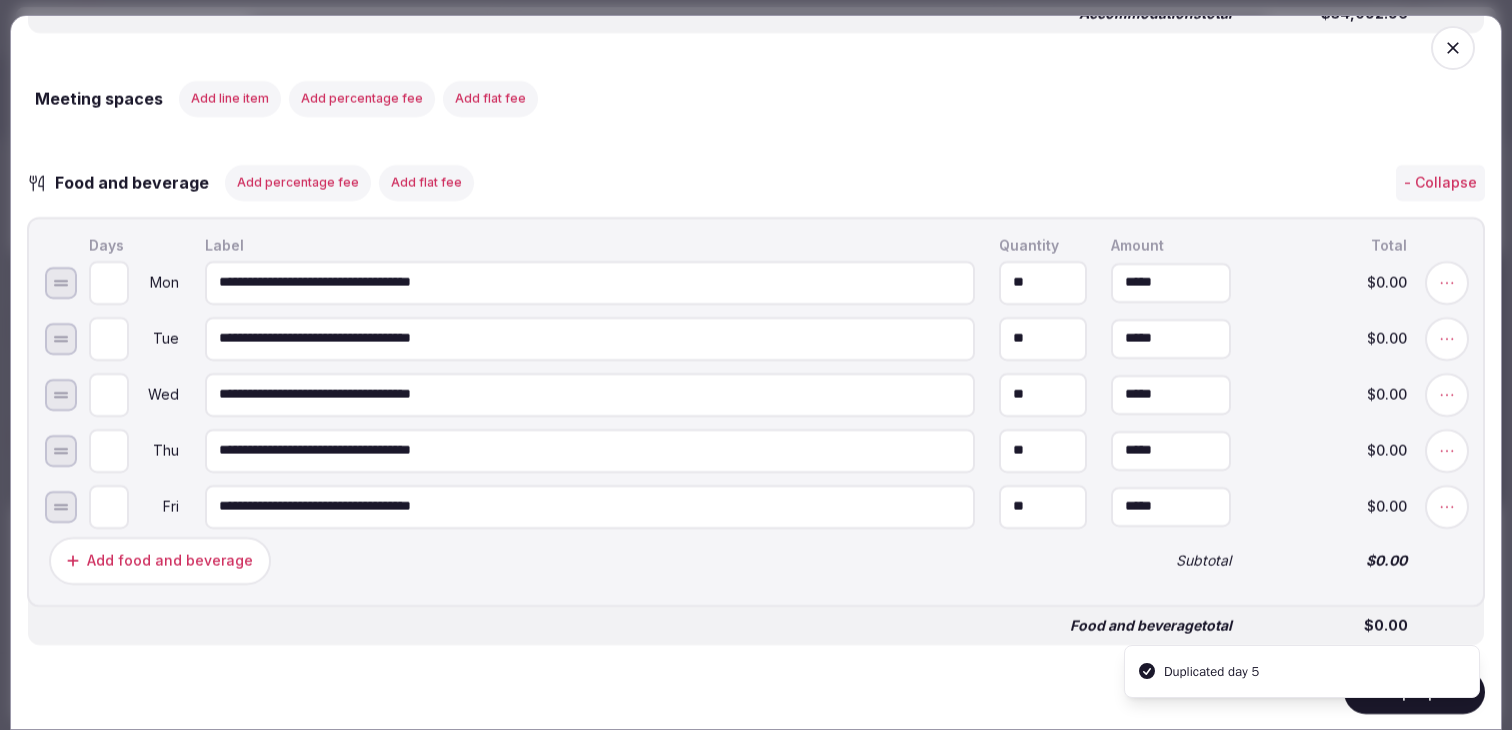scroll, scrollTop: 1753, scrollLeft: 0, axis: vertical 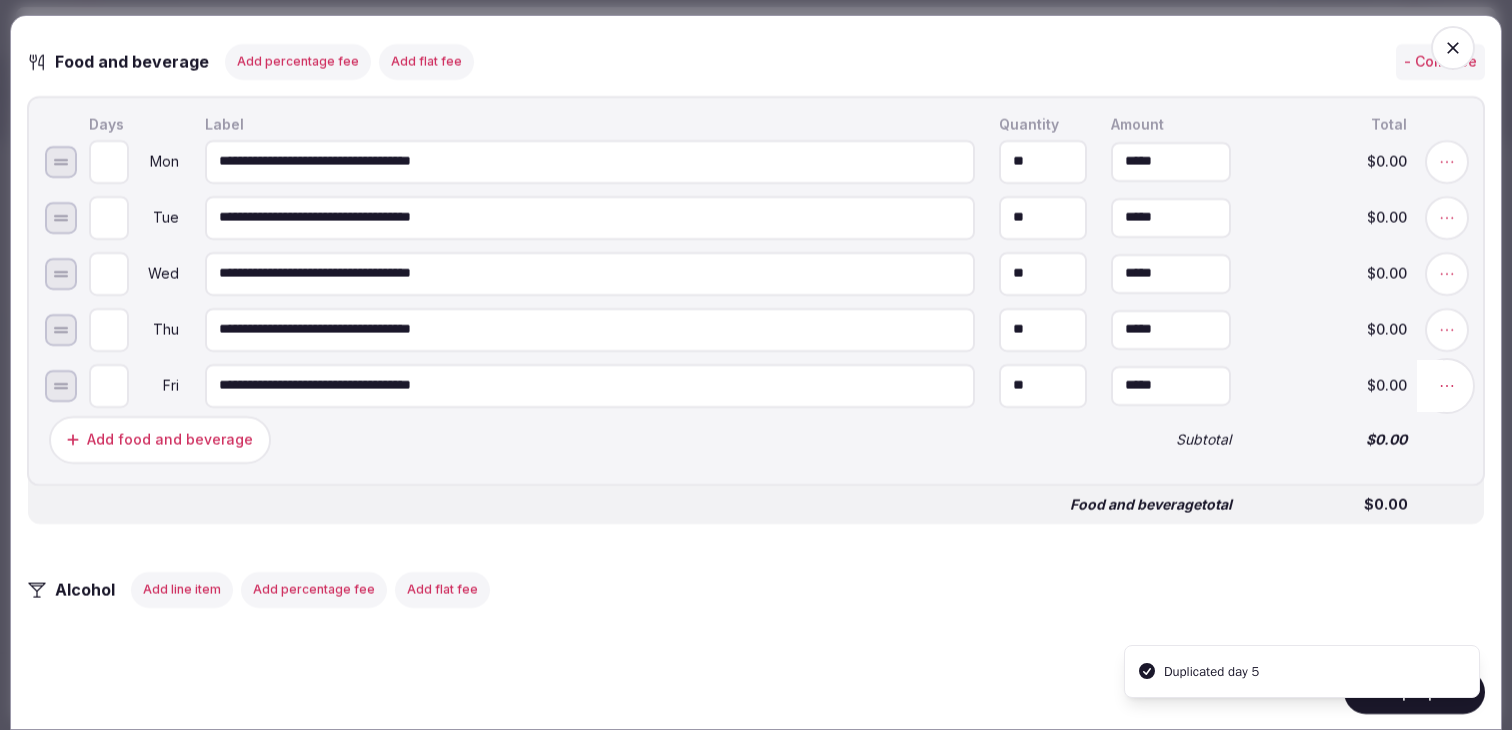 click 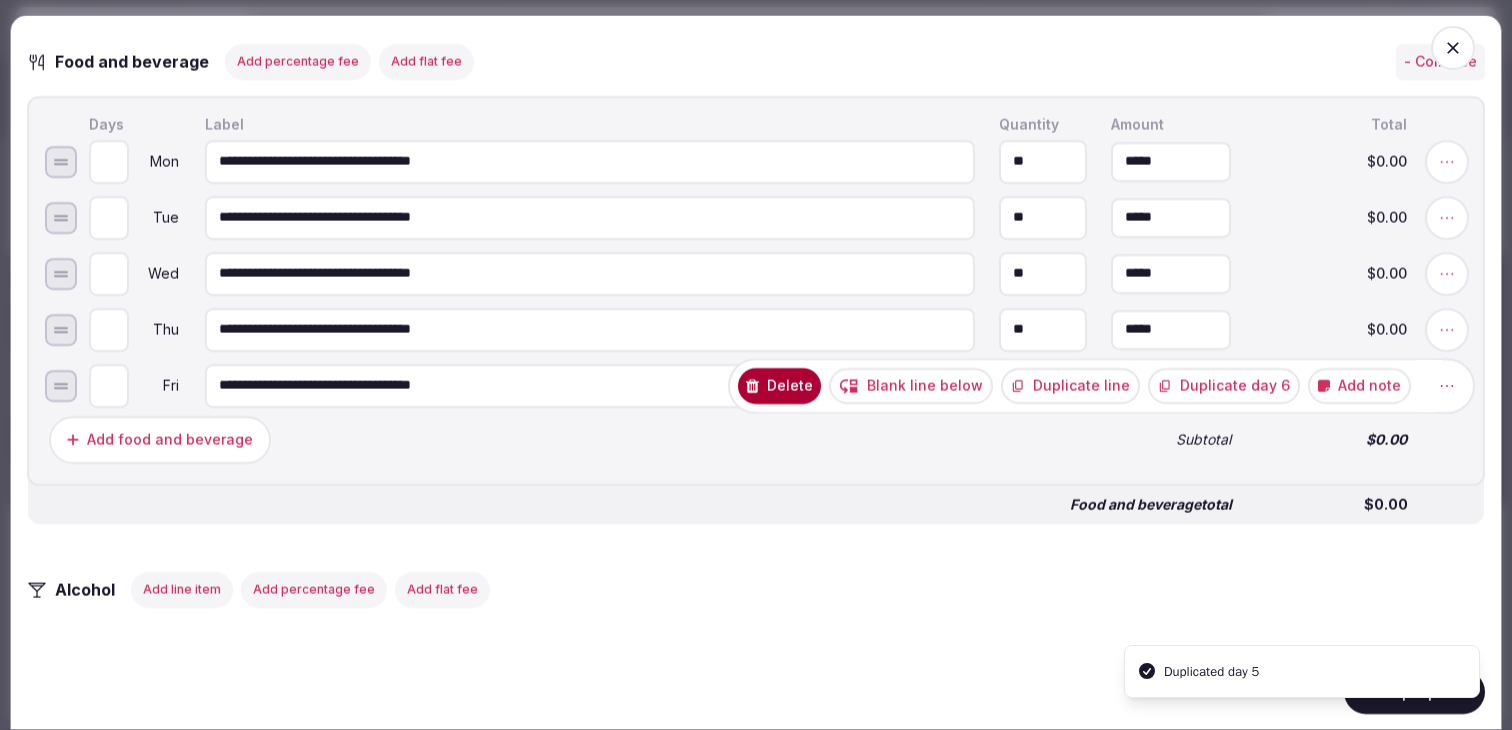 click on "Duplicate day 6" at bounding box center (1224, 385) 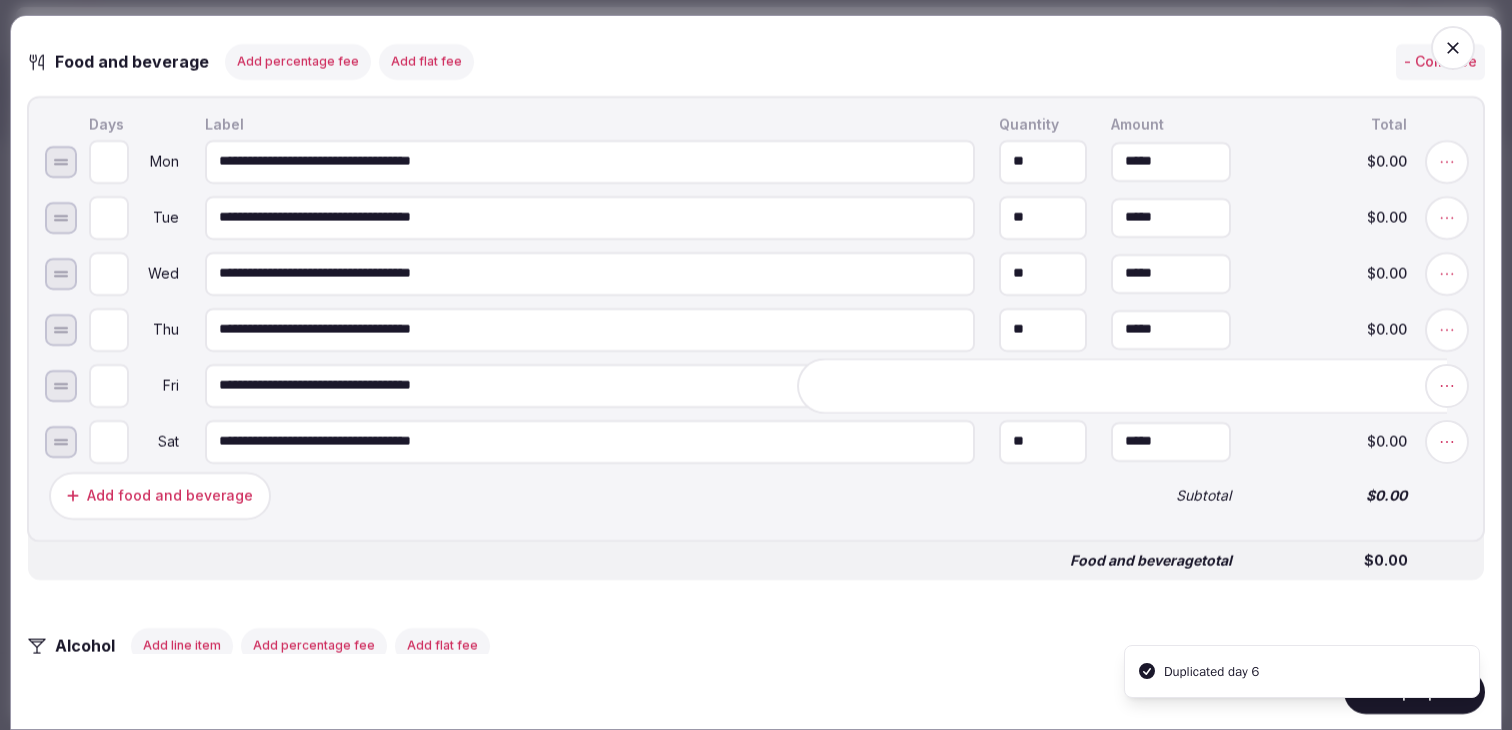 click on "Add food and beverage" at bounding box center [568, 495] 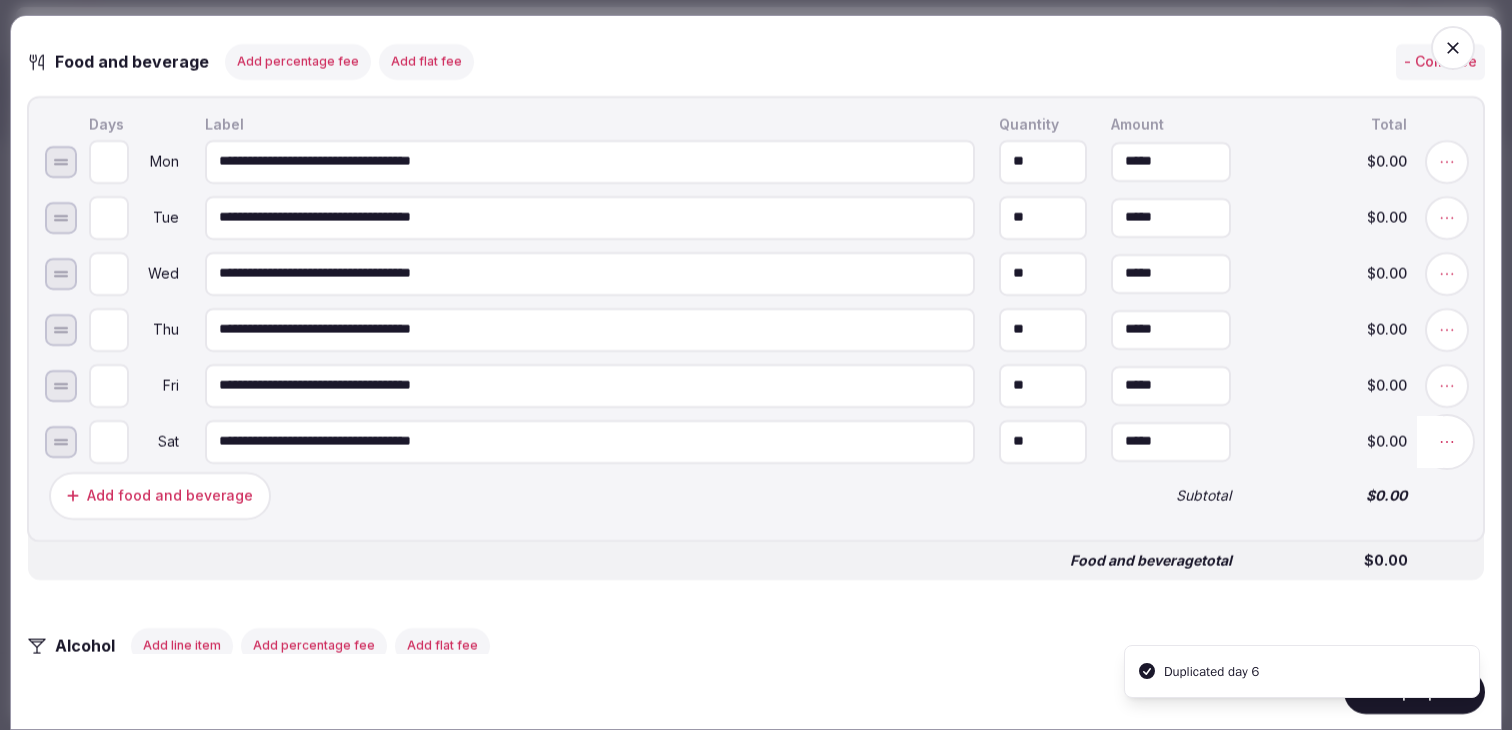 click at bounding box center (1447, 441) 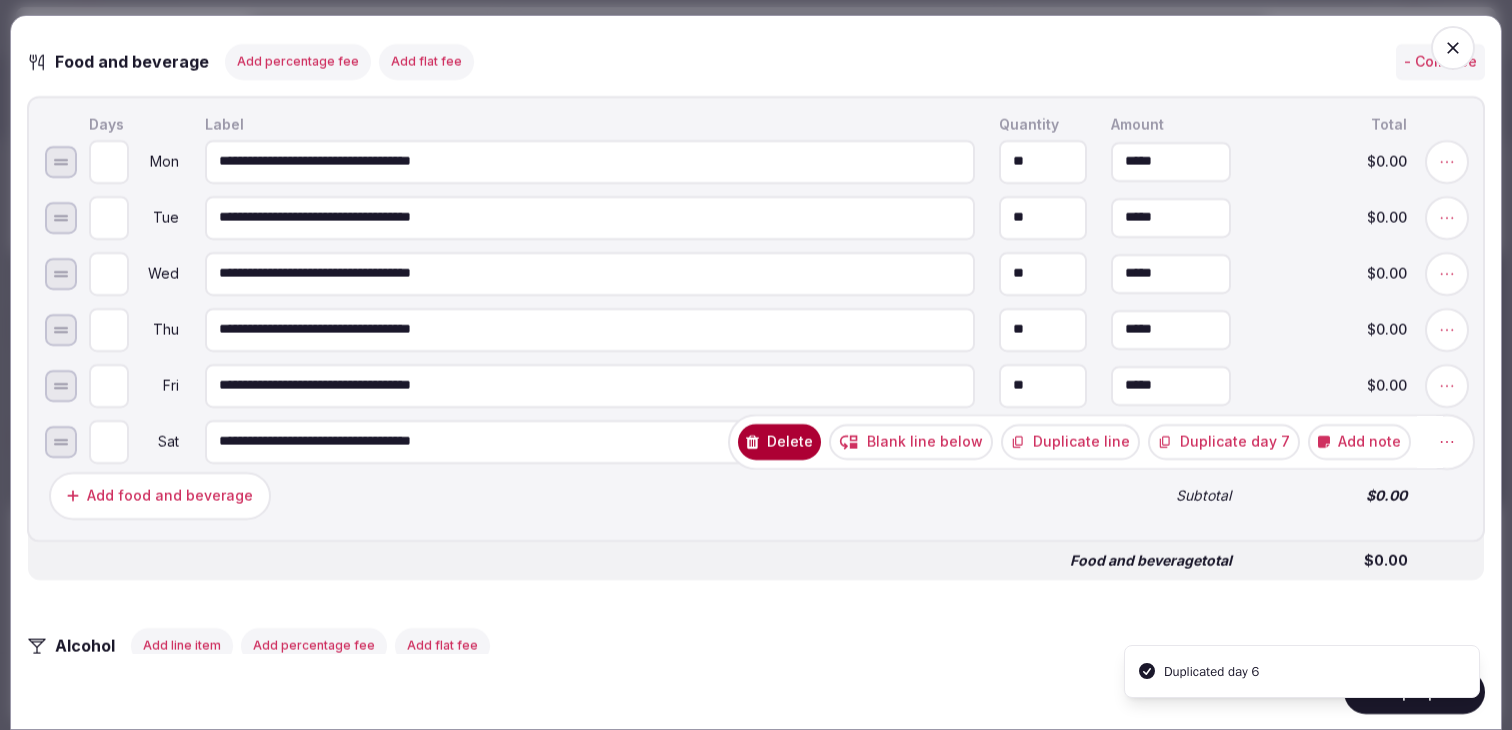 click on "Duplicate day 7" at bounding box center [1224, 441] 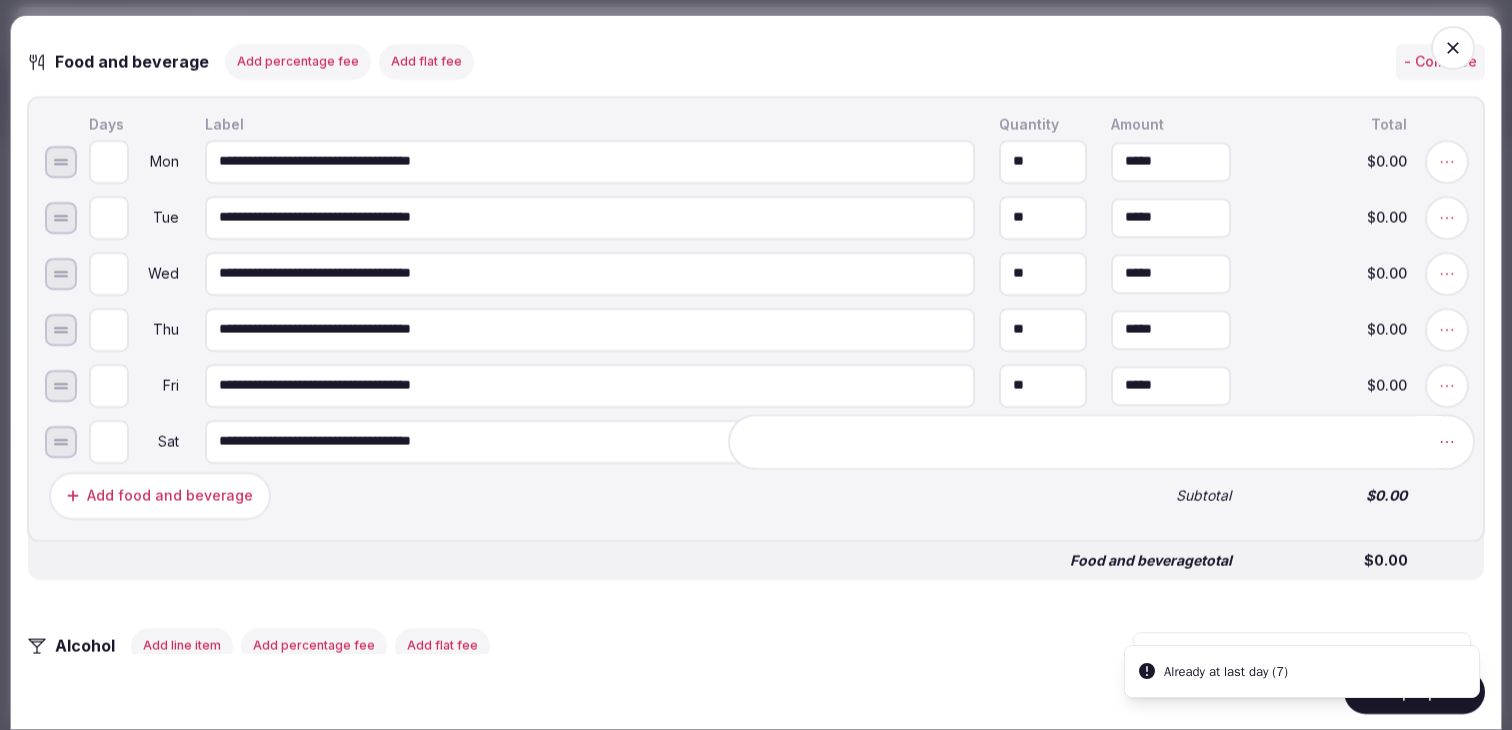 click on "Add food and beverage" at bounding box center [568, 495] 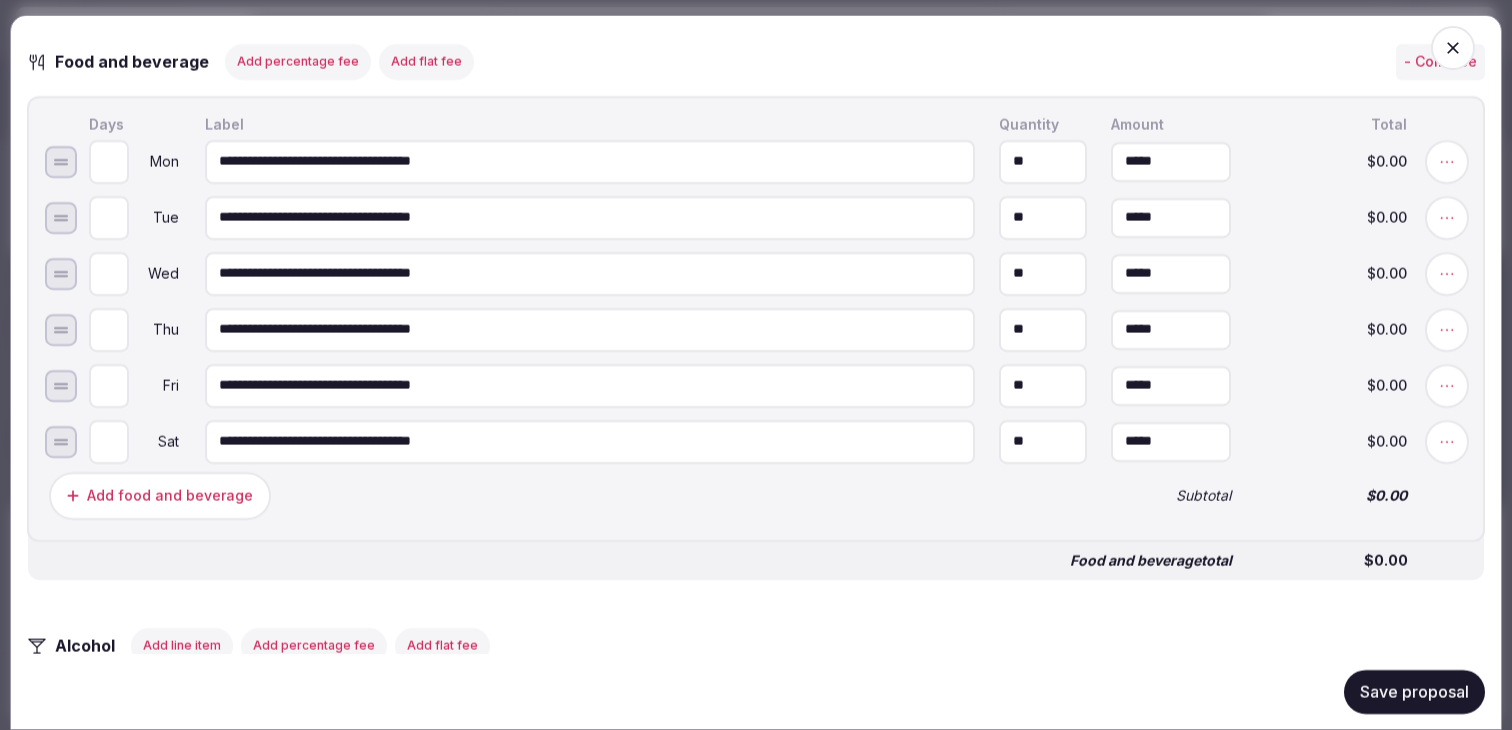 scroll, scrollTop: 1718, scrollLeft: 0, axis: vertical 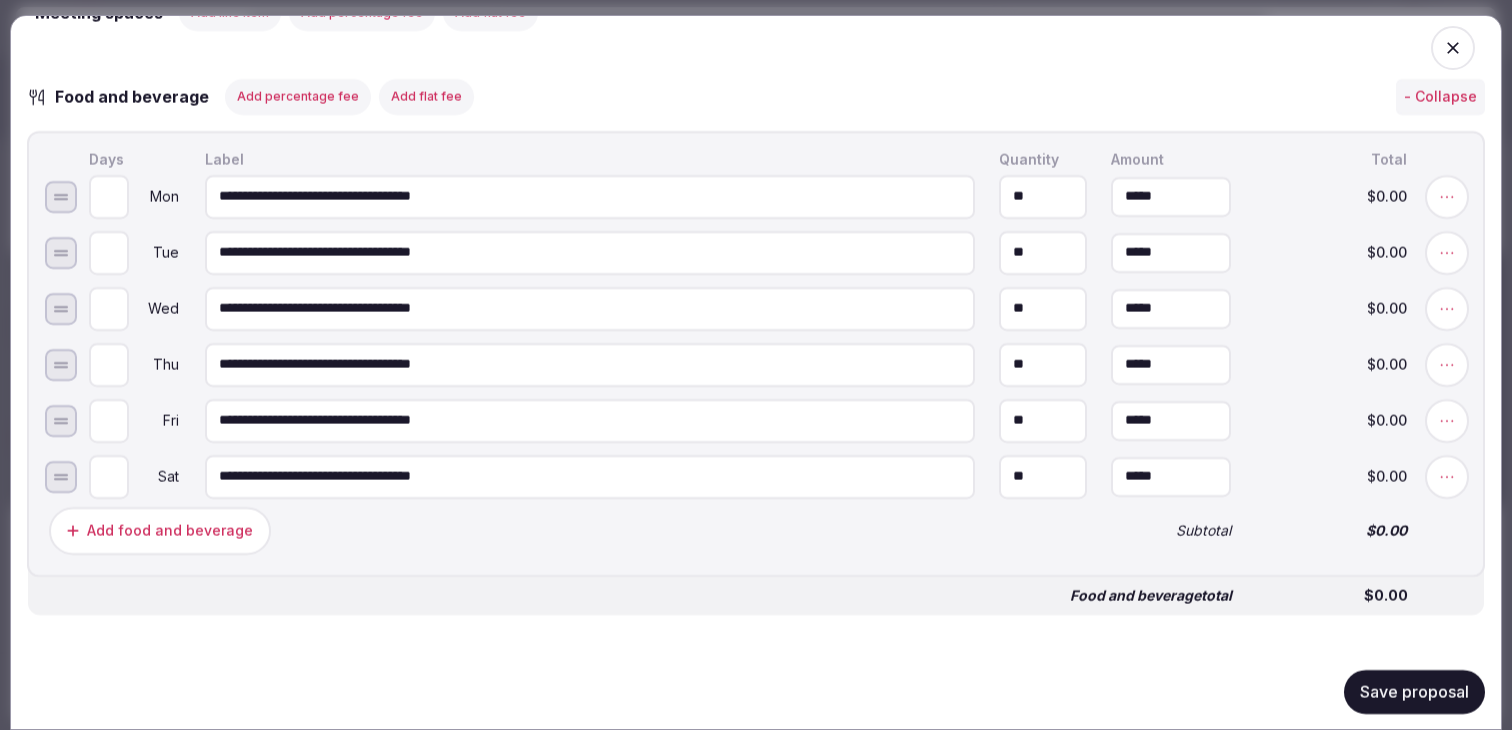 click on "Save proposal" at bounding box center [1414, 691] 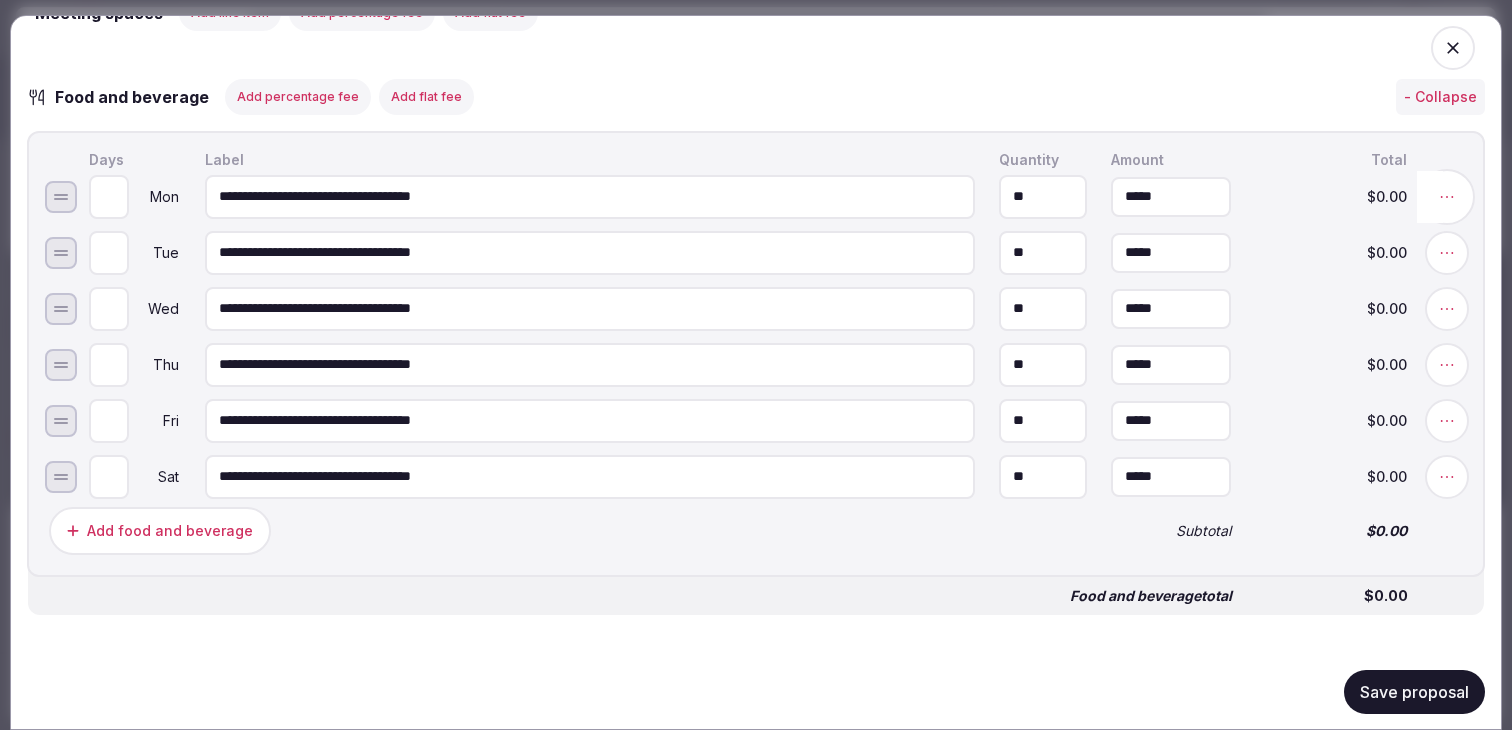 click 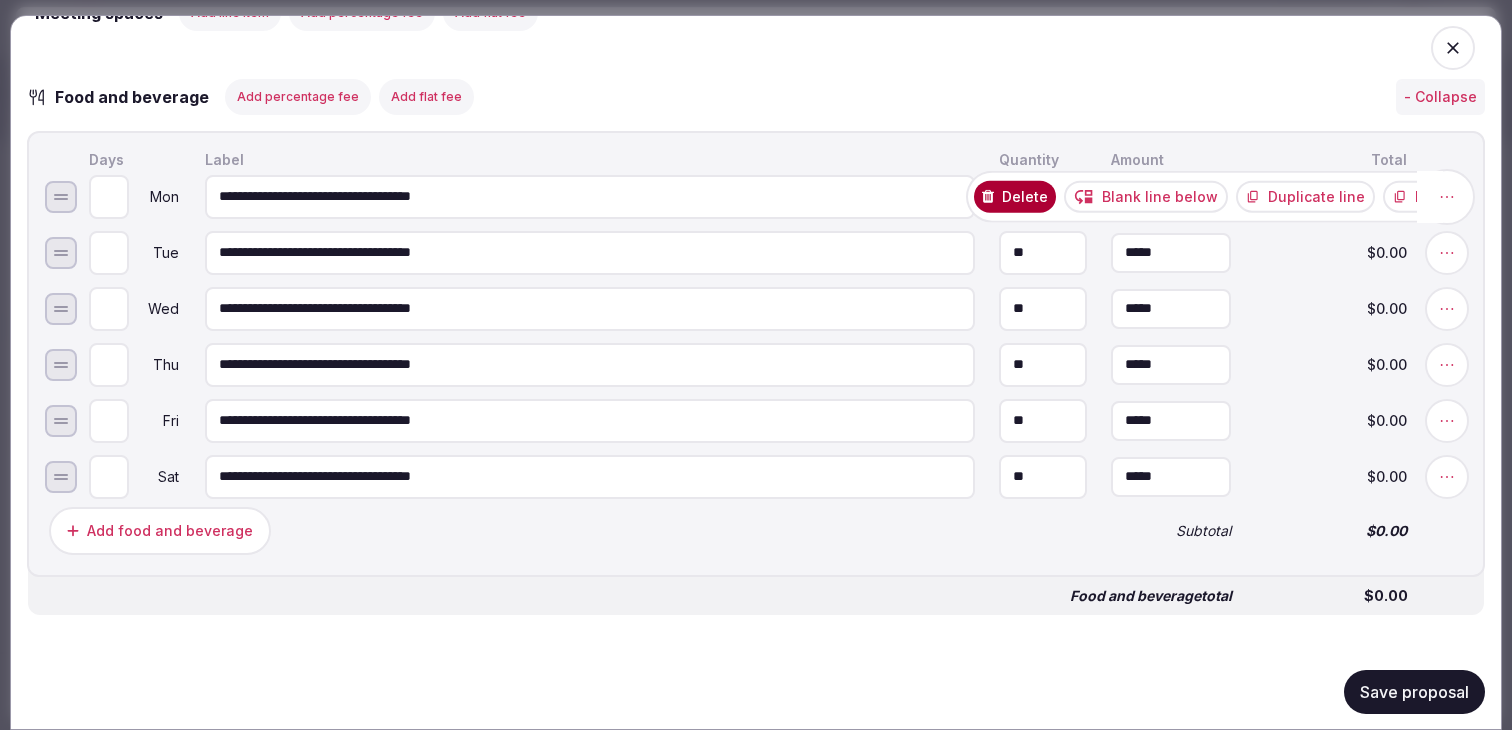 click 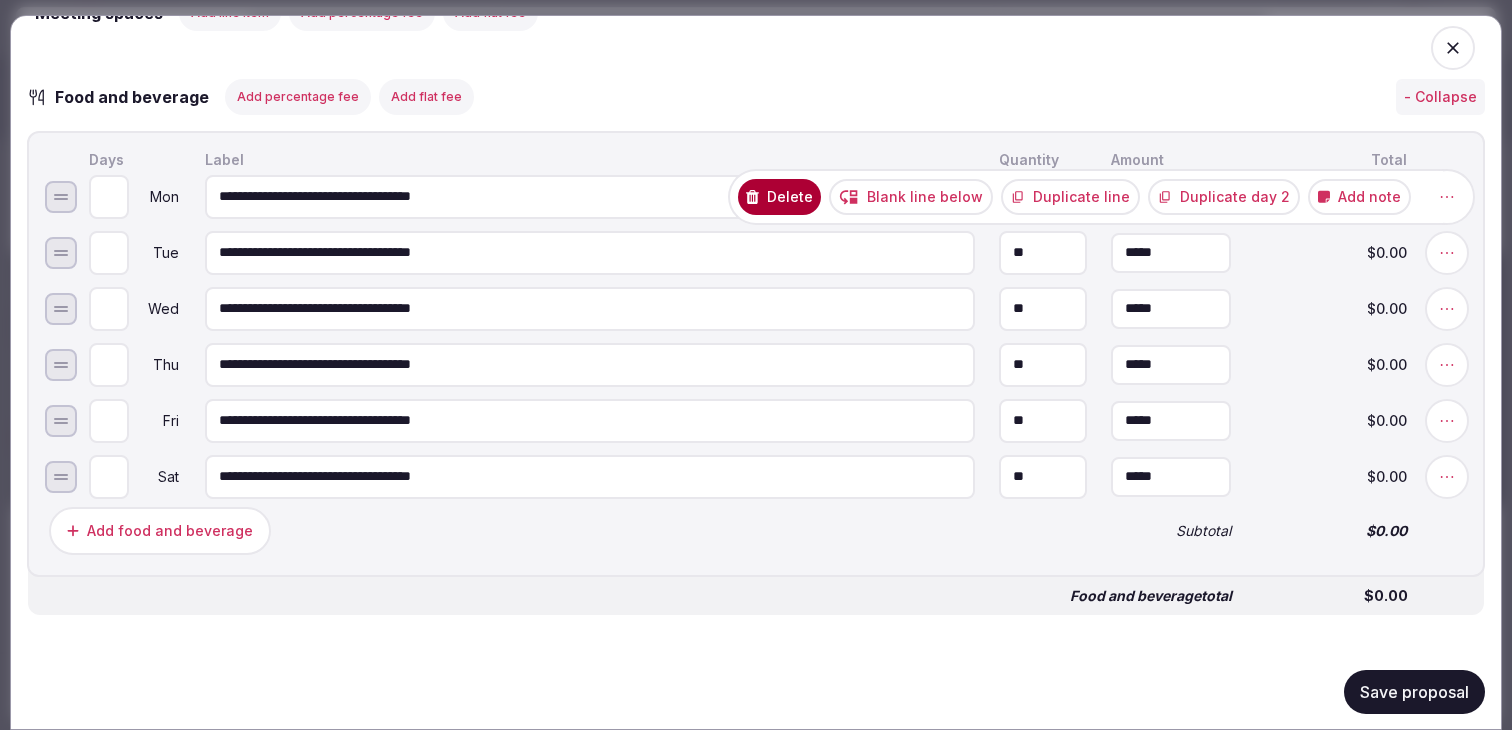 click on "Duplicate line" at bounding box center [1070, 196] 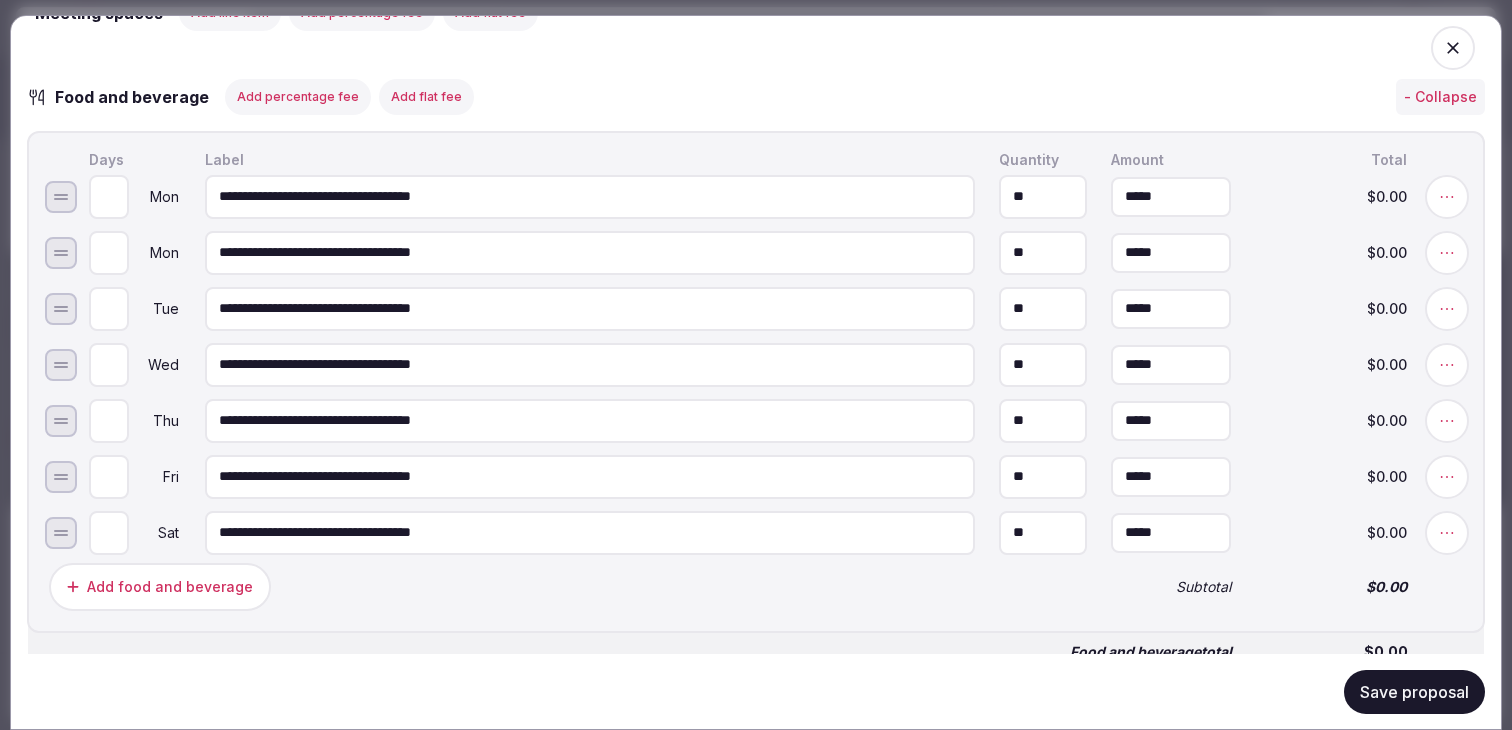 click on "**********" at bounding box center (590, 252) 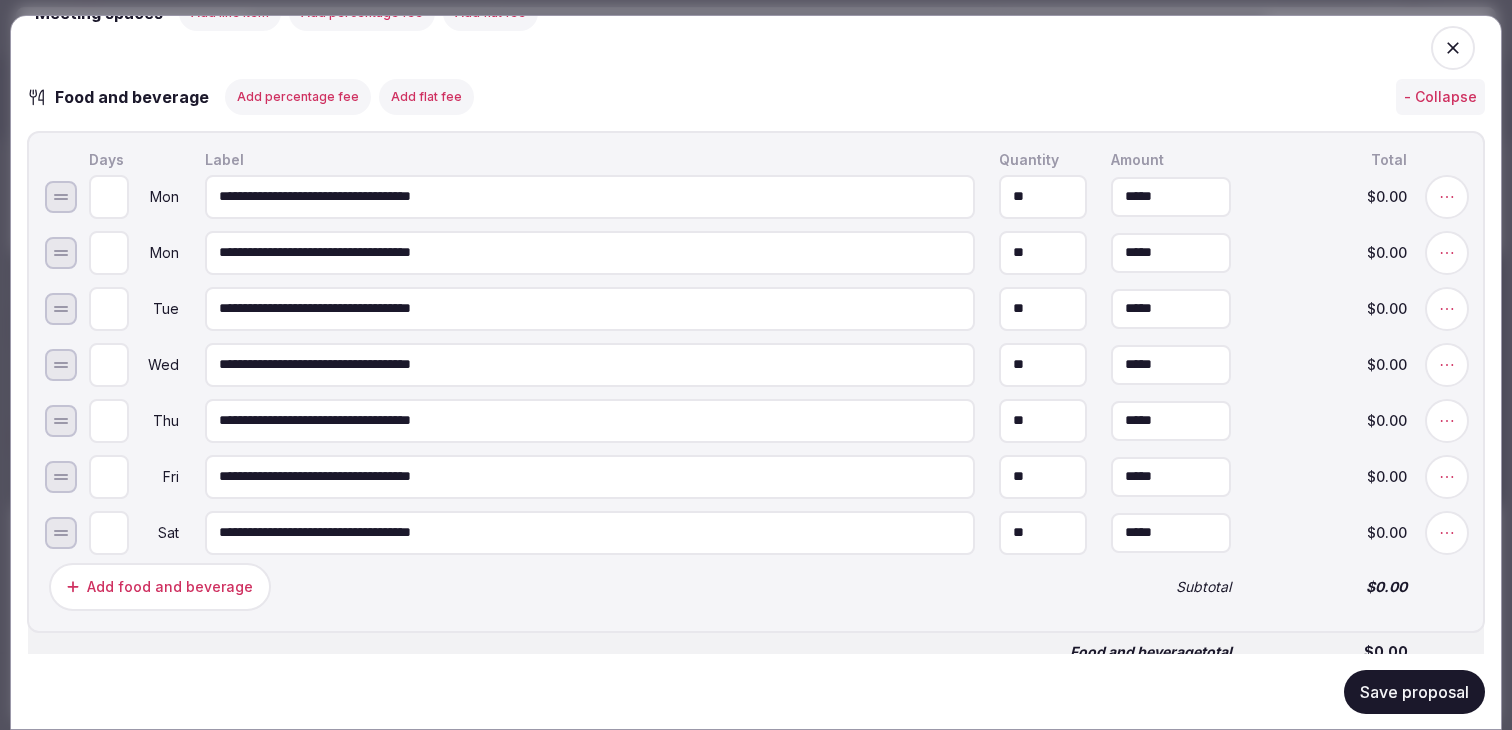 paste on "*******" 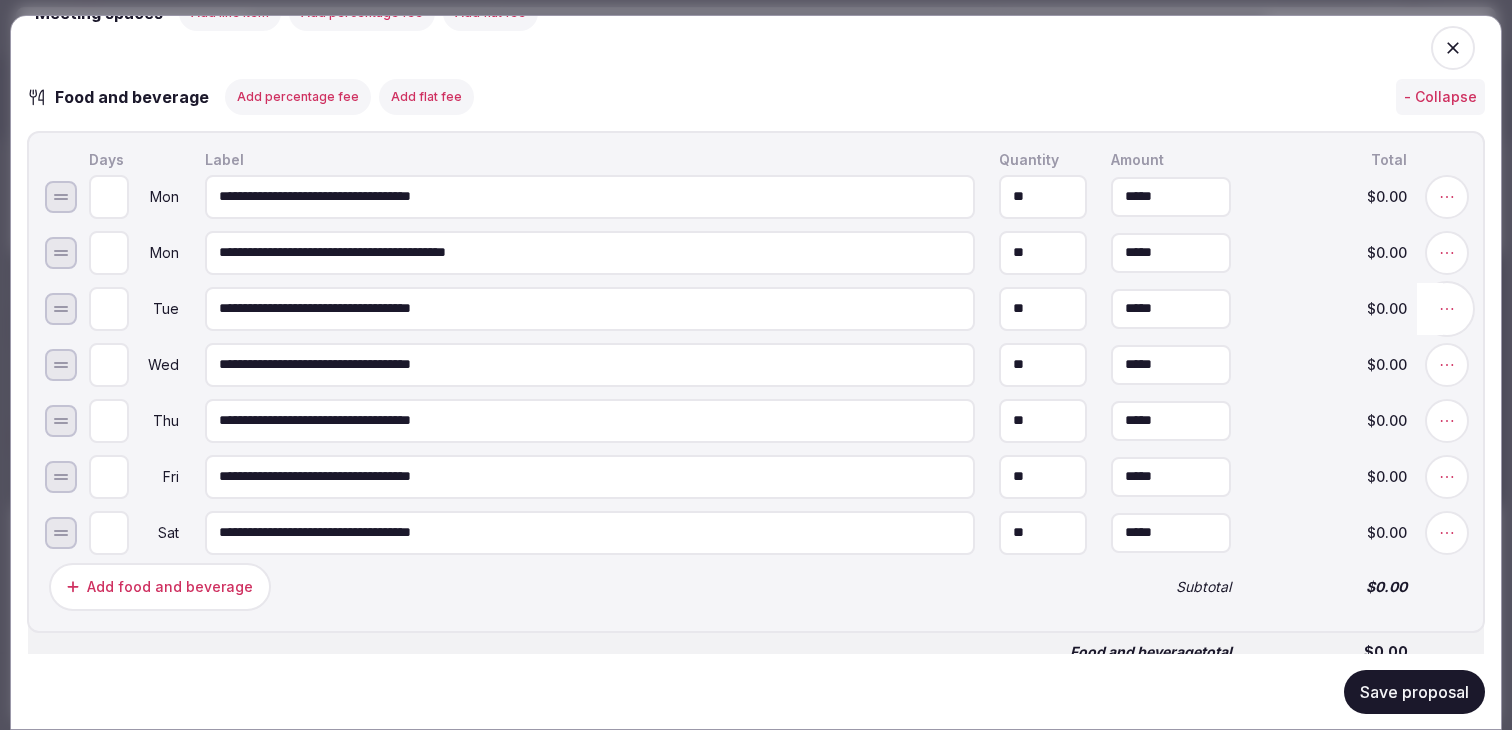 type on "**********" 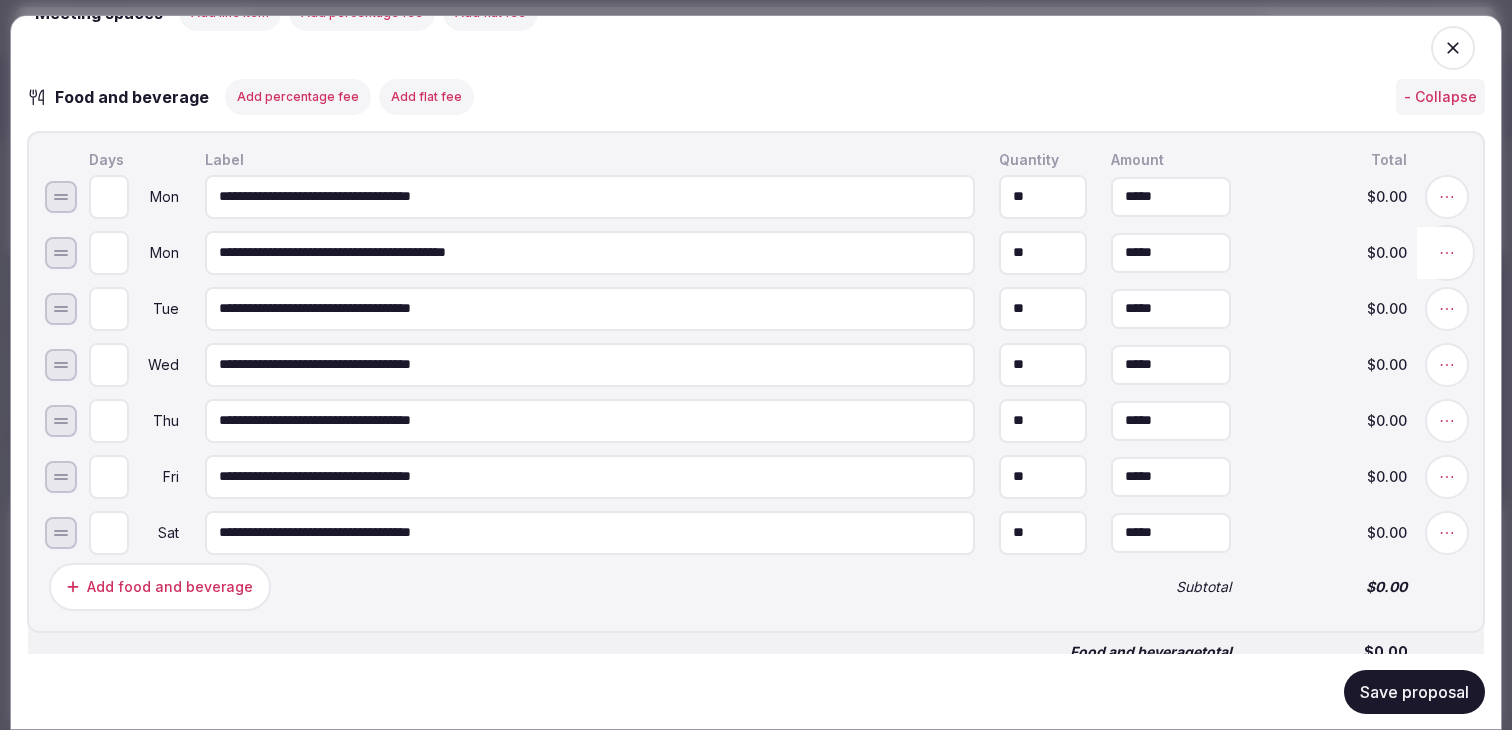 click 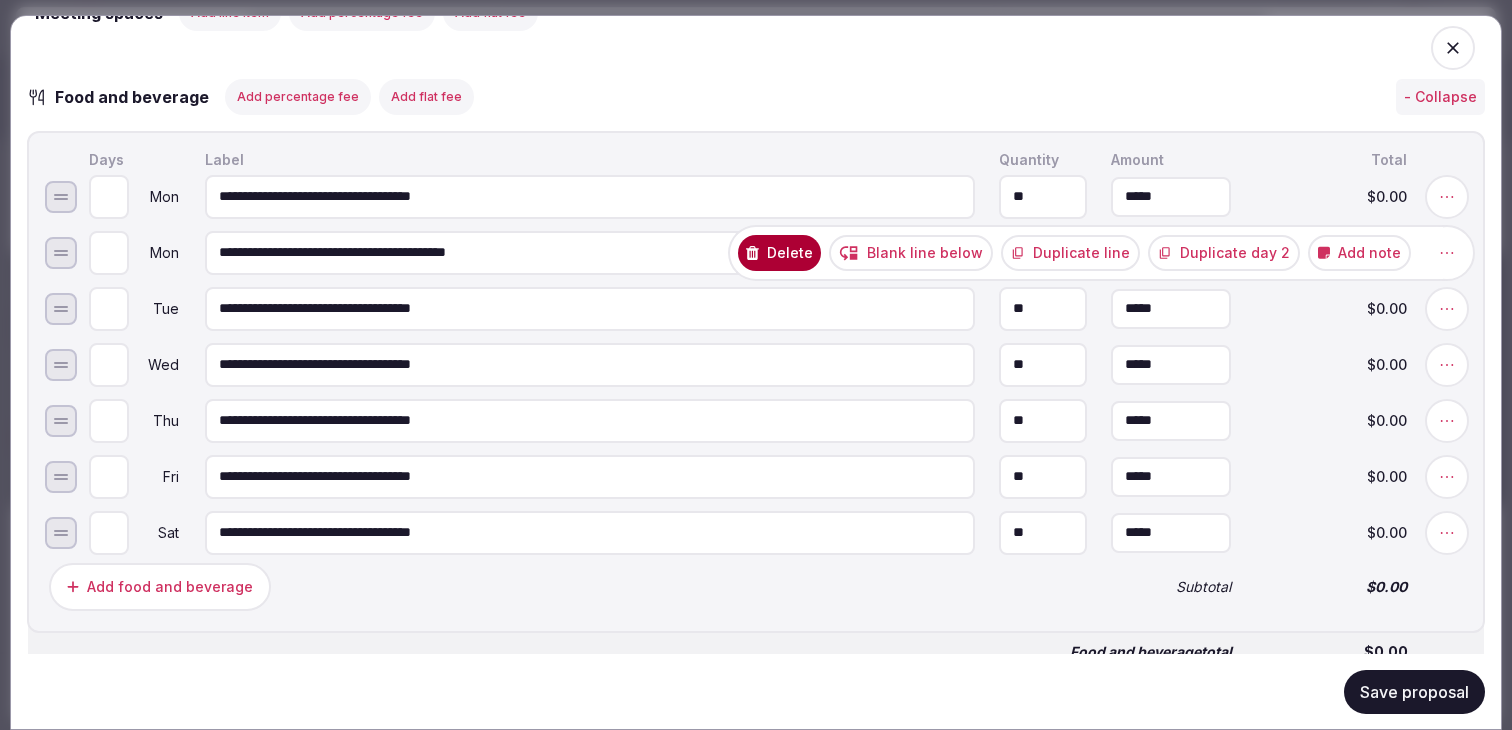 click on "Duplicate line" at bounding box center (1070, 252) 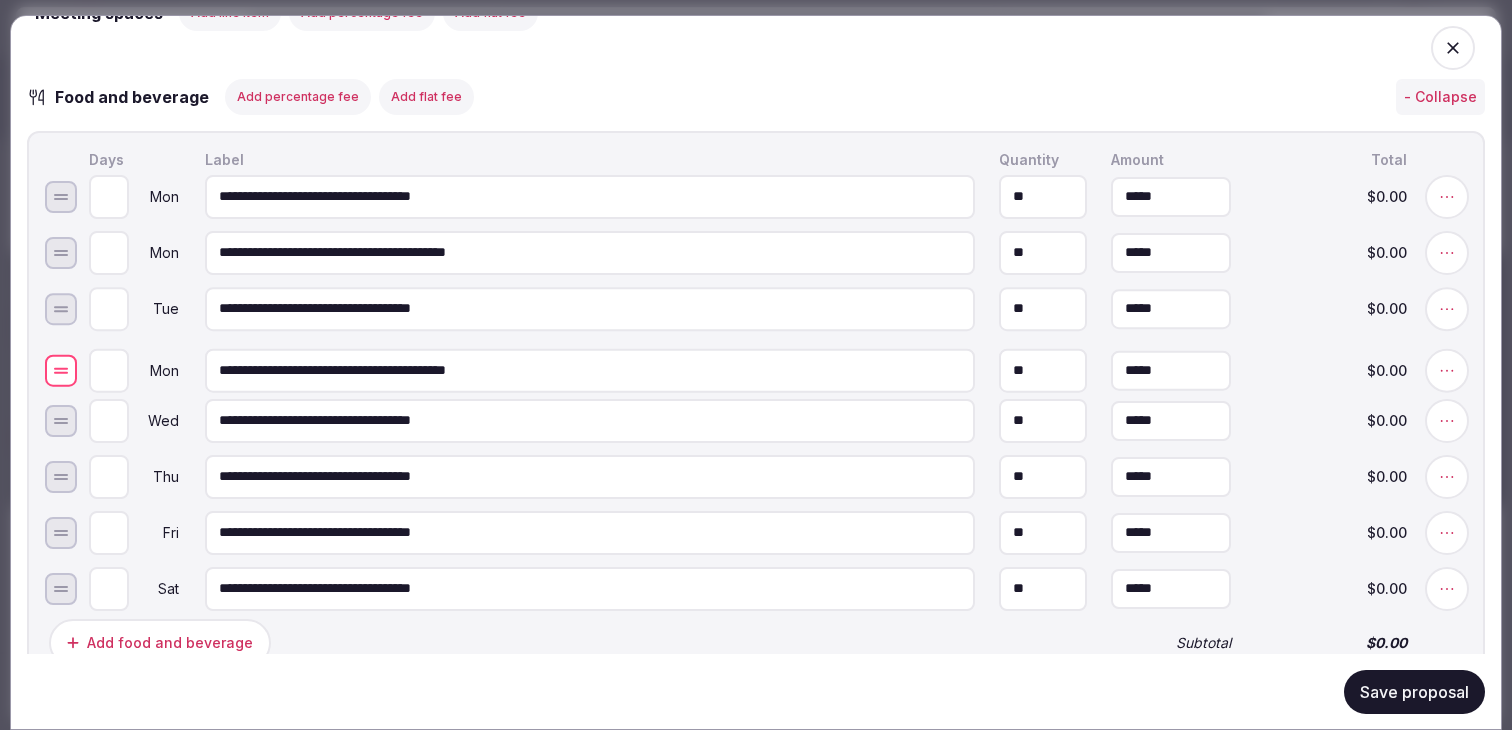 drag, startPoint x: 62, startPoint y: 329, endPoint x: 63, endPoint y: 390, distance: 61.008198 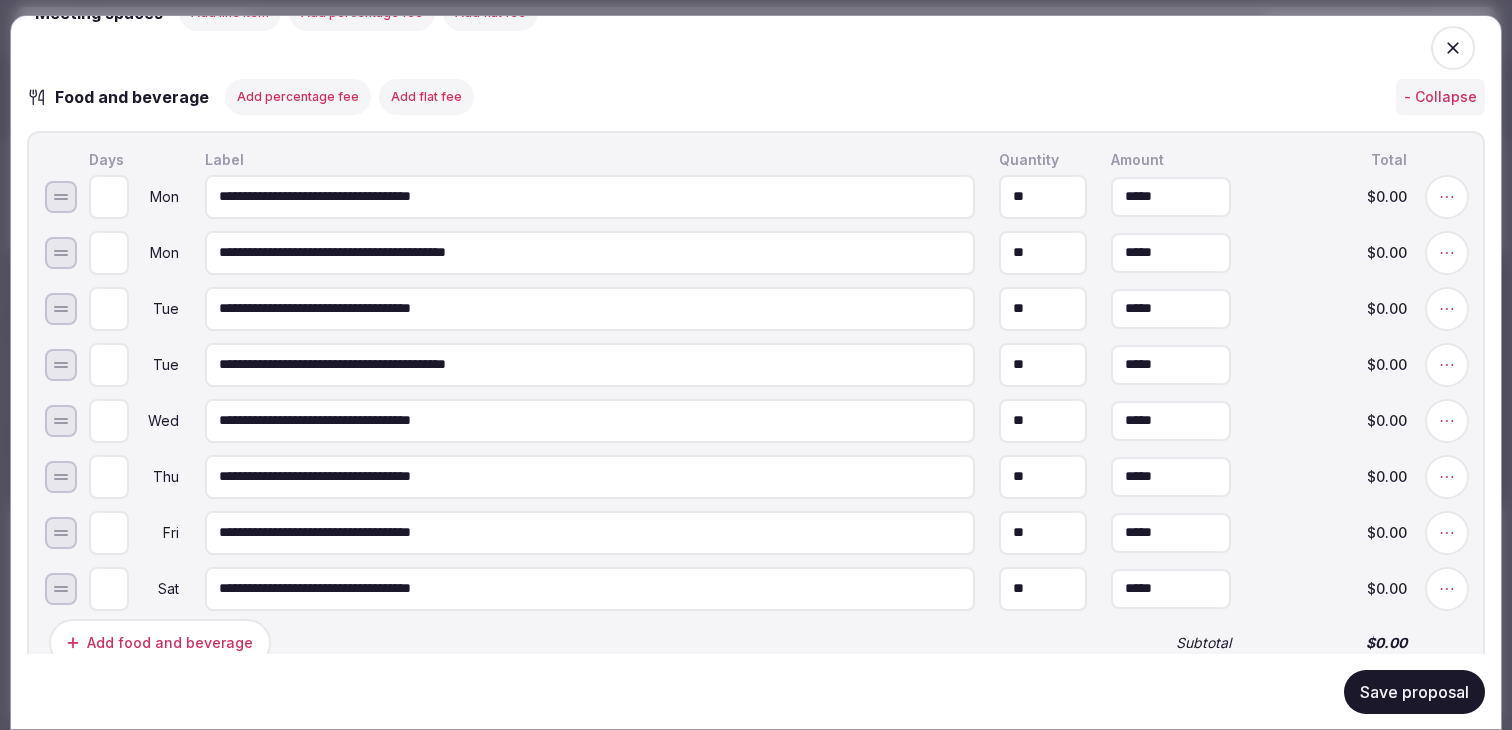 type on "*" 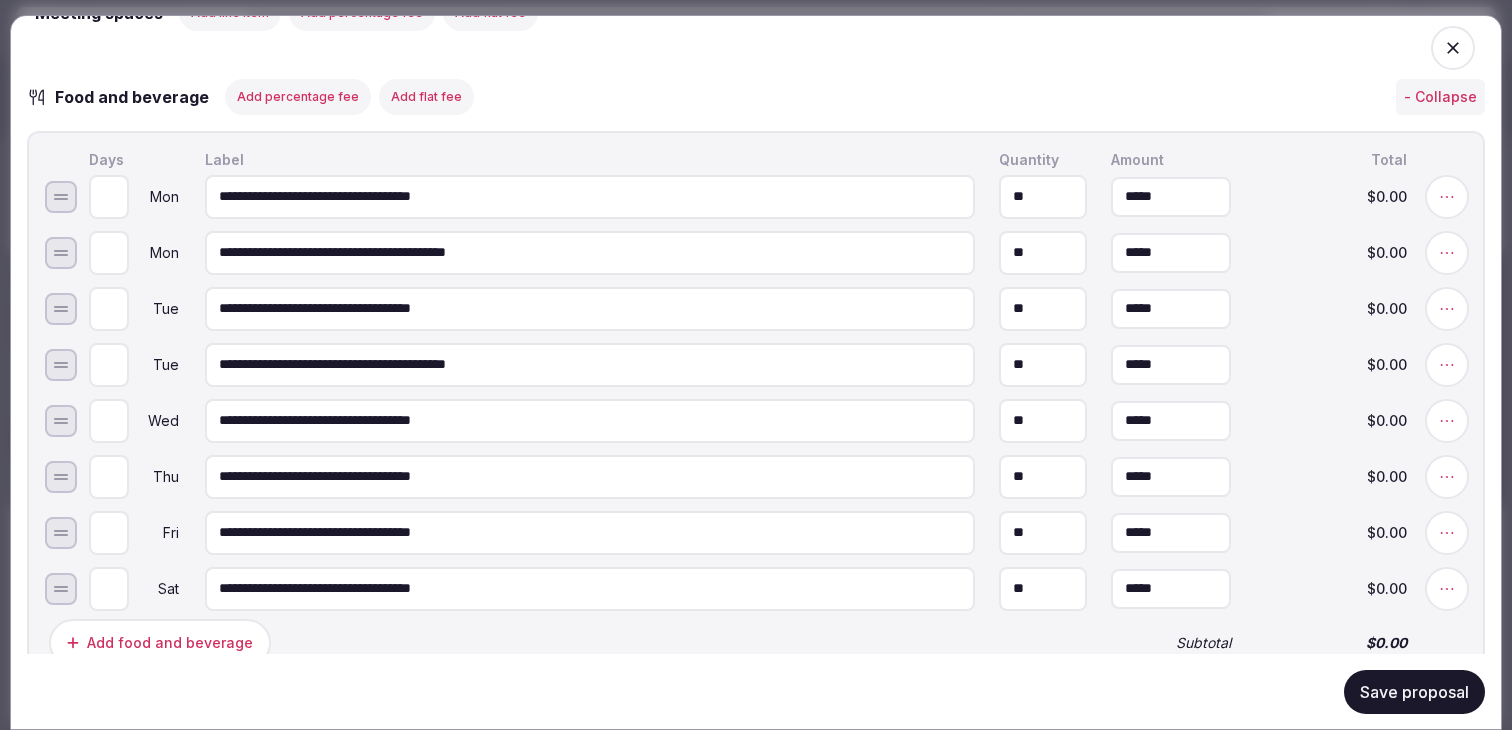 scroll, scrollTop: 1839, scrollLeft: 0, axis: vertical 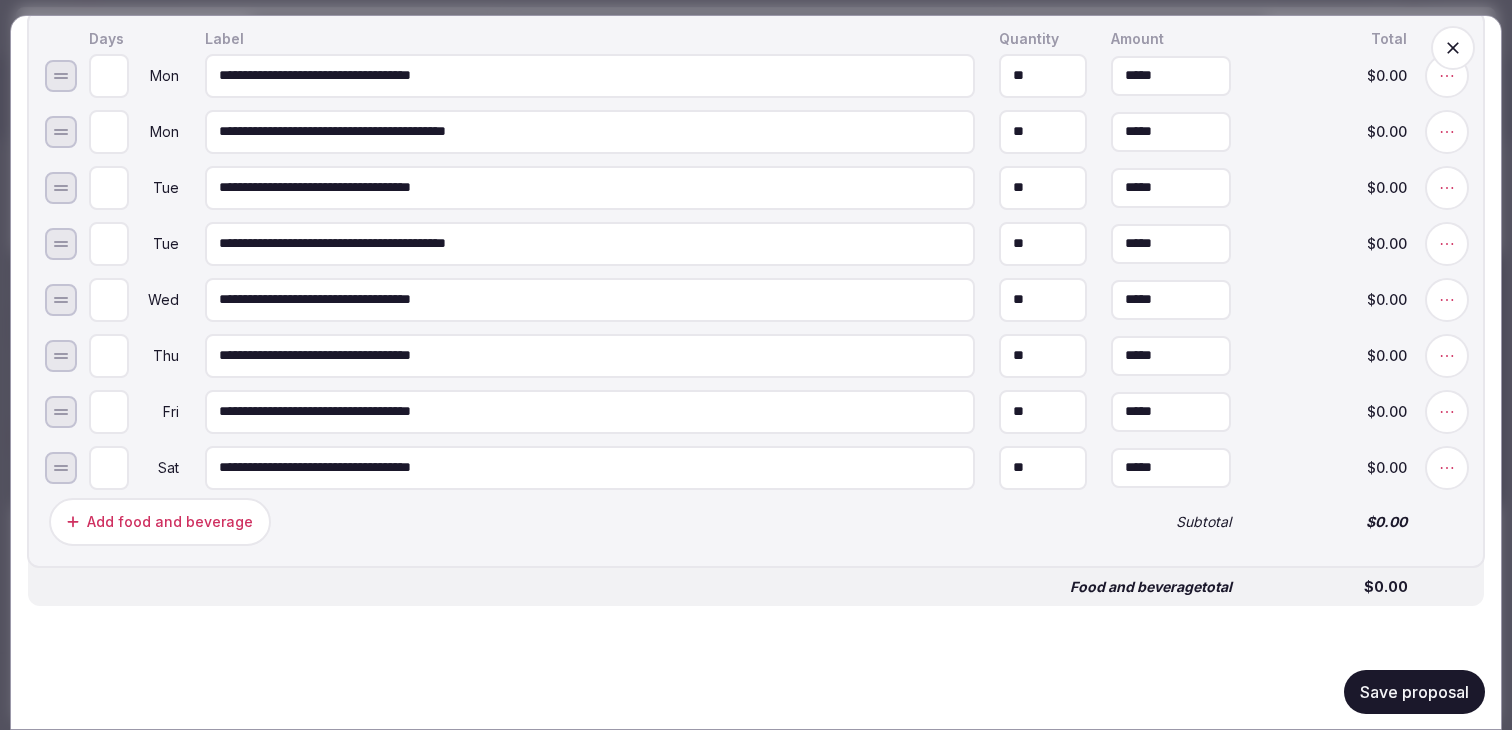 click on "Food and beverage  total" at bounding box center [640, 586] 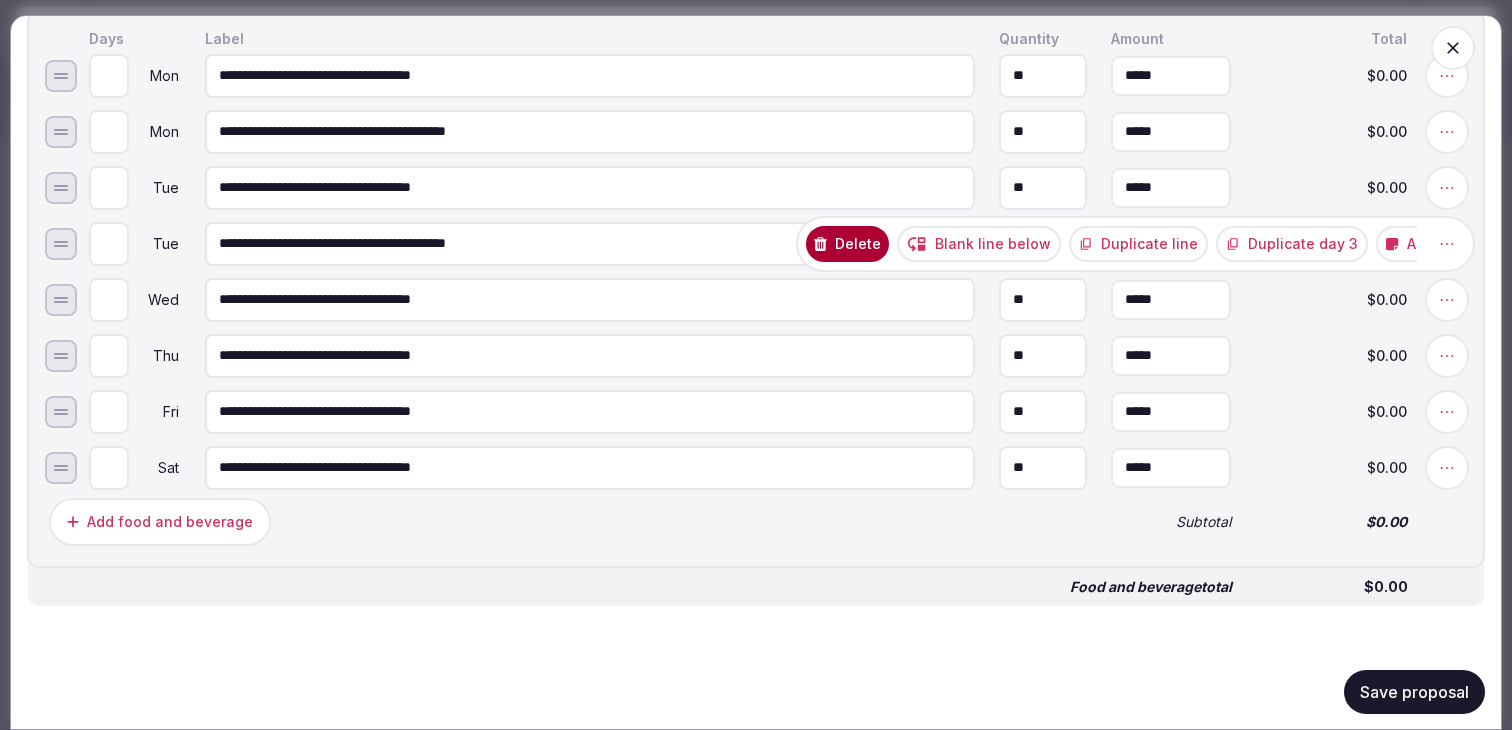 click 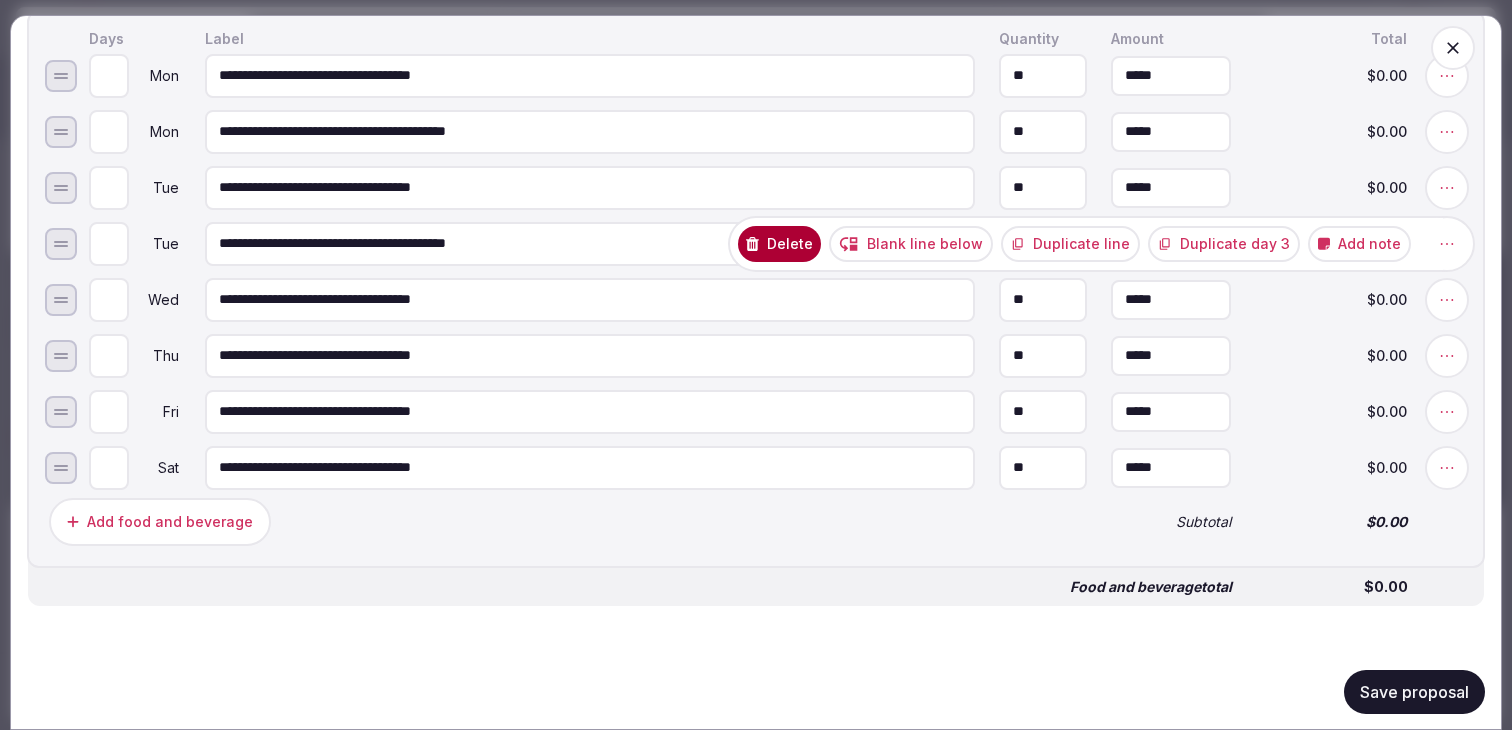 click on "Duplicate line" at bounding box center [1070, 243] 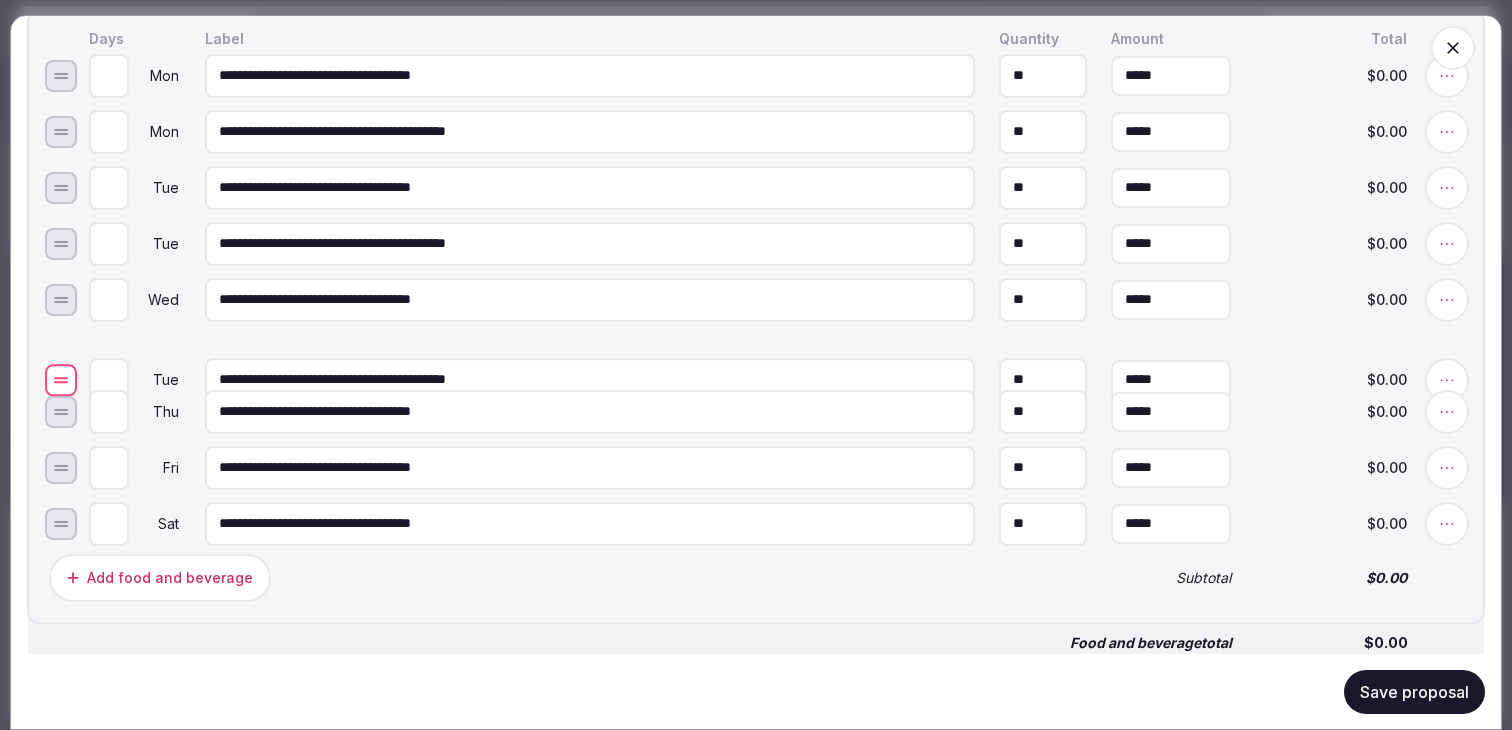 drag, startPoint x: 52, startPoint y: 315, endPoint x: 54, endPoint y: 395, distance: 80.024994 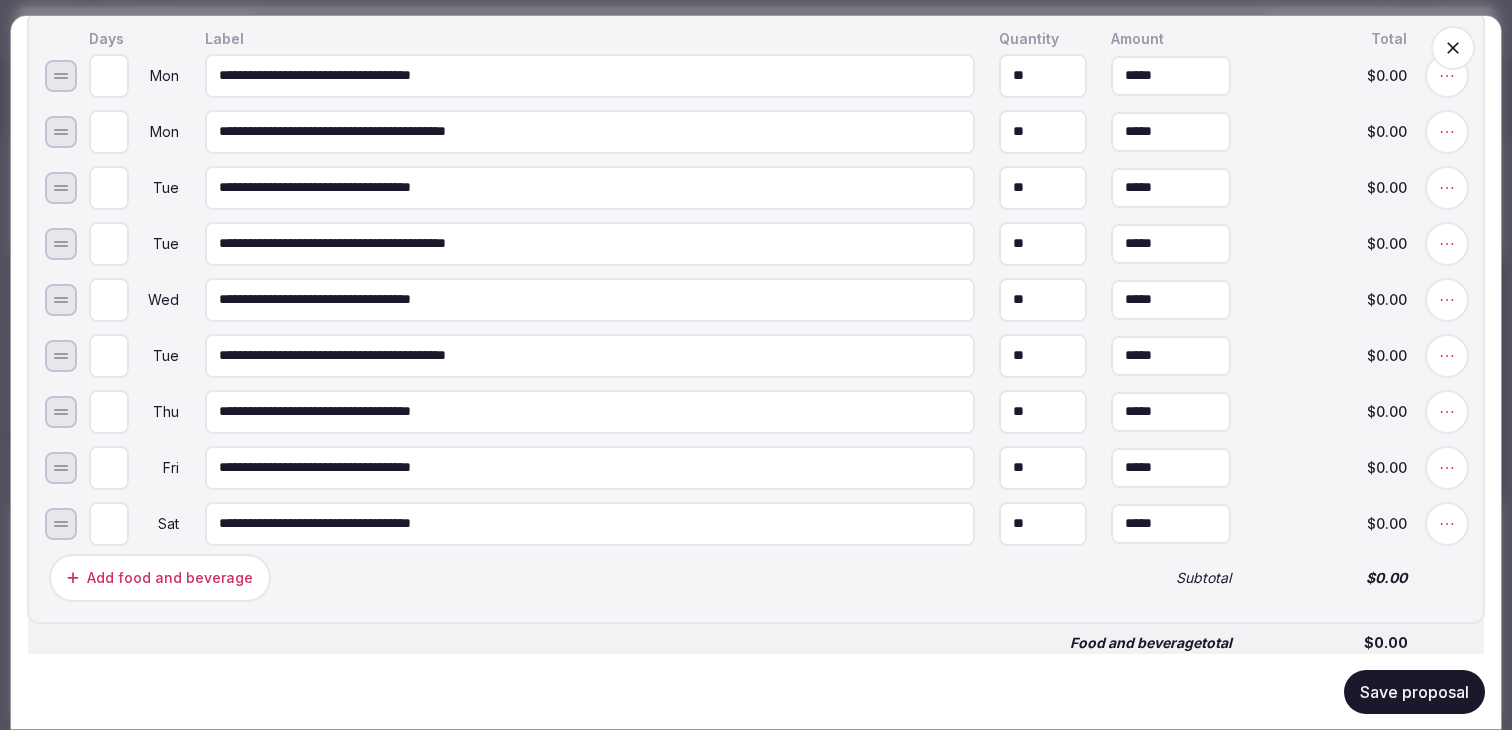 type on "*" 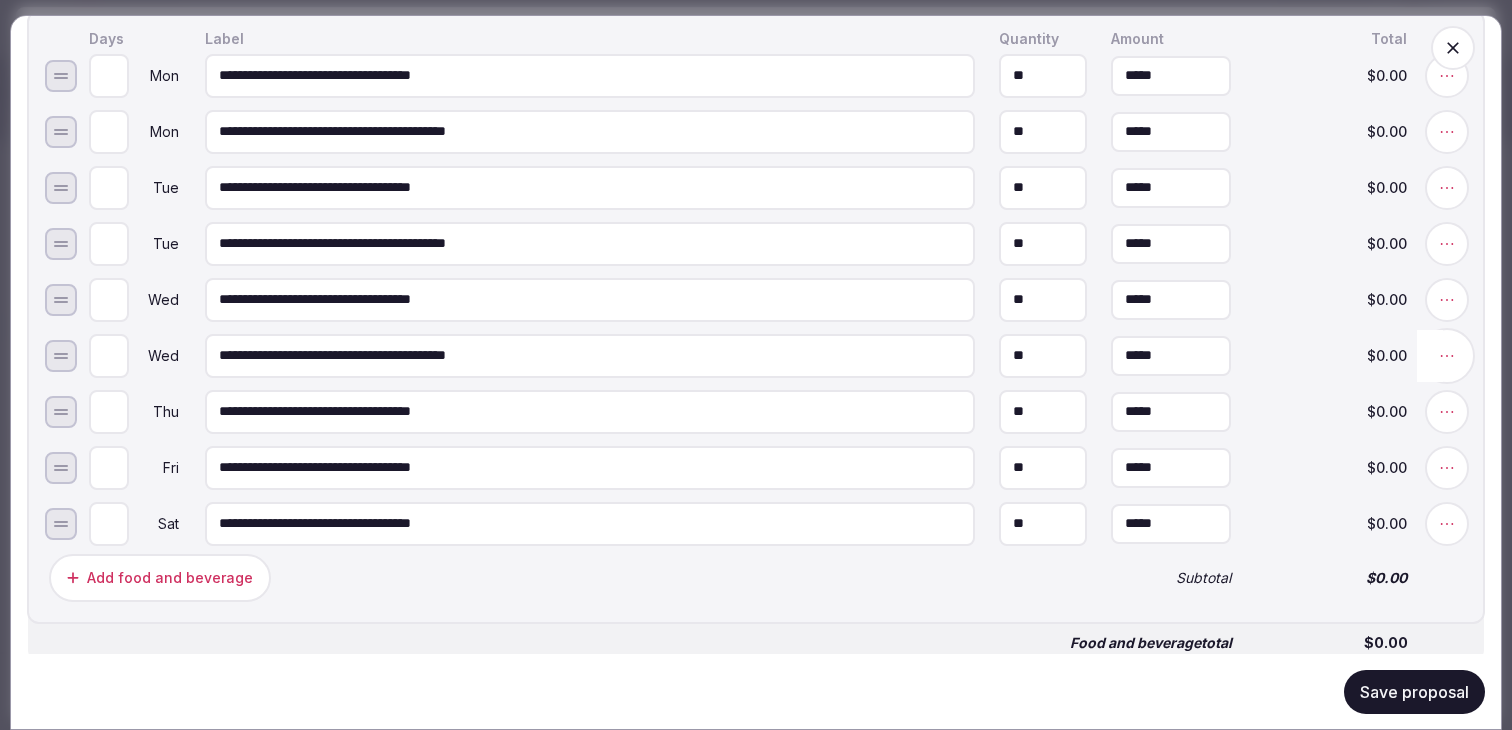 click 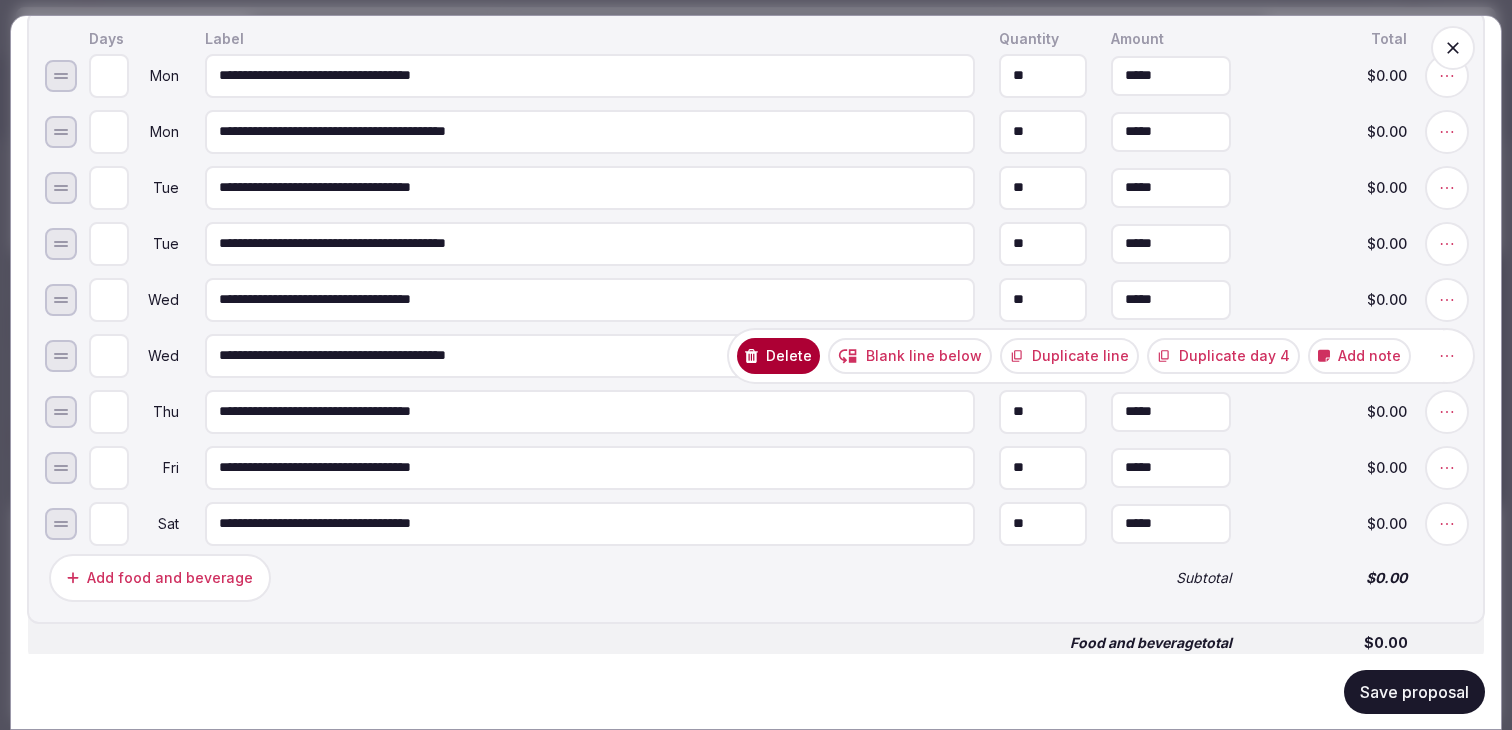 click on "Duplicate line" at bounding box center [1069, 355] 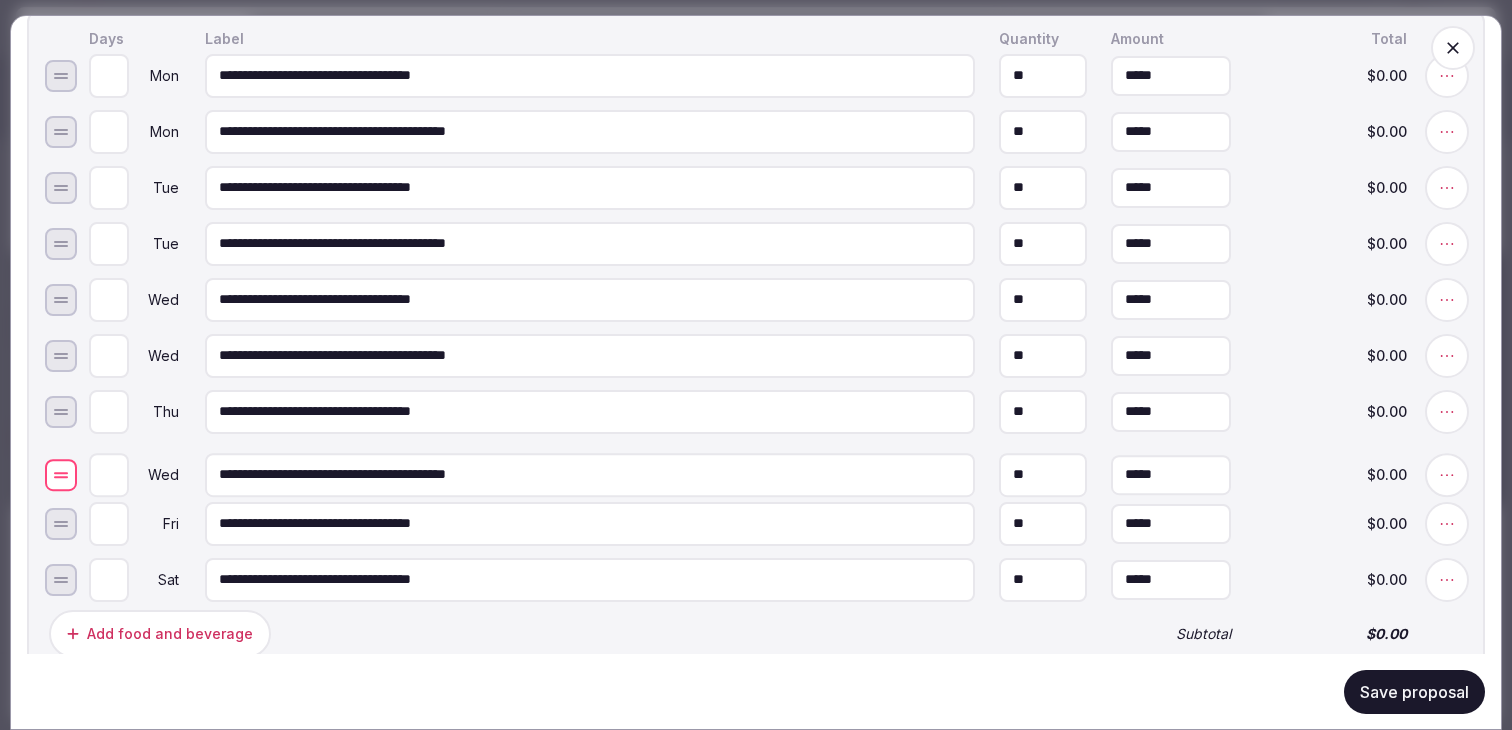 drag, startPoint x: 53, startPoint y: 429, endPoint x: 56, endPoint y: 493, distance: 64.070274 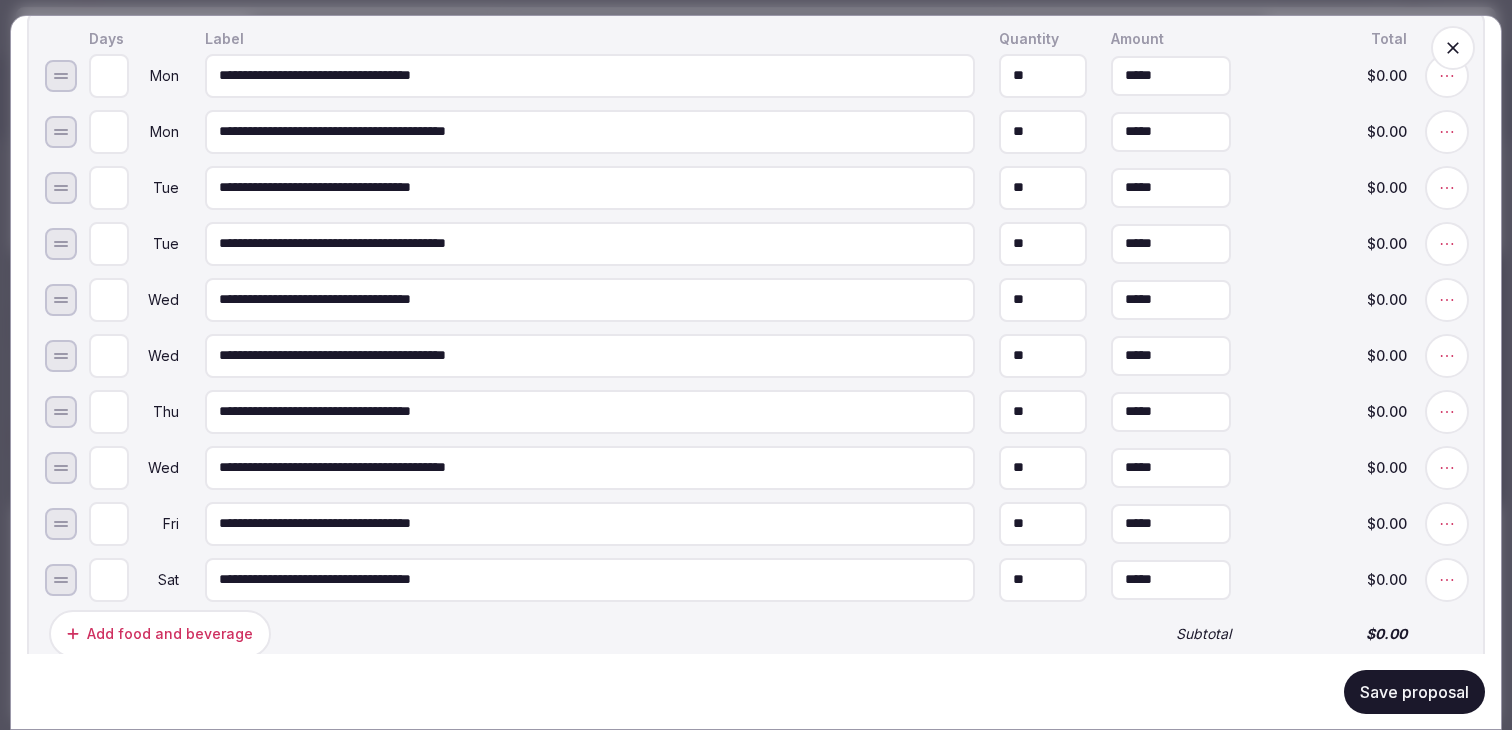 type on "*" 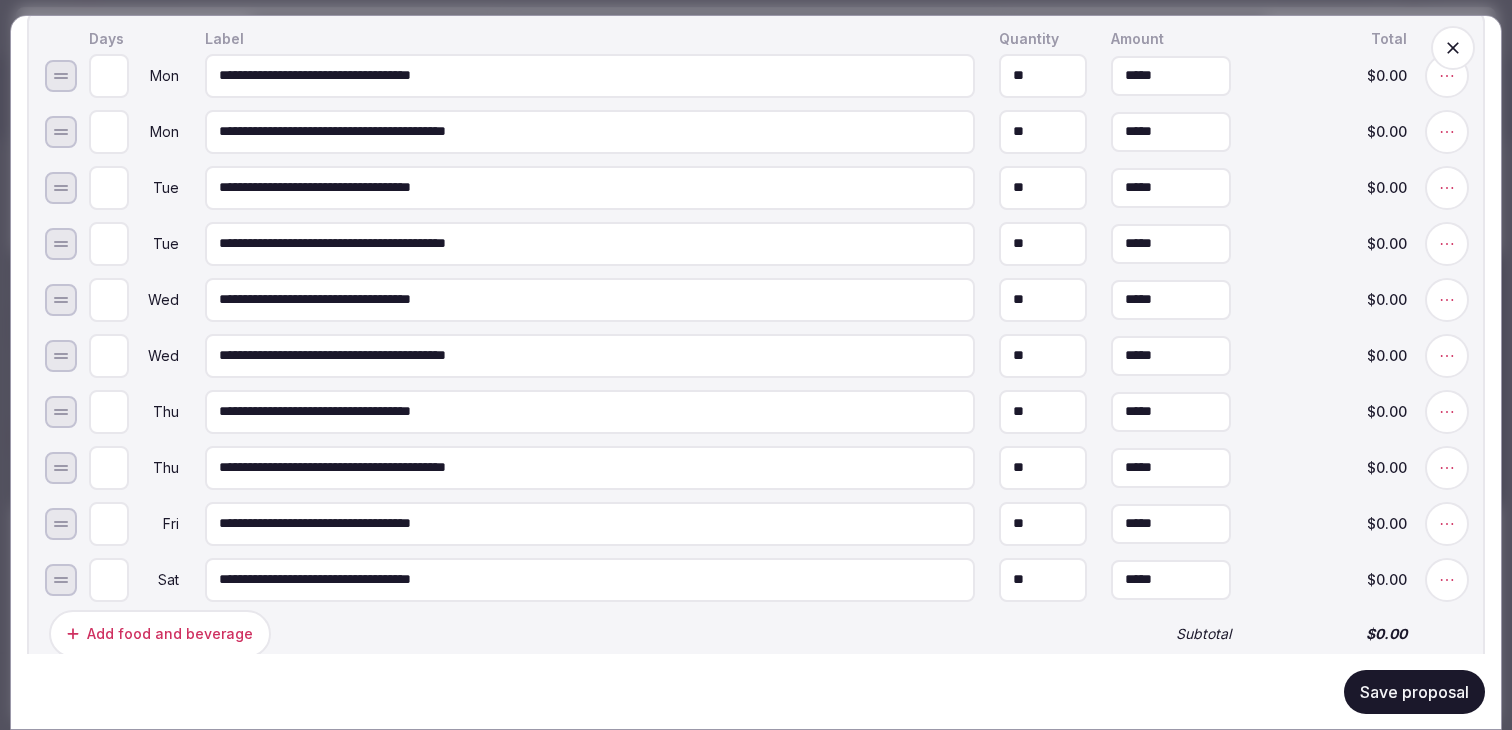 click on "**********" at bounding box center (756, 344) 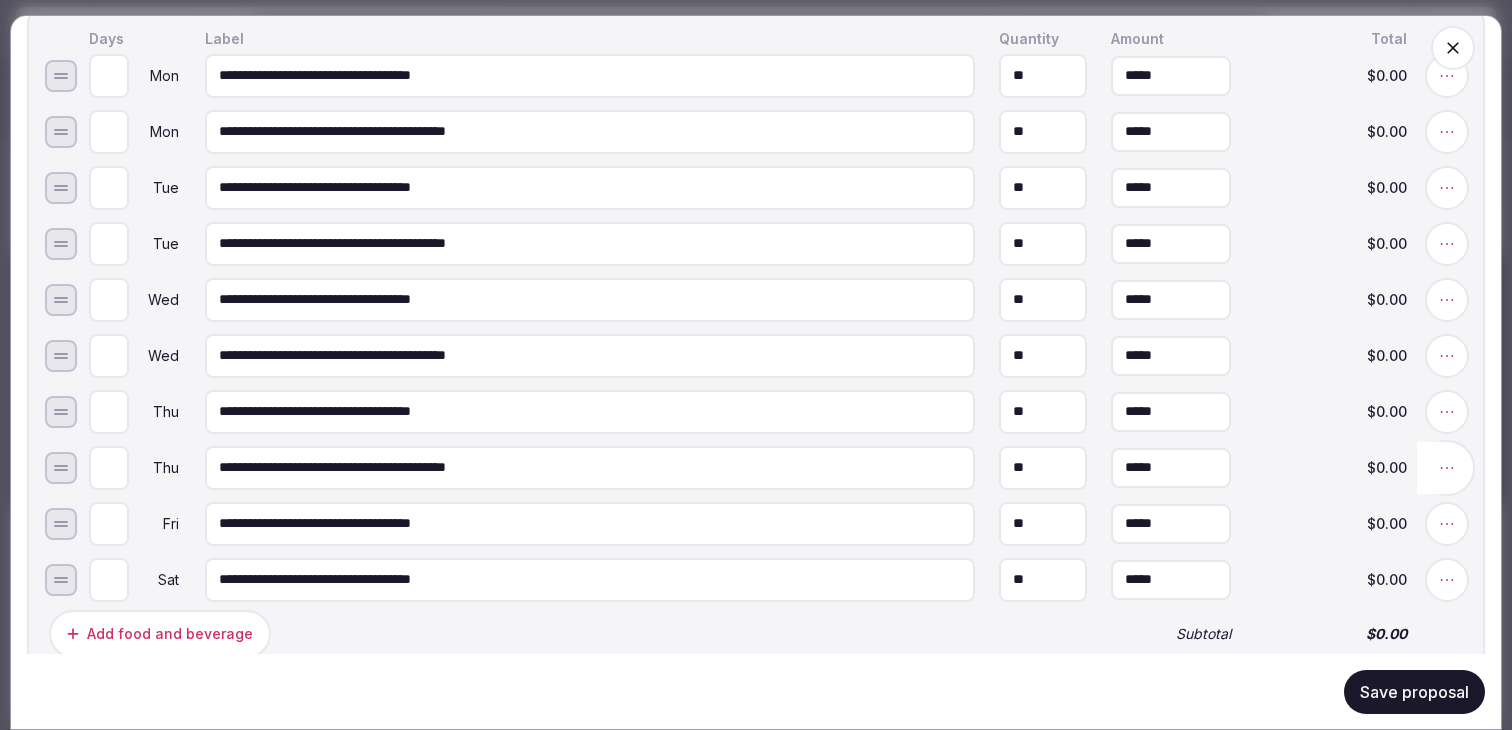 click 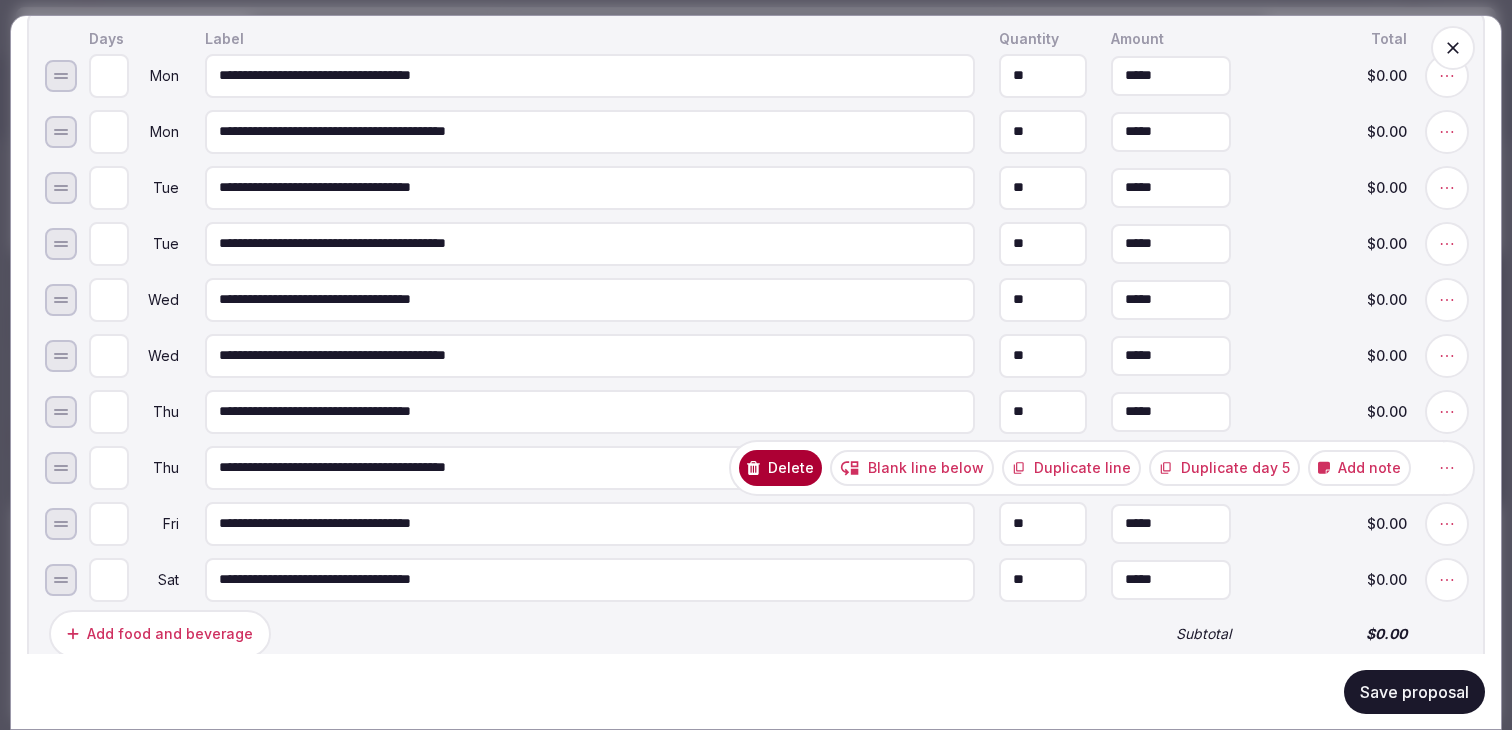 click on "Duplicate line" at bounding box center [1071, 467] 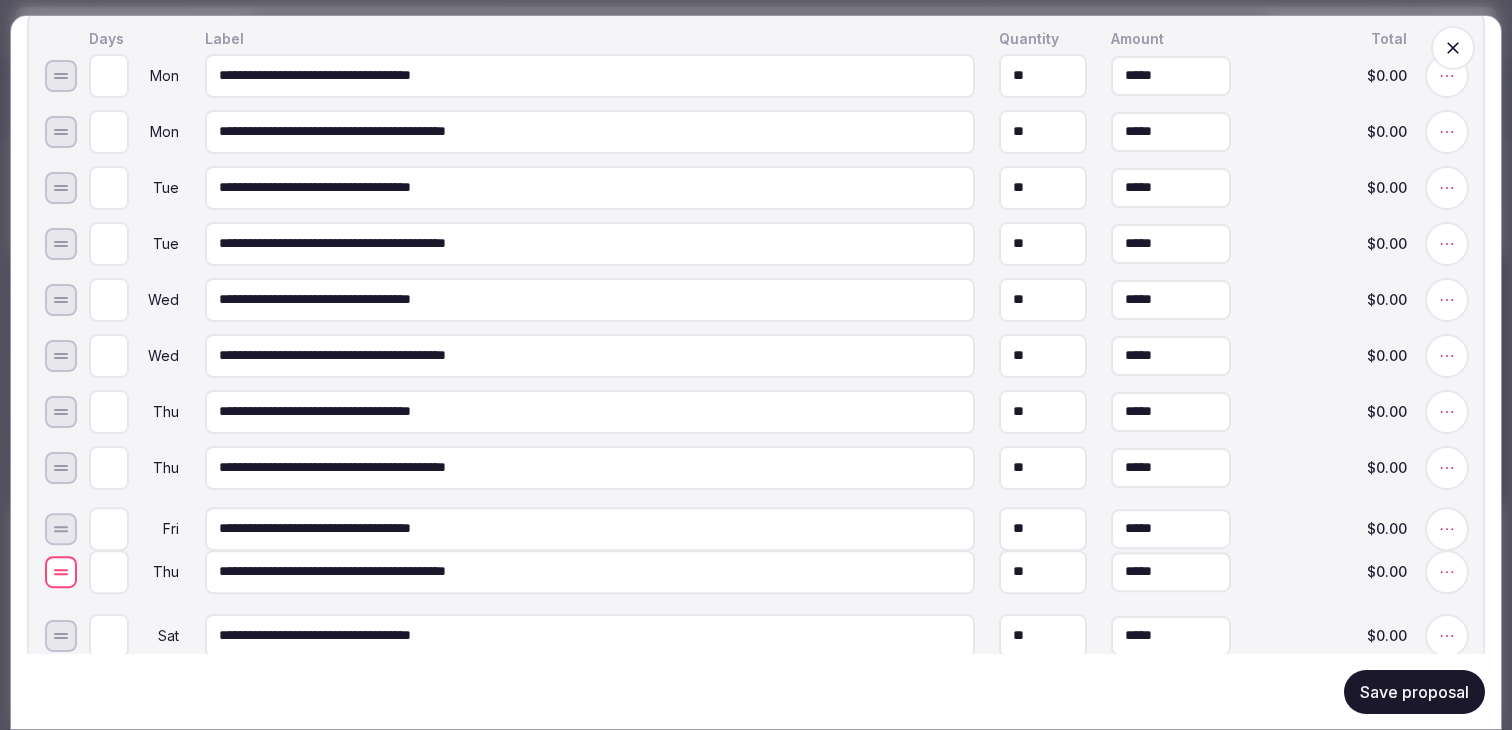 drag, startPoint x: 63, startPoint y: 532, endPoint x: 69, endPoint y: 580, distance: 48.373547 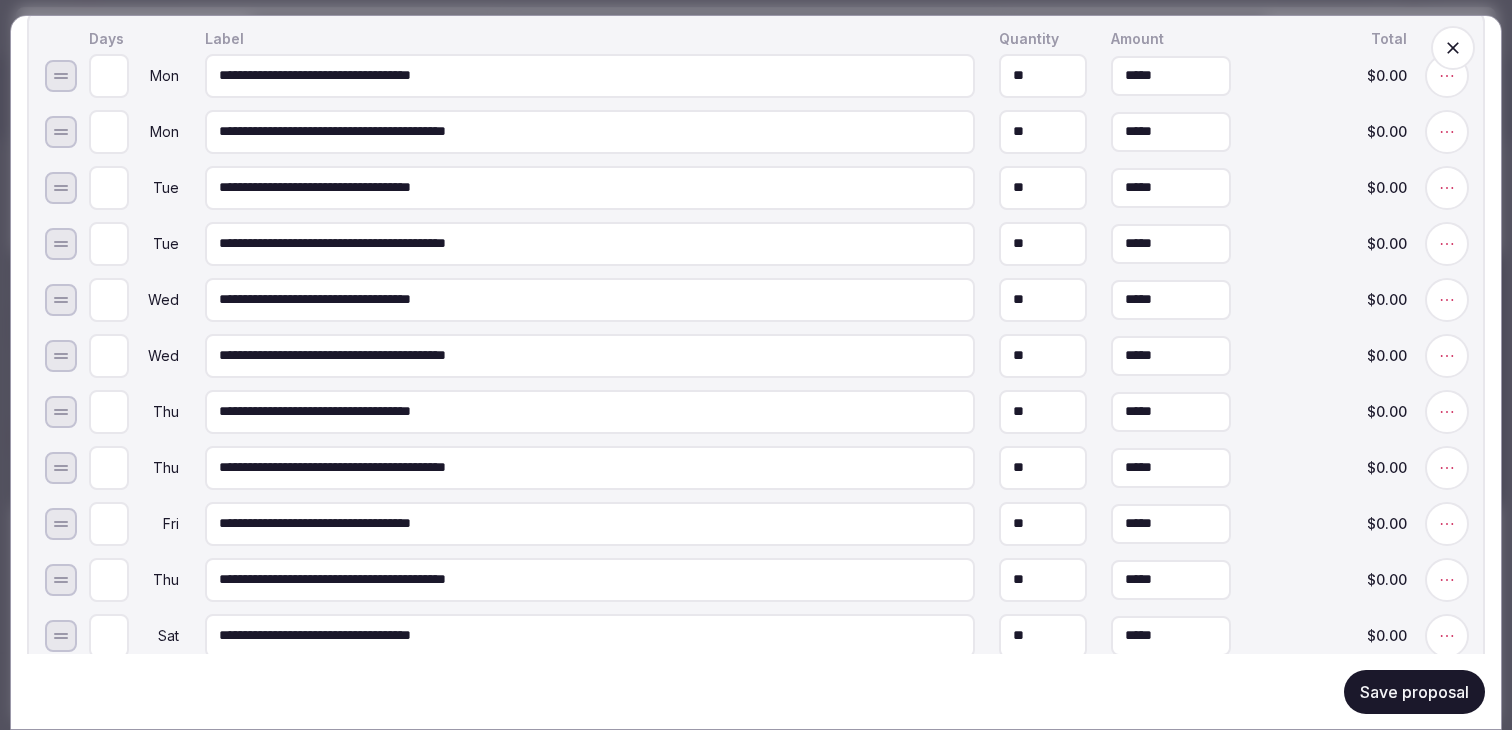 type on "*" 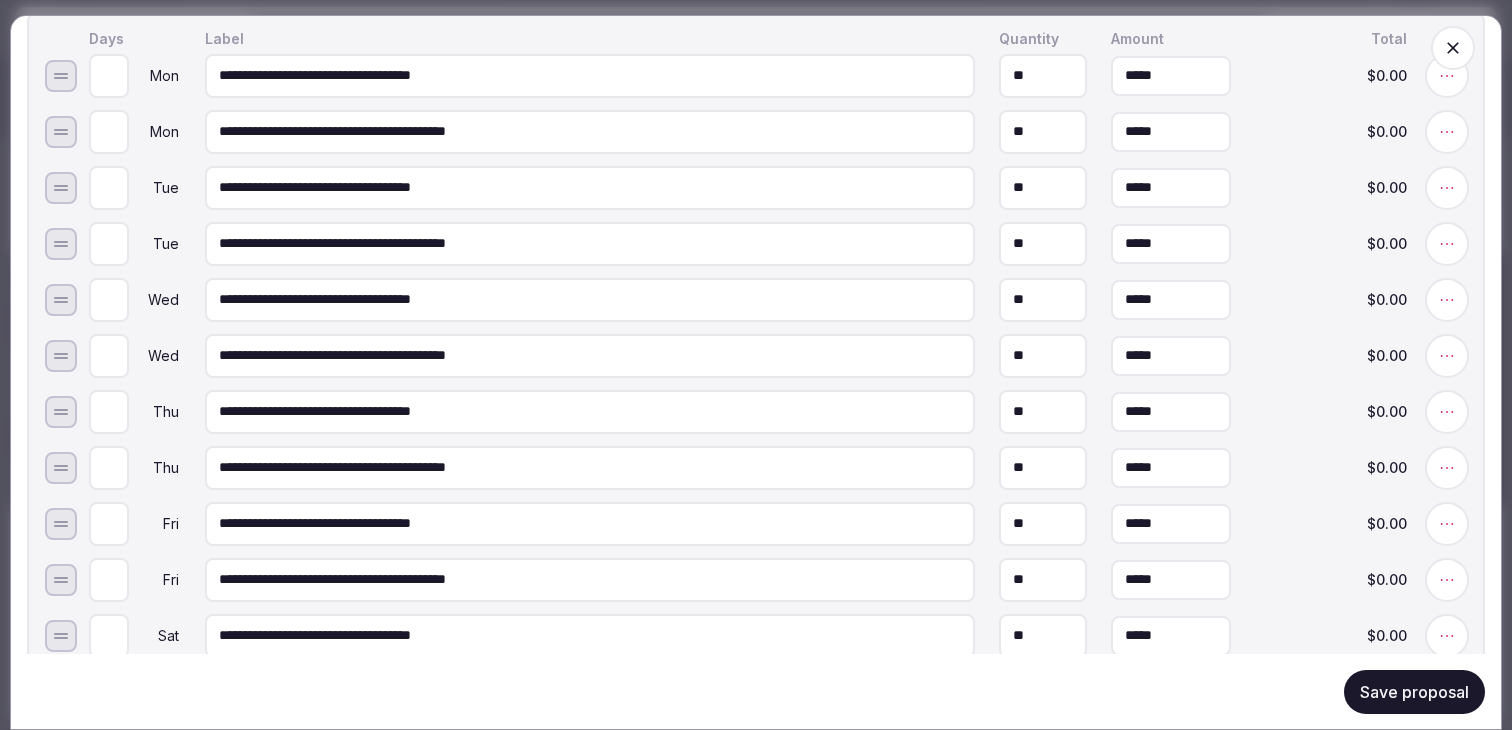 click on "Fri" at bounding box center [157, 579] 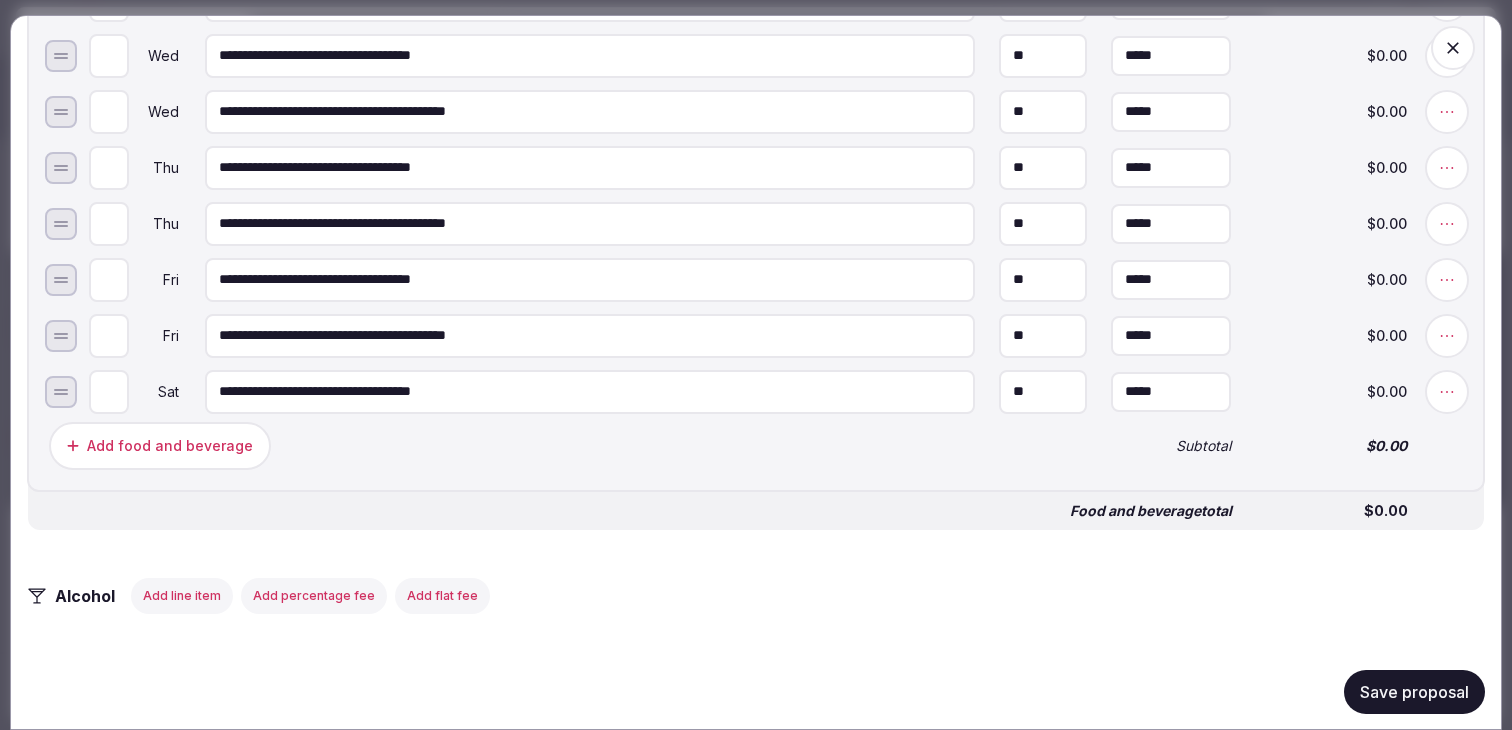 scroll, scrollTop: 2120, scrollLeft: 0, axis: vertical 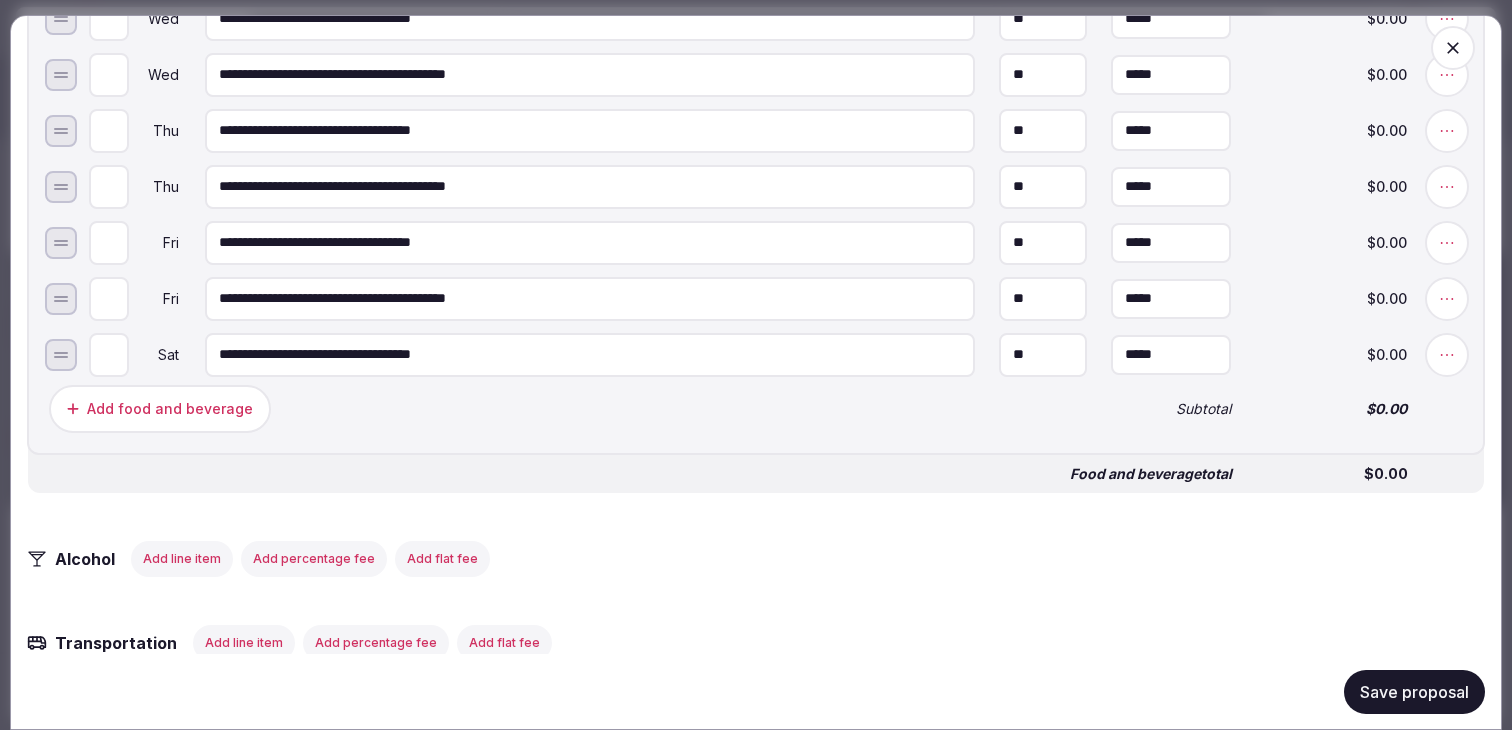 click on "**********" at bounding box center [756, 319] 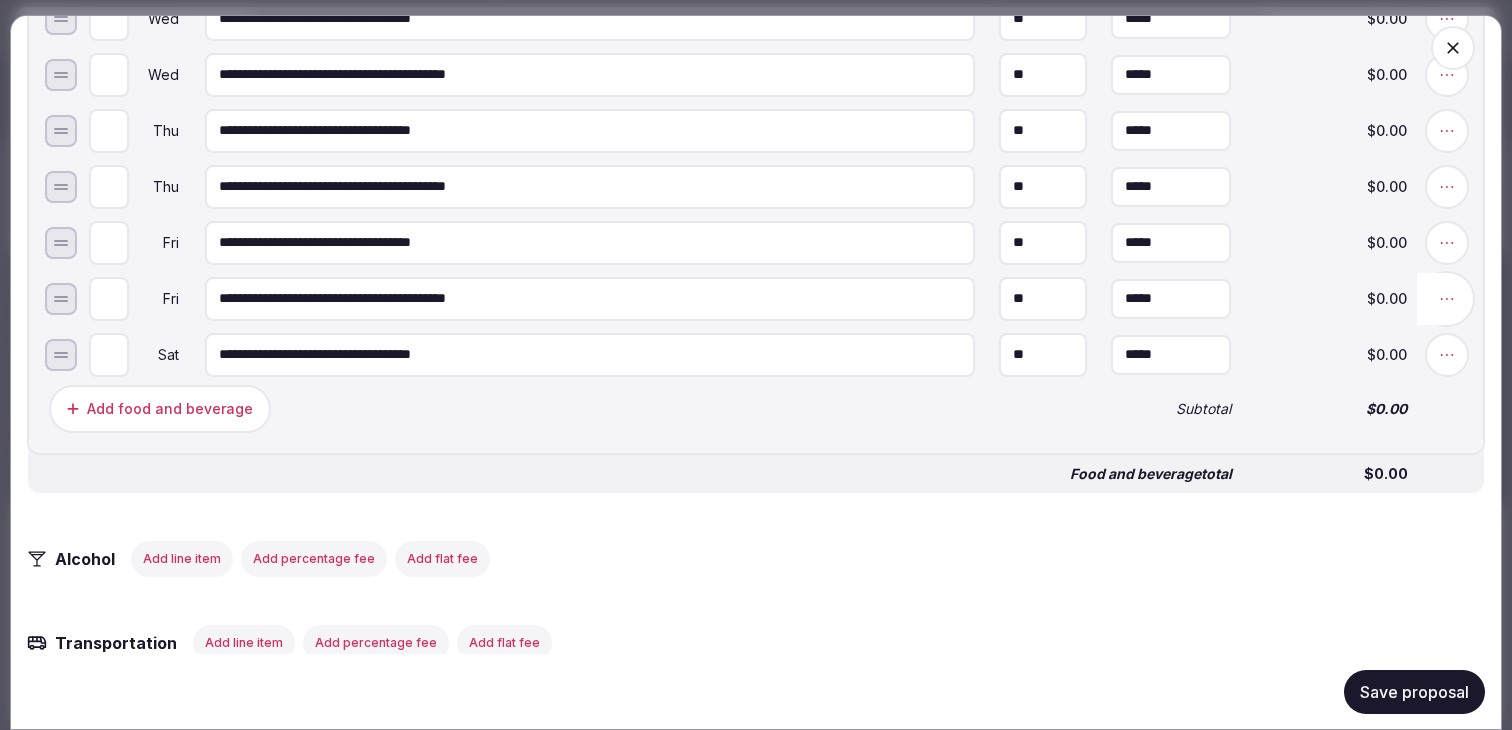 click 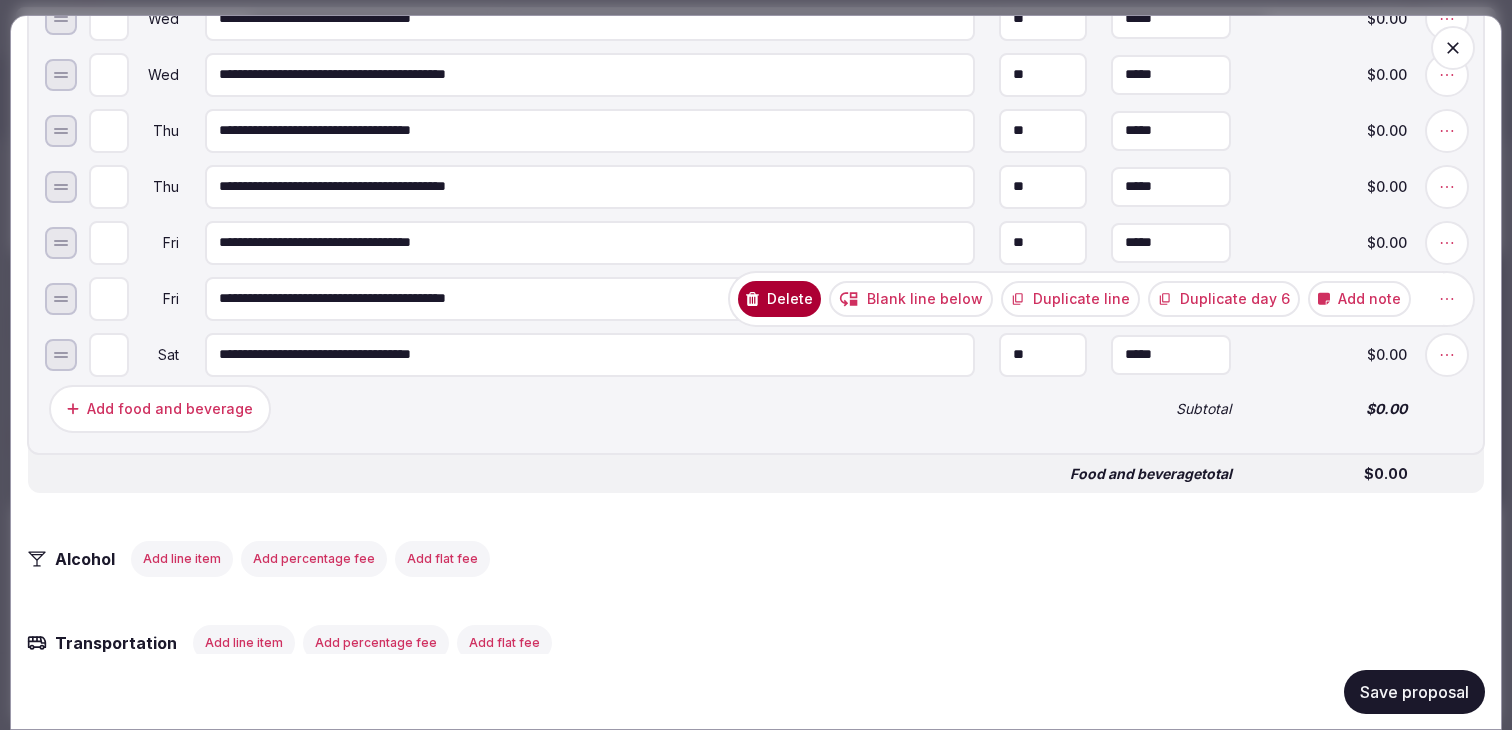 click on "Duplicate line" at bounding box center (1070, 298) 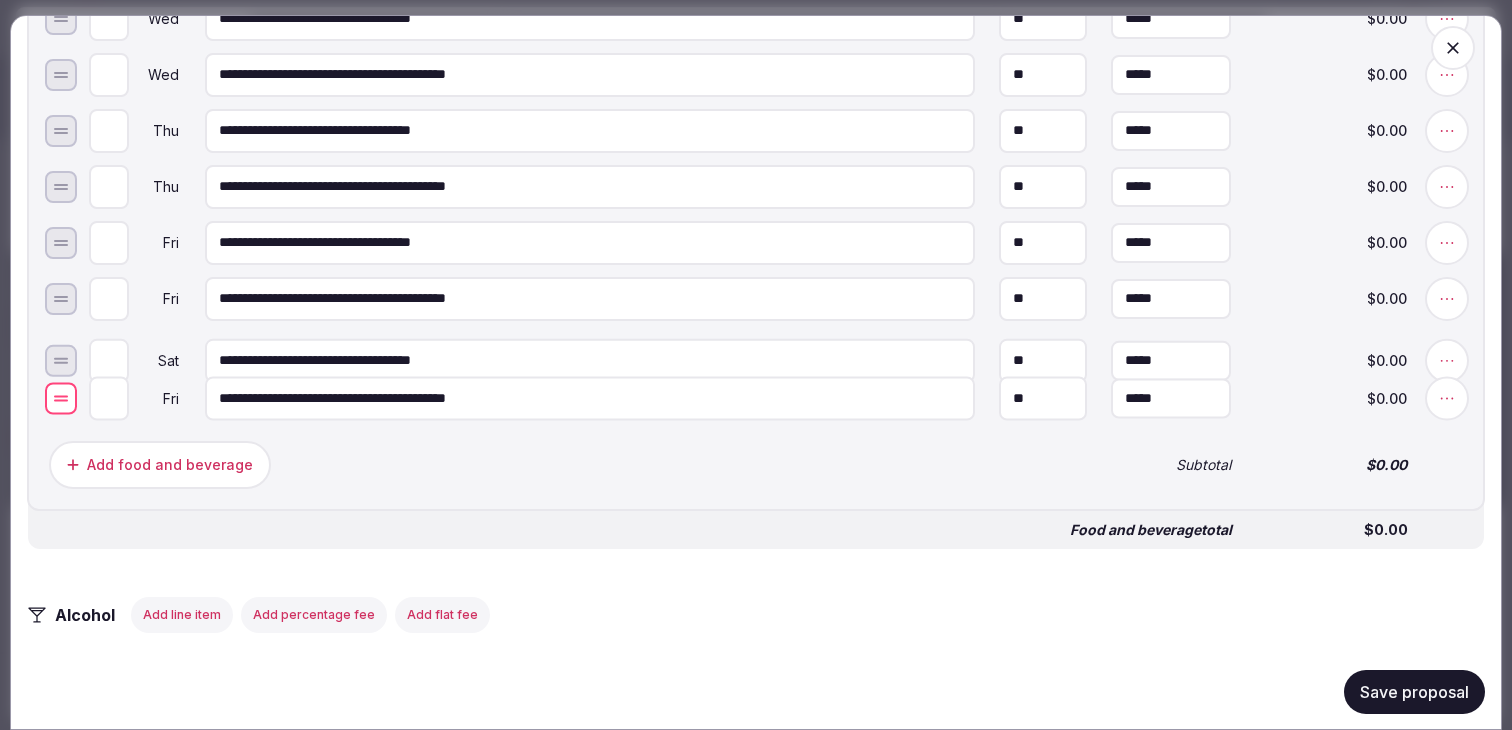 drag, startPoint x: 65, startPoint y: 372, endPoint x: 65, endPoint y: 415, distance: 43 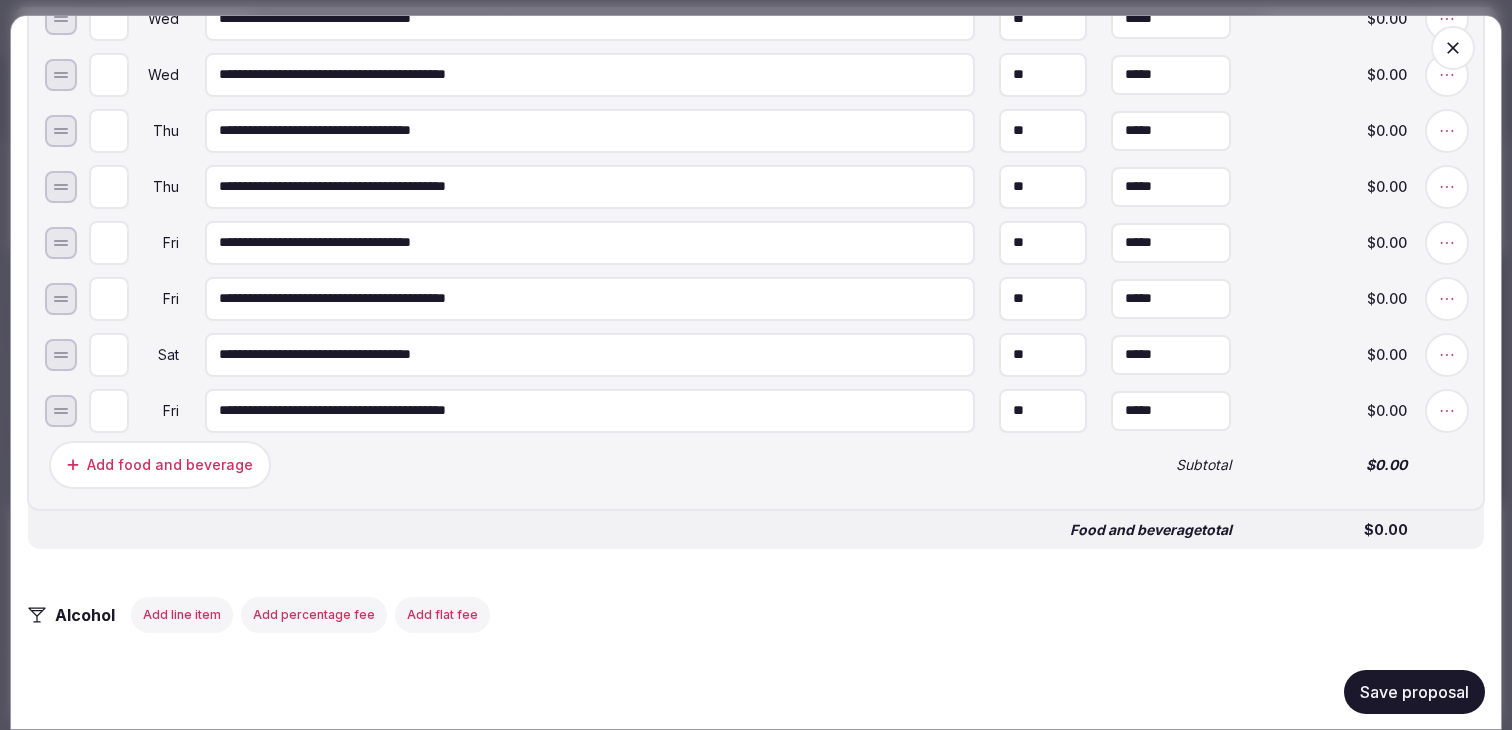 type on "*" 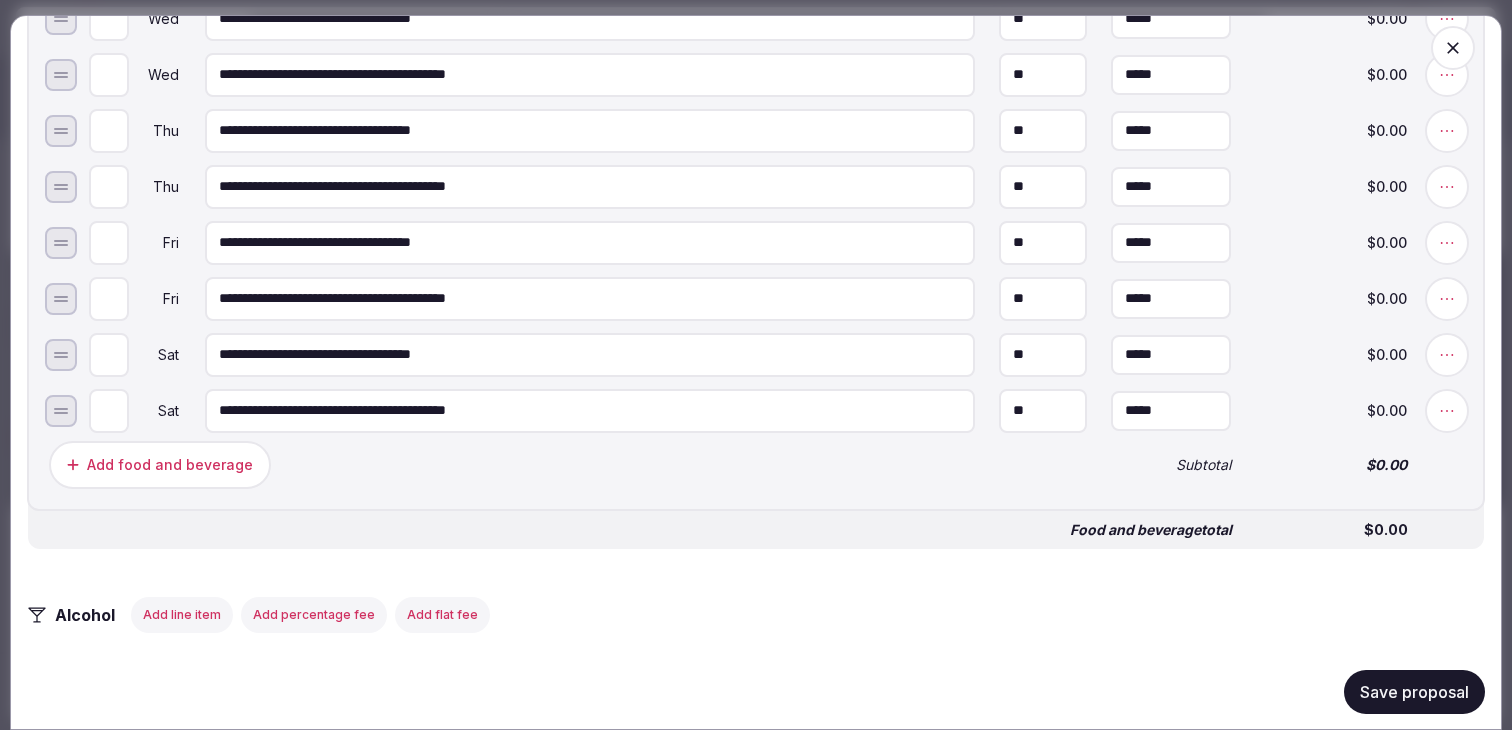 click on "Add food and beverage" at bounding box center [568, 464] 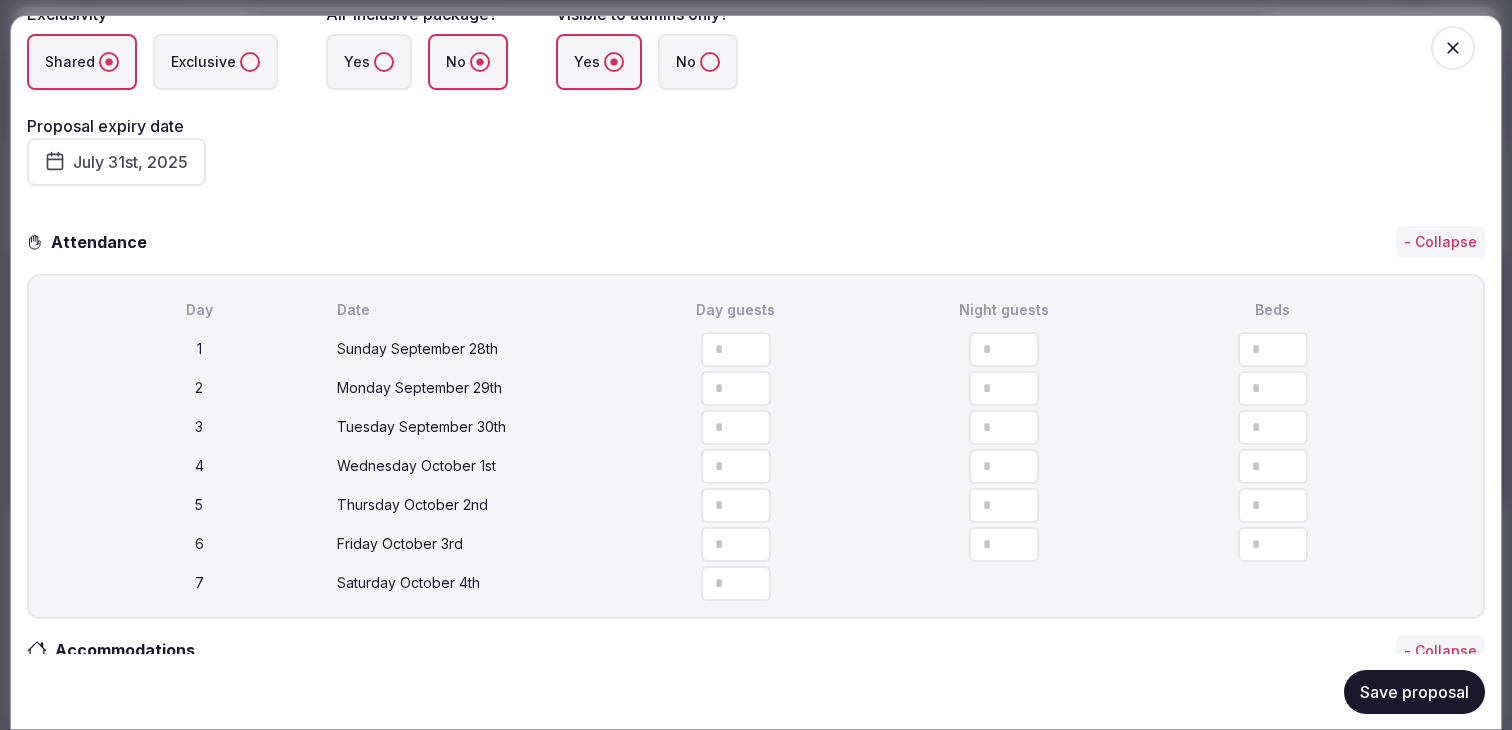 scroll, scrollTop: 0, scrollLeft: 0, axis: both 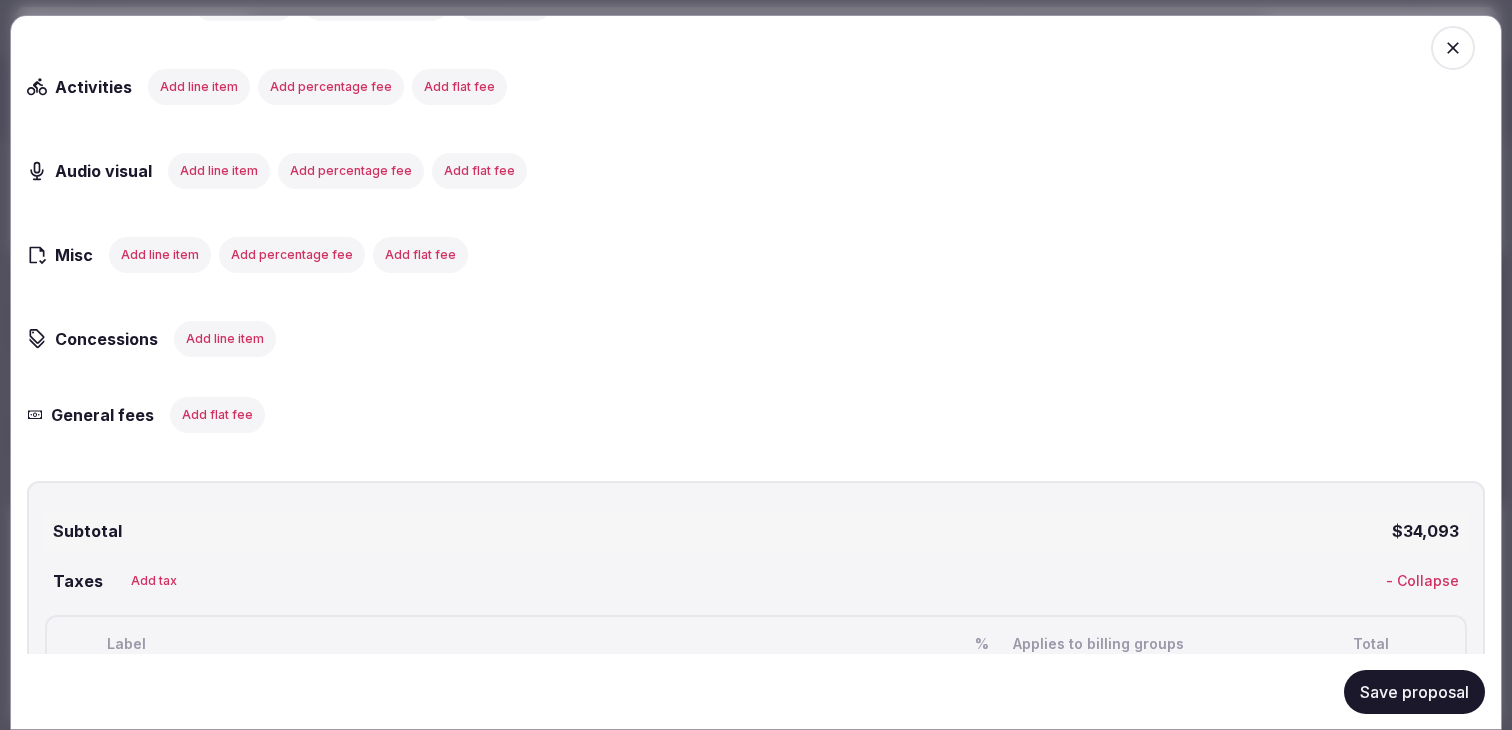 click on "Save proposal" at bounding box center (1414, 691) 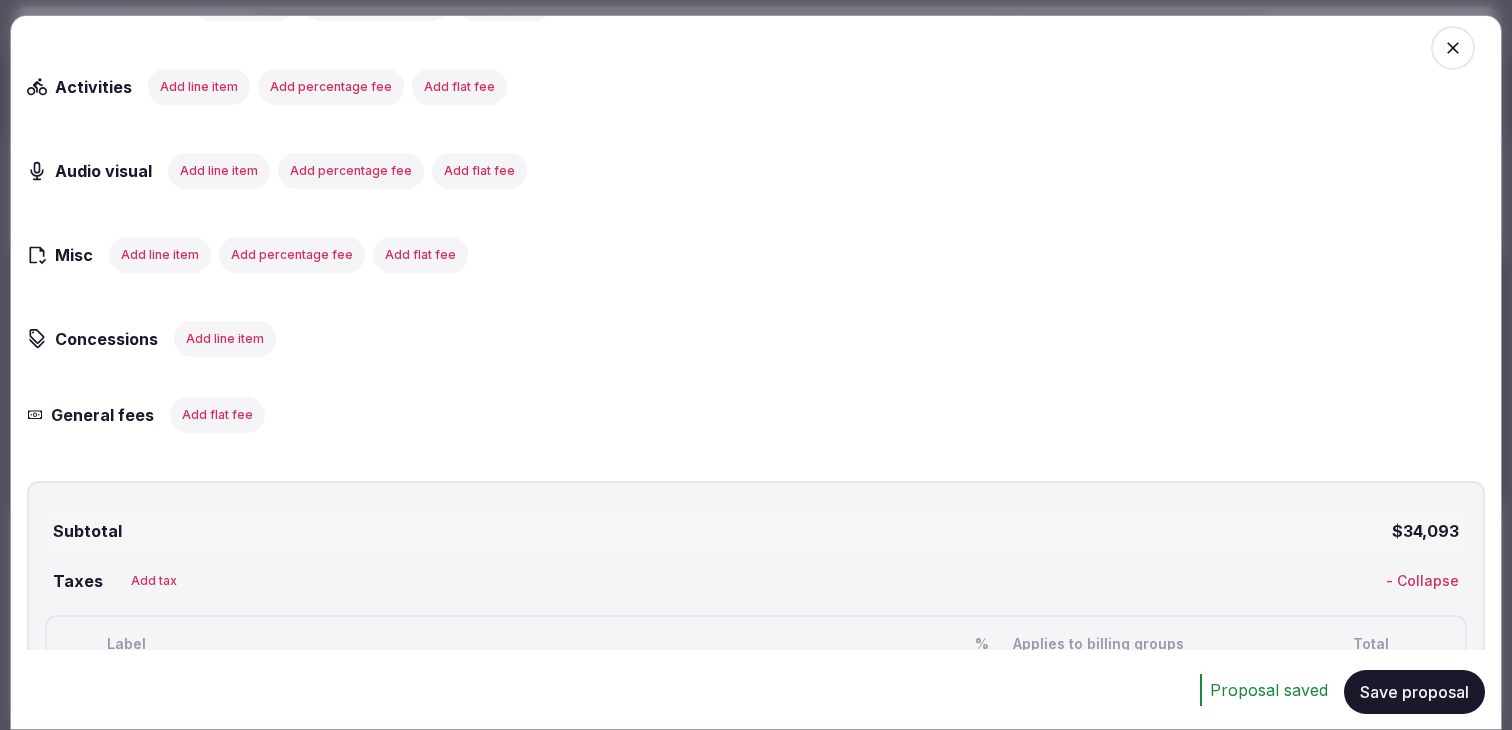 click 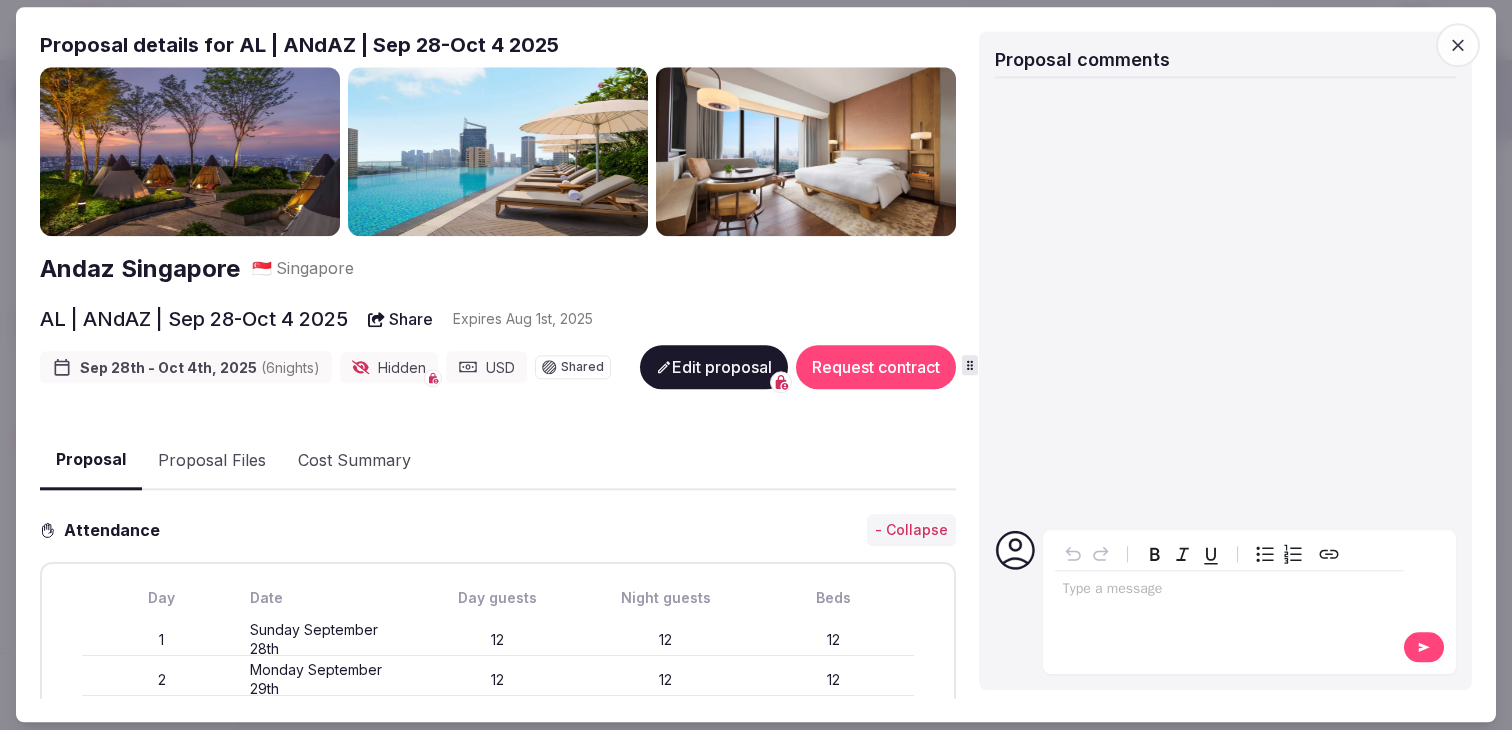 click 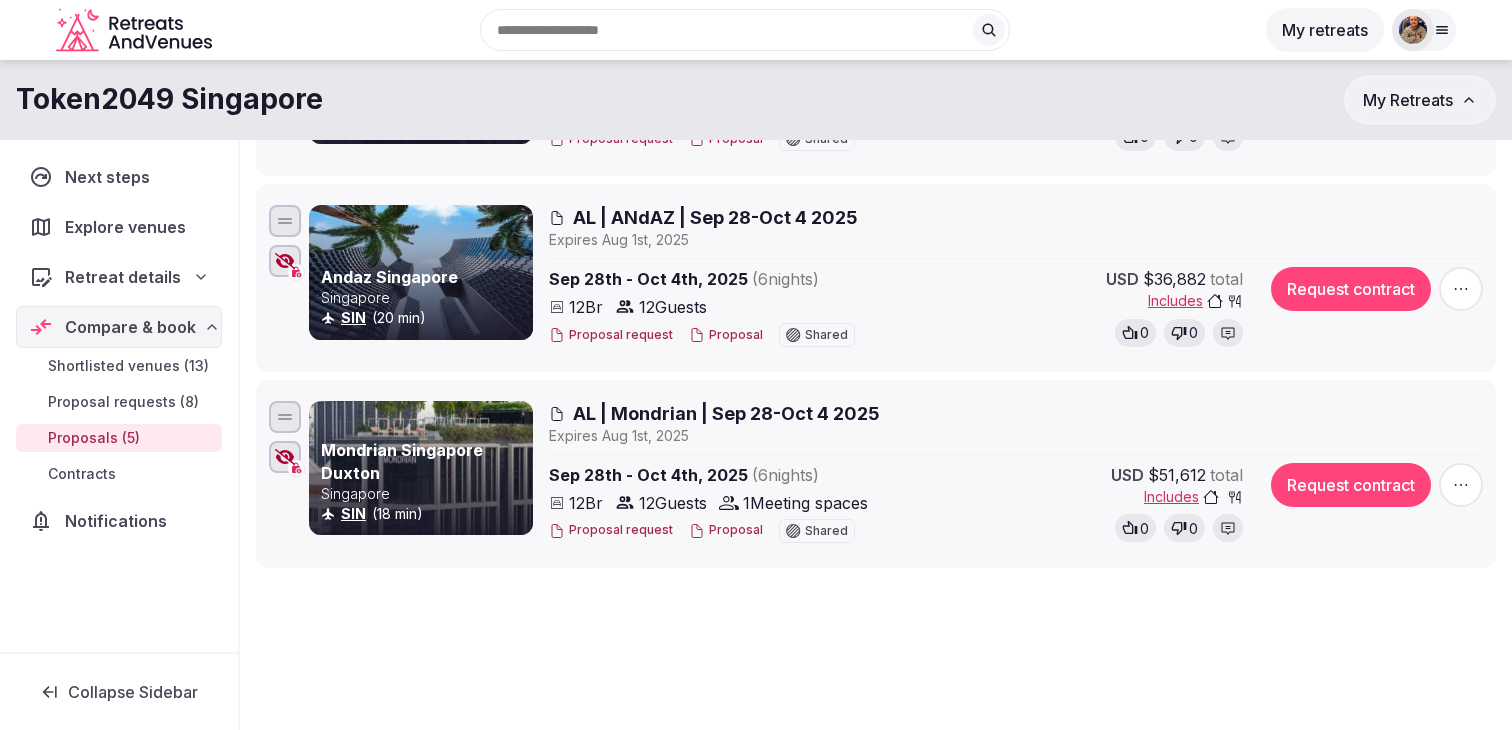 click on "Shortlisted venues 13 Proposal requests 8 Proposals 5 Contracts 0 Proposals received Rates and availability are subject to change, based on proposal , until contracted and signed by all parties Export shortlist & proposals Novotel Singapore on Kitchener Singapore SIN (20 min) AL | Novotel Kitchener | Sept 28-Oct 4 2025 Expire s Aug 2nd, 2025 Sep 28th - Oct 4th, 2025 ( 6 nights ) 12 Br 12 Guests 1 Meeting spaces Proposal request Proposal Shared USD $24,187 total Includes 0 0 Request contract Sofitel Singapore City Centre Singapore SIN (20 min) AL | Sofitel City Centre | Sept 28-Oct 4 2025 Expire s Aug 7th, 2025 Sep 28th - Oct 4th, 2025 ( 6 nights ) 12 Br 12 Guests 1 Meeting spaces Proposal request Proposal Shared USD $54,293 total Includes 0 0 Request contract Mandarin Oriental, Singapore Singapore SIN (20 min) AL | Mandarin Oriental | Sept 28-Oct 4 2025 Expire s Jul 31st, 2025 Sep 28th - Oct 4th, 2025 ( 6 nights ) 12 Br 12 Guests 1 Meeting spaces Proposal request Proposal Shared USD 0 0" at bounding box center [876, 66] 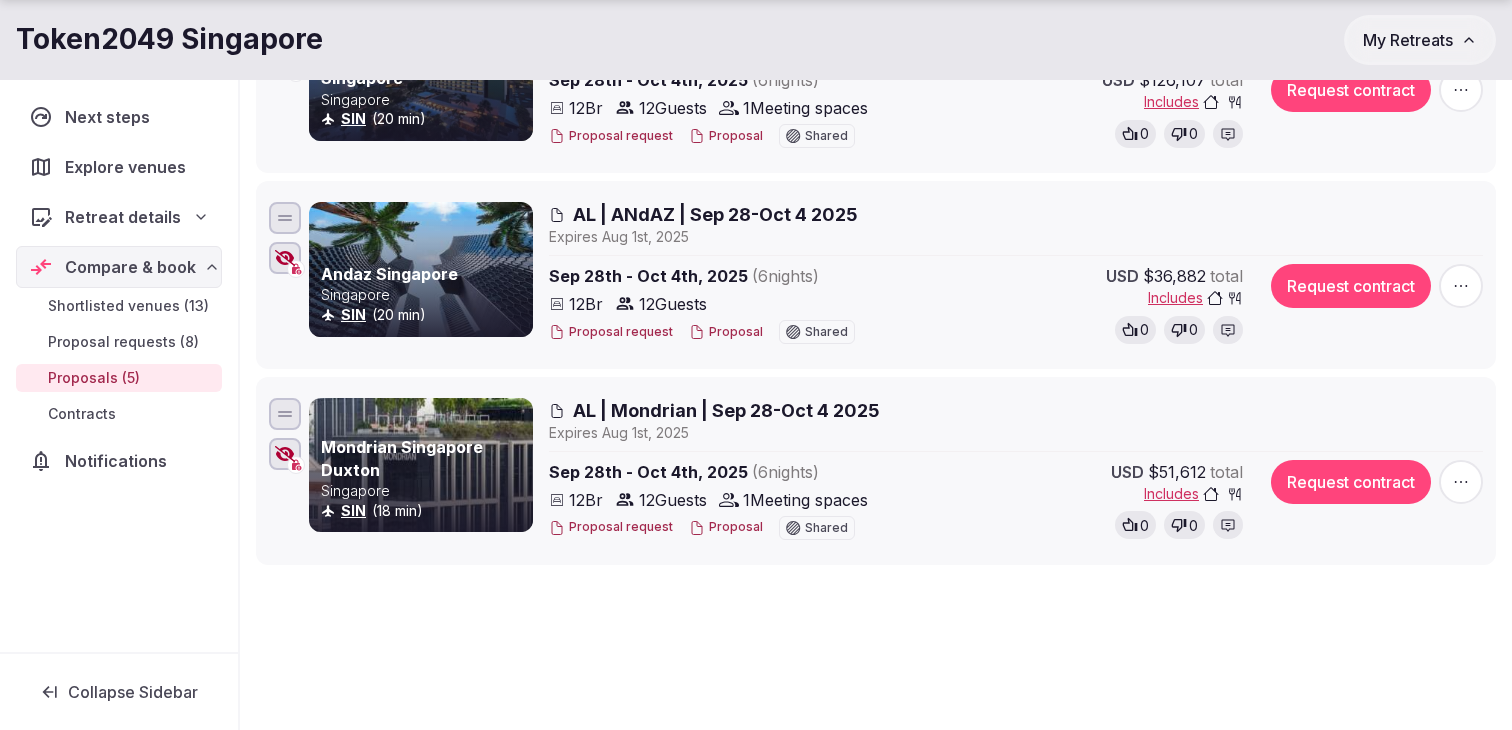 scroll, scrollTop: 790, scrollLeft: 0, axis: vertical 